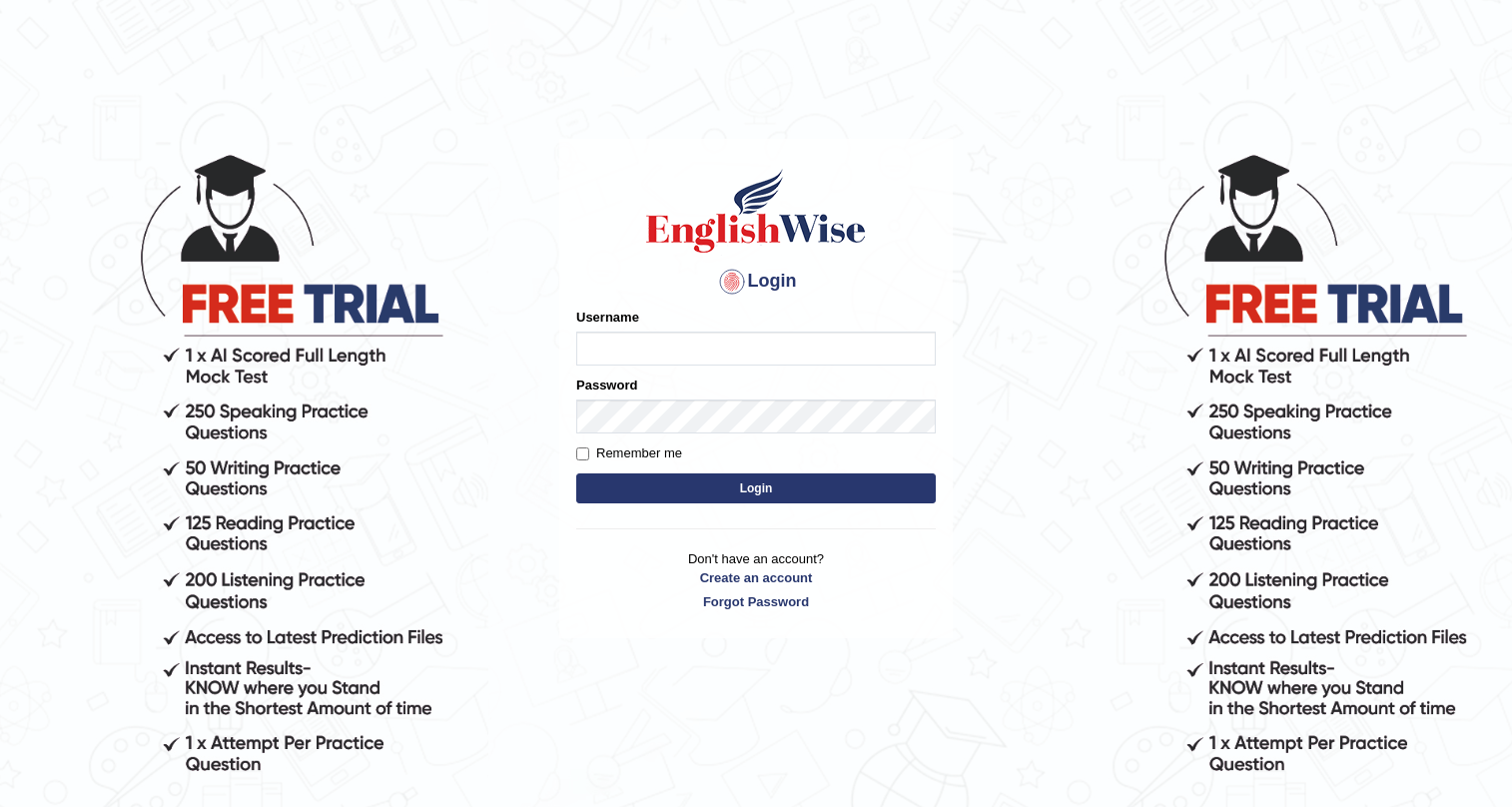 scroll, scrollTop: 0, scrollLeft: 0, axis: both 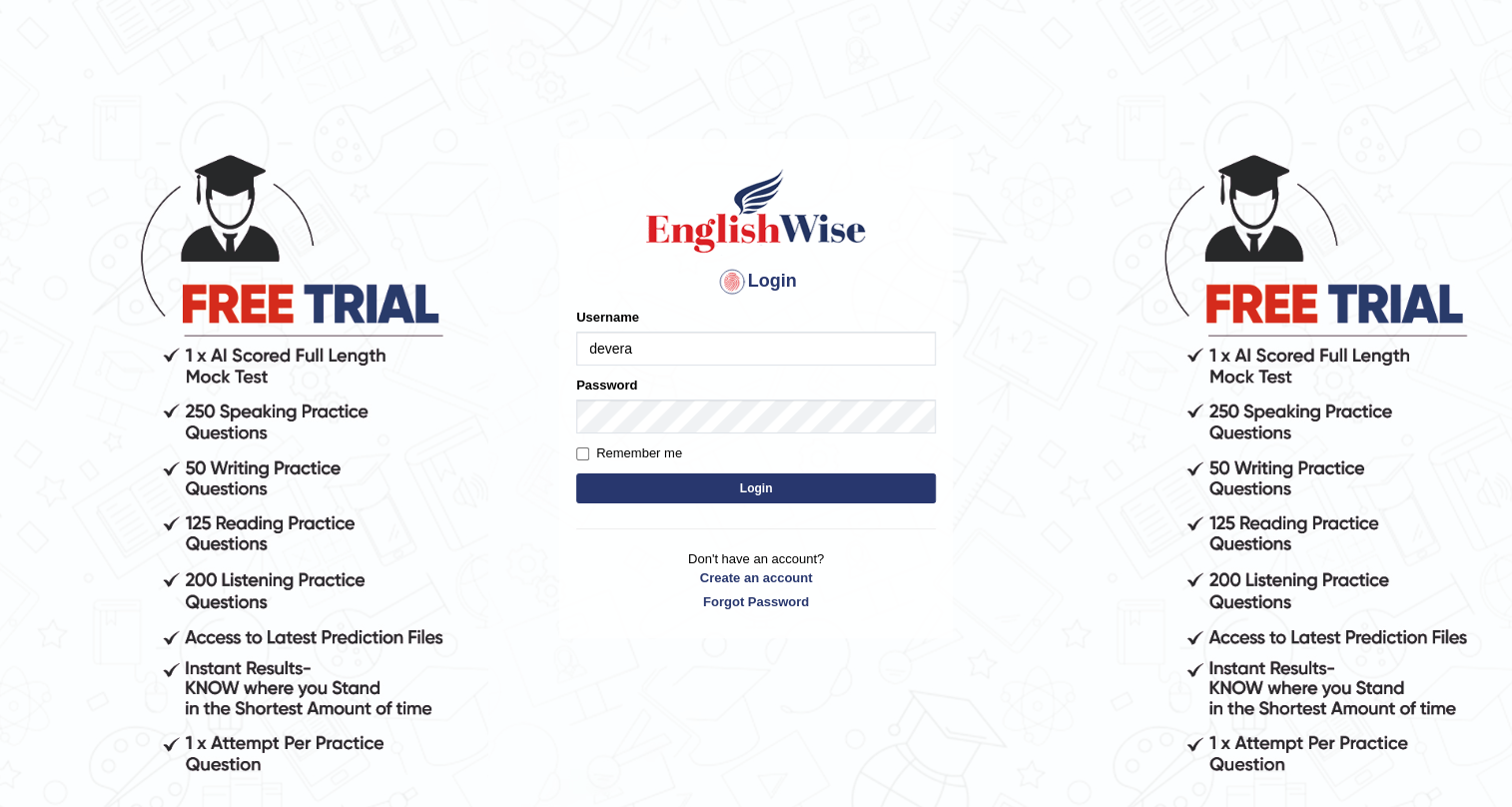 type on "devera" 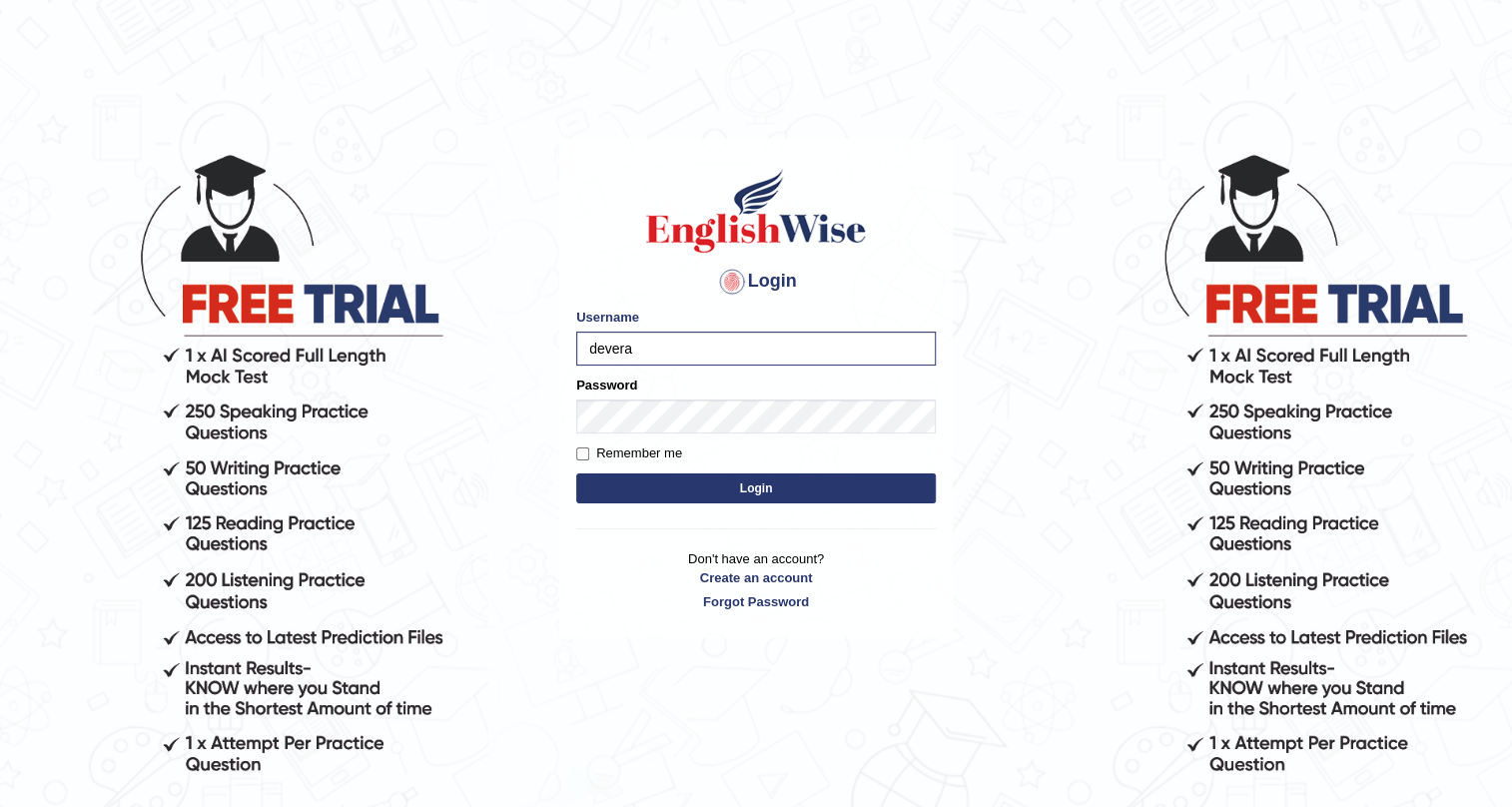 click on "Login" at bounding box center [756, 488] 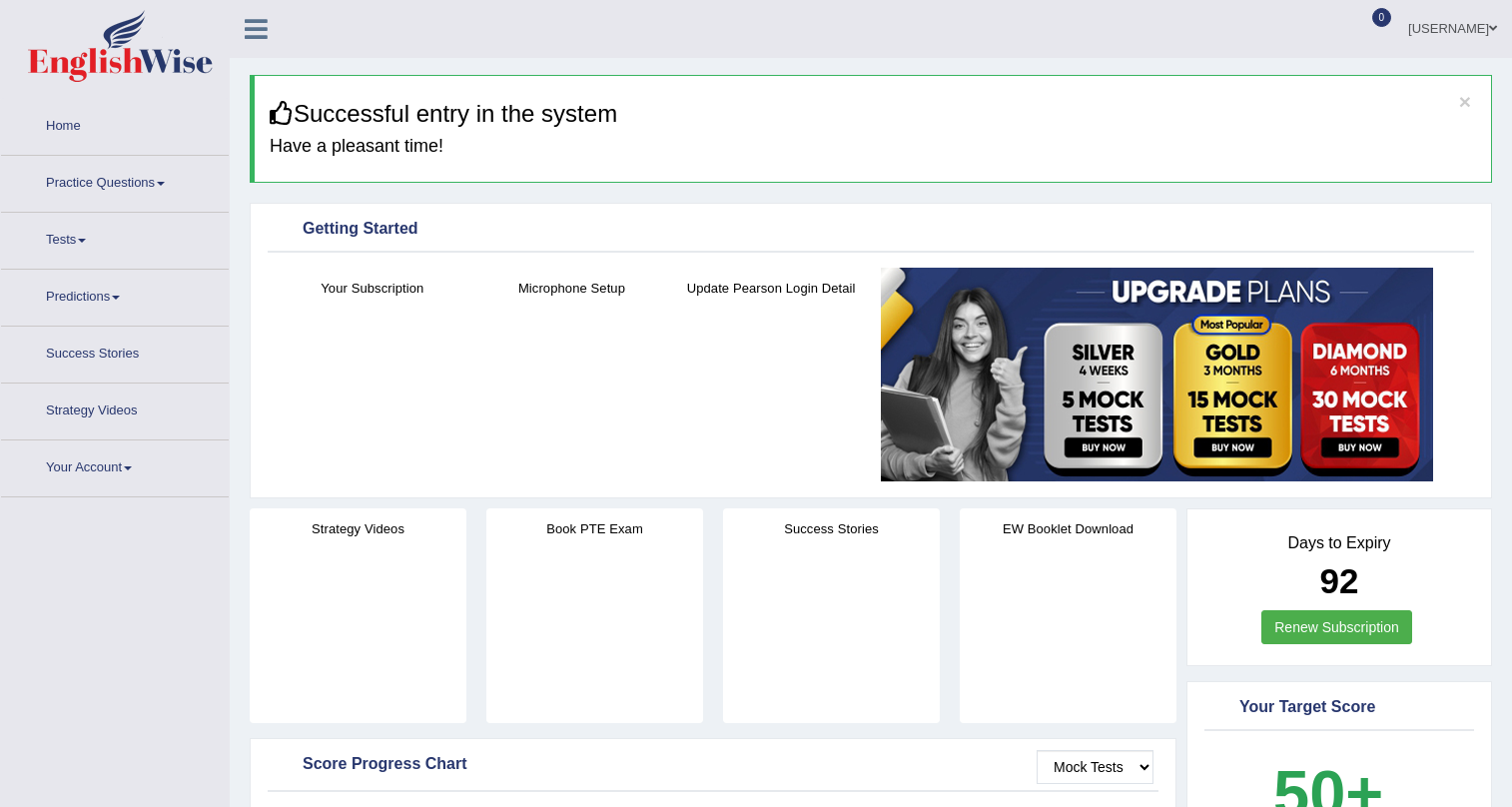 scroll, scrollTop: 0, scrollLeft: 0, axis: both 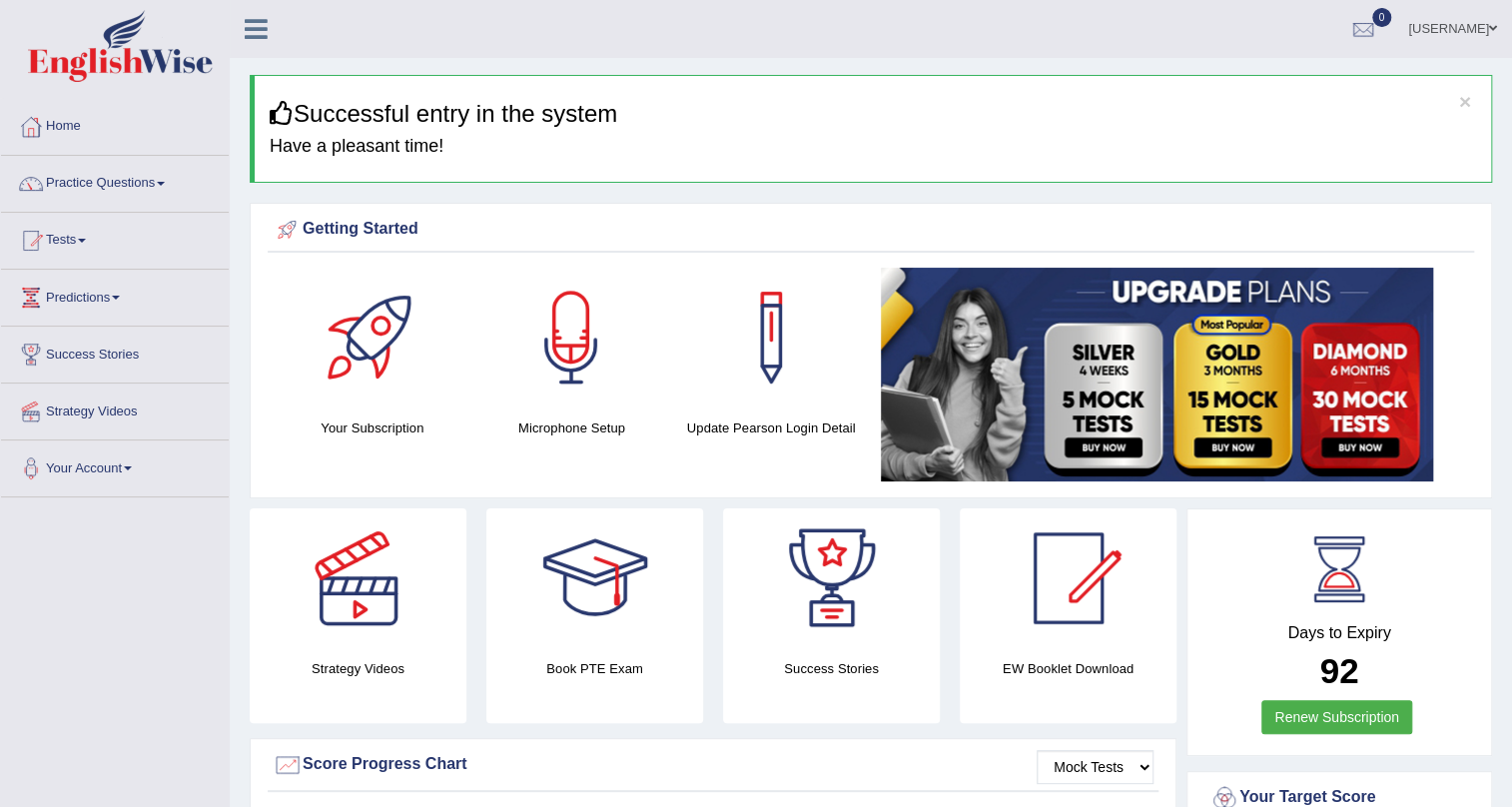 click at bounding box center (161, 184) 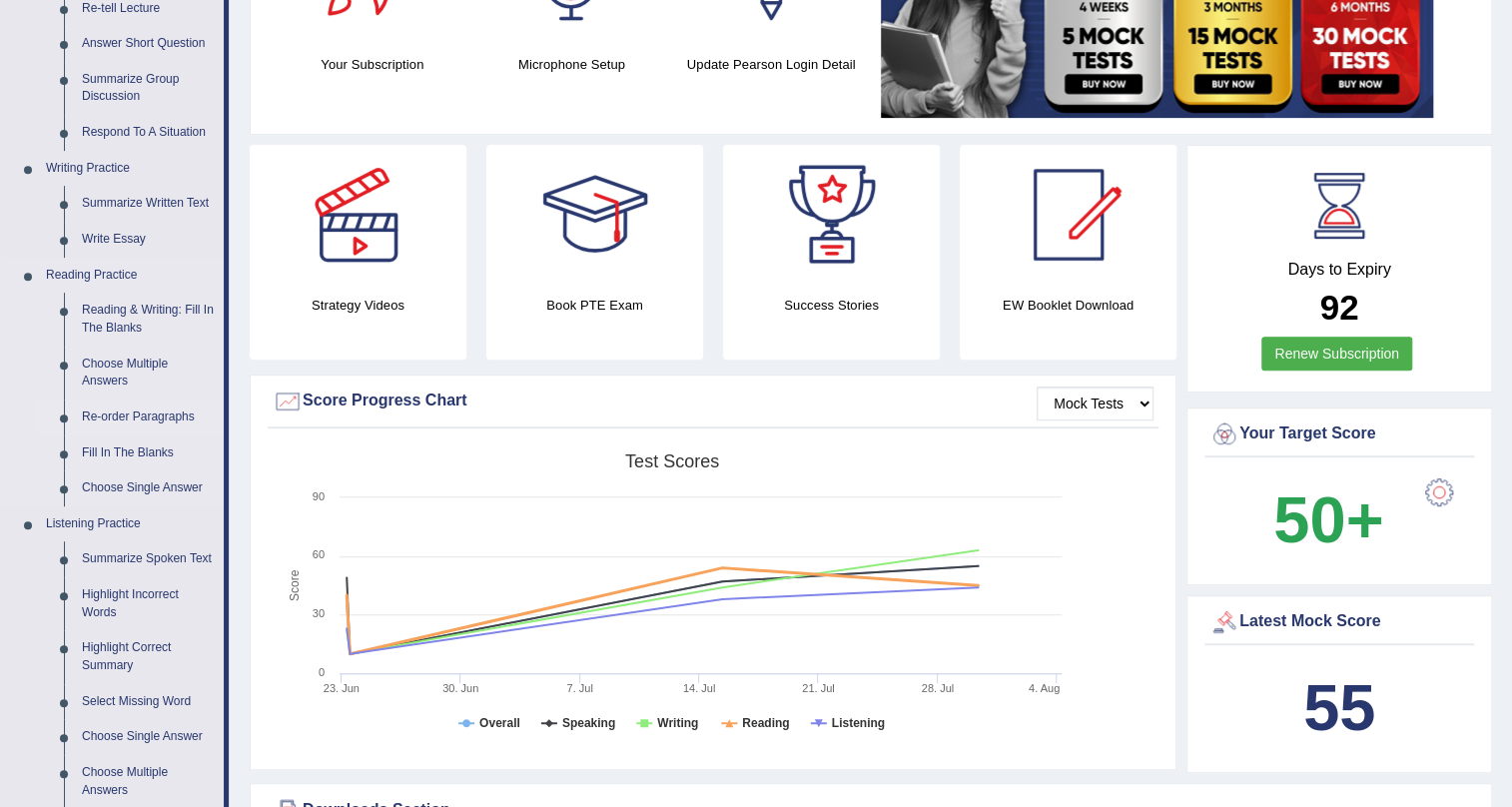 scroll, scrollTop: 363, scrollLeft: 0, axis: vertical 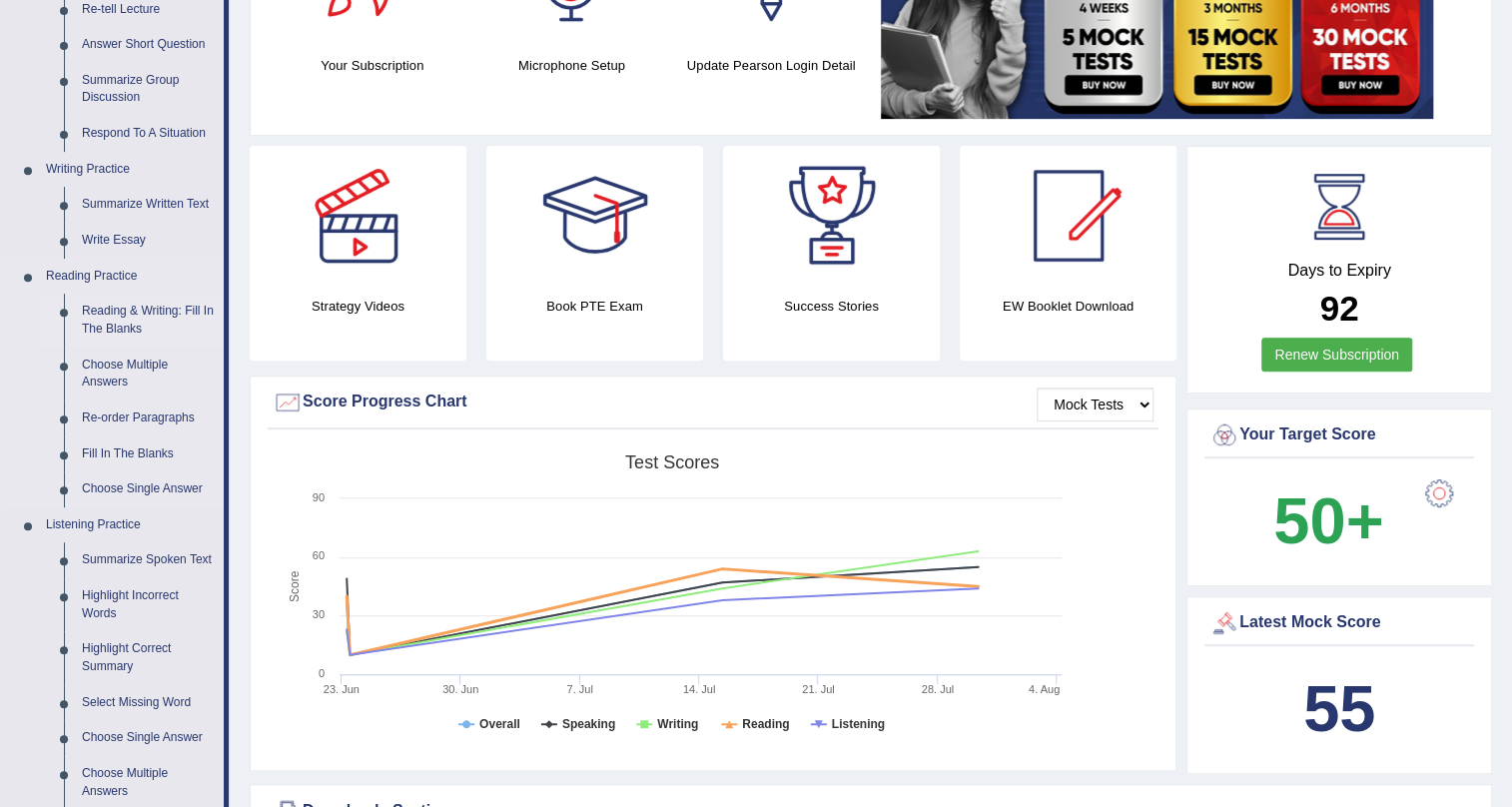 click on "Reading & Writing: Fill In The Blanks" at bounding box center [148, 320] 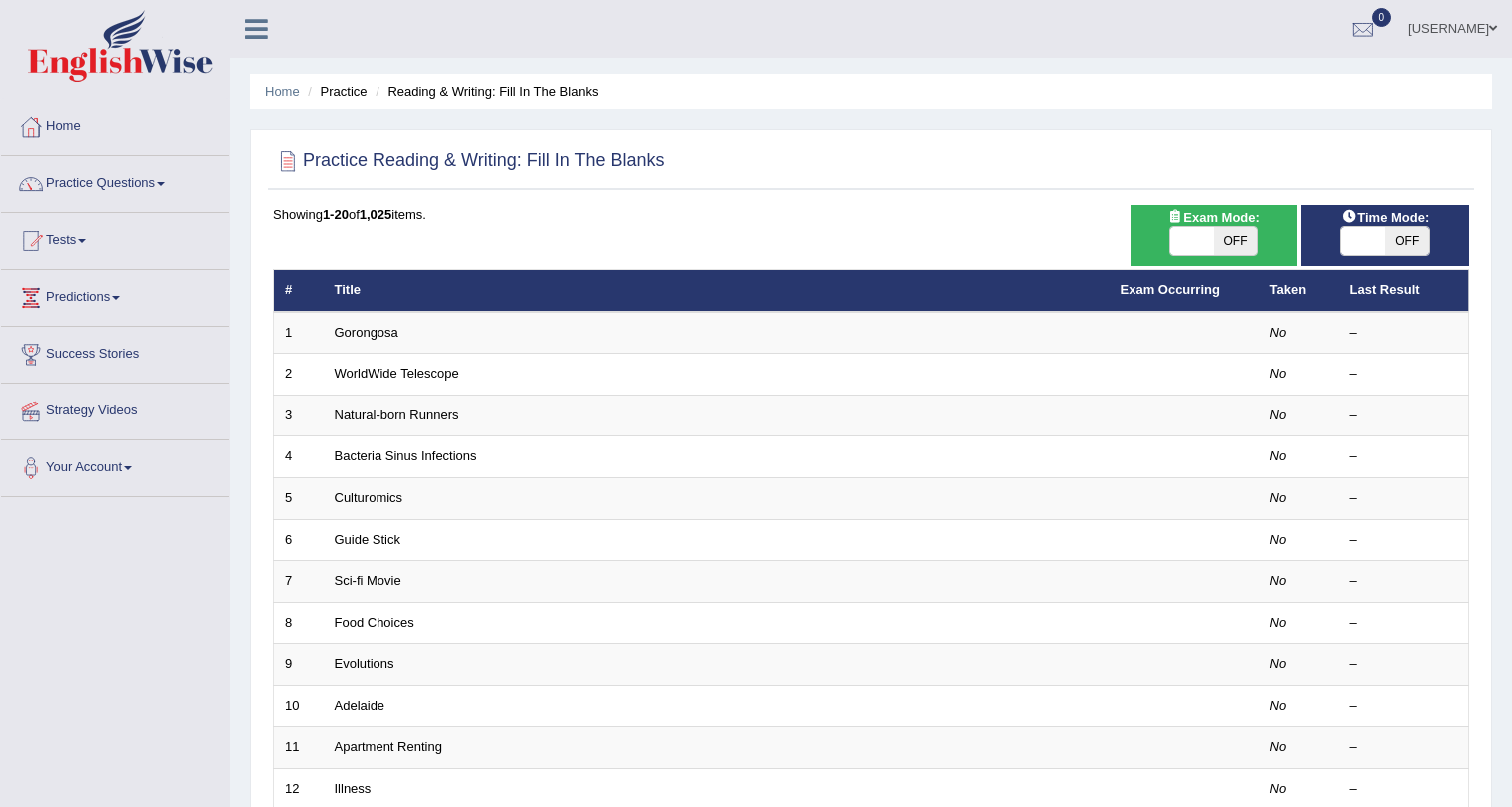 scroll, scrollTop: 0, scrollLeft: 0, axis: both 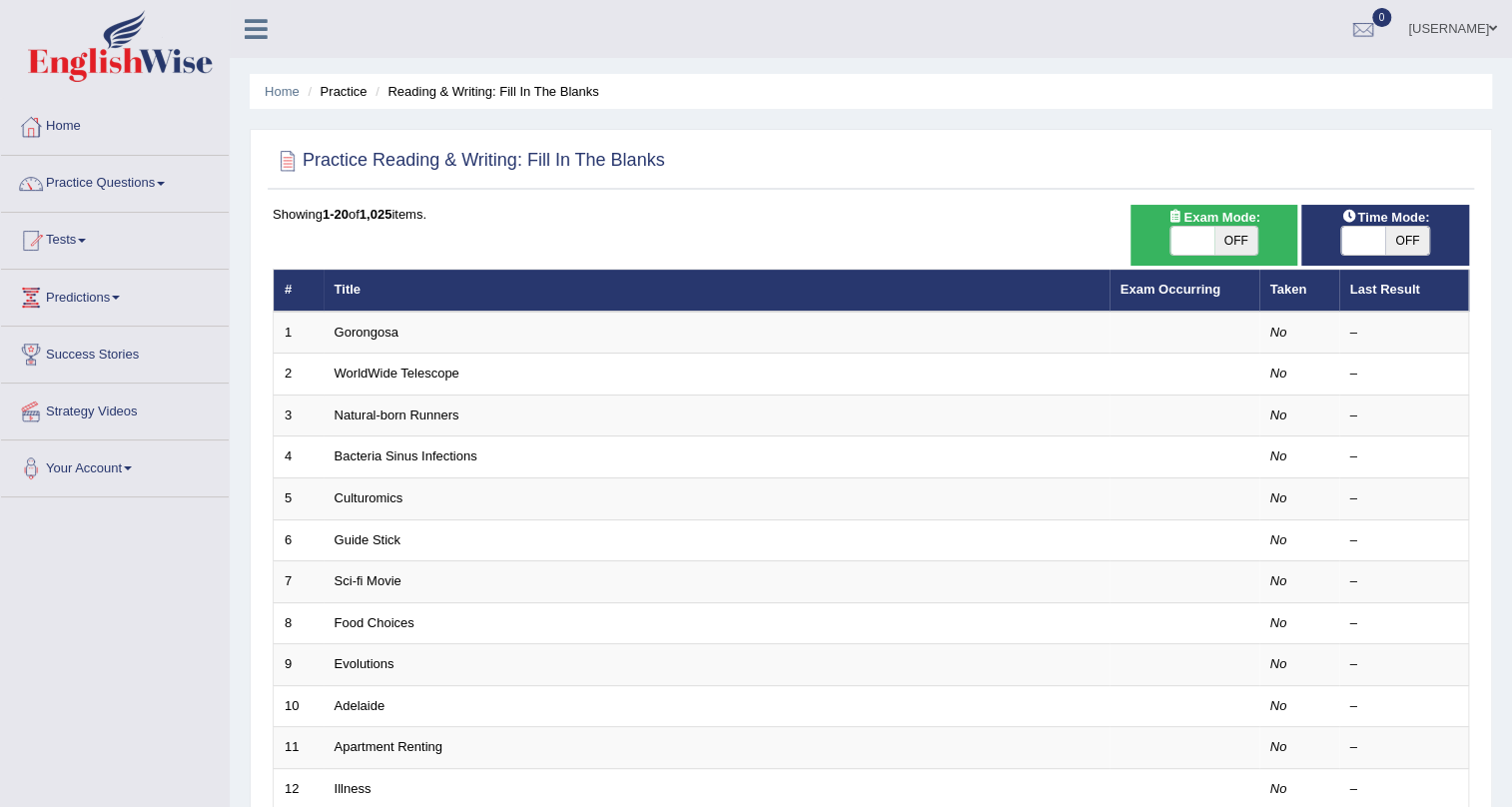 click on "OFF" at bounding box center [1236, 241] 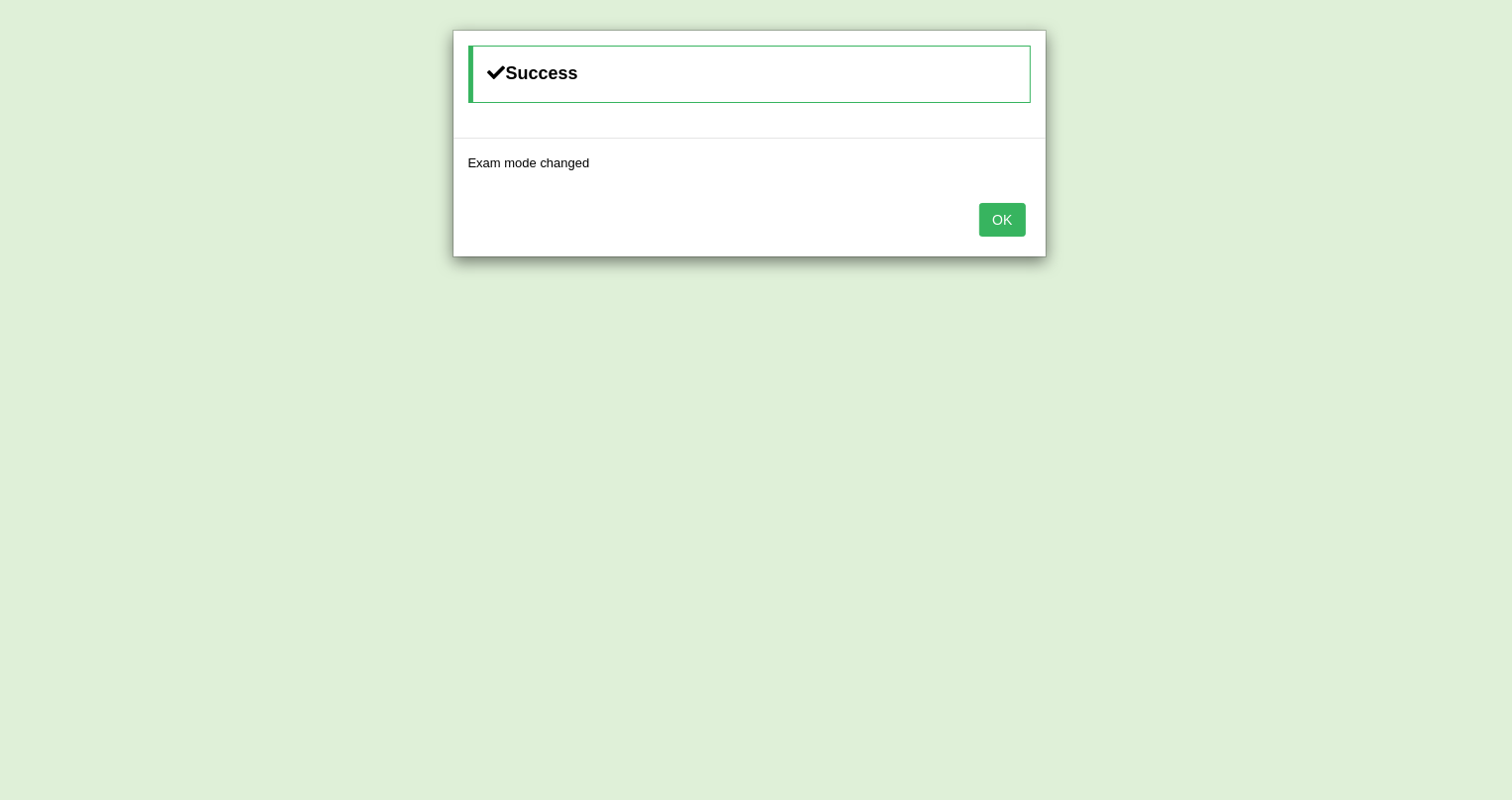 click on "OK" at bounding box center (750, 222) 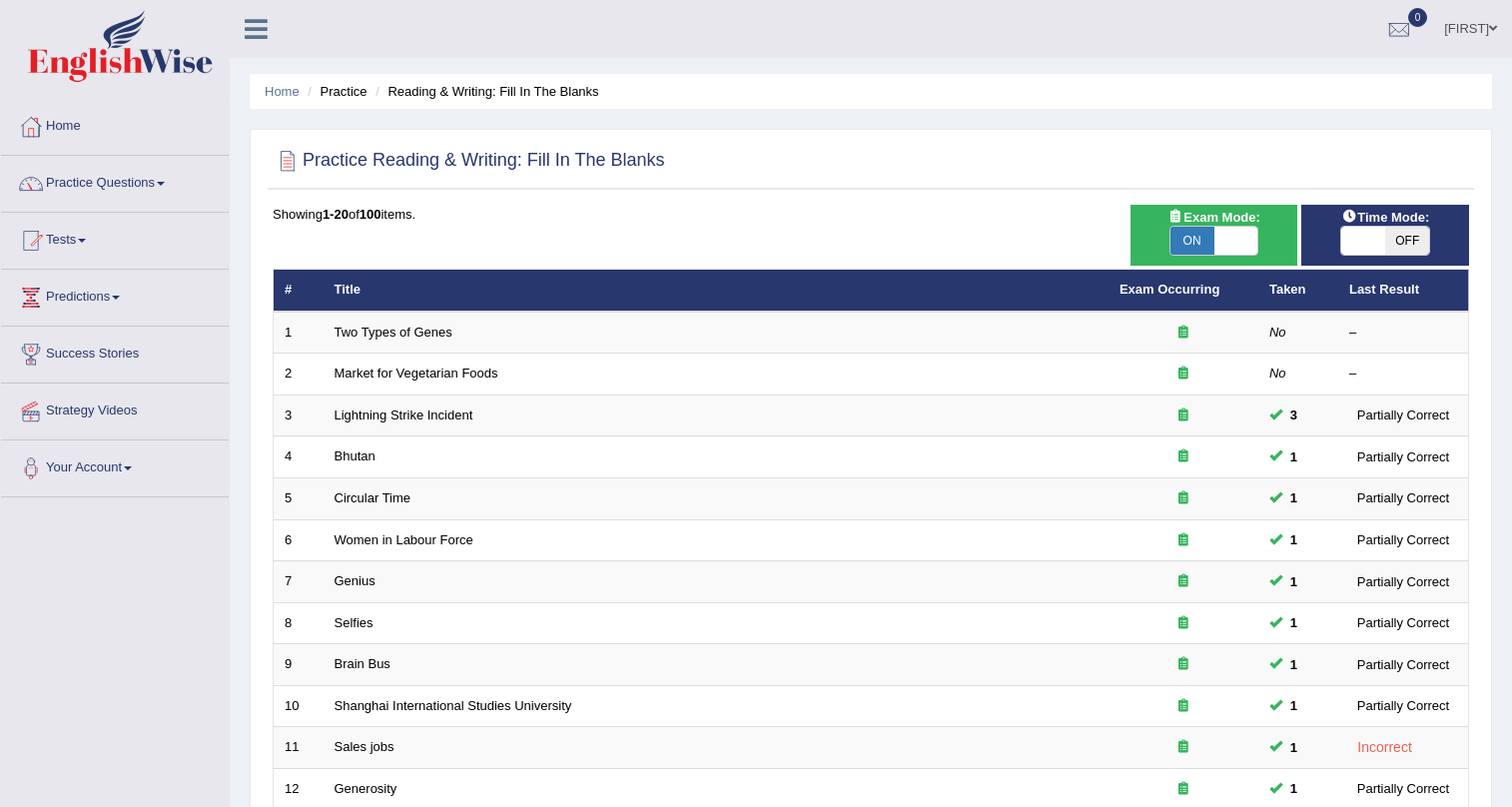 scroll, scrollTop: 0, scrollLeft: 0, axis: both 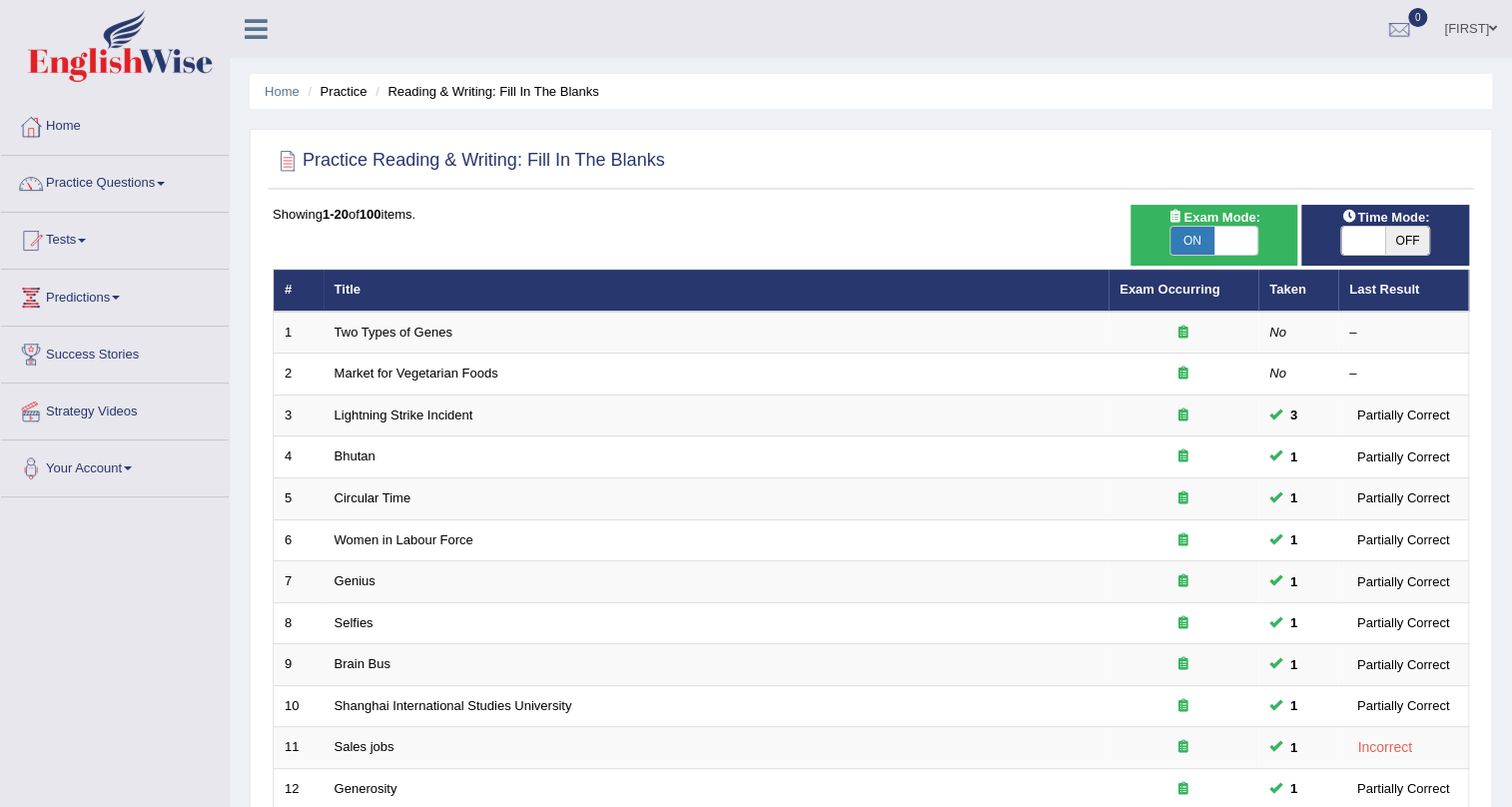 click on "OFF" at bounding box center [1407, 241] 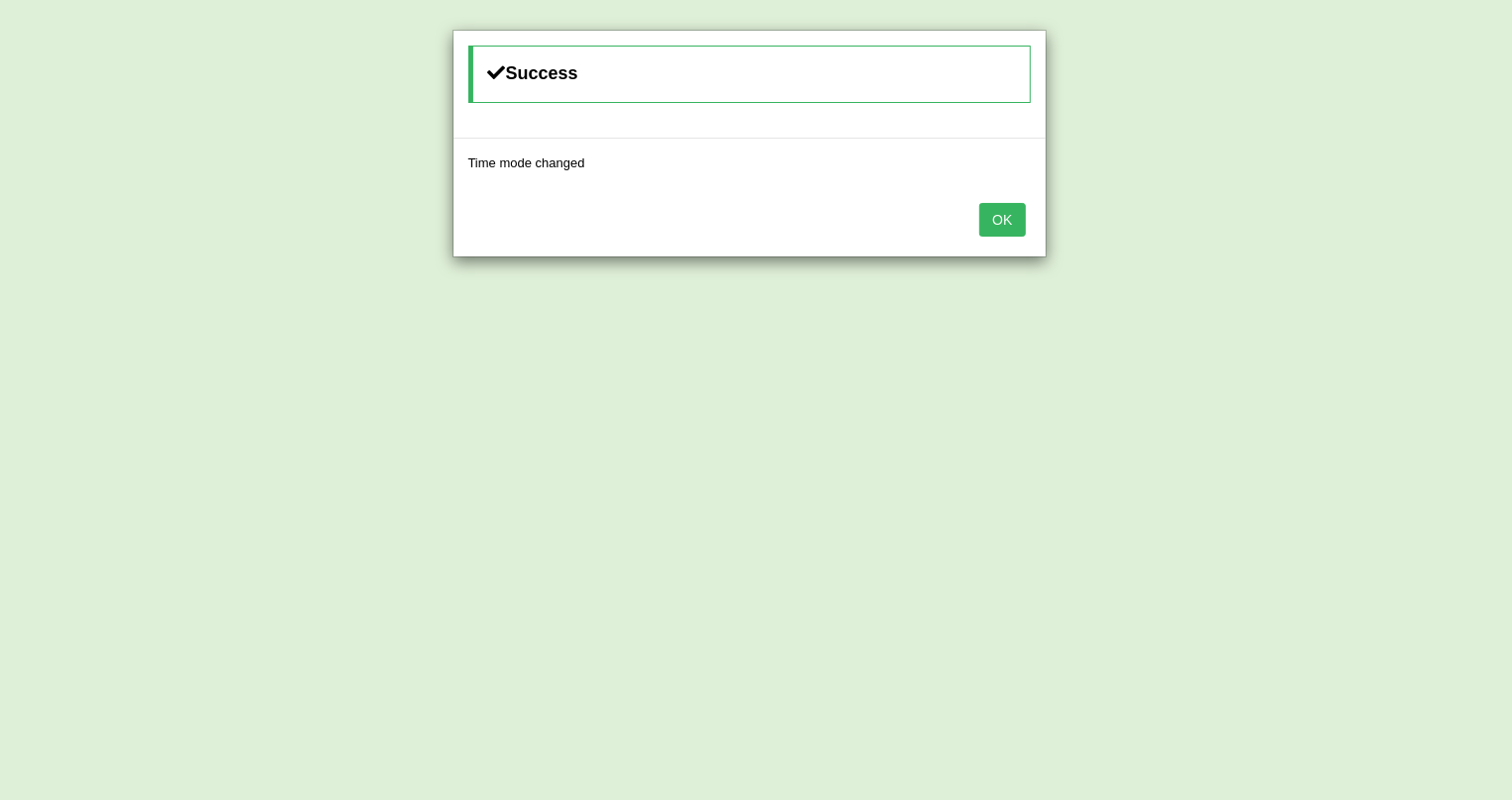click on "OK" at bounding box center [1002, 220] 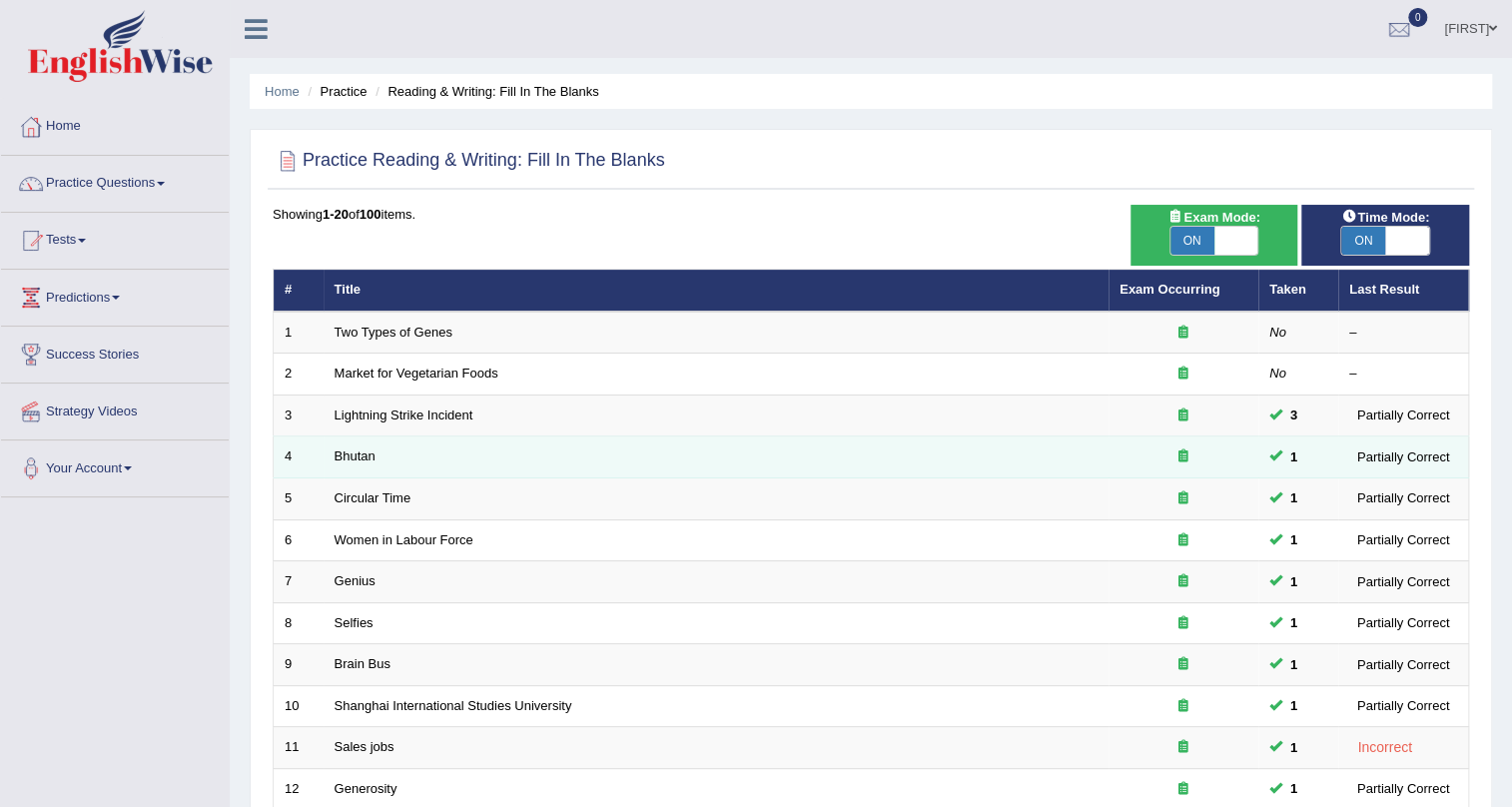 scroll, scrollTop: 512, scrollLeft: 0, axis: vertical 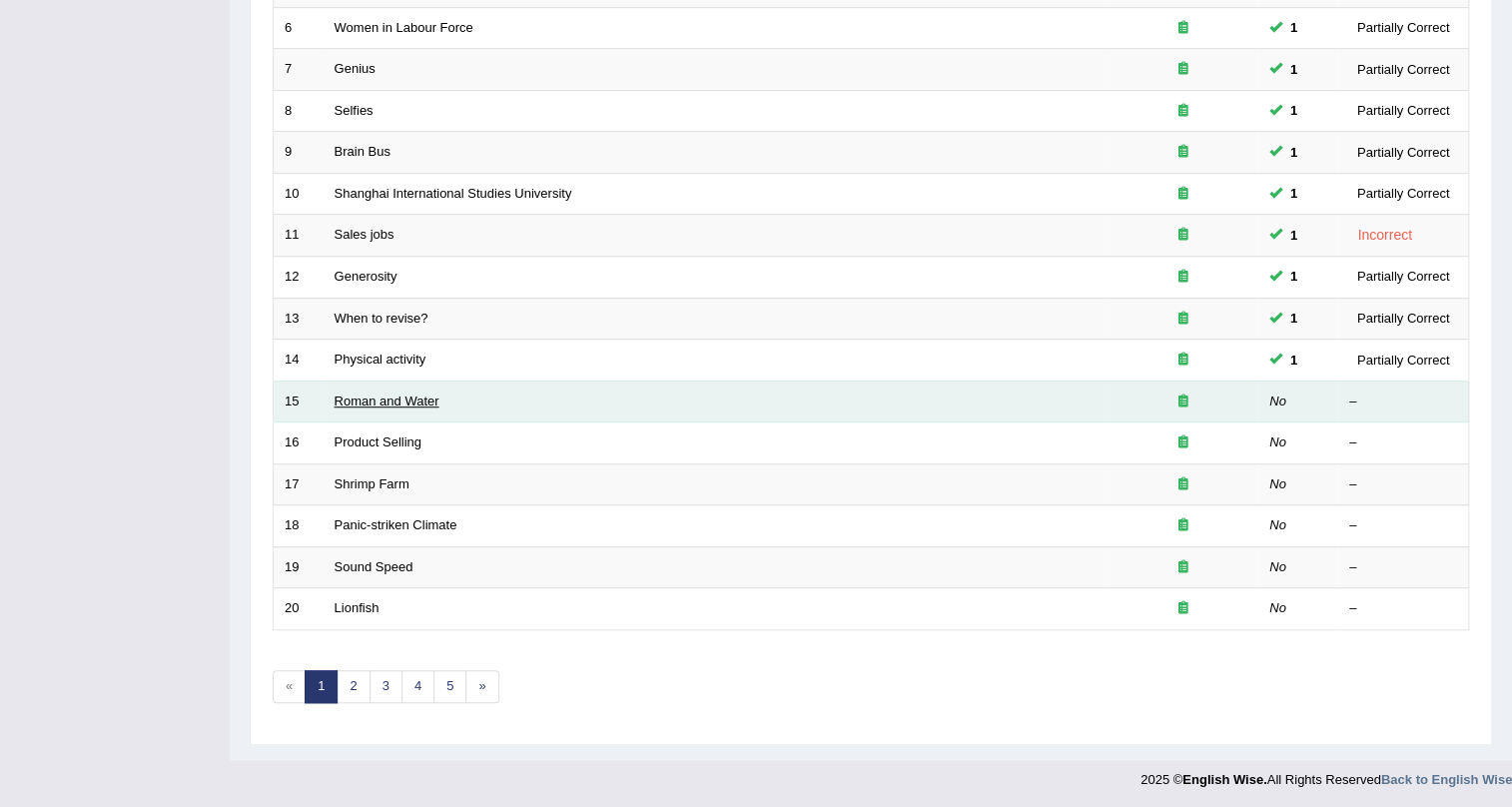 click on "Roman and Water" at bounding box center [386, 401] 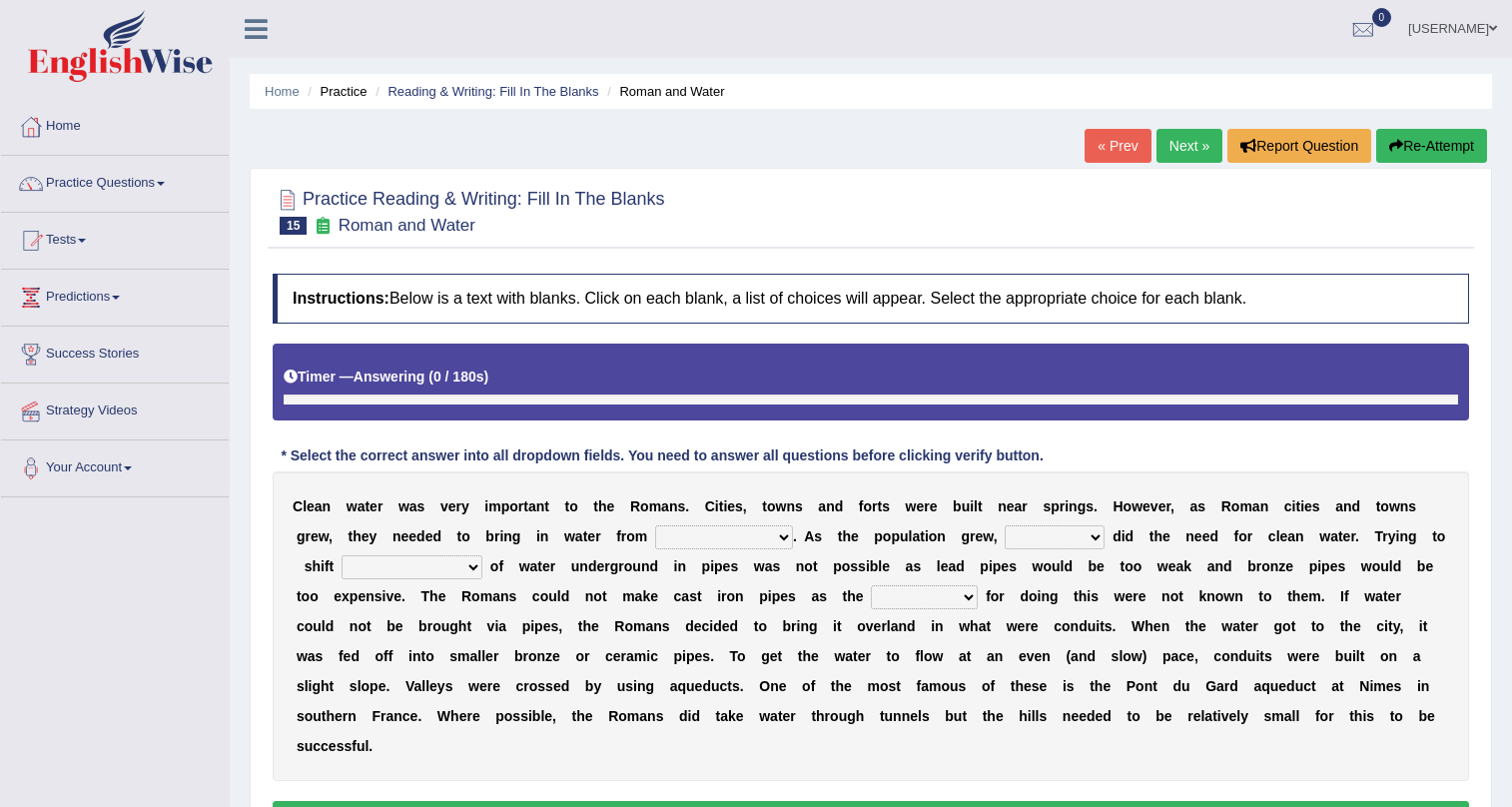 scroll, scrollTop: 0, scrollLeft: 0, axis: both 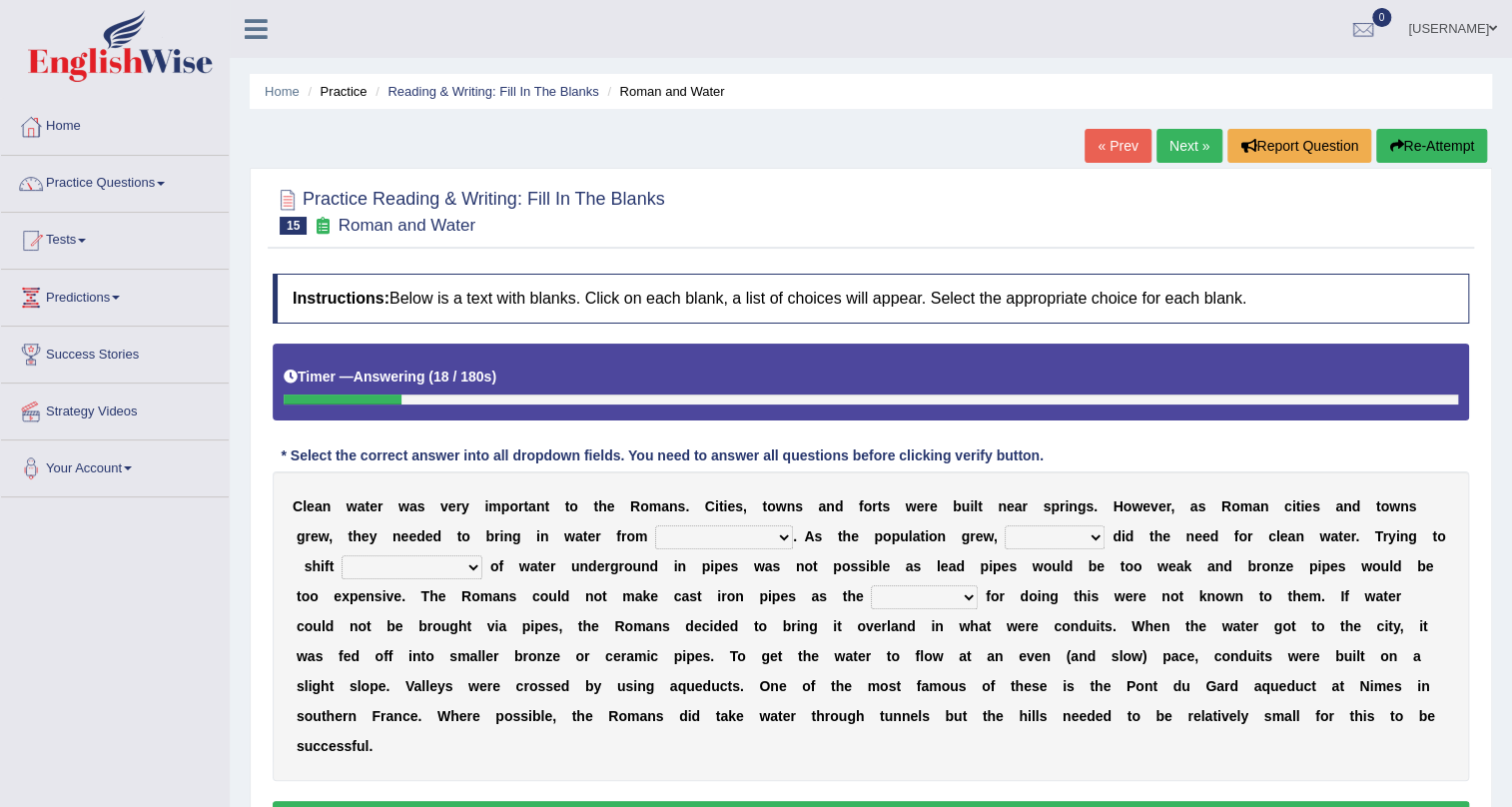 click on "further afield these origins different parts specific sources" at bounding box center (724, 537) 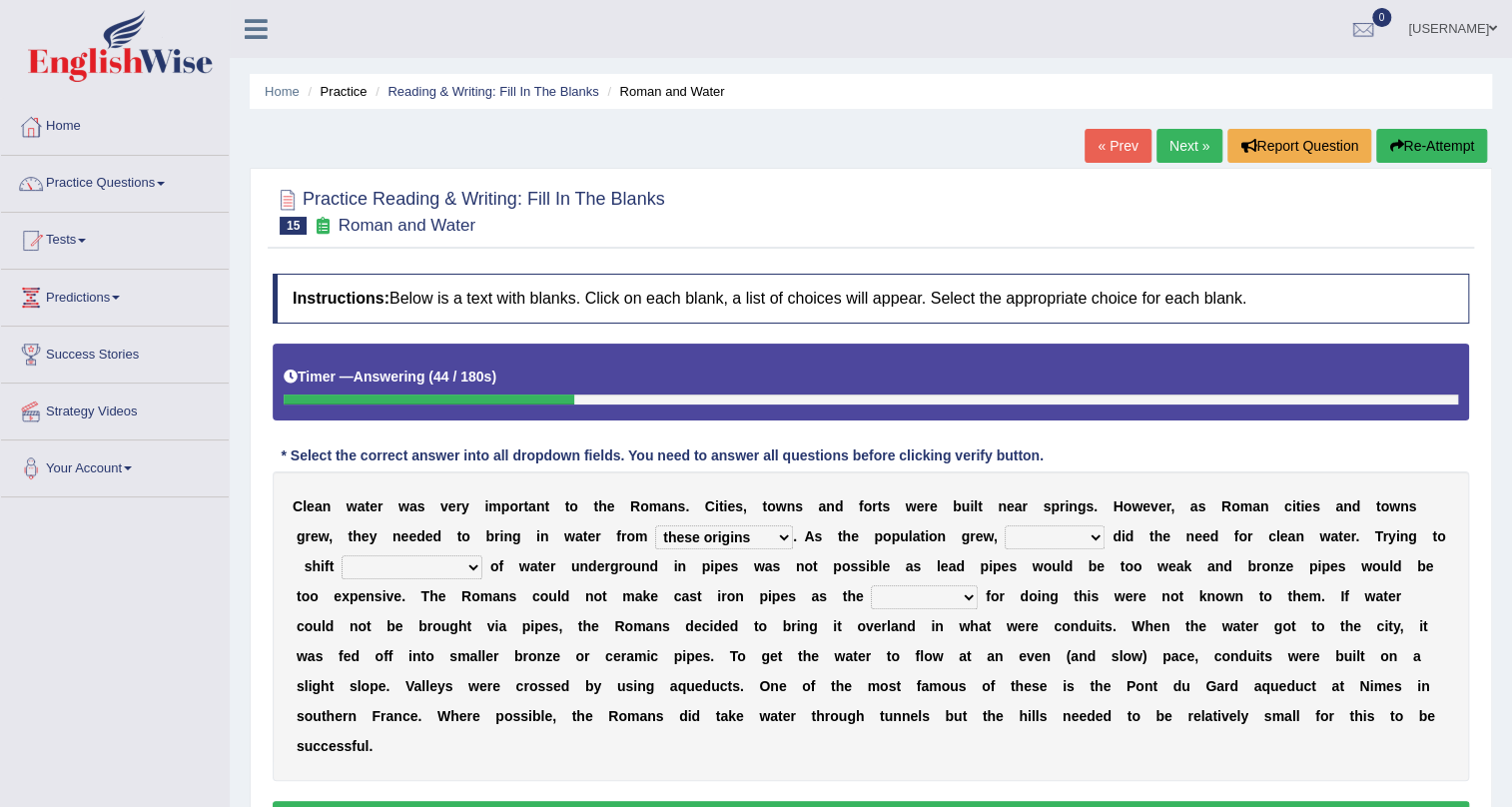 click on "further afield these origins different parts specific sources" at bounding box center (724, 537) 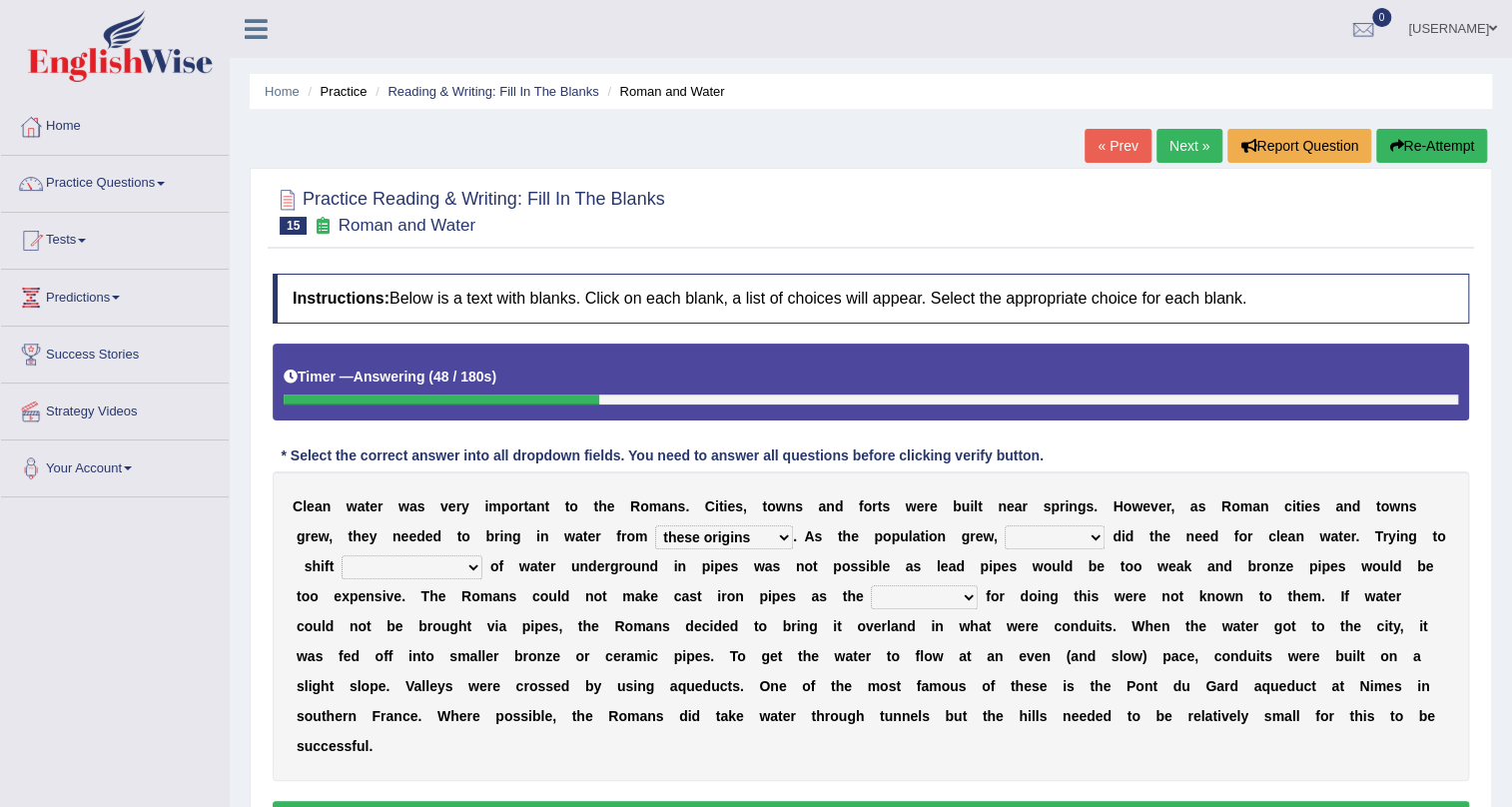 click on "further afield these origins different parts specific sources" at bounding box center [724, 537] 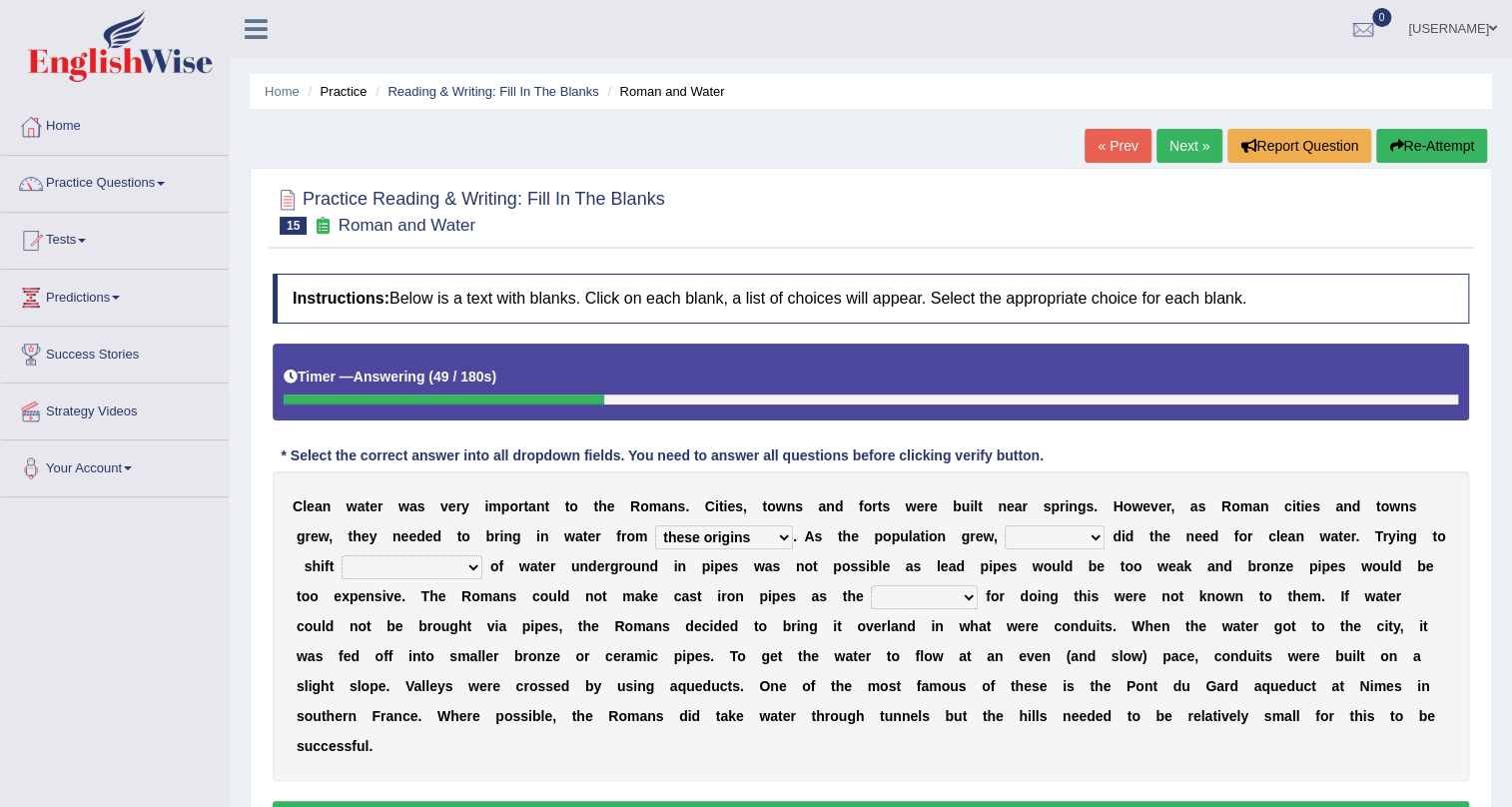 select on "different parts" 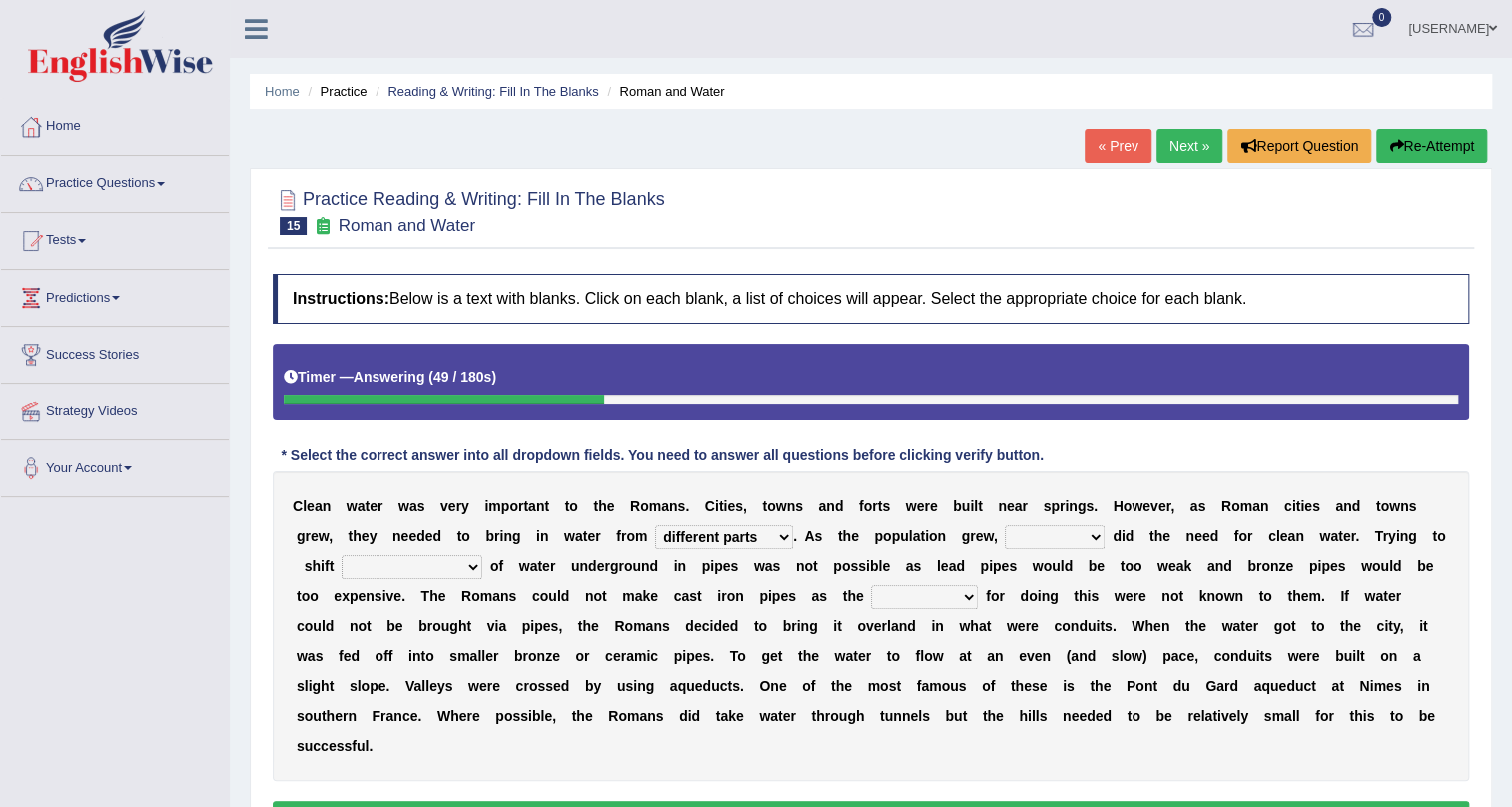 click on "further afield these origins different parts specific sources" at bounding box center [724, 537] 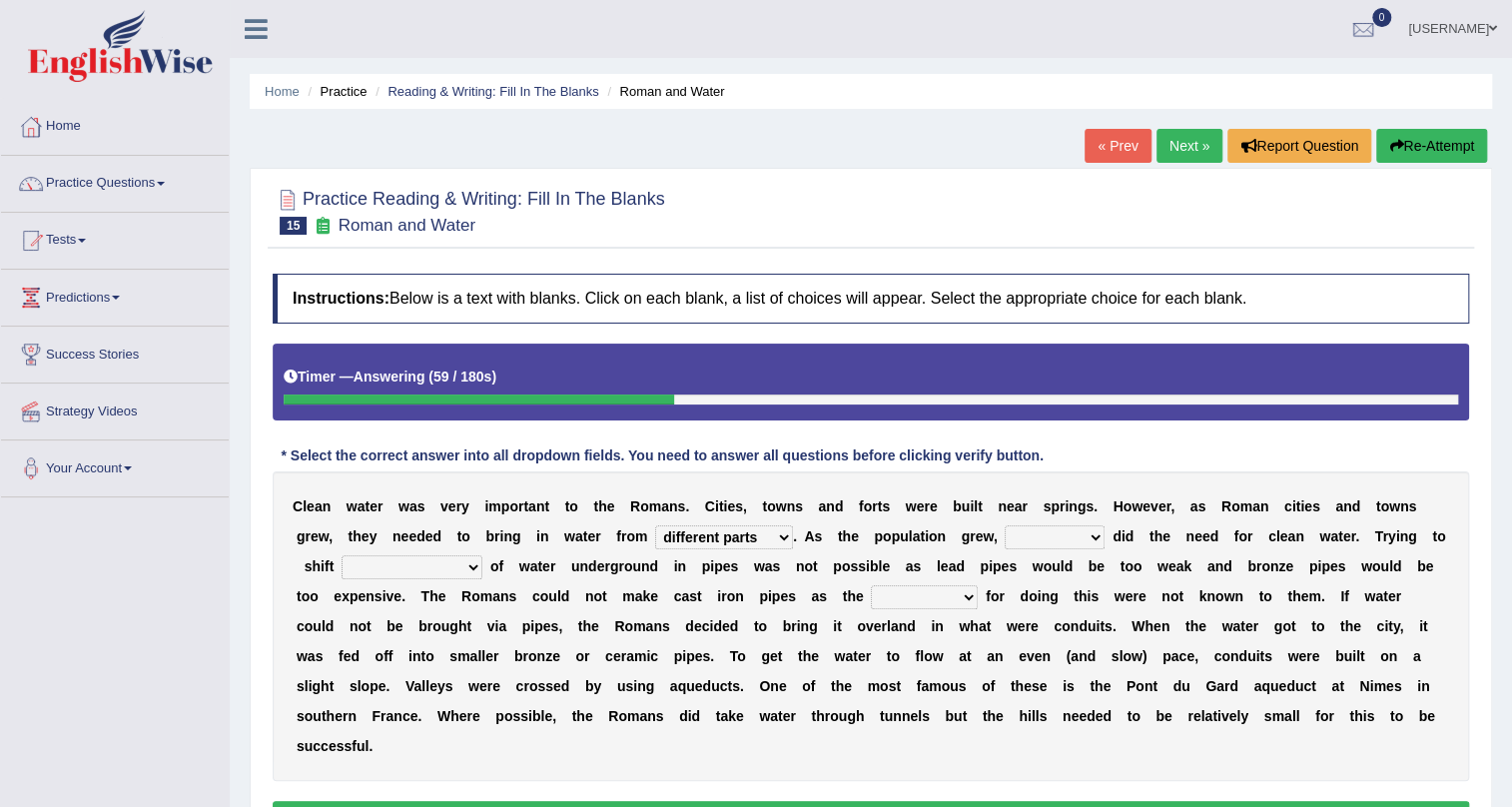click on "as well so how thus" at bounding box center (1055, 537) 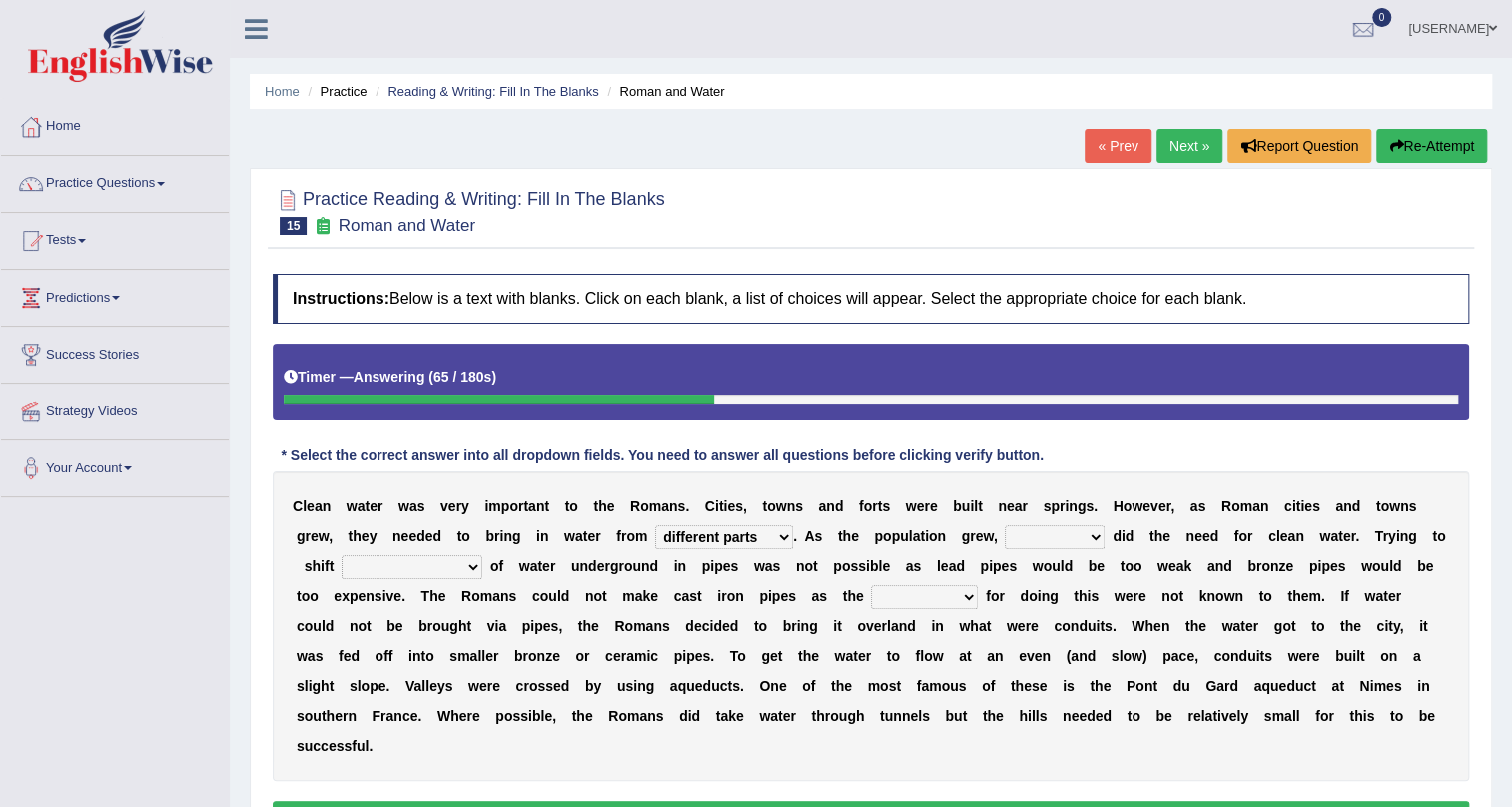 select on "how" 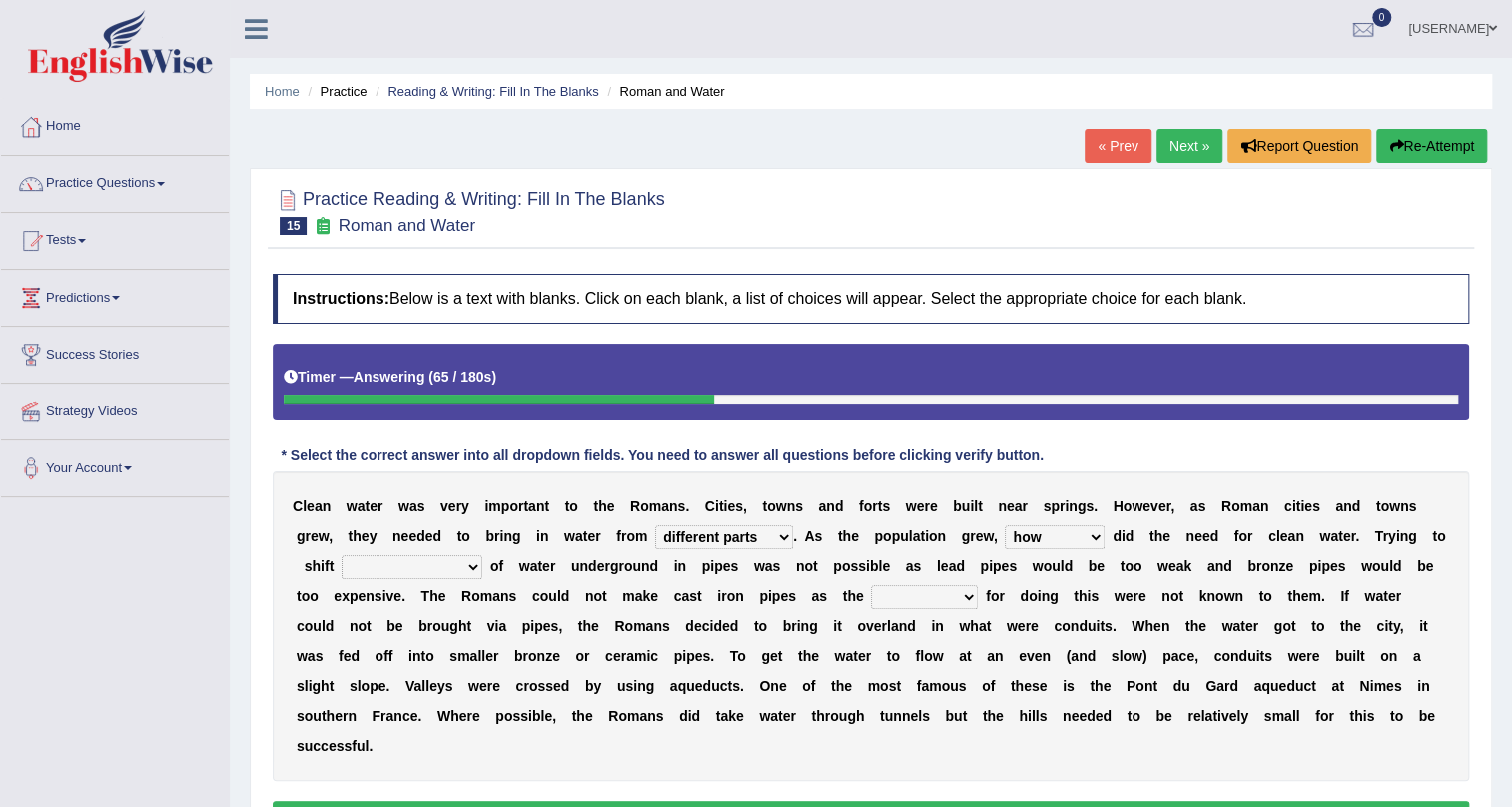 click on "as well so how thus" at bounding box center (1055, 537) 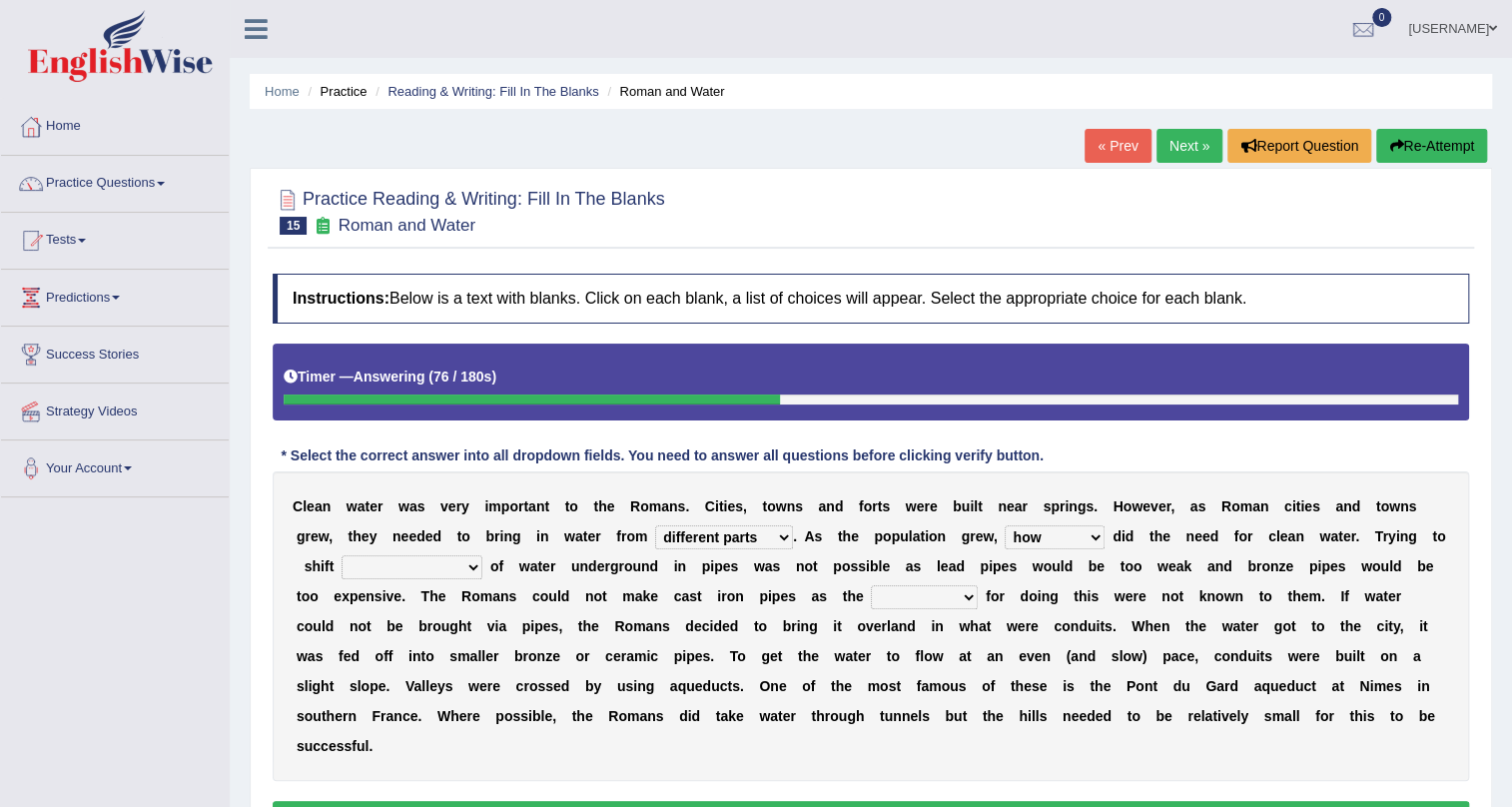click on "few loads improper intakes relative levels large volumes" at bounding box center (411, 567) 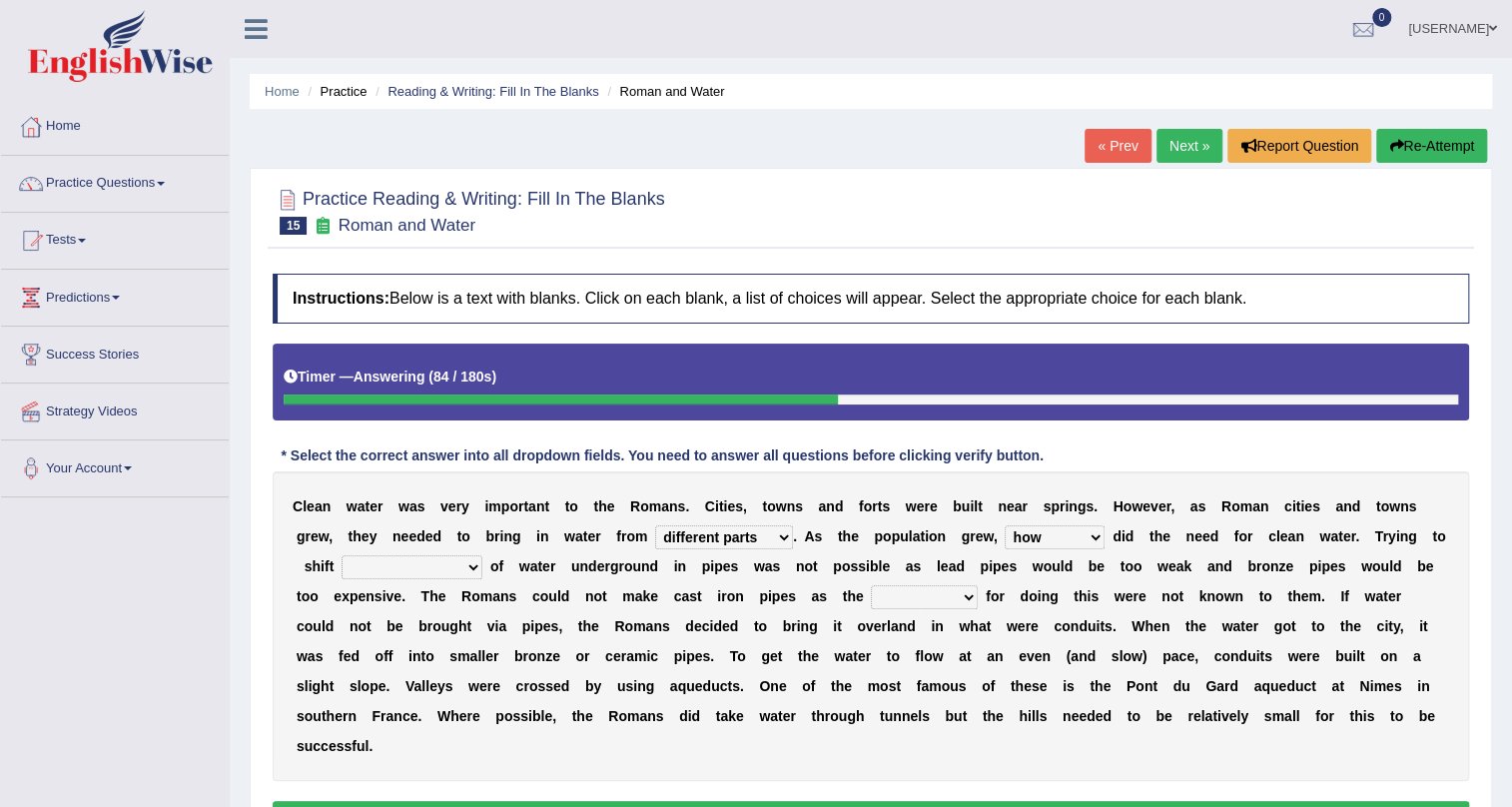 select on "large volumes" 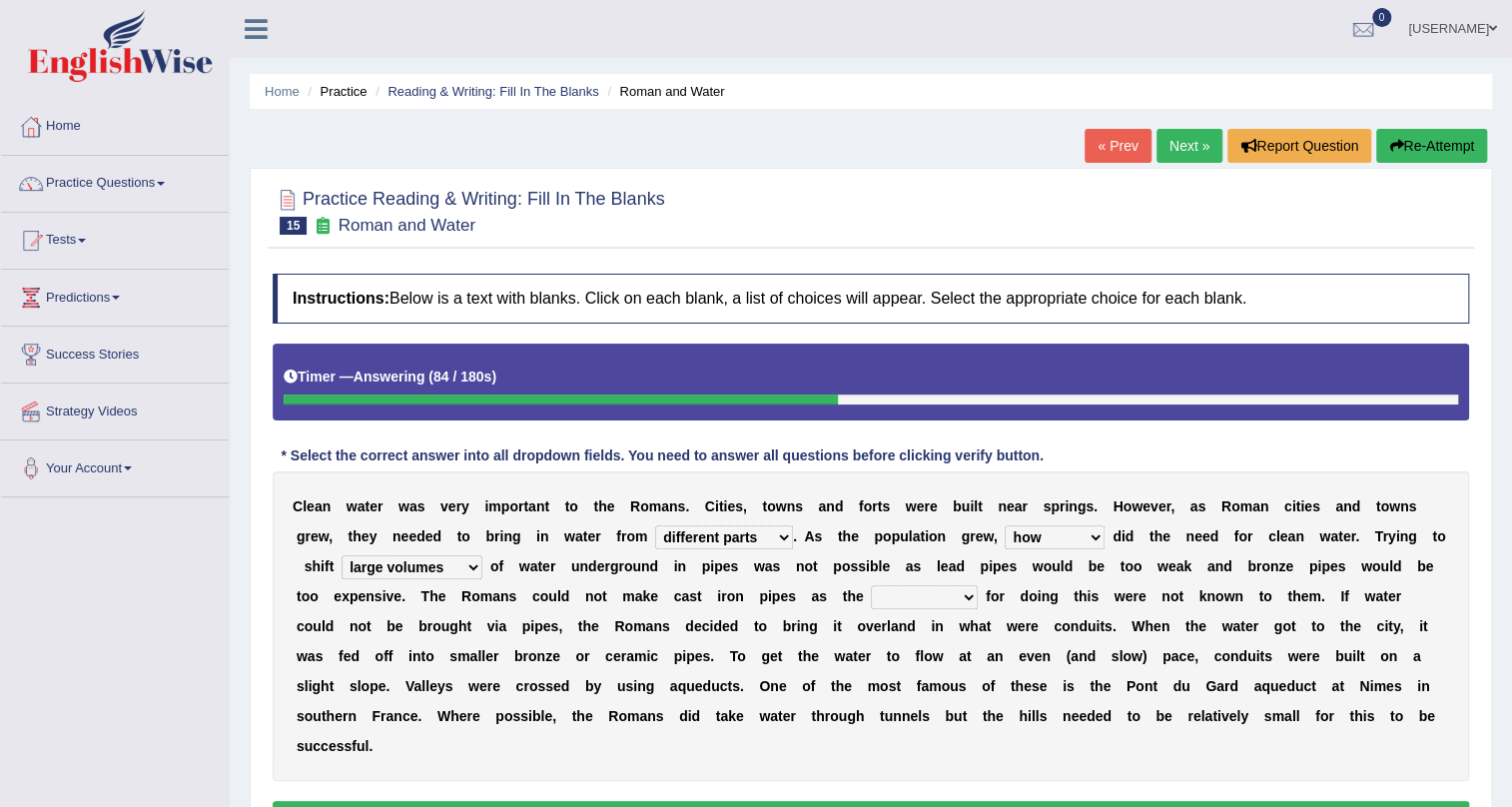click on "few loads improper intakes relative levels large volumes" at bounding box center [411, 567] 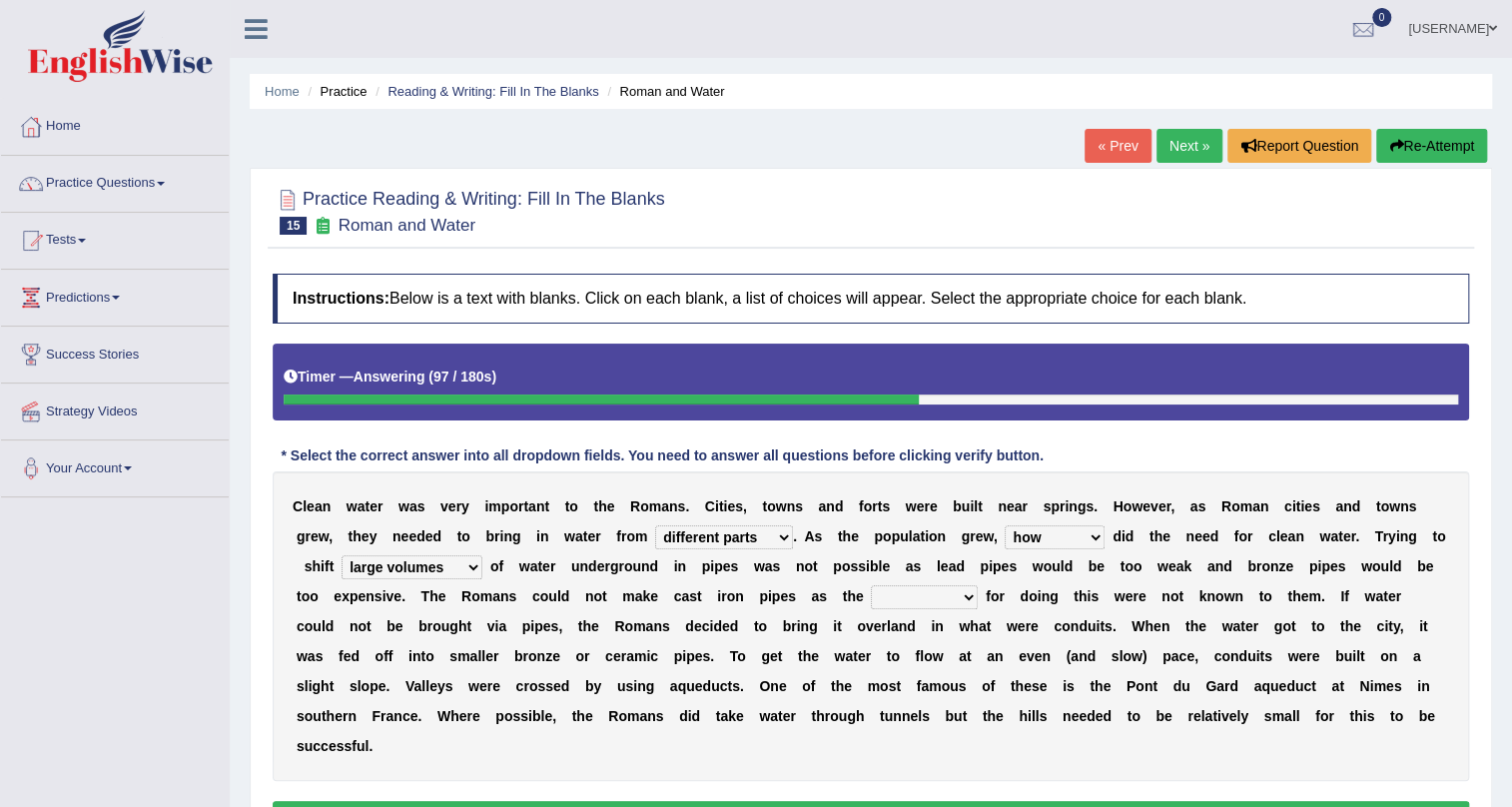 click on "spans scales proportions techniques" at bounding box center [924, 597] 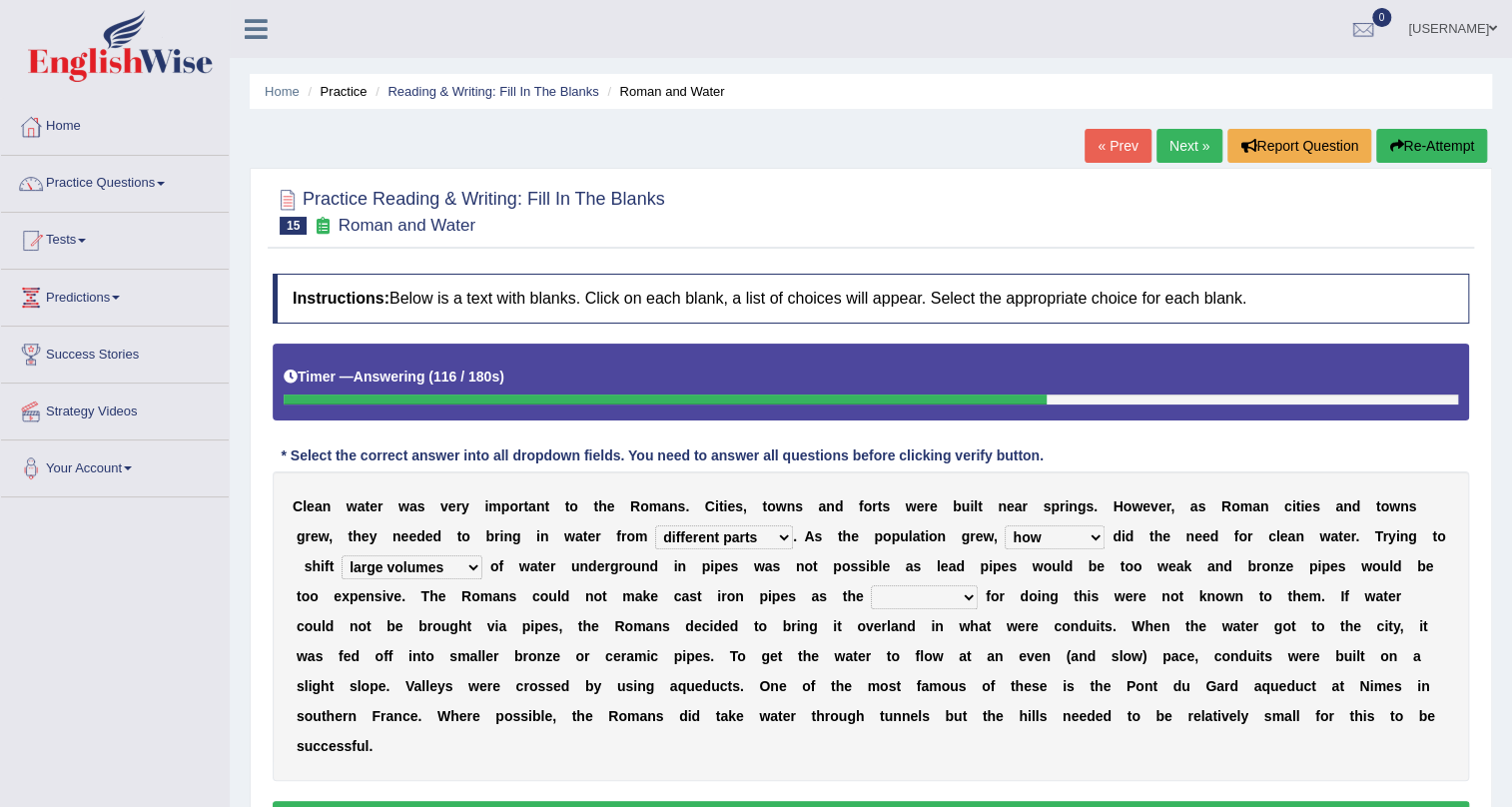 select on "techniques" 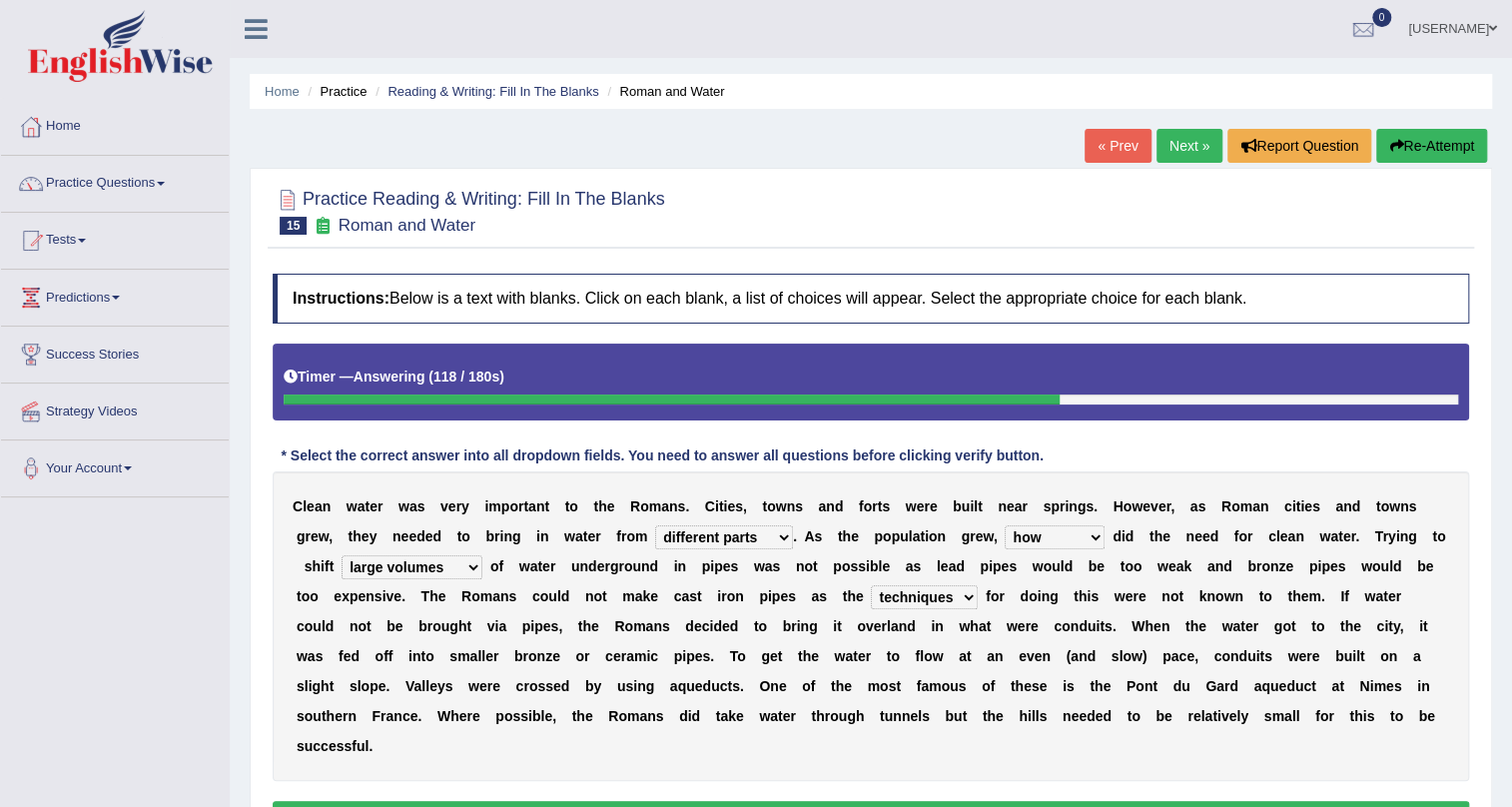 scroll, scrollTop: 90, scrollLeft: 0, axis: vertical 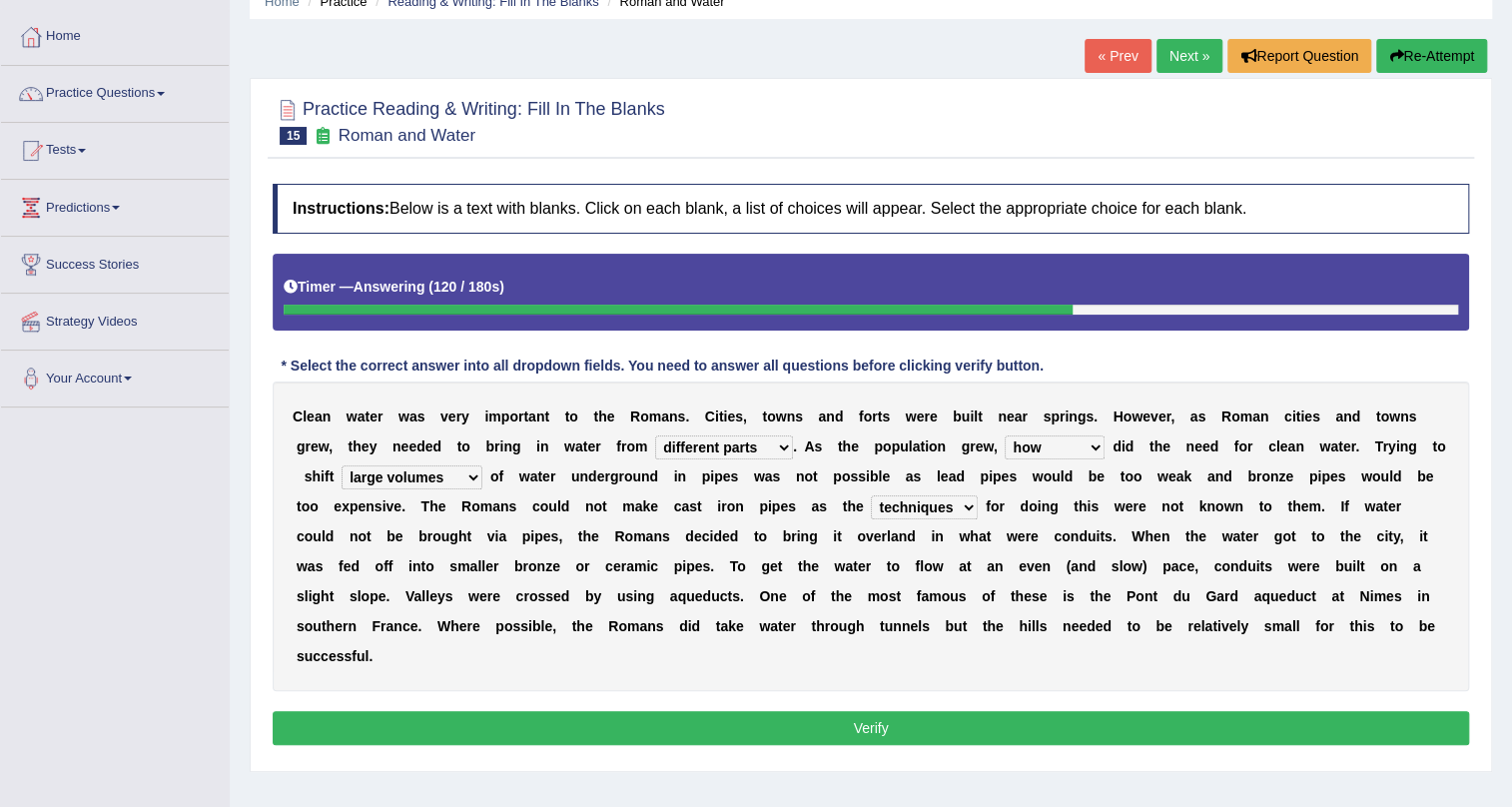 click on "Verify" at bounding box center [871, 728] 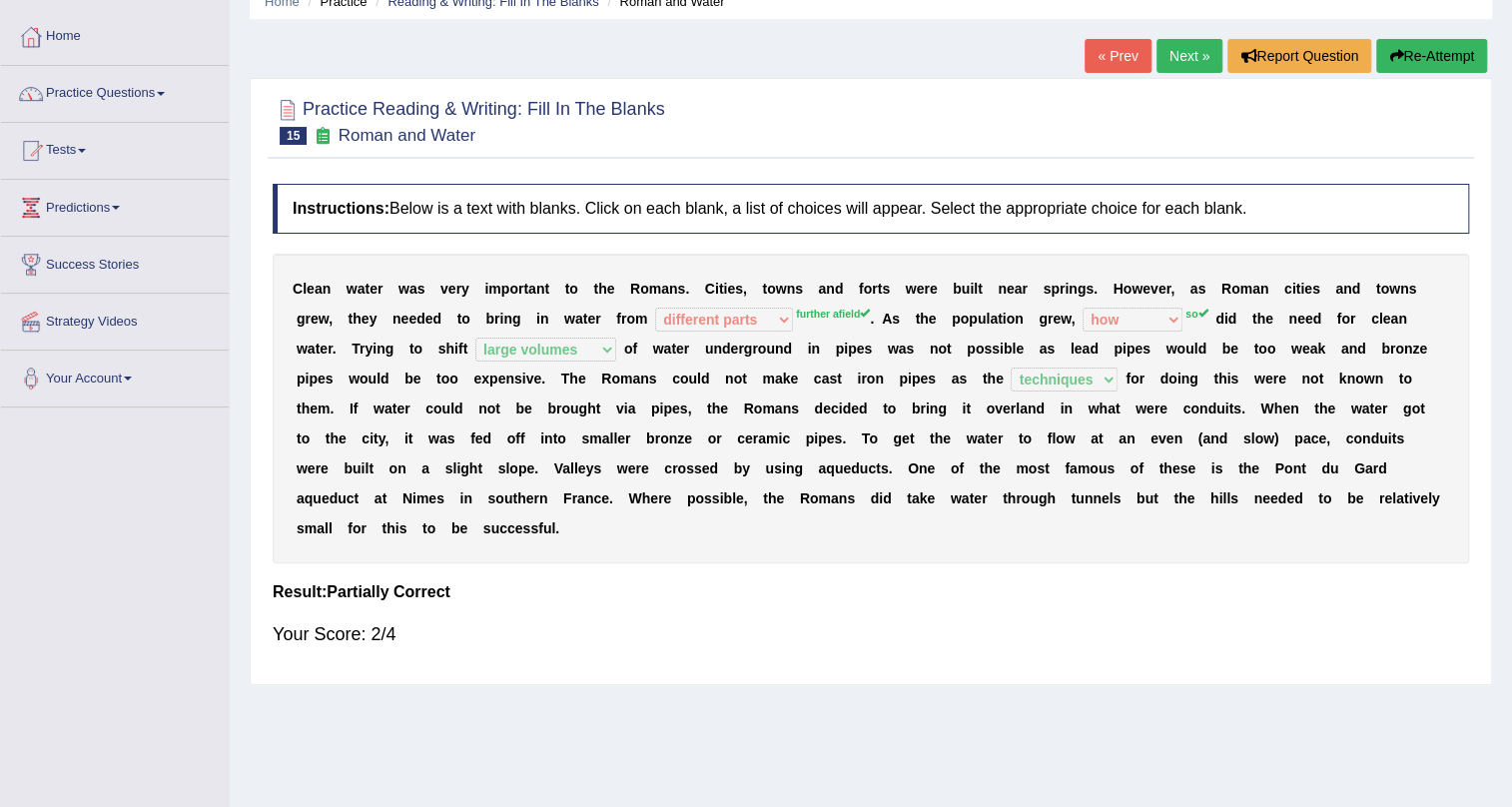 click on "Next »" at bounding box center [1189, 56] 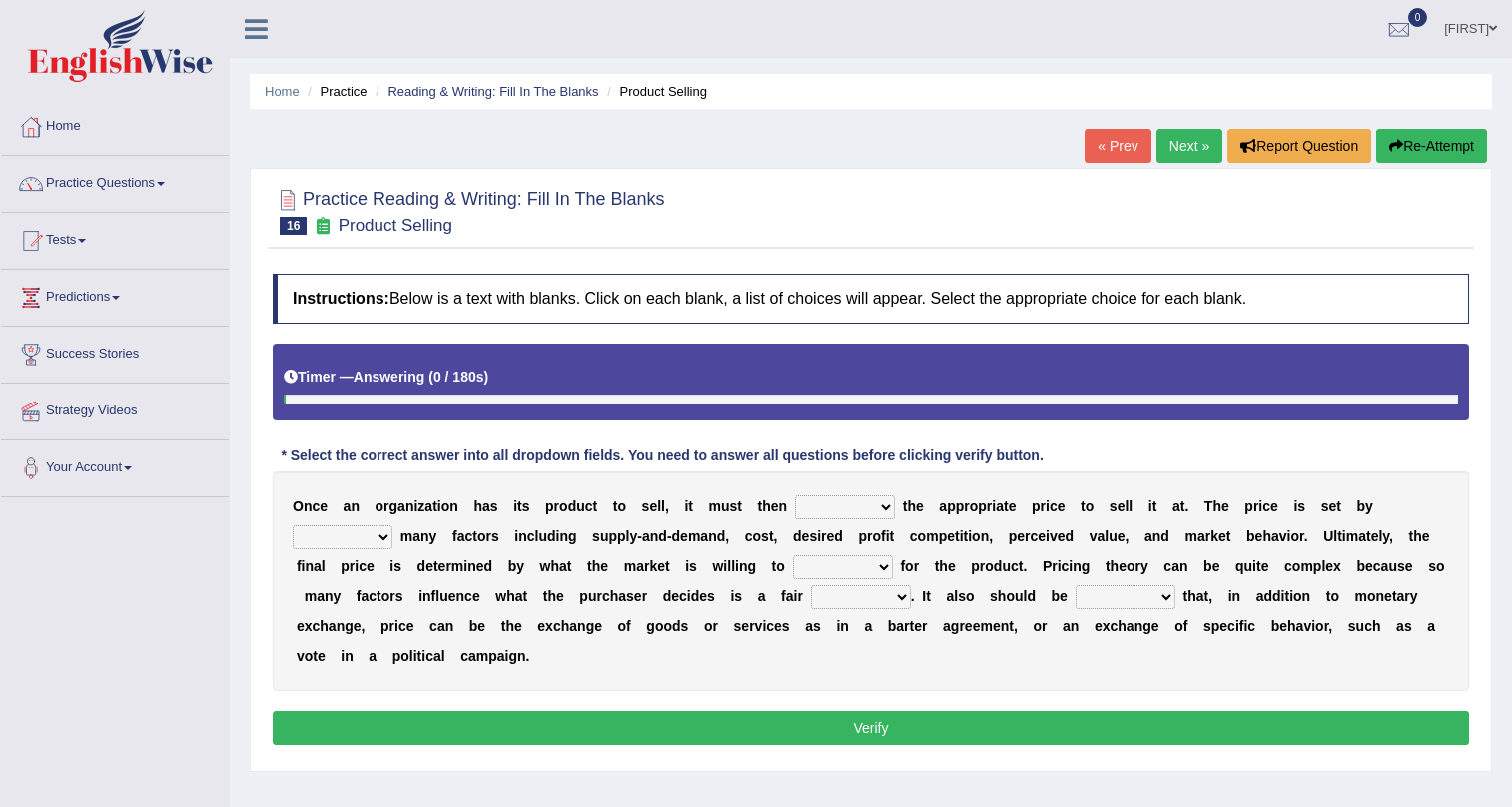 scroll, scrollTop: 0, scrollLeft: 0, axis: both 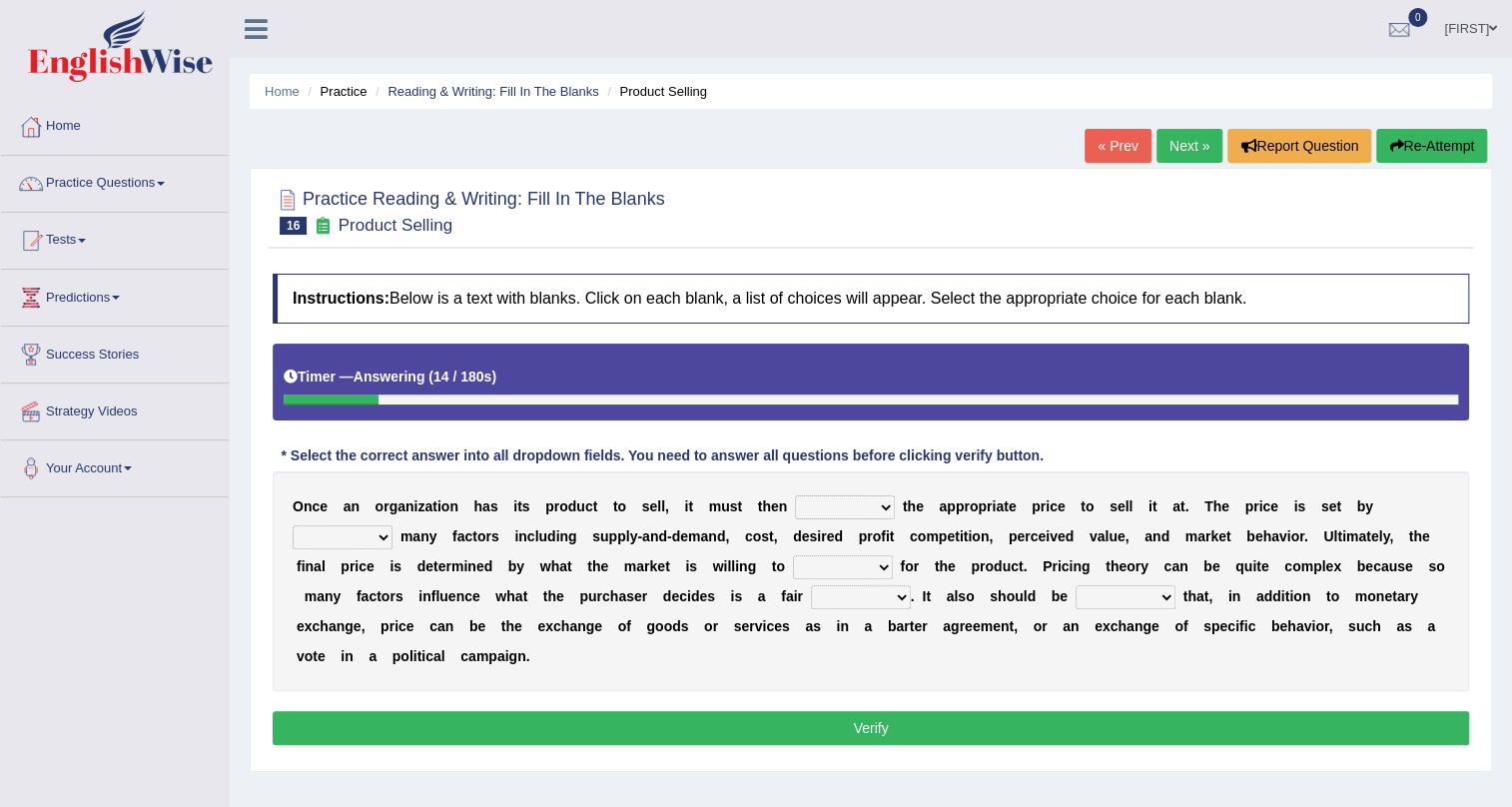 click on "tolerate determine fabricate fancy" at bounding box center [845, 507] 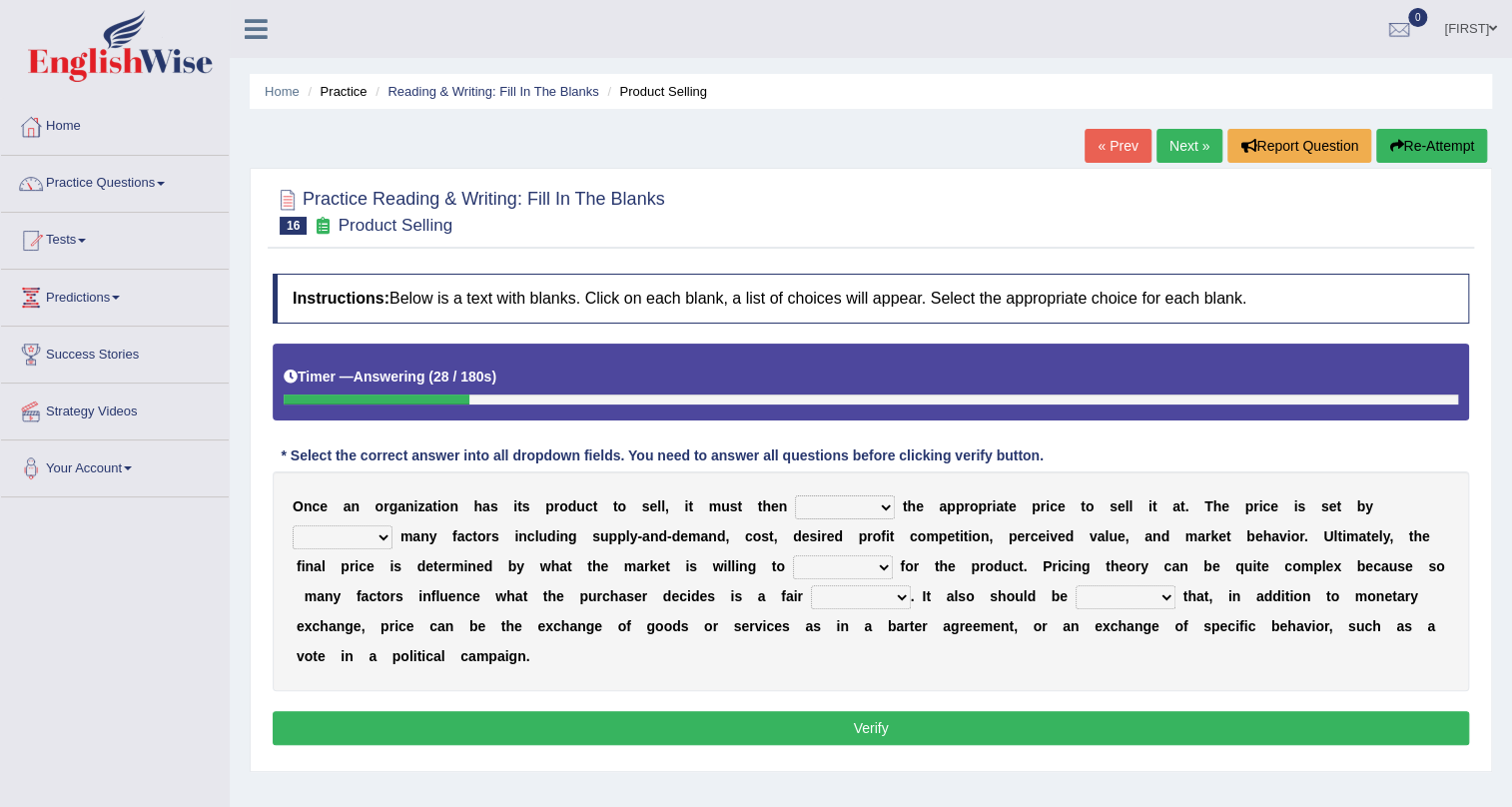select on "determine" 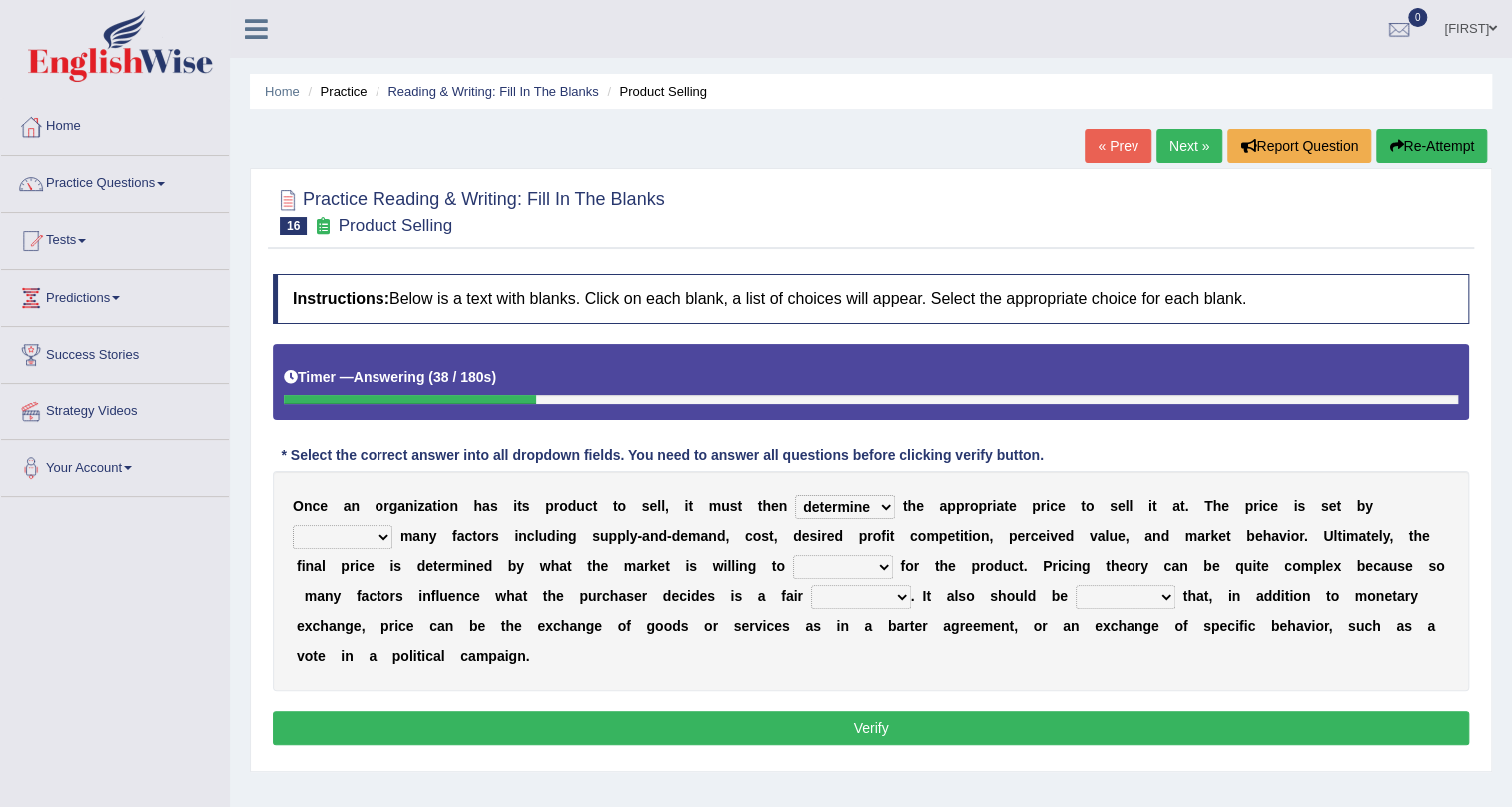 click on "comparing begetting balancing offsetting" at bounding box center (343, 537) 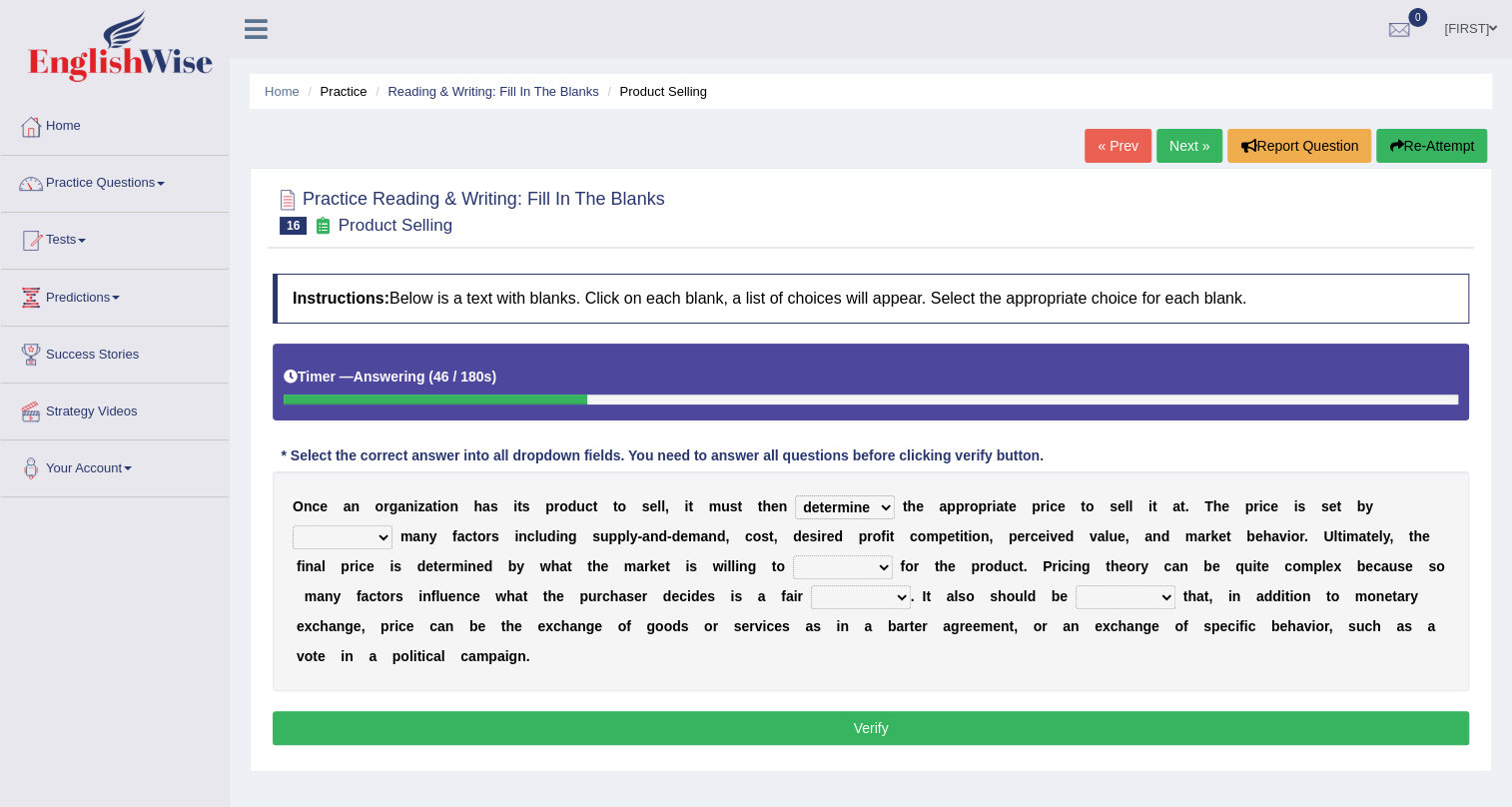 select on "comparing" 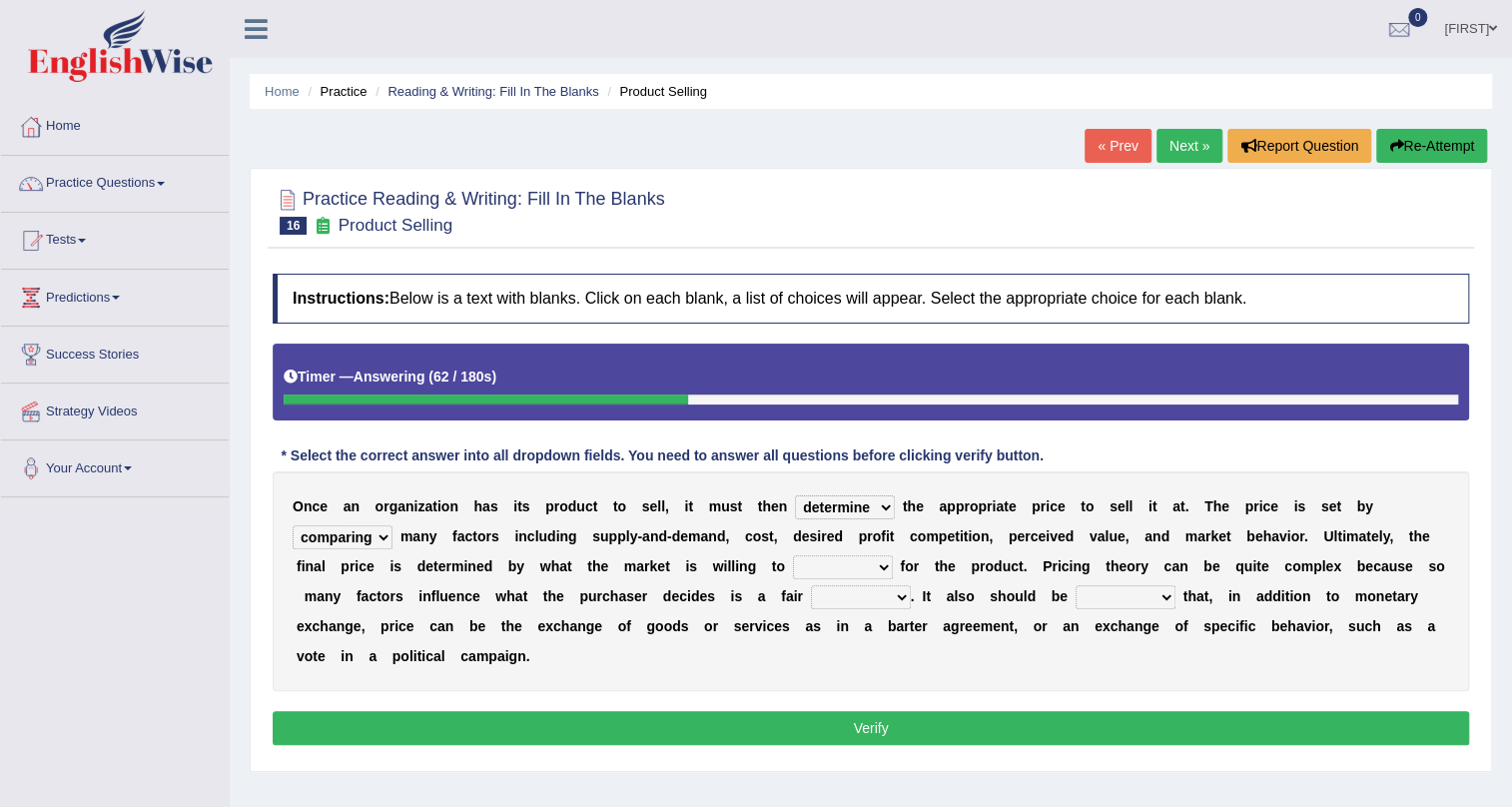 click on "consign design exchange prepare" at bounding box center (843, 567) 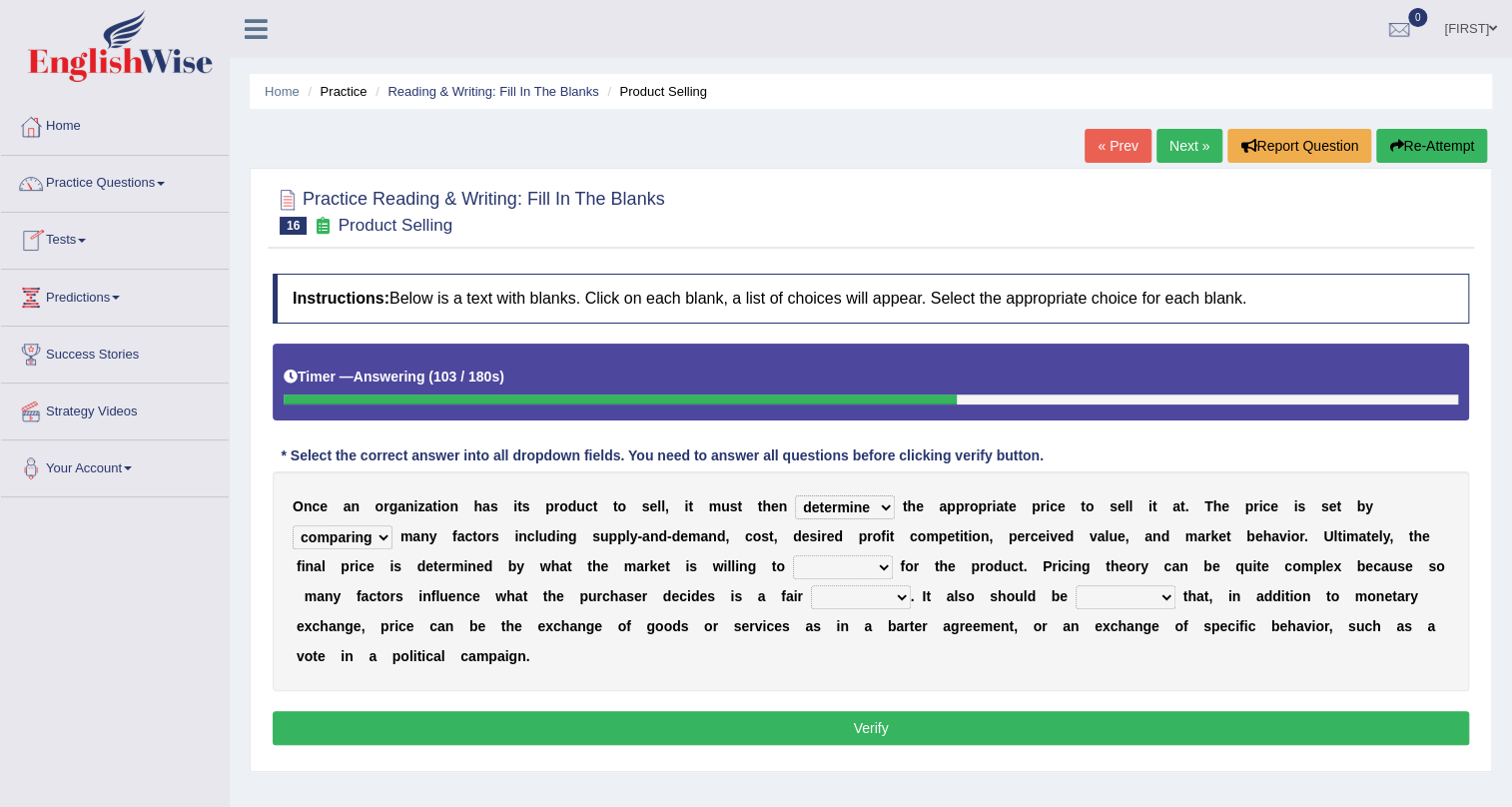 select on "design" 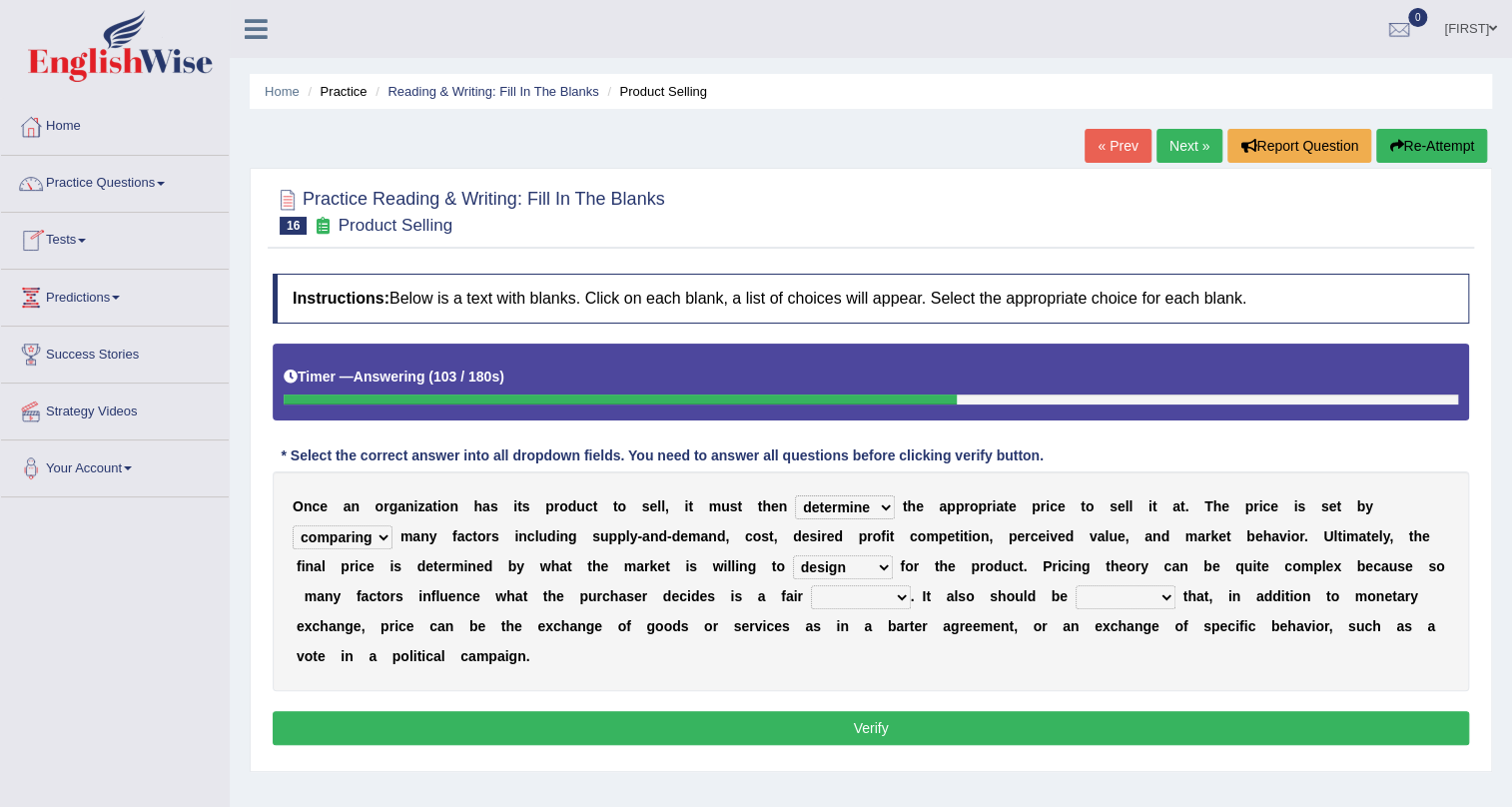 click on "consign design exchange prepare" at bounding box center (843, 567) 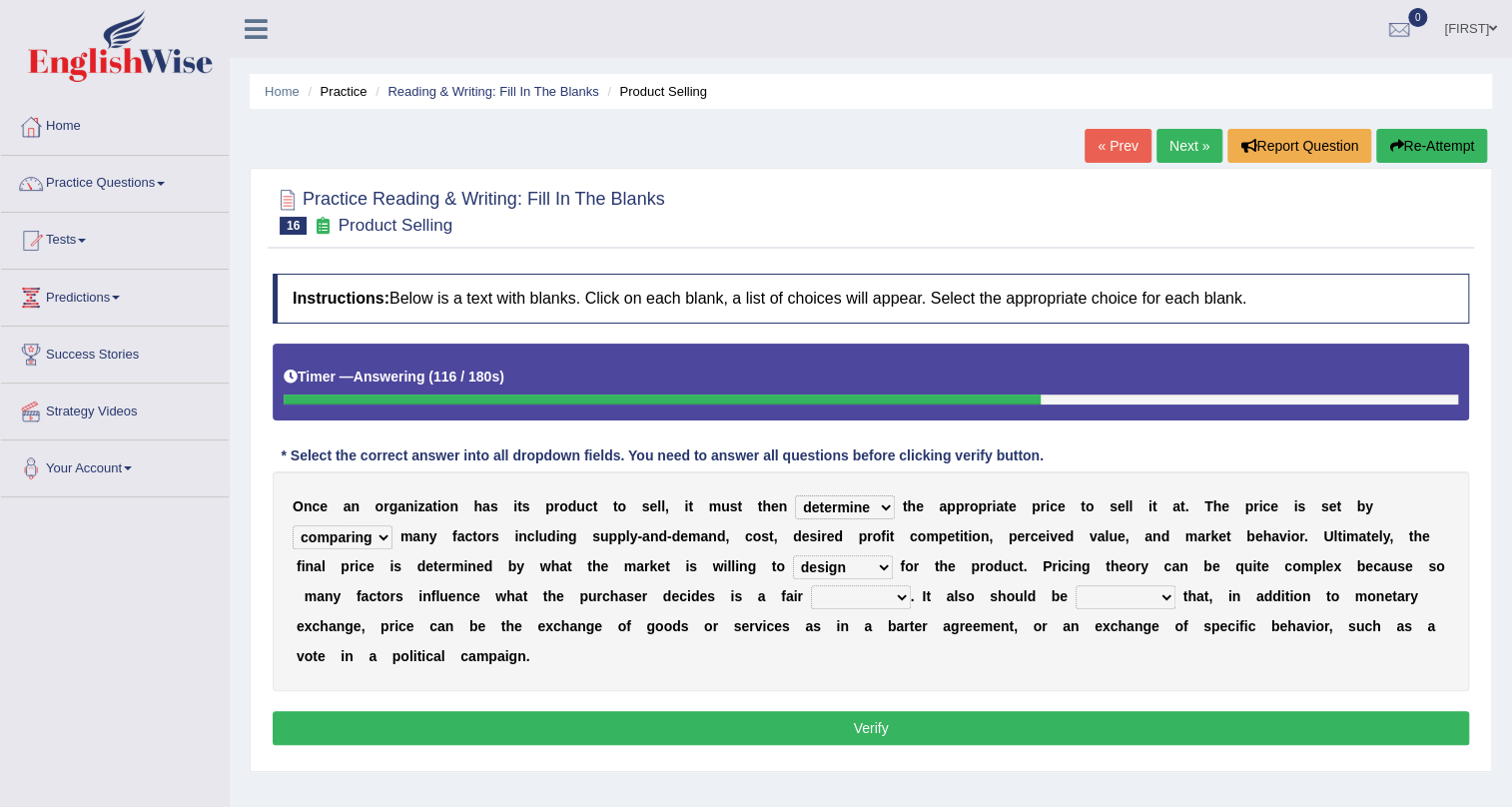 click on "addition shape content value" at bounding box center [861, 597] 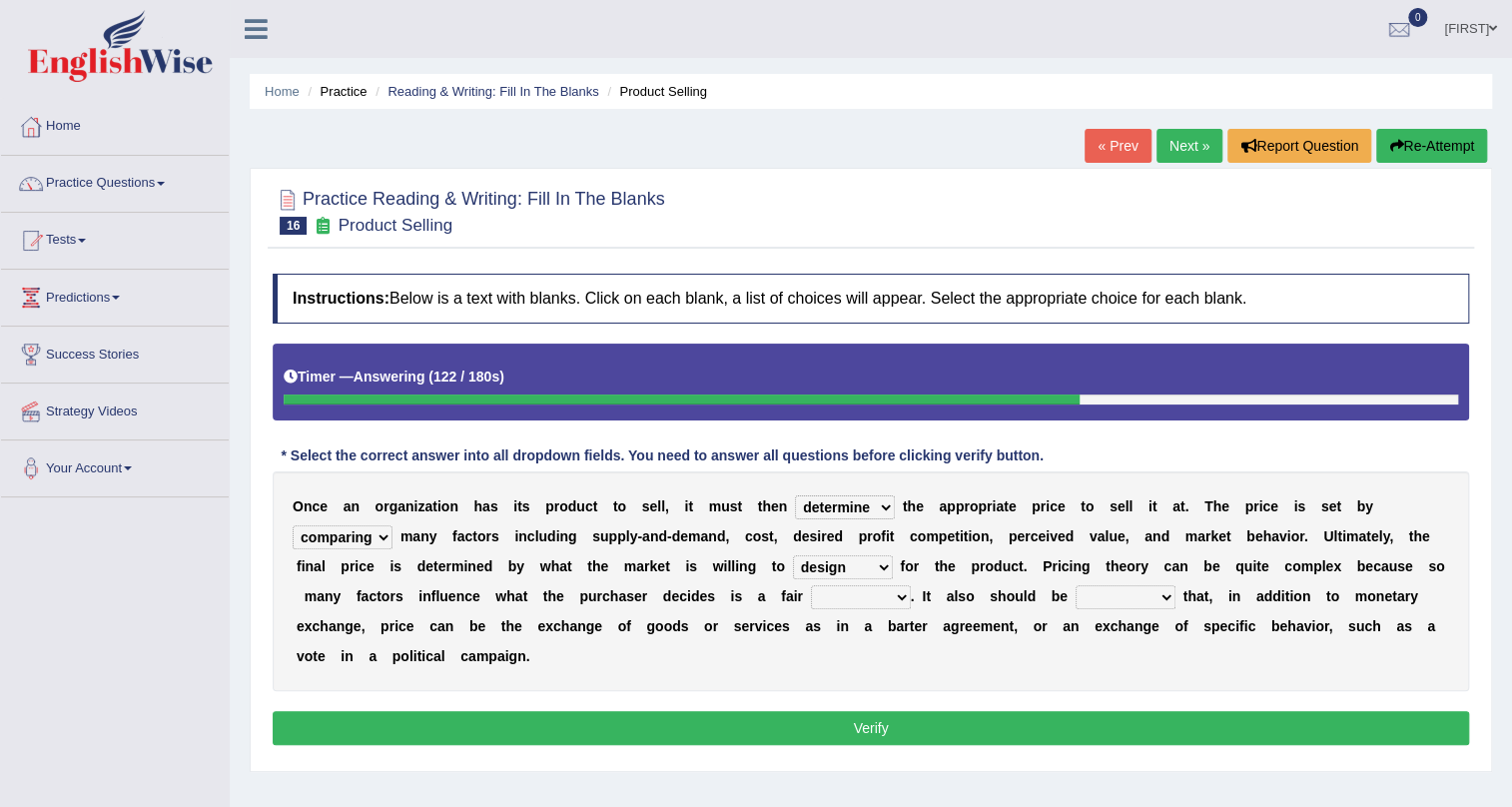 select on "value" 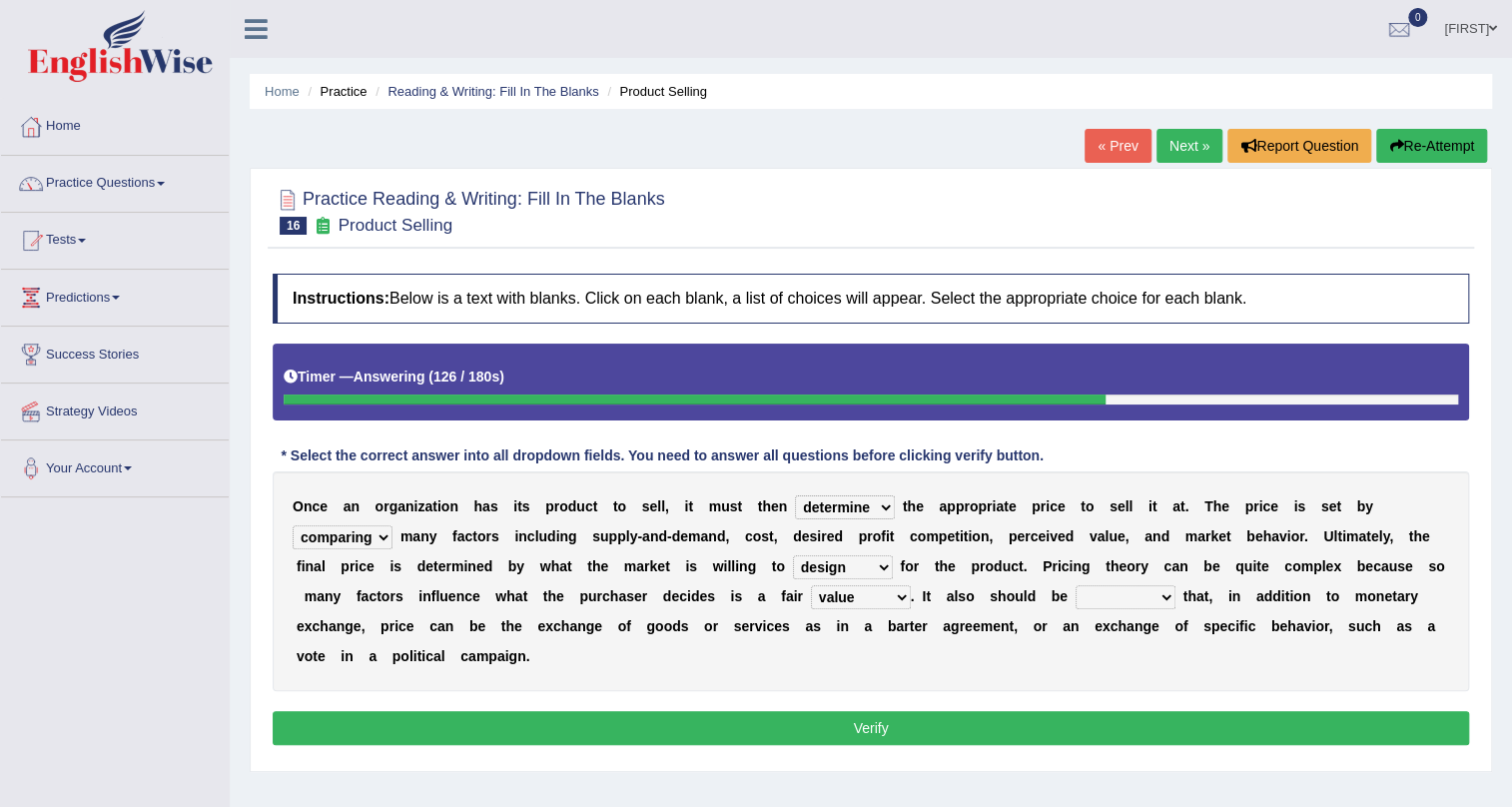 click on "addition shape content value" at bounding box center (861, 597) 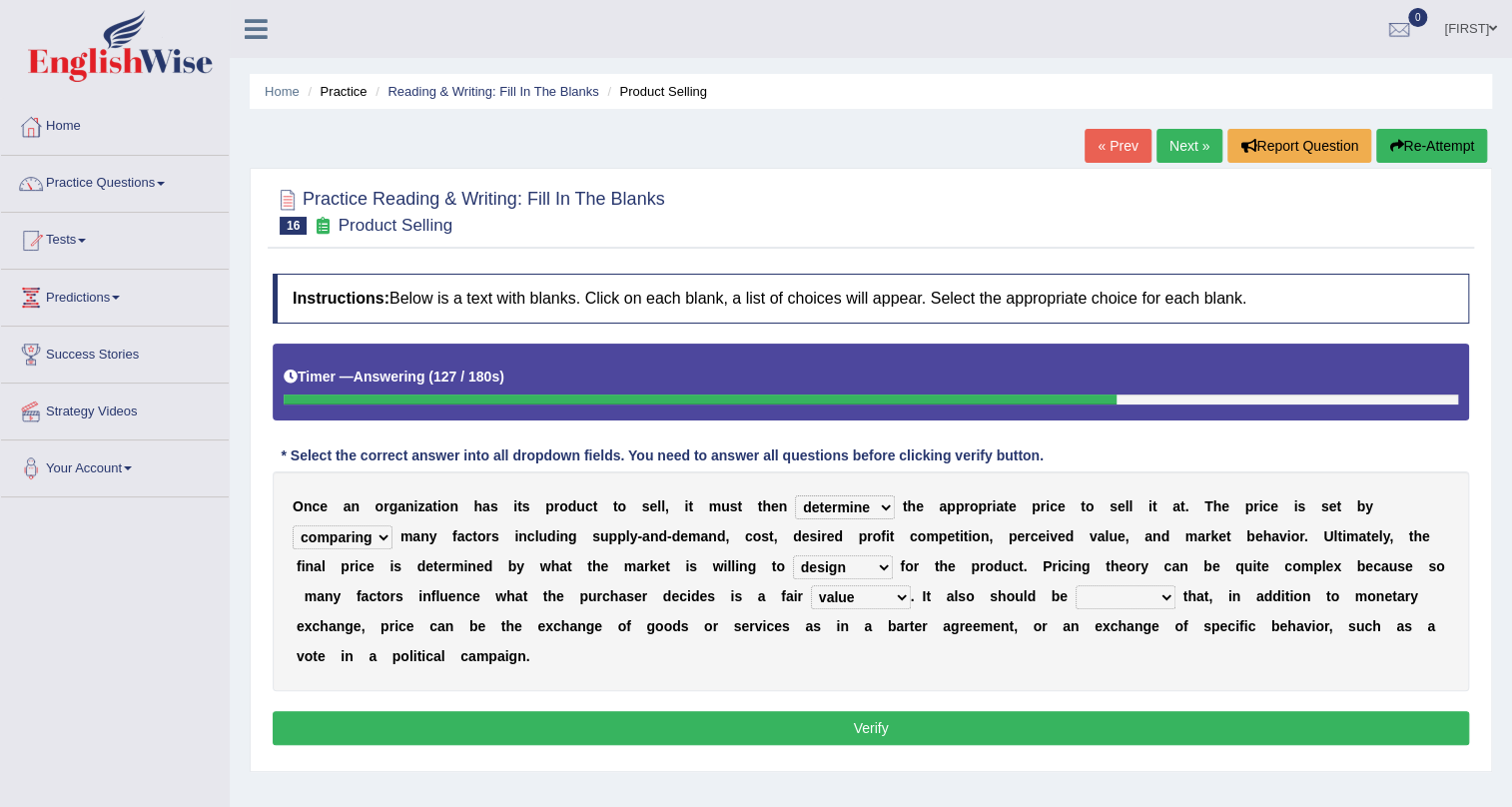 click on "O n c e       a n       o r g a n i z a t i o n       h a s       i t s       p r o d u c t       t o       s e l l ,       i t       m u s t       t h e n    tolerate determine fabricate fancy    t h e       a p p r o p r i a t e       p r i c e       t o       s e l l       i t       a t .       T h e       p r i c e       i s       s e t       b y    comparing begetting balancing offsetting    m a n y       f a c t o r s       i n c l u d i n g       s u p p l y - a n d - d e m a n d ,       c o s t ,       d e s i r e d       p r o f i t       c o m p e t i t i o n ,       p e r c e i v e d       v a l u e ,       a n d       m a r k e t       b e h a v i o r .       U l t i m a t e l y ,       t h e       f i n a l       p r i c e       i s       d e t e r m i n e d       b y       w h a t       t h e       m a r k e t       i s       w i l l i n g       t o    consign design exchange prepare    f o r    t" at bounding box center [871, 581] 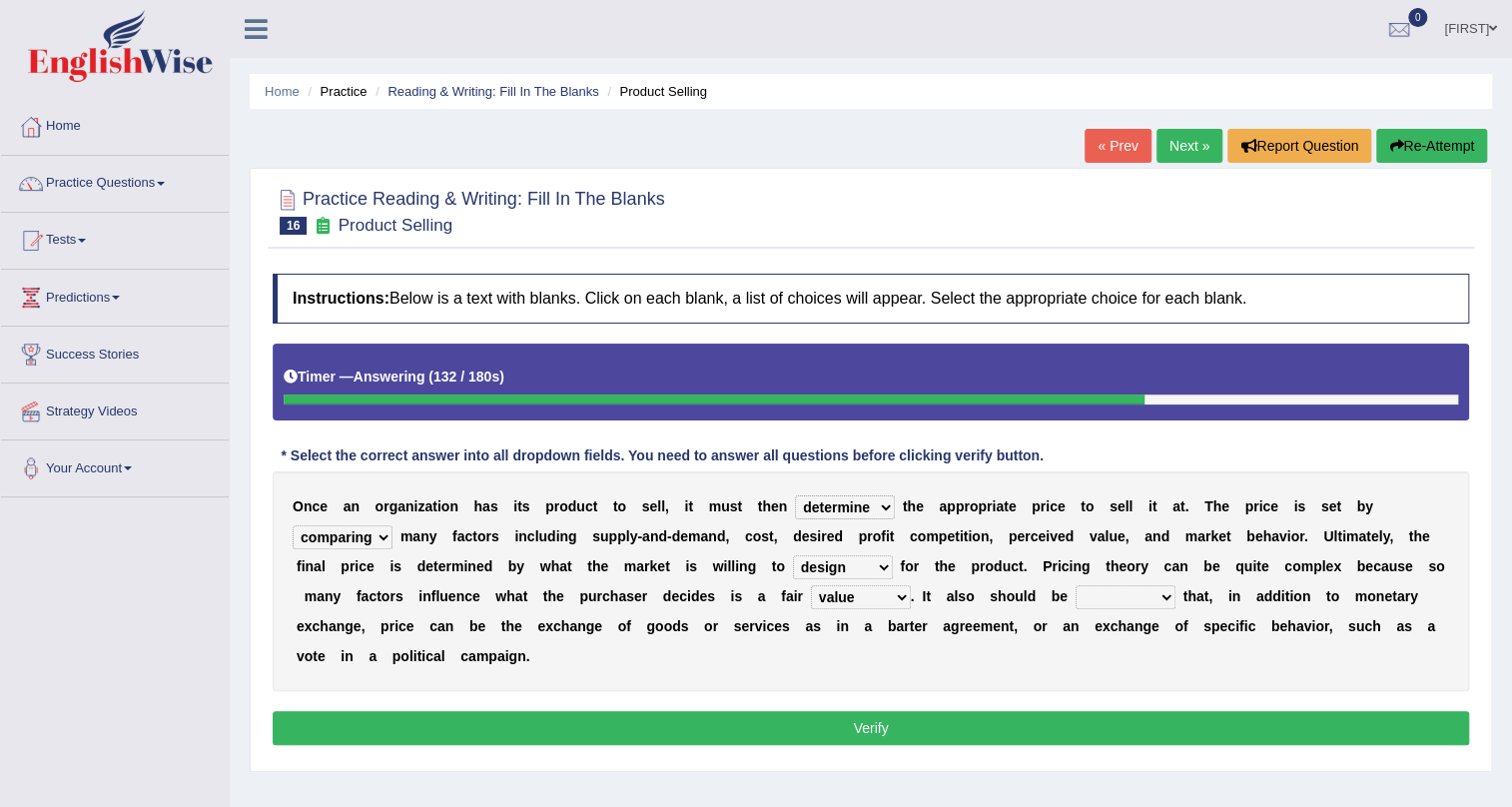 click on "explained enlarged overrated noted" at bounding box center (1126, 597) 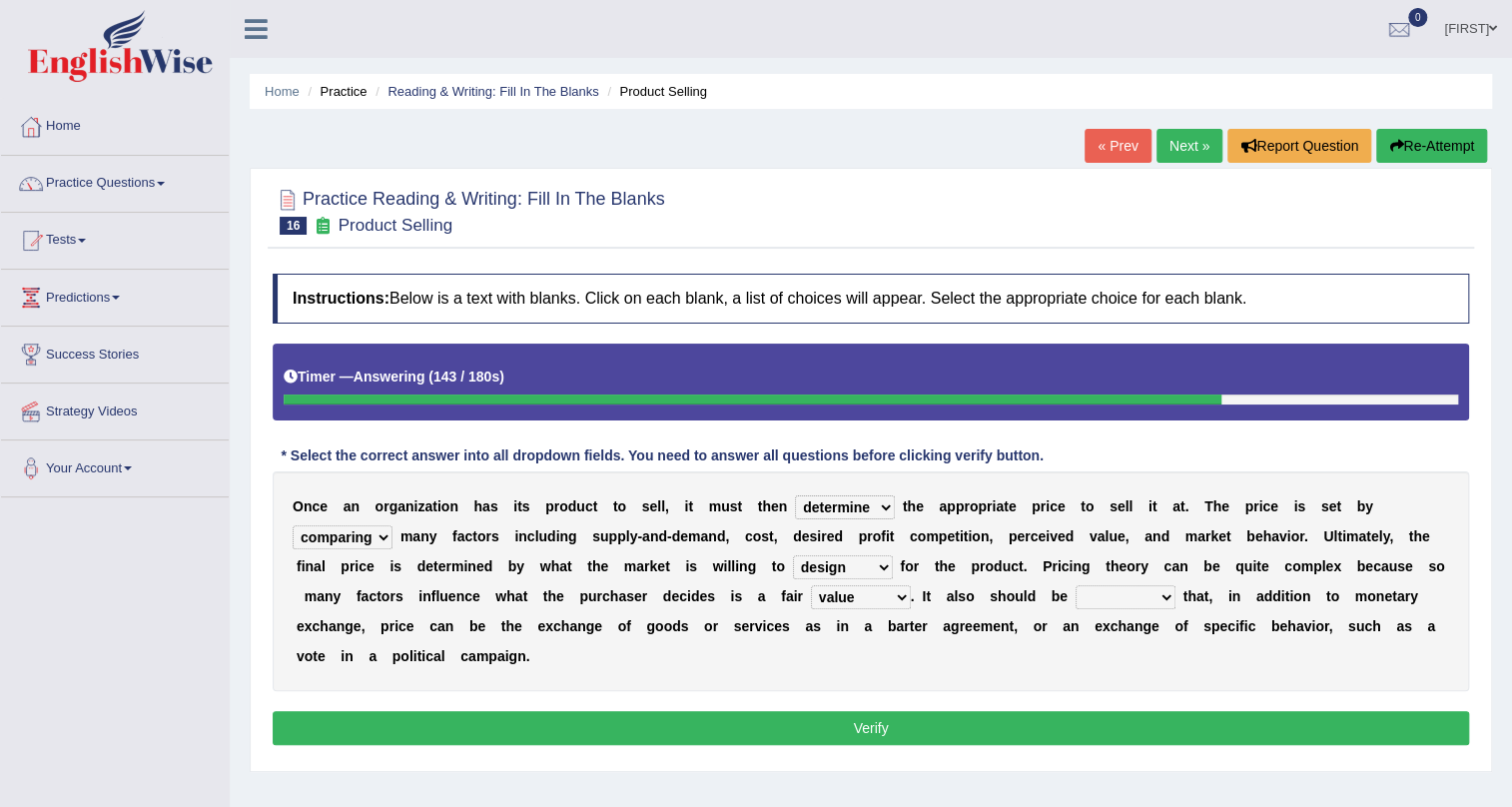 select on "explained" 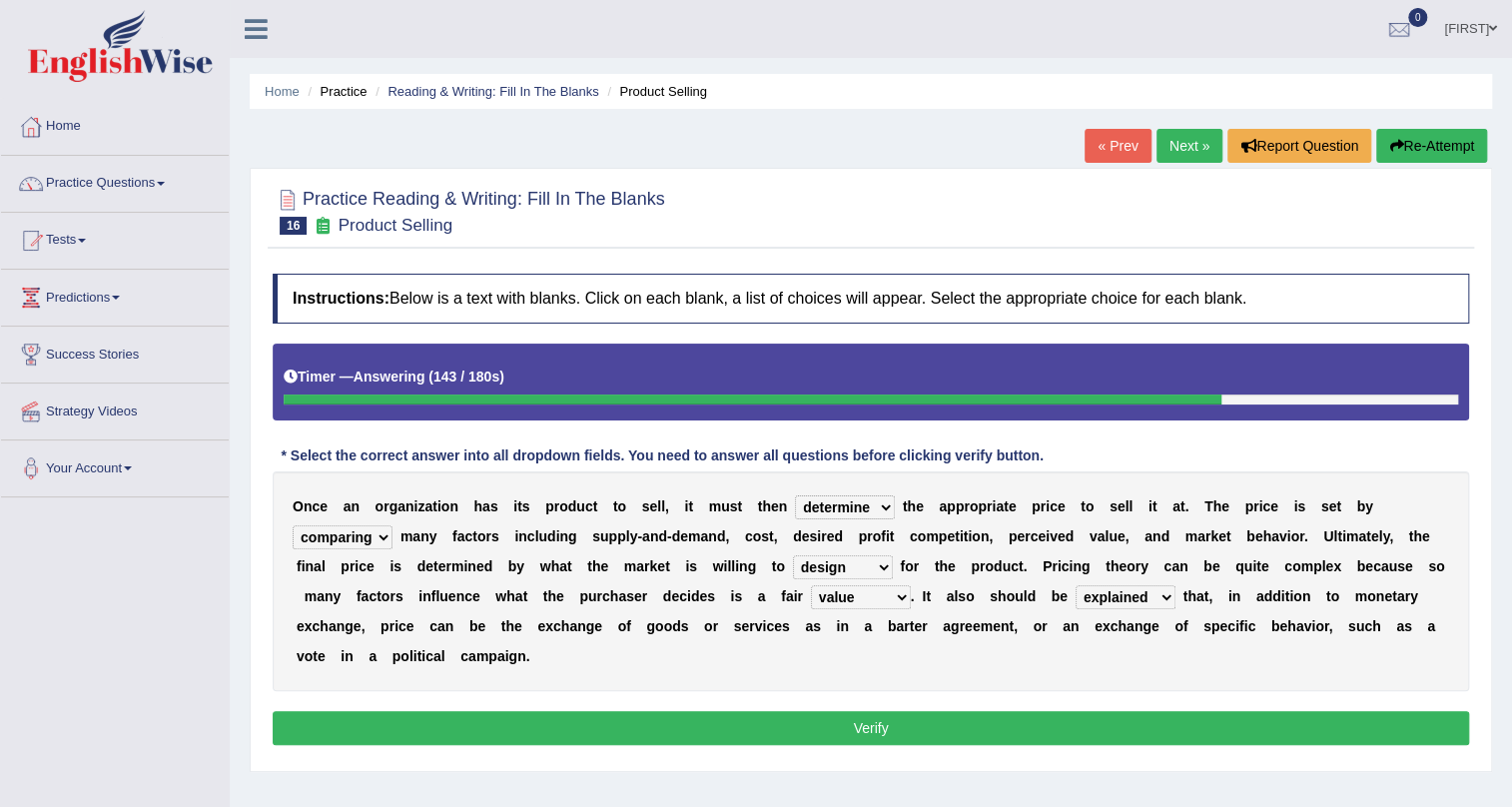 click on "explained enlarged overrated noted" at bounding box center [1126, 597] 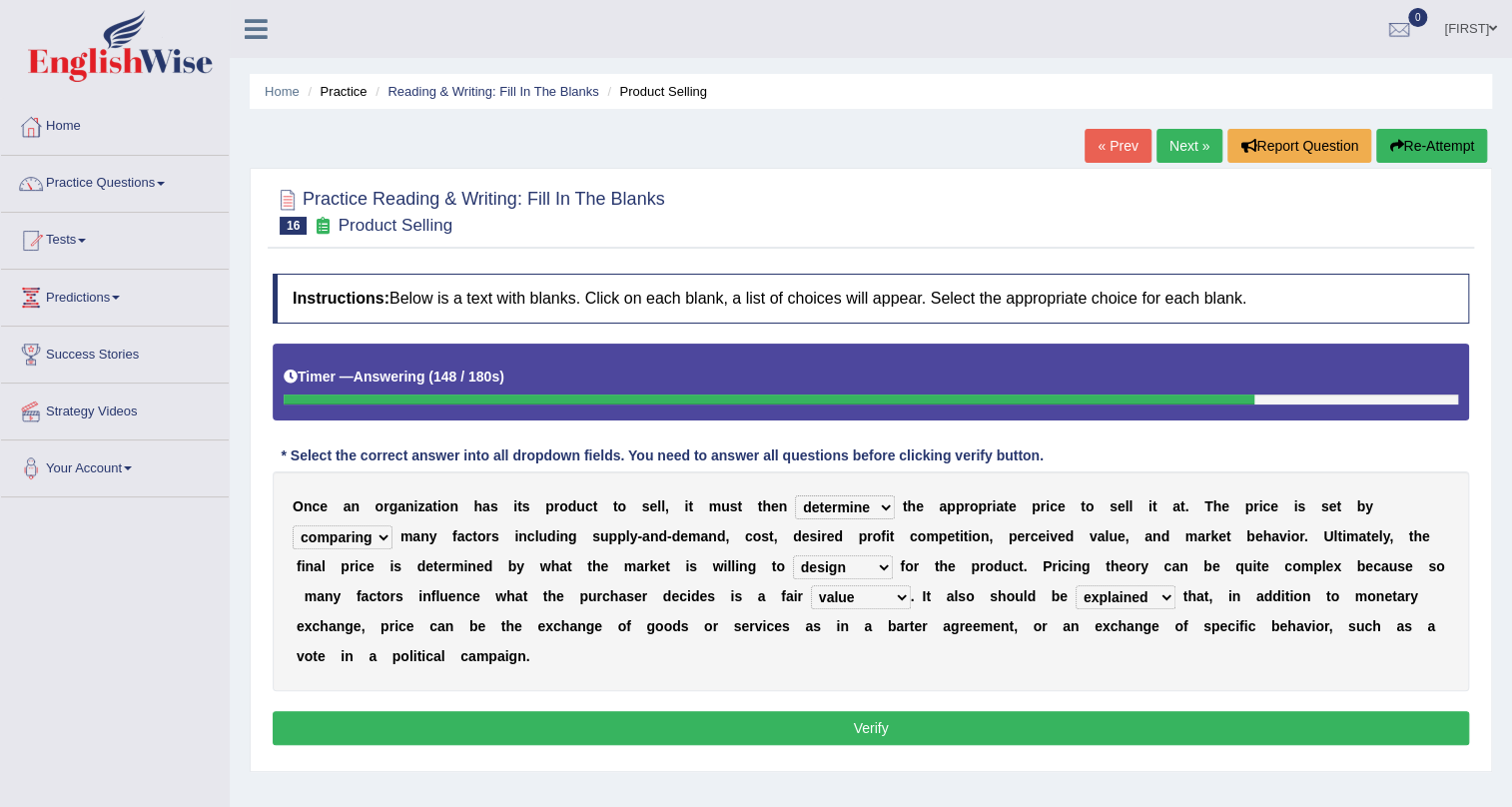 click on "Verify" at bounding box center [871, 728] 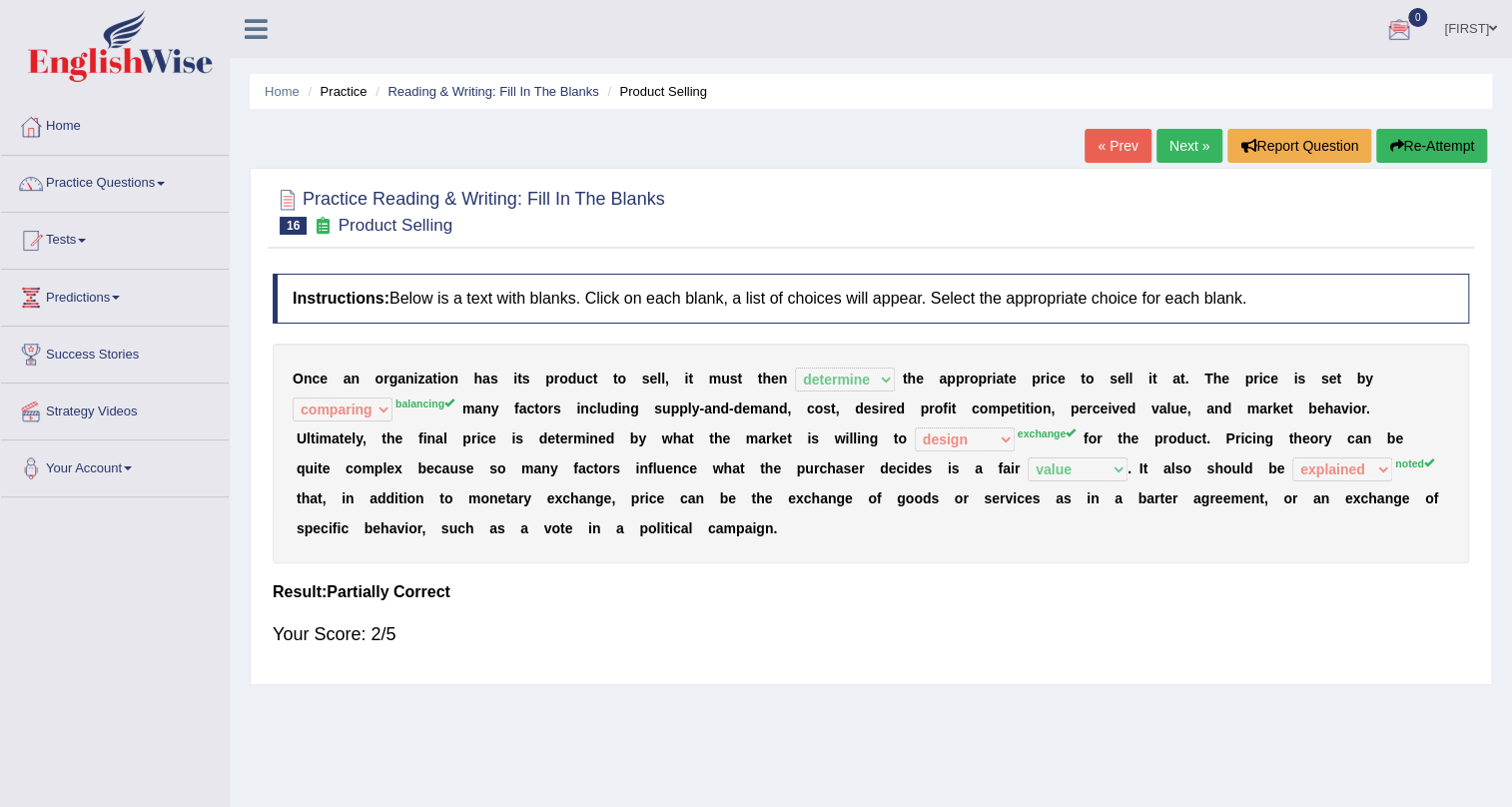 click on "Next »" at bounding box center (1189, 146) 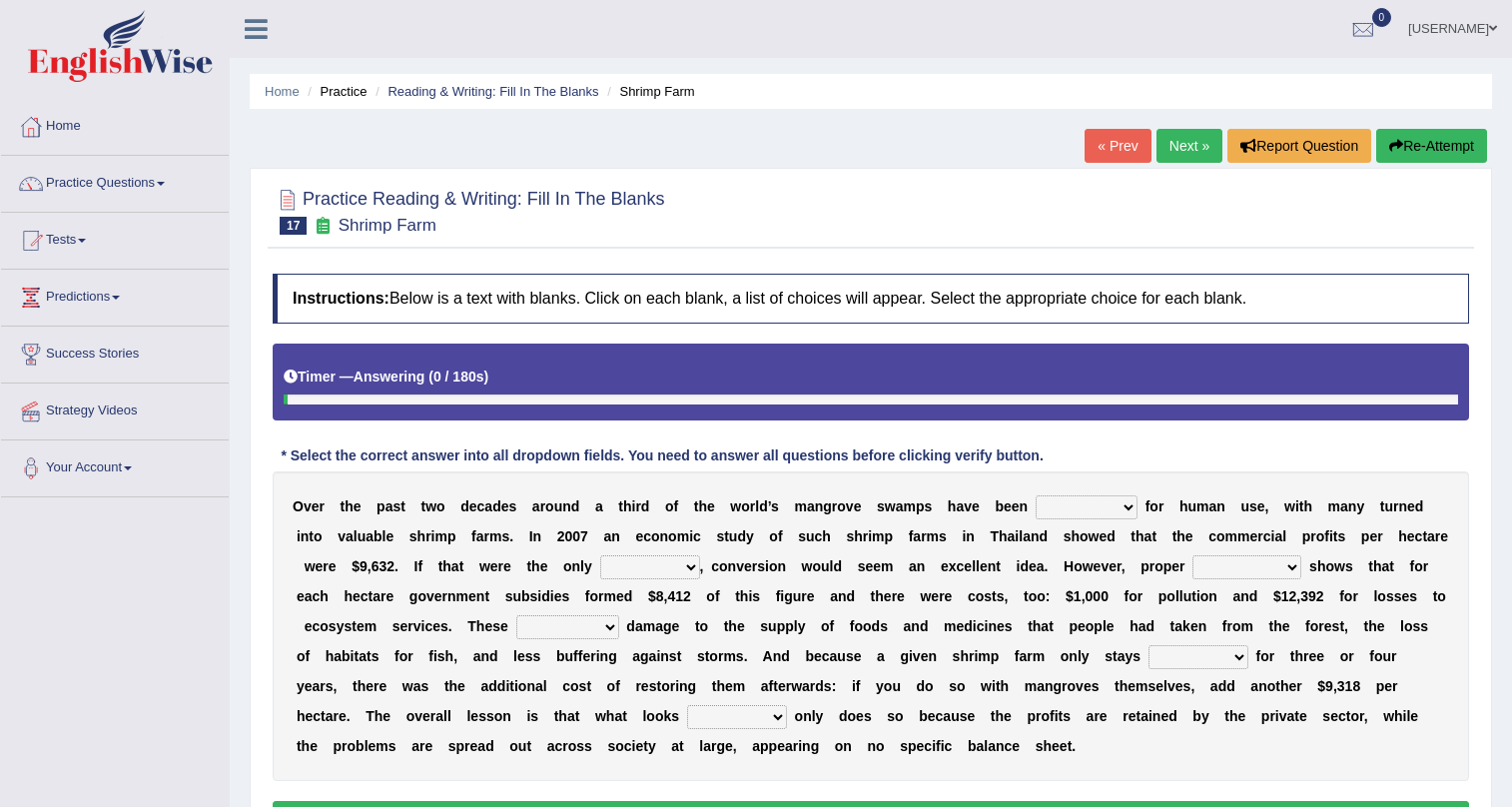 scroll, scrollTop: 0, scrollLeft: 0, axis: both 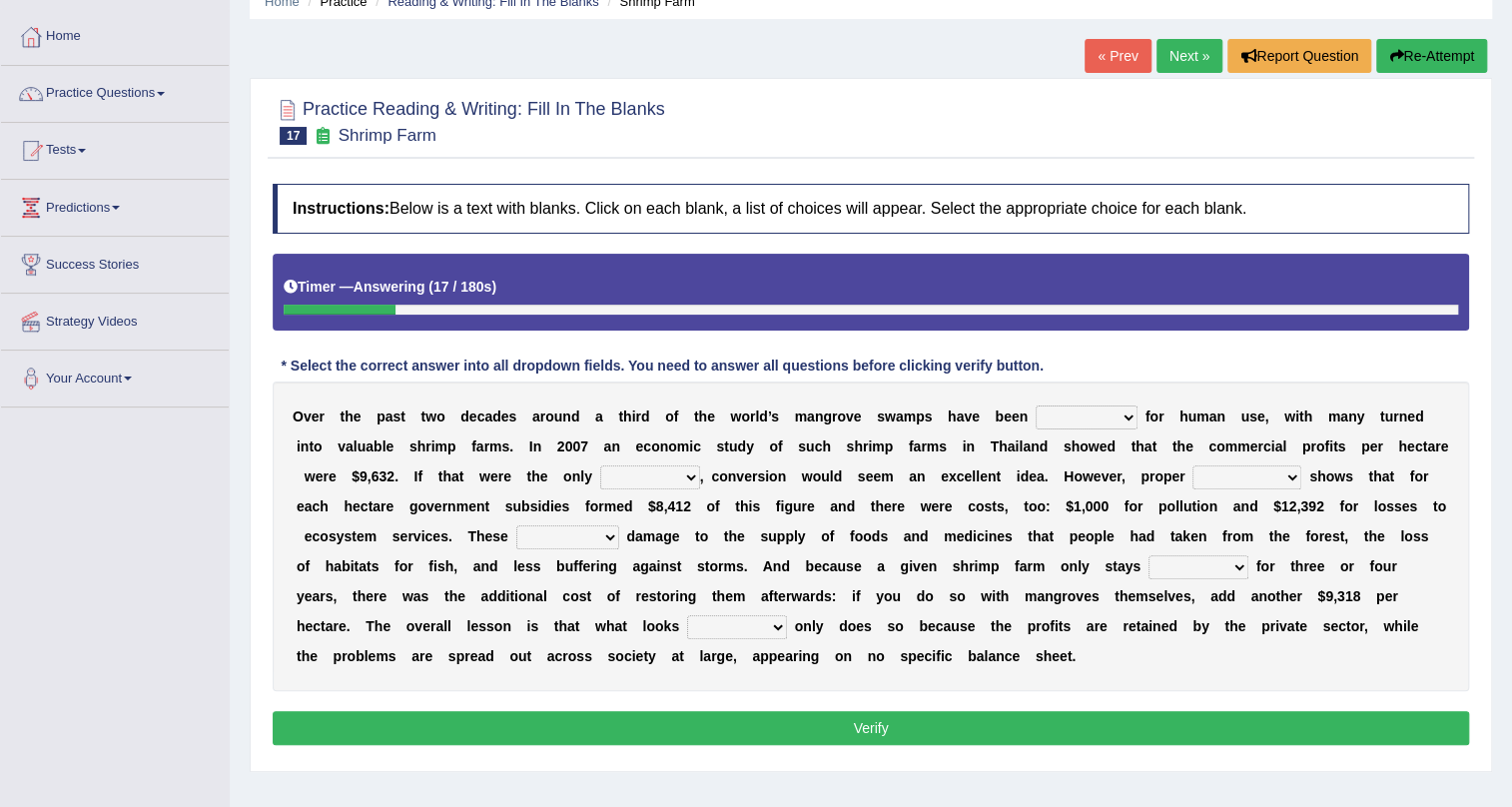 click on "rearranged exchanged conserved converted" at bounding box center [1087, 417] 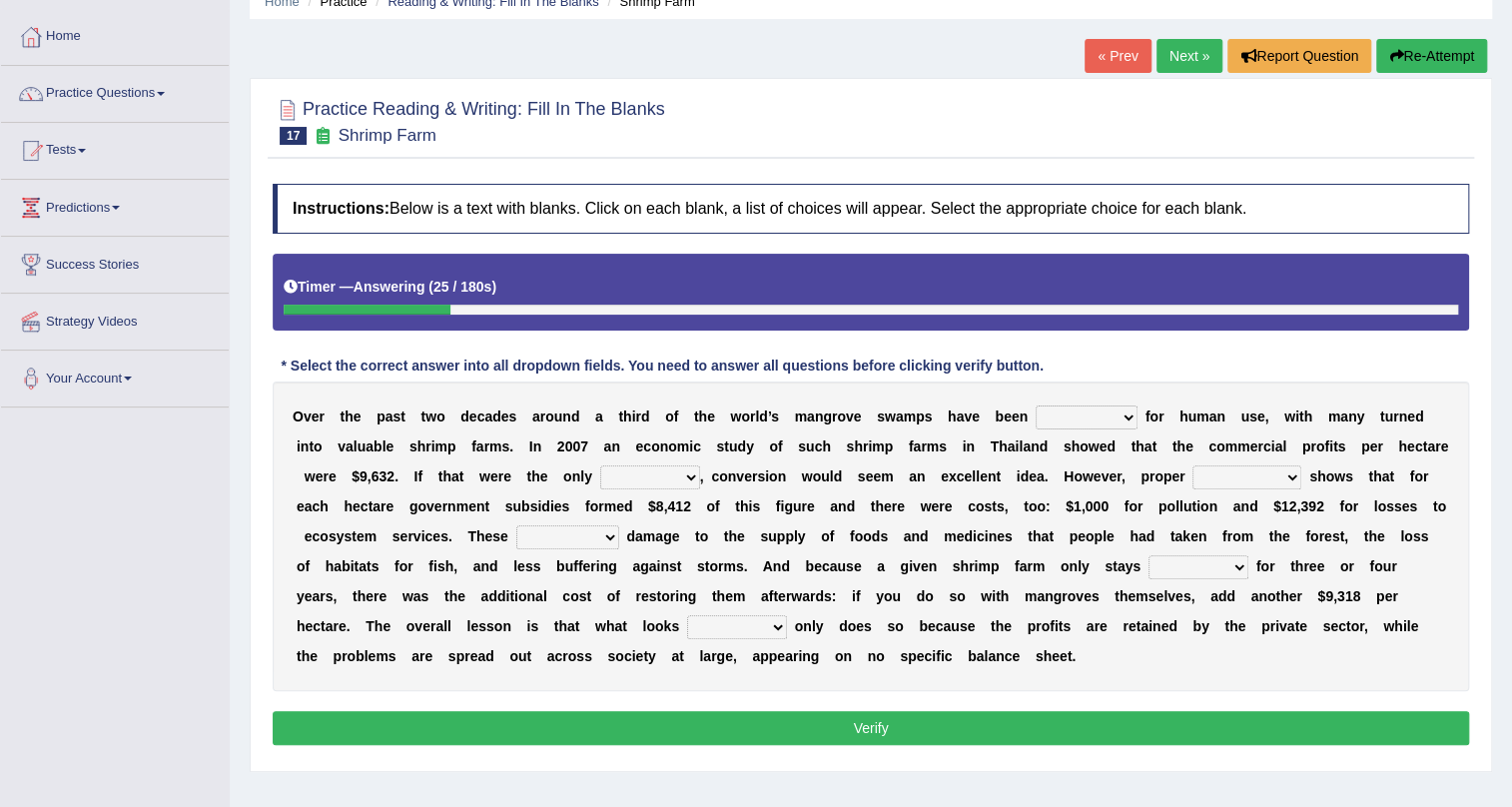 select on "exchanged" 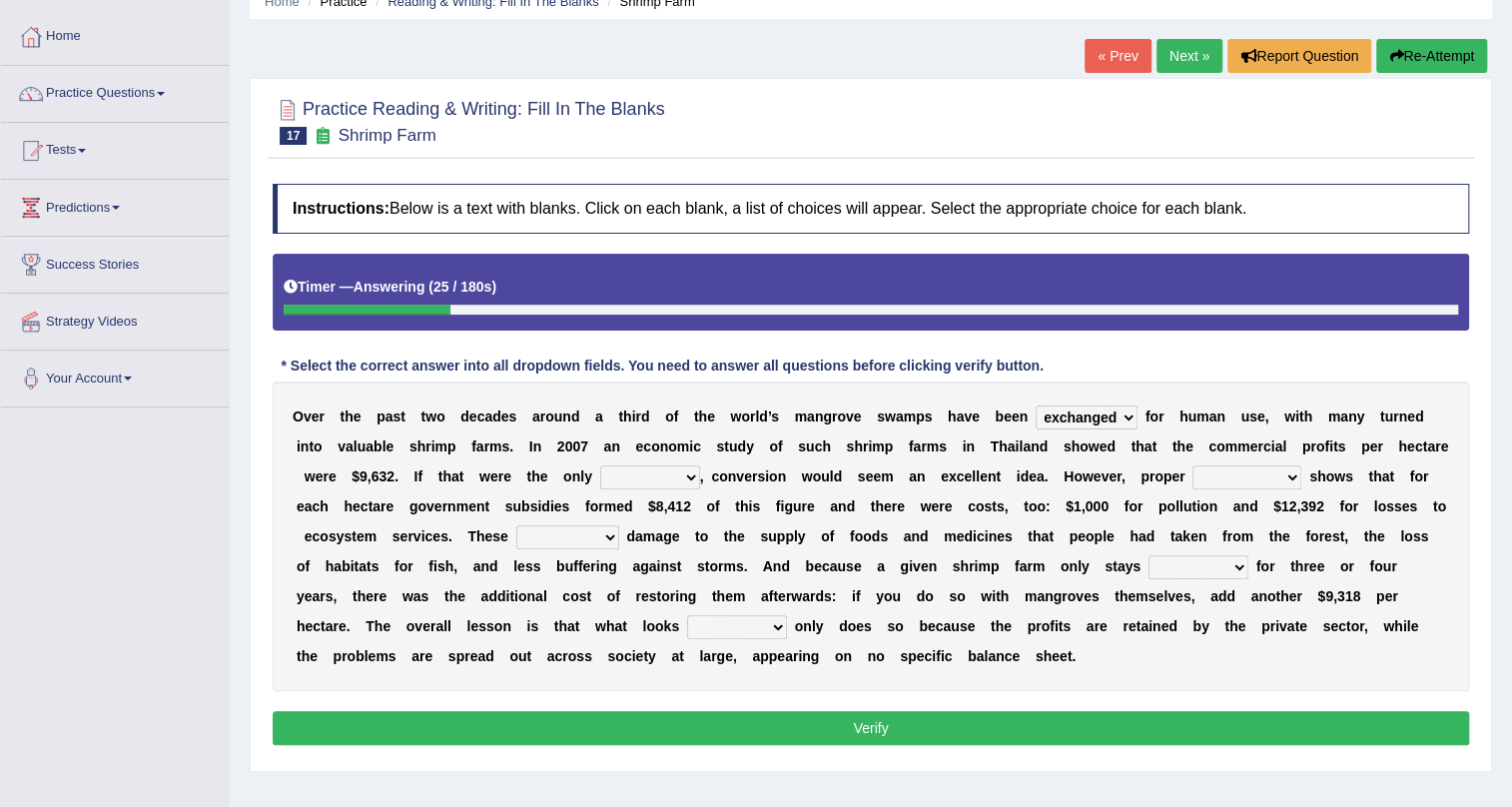 click on "rearranged exchanged conserved converted" at bounding box center [1087, 417] 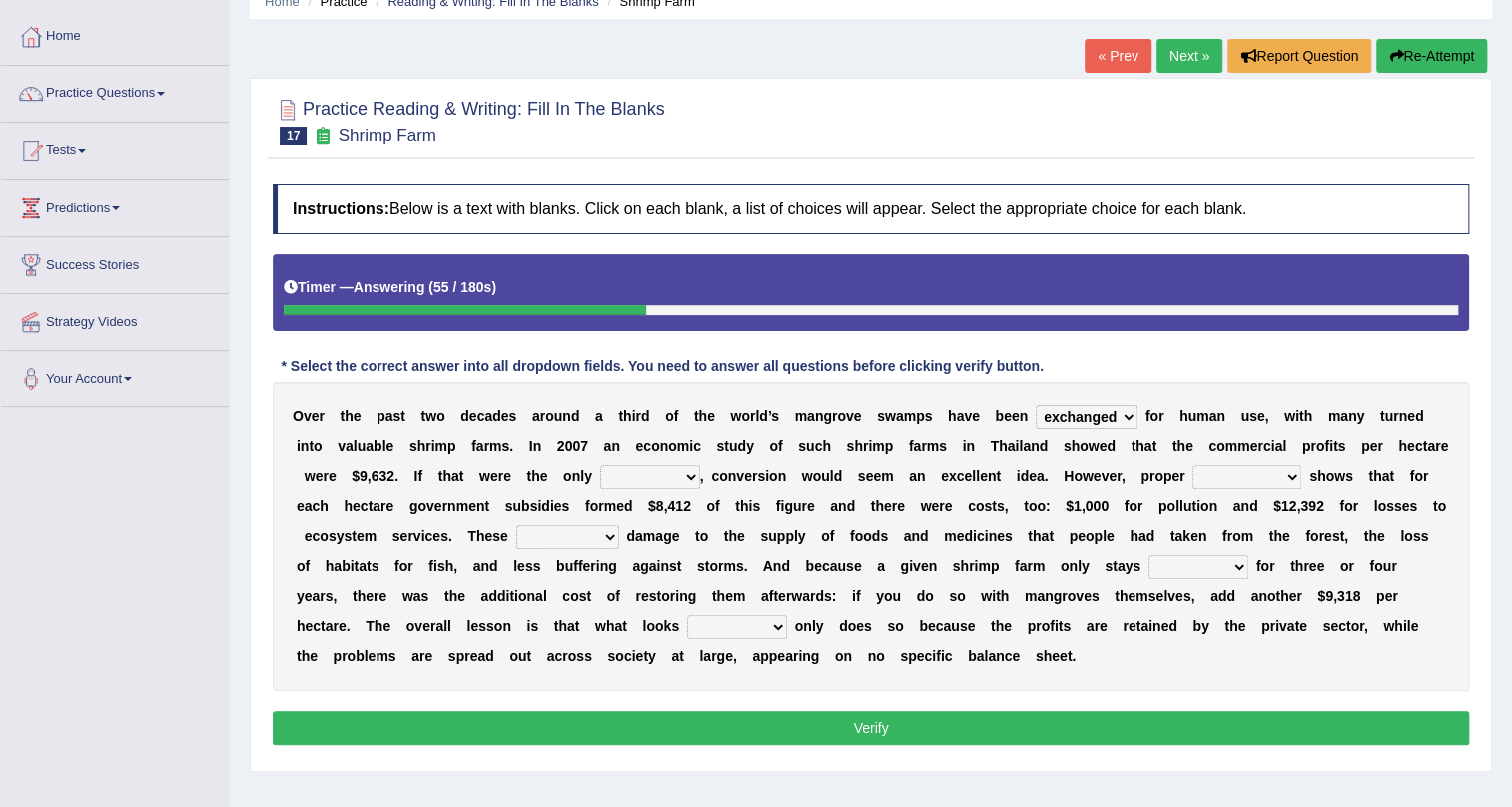 click on "index eliment choice factor" at bounding box center [650, 477] 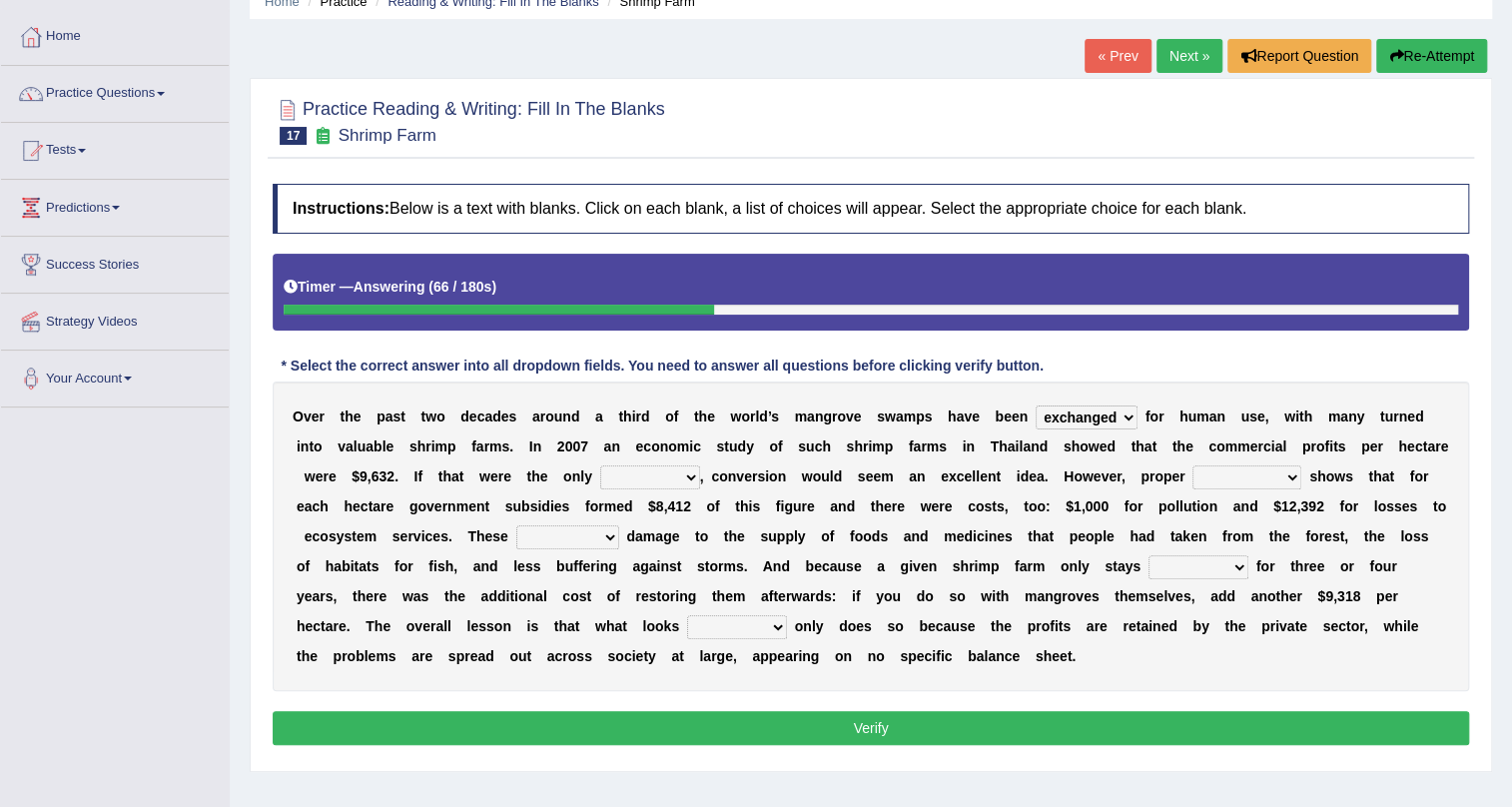 select on "choice" 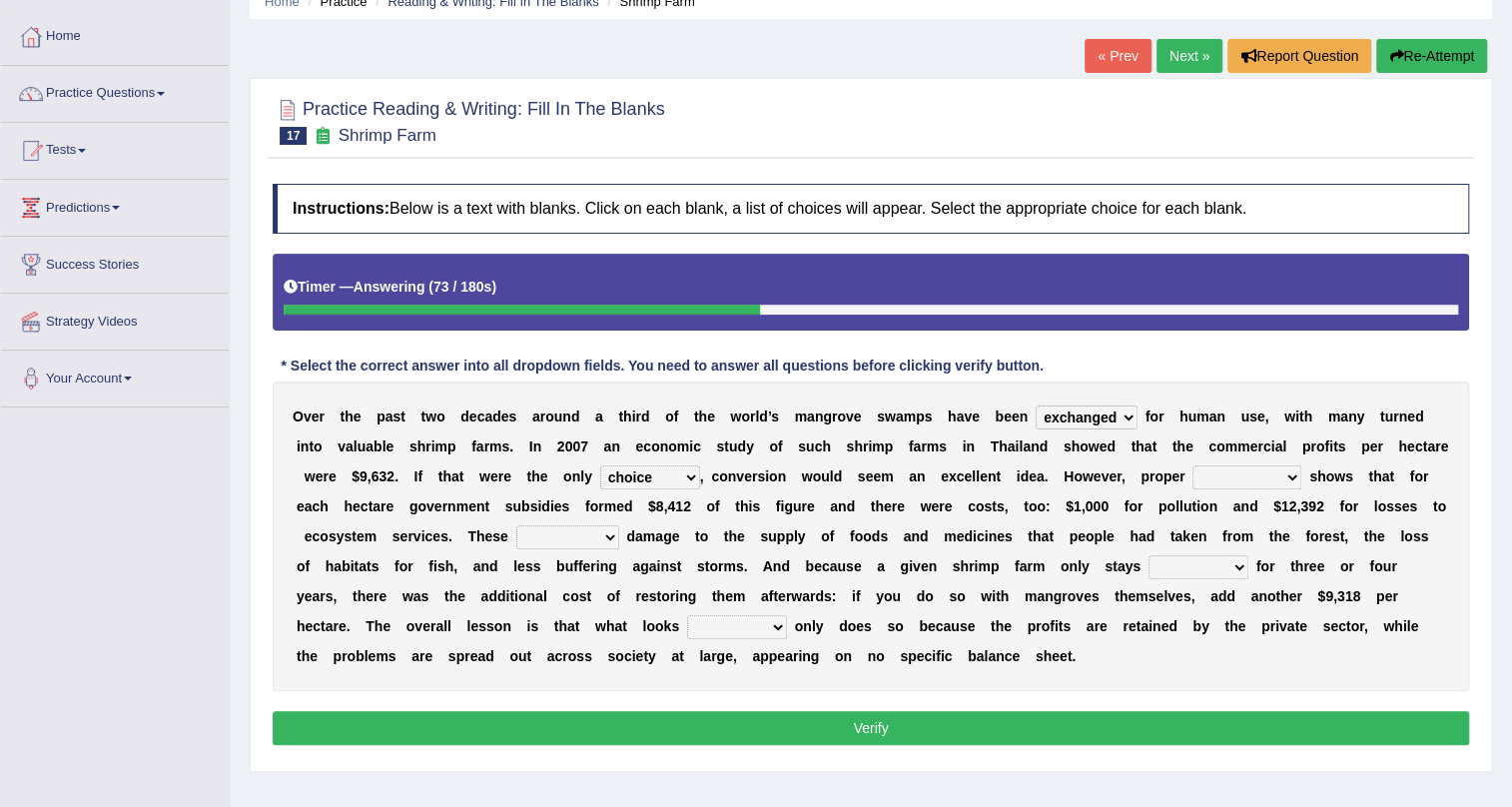 click on "accounting percentage aggregation division" at bounding box center [1246, 477] 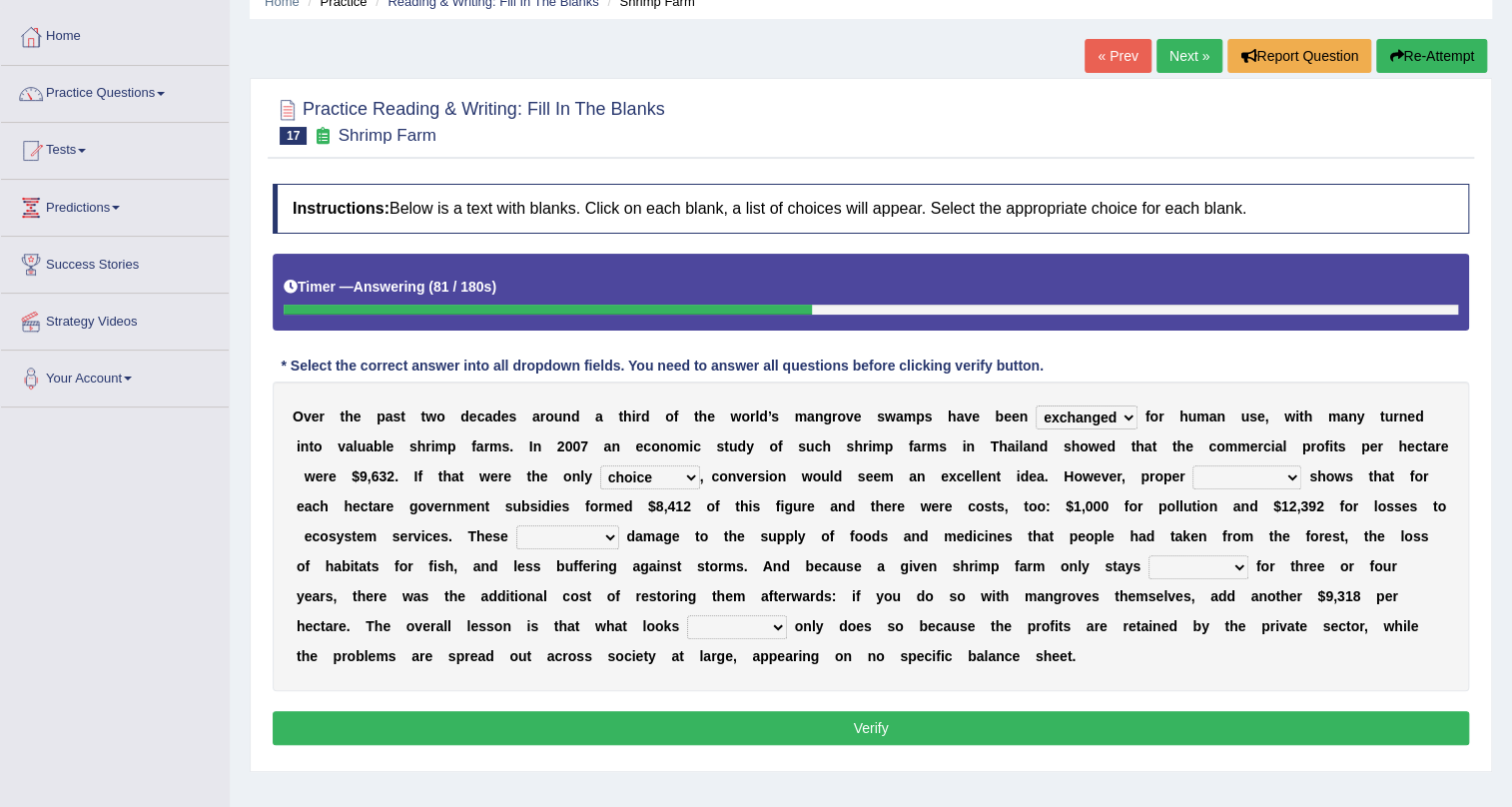 select on "division" 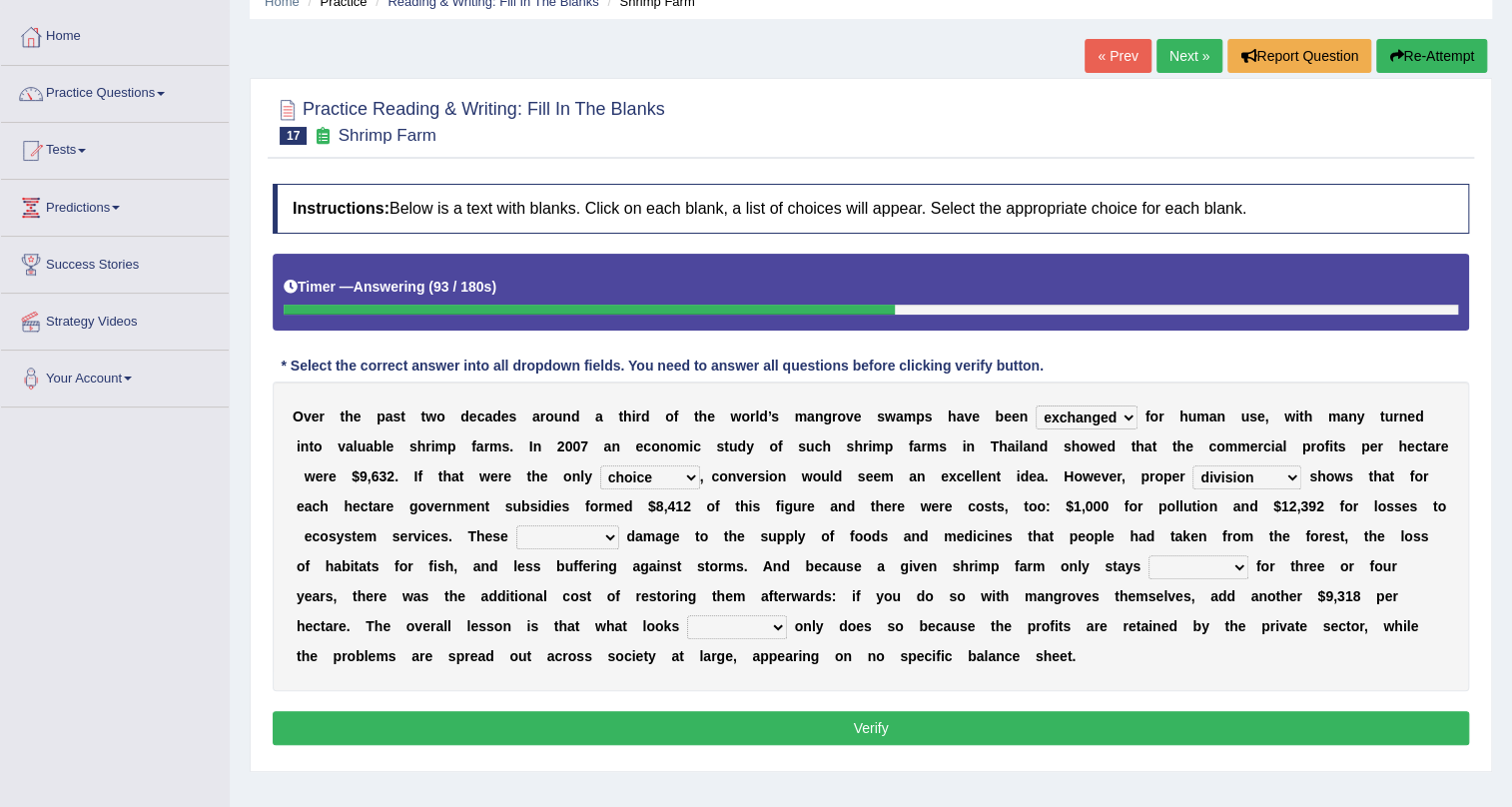 click on "comprised uneven neglected augmented" at bounding box center (567, 537) 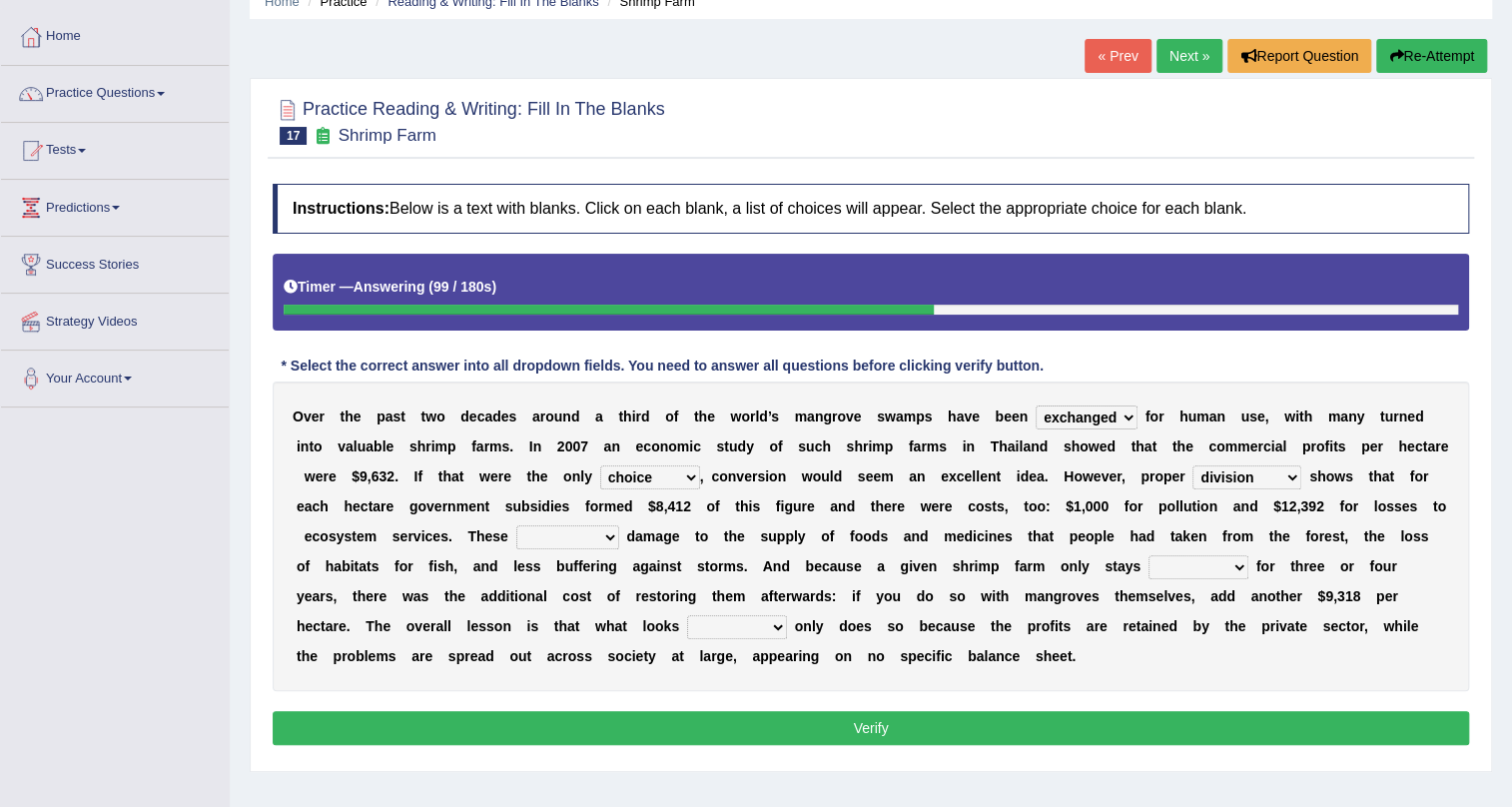 select on "comprised" 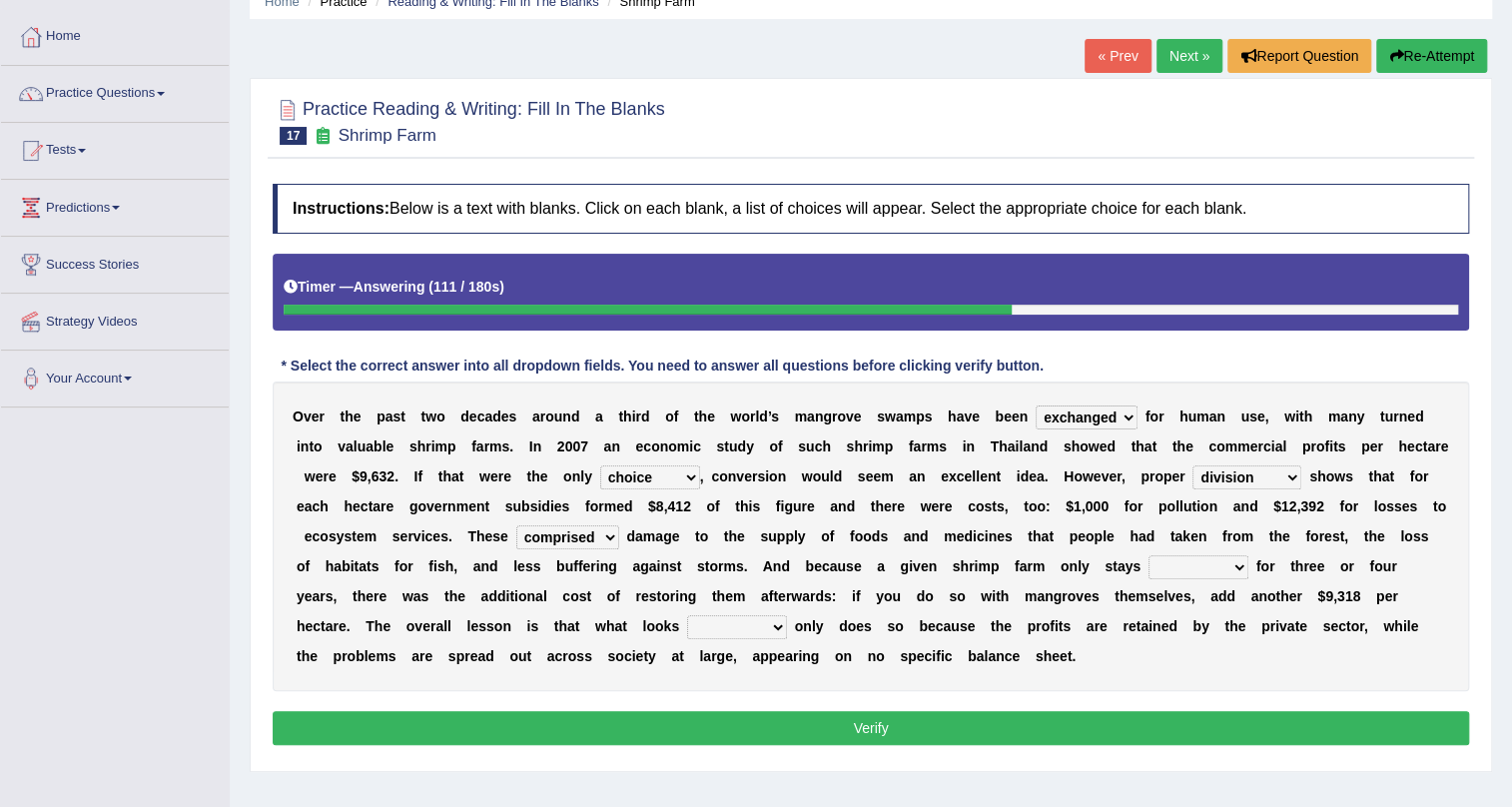 click on "interactive distinctive productive collective" at bounding box center [1198, 567] 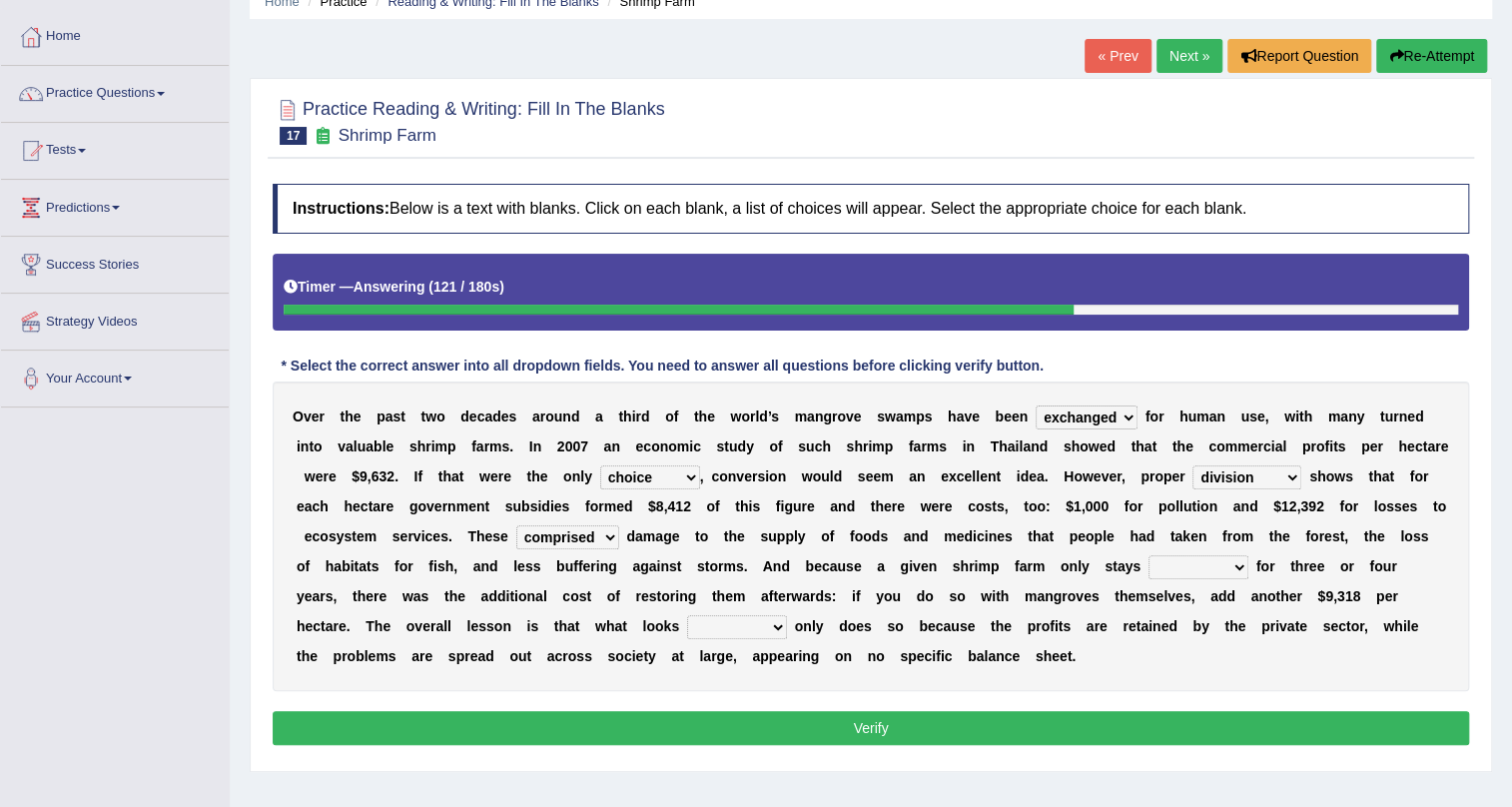 select on "productive" 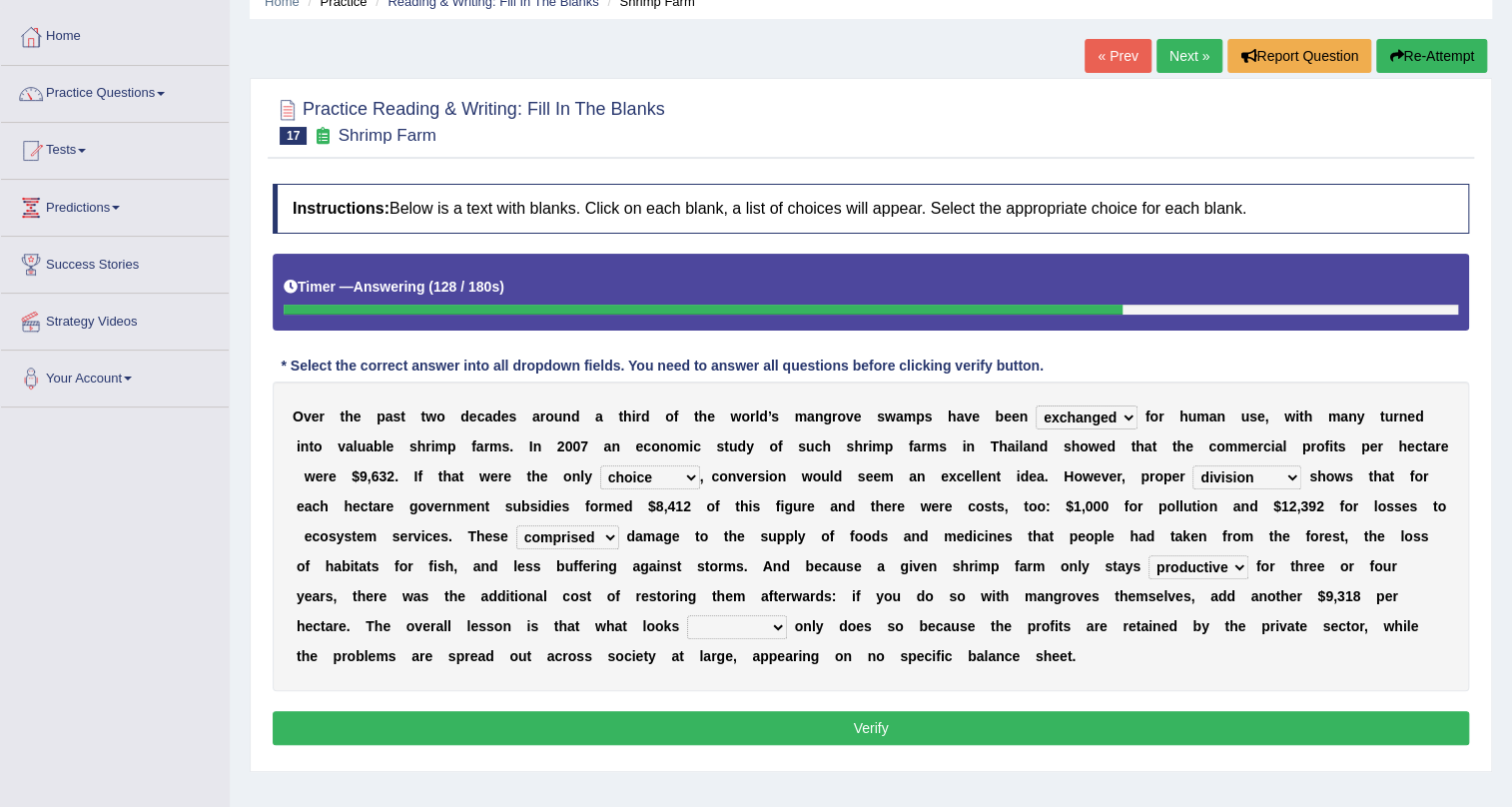 click on "beneficial immediate modest moderate" at bounding box center (737, 627) 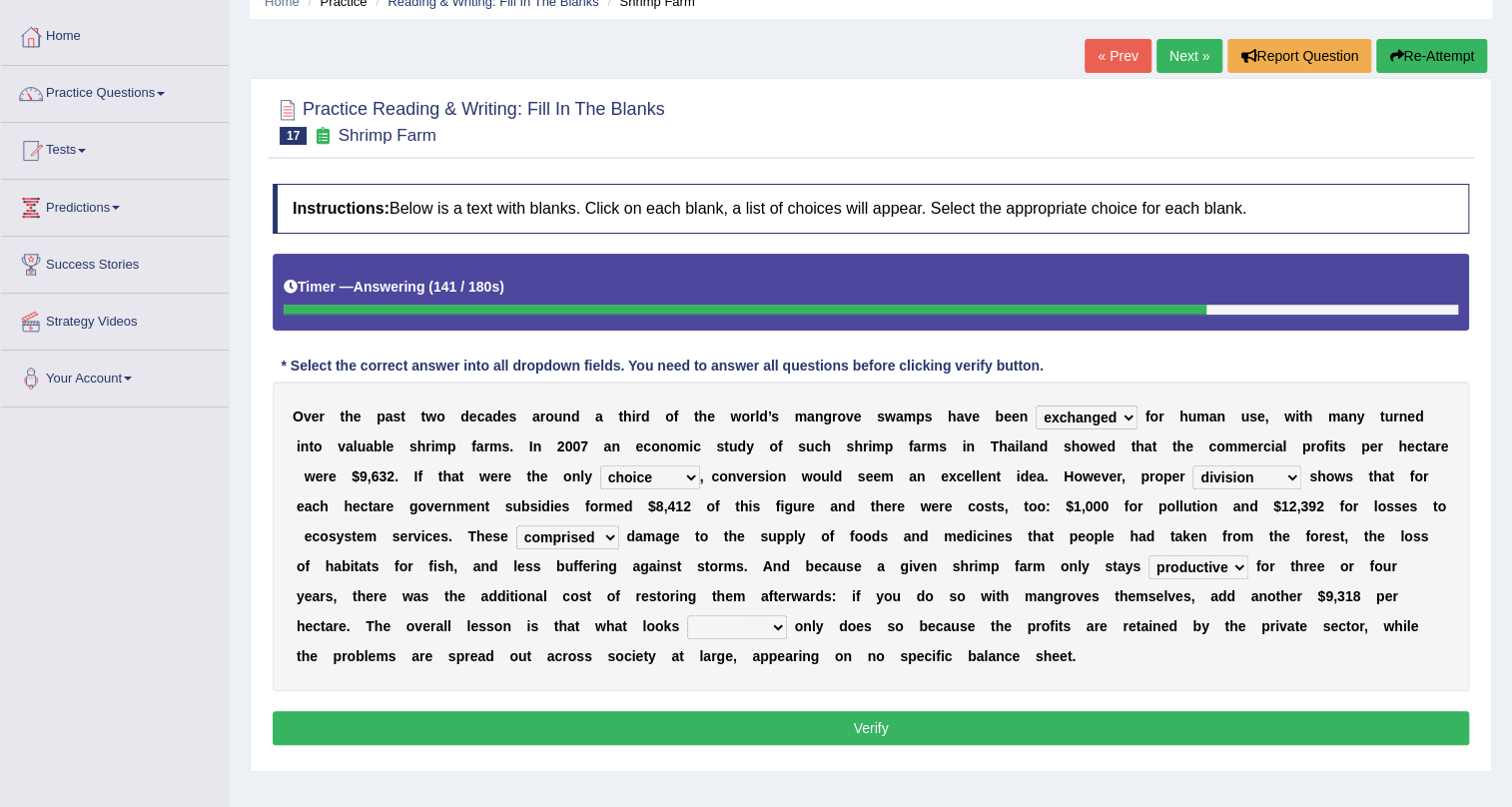 select on "beneficial" 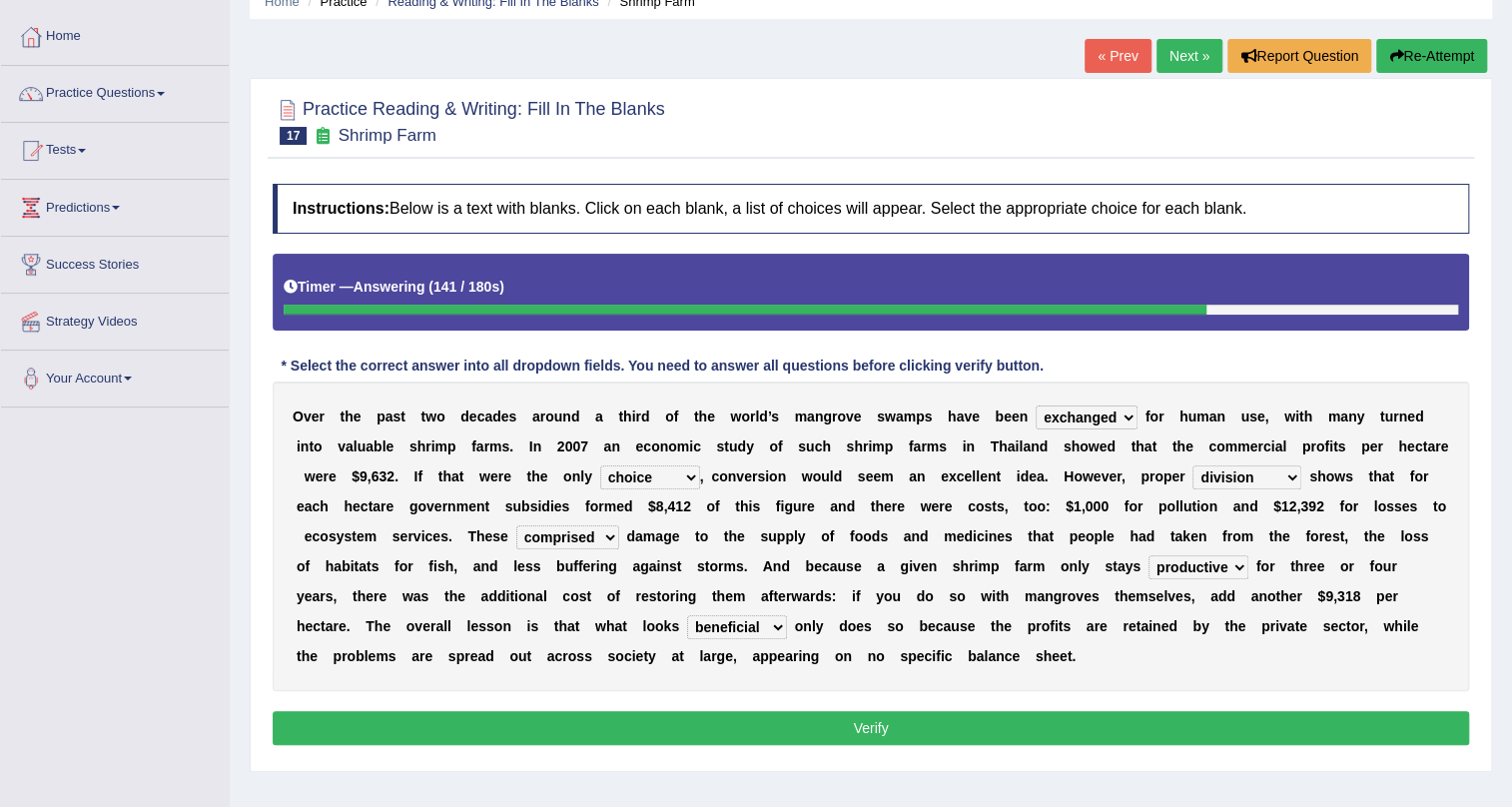 click on "beneficial immediate modest moderate" at bounding box center (737, 627) 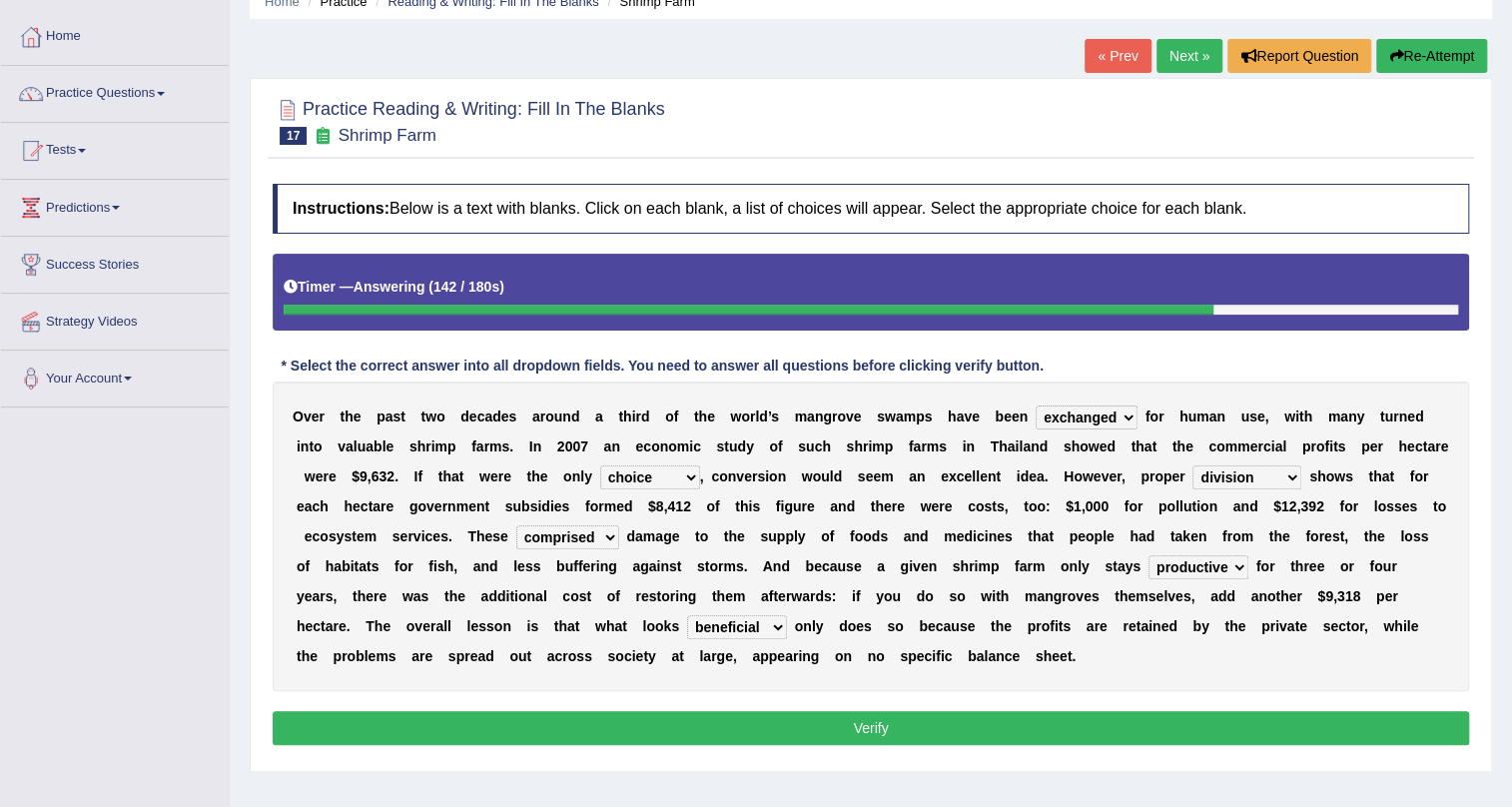 click on "Verify" at bounding box center (871, 728) 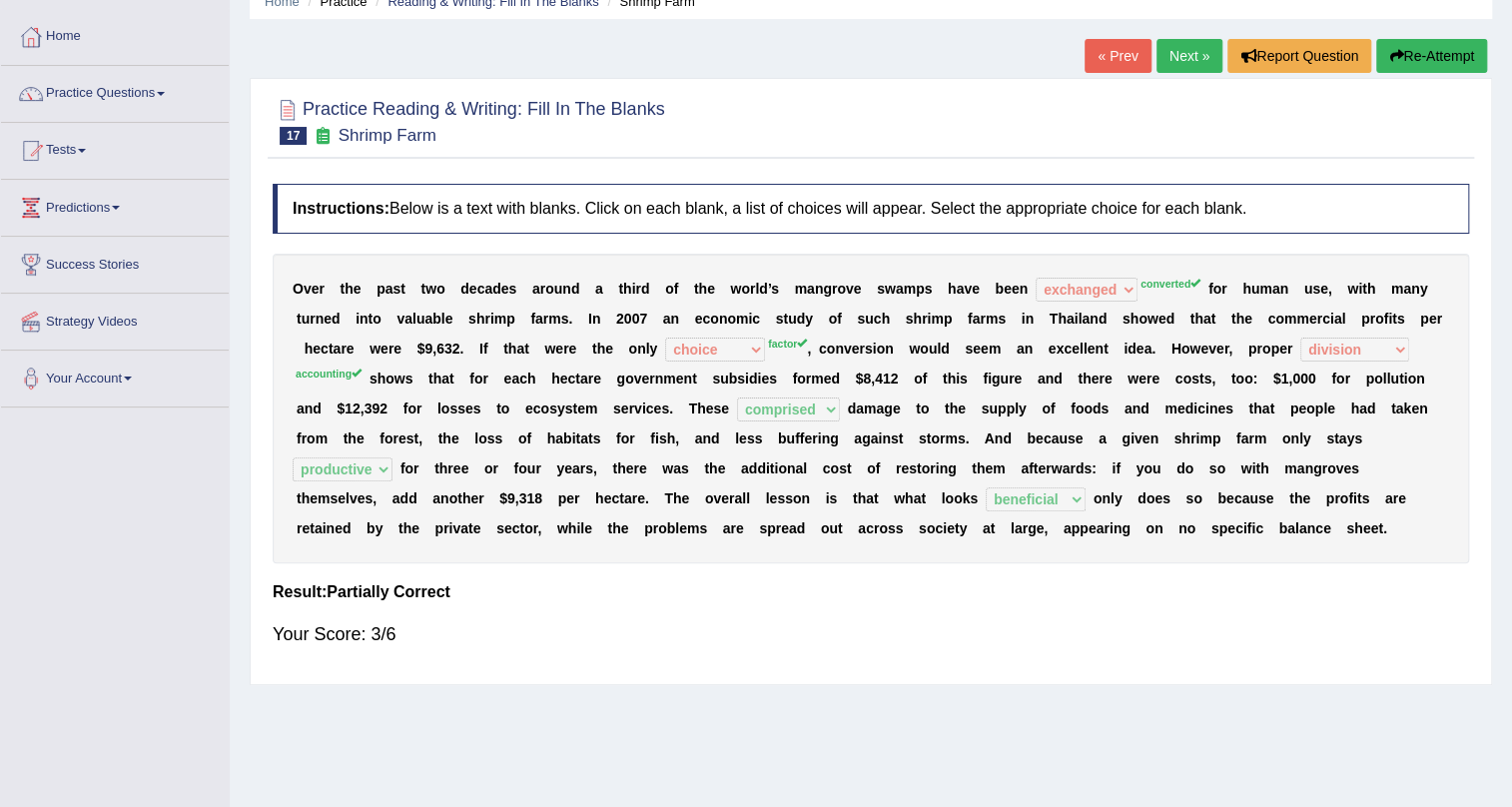 click on "Next »" at bounding box center (1189, 56) 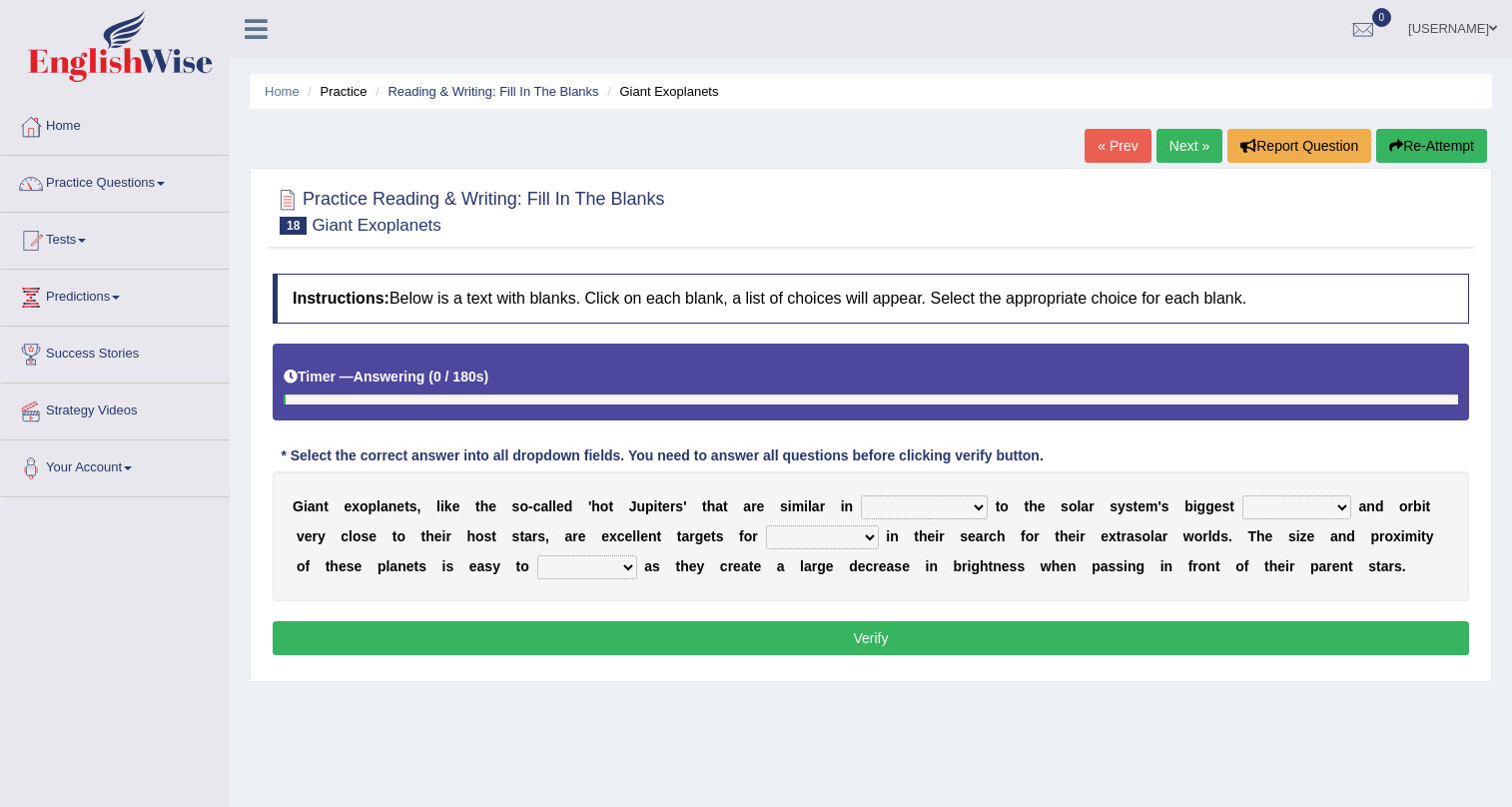 scroll, scrollTop: 0, scrollLeft: 0, axis: both 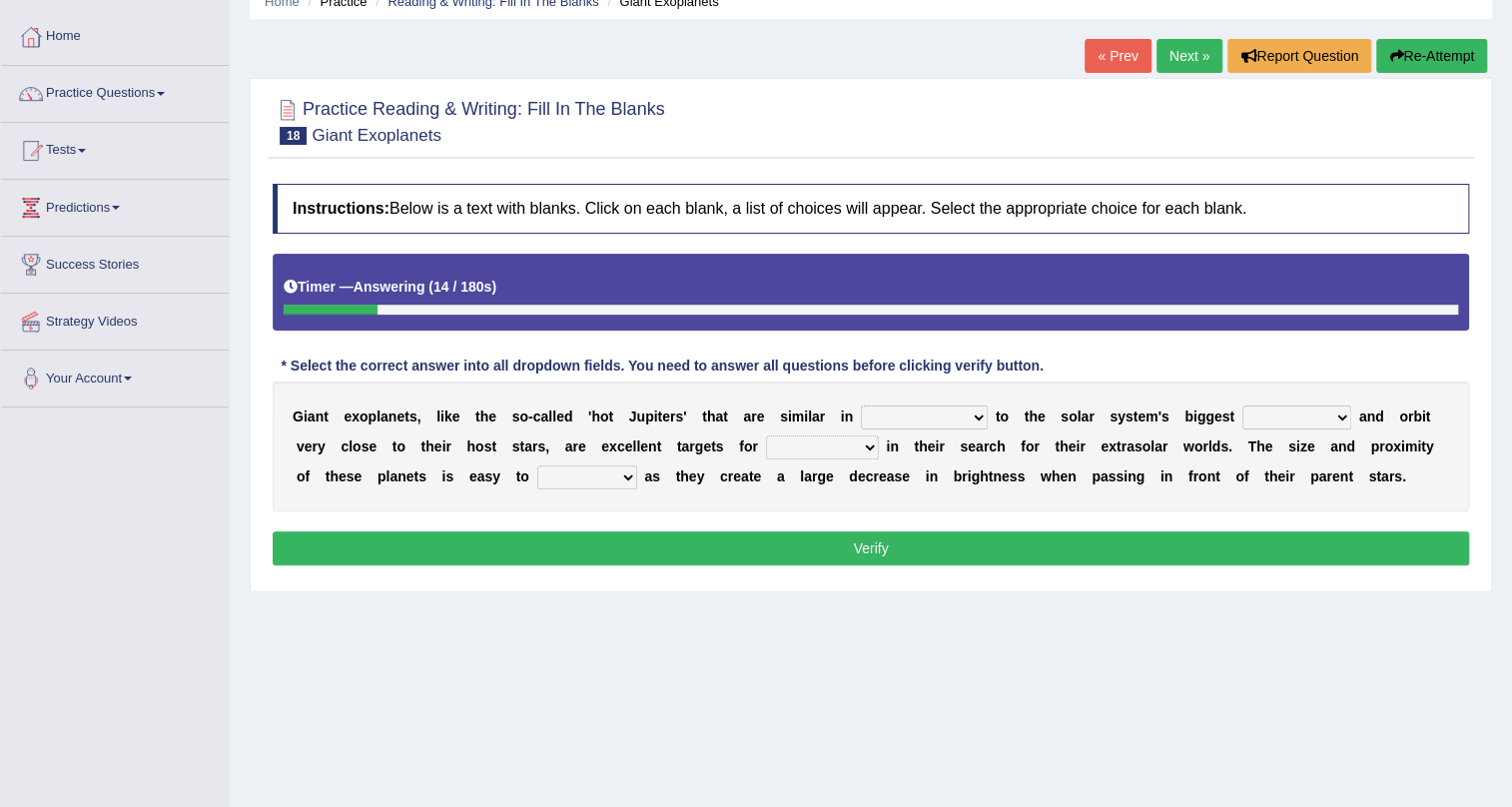 click on "borders expressions shapes characteristics" at bounding box center [924, 417] 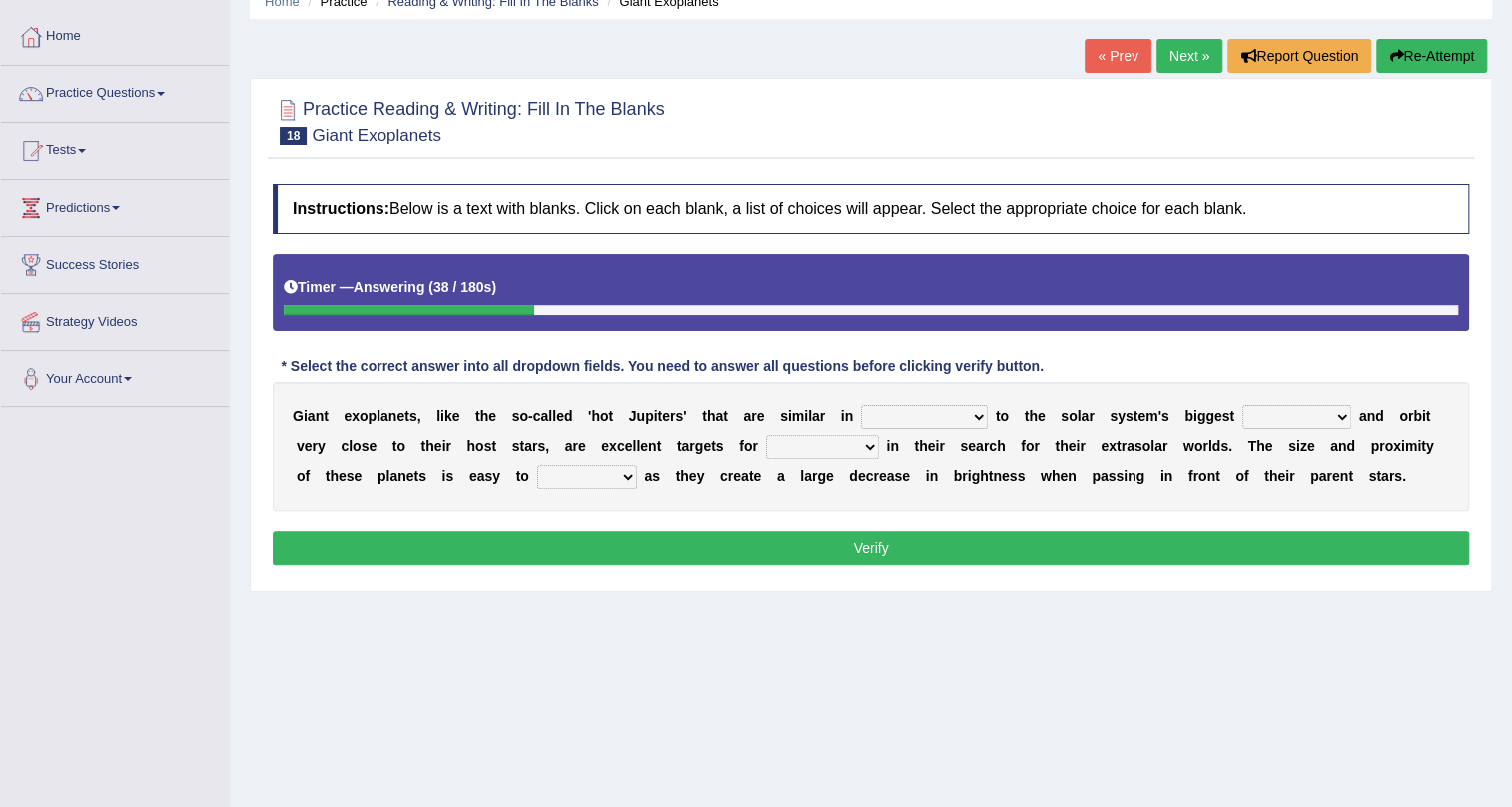 select on "shapes" 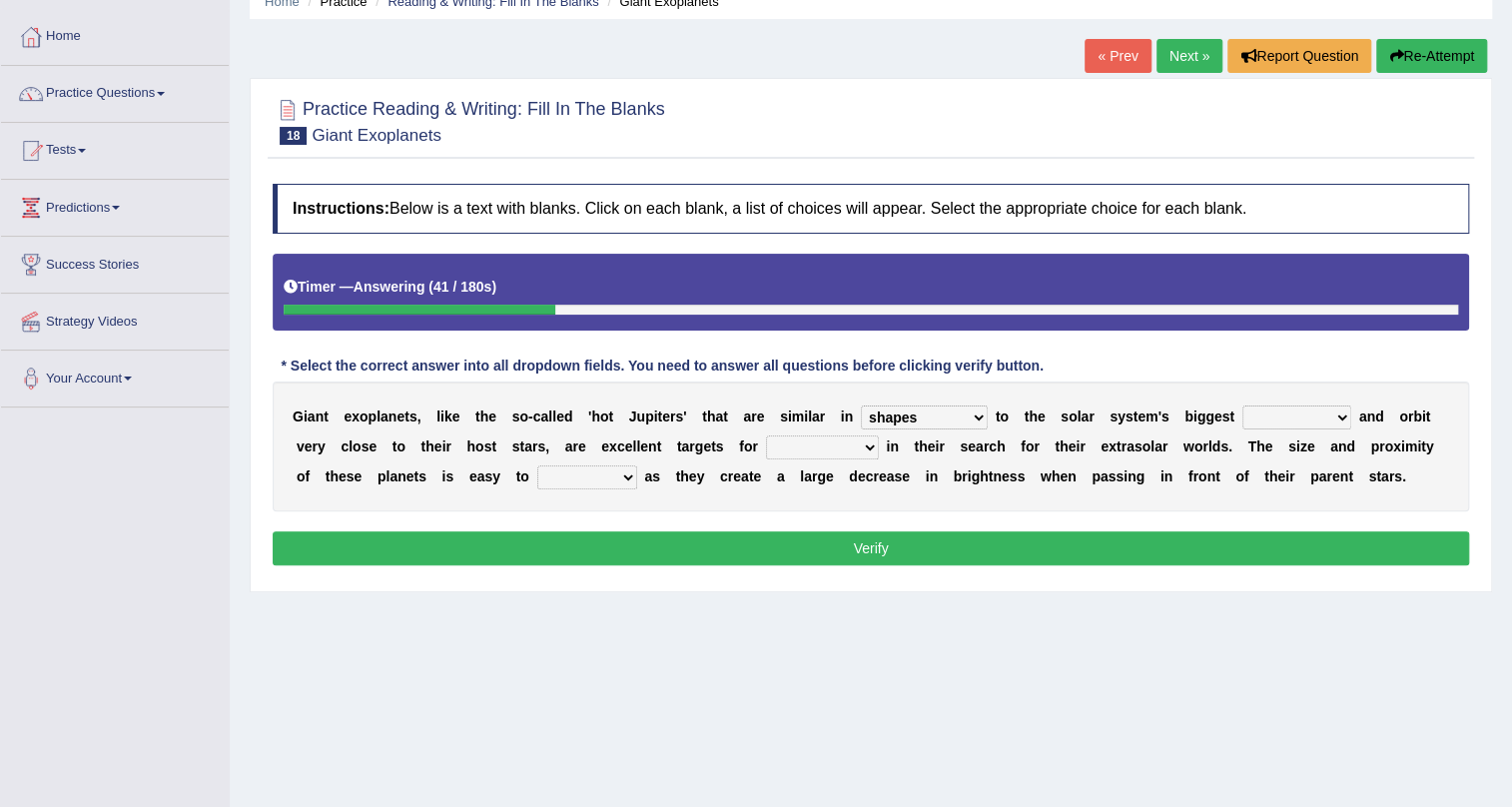 click on "frame subordinate planet comet" at bounding box center [1296, 417] 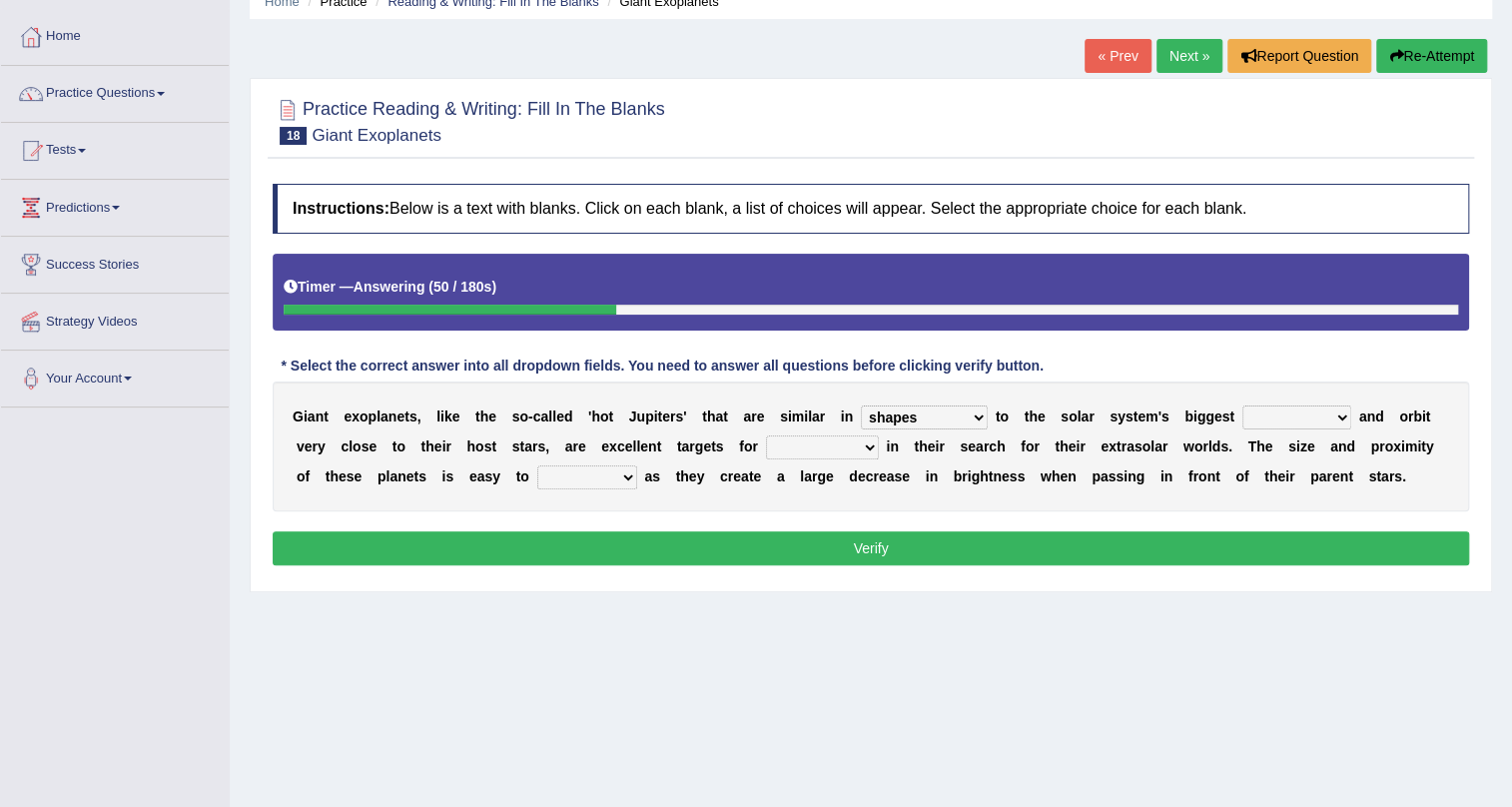 select on "planet" 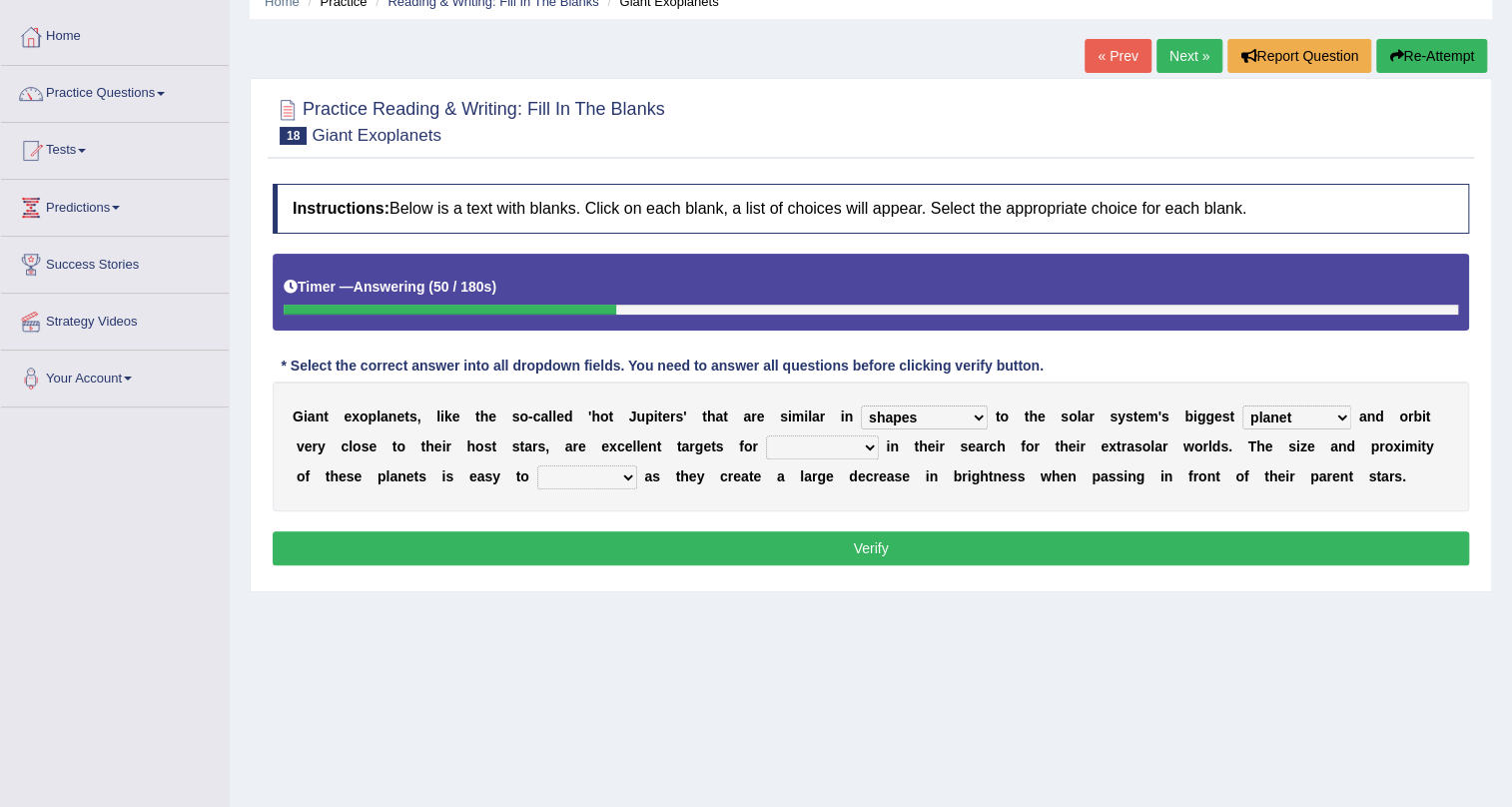 click on "frame subordinate planet comet" at bounding box center [1296, 417] 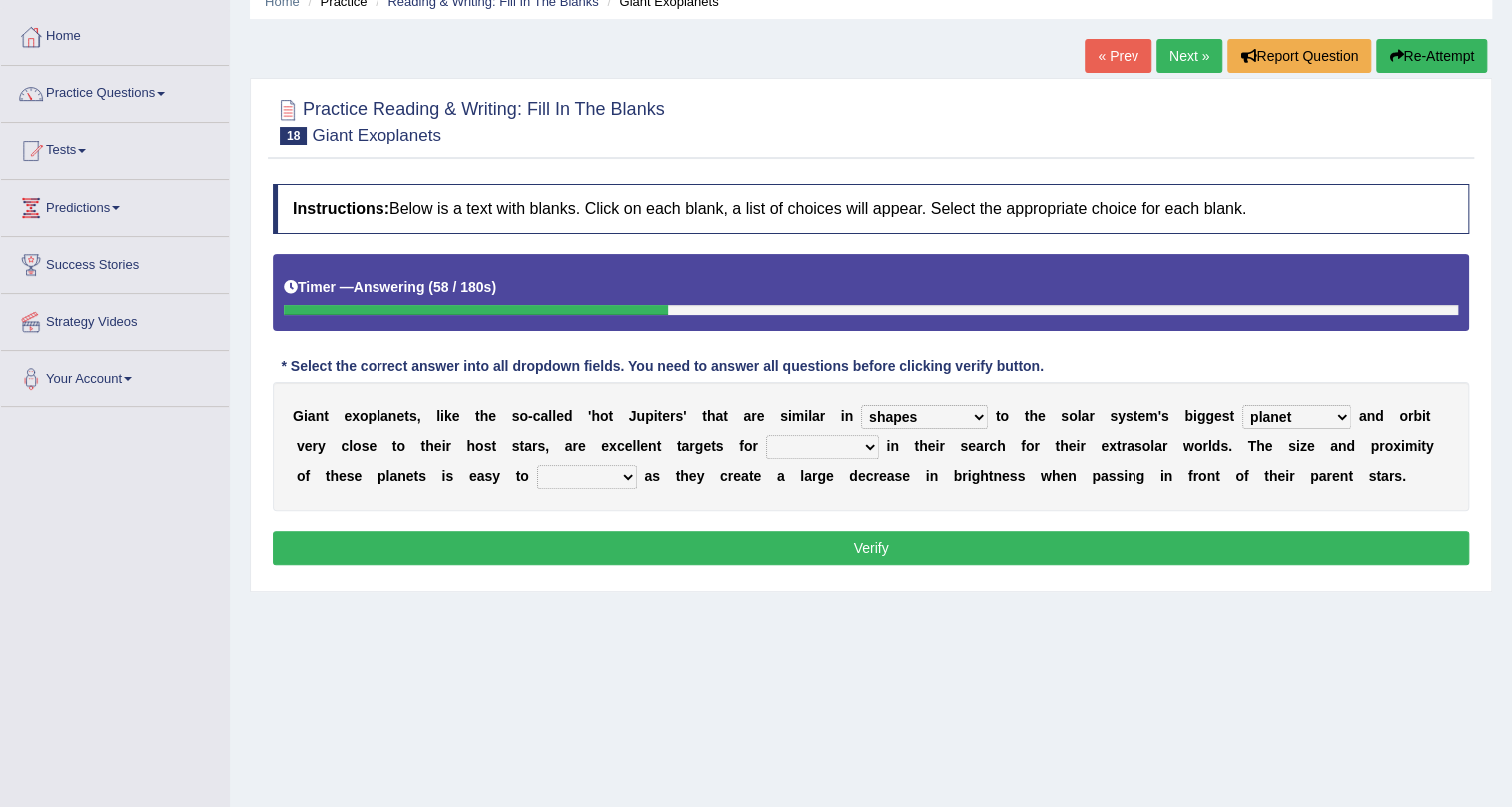 click on "members astronomers parties makers" at bounding box center [822, 447] 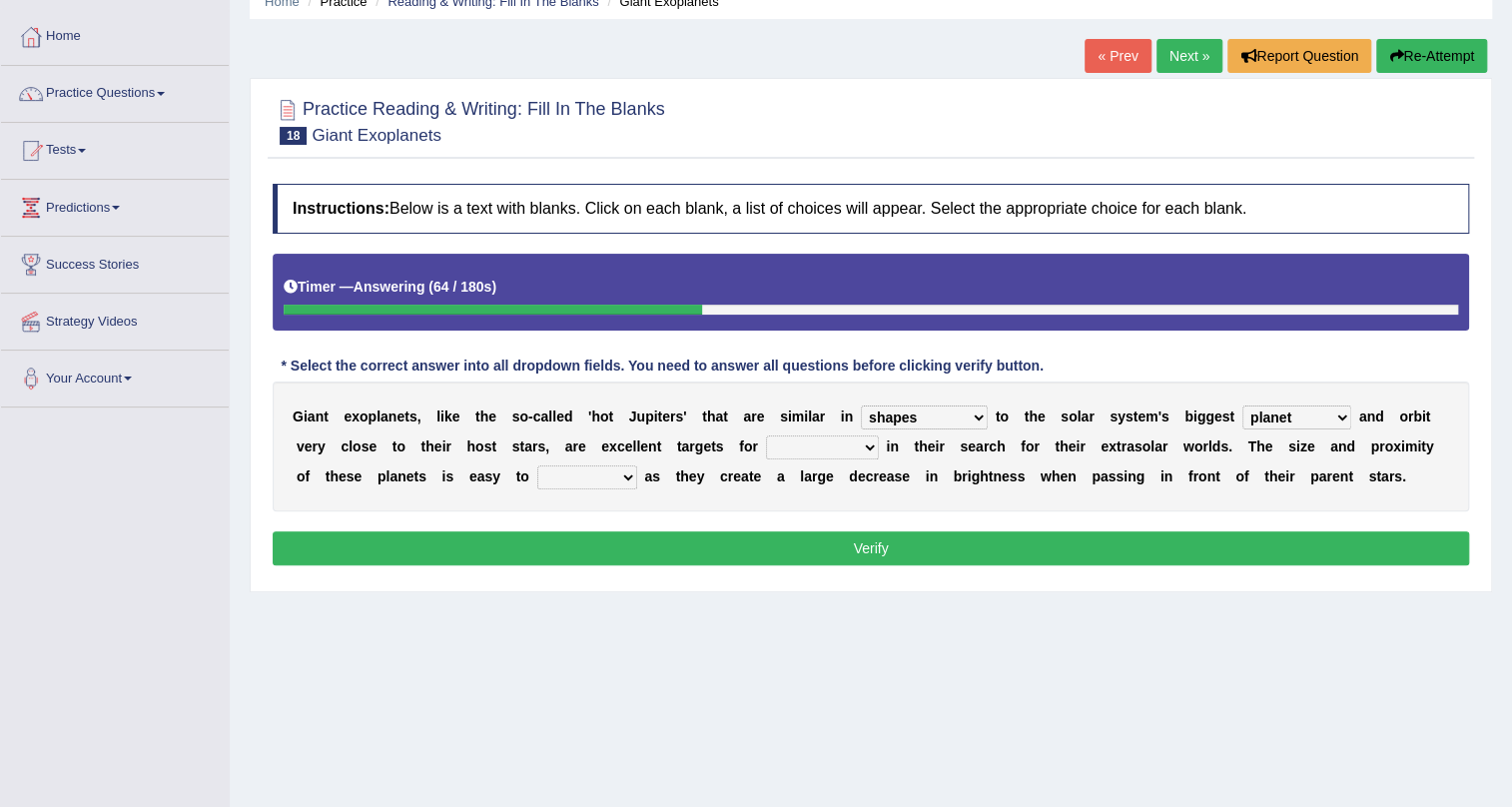 select on "astronomers" 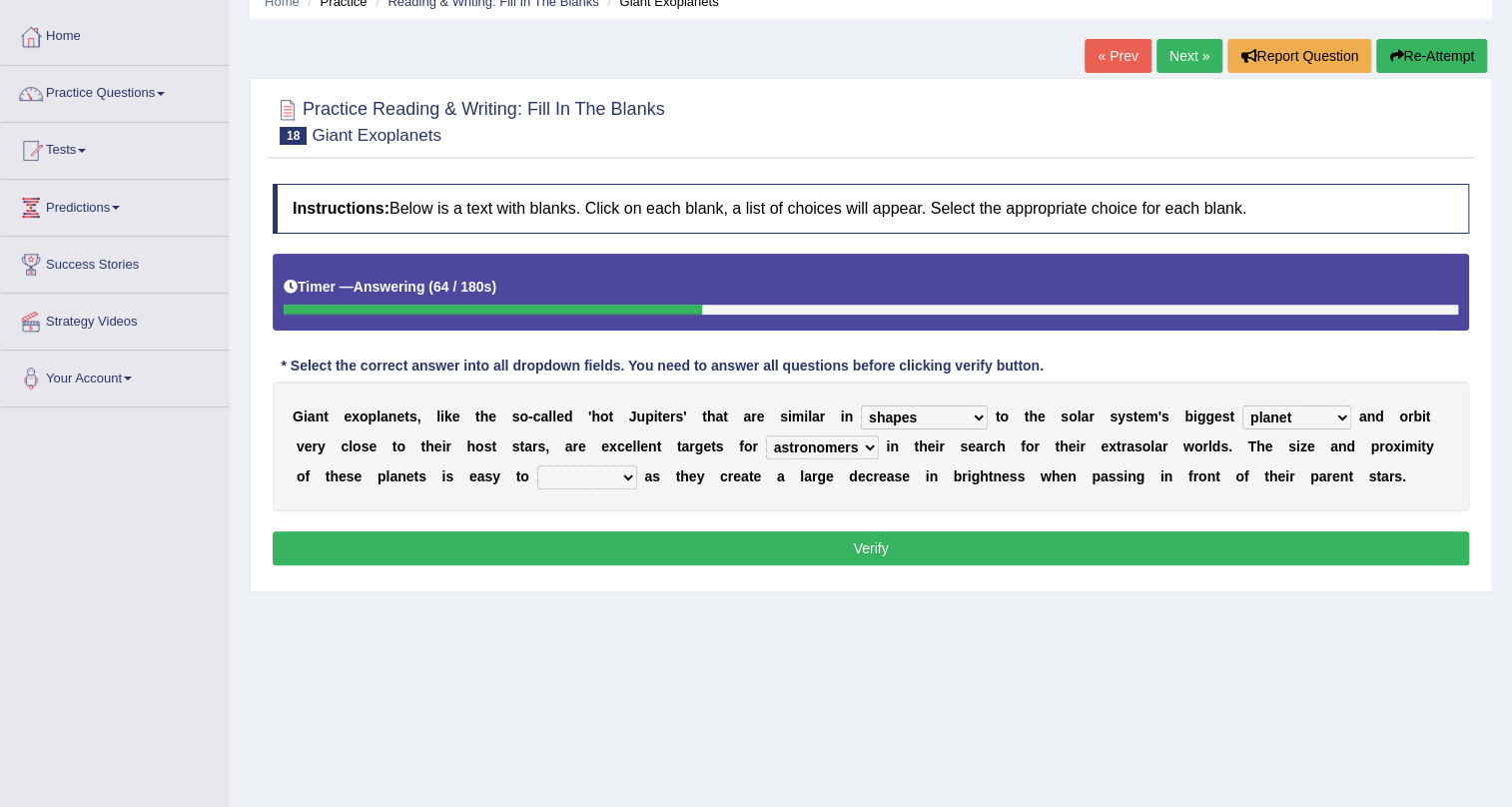 click on "members astronomers parties makers" at bounding box center (822, 447) 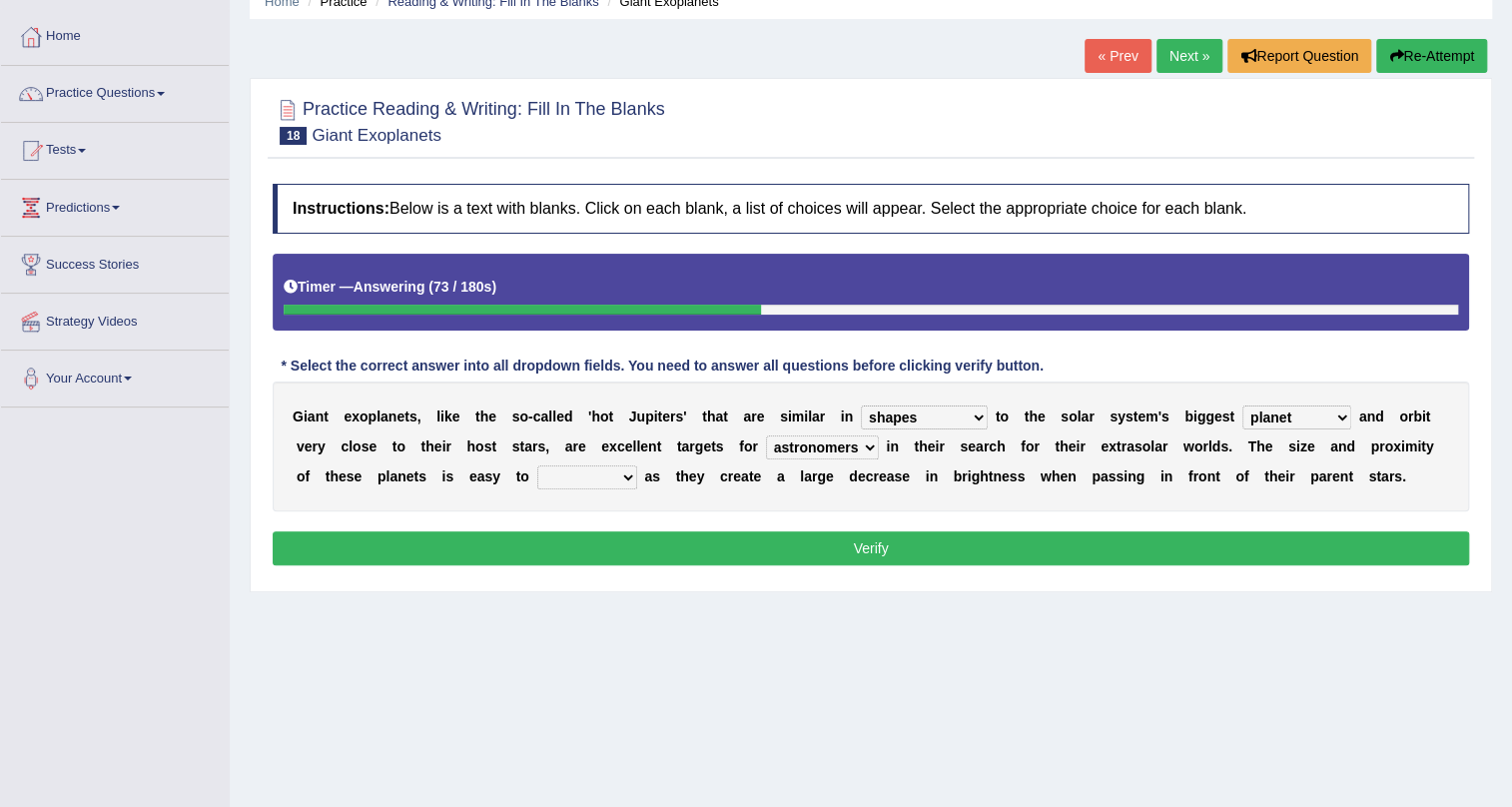 click on "detect denounce deflect direct" at bounding box center (587, 477) 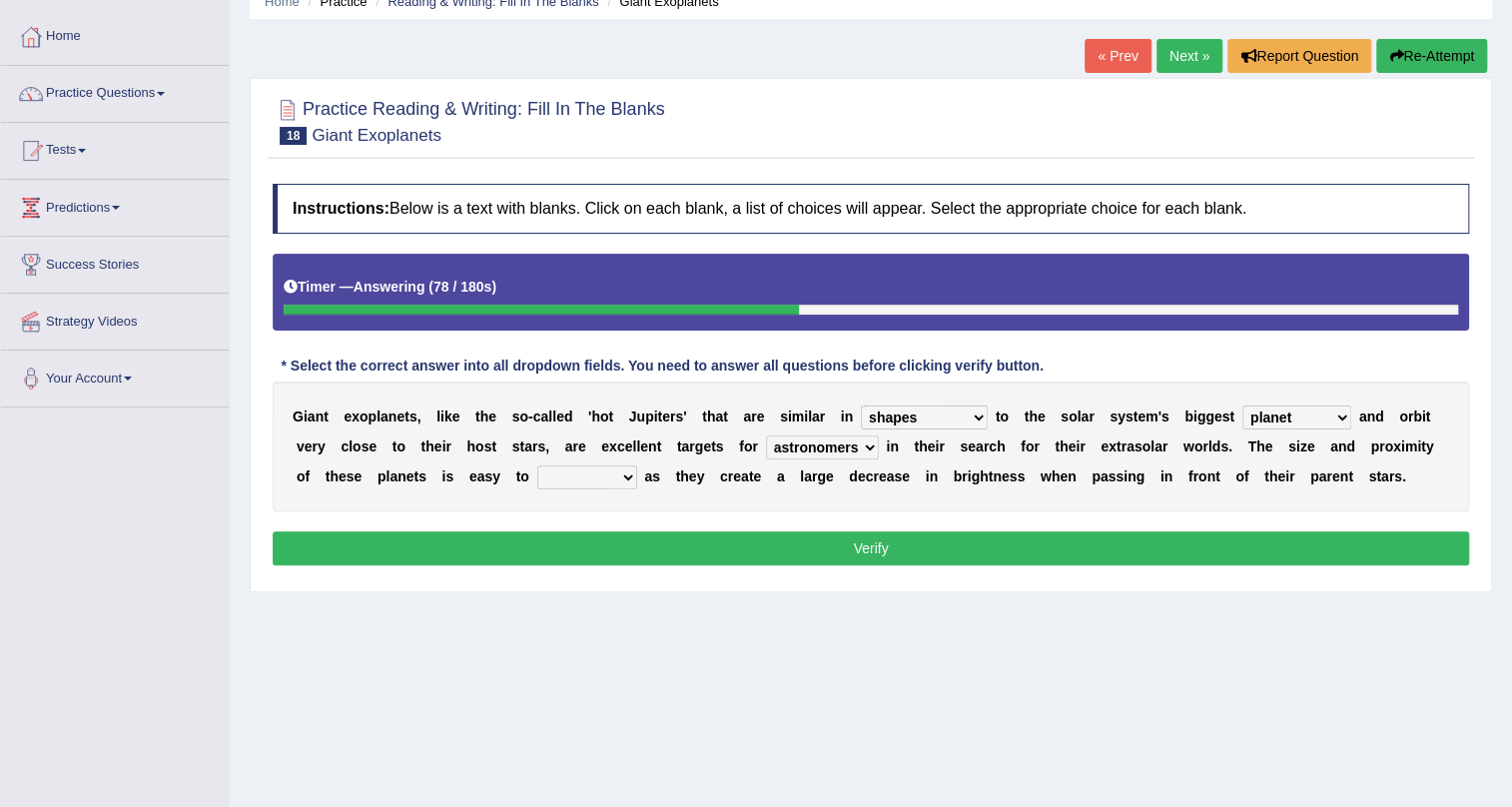 select on "detect" 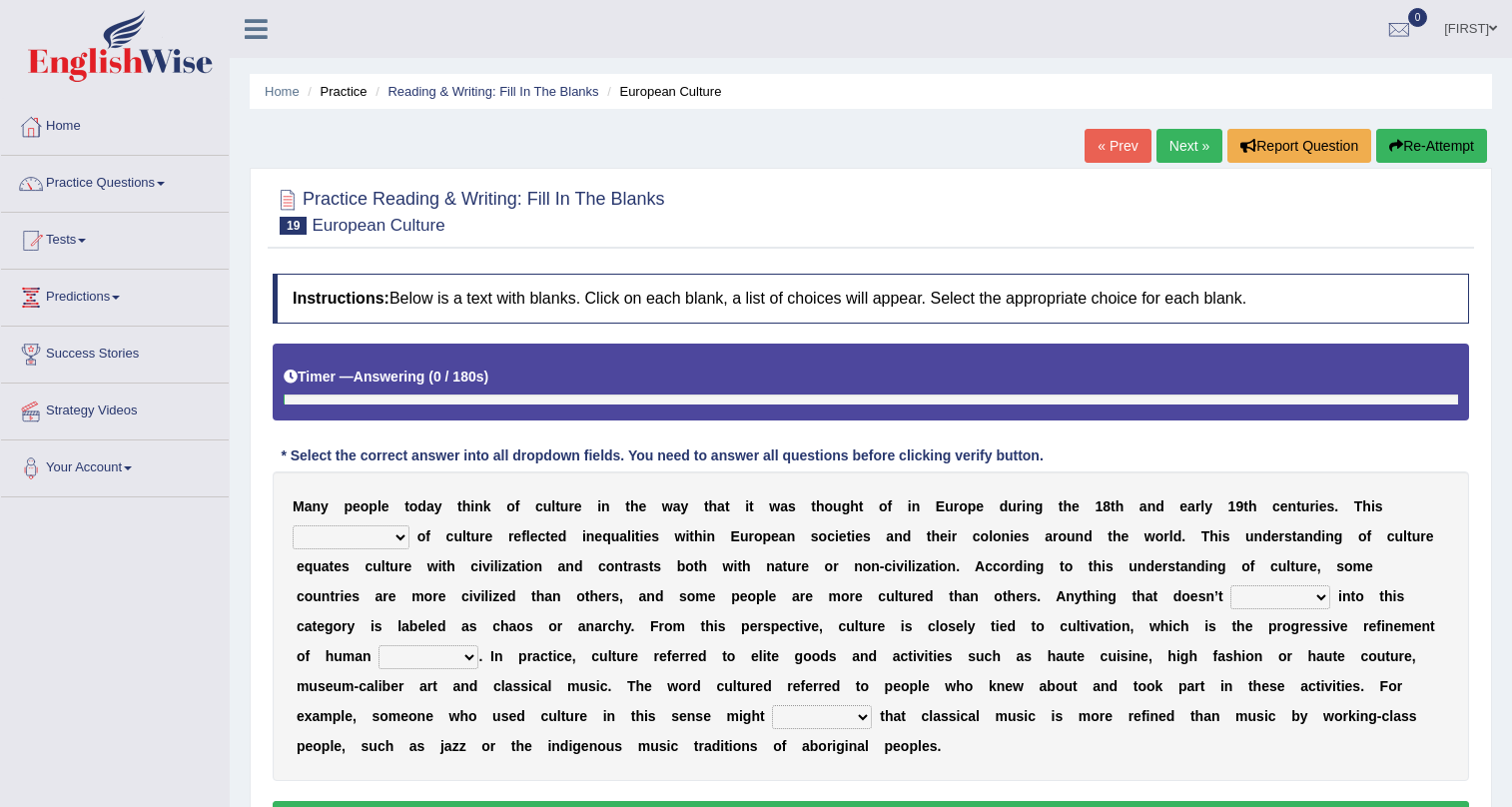scroll, scrollTop: 0, scrollLeft: 0, axis: both 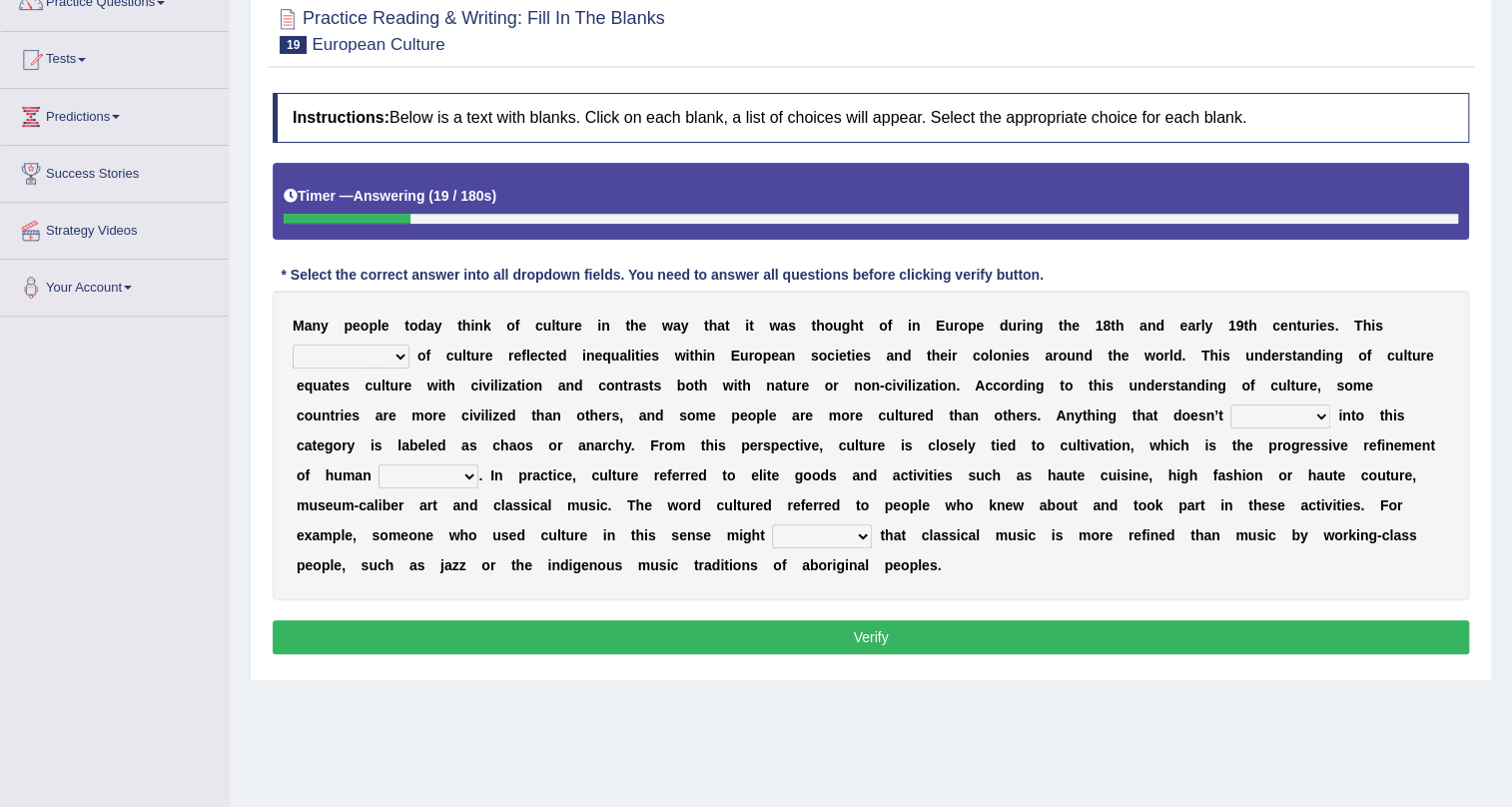 click on "classification concept renovation identity" at bounding box center [351, 357] 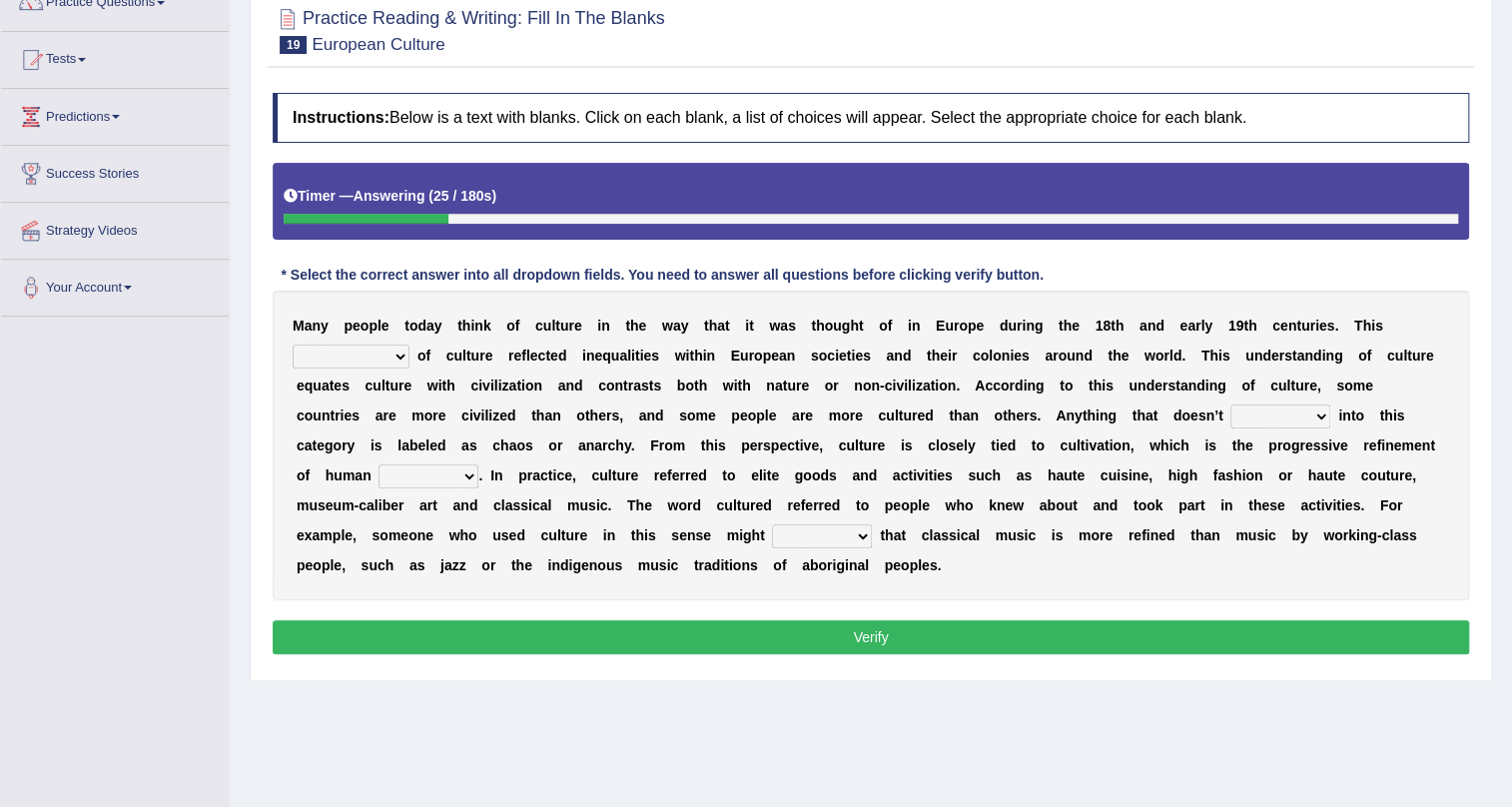 select on "concept" 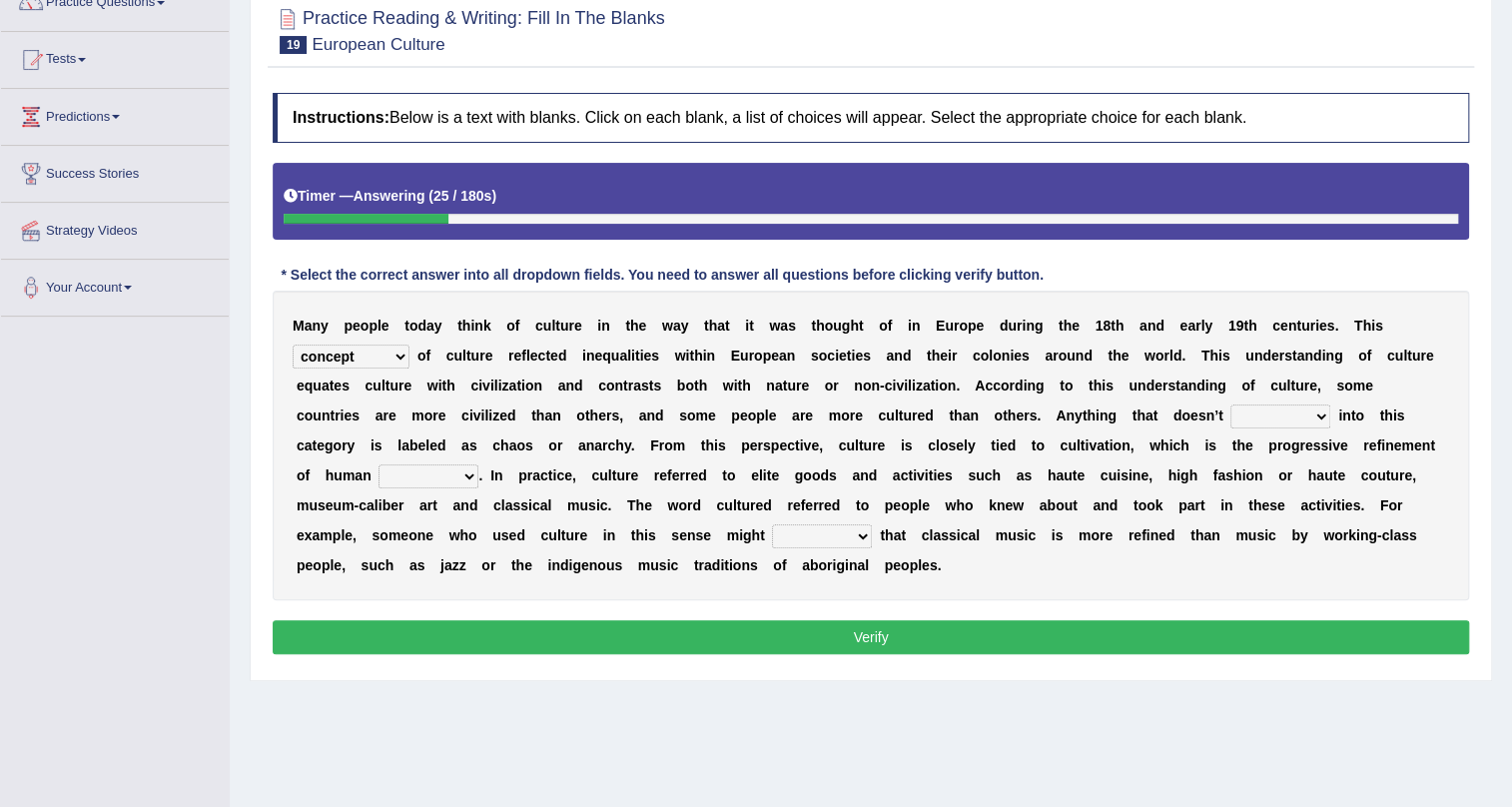 click on "classification concept renovation identity" at bounding box center (351, 357) 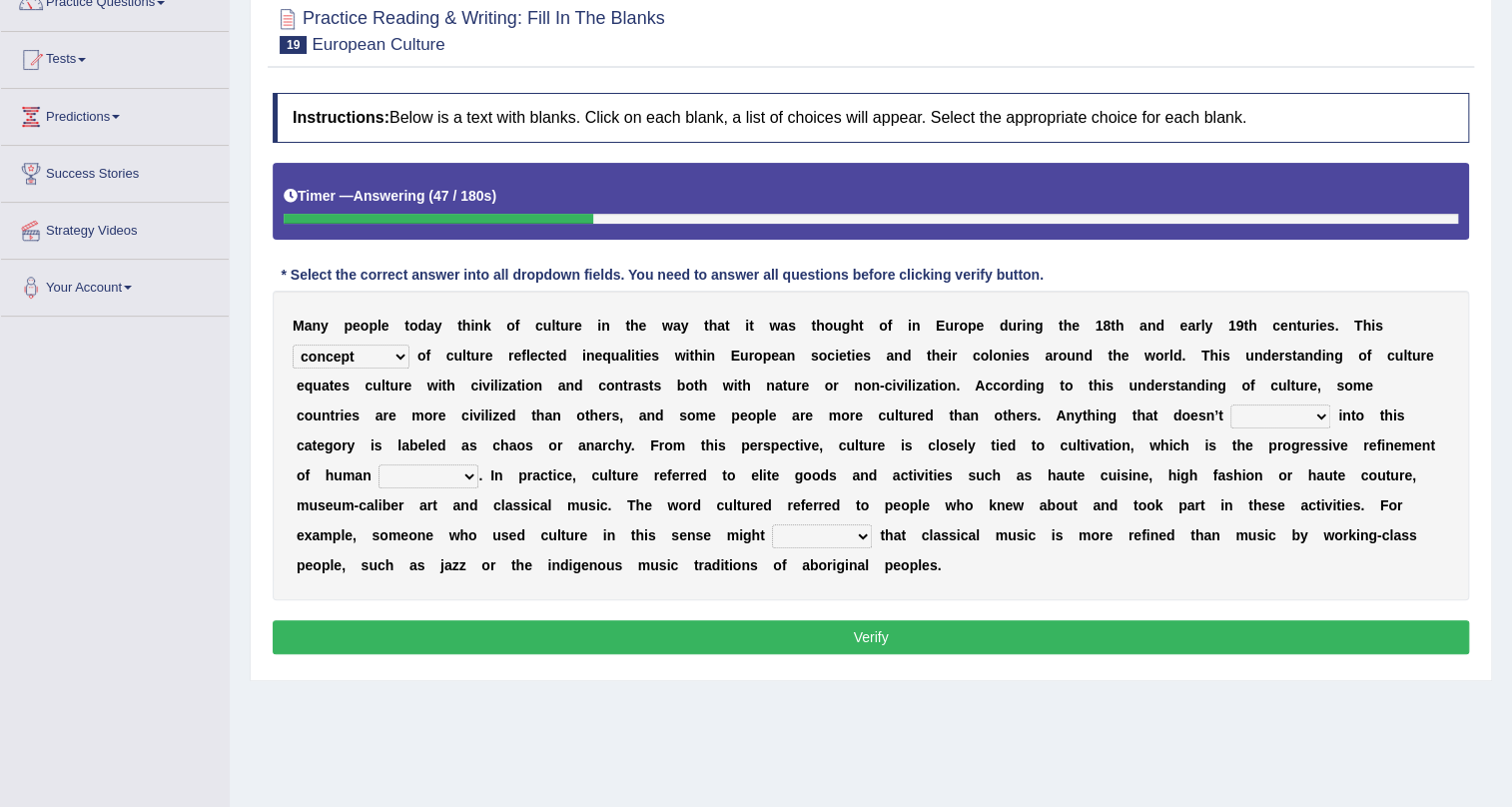 click on "cut dismiss fit solve" at bounding box center (1280, 416) 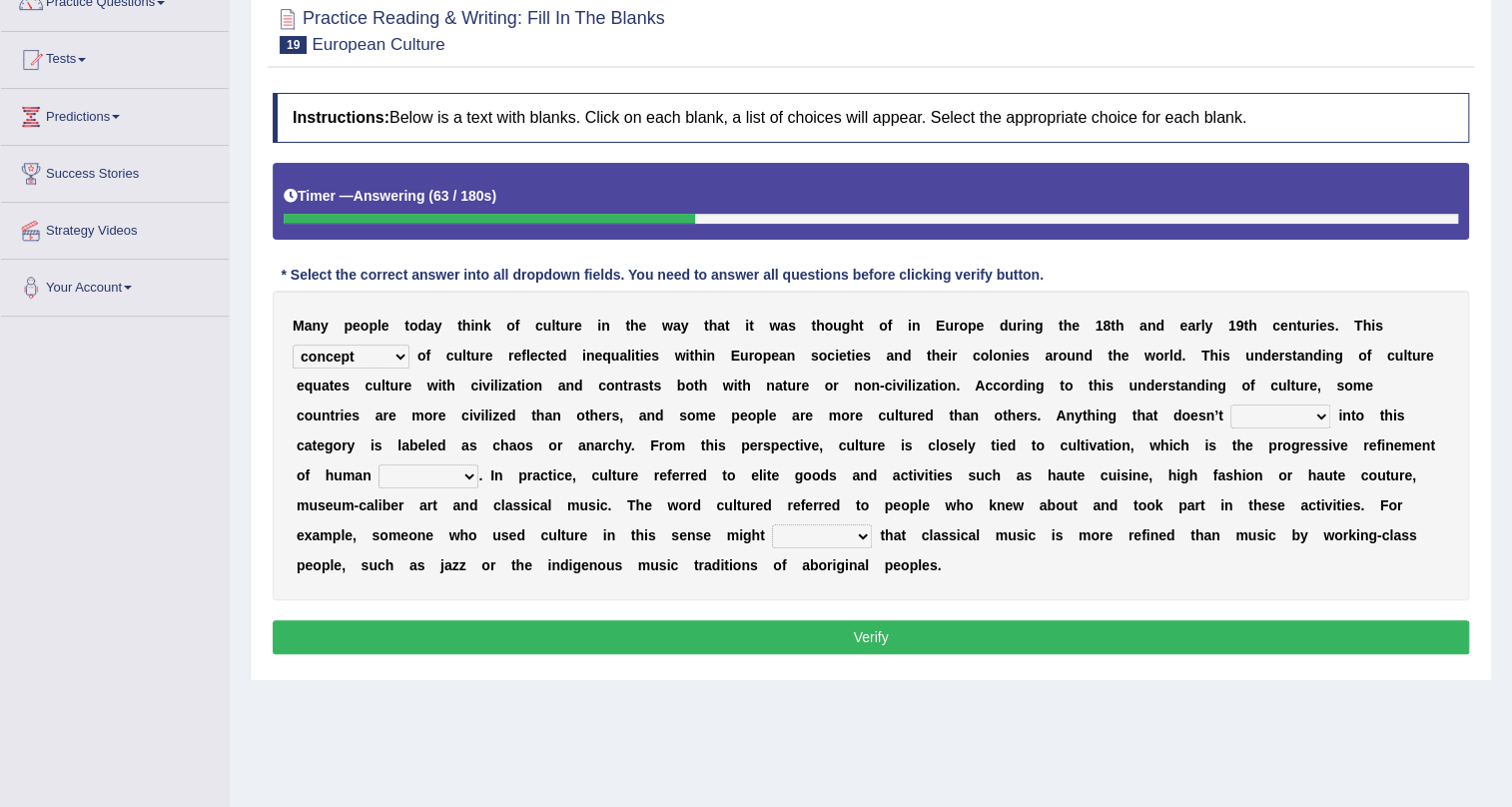 select on "fit" 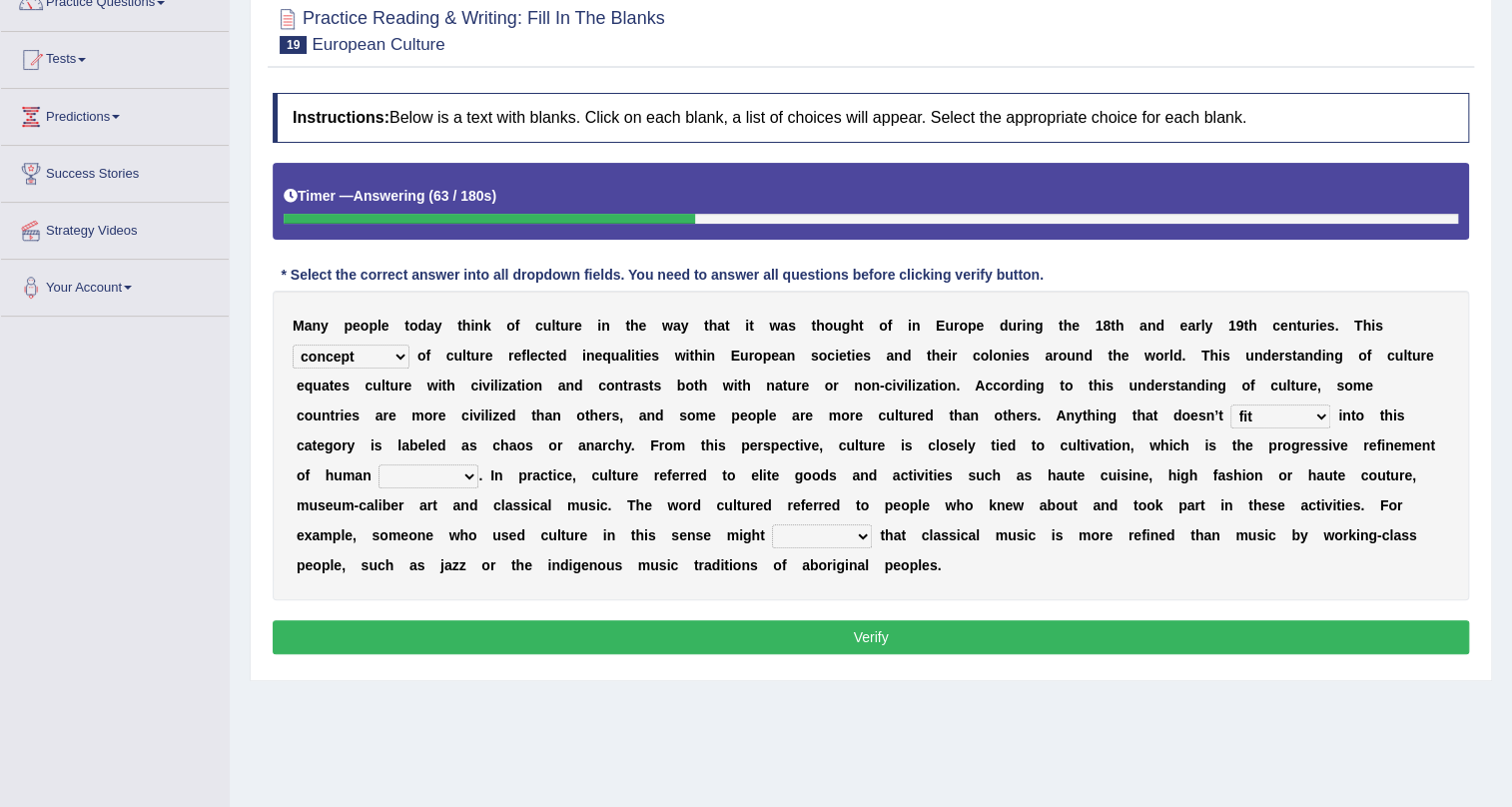 click on "cut dismiss fit solve" at bounding box center [1280, 416] 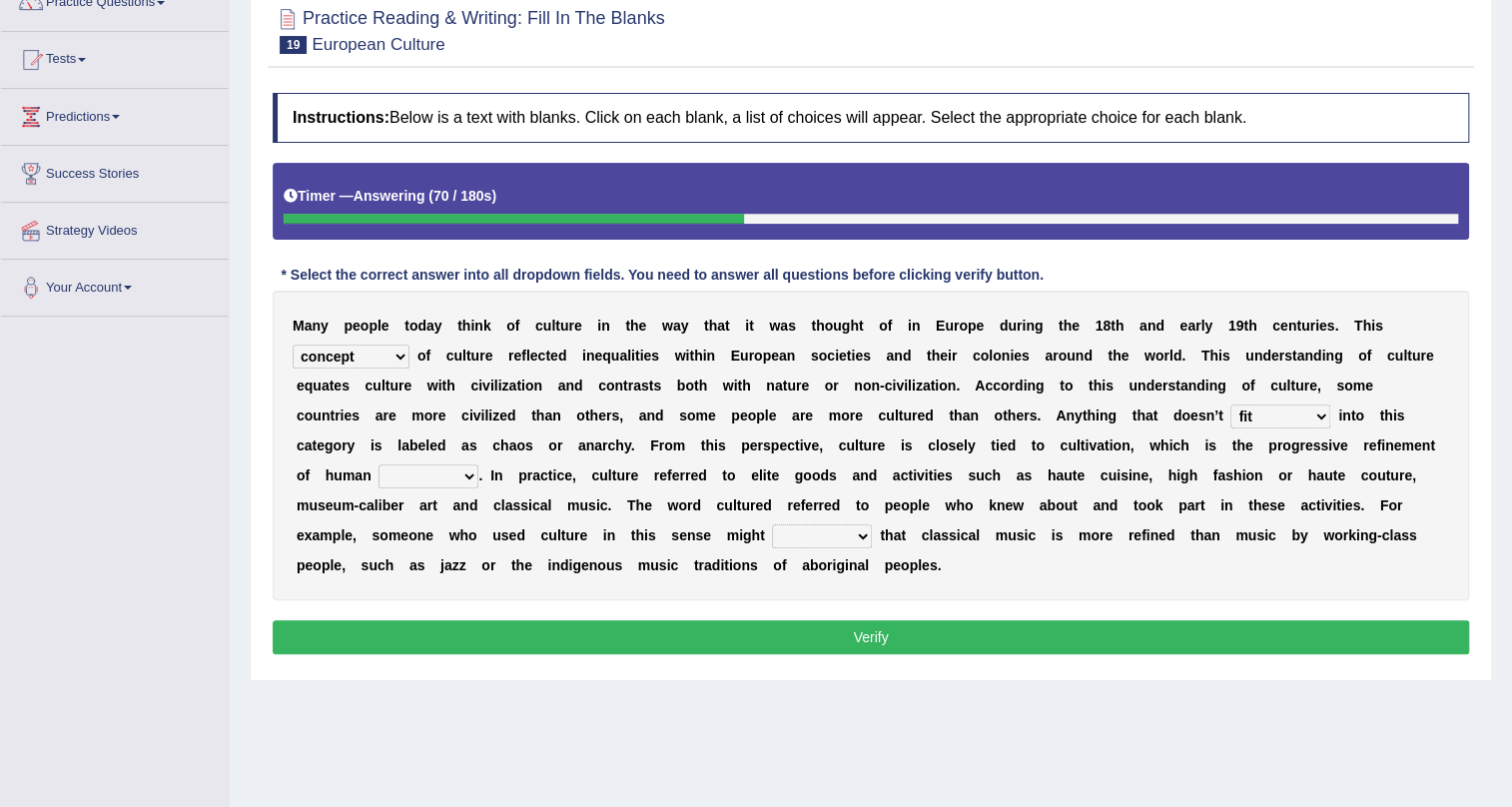click on "blessing curse habit behaviour" at bounding box center (428, 476) 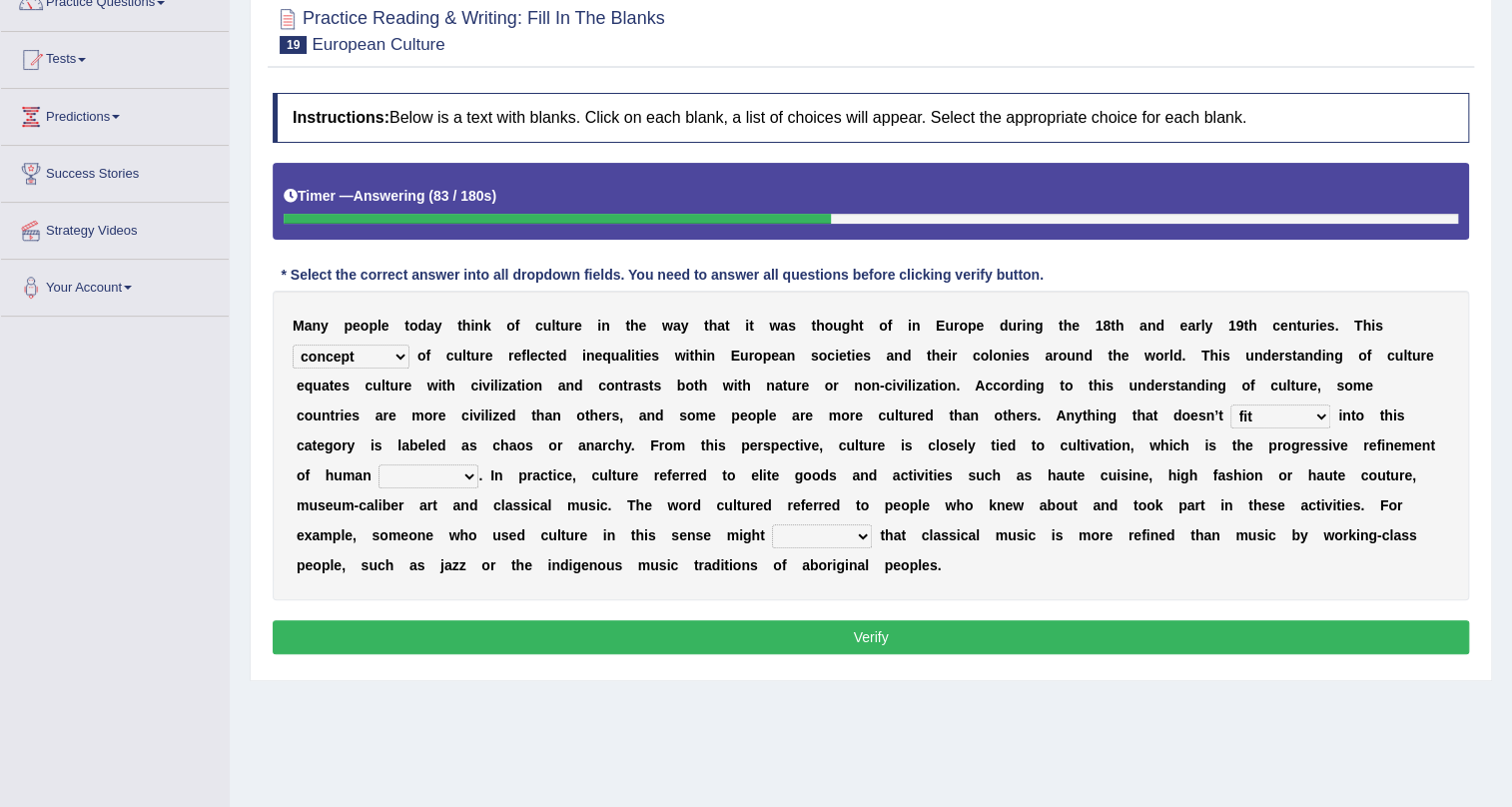 select on "behaviour" 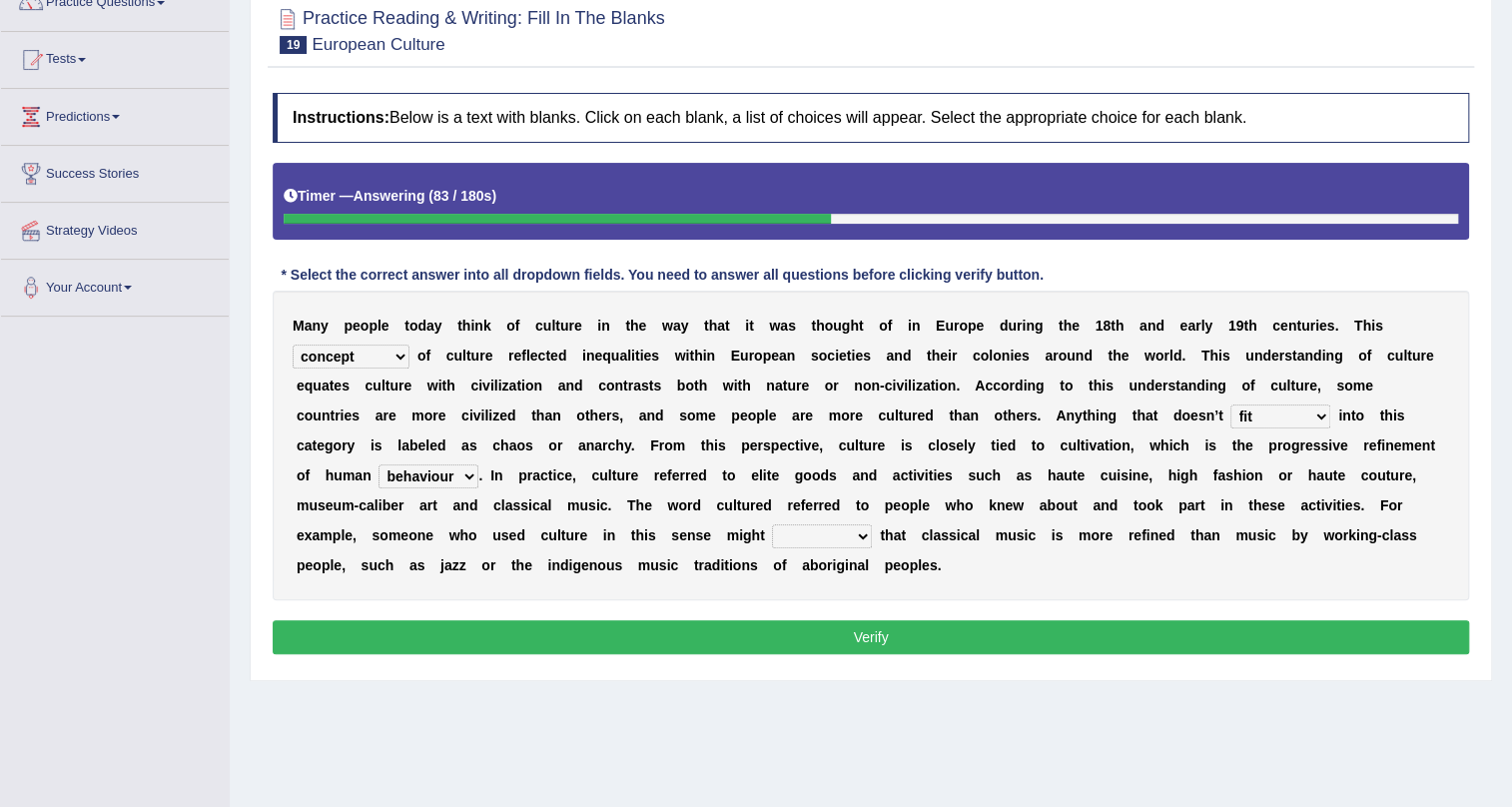 click on "blessing curse habit behaviour" at bounding box center (428, 476) 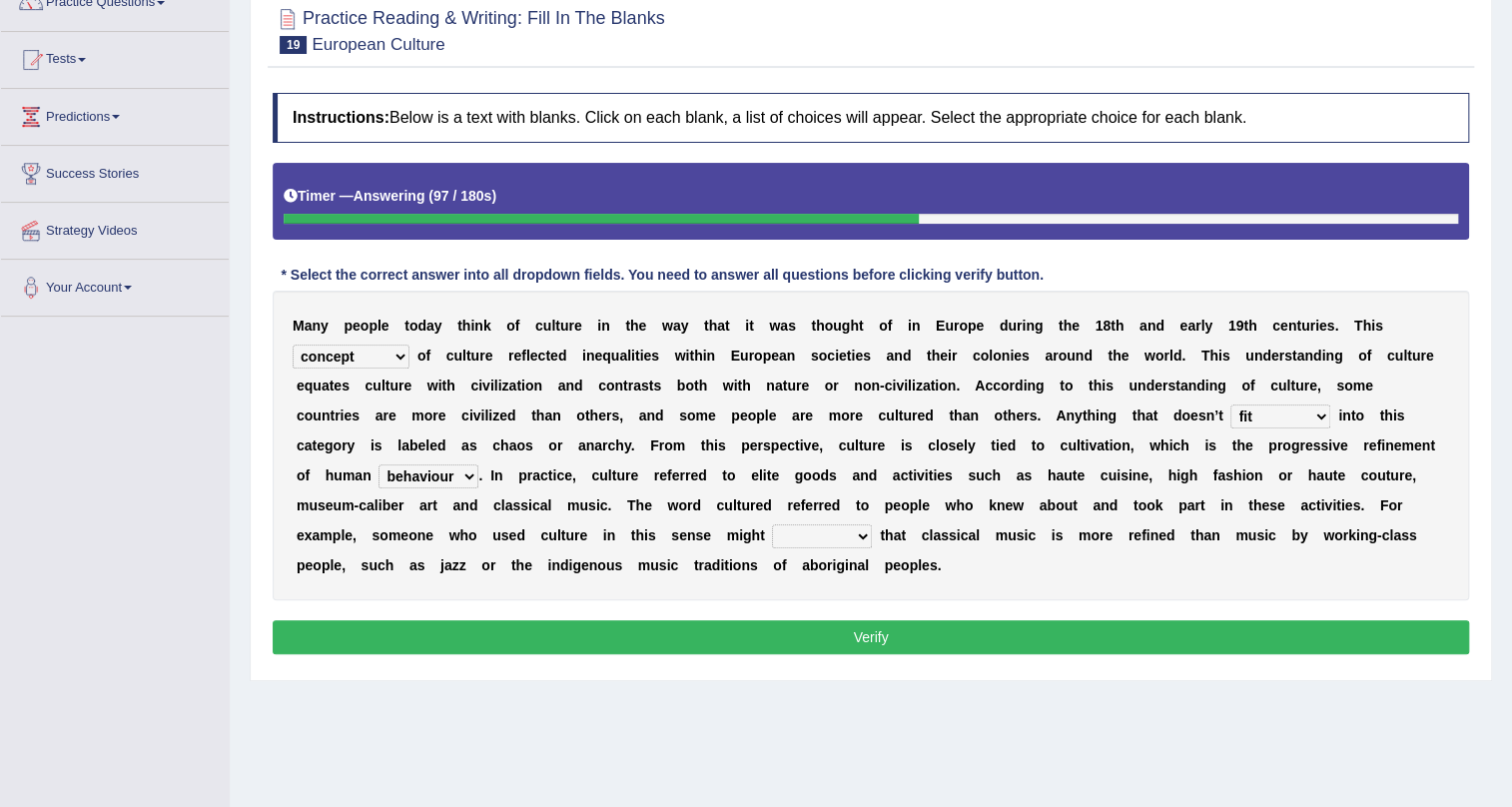 click on "argue pretend doubt reveal" at bounding box center (822, 536) 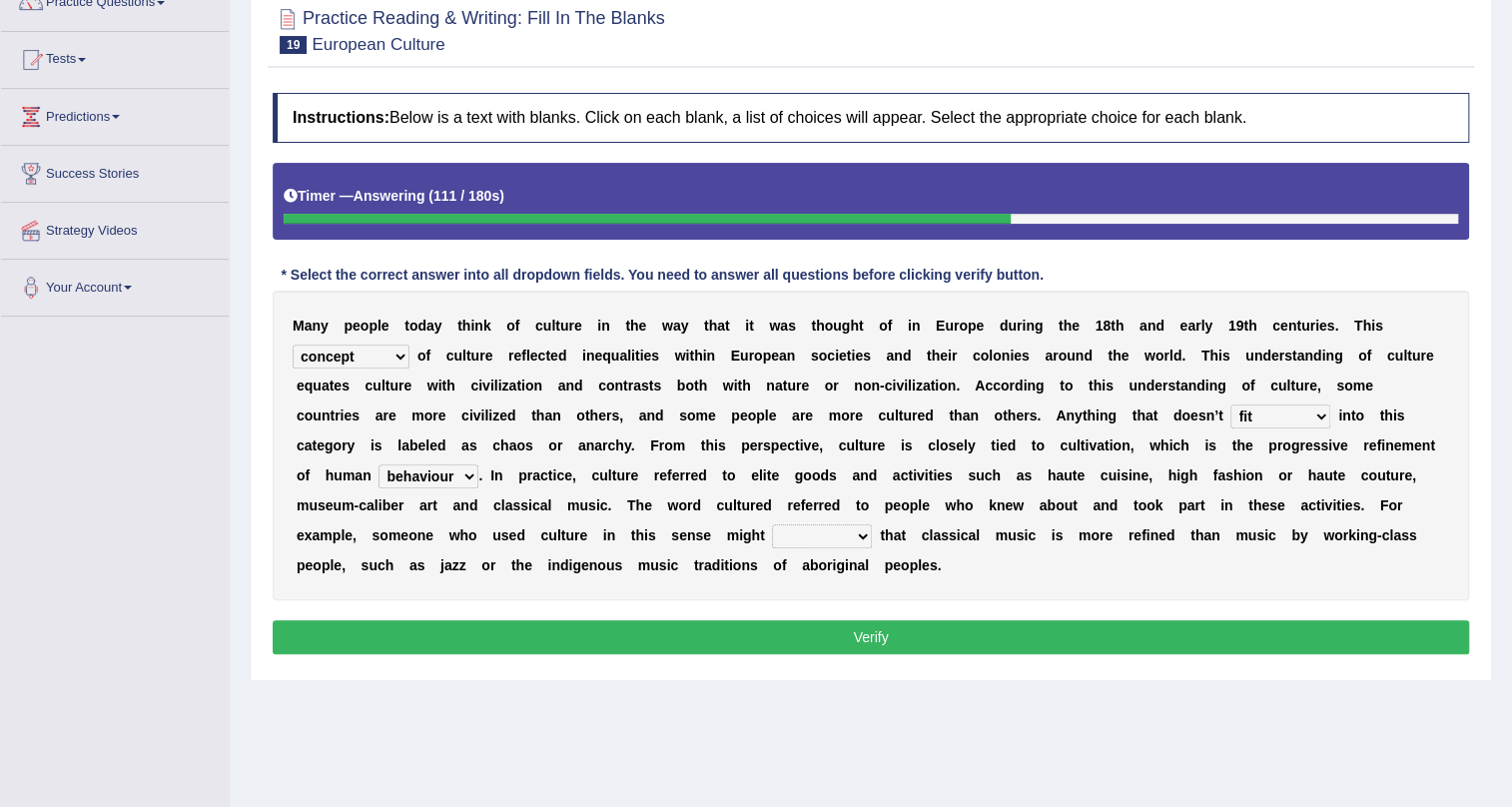 select on "reveal" 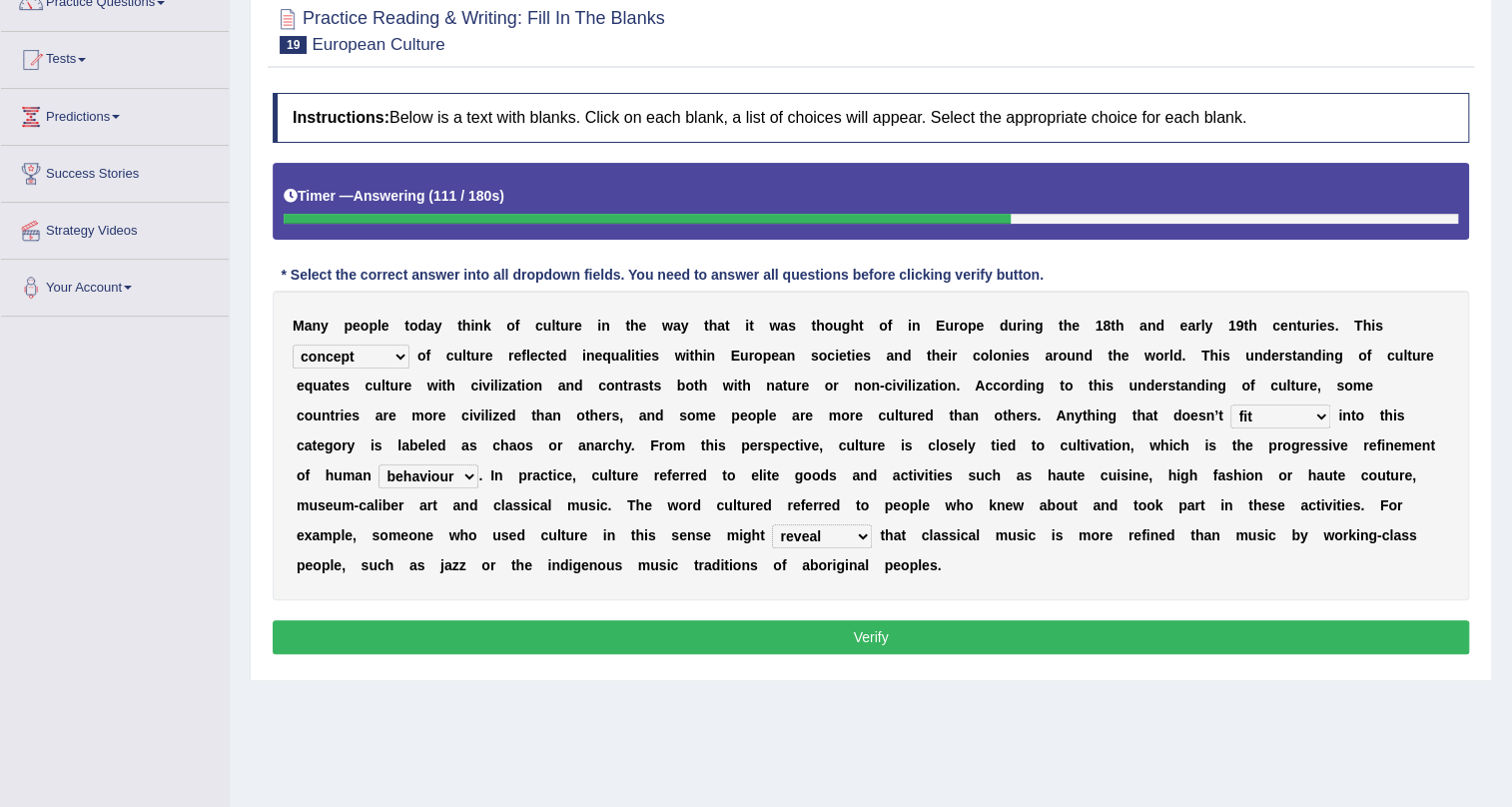 click on "argue pretend doubt reveal" at bounding box center [822, 536] 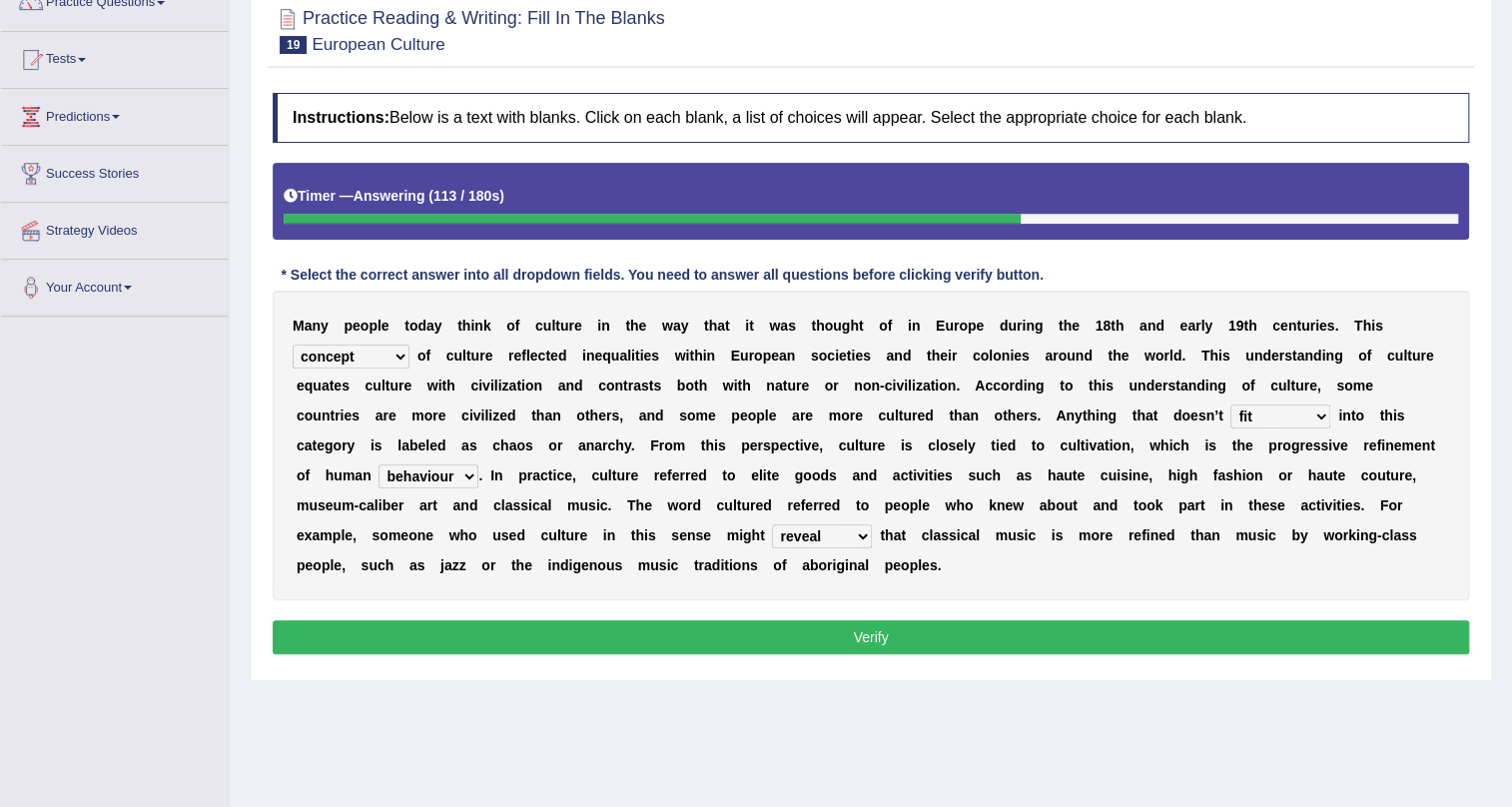 click on "Verify" at bounding box center [871, 637] 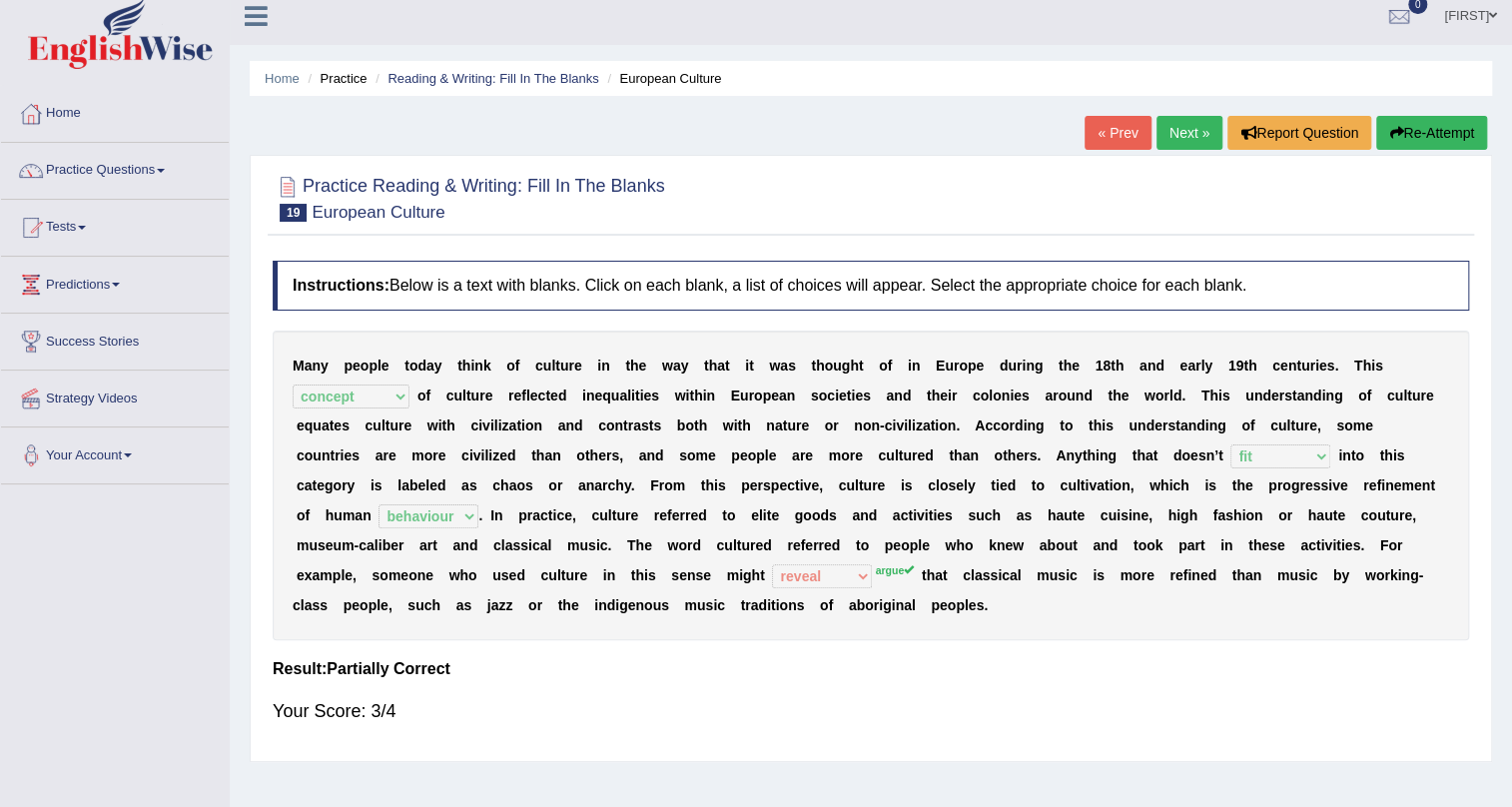 scroll, scrollTop: 0, scrollLeft: 0, axis: both 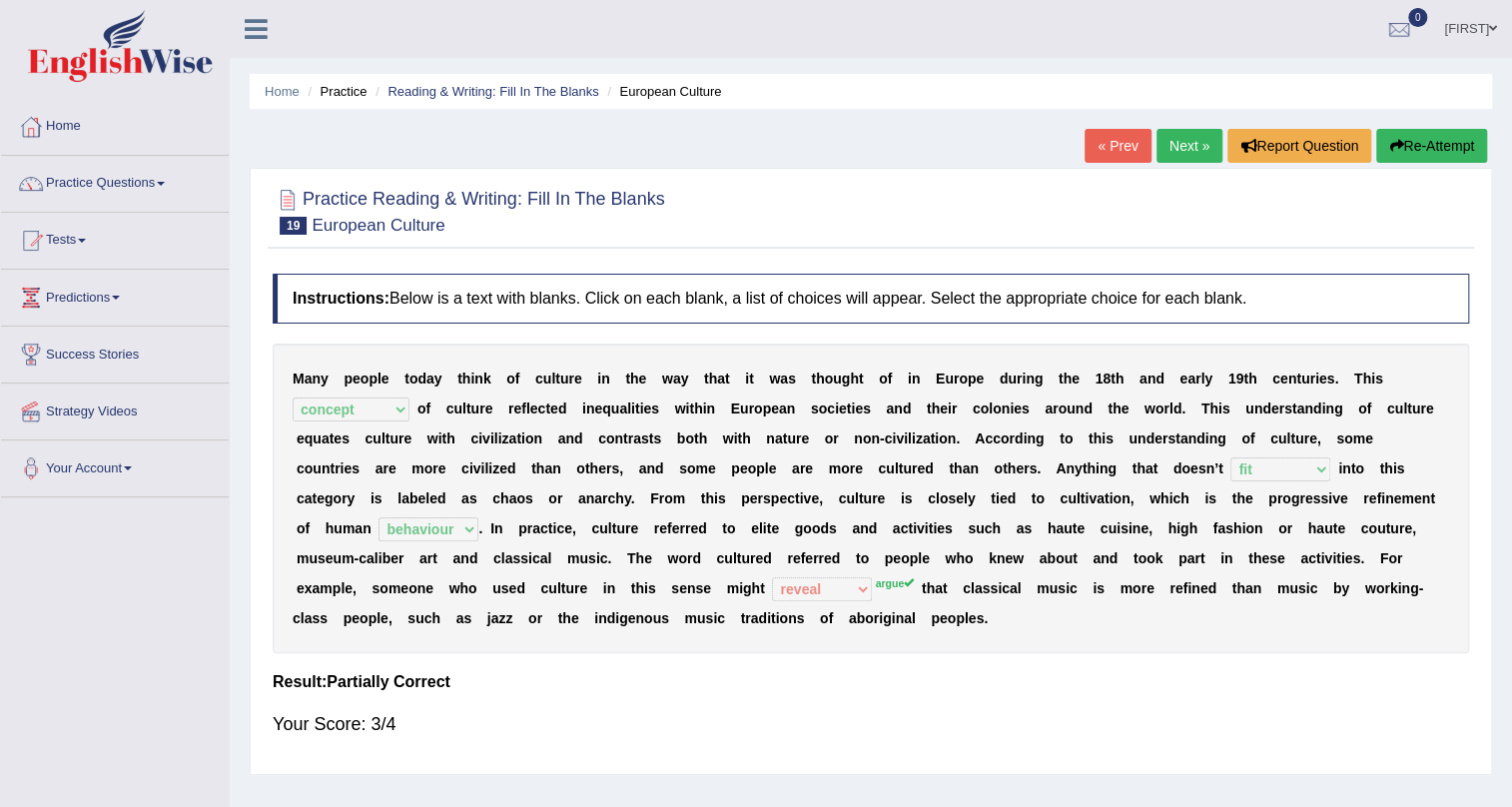 click on "Next »" at bounding box center (1189, 146) 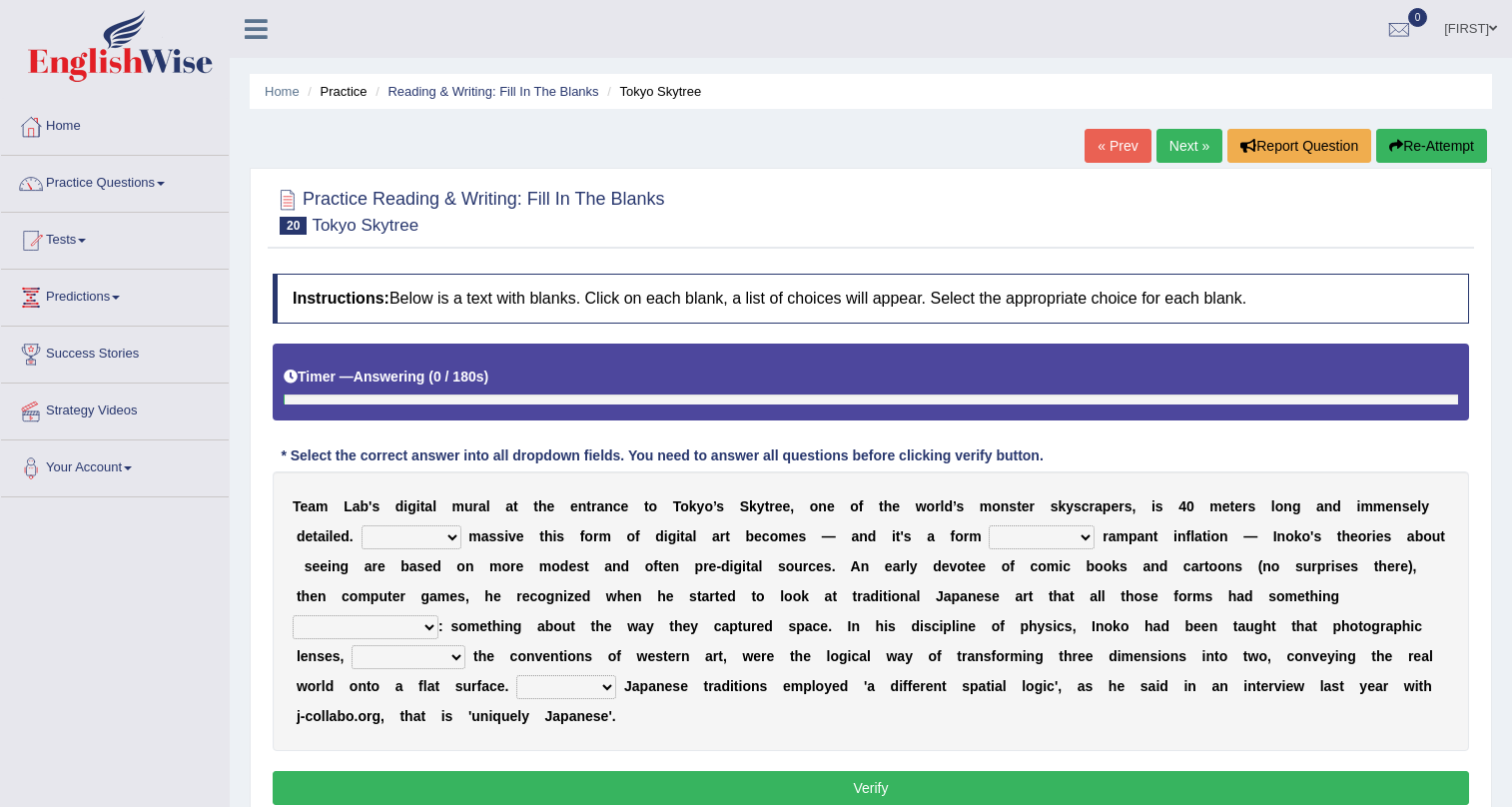 scroll, scrollTop: 0, scrollLeft: 0, axis: both 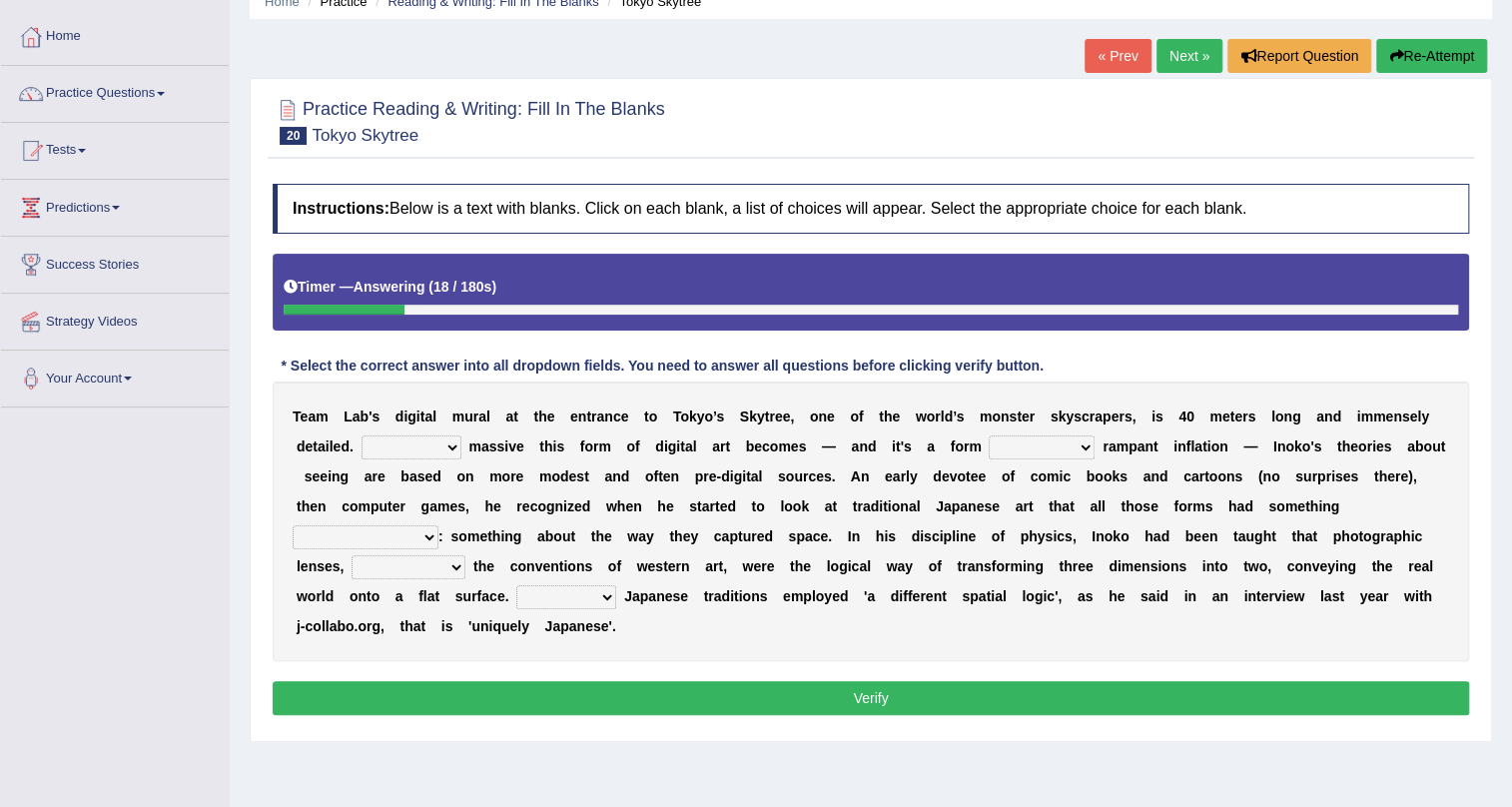 click on "However Whereas Whichever Wherever" at bounding box center (411, 447) 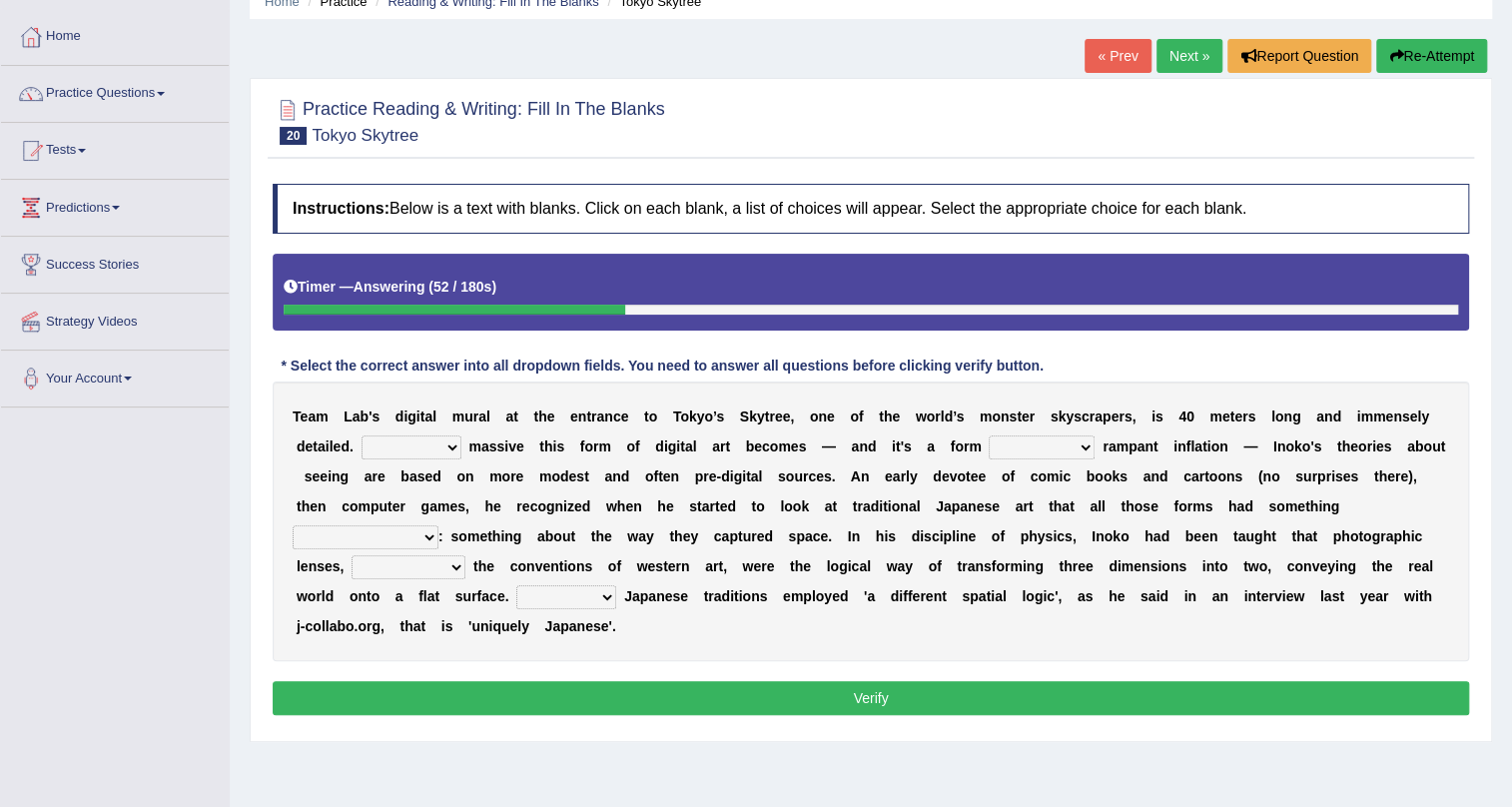 select on "However" 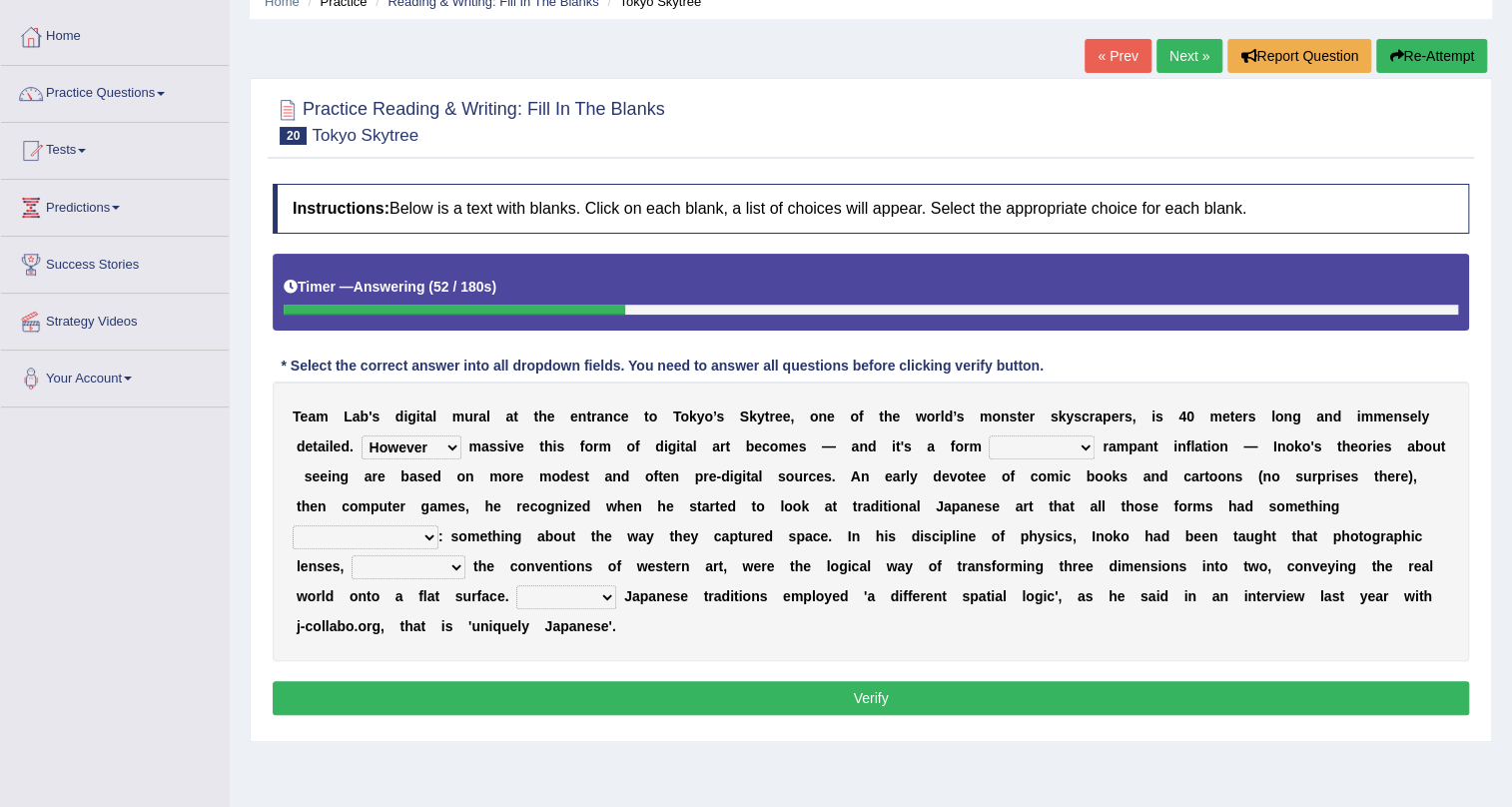 click on "However Whereas Whichever Wherever" at bounding box center [411, 447] 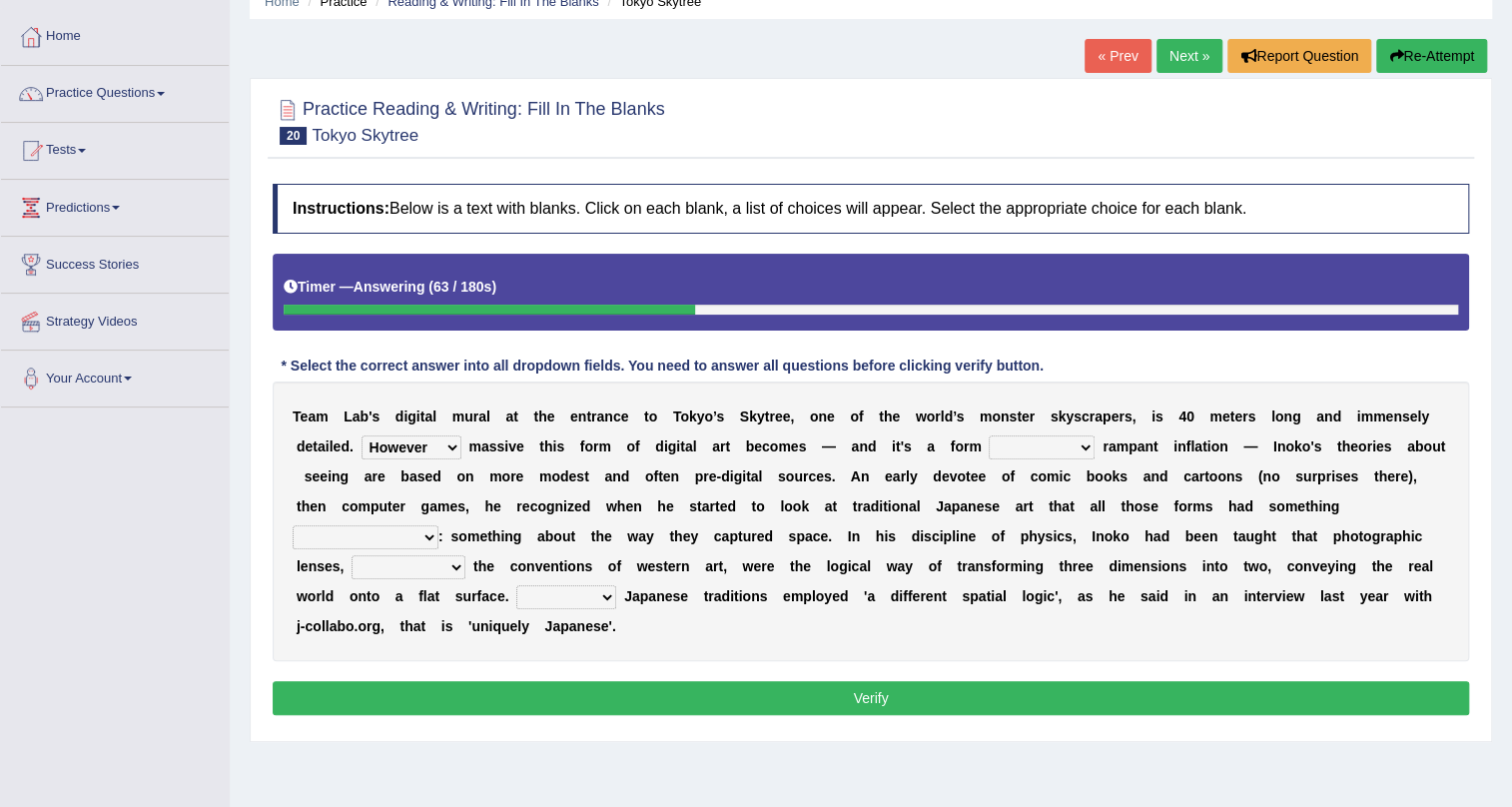 click on "subject to related with apart from based on" at bounding box center [1042, 447] 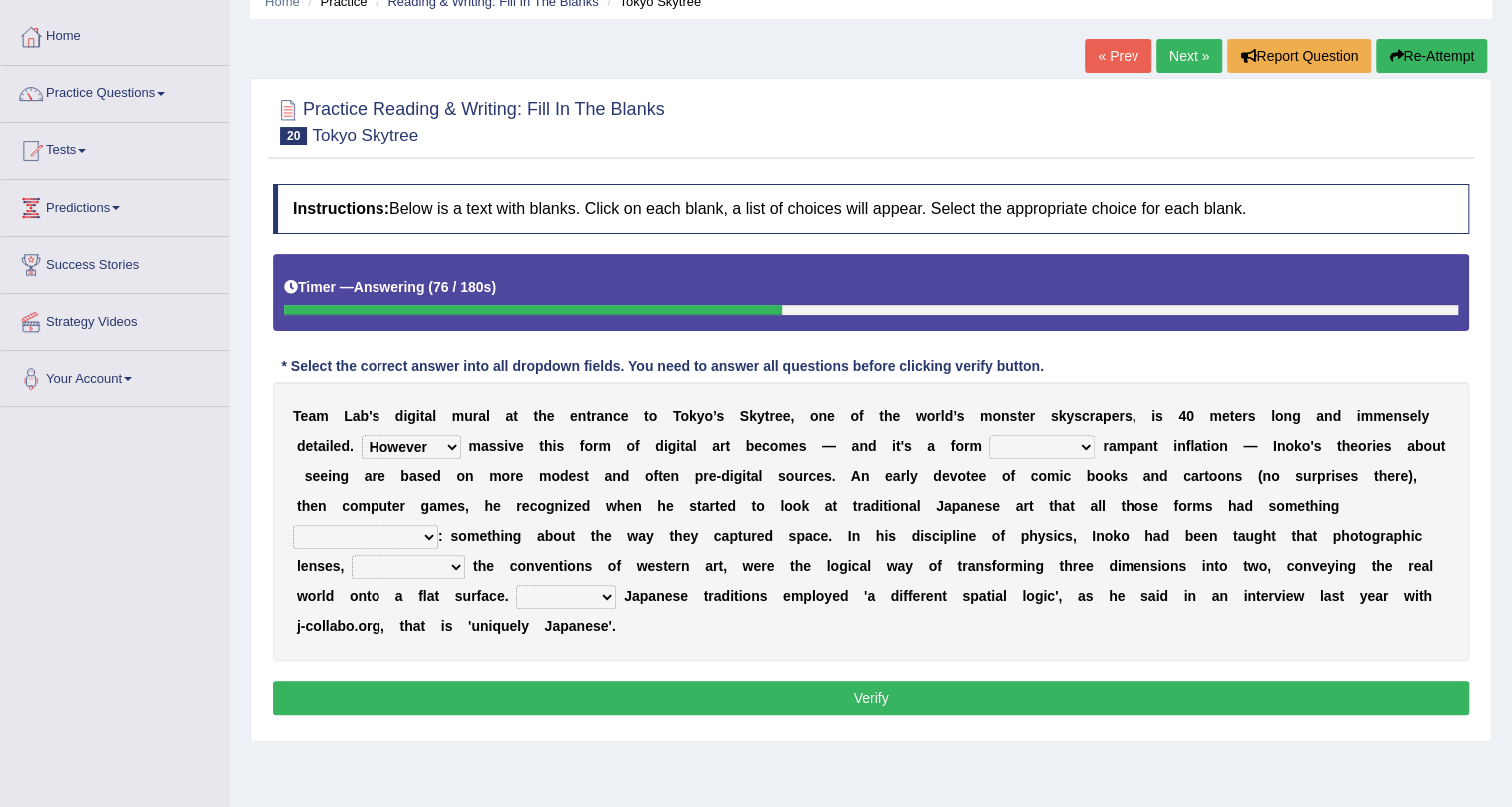 select on "based on" 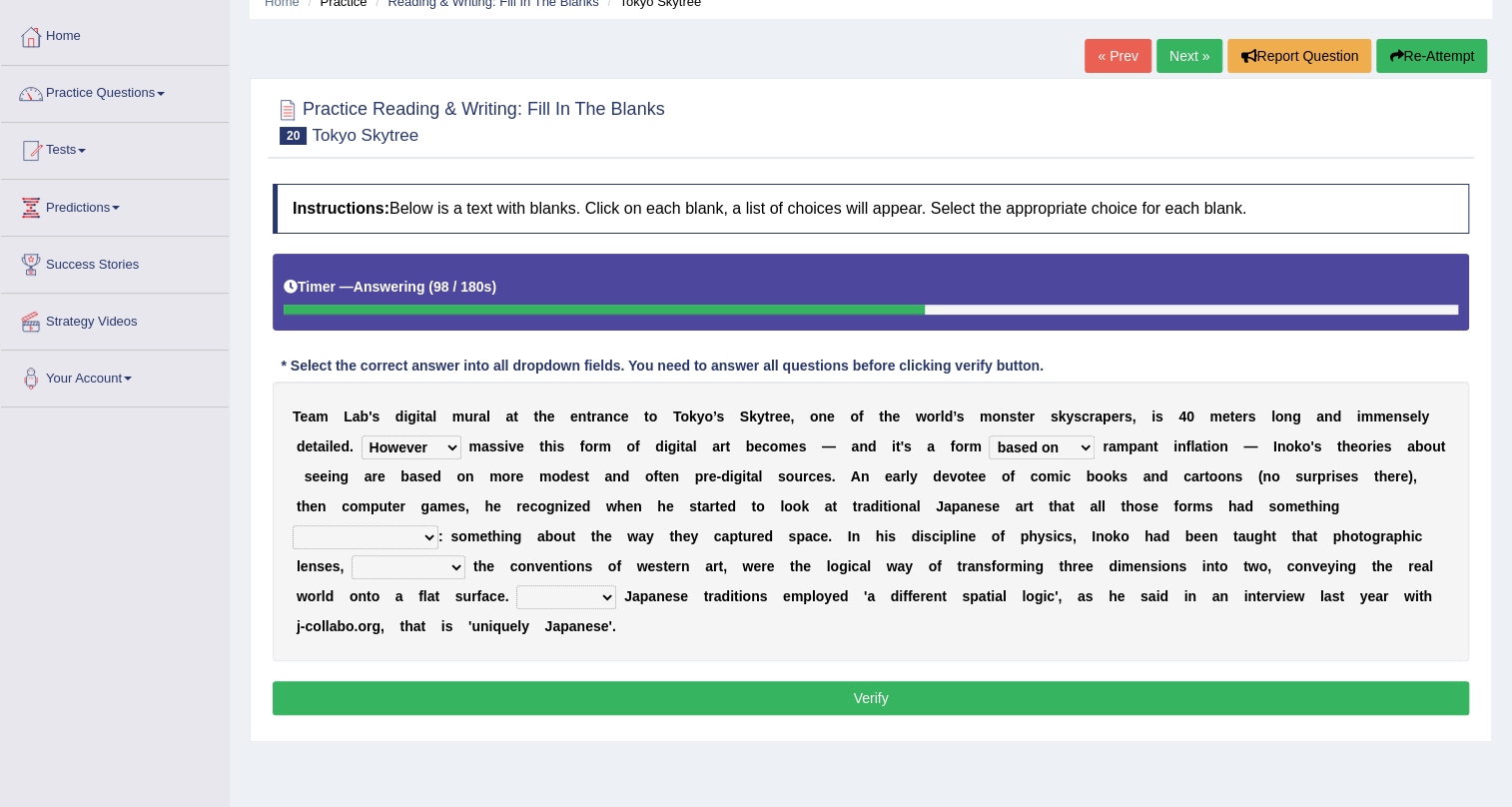 click on "in fact as whole in common in the same times" at bounding box center [366, 537] 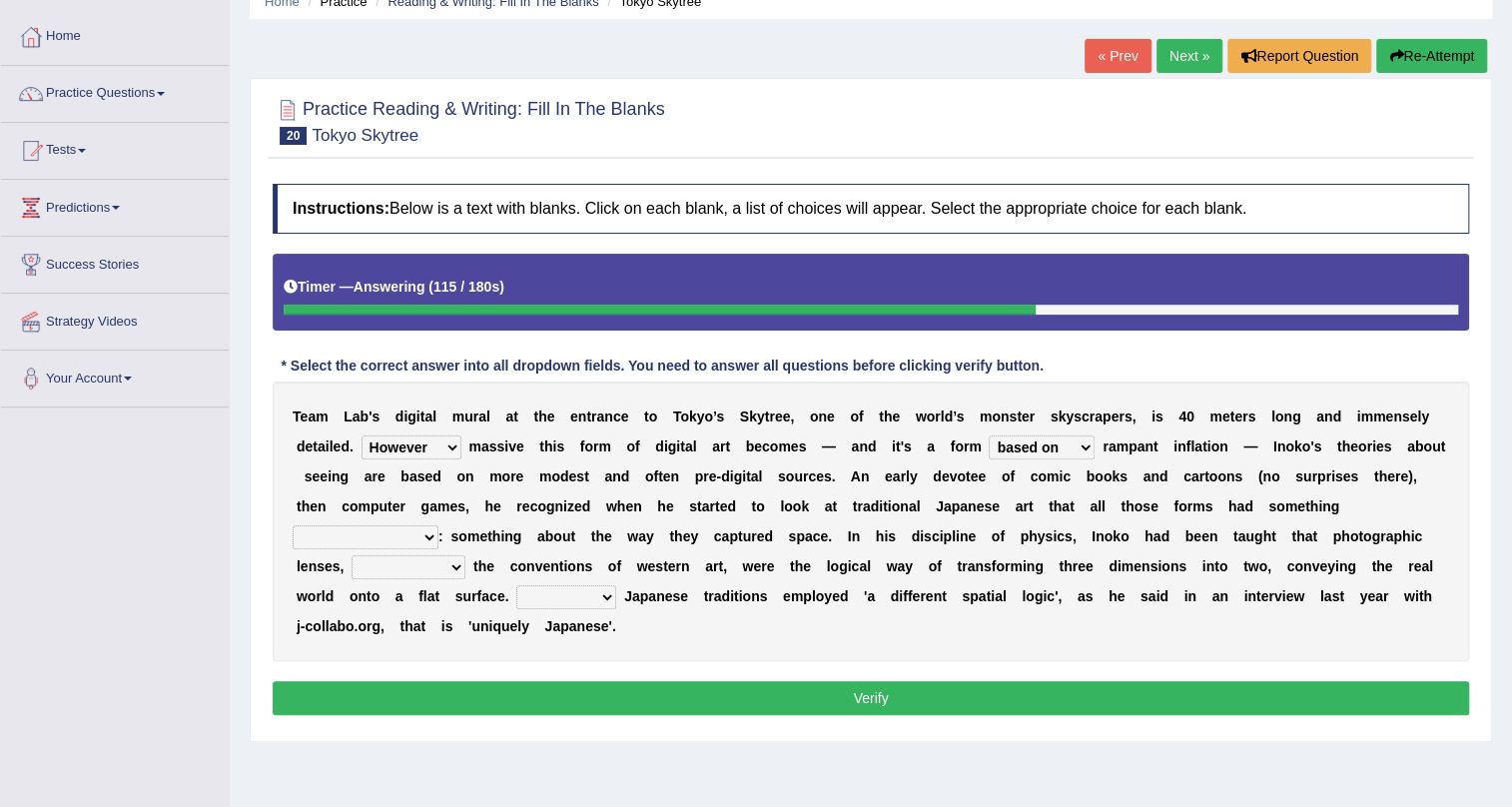 select on "in common" 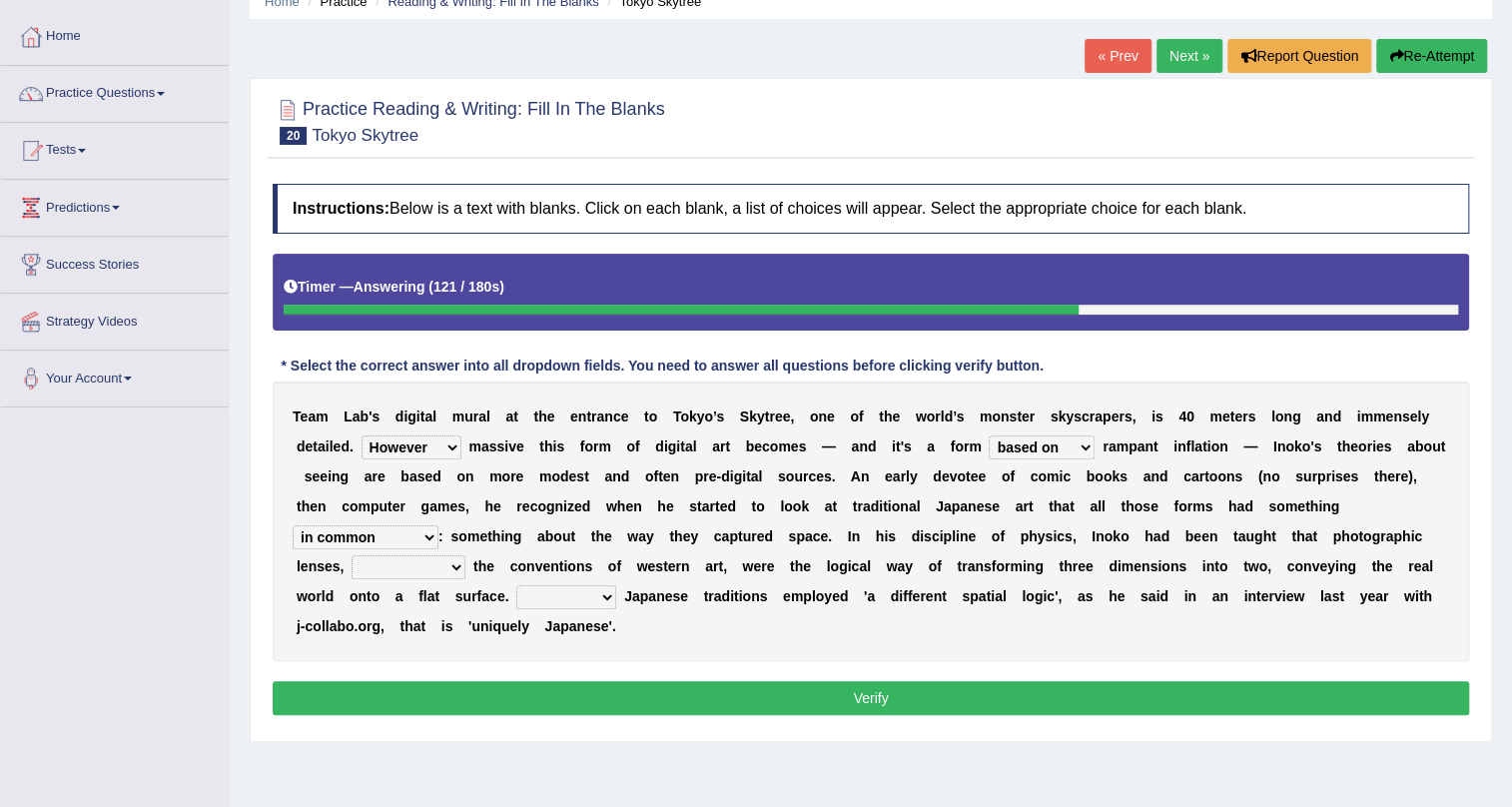 click on "along with out of apart with furhter afield" at bounding box center [408, 567] 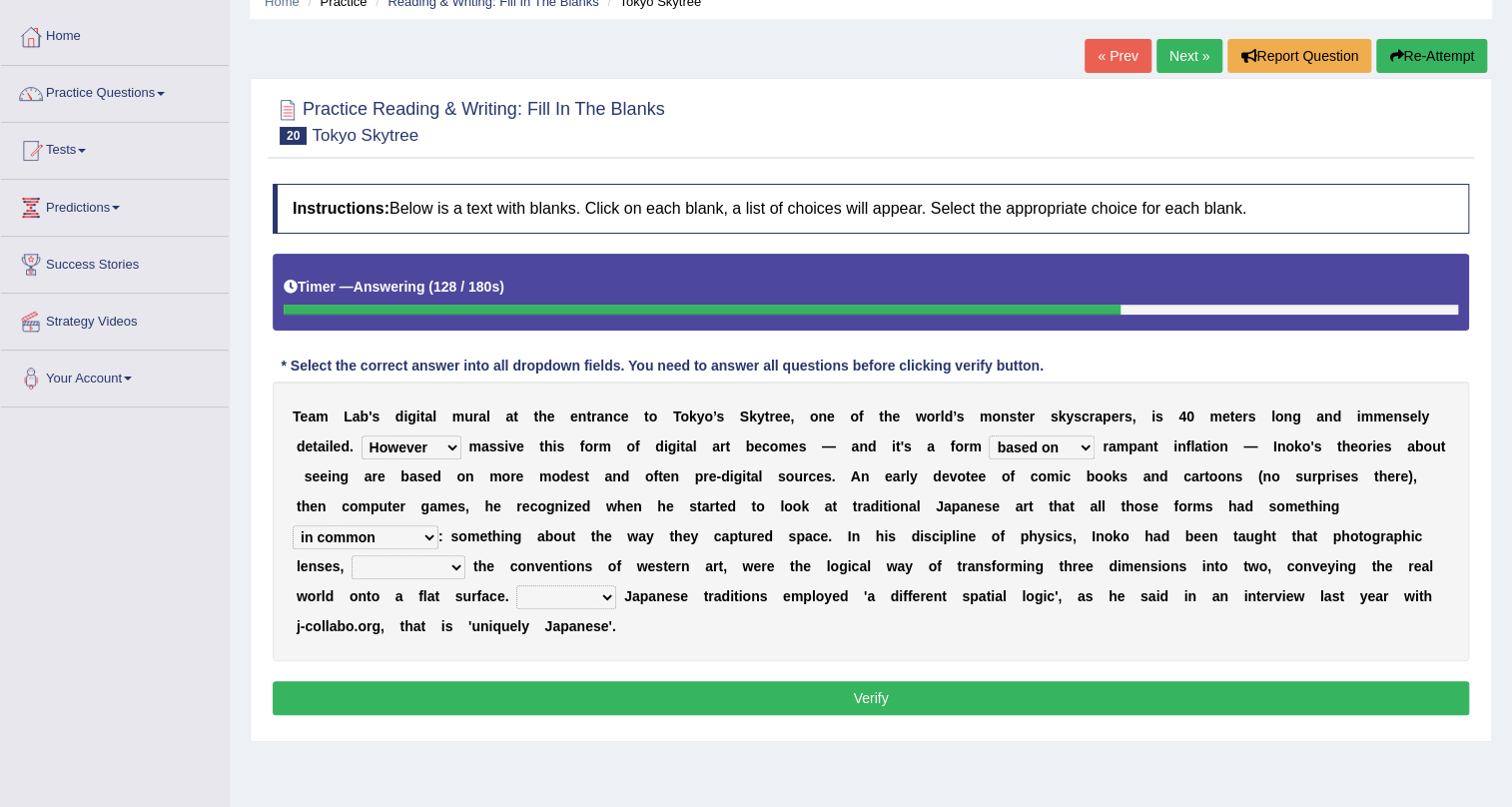 select on "along with" 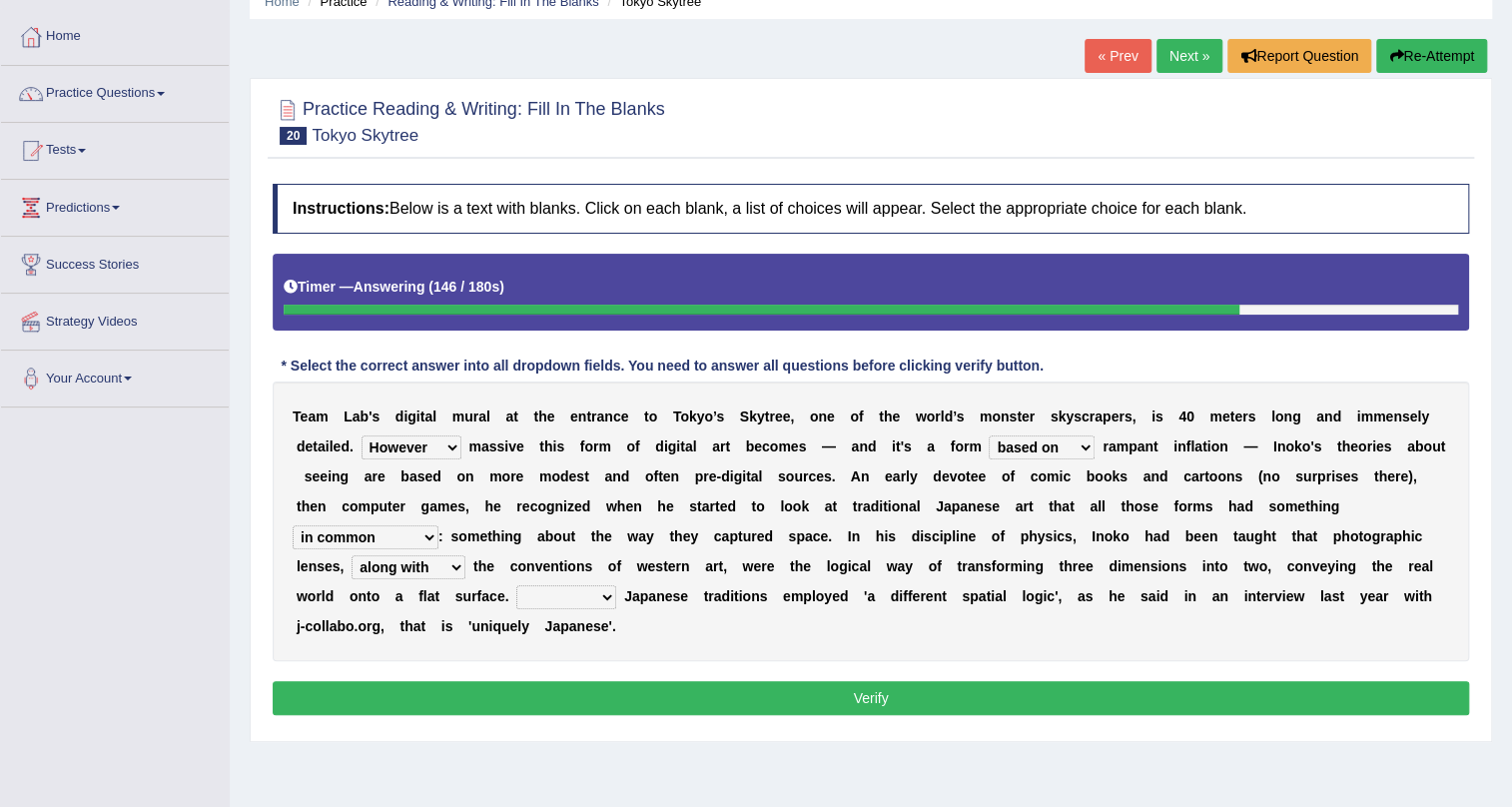 click on "Thus But So Therefore" at bounding box center [566, 597] 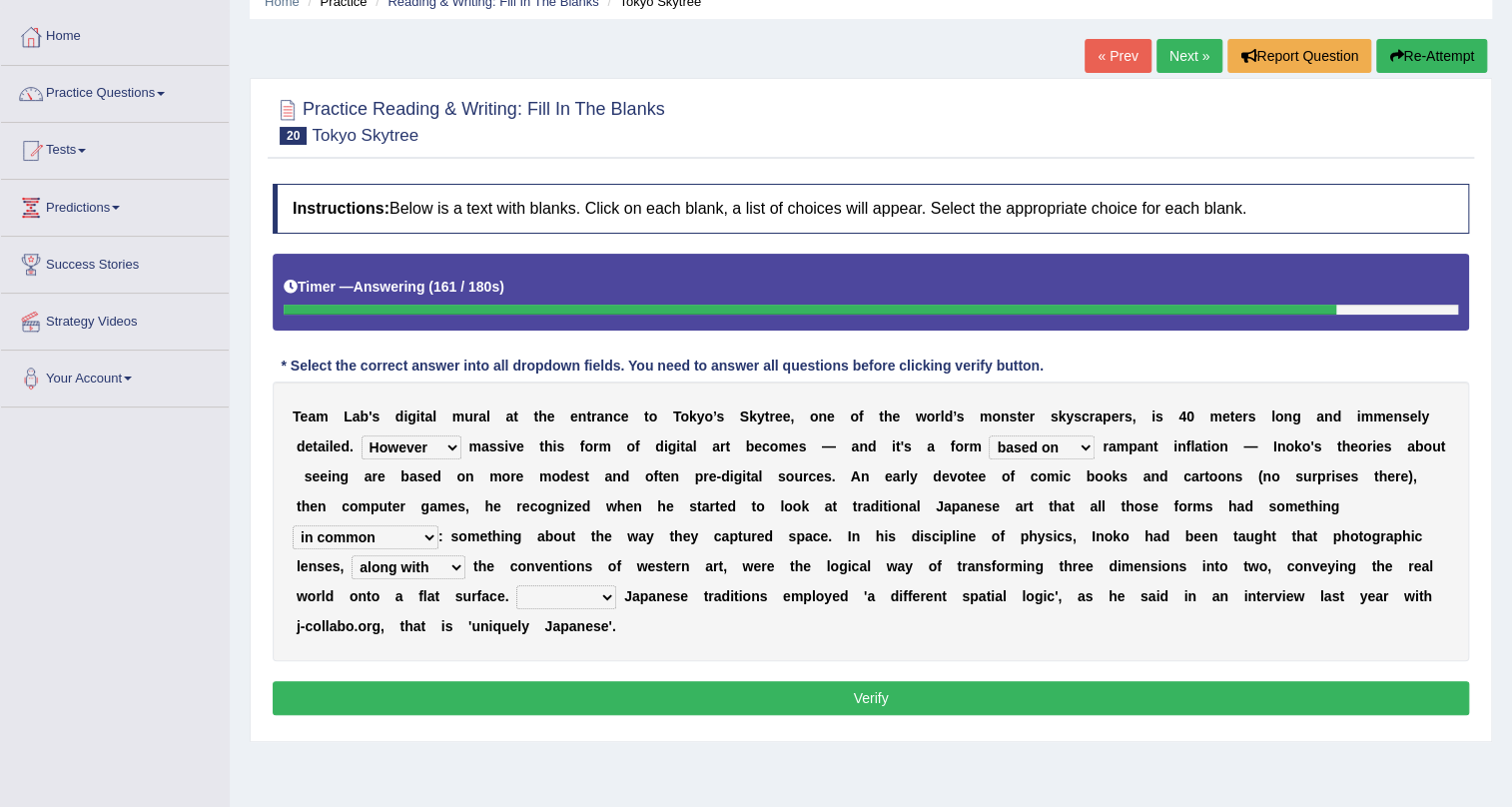 select on "So" 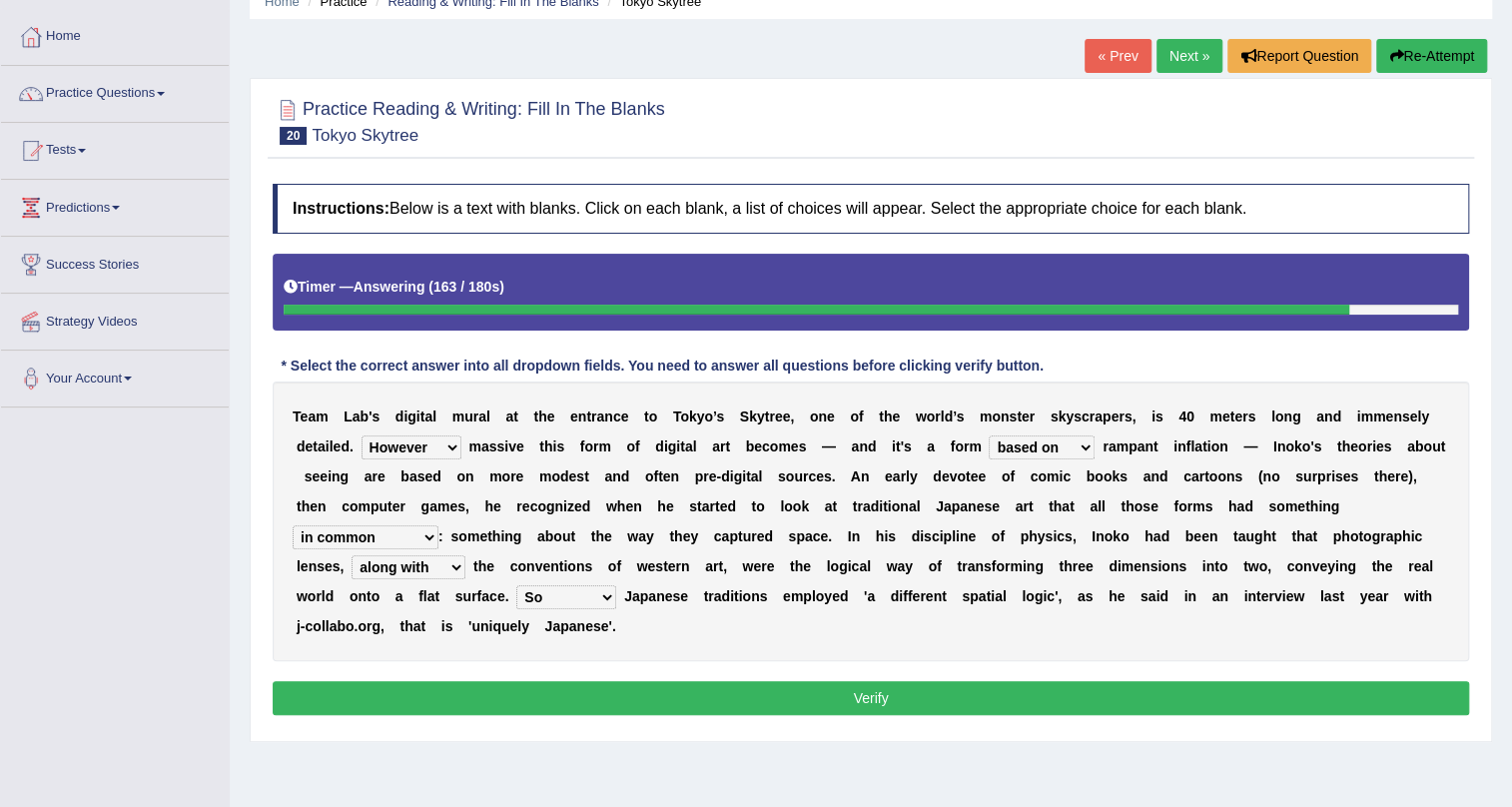click on "Verify" at bounding box center [871, 698] 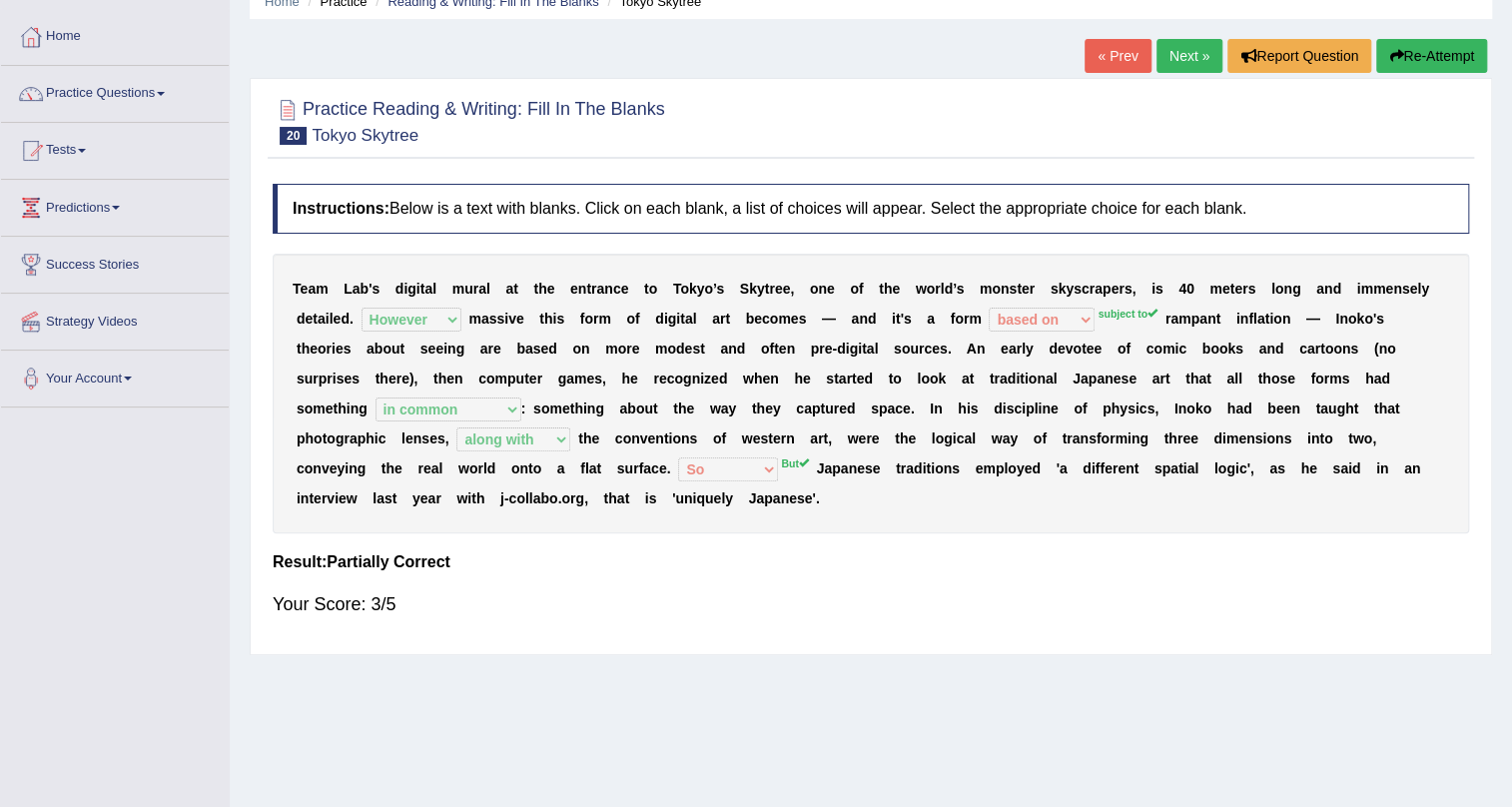 click on "Next »" at bounding box center (1189, 56) 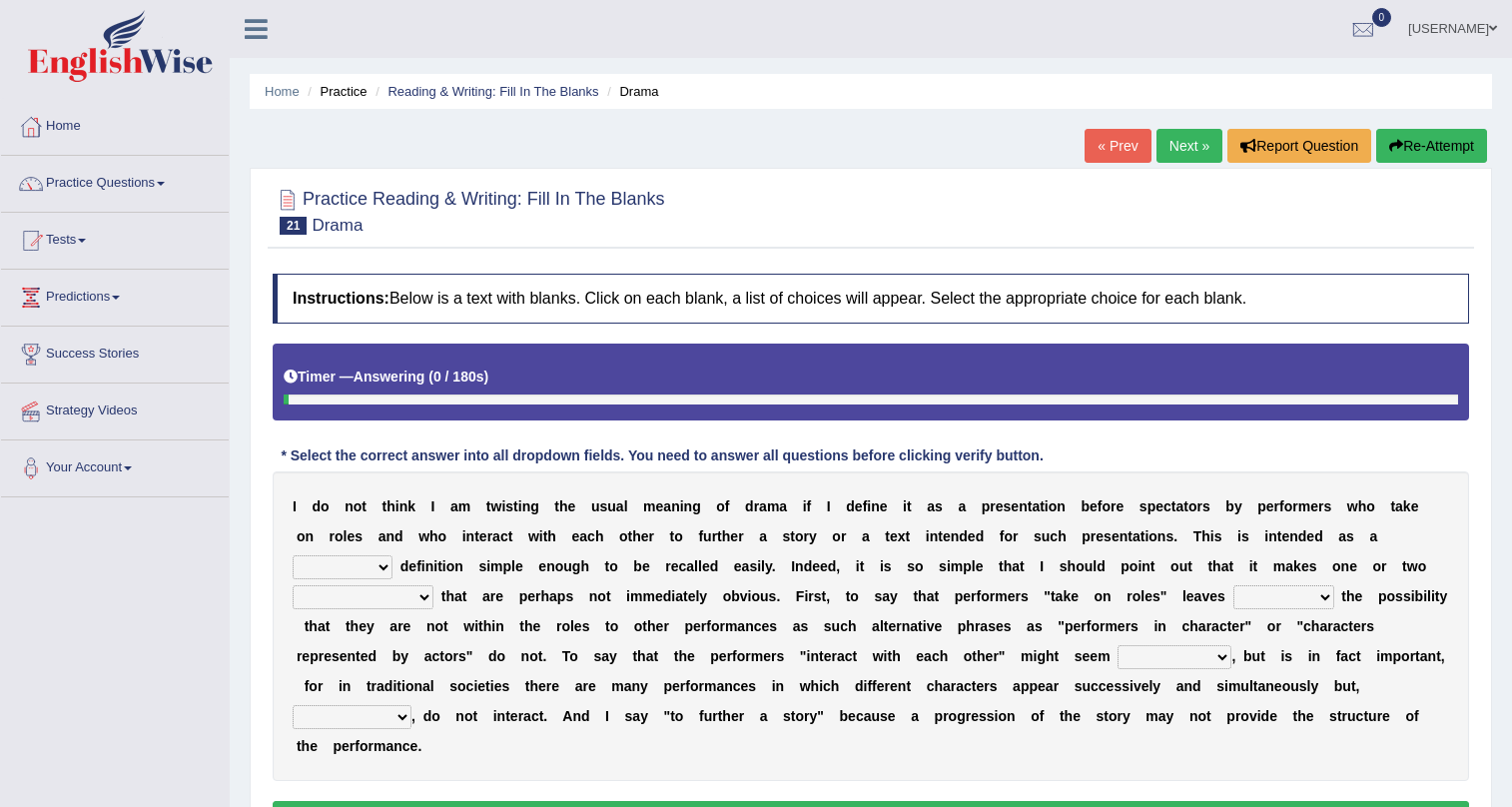 scroll, scrollTop: 90, scrollLeft: 0, axis: vertical 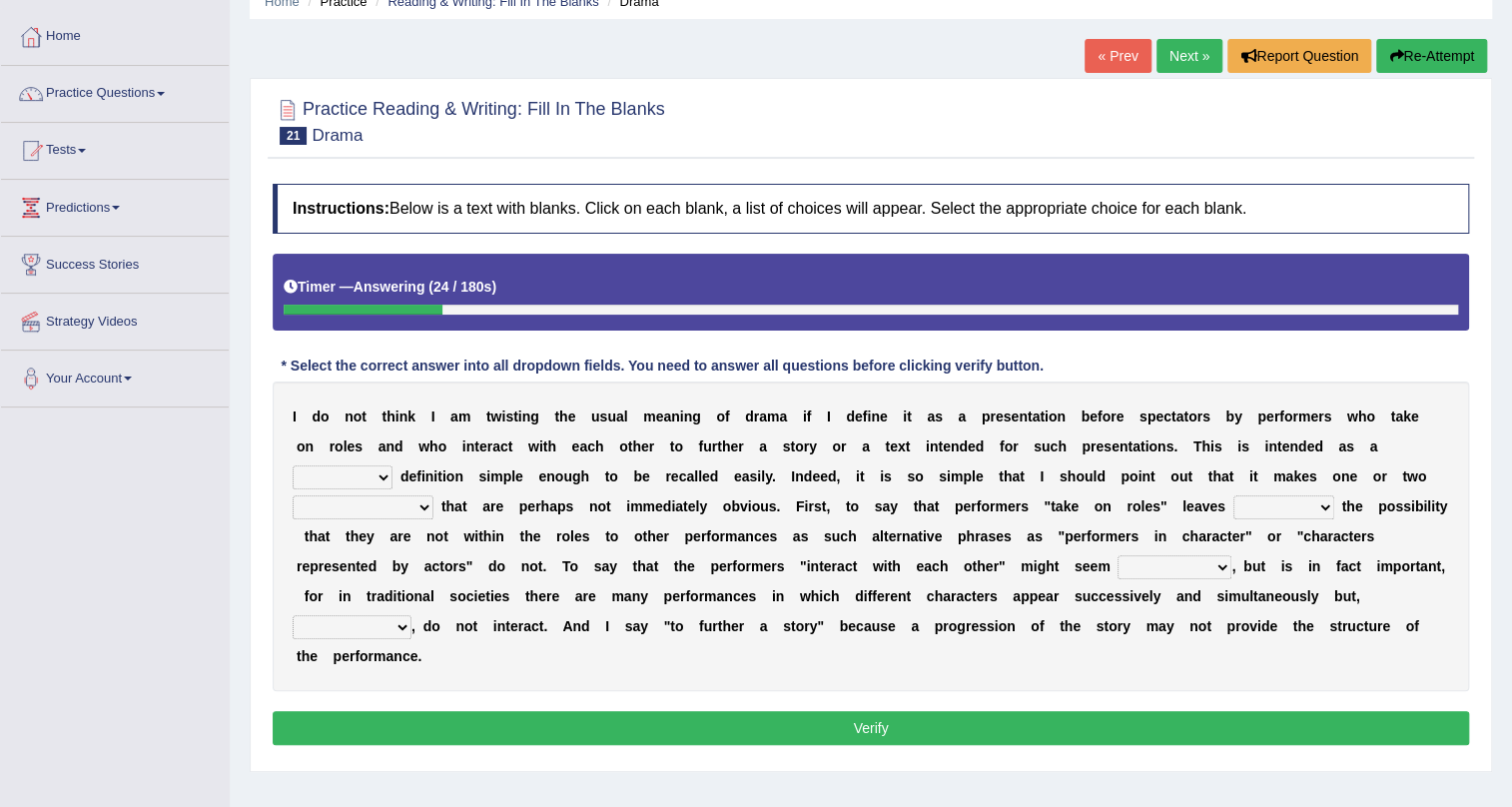 click on "handing working using applying" at bounding box center (343, 477) 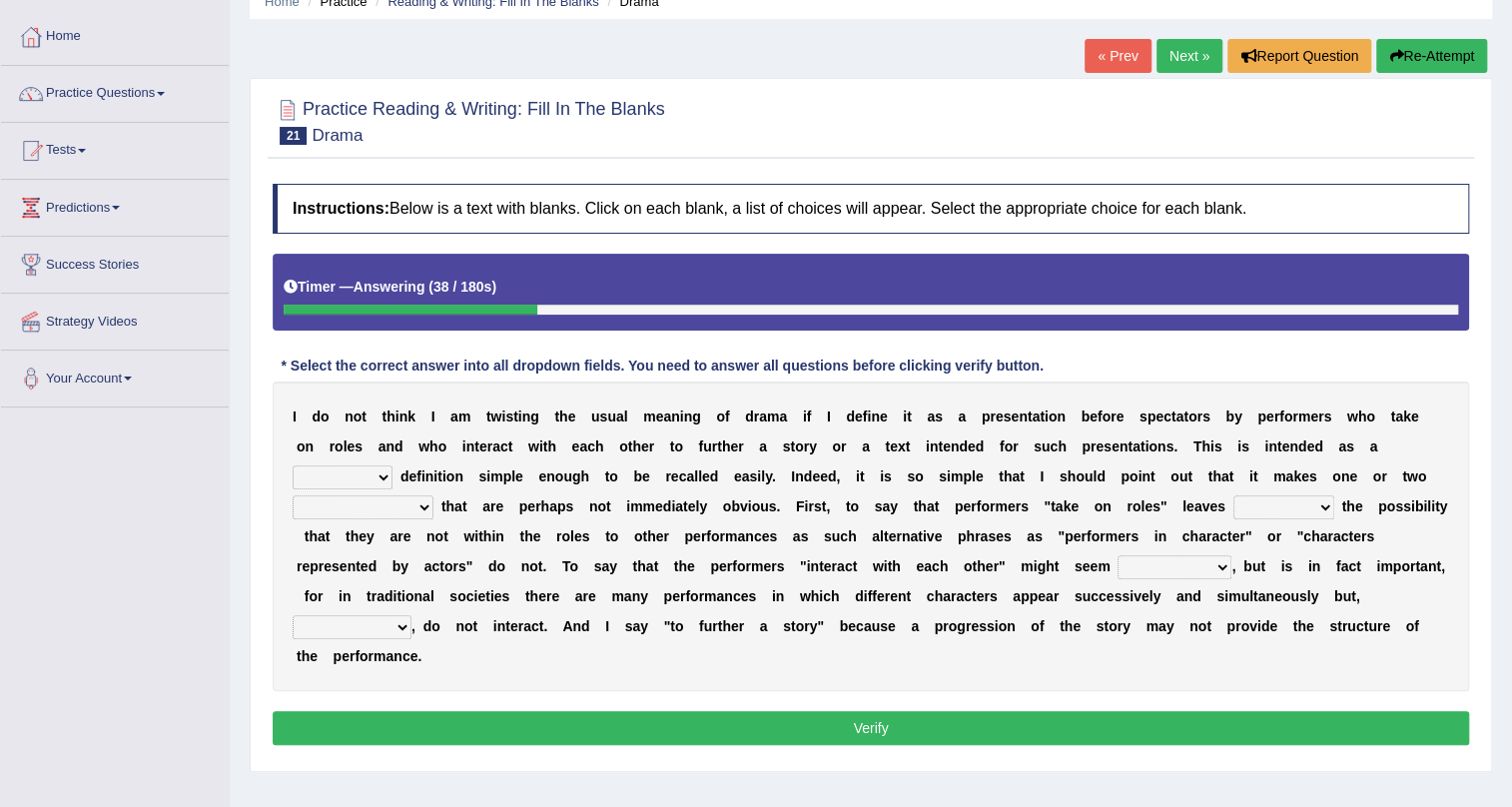select on "using" 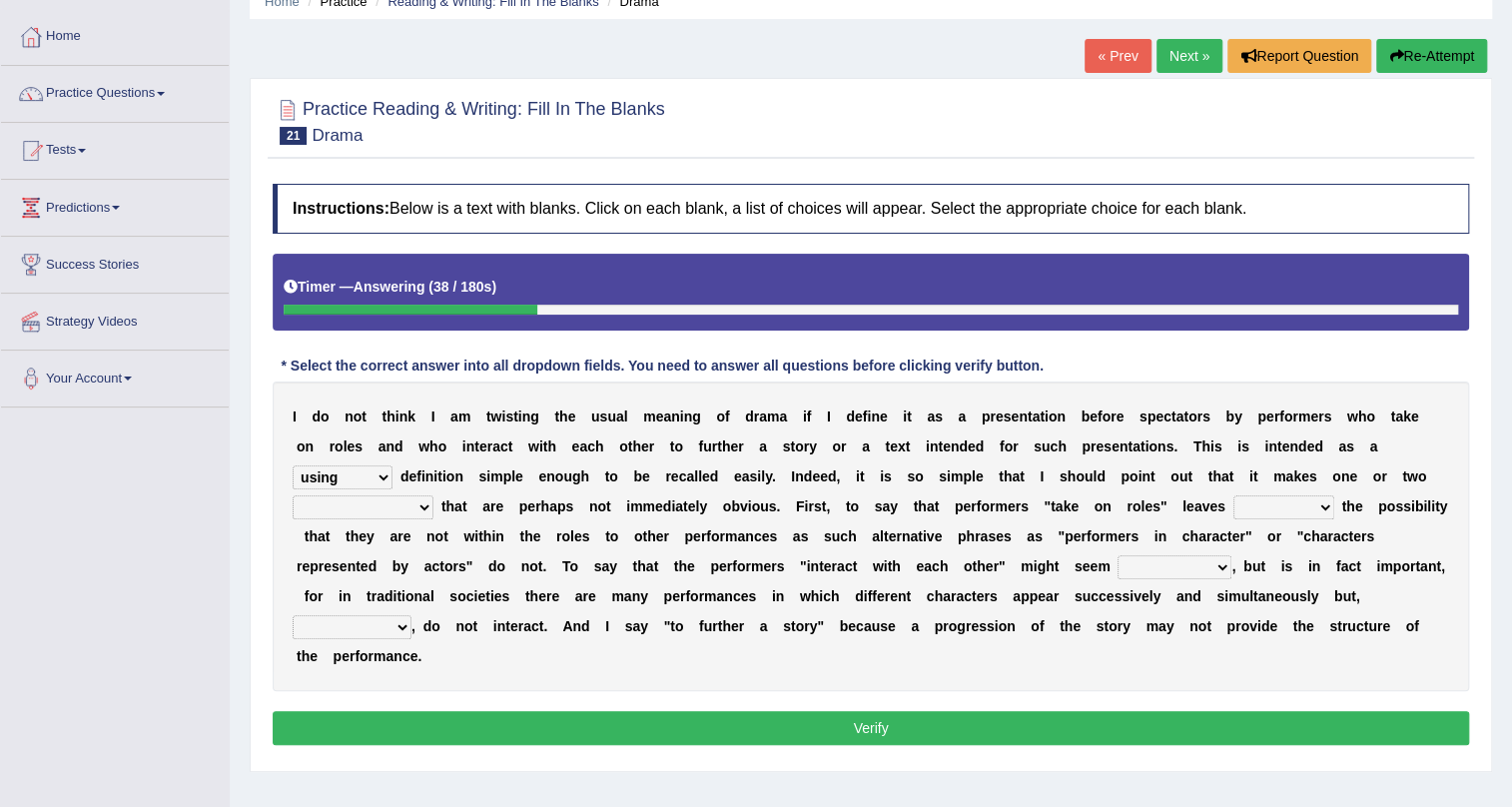 click on "handing working using applying" at bounding box center (343, 477) 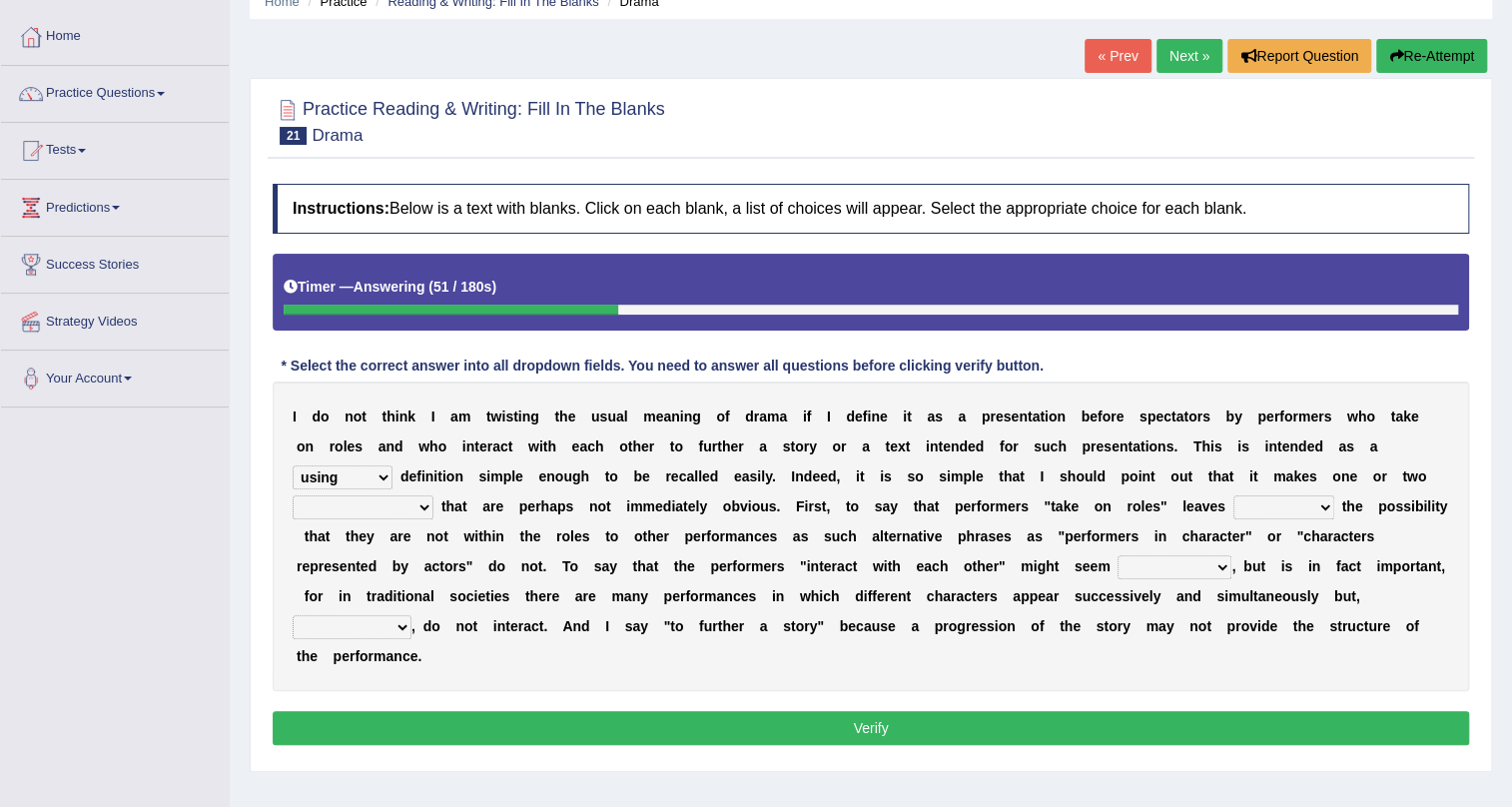 click on "implementations distributions distinctions comprehensions" at bounding box center [363, 507] 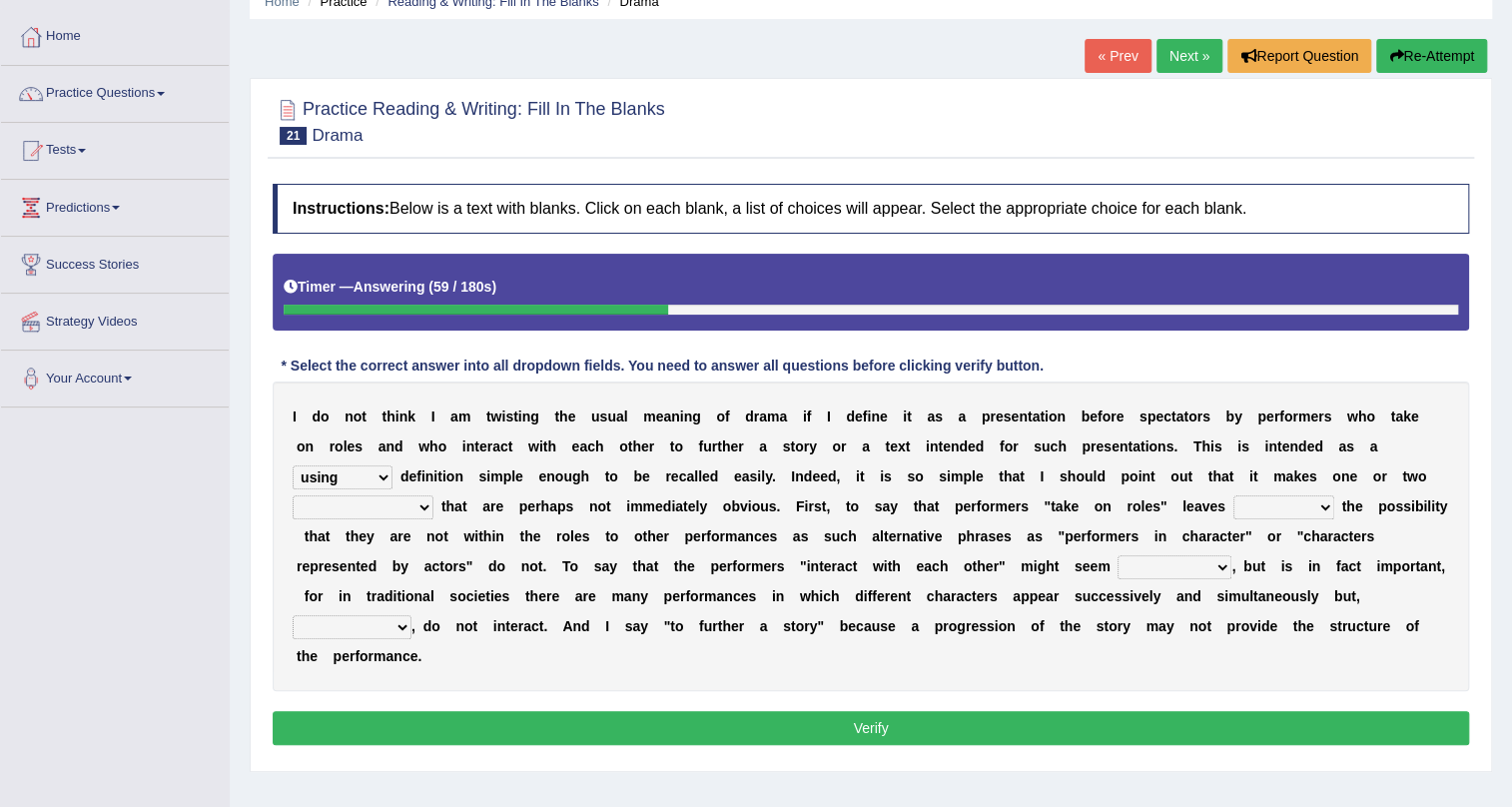 select on "distributions" 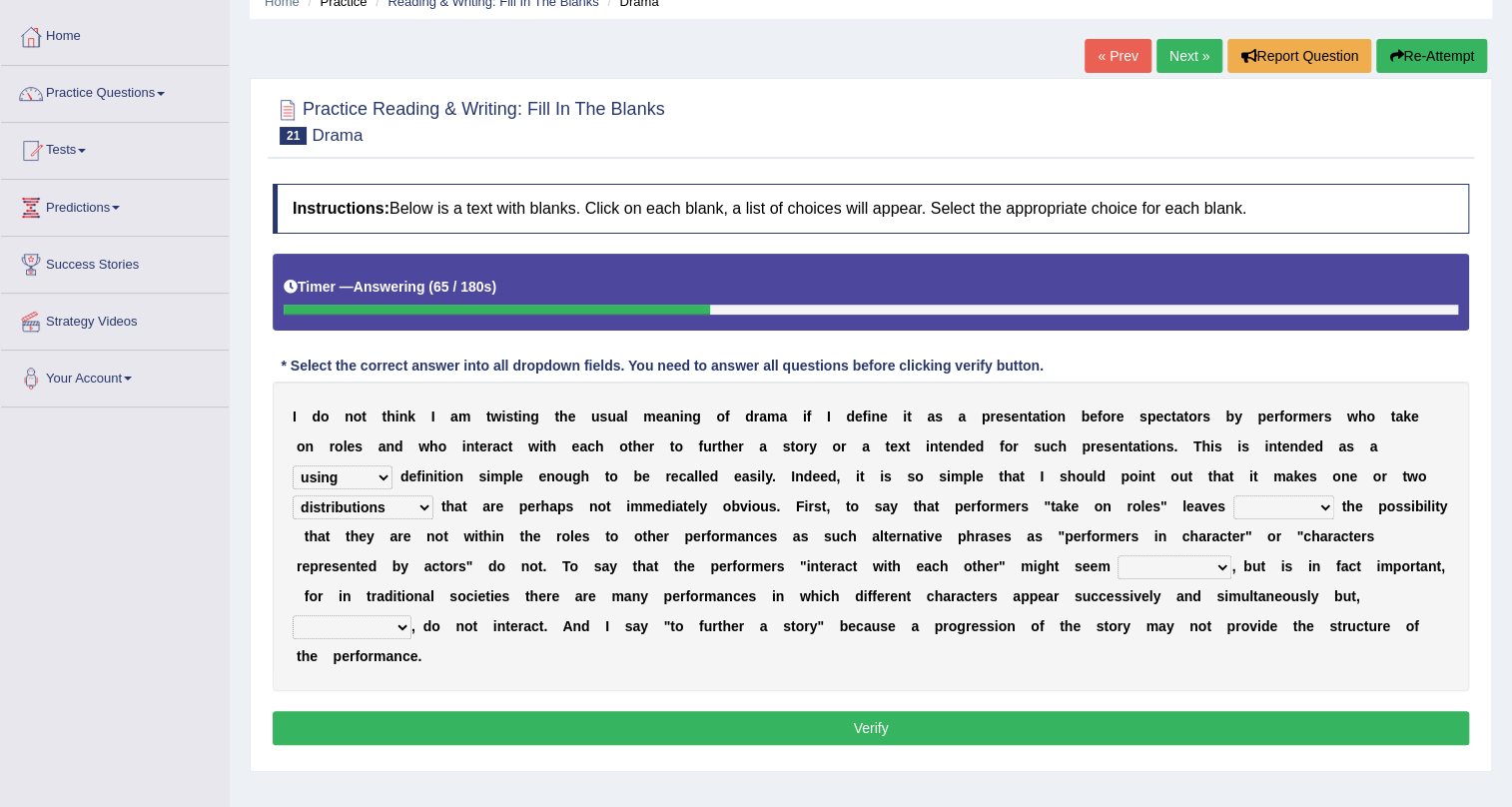 click on "implementations distributions distinctions comprehensions" at bounding box center (363, 507) 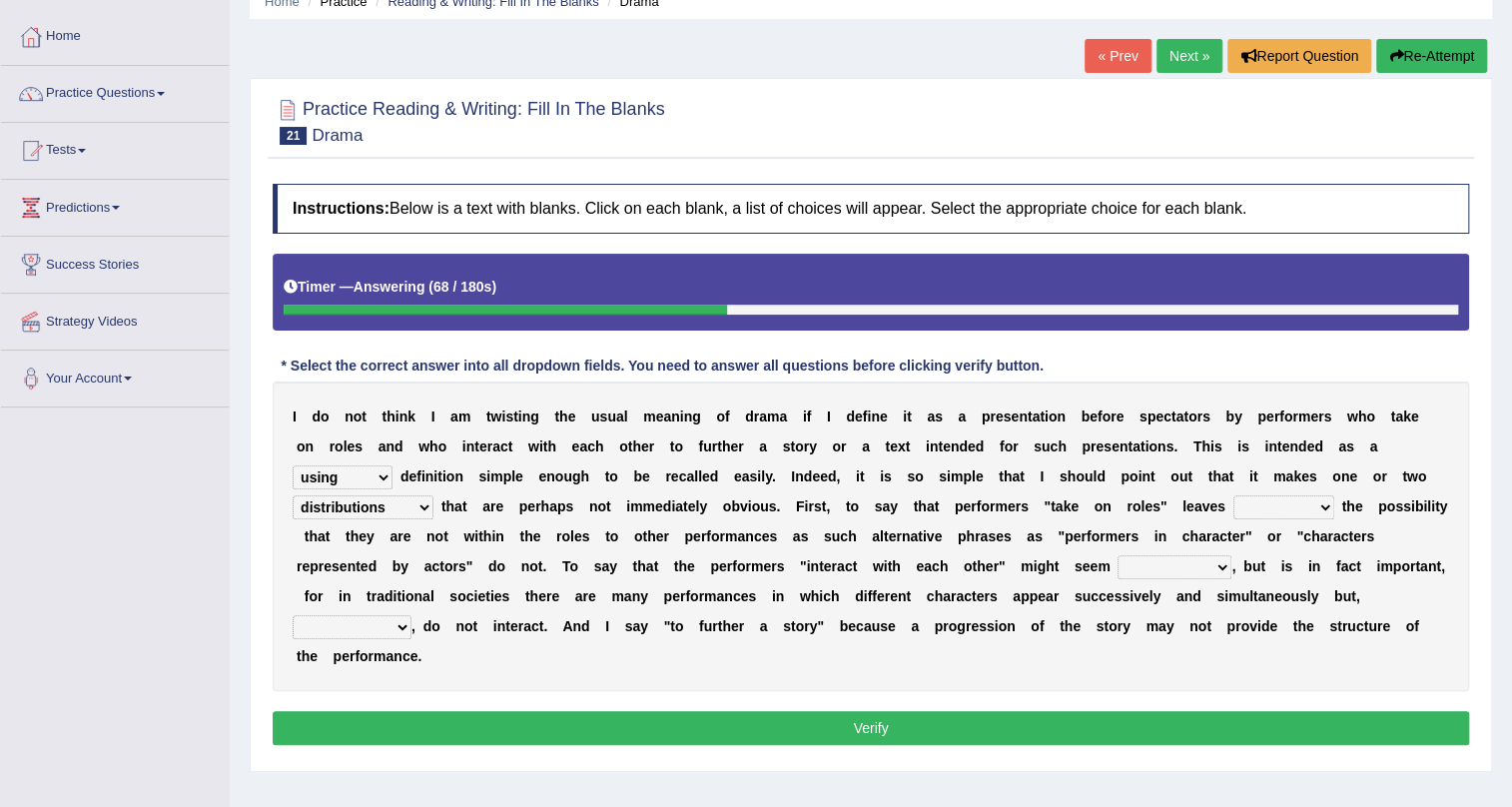 click on "implementations distributions distinctions comprehensions" at bounding box center (363, 507) 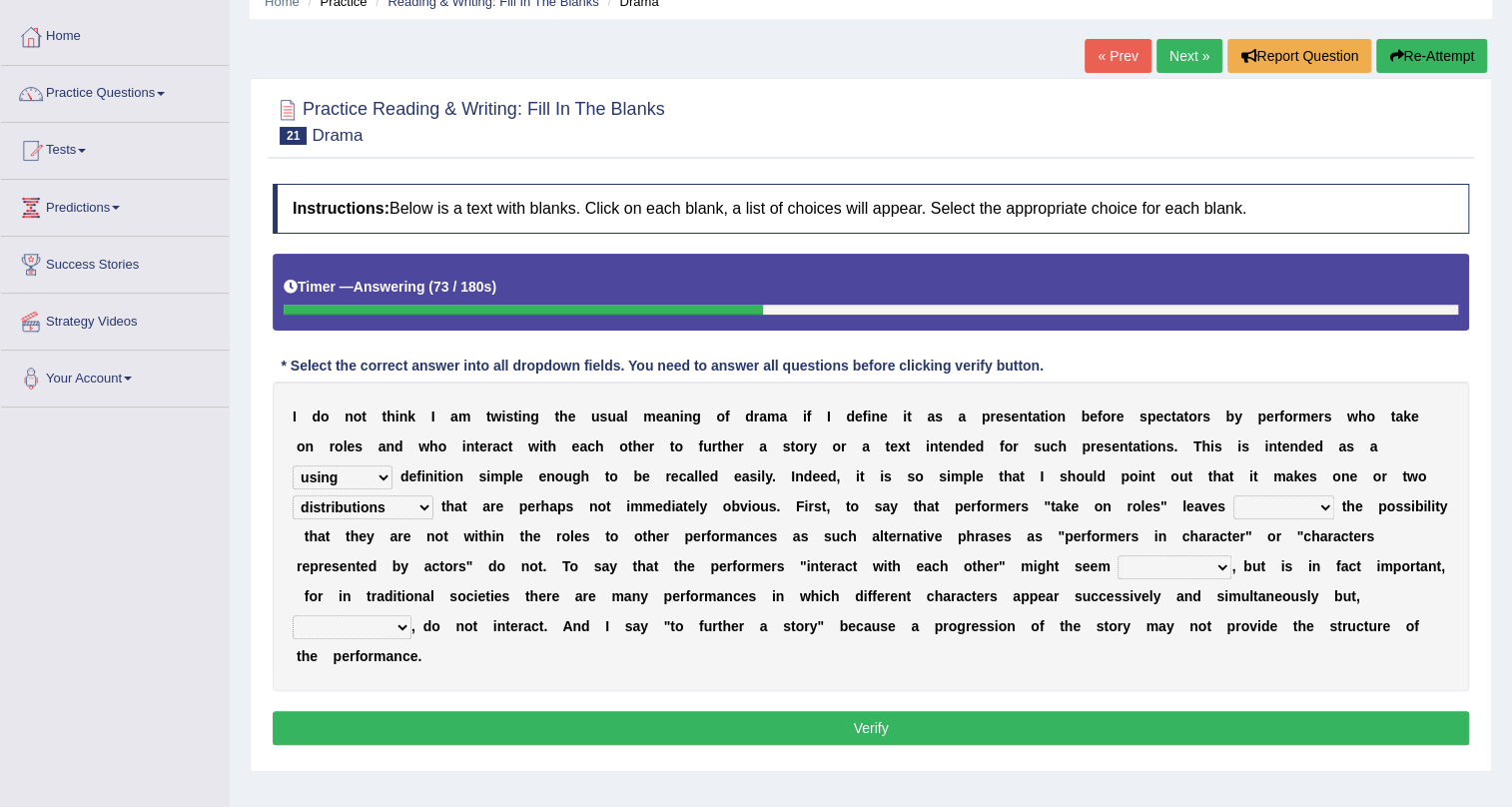 click on "go covered undoubted open" at bounding box center (1283, 507) 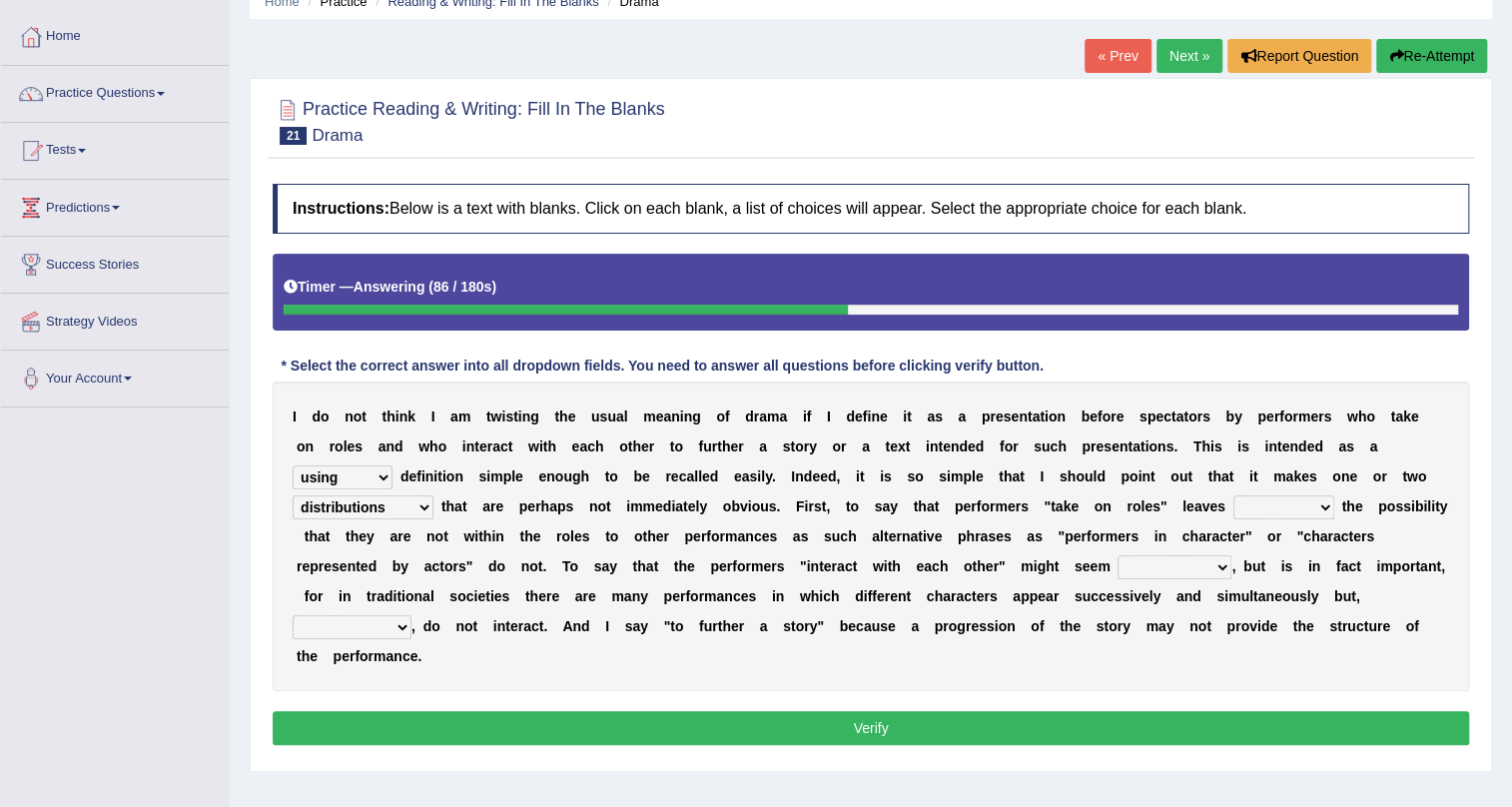 select on "covered" 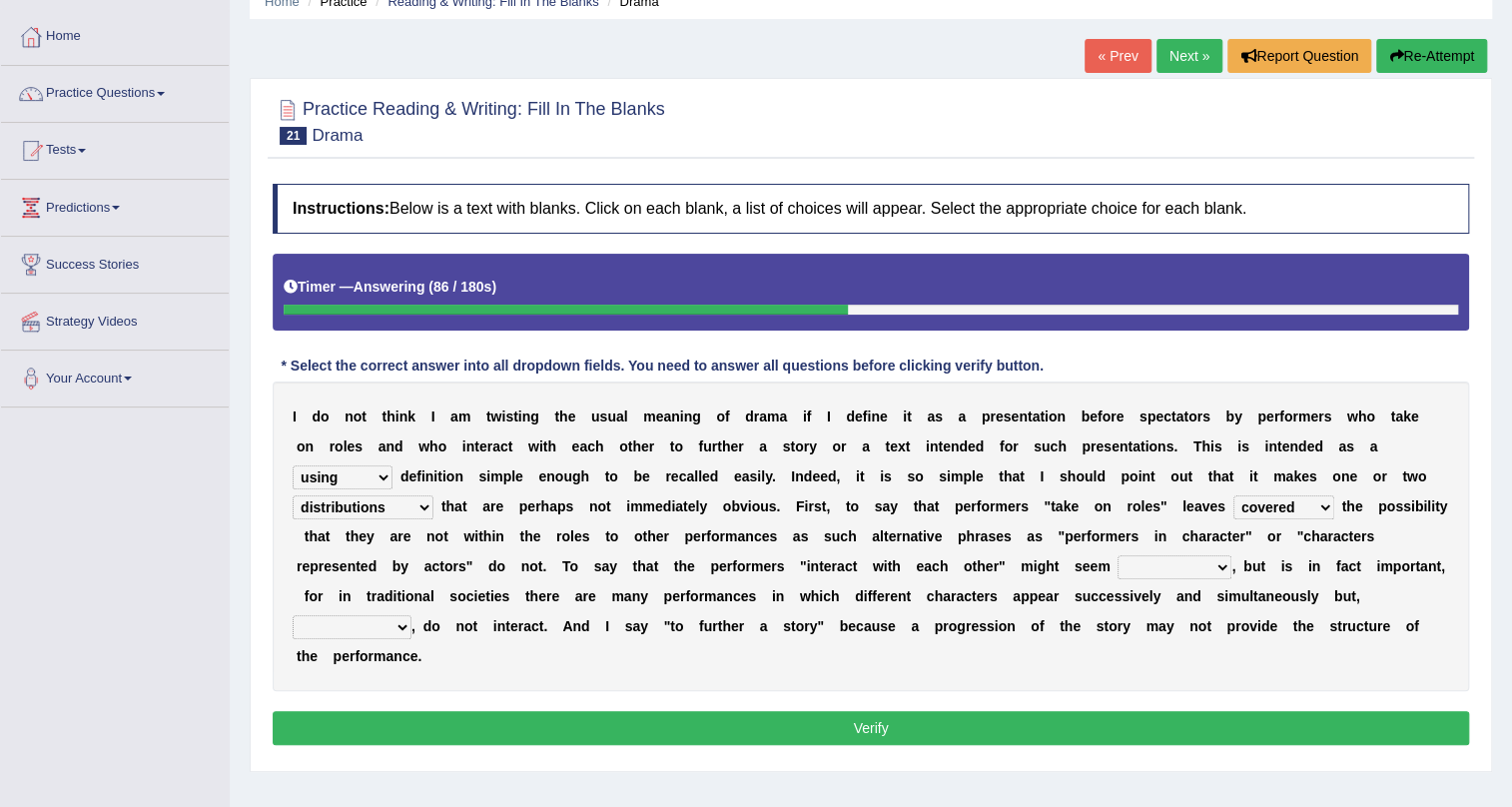 click on "go covered undoubted open" at bounding box center (1283, 507) 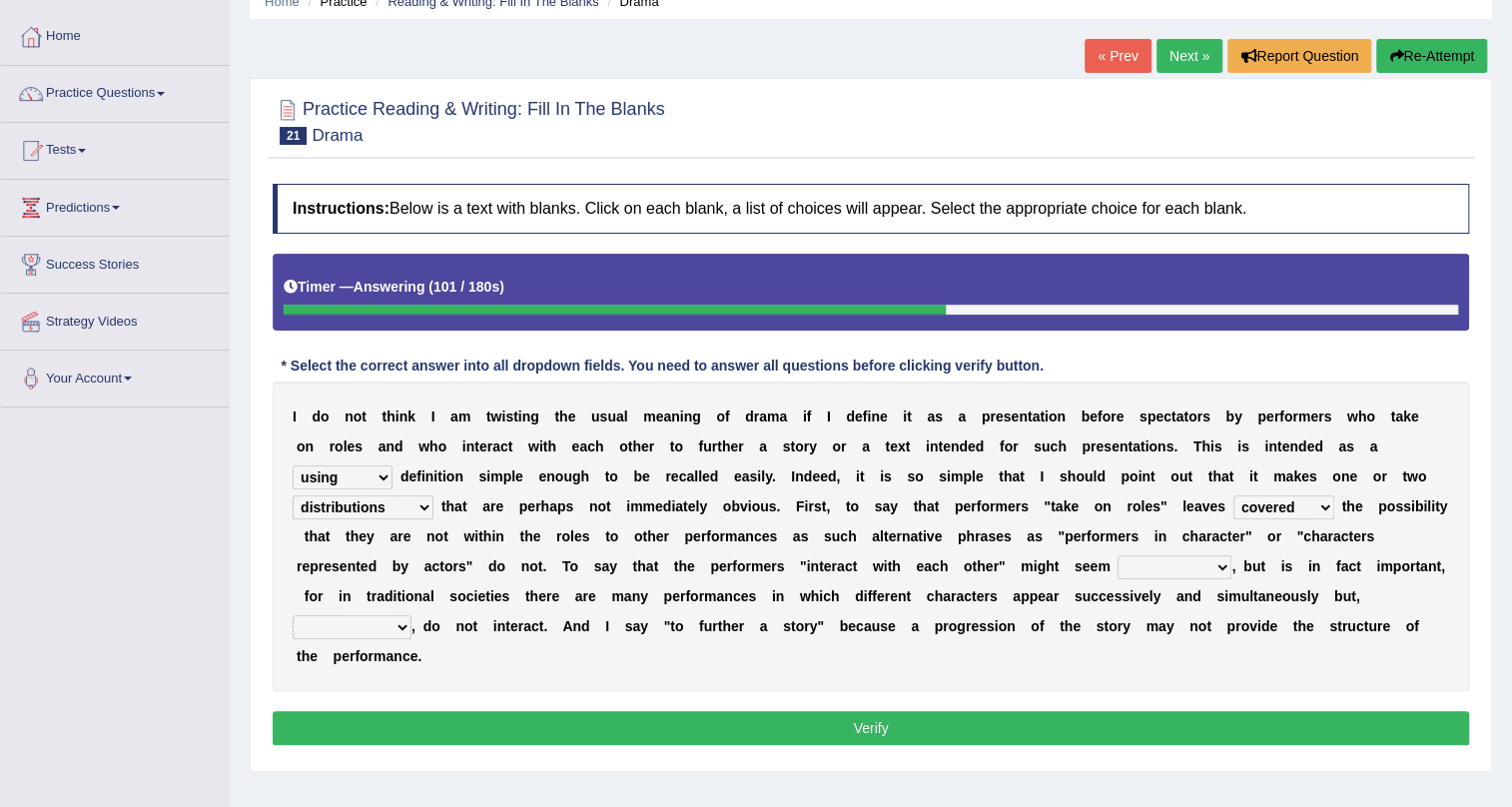 click on "uneven unnecessary unabated uncaring" at bounding box center [1174, 567] 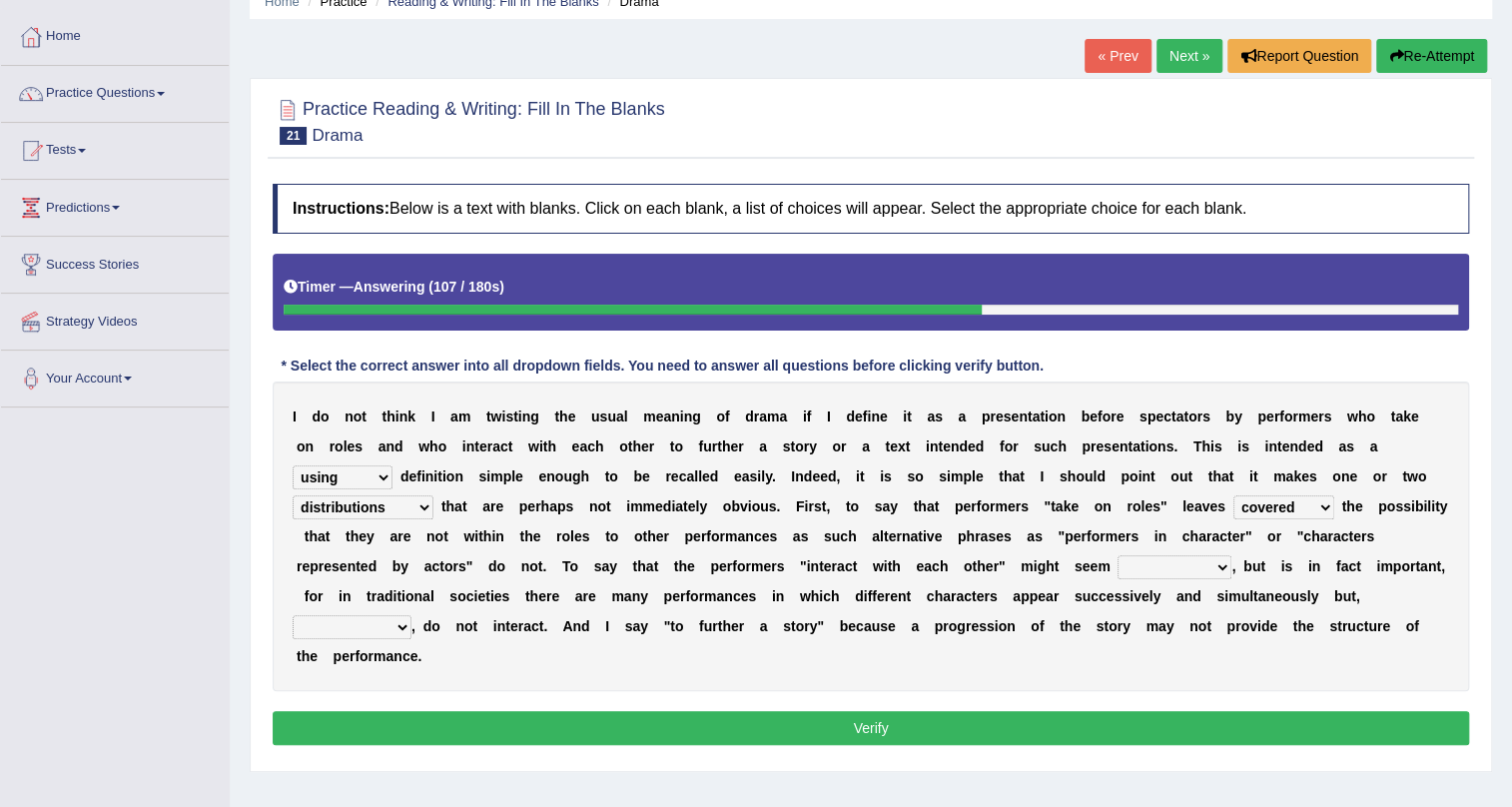 select on "unnecessary" 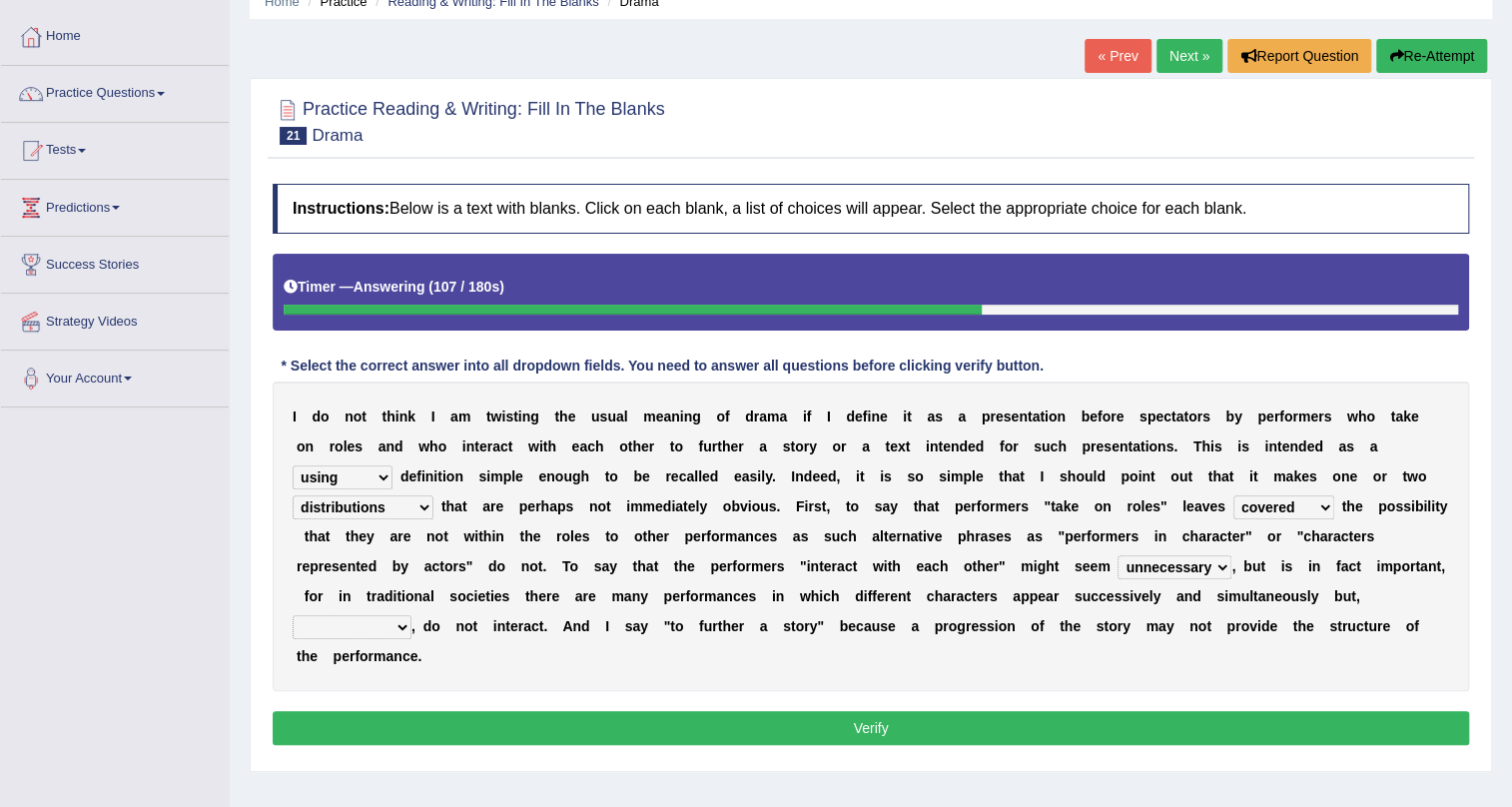 click on "uneven unnecessary unabated uncaring" at bounding box center (1174, 567) 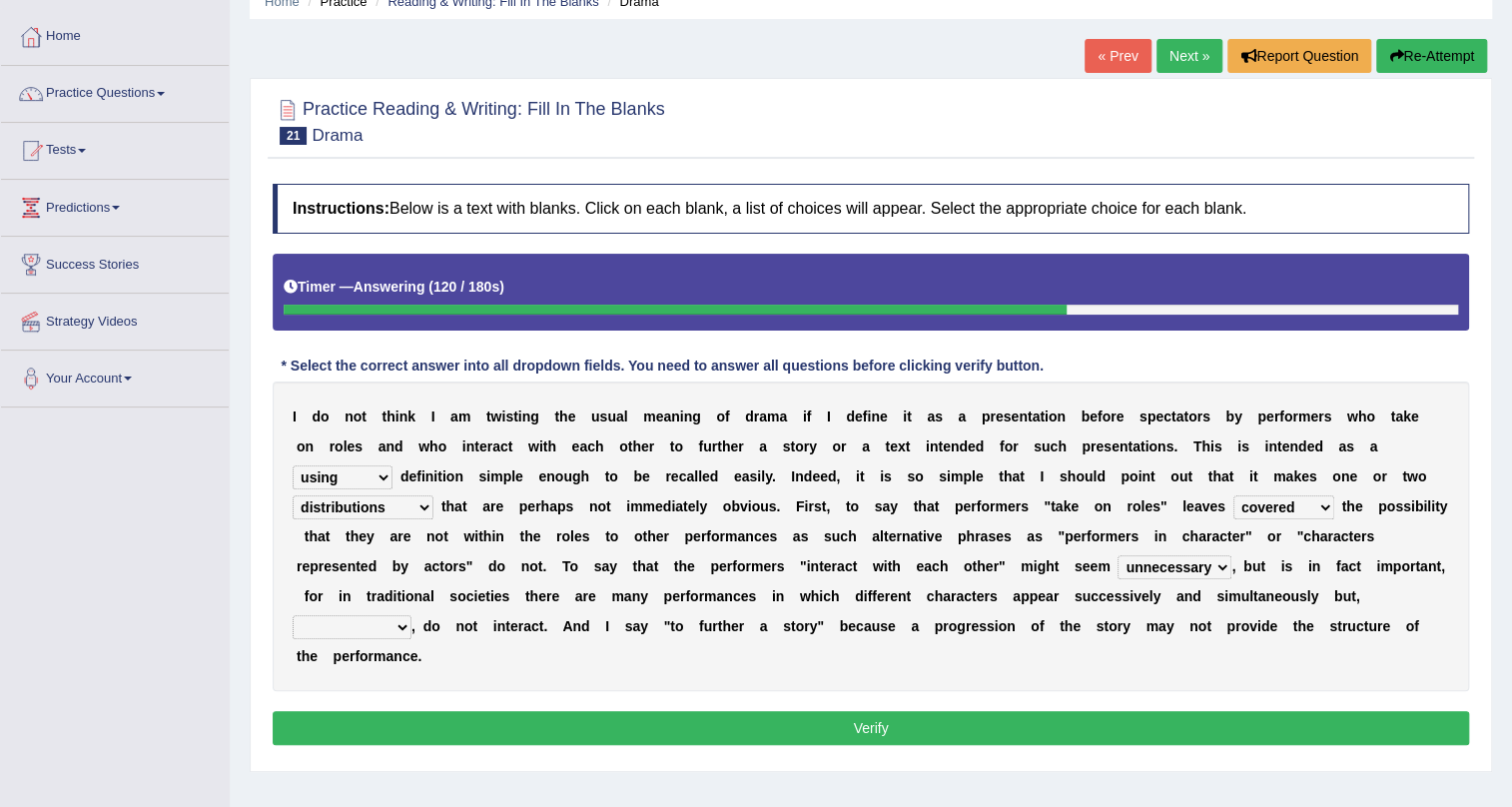 click on "accordingly timely nevertheless subsequently" at bounding box center [352, 627] 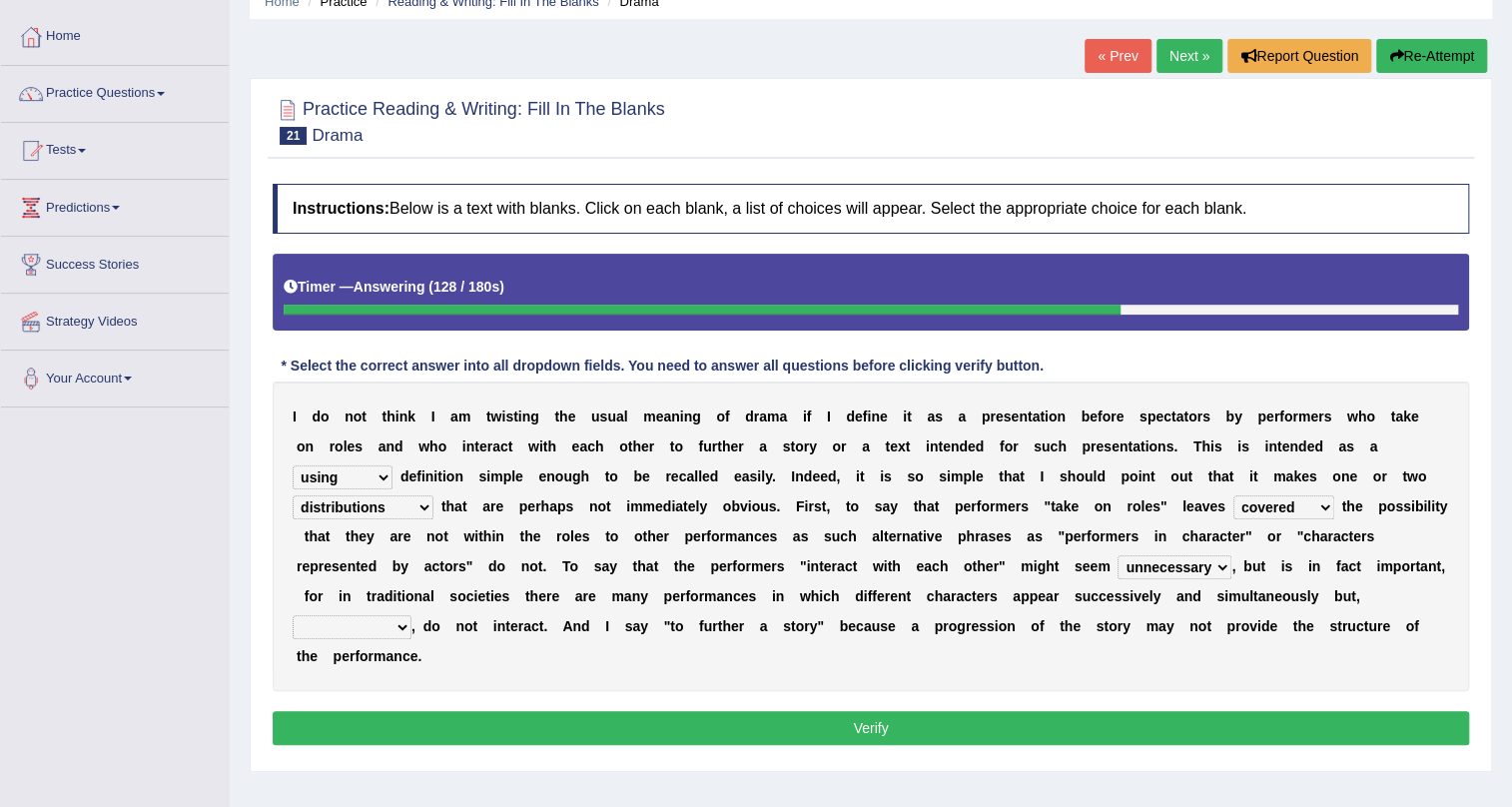 select on "accordingly" 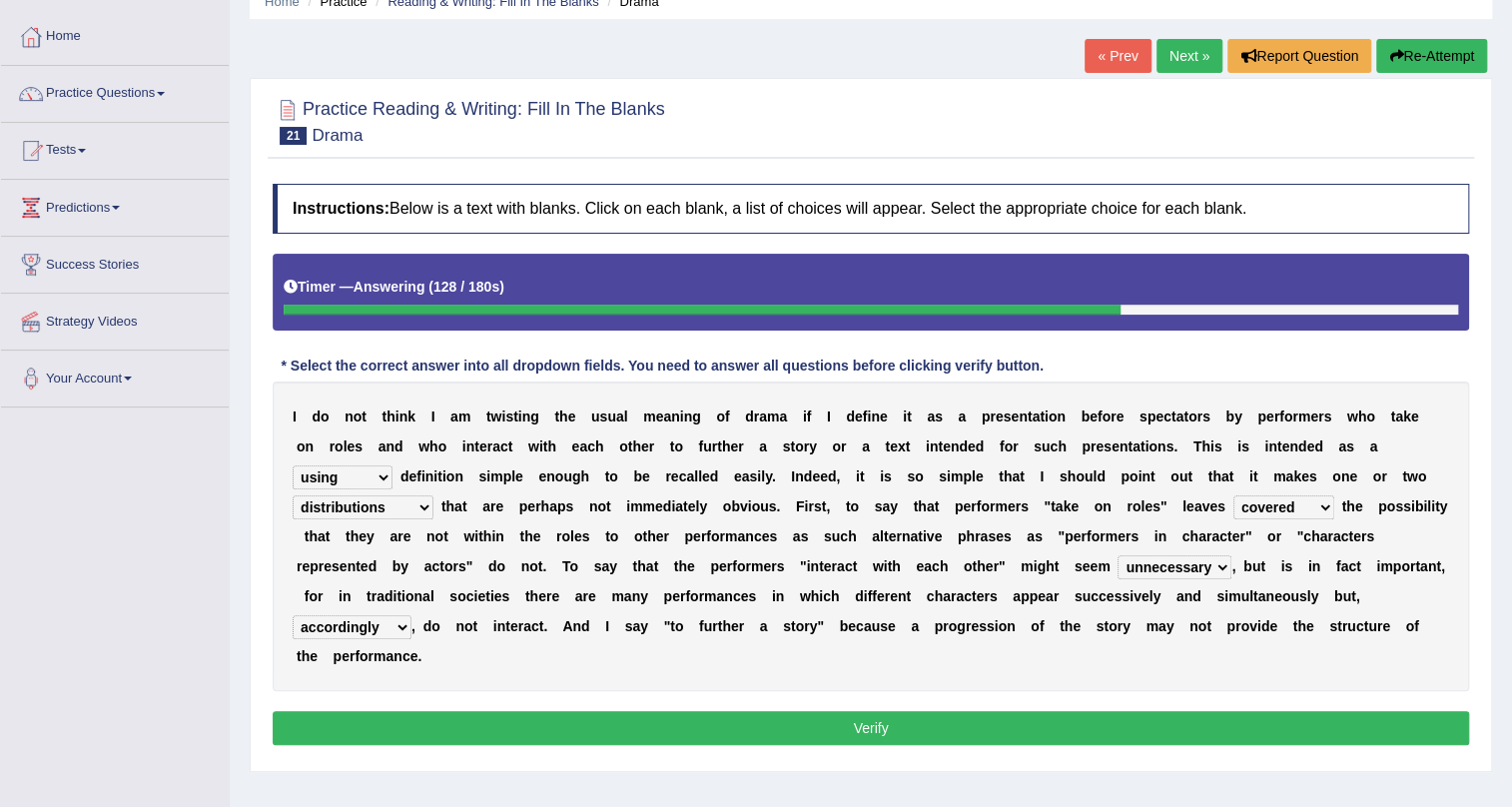 click on "accordingly timely nevertheless subsequently" at bounding box center (352, 627) 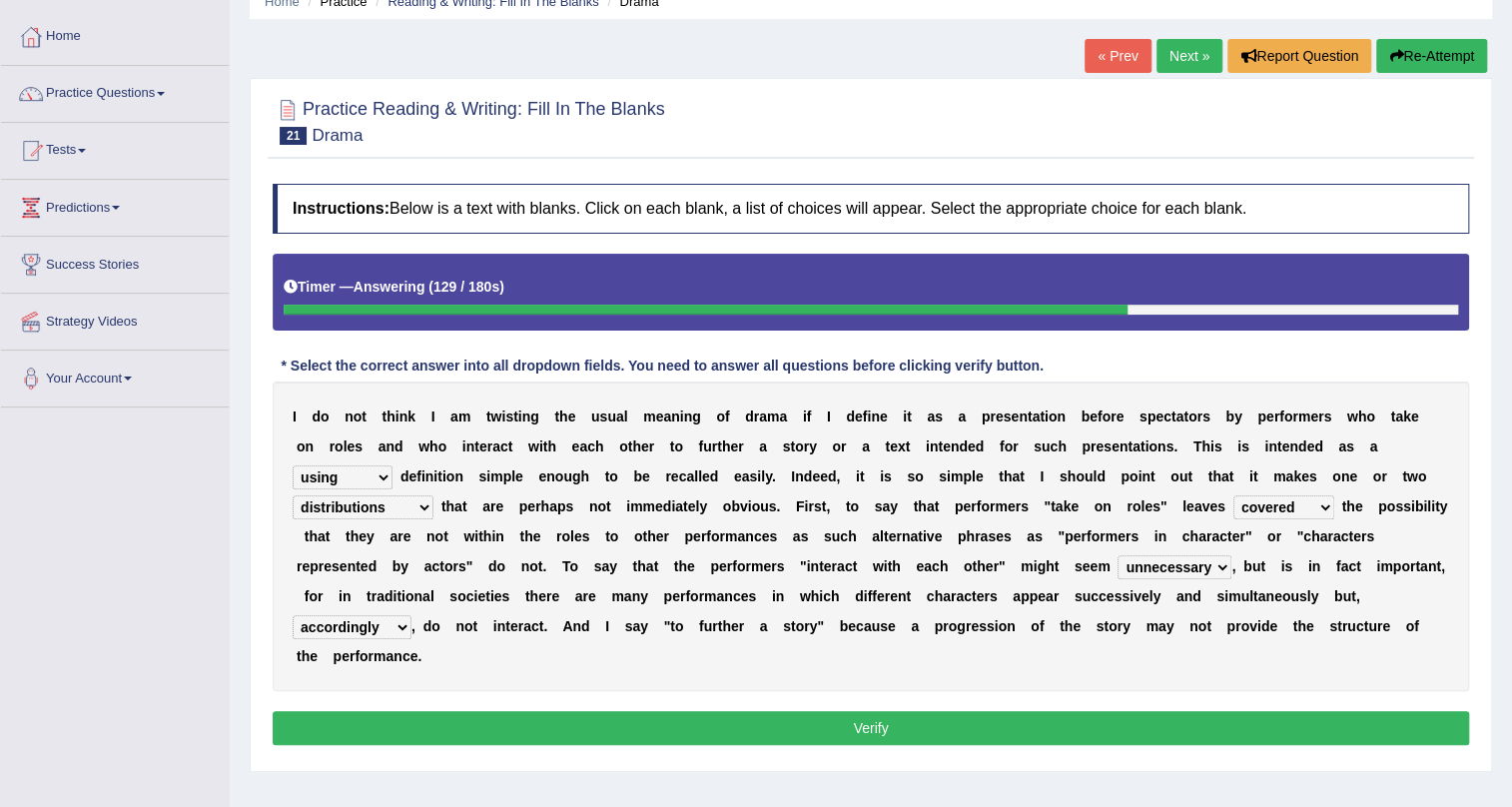 click on "Verify" at bounding box center (871, 728) 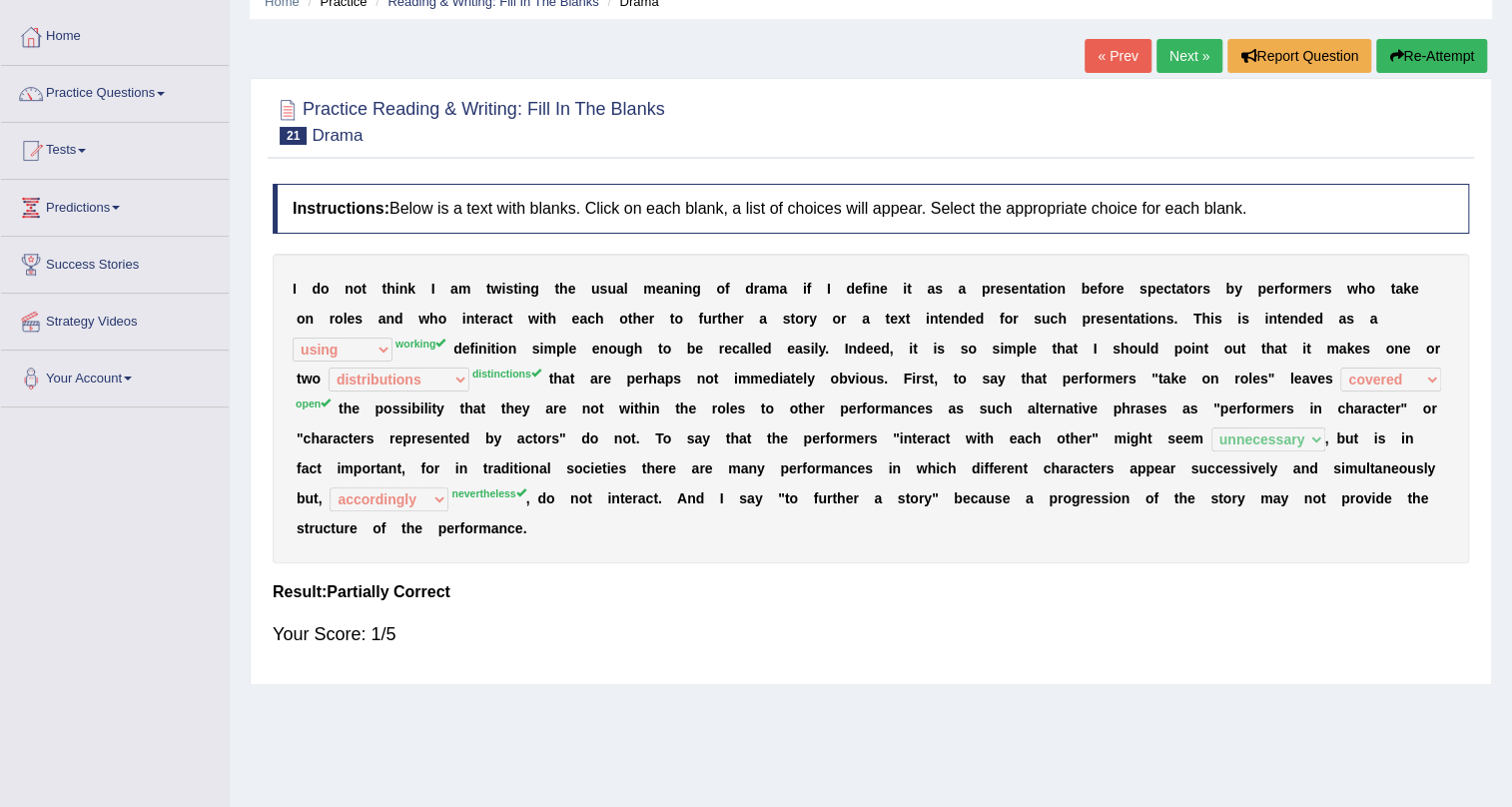 click on "Next »" at bounding box center (1189, 56) 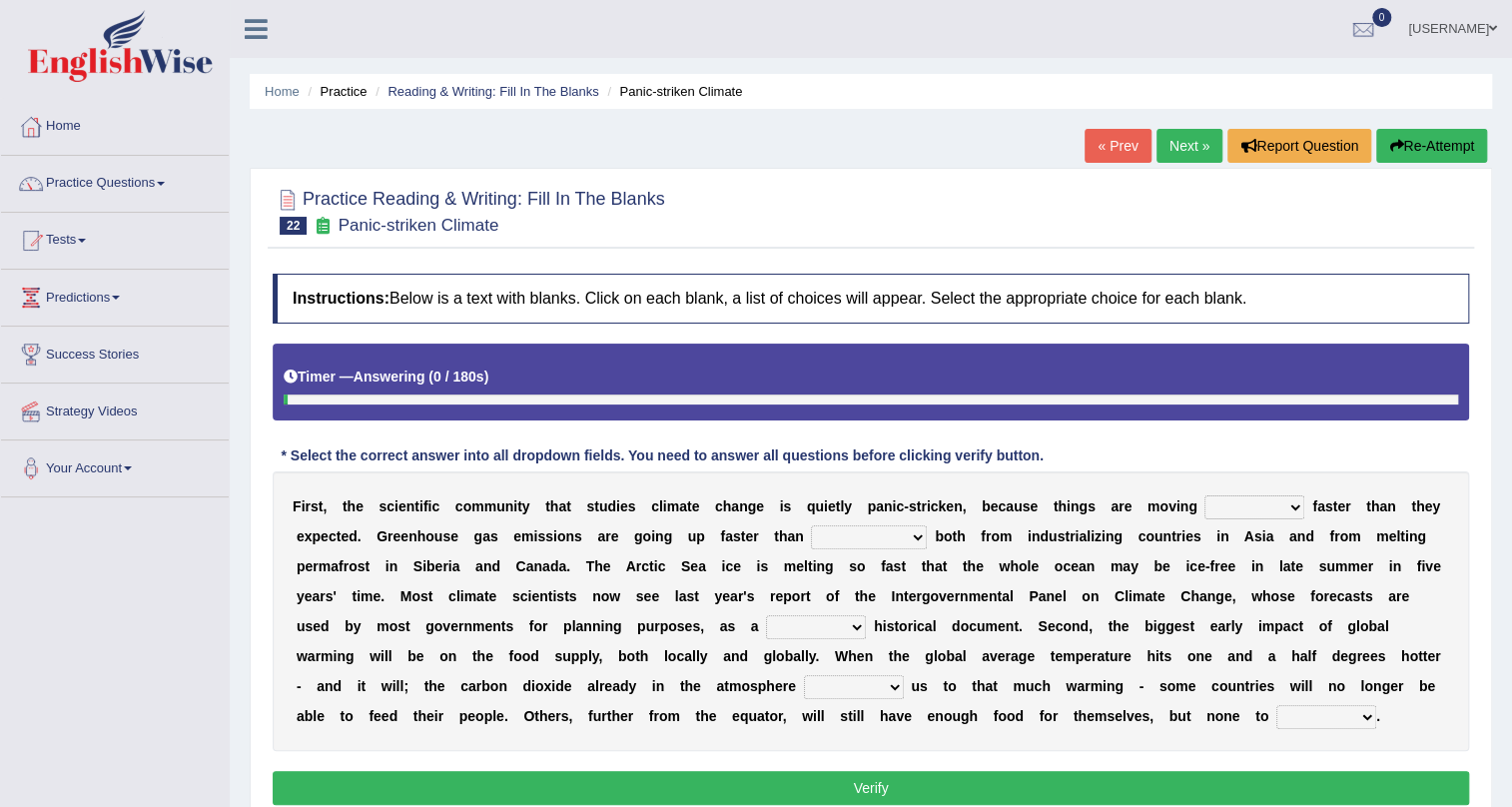 scroll, scrollTop: 120, scrollLeft: 0, axis: vertical 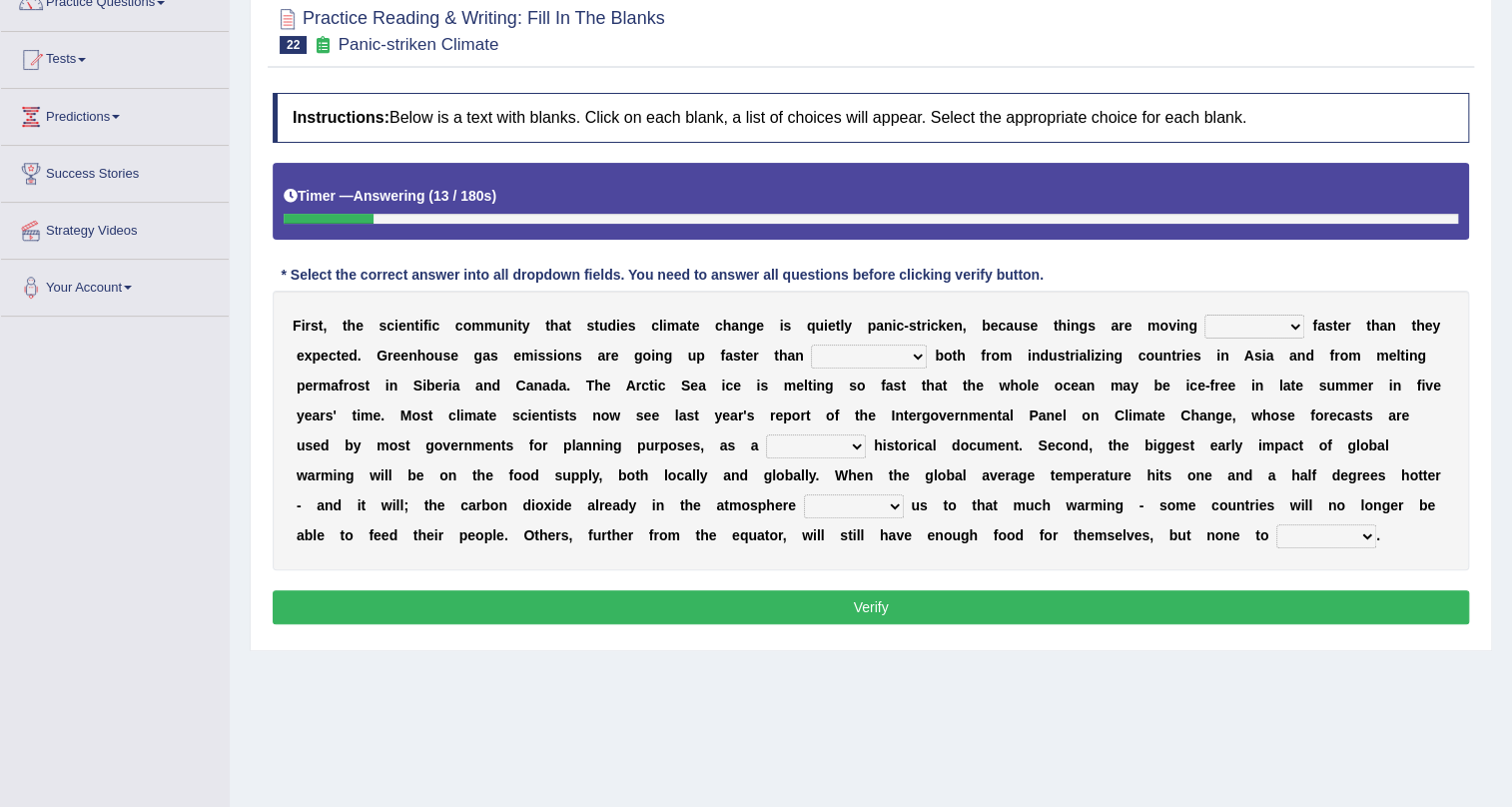 click on "few same musch most" at bounding box center [1254, 327] 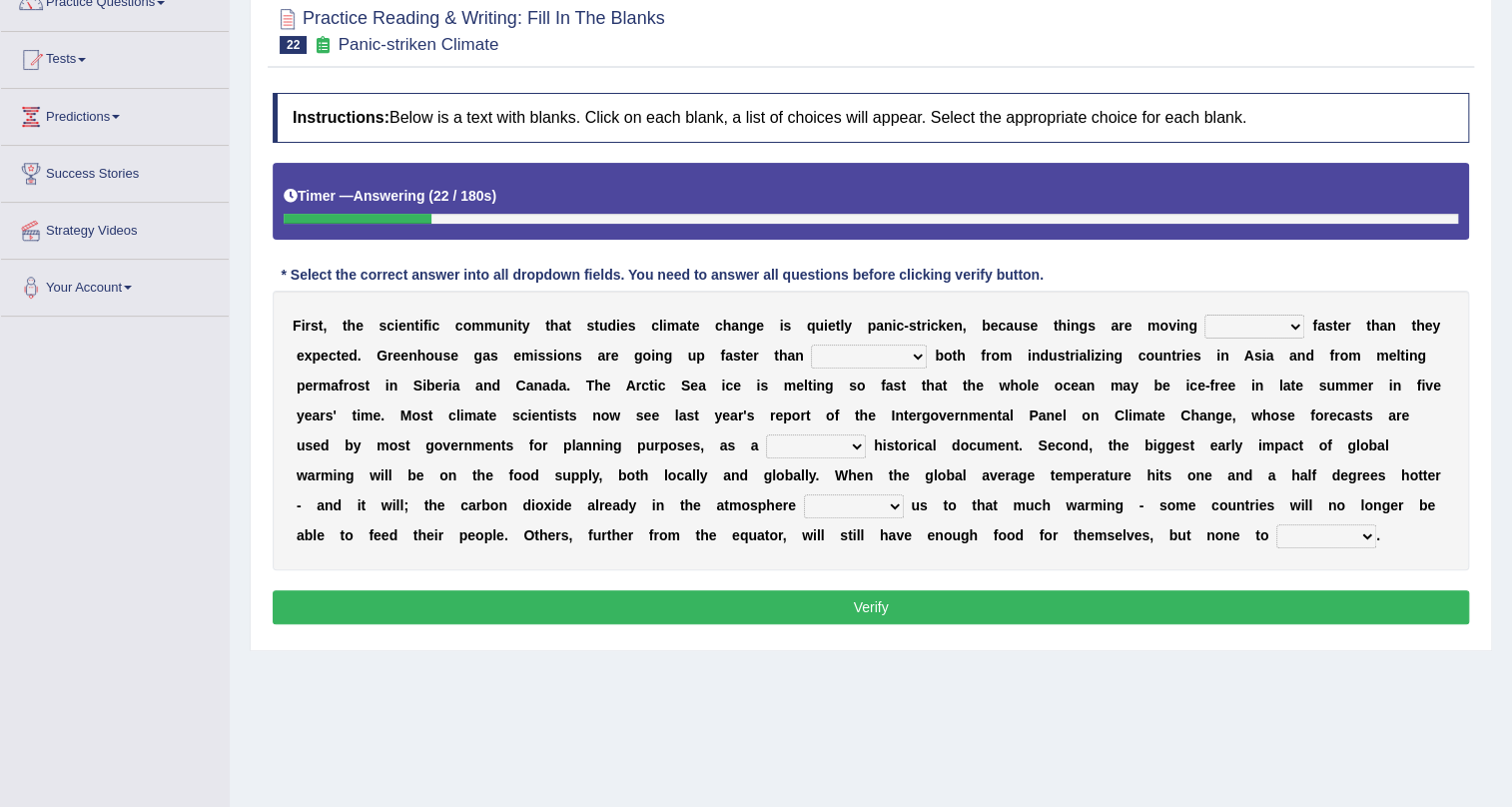select on "musch" 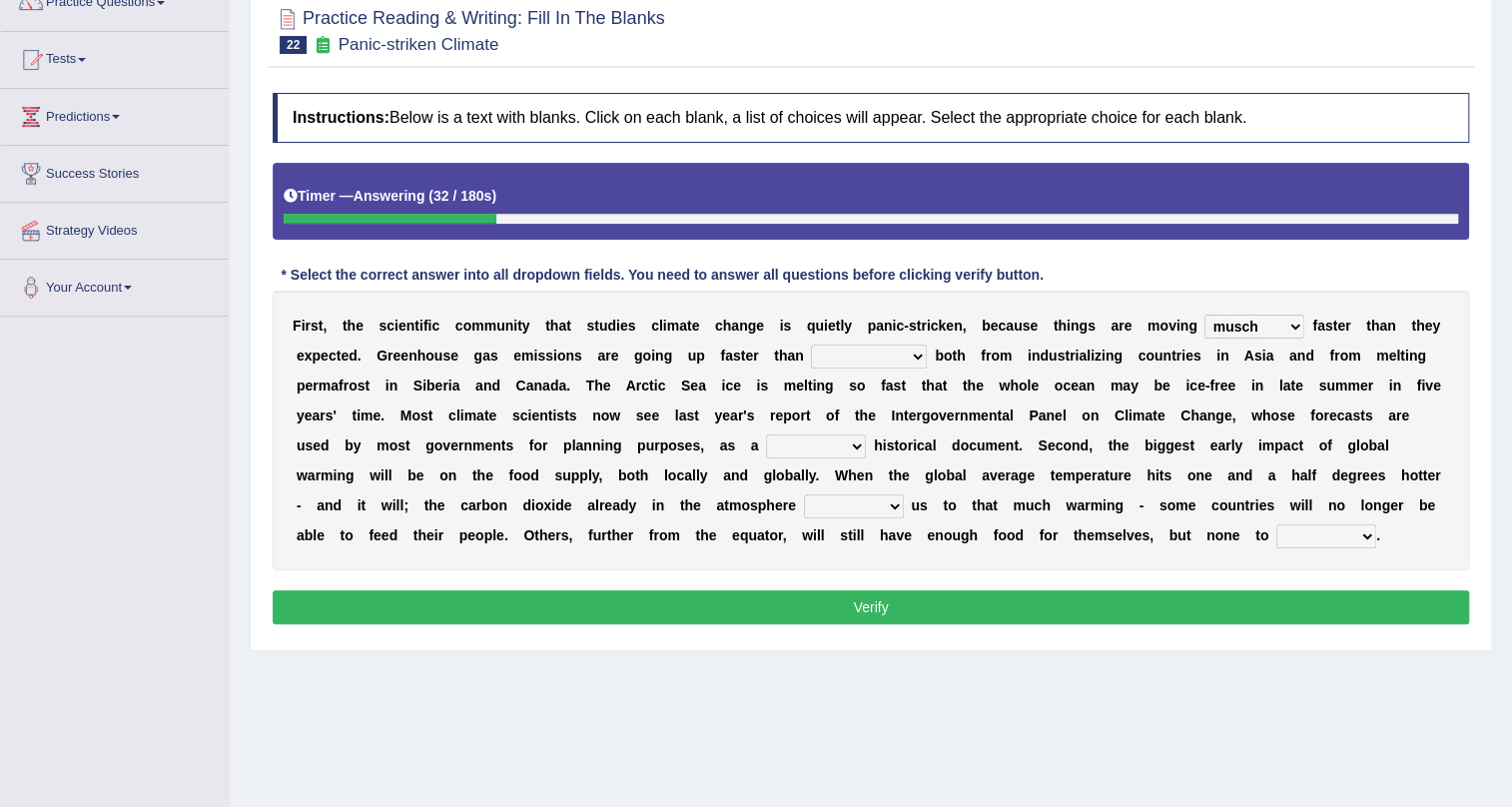 click on "anticipation predictability ptredicts predicted" at bounding box center [869, 357] 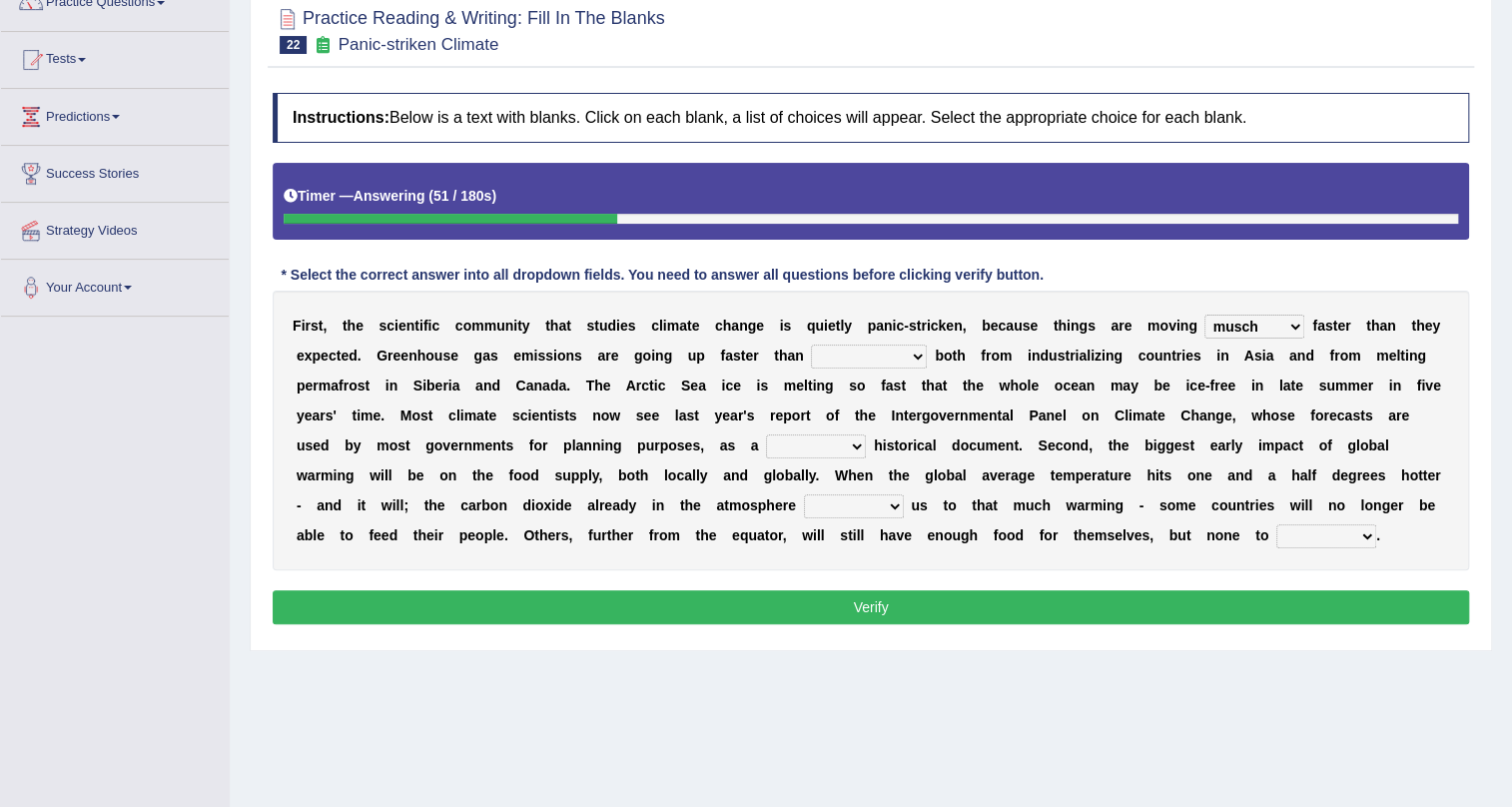 click on "anticipation predictability ptredicts predicted" at bounding box center (869, 357) 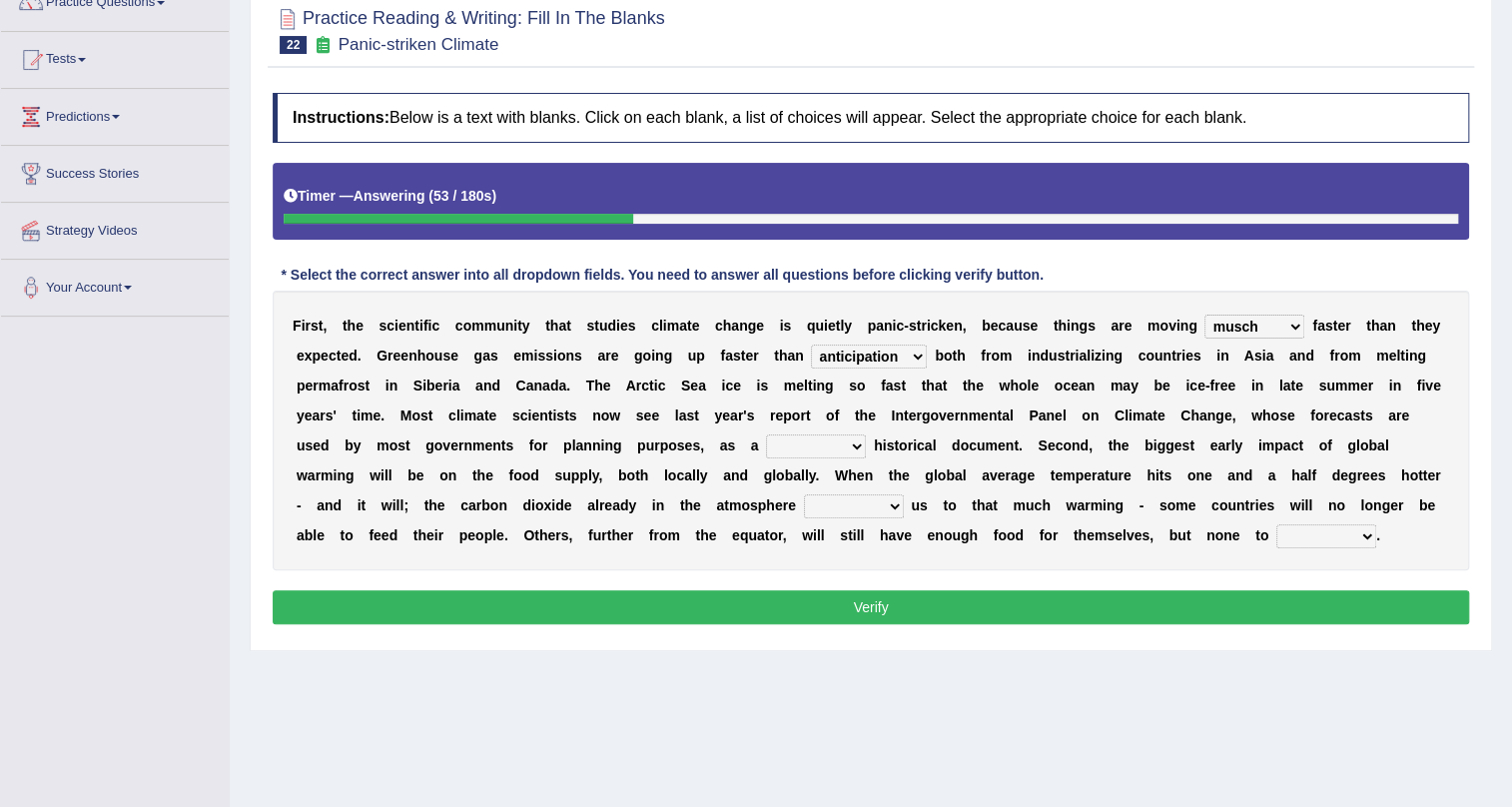 click on "anticipation predictability ptredicts predicted" at bounding box center [869, 357] 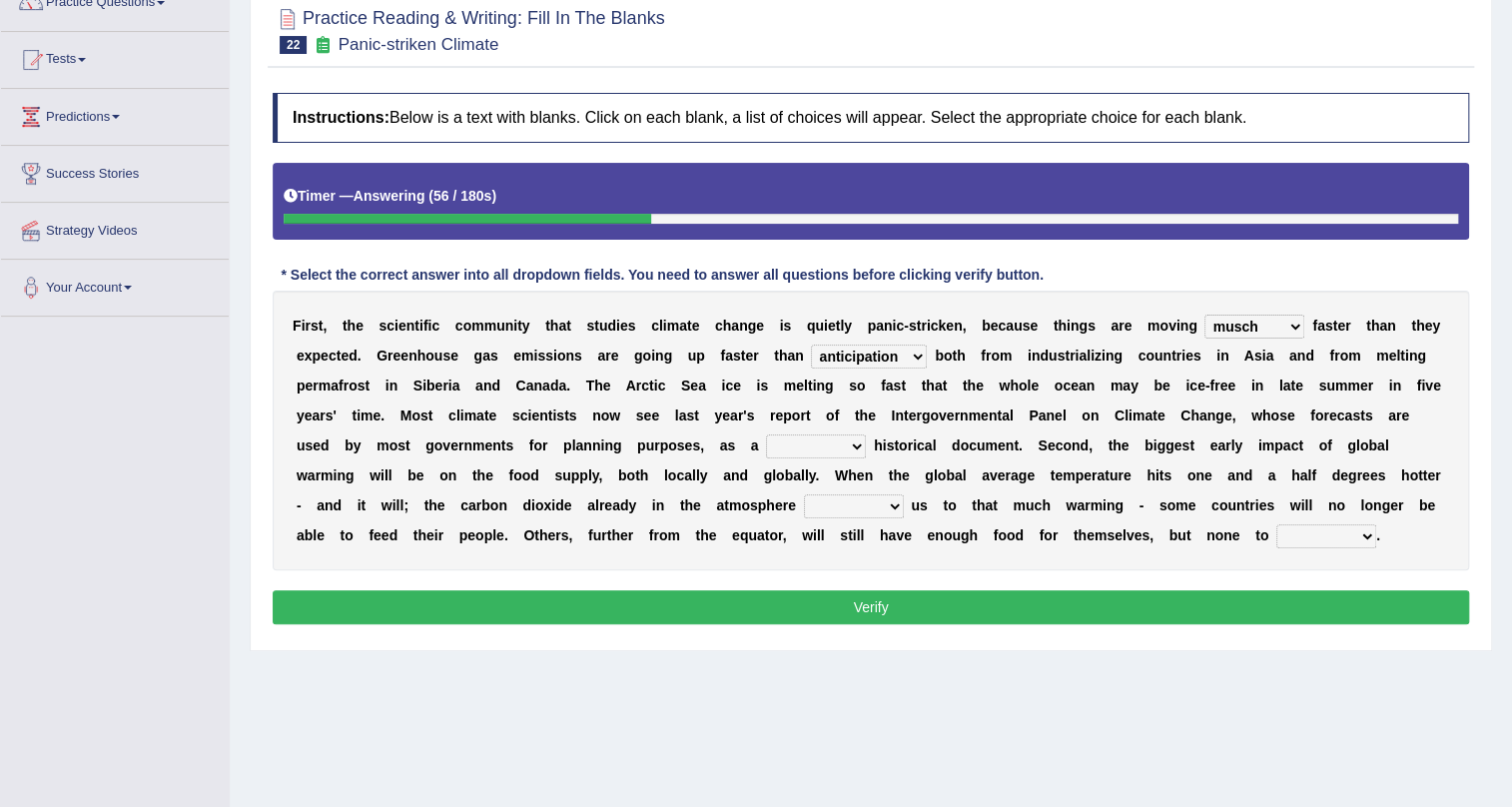 select on "predicted" 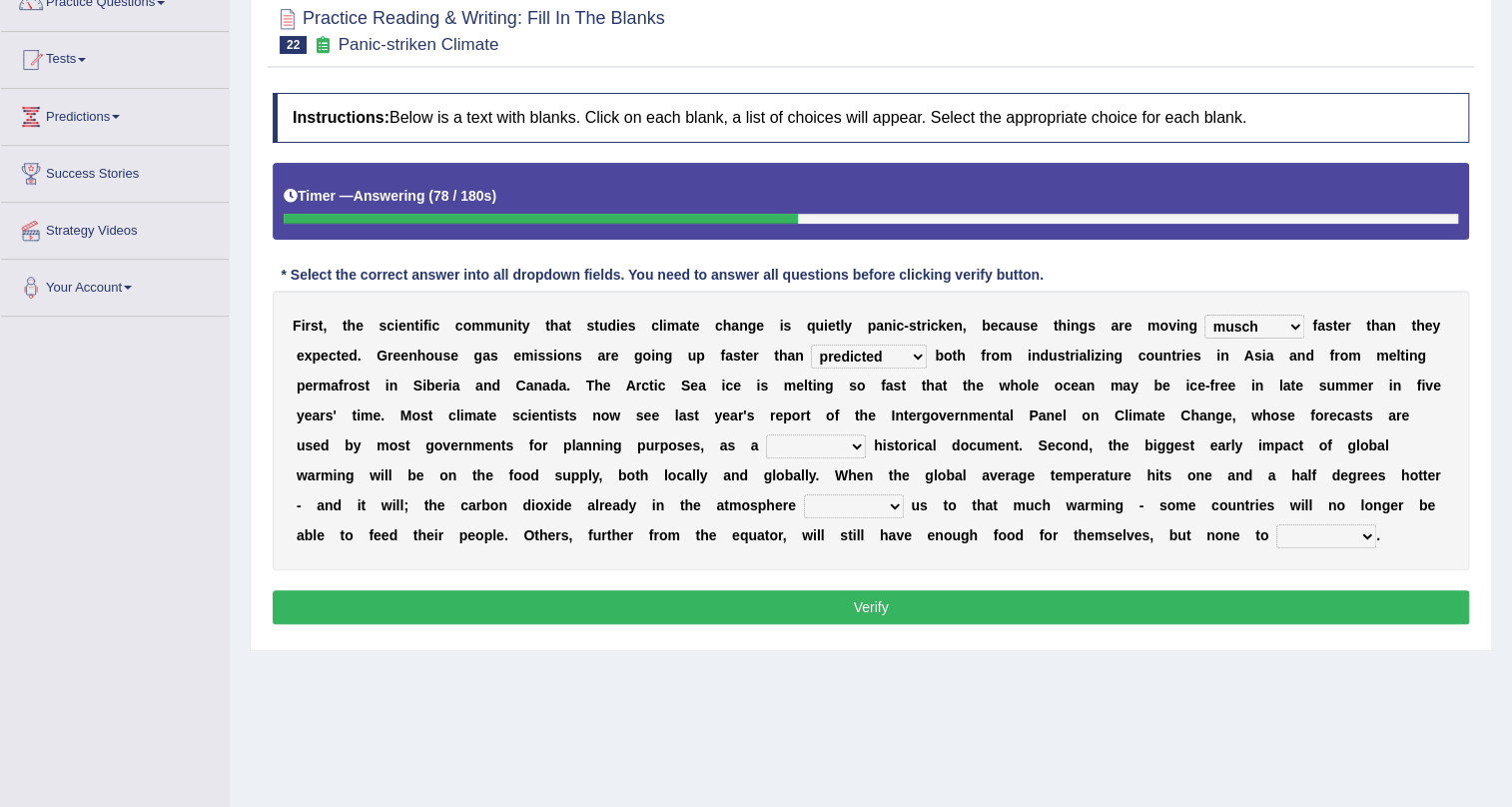 click on "purely evenly firmly actively" at bounding box center [816, 446] 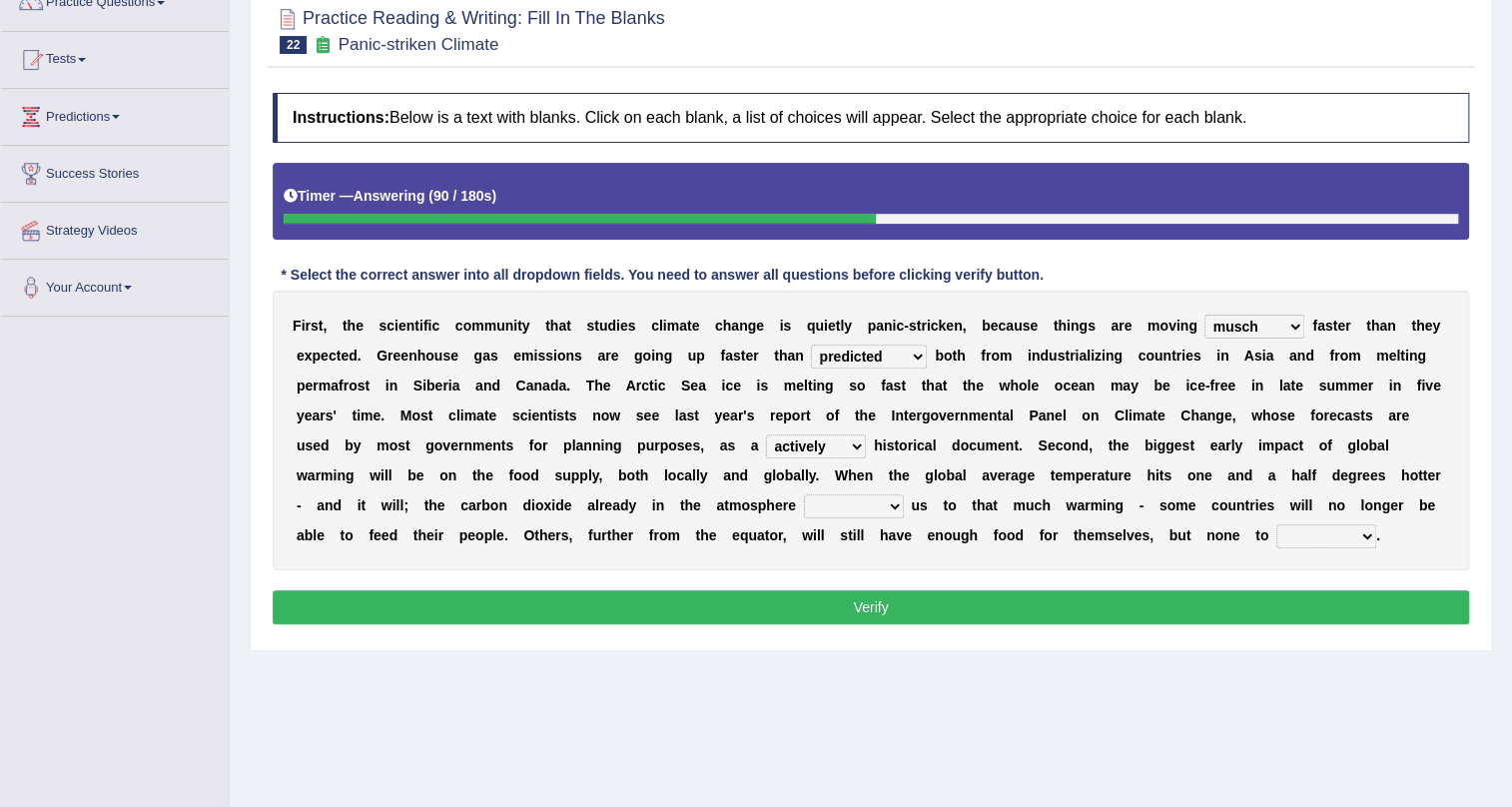 click on "purely evenly firmly actively" at bounding box center (816, 446) 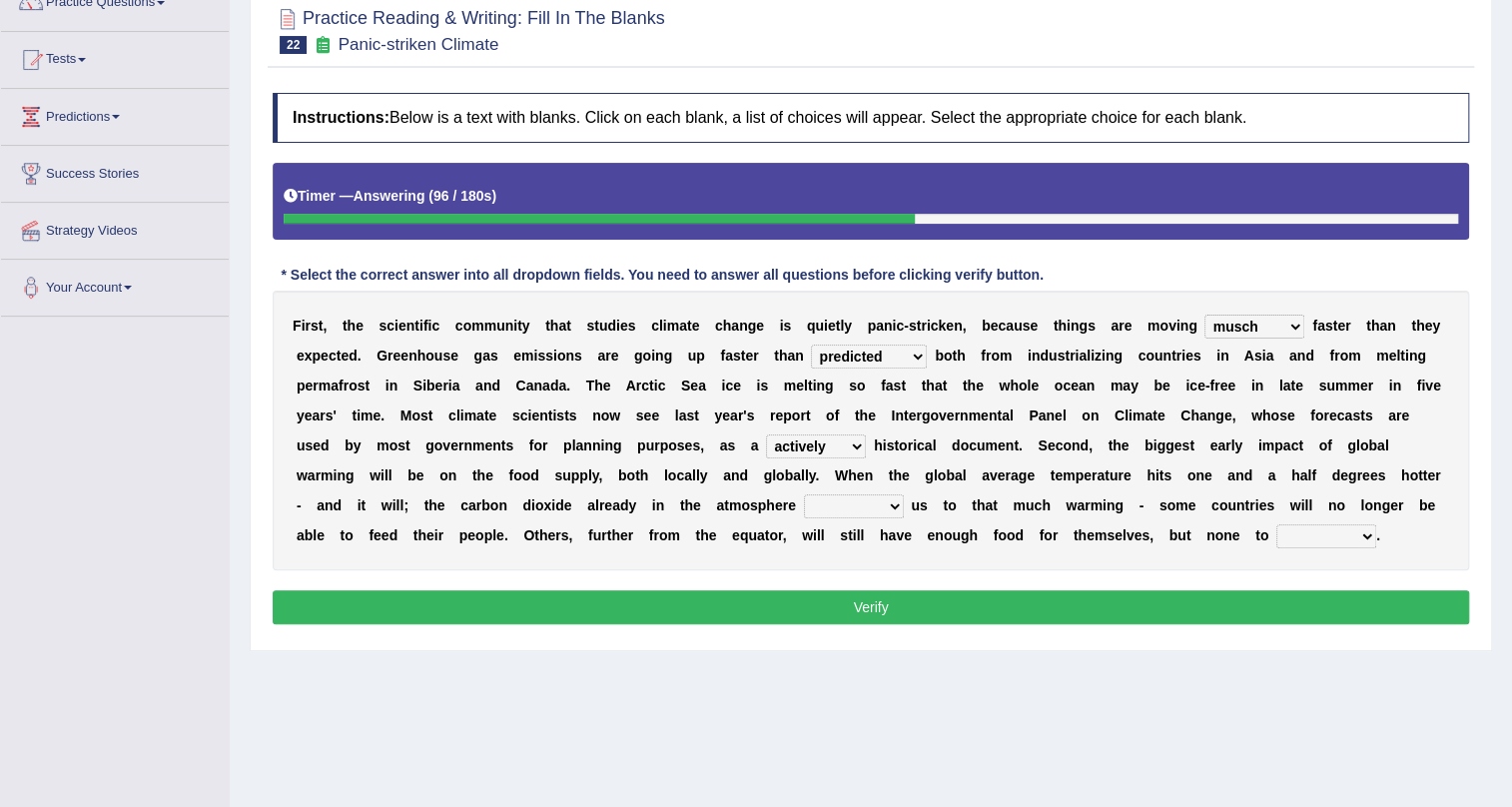 click on "purely evenly firmly actively" at bounding box center [816, 446] 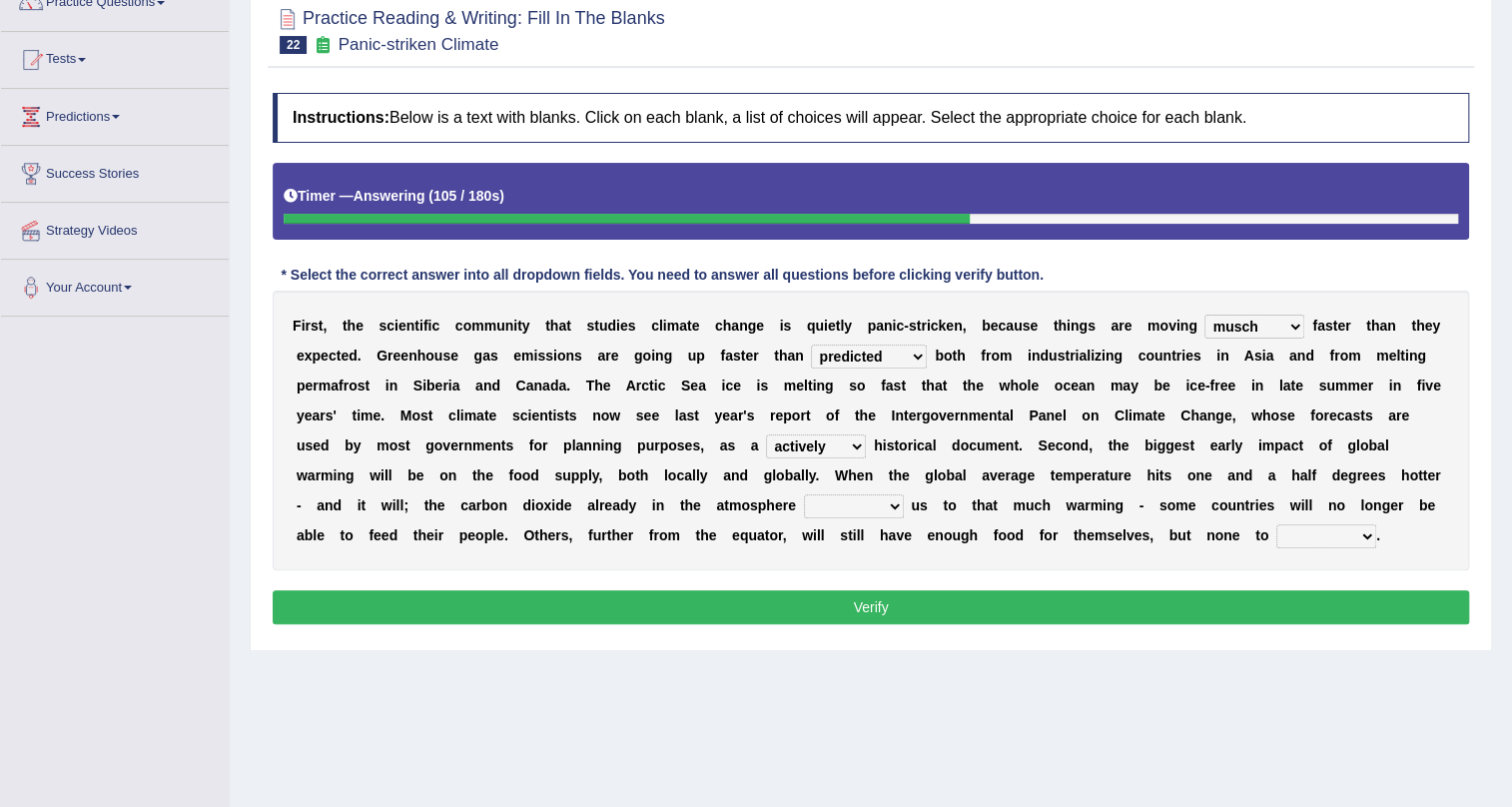 select on "firmly" 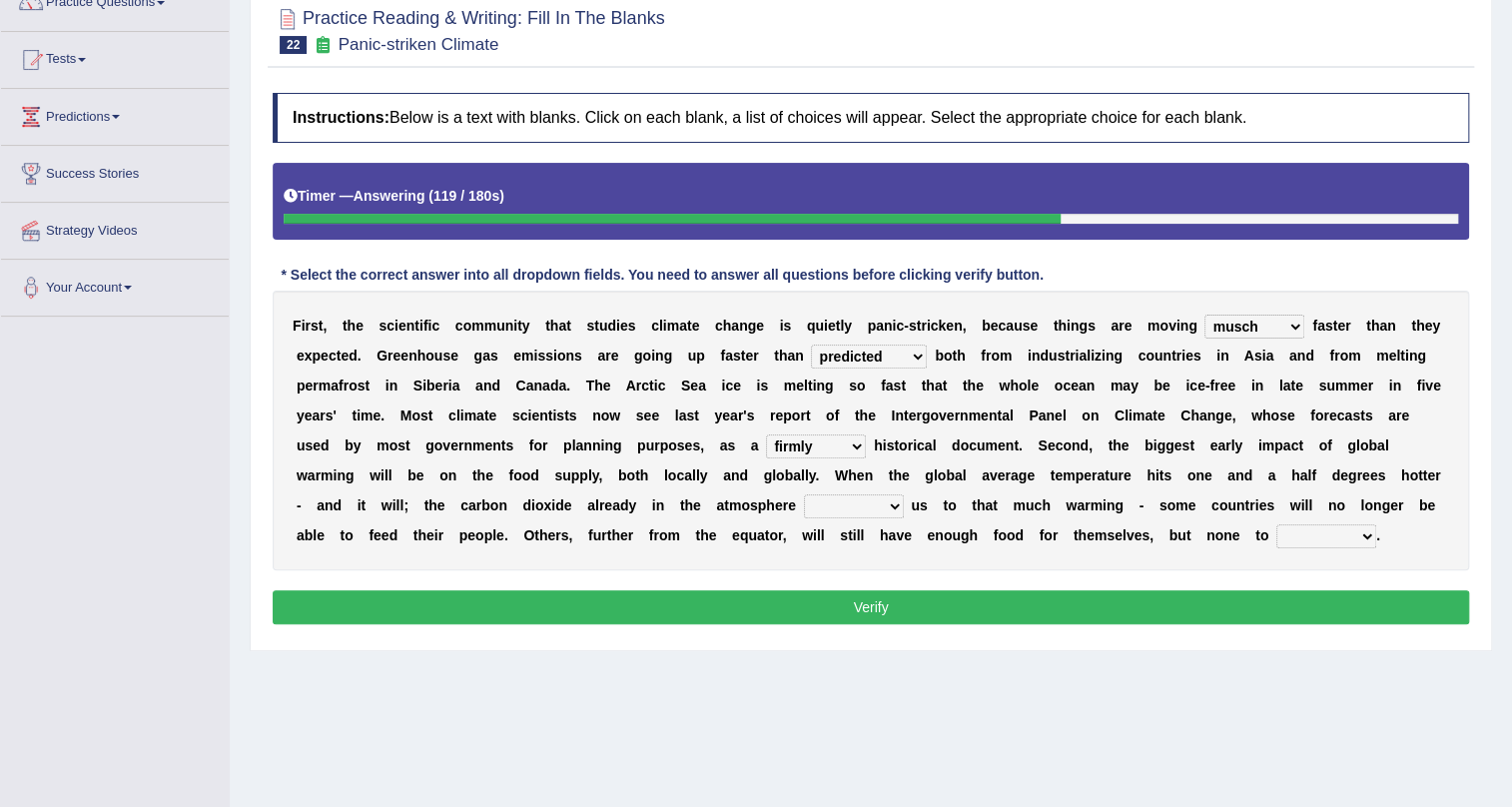 click on "commits directs allows addresses" at bounding box center [854, 506] 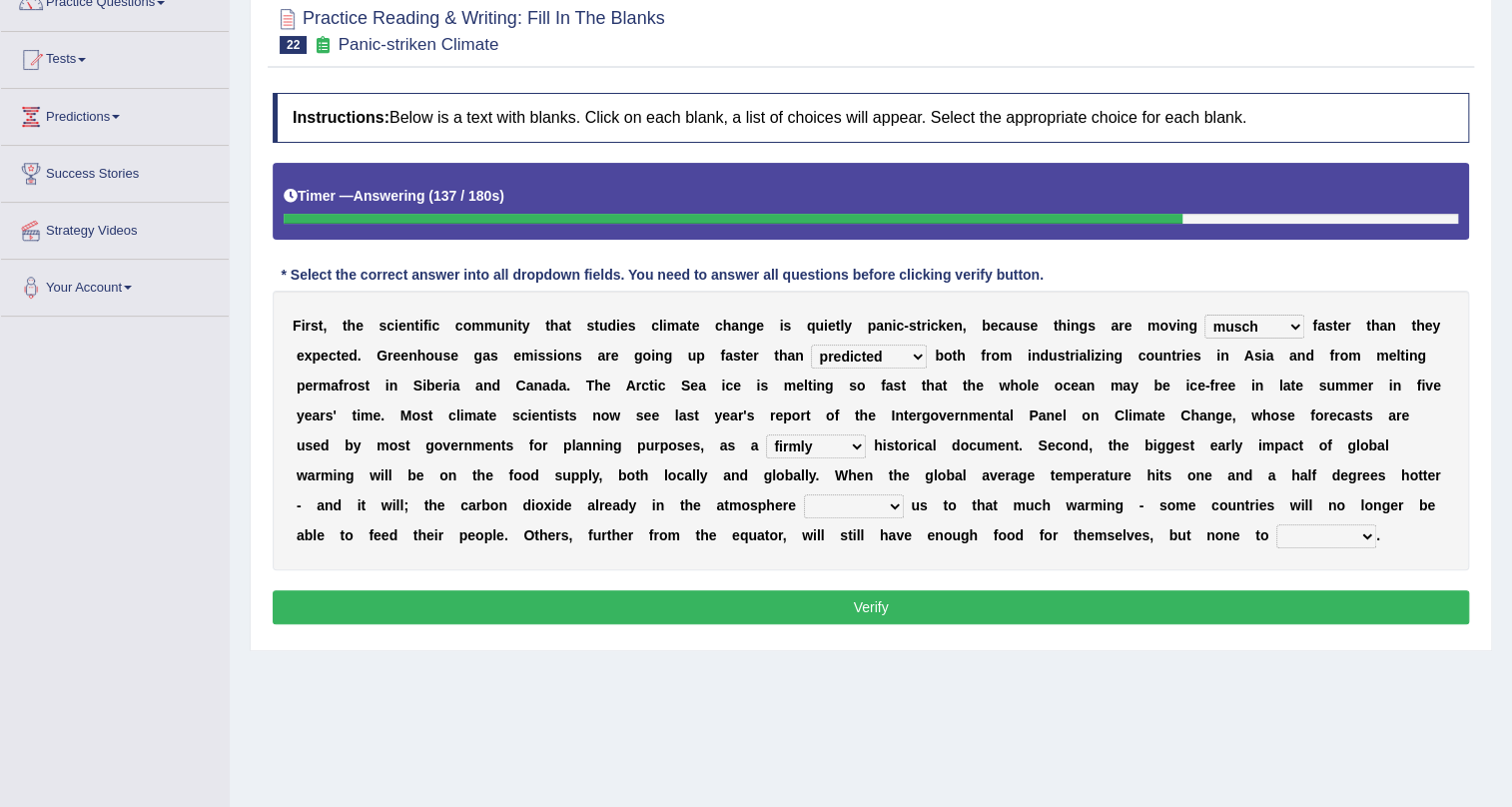 select on "addresses" 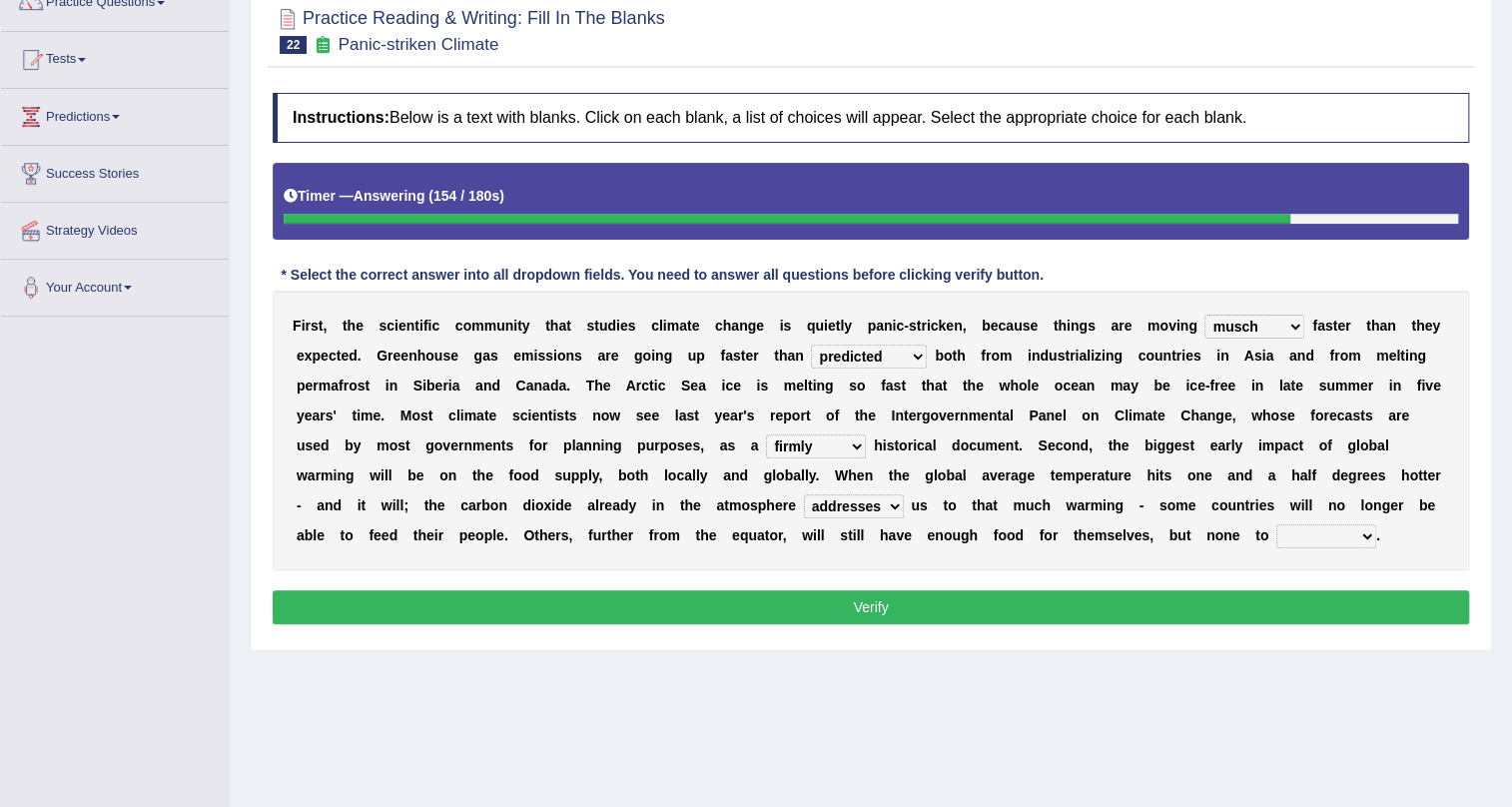 click on "spare apply dispense consume" at bounding box center (1326, 536) 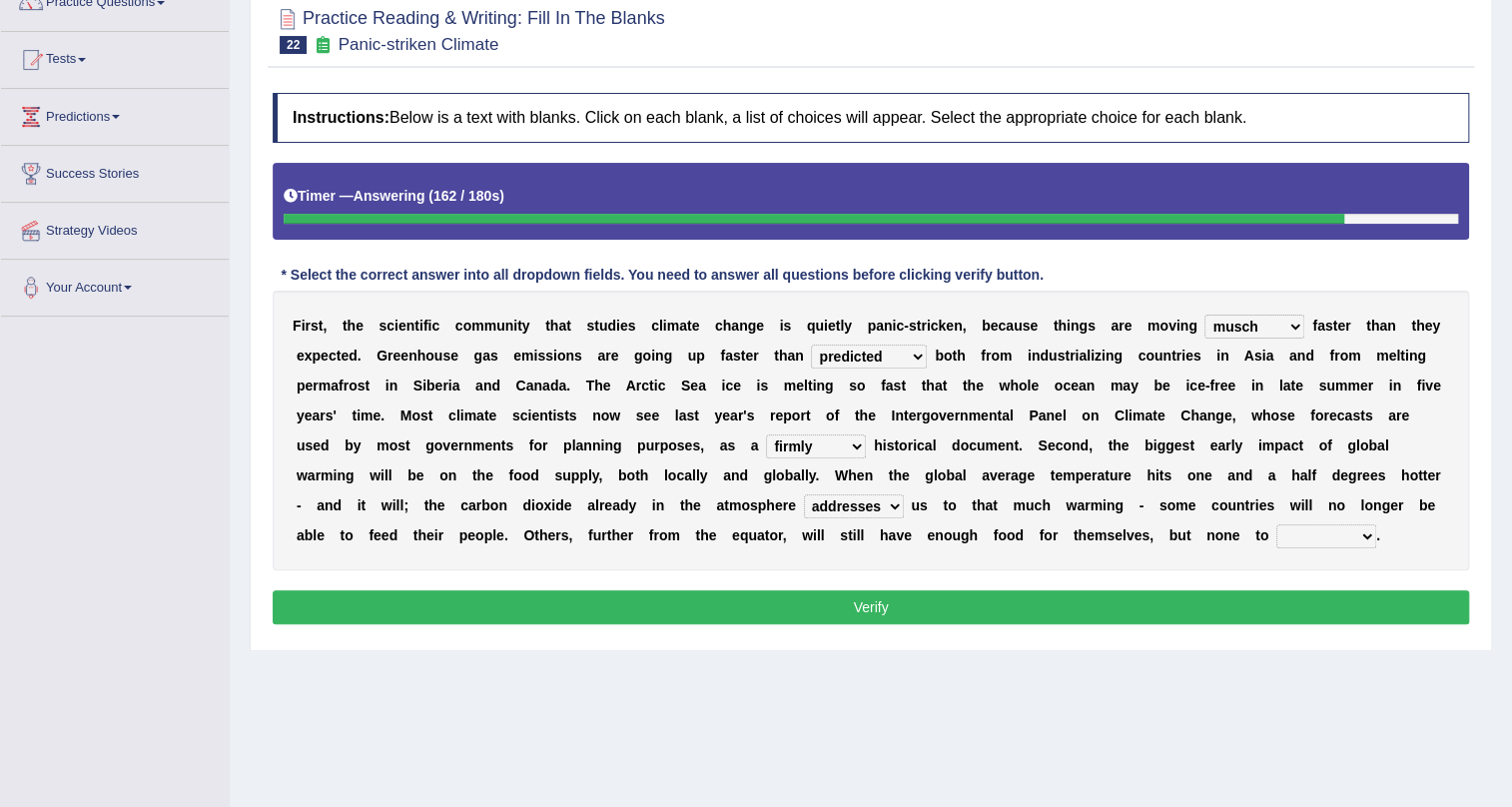 select on "consume" 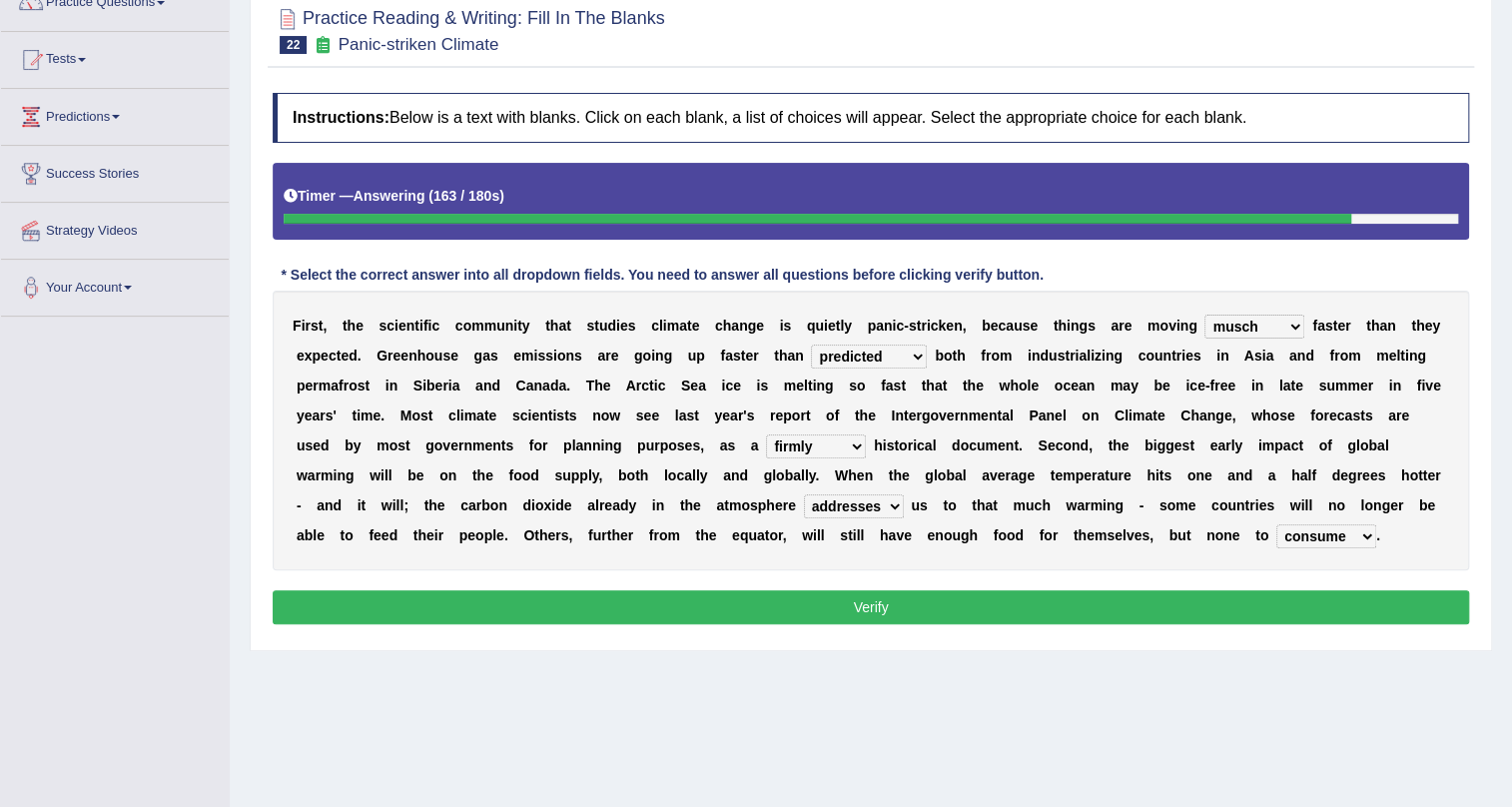 click on "Verify" at bounding box center [871, 607] 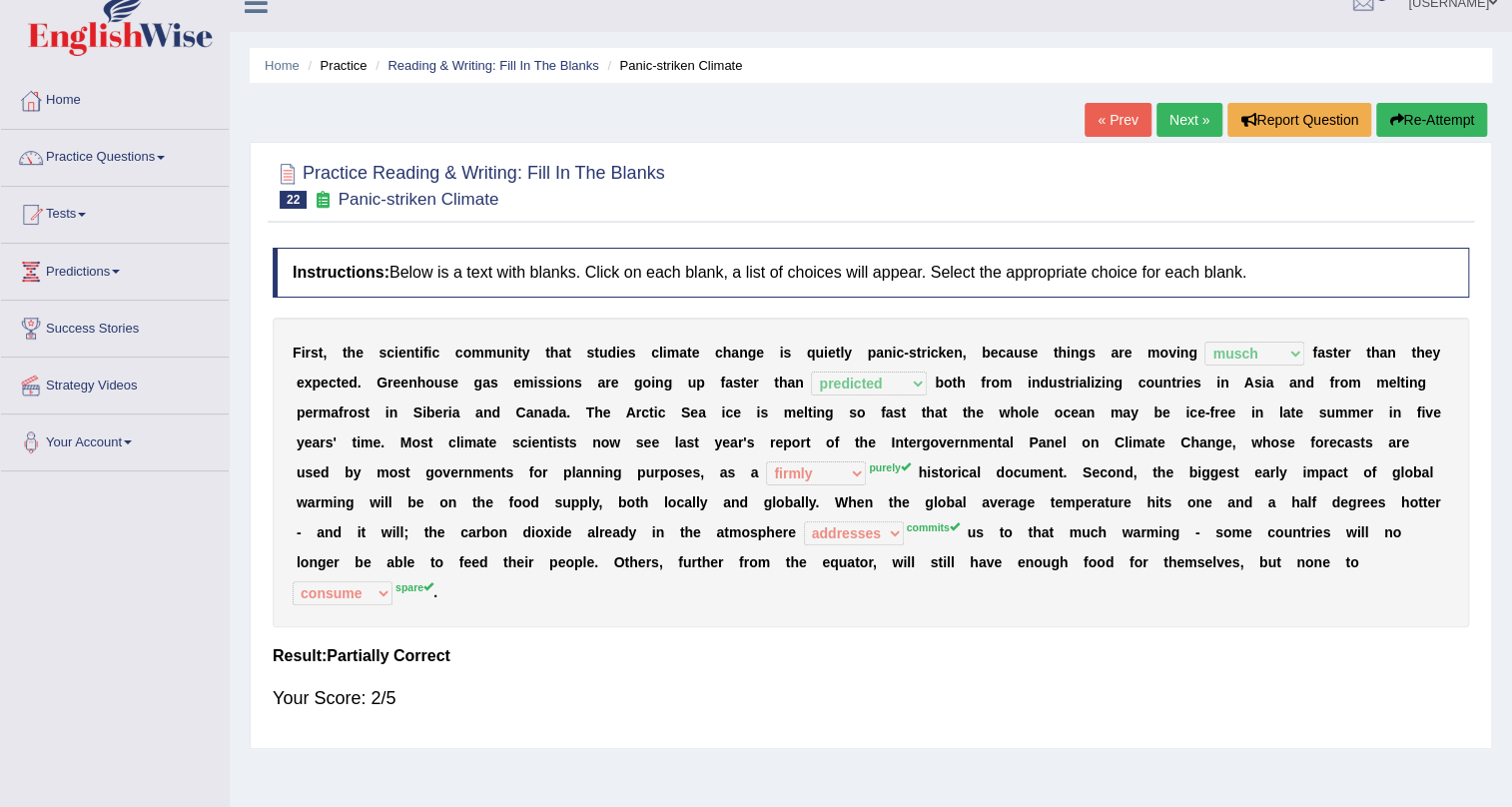 scroll, scrollTop: 0, scrollLeft: 0, axis: both 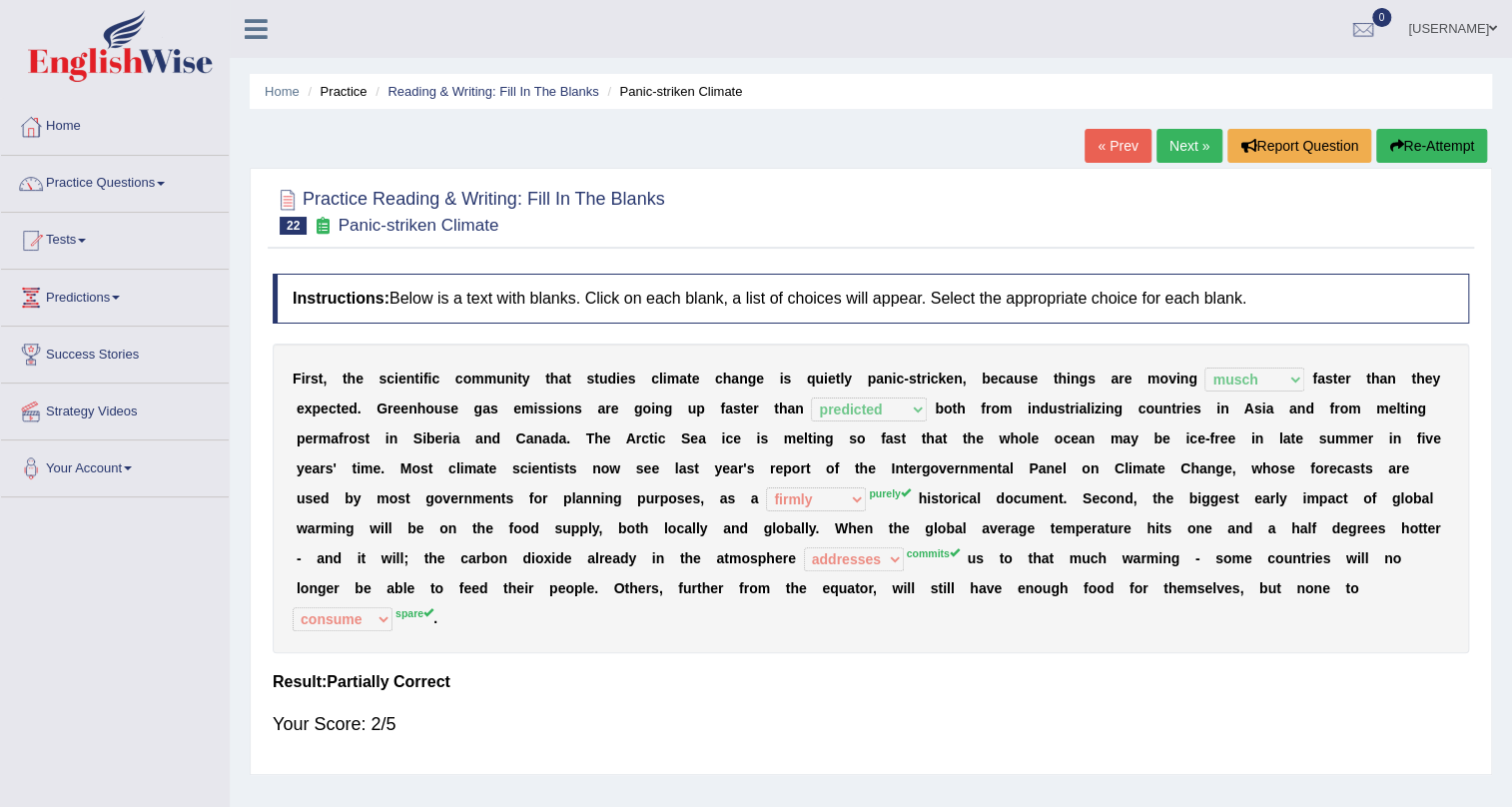 click on "Next »" at bounding box center [1189, 146] 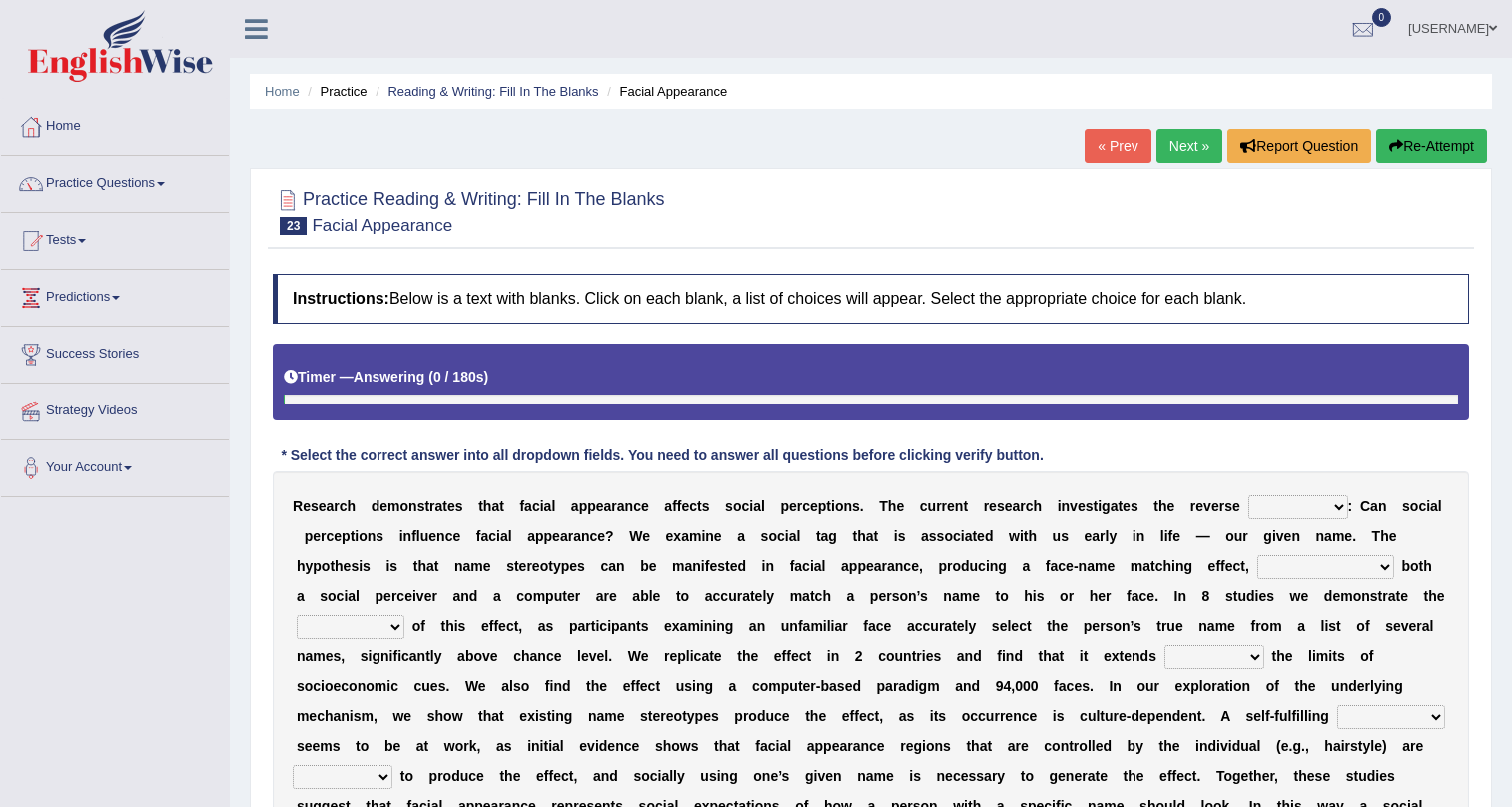 scroll, scrollTop: 0, scrollLeft: 0, axis: both 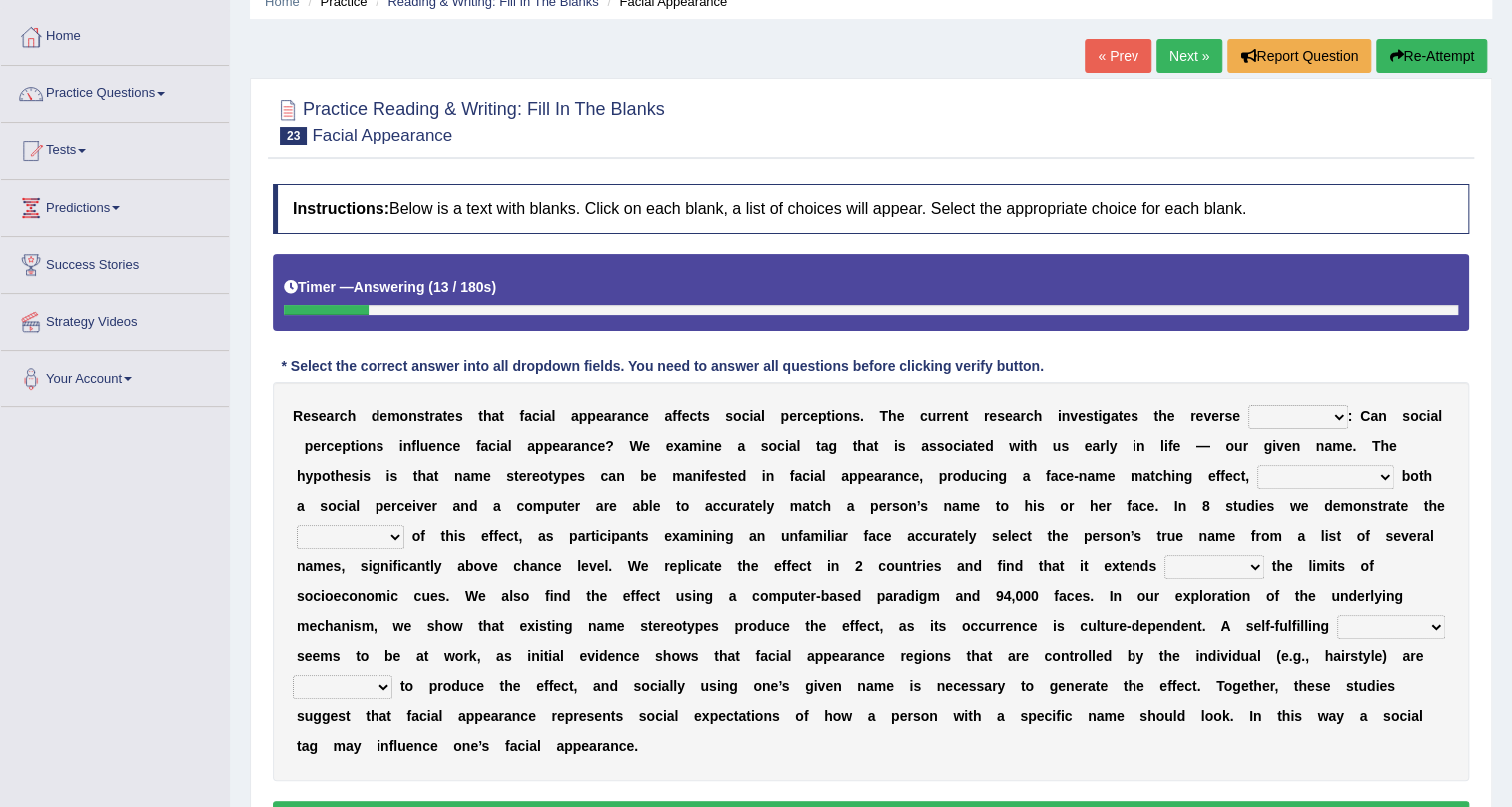 click on "link possiblity oddness polarity" at bounding box center (1298, 417) 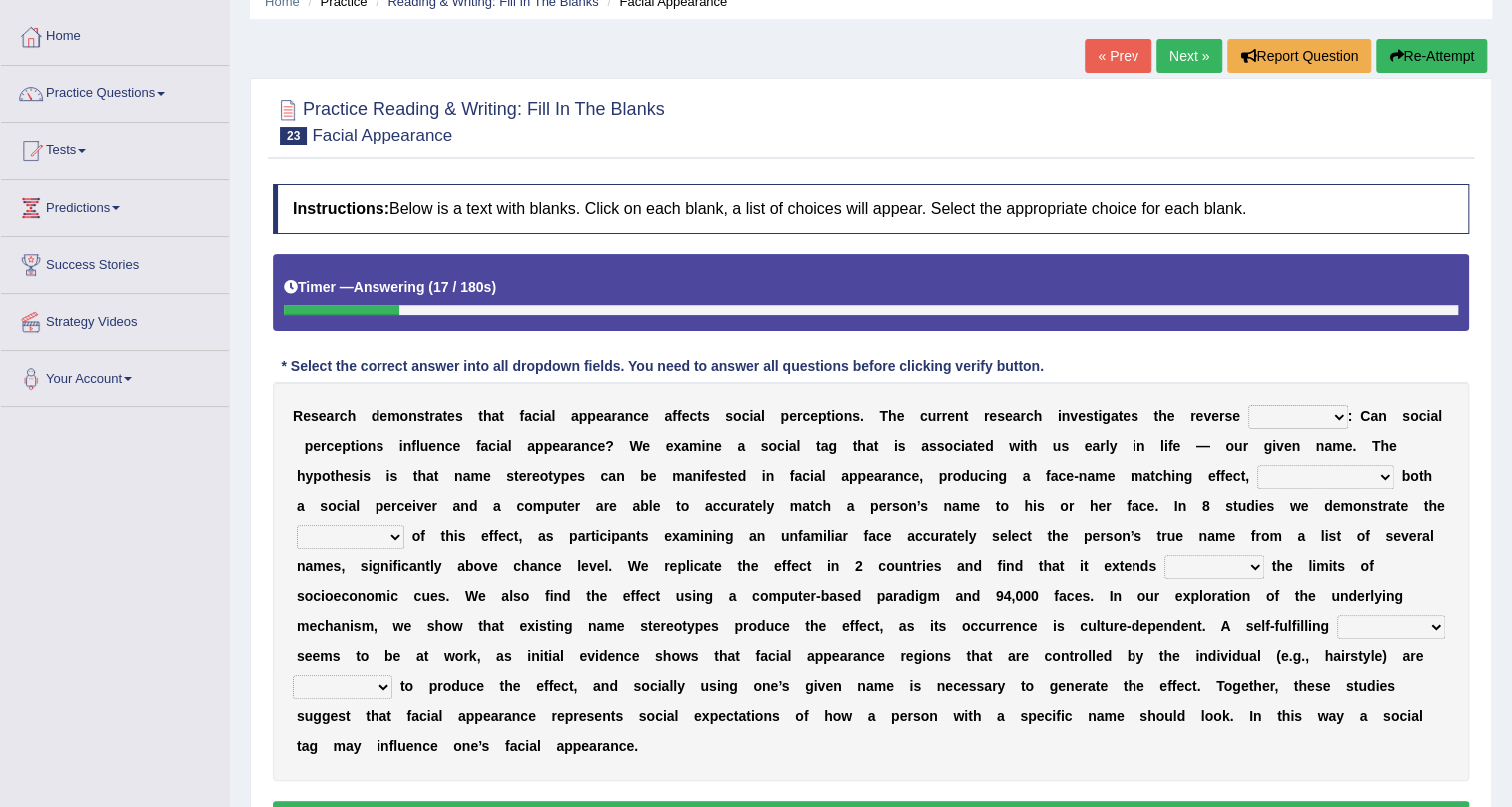 select on "possiblity" 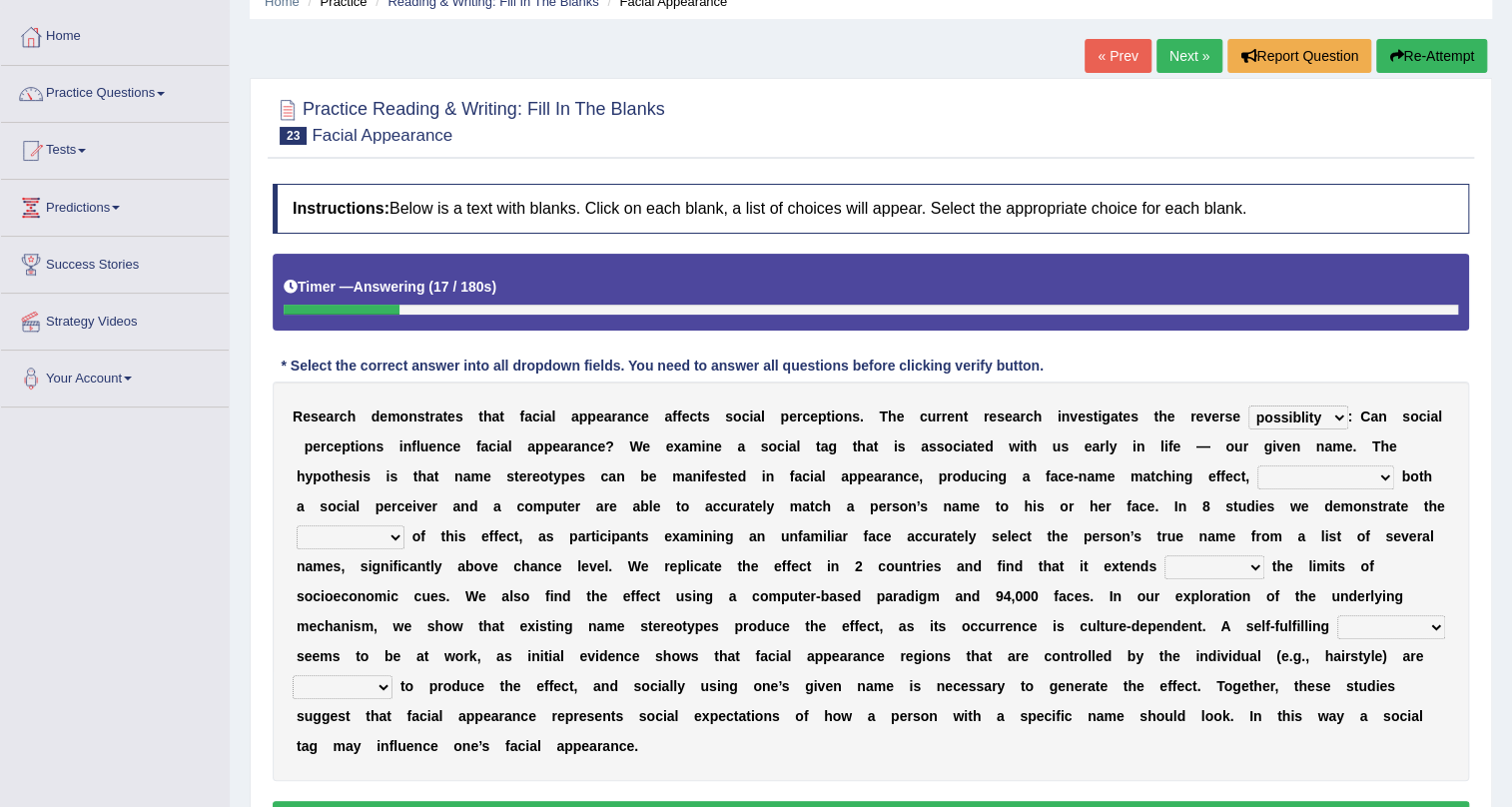 click on "link possiblity oddness polarity" at bounding box center (1298, 417) 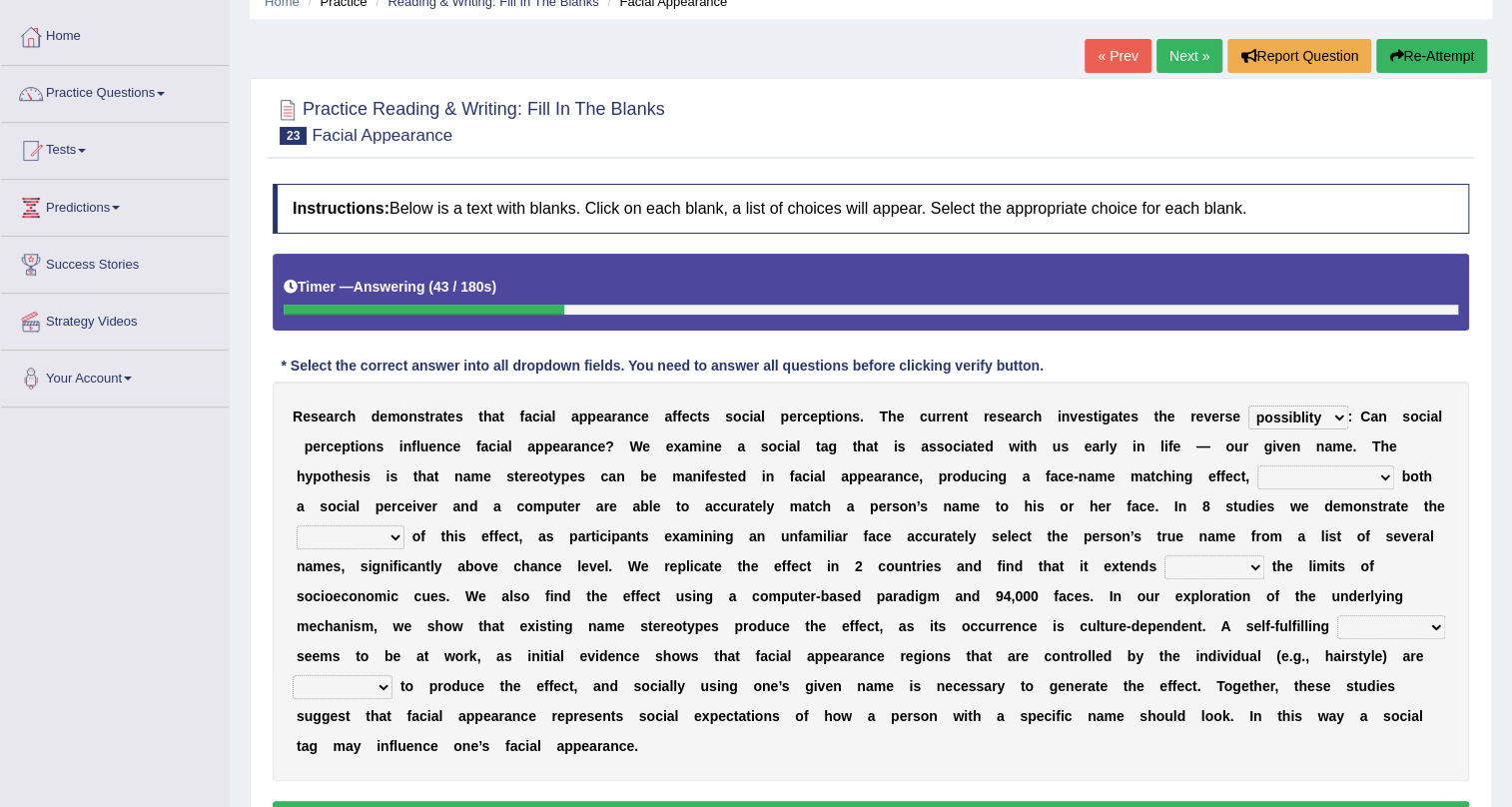 click on "notwithstanding ever whereby despite" at bounding box center [1325, 477] 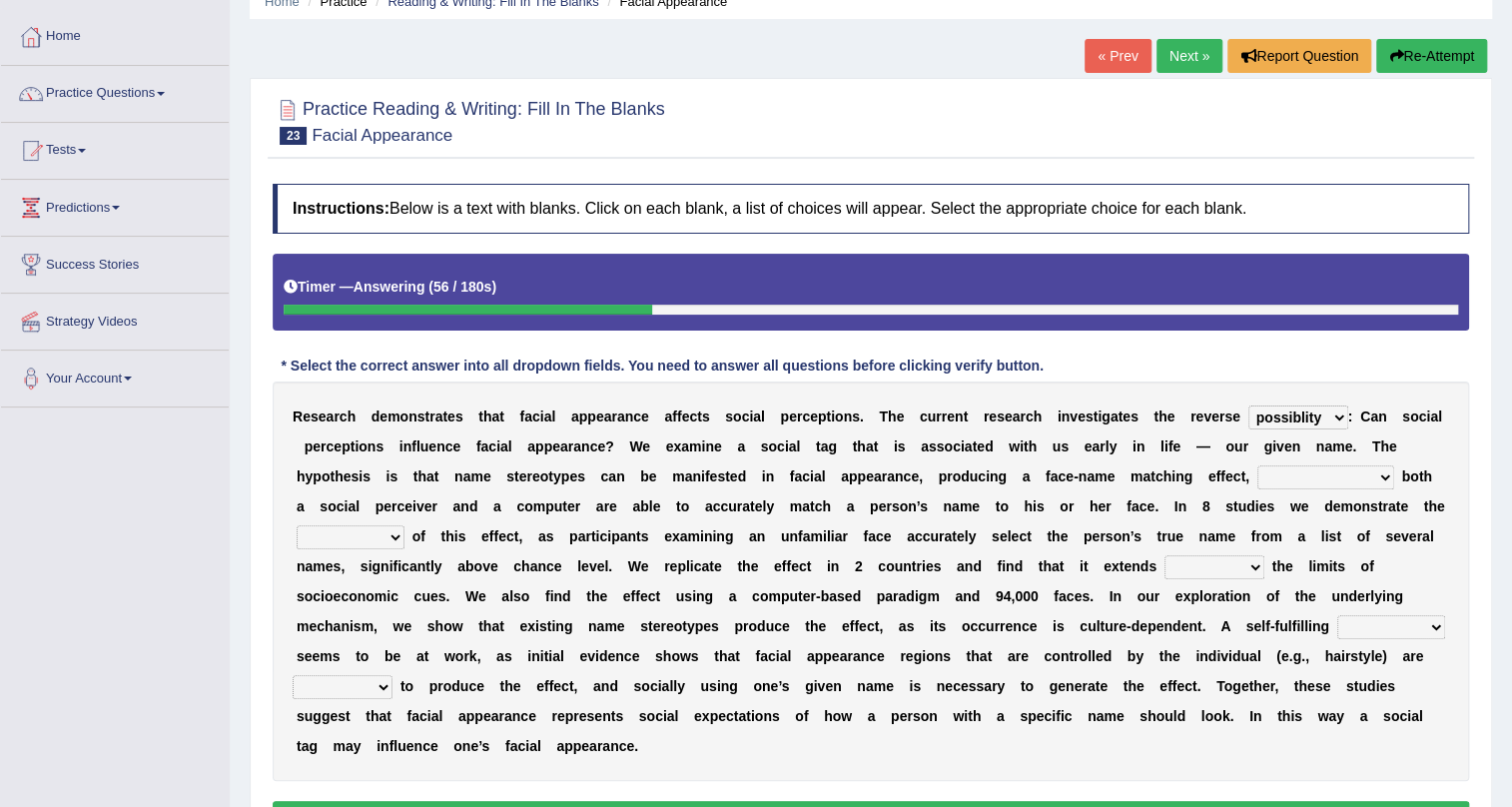 select on "despite" 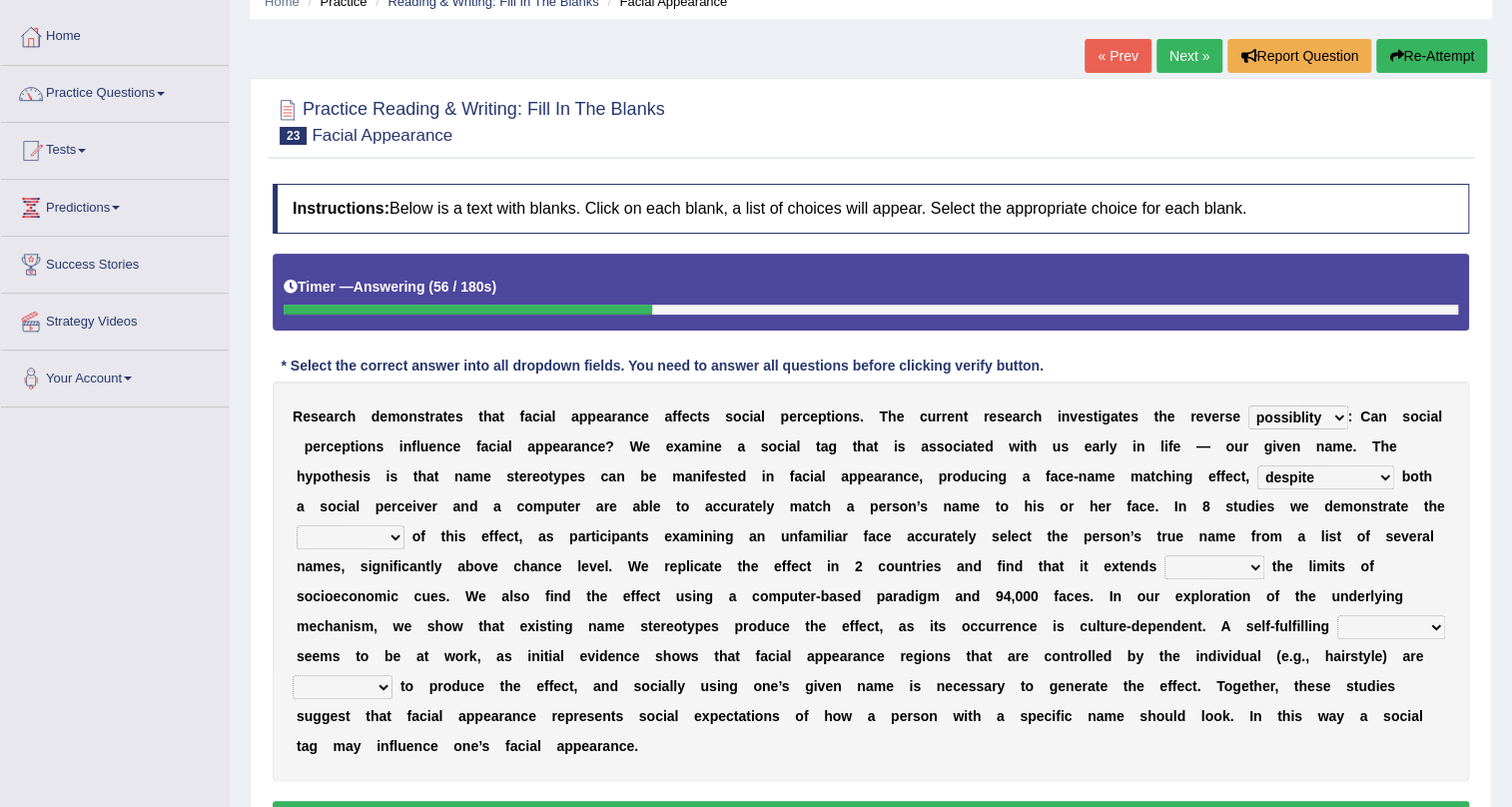 click on "notwithstanding ever whereby despite" at bounding box center (1325, 477) 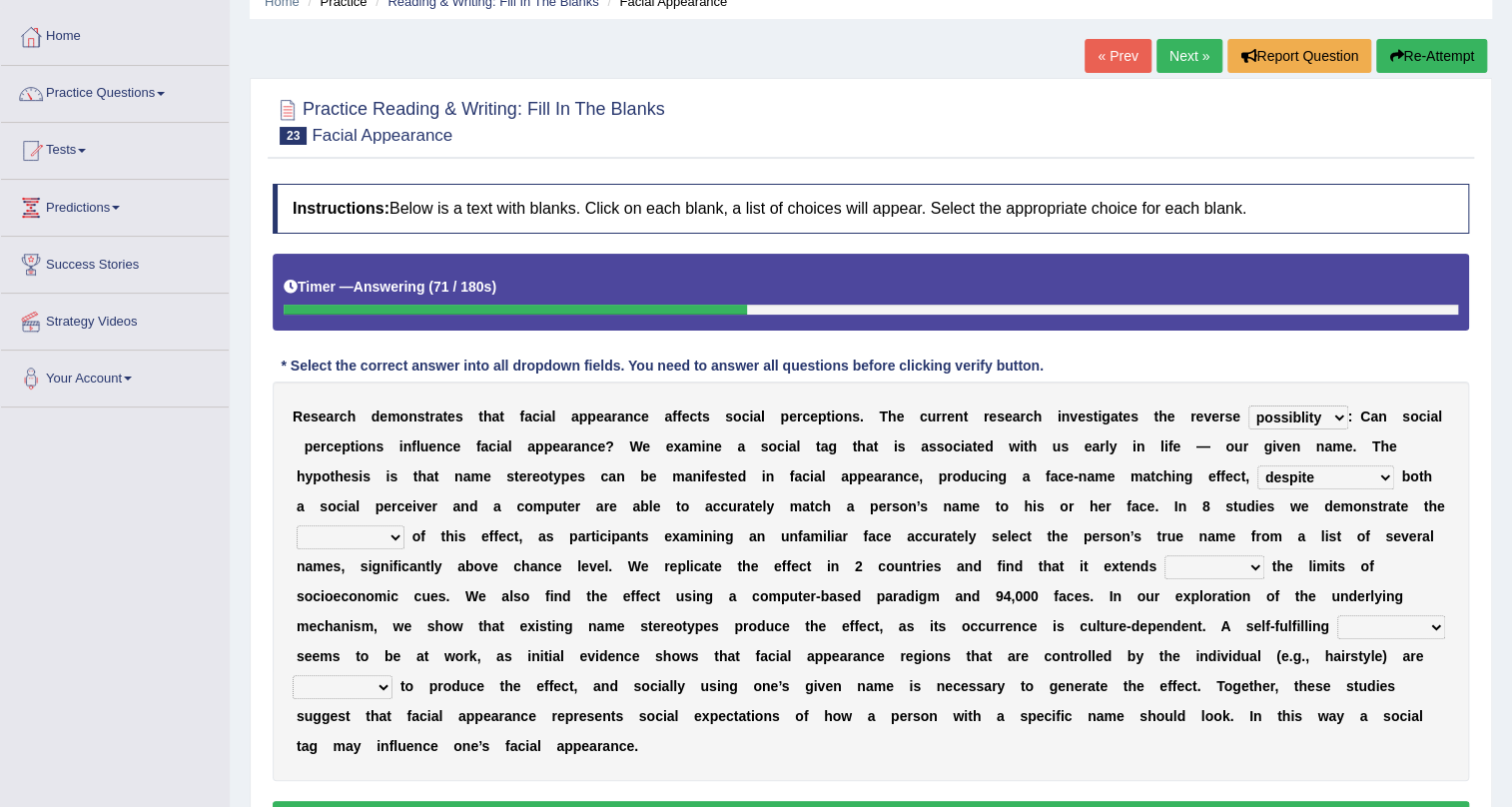 click on "indolence evanescene existence transact" at bounding box center (351, 537) 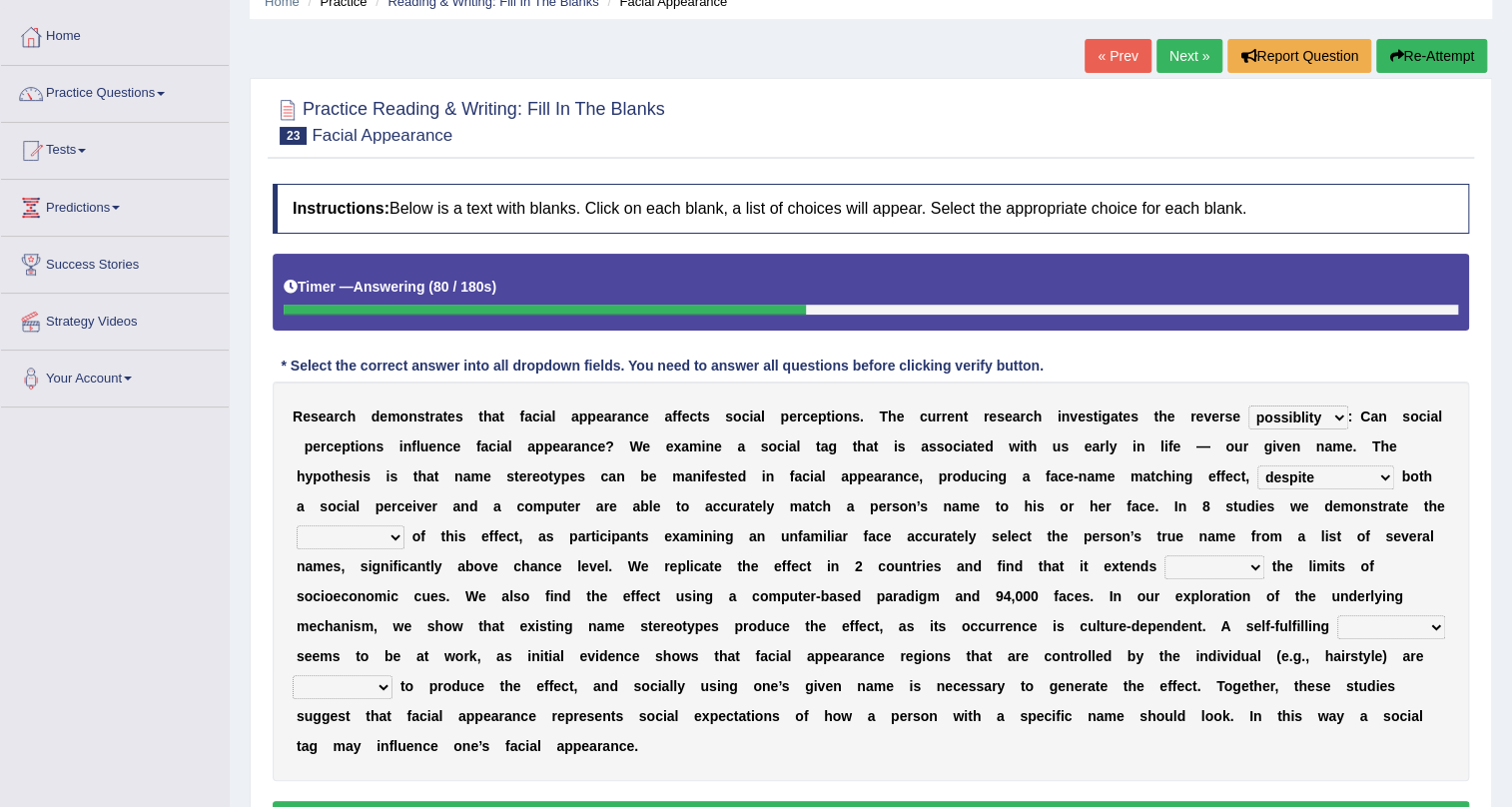 select on "existence" 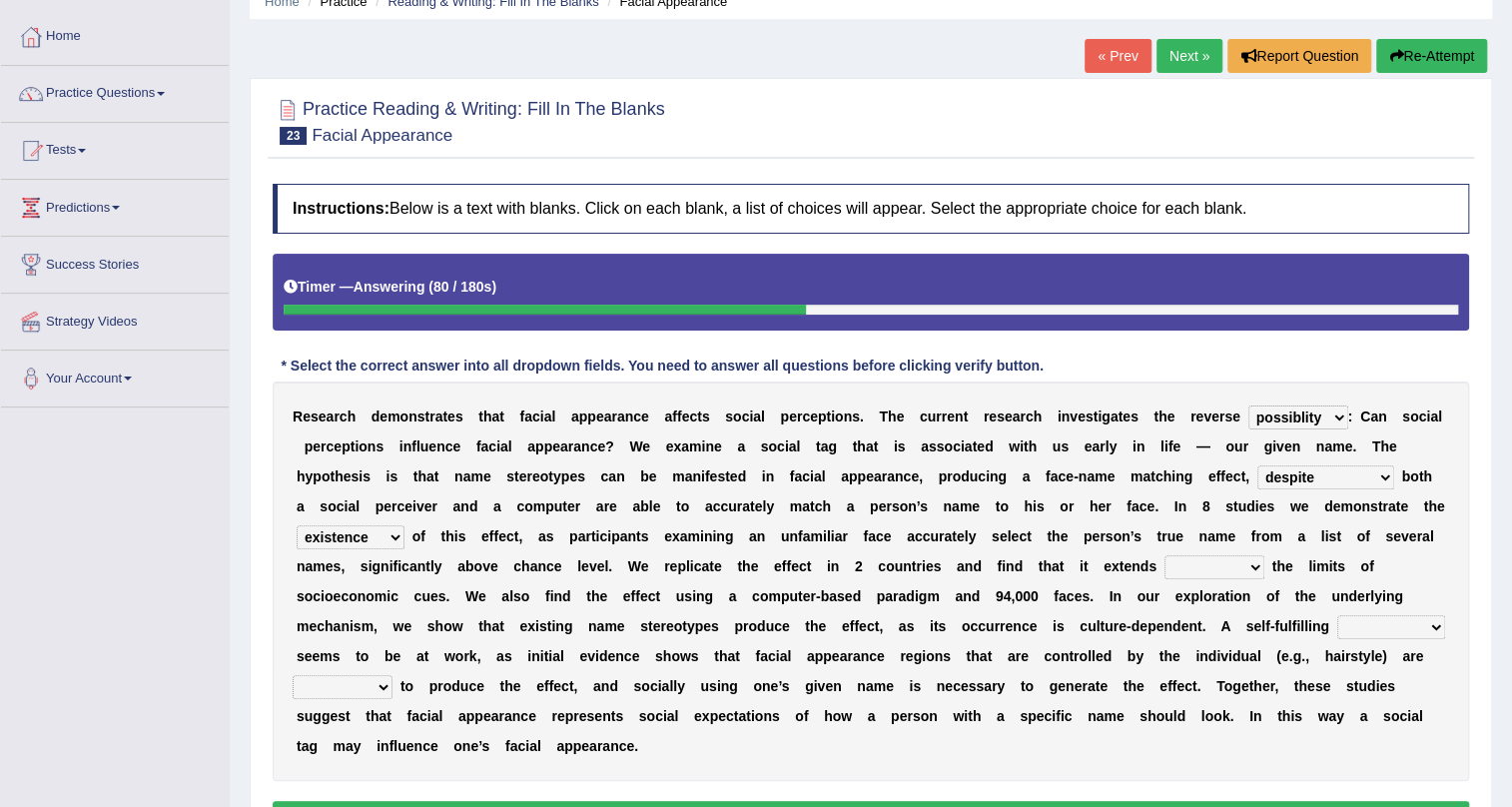 click on "indolence evanescene existence transact" at bounding box center (351, 537) 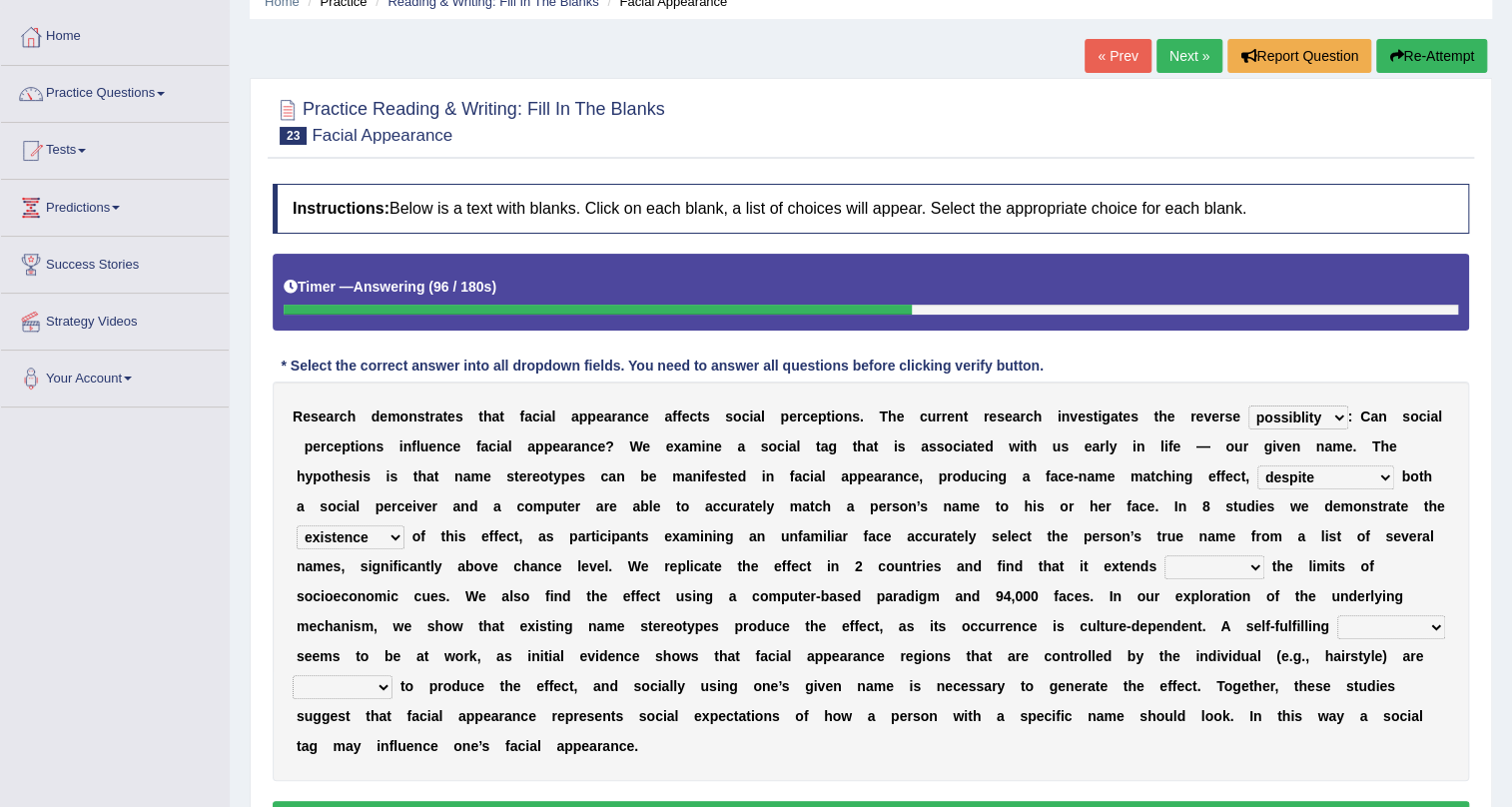 click on "within into beyond by" at bounding box center [1214, 567] 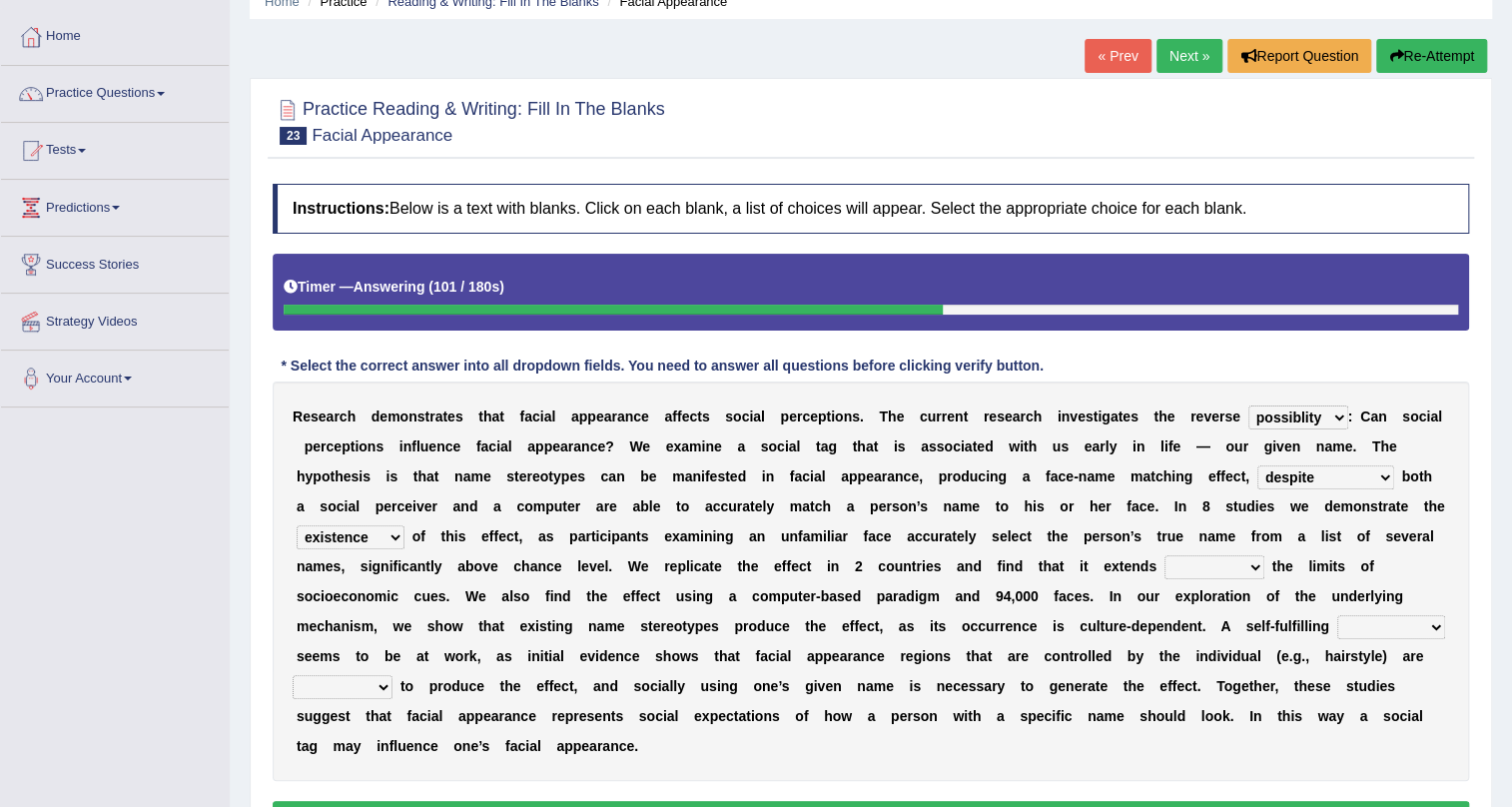 select on "within" 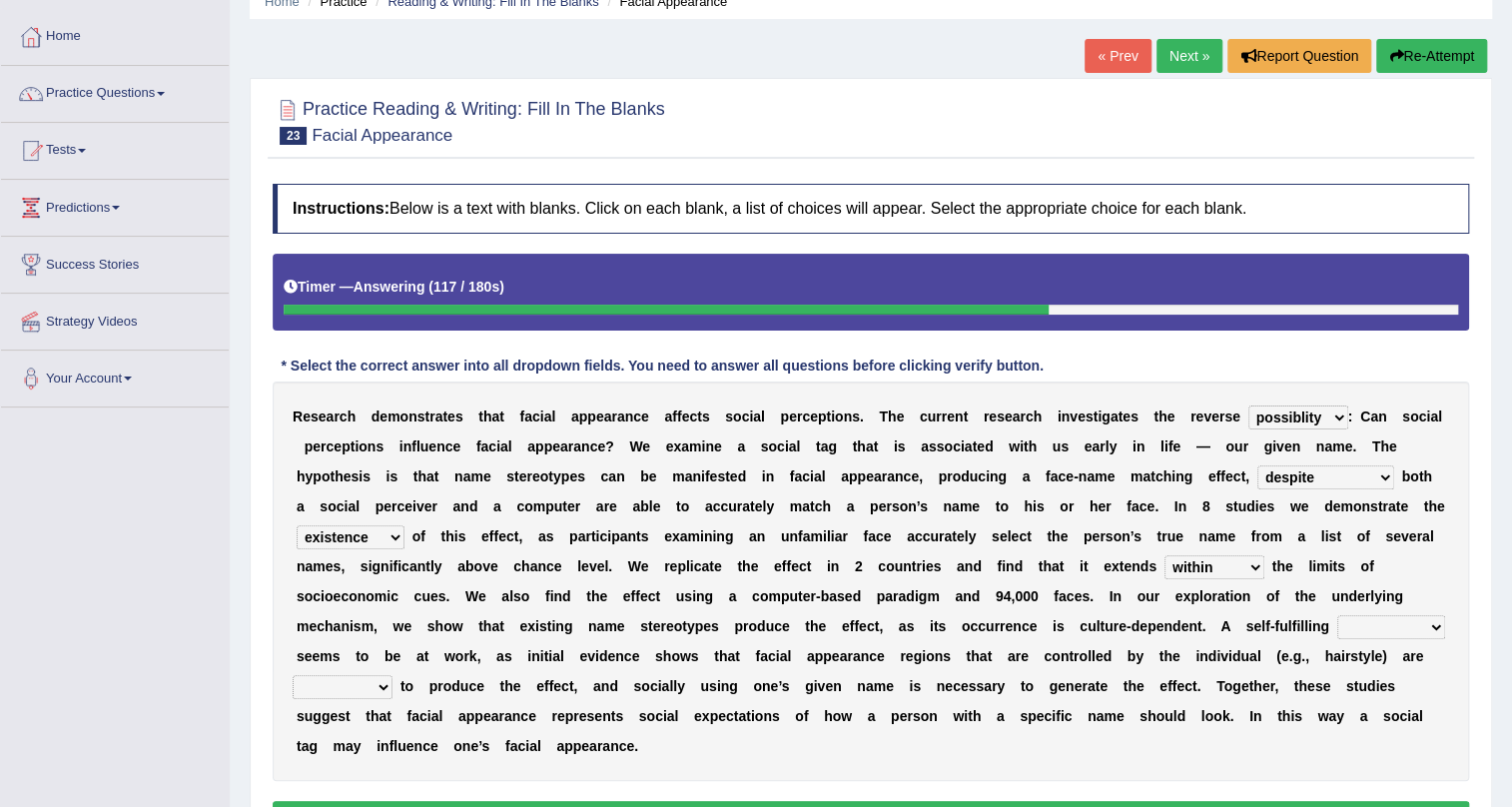 click on "prophecy observation preference stipulation" at bounding box center (1391, 627) 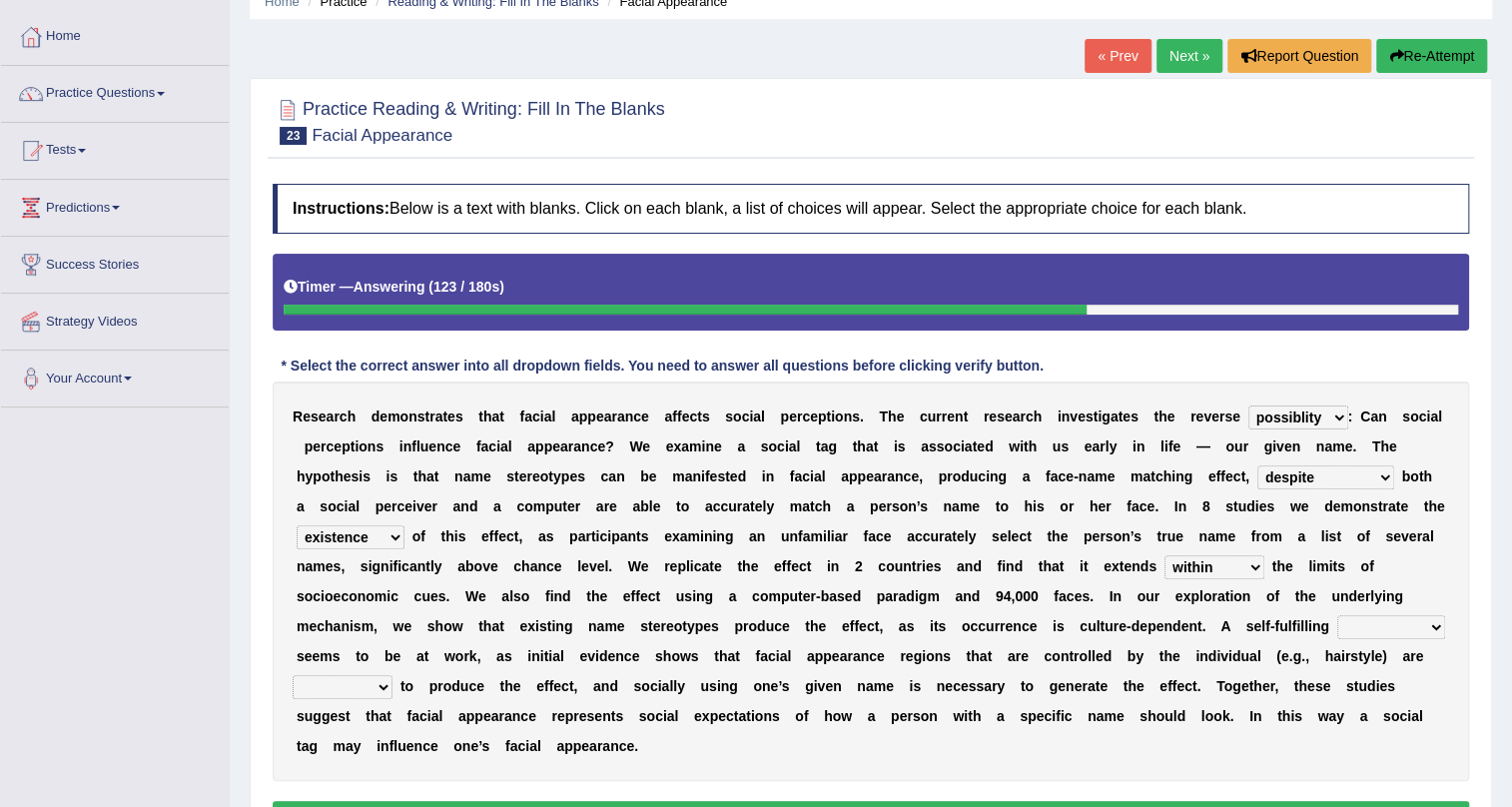 select on "preference" 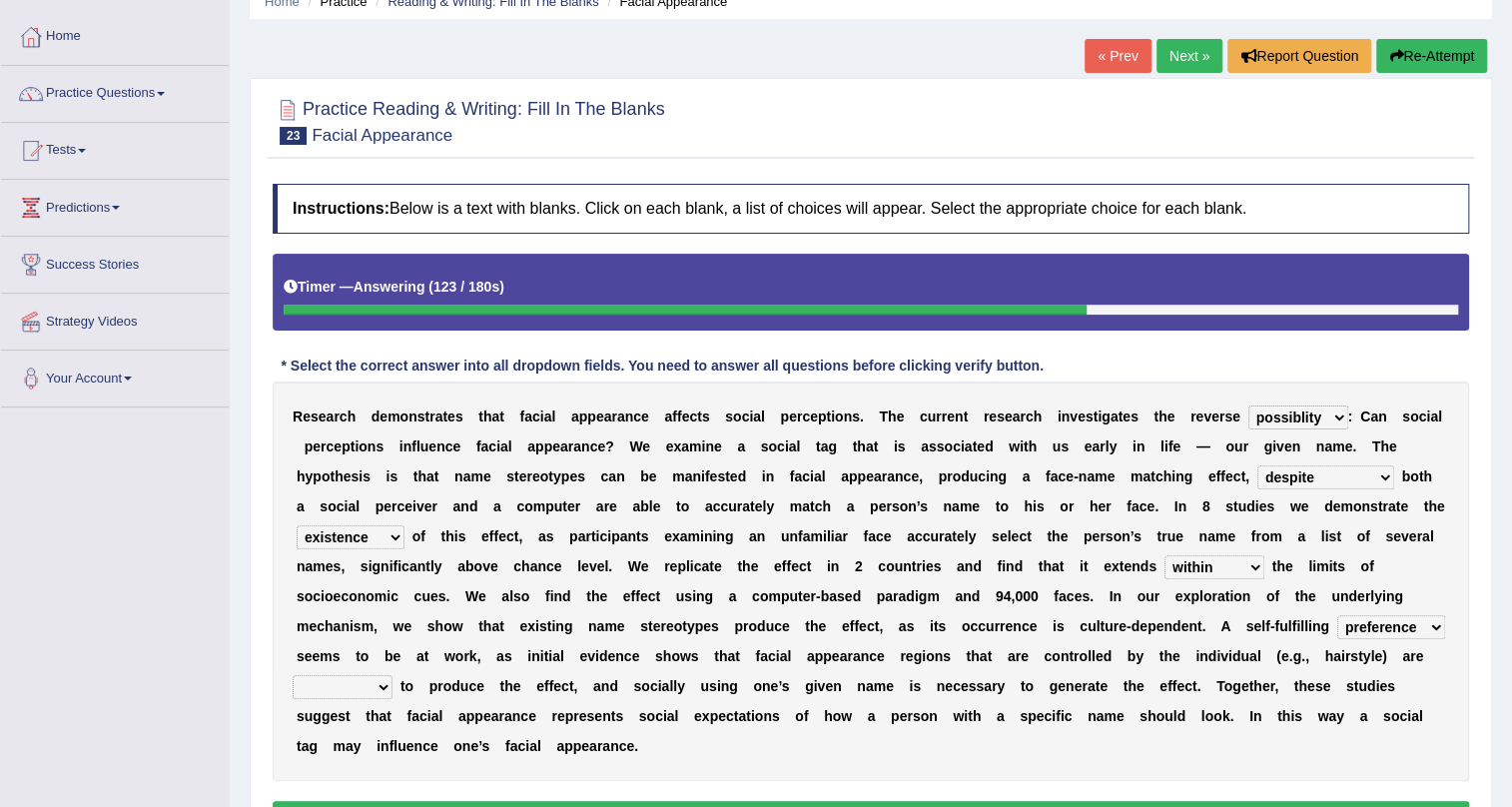 click on "prophecy observation preference stipulation" at bounding box center [1391, 627] 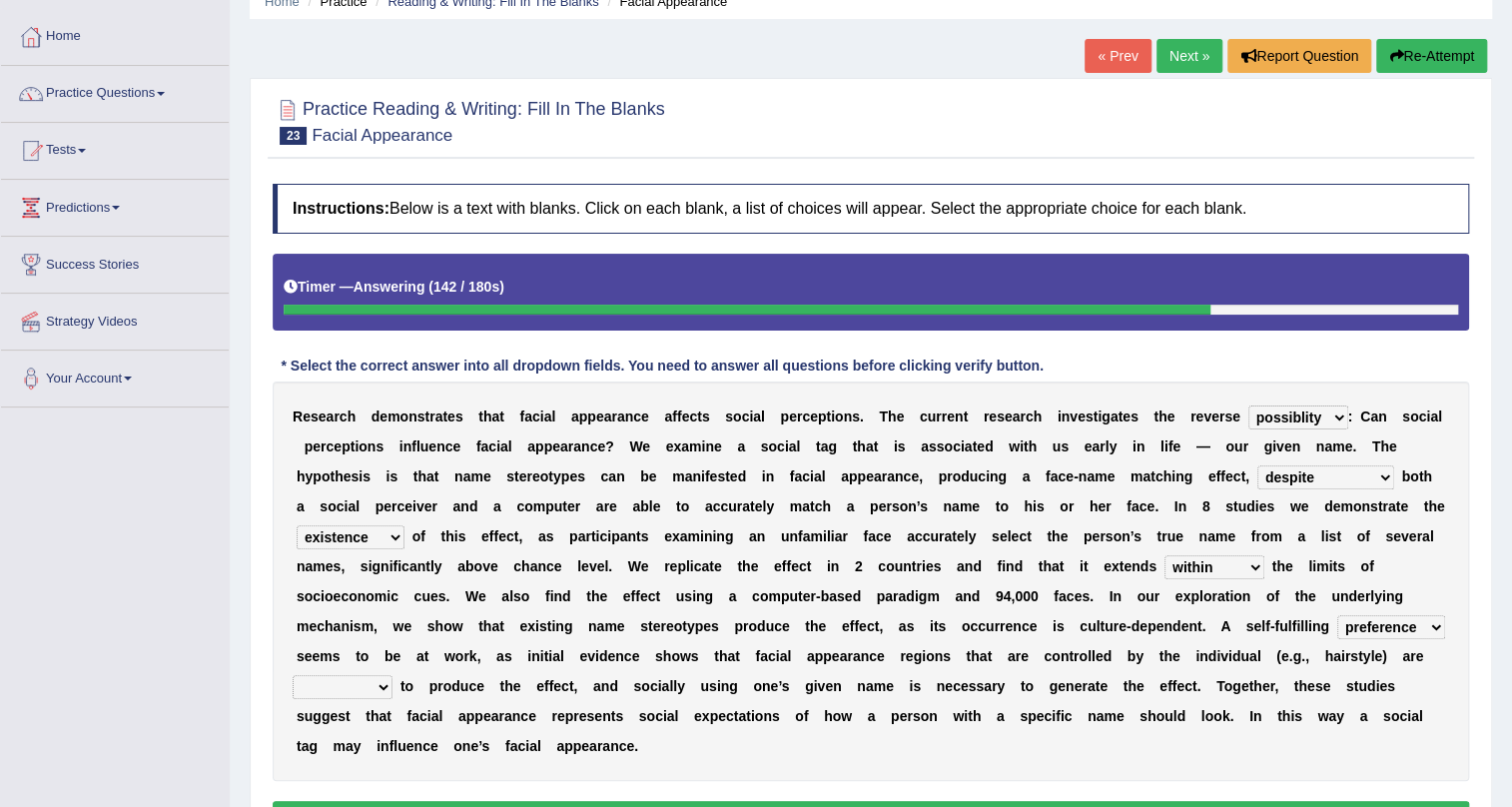 click on "sufficient proficient scant efficient" at bounding box center (343, 687) 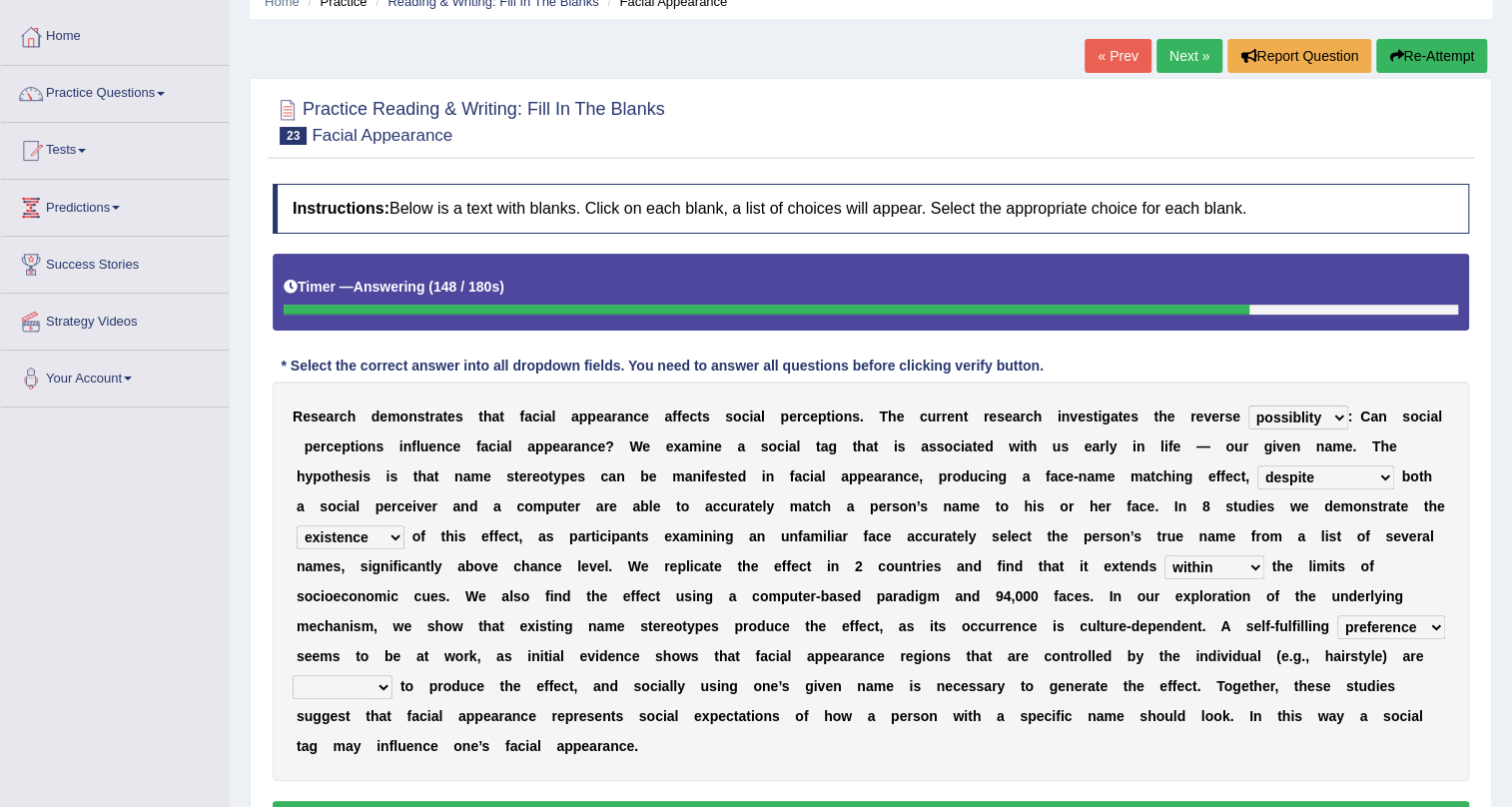 select on "sufficient" 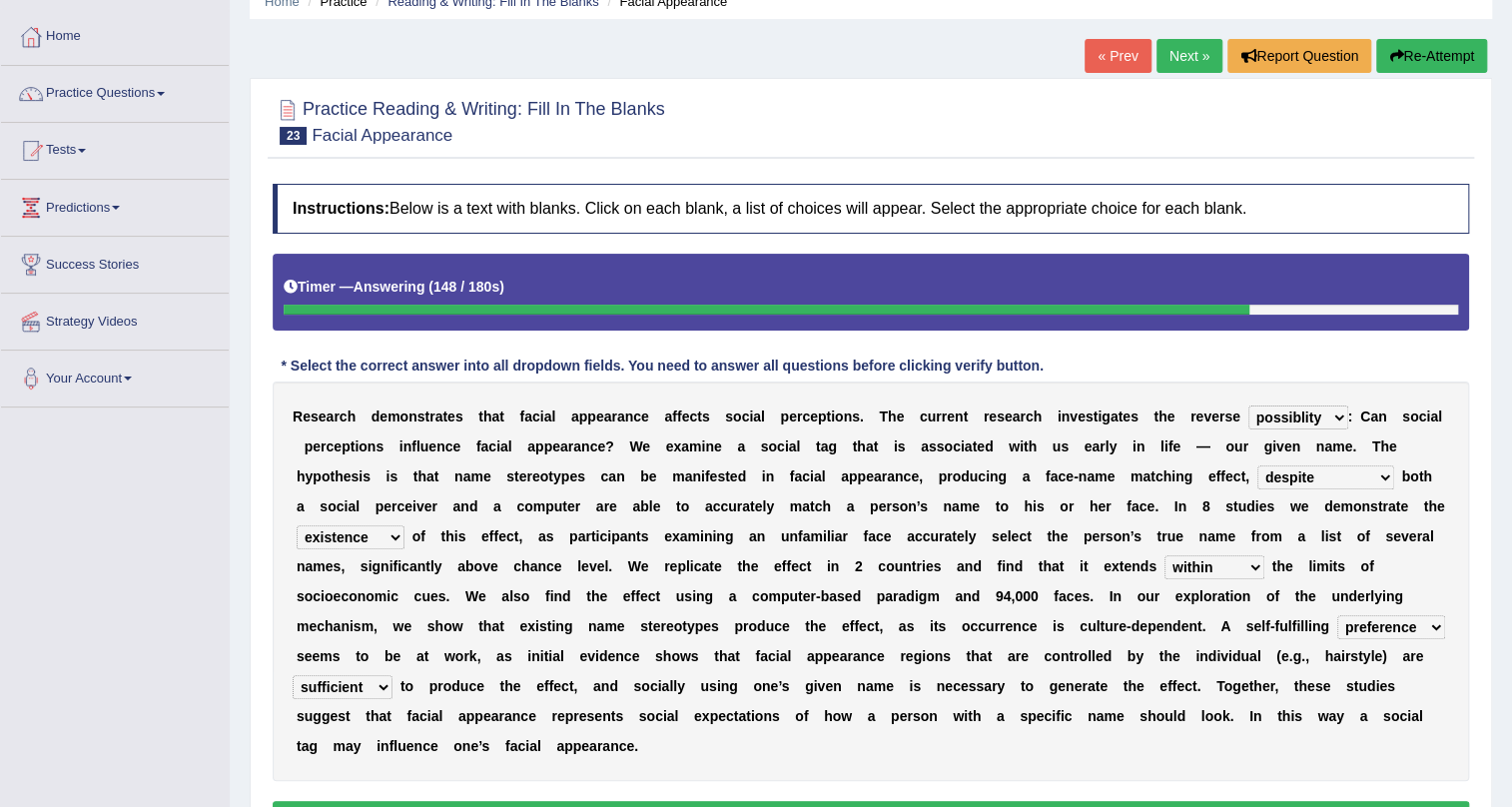 click on "sufficient proficient scant efficient" at bounding box center (343, 687) 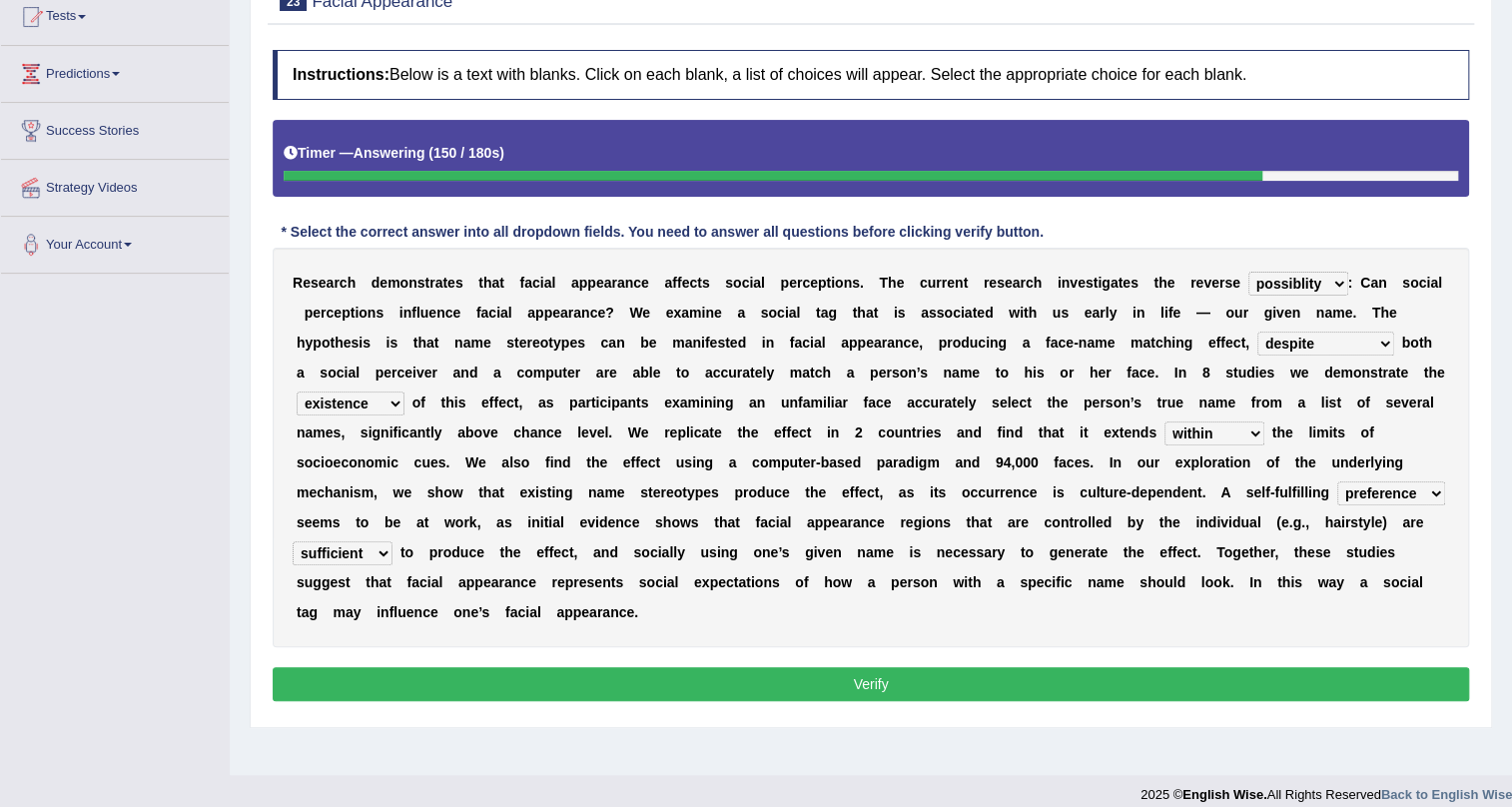 scroll, scrollTop: 241, scrollLeft: 0, axis: vertical 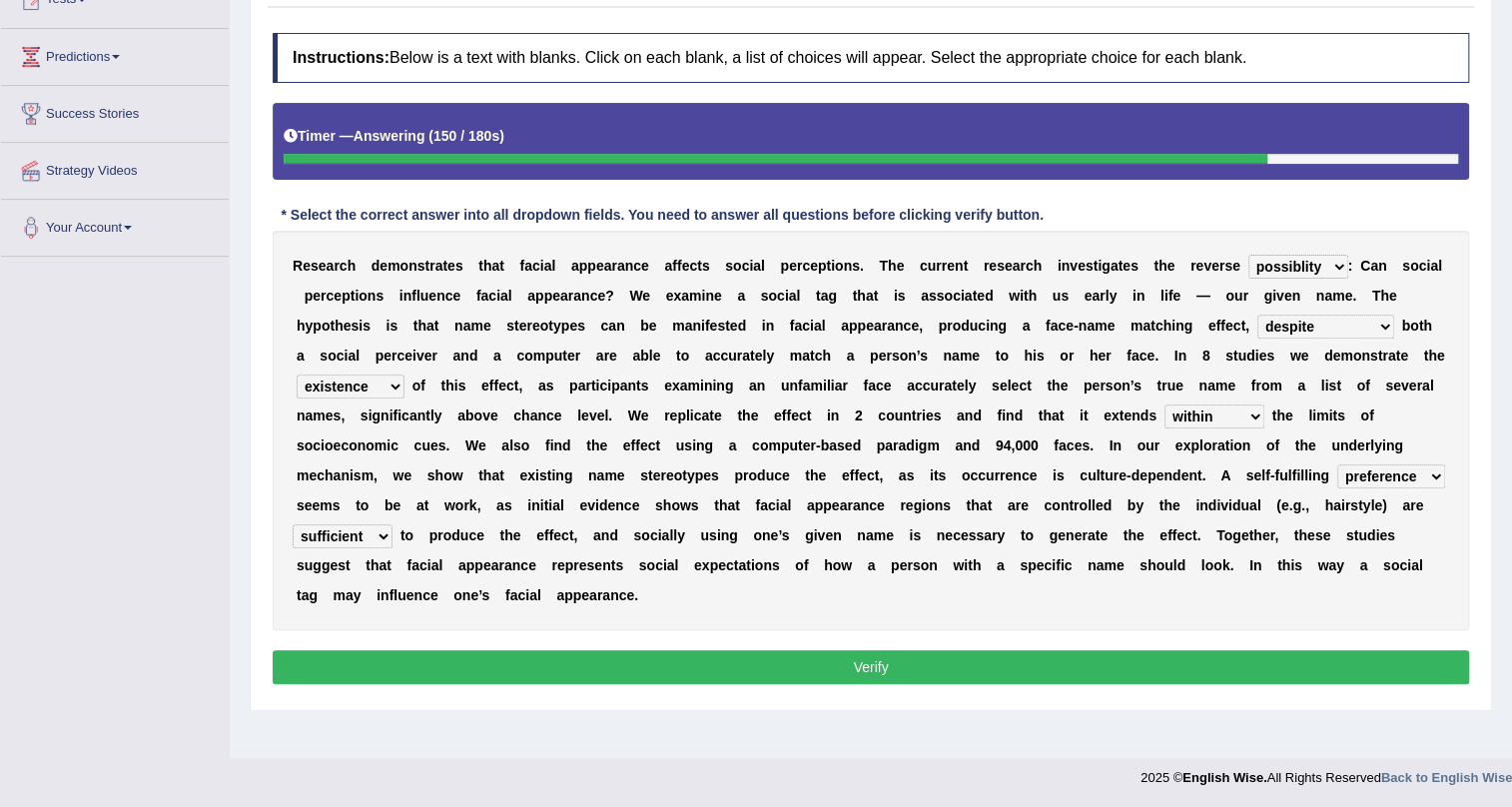 click on "Verify" at bounding box center (871, 667) 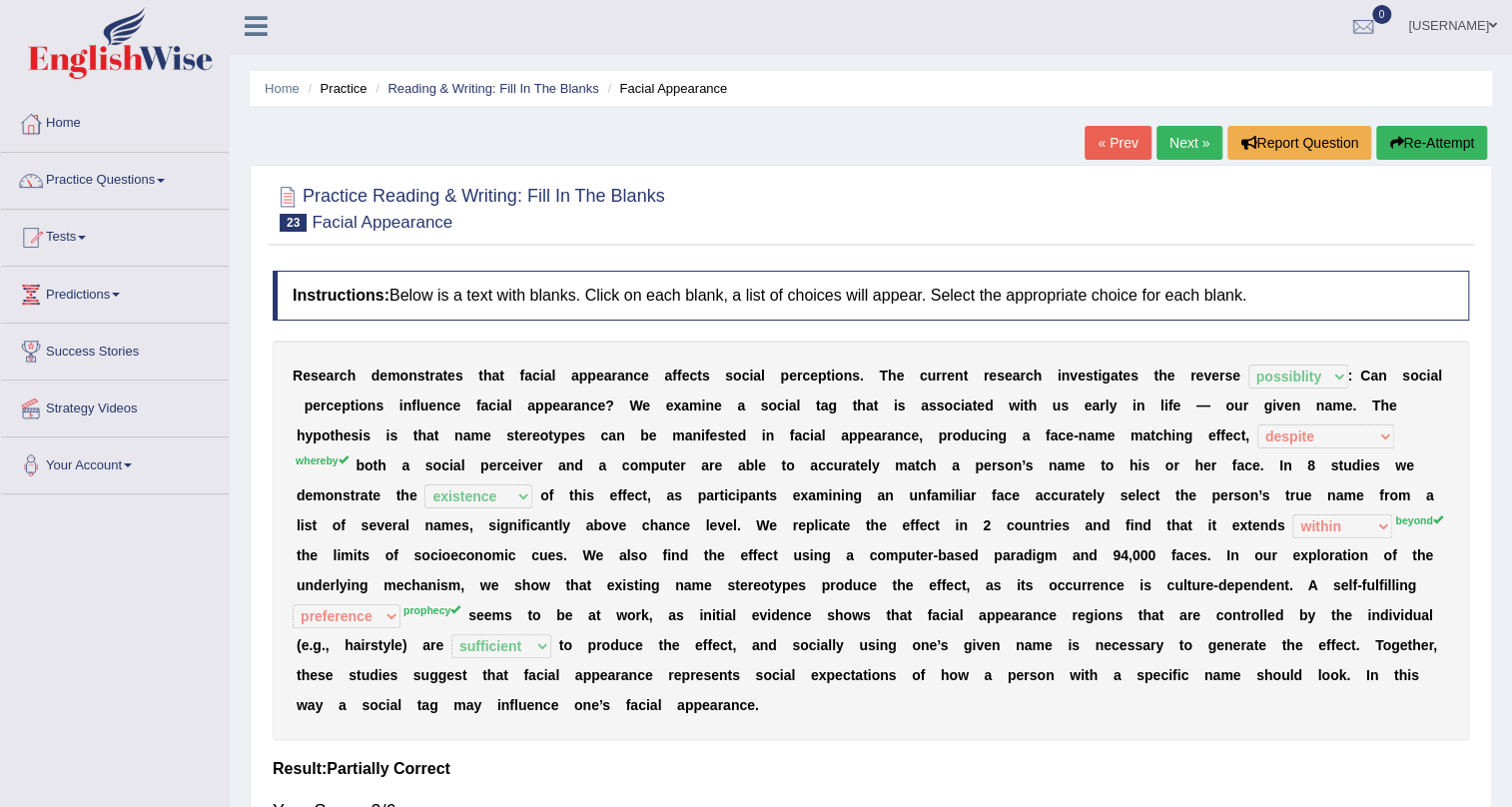 scroll, scrollTop: 0, scrollLeft: 0, axis: both 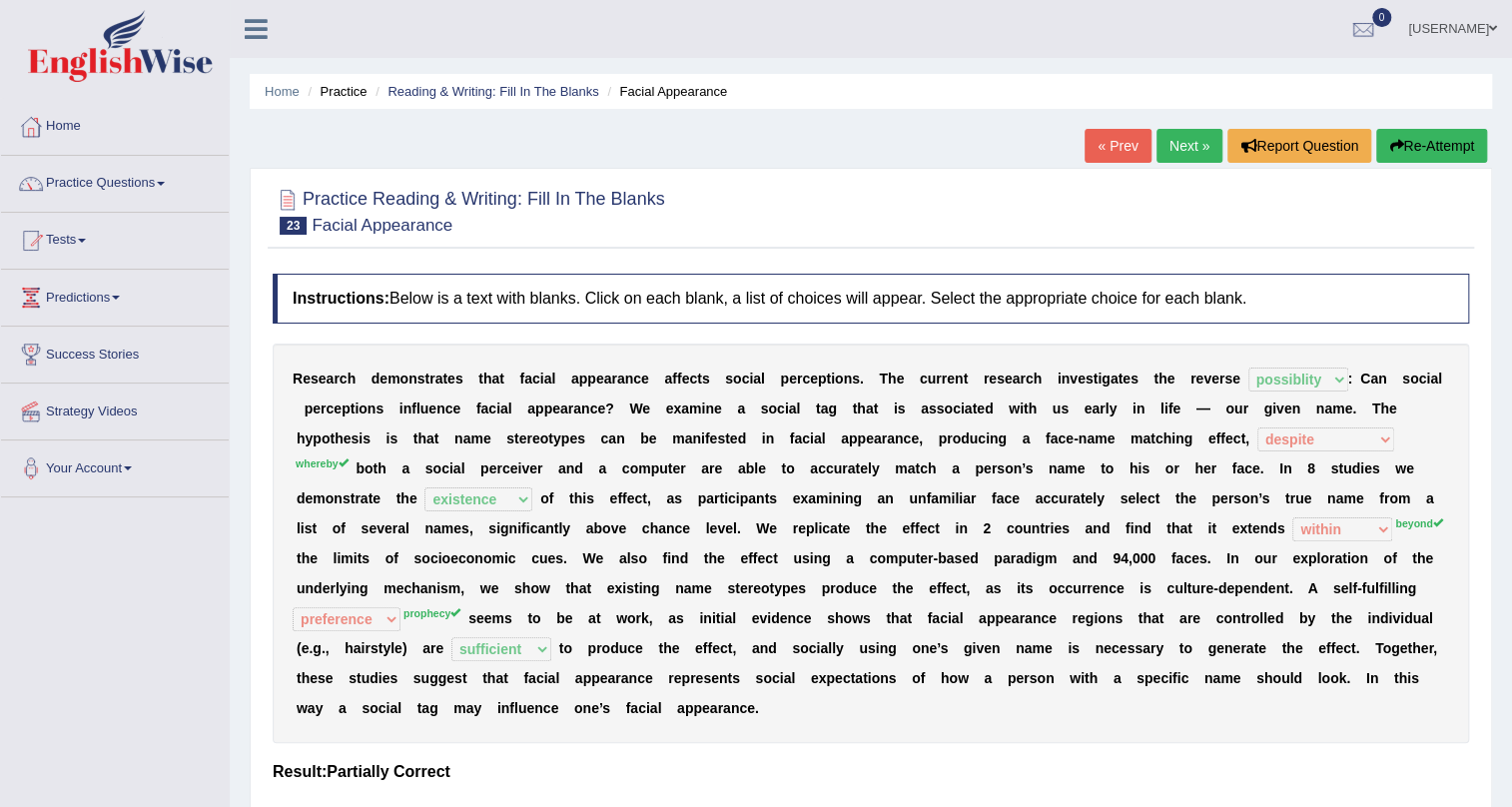click on "Next »" at bounding box center [1189, 146] 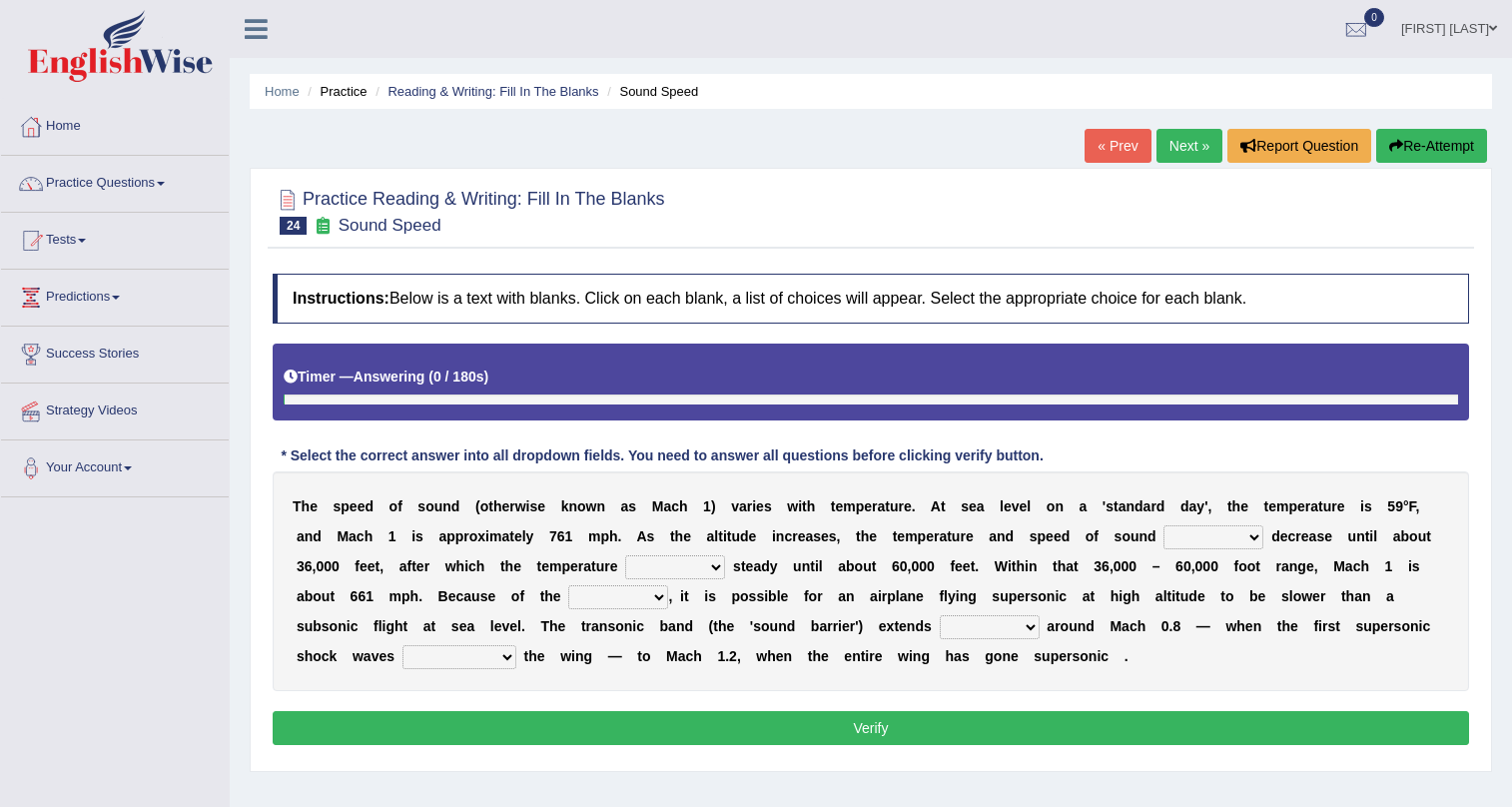 scroll, scrollTop: 0, scrollLeft: 0, axis: both 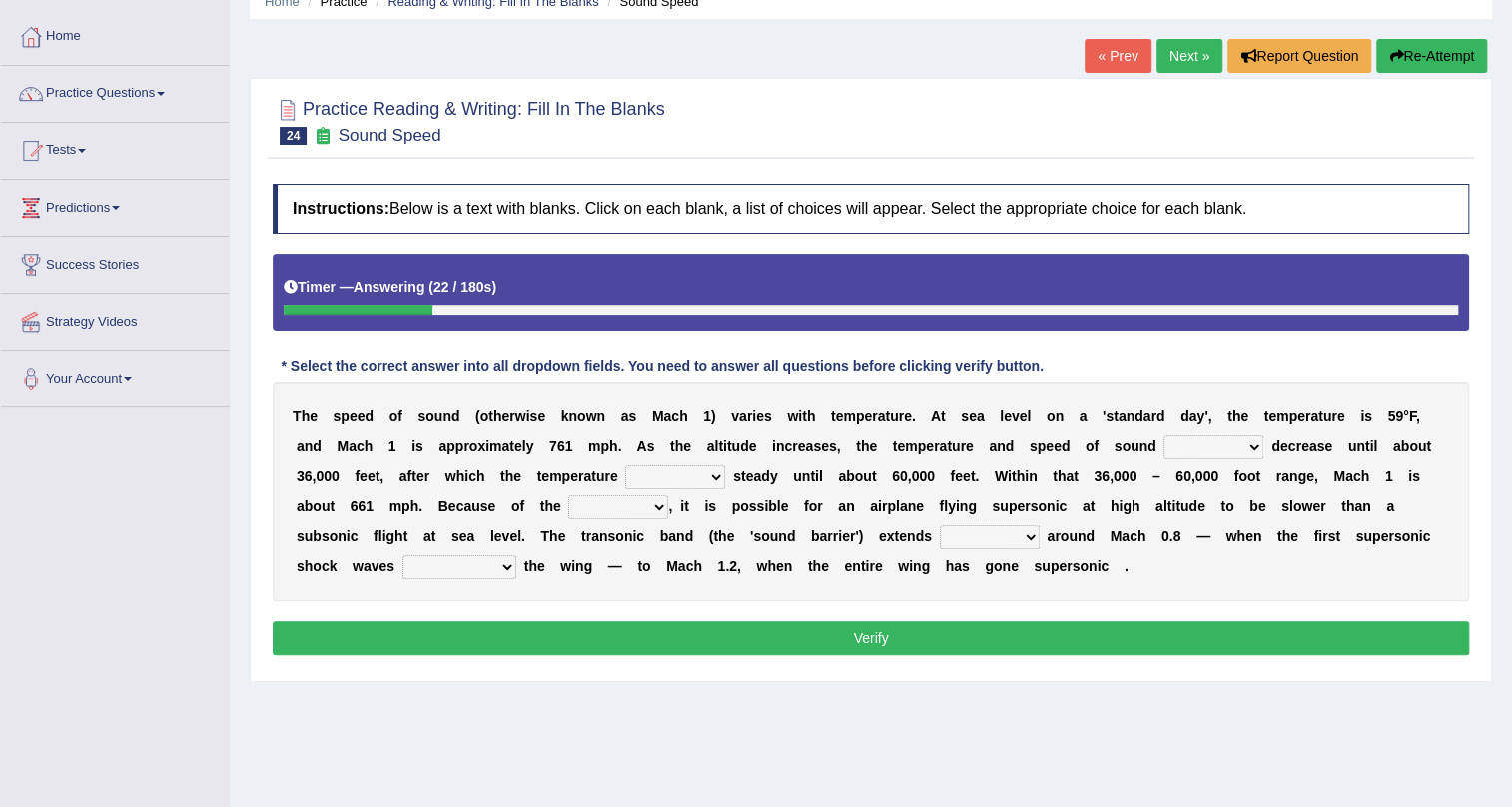 click on "not yet none both" at bounding box center [1213, 447] 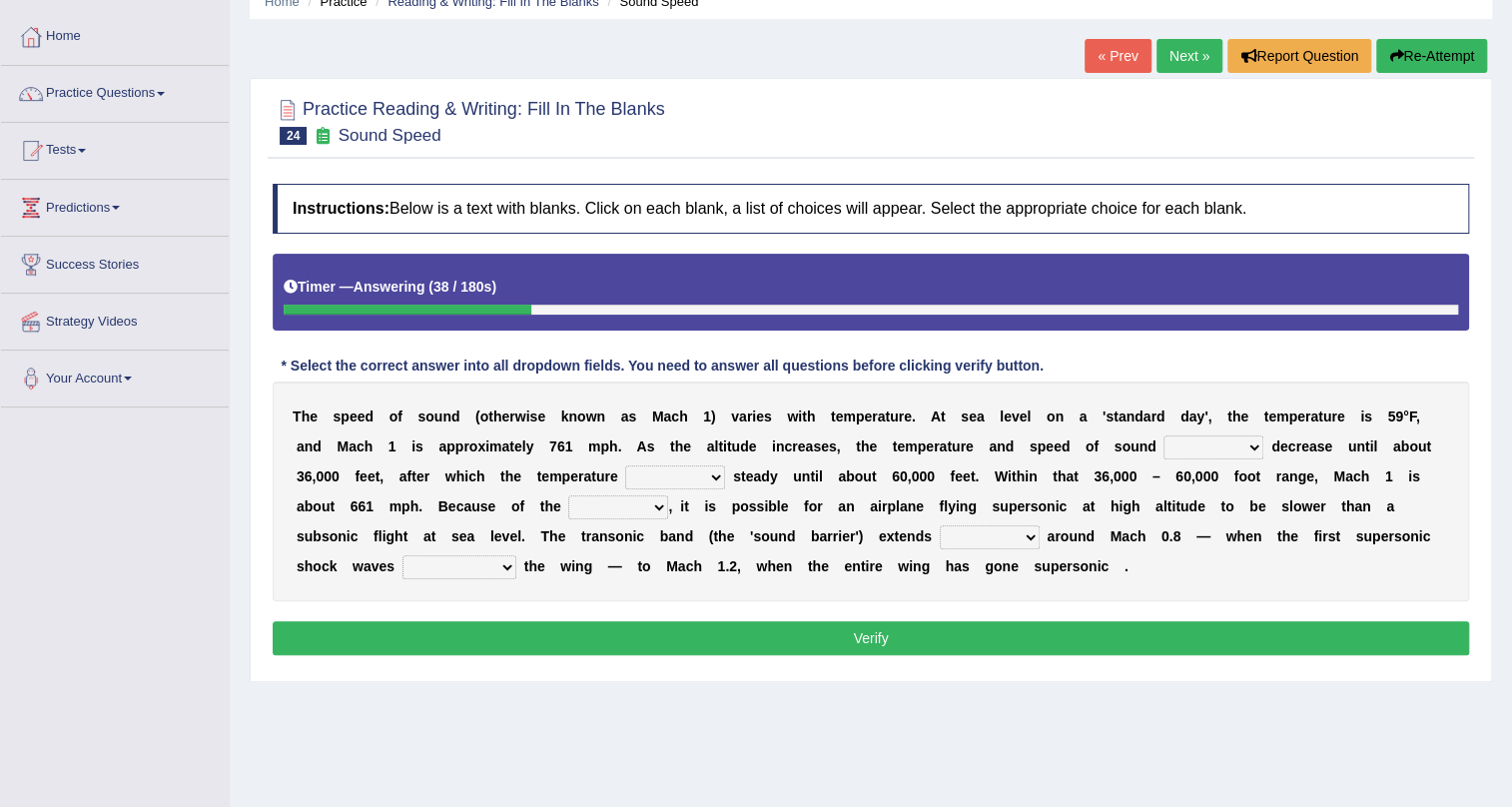 select on "both" 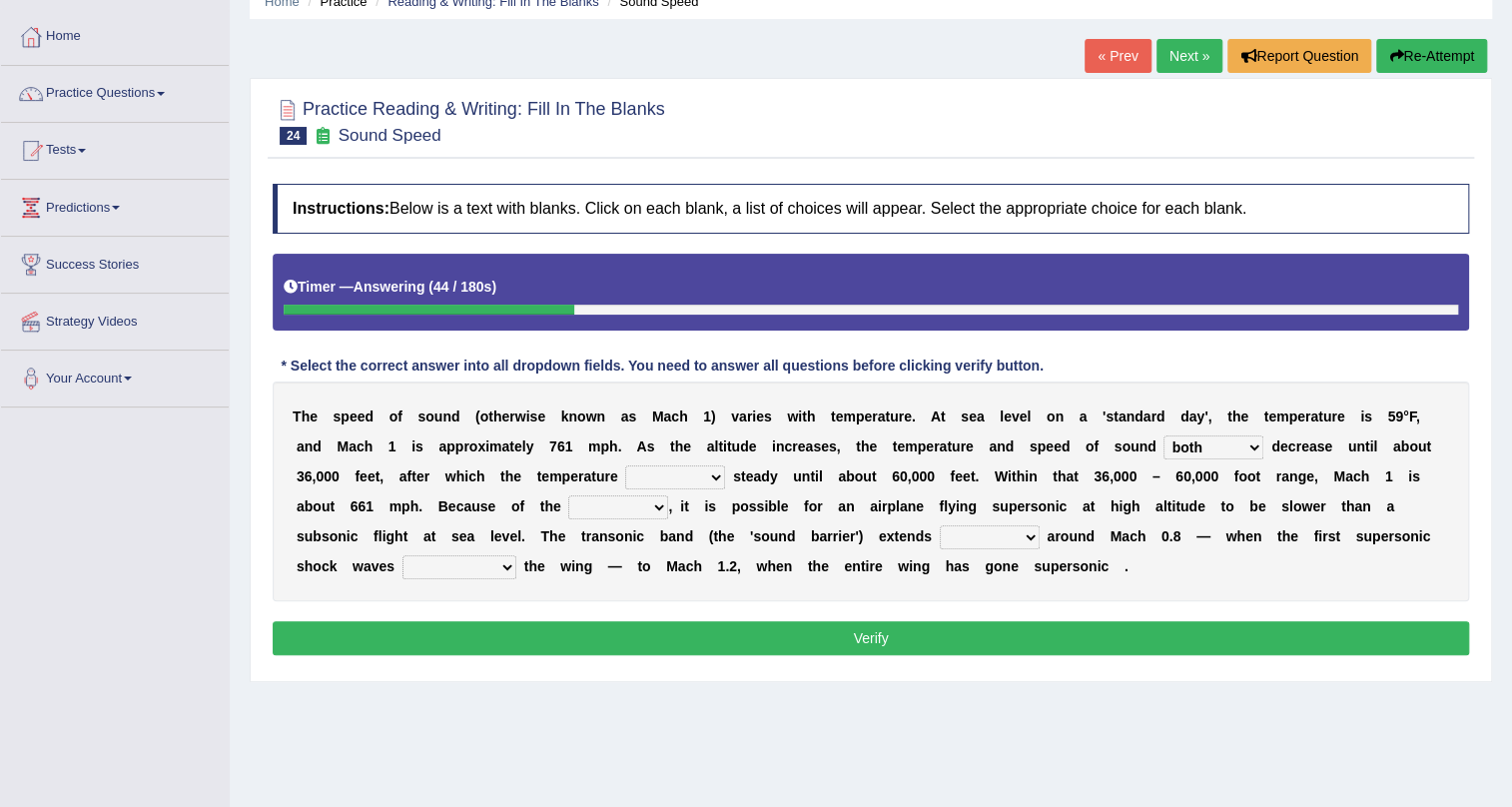 click on "opposes remains plots mutates" at bounding box center (675, 477) 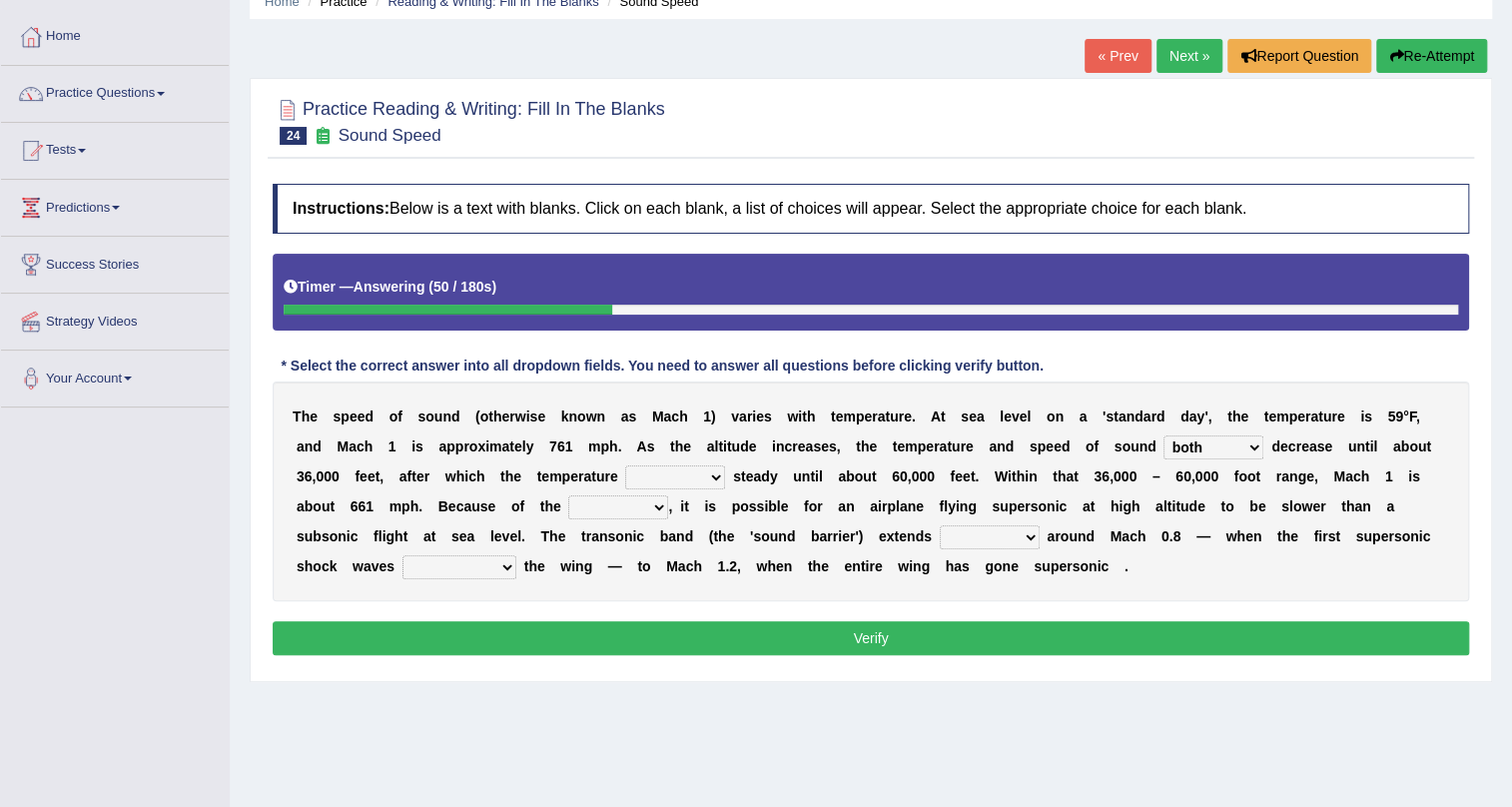 select on "remains" 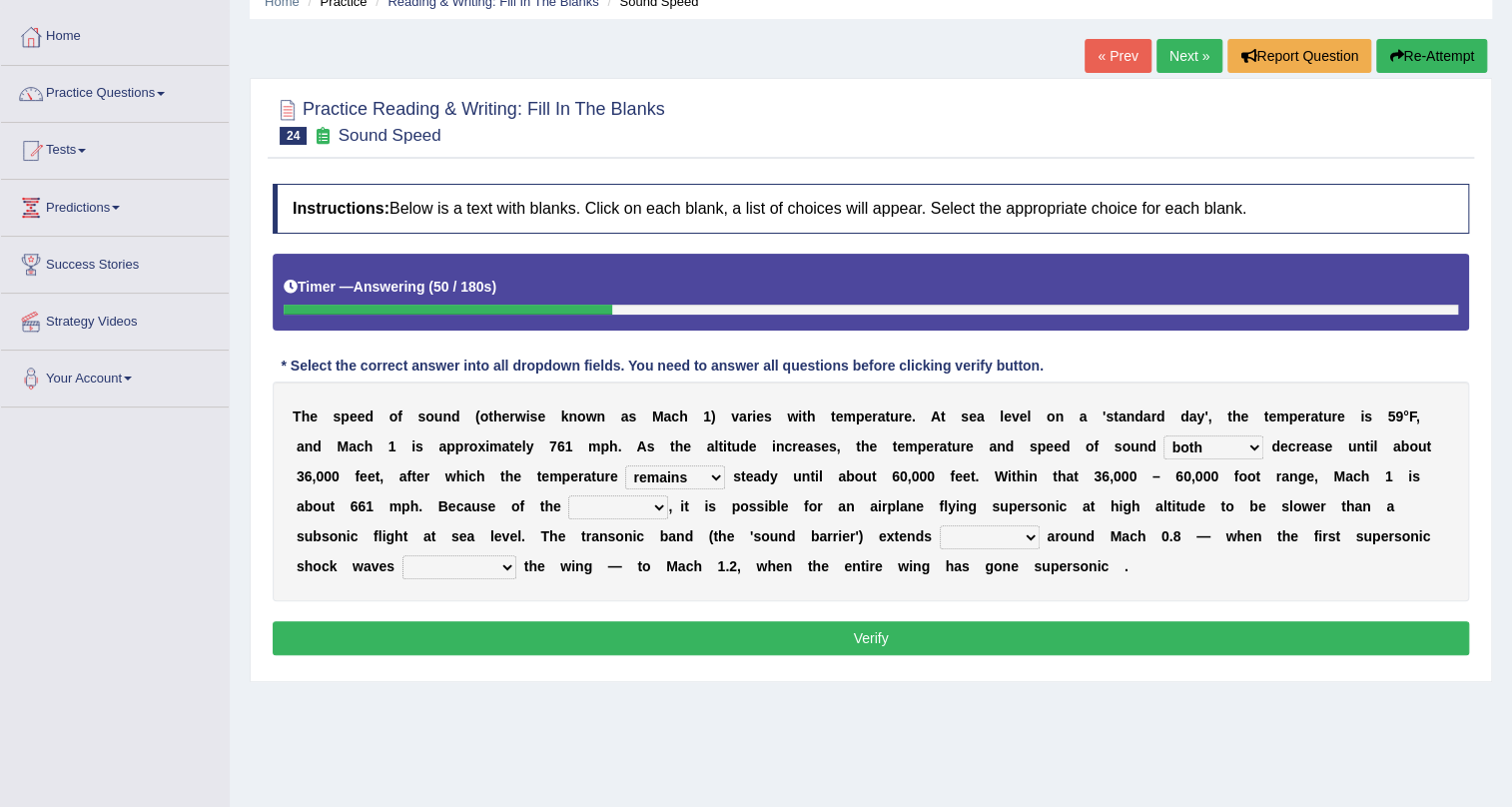 click on "opposes remains plots mutates" at bounding box center (675, 477) 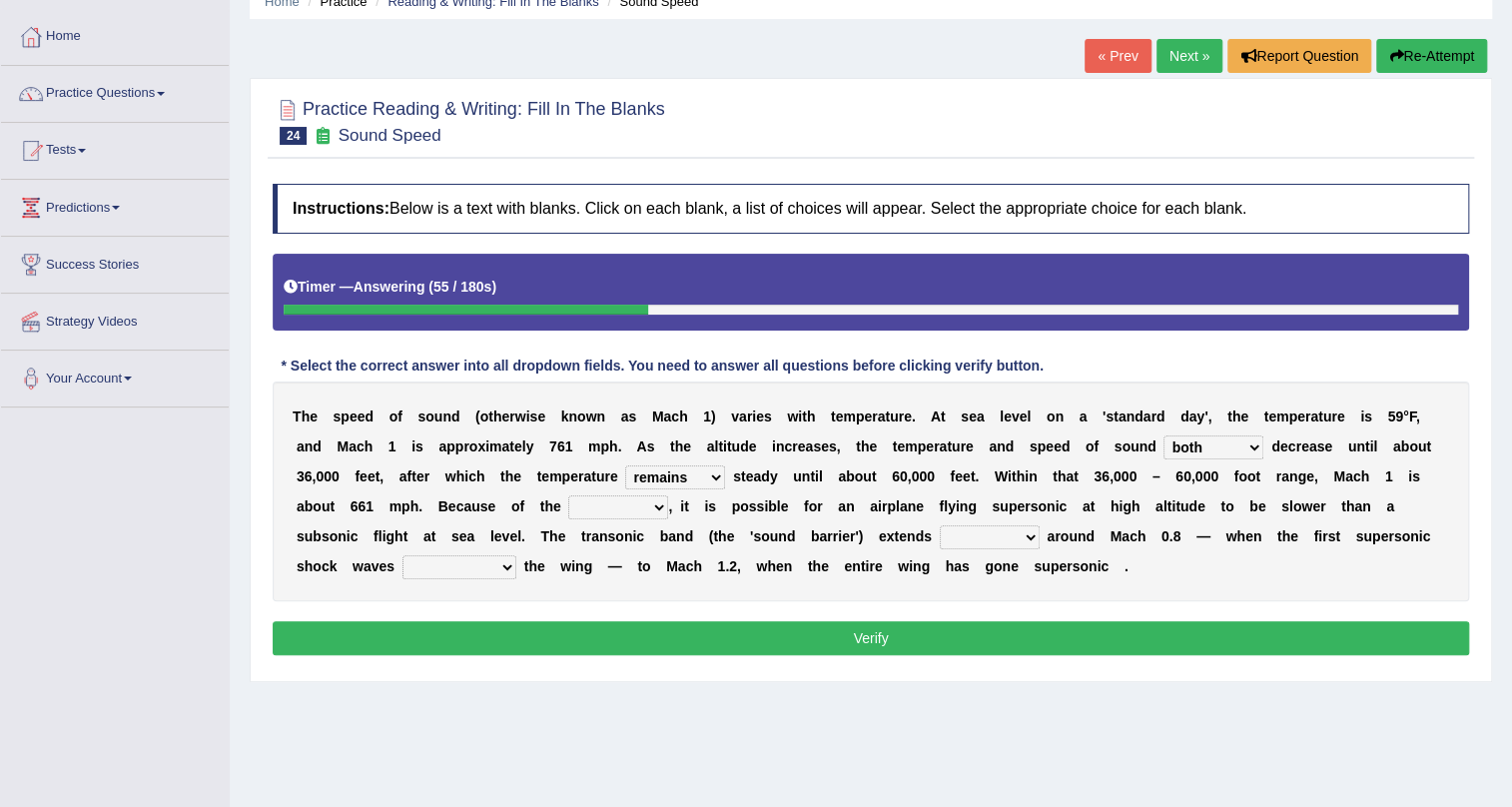 click on "veriety variation ventilation similarity" at bounding box center (618, 507) 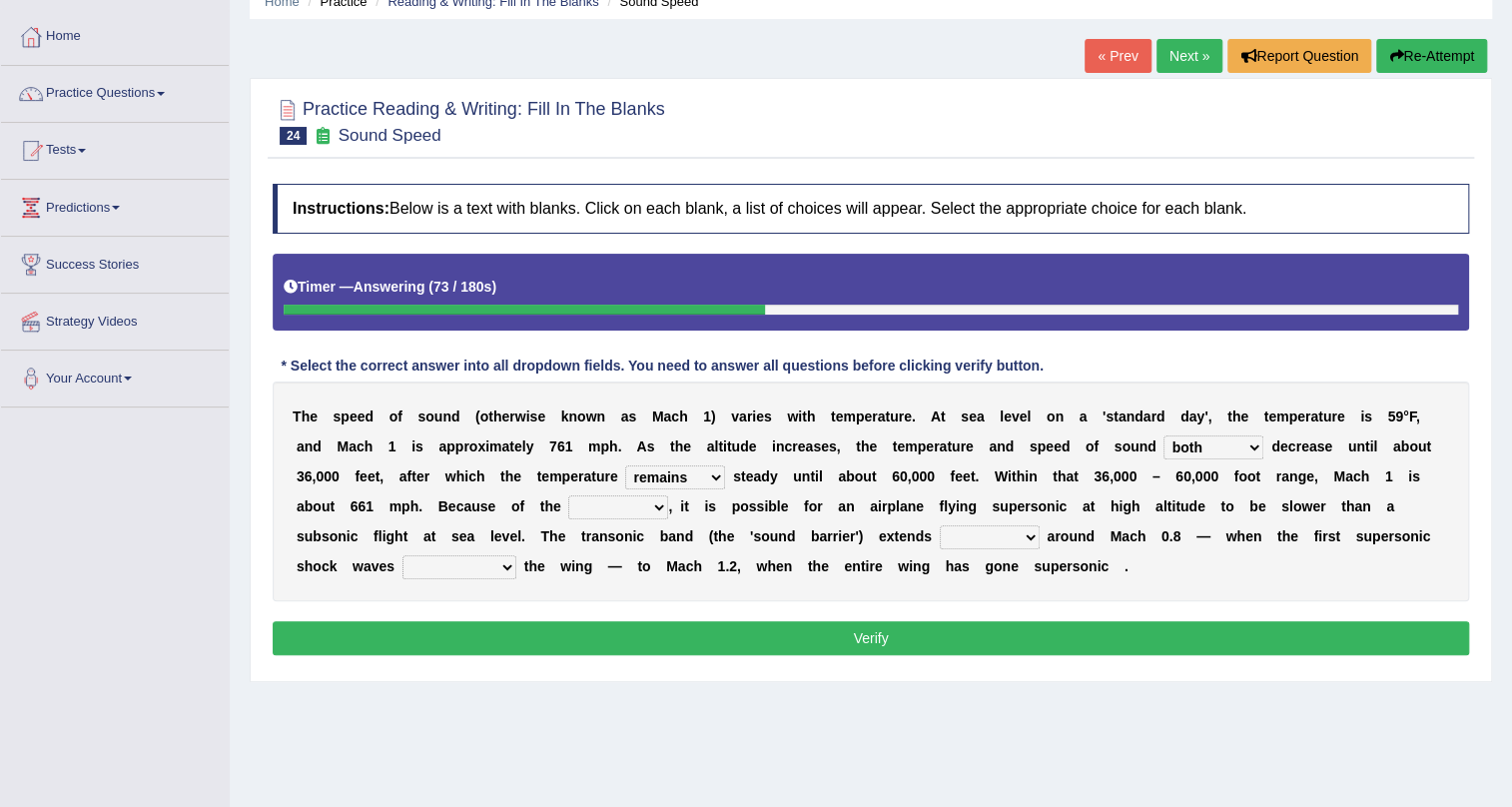 select on "similarity" 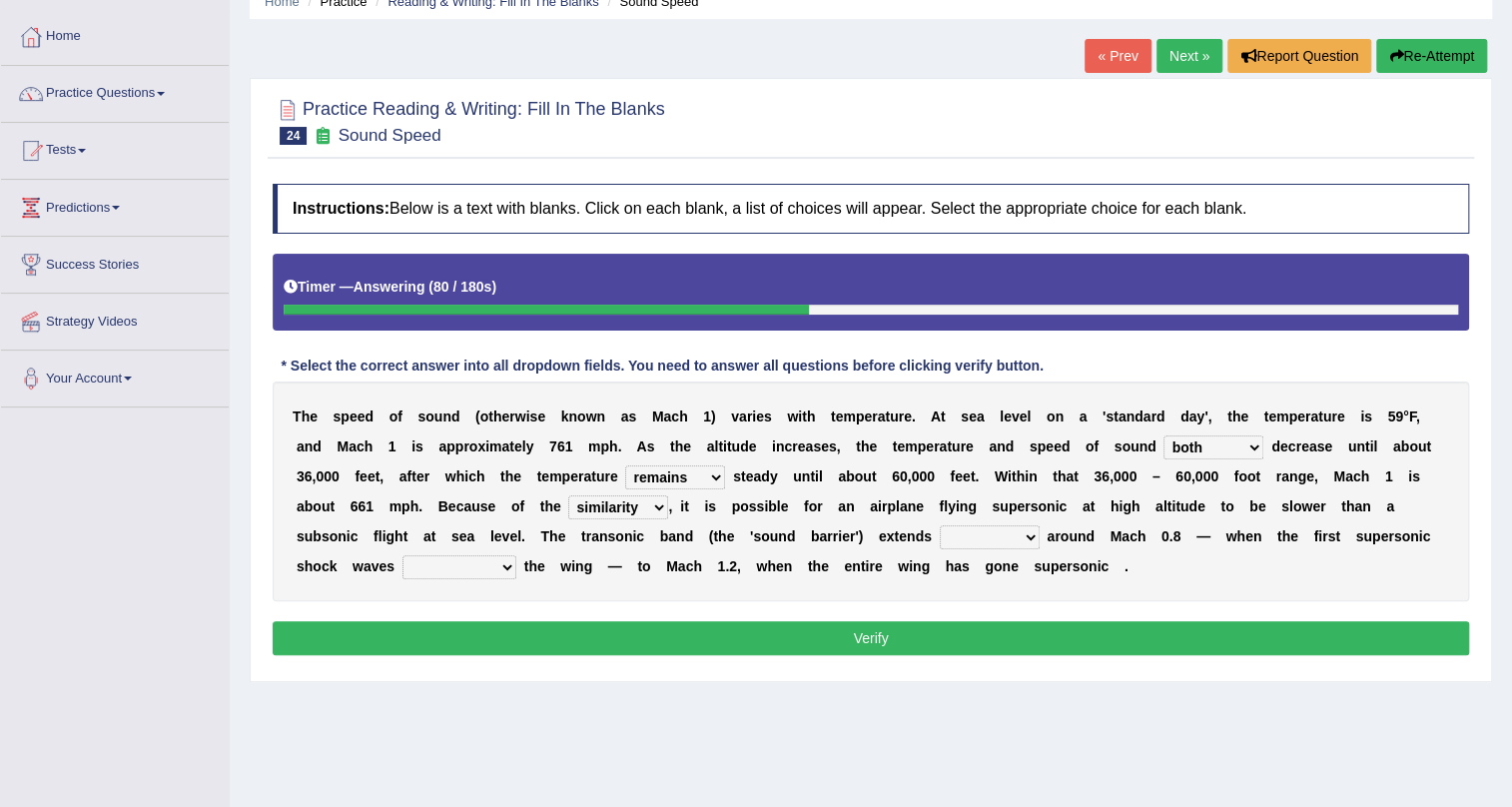 click on "near from with in" at bounding box center [990, 537] 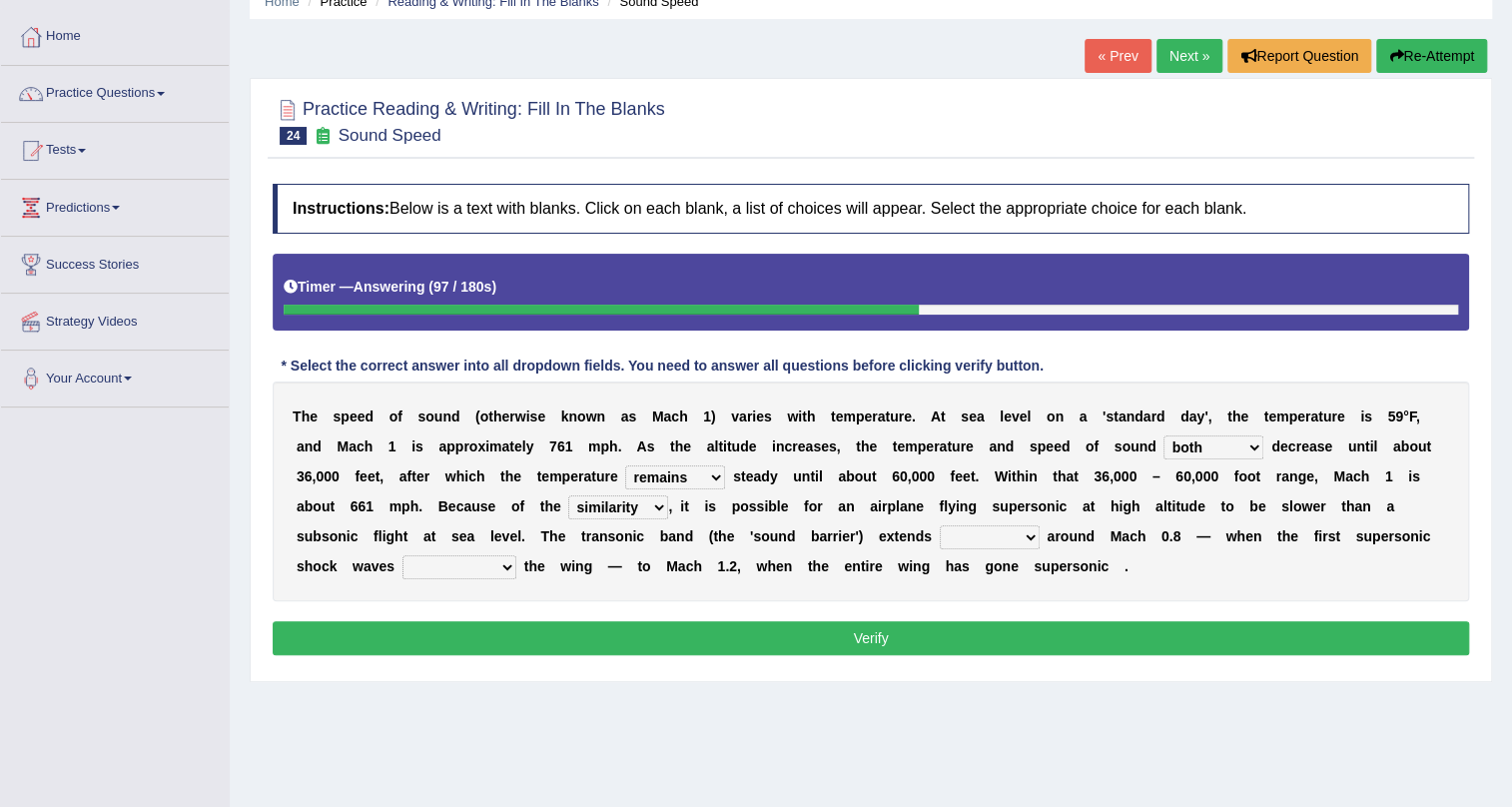 select on "with" 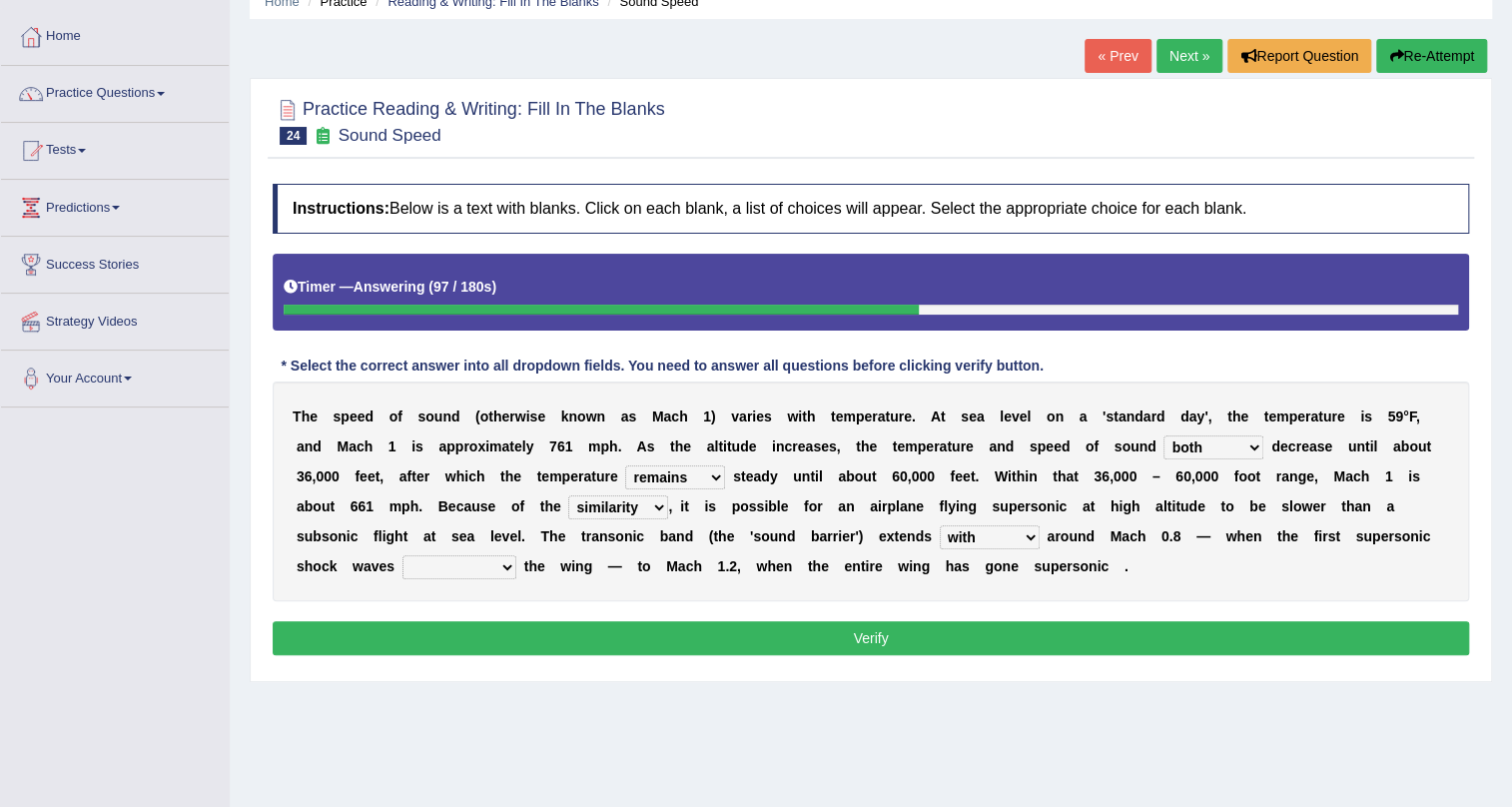 click on "near from with in" at bounding box center (990, 537) 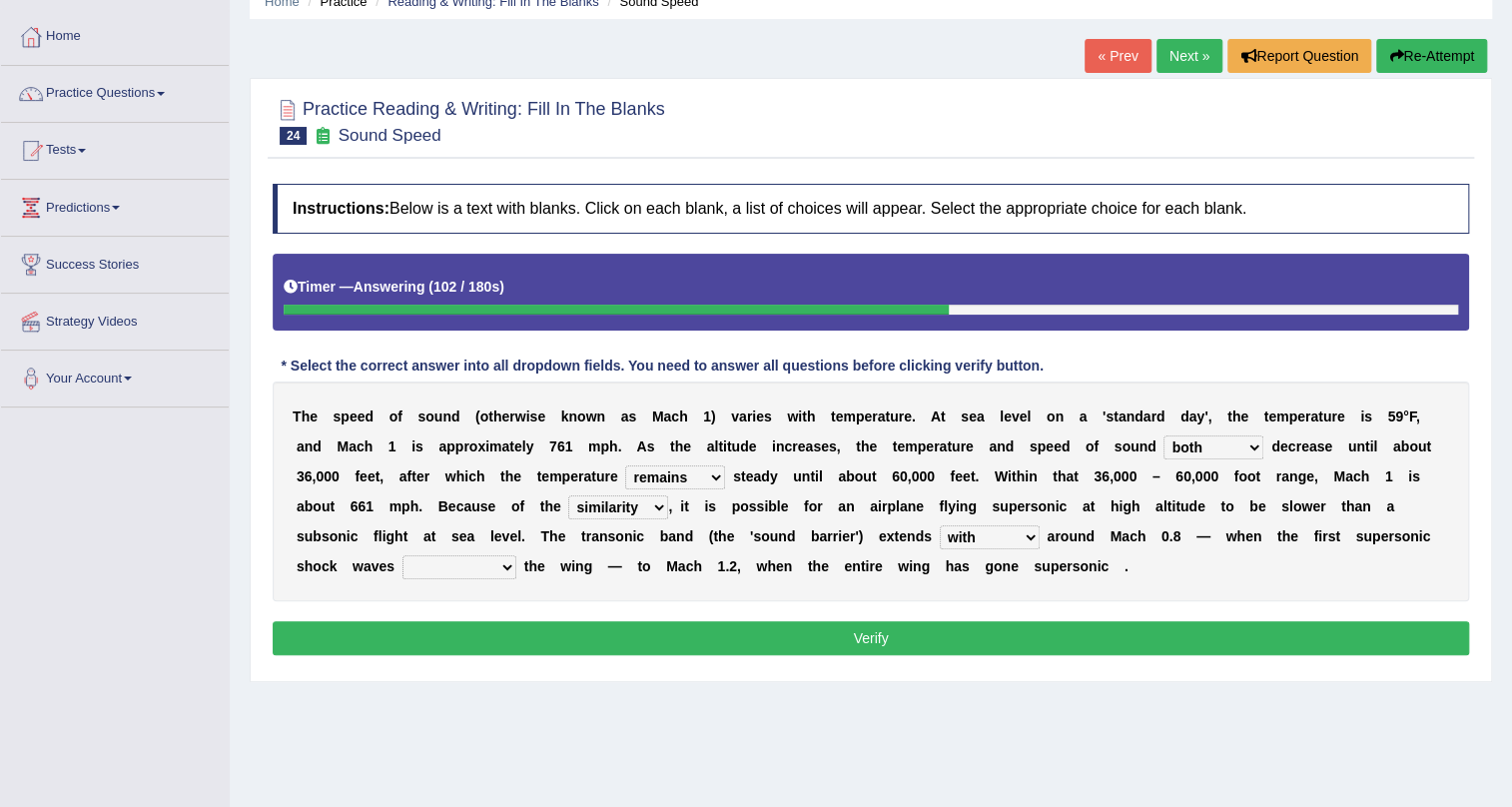 click on "diverge from form on add to prevent from" at bounding box center [459, 567] 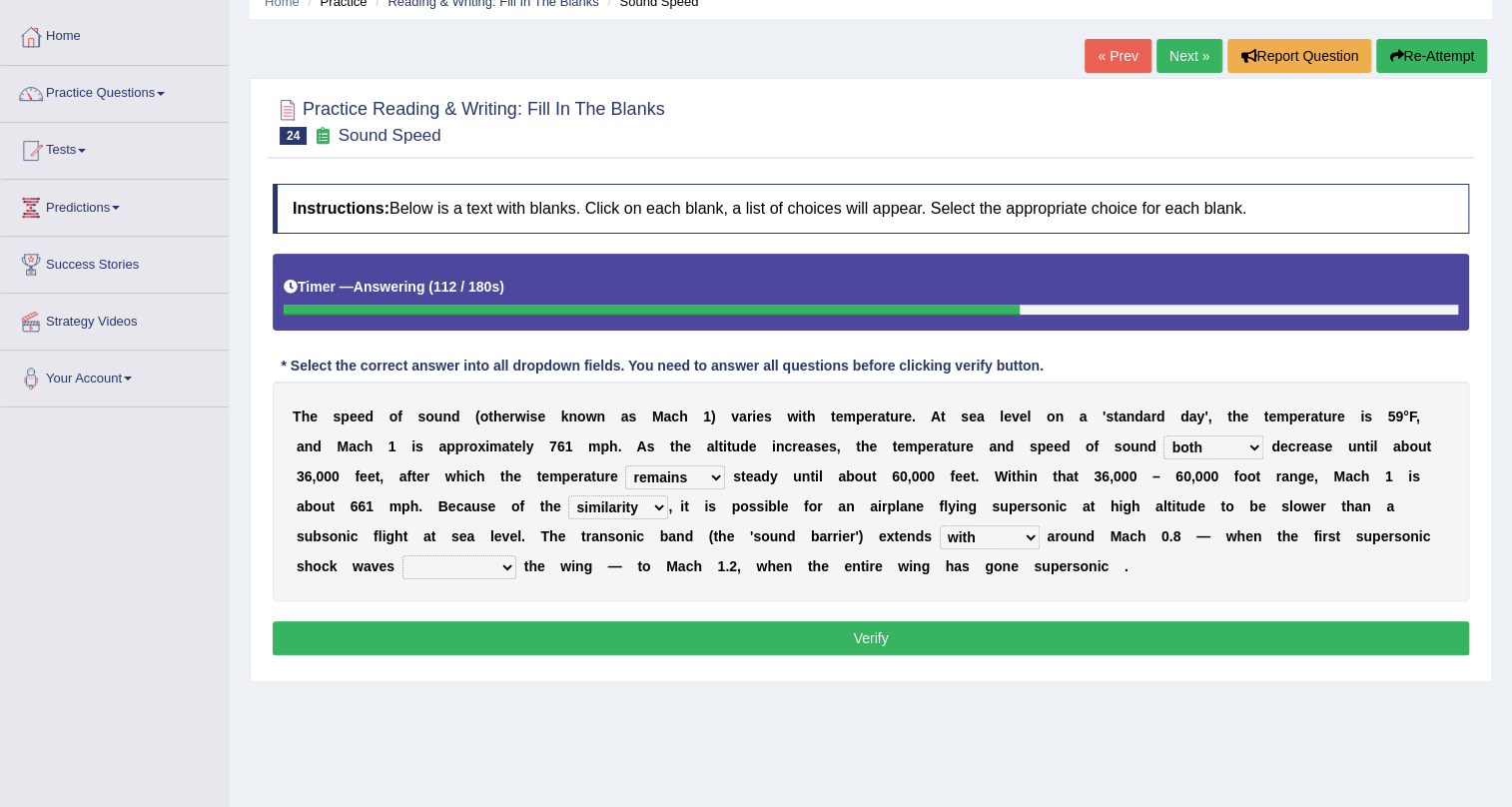 select on "prevent from" 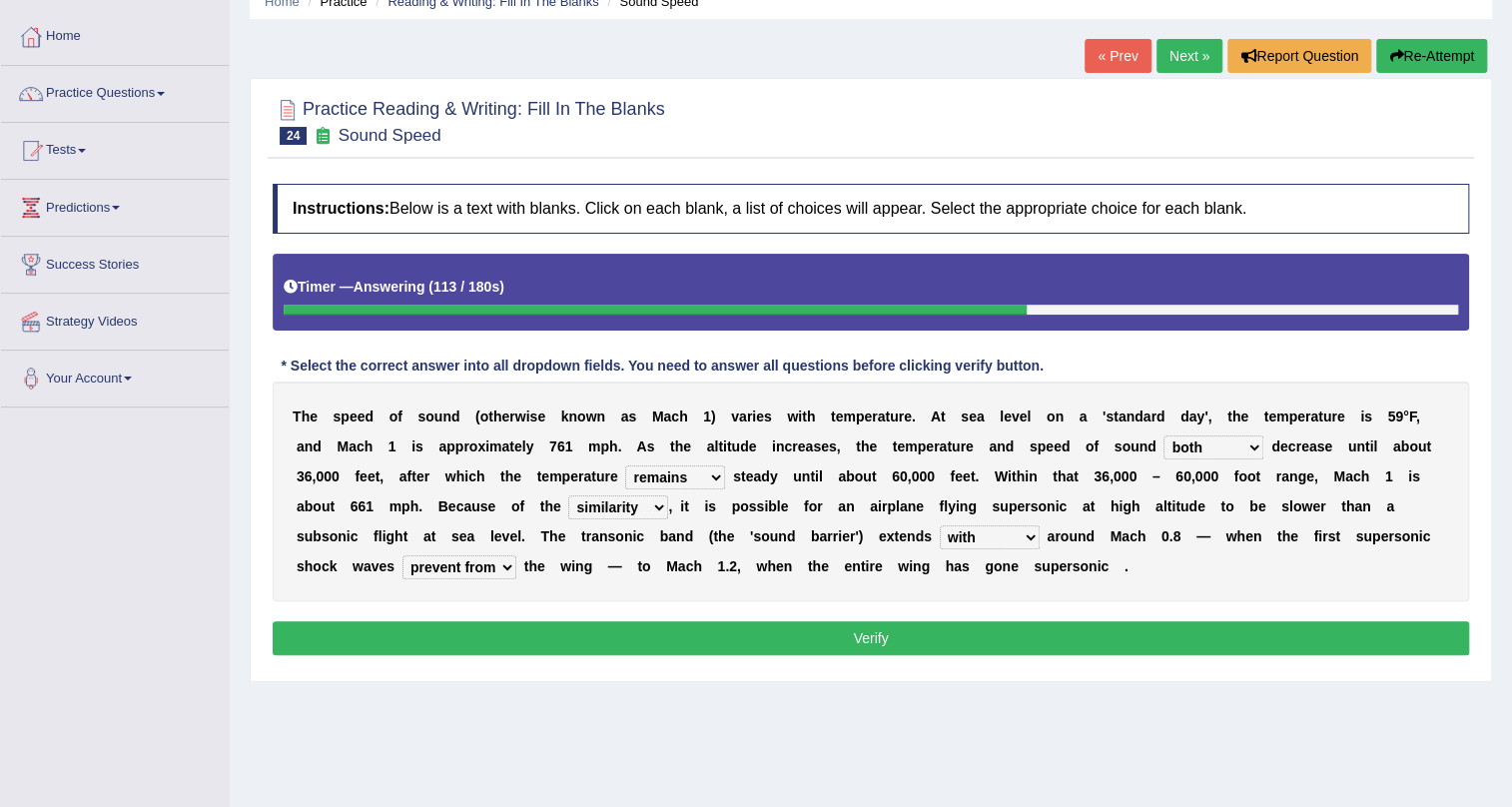 click on "Verify" at bounding box center [871, 638] 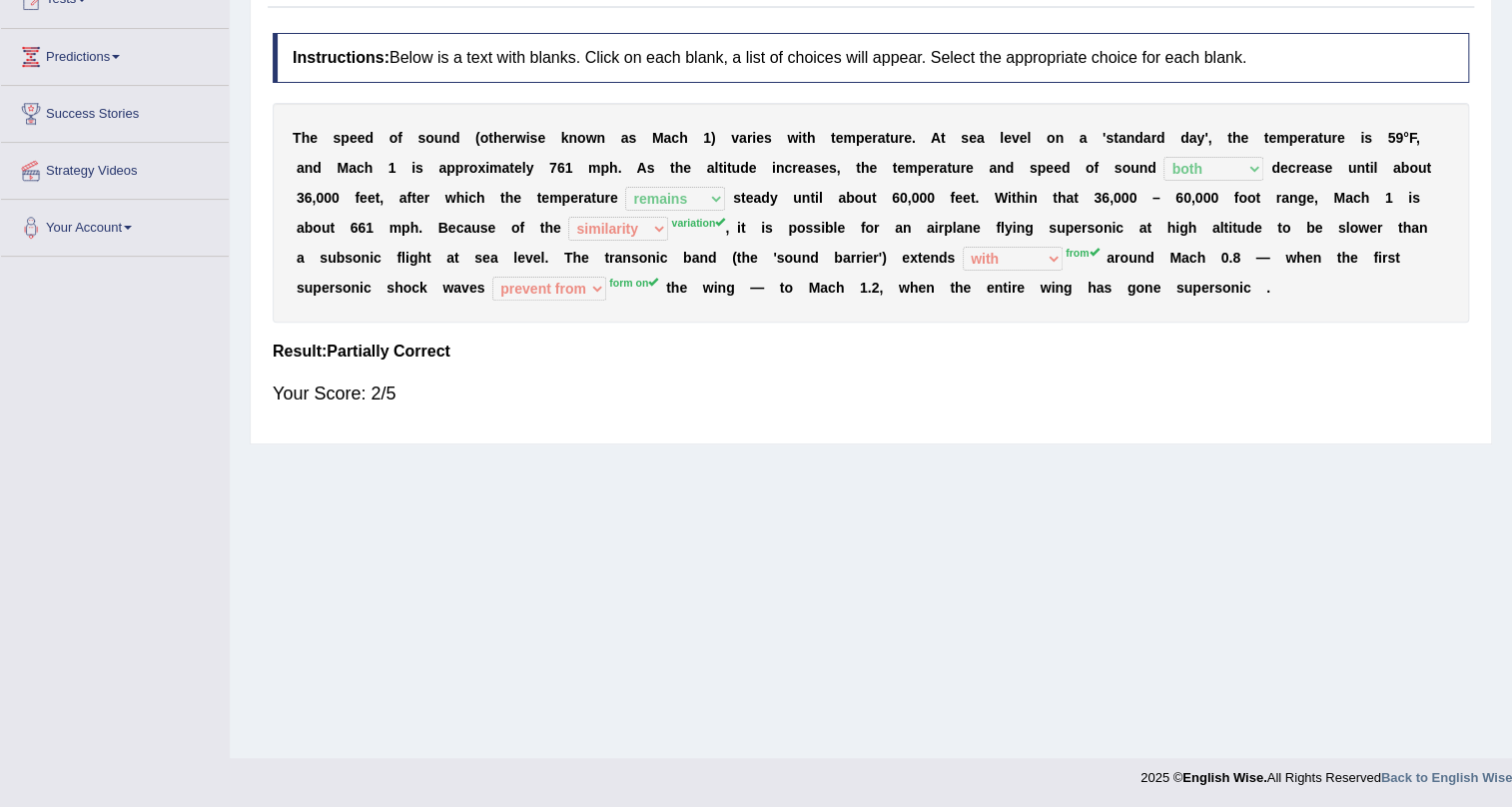 scroll, scrollTop: 0, scrollLeft: 0, axis: both 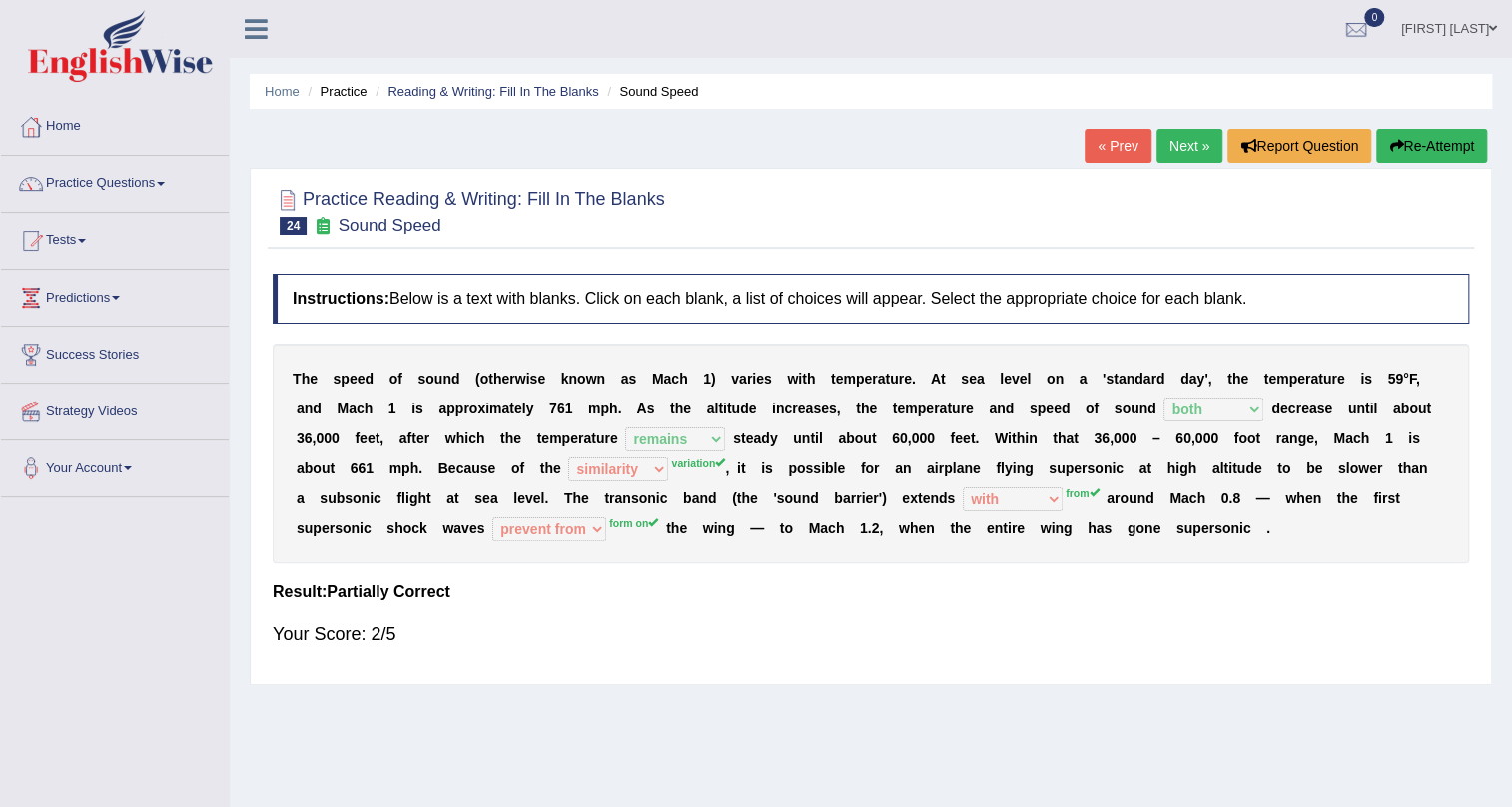 click on "johnpaulo" at bounding box center (1449, 26) 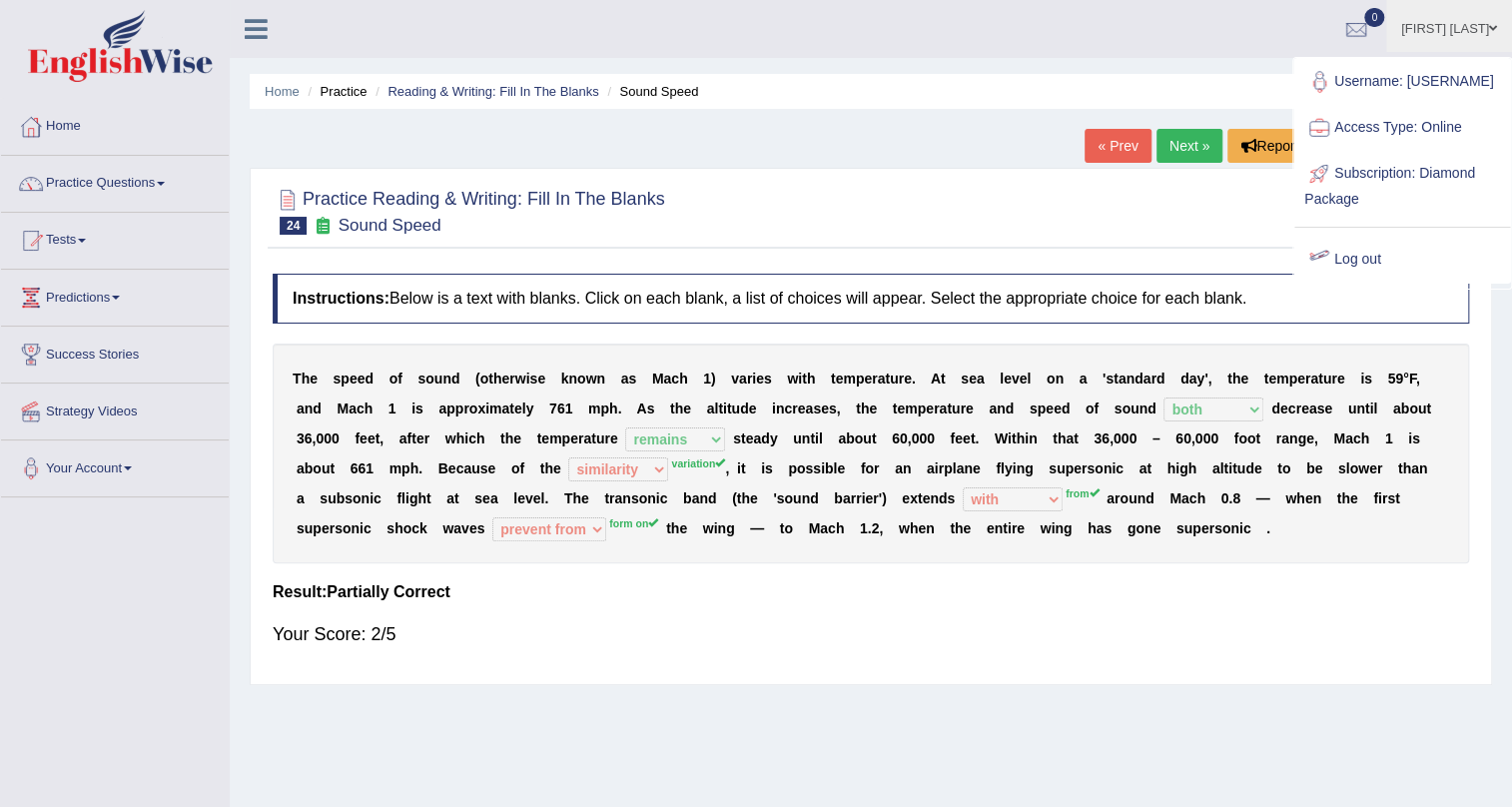click on "Log out" at bounding box center [1402, 260] 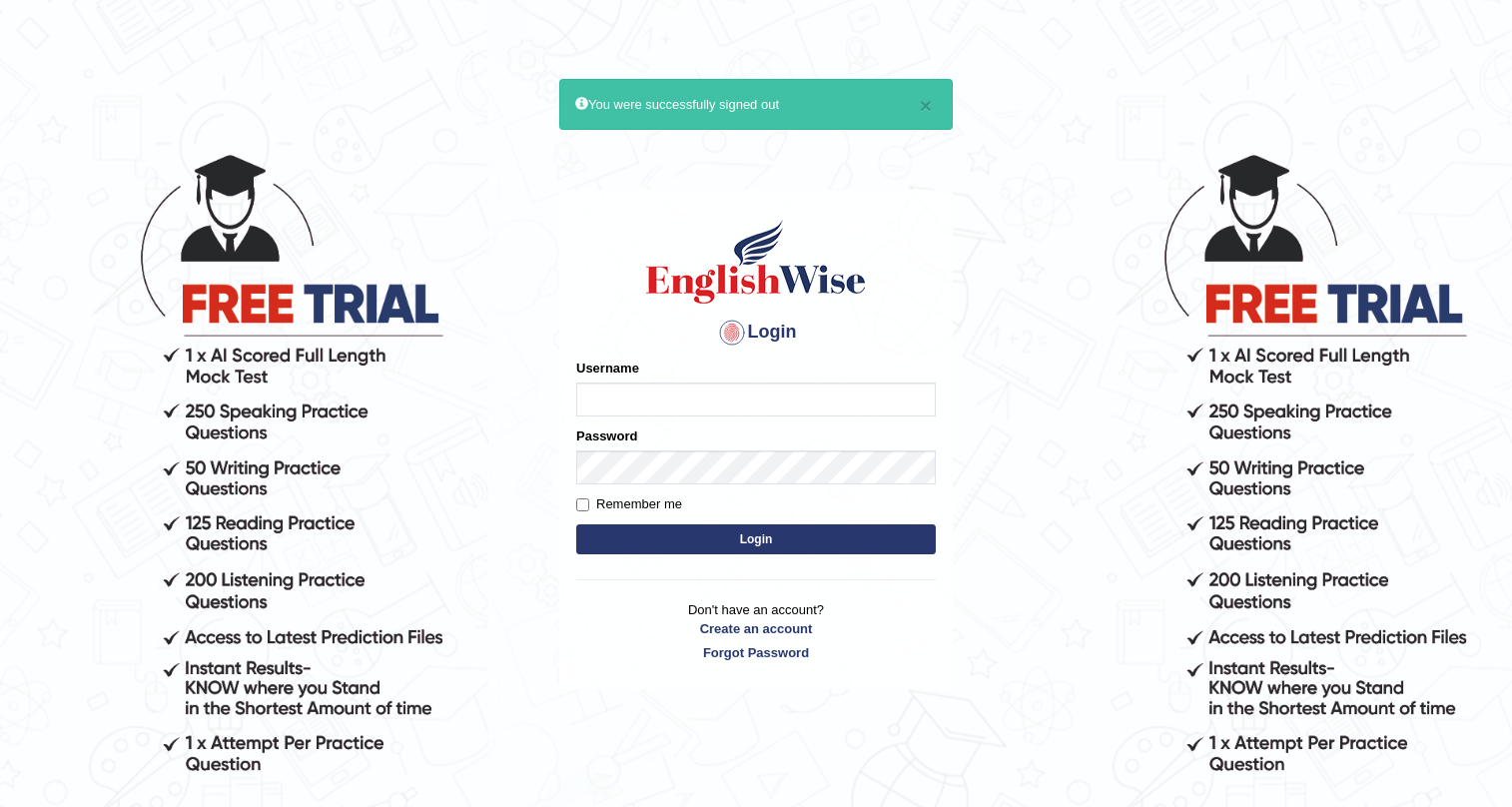 scroll, scrollTop: 0, scrollLeft: 0, axis: both 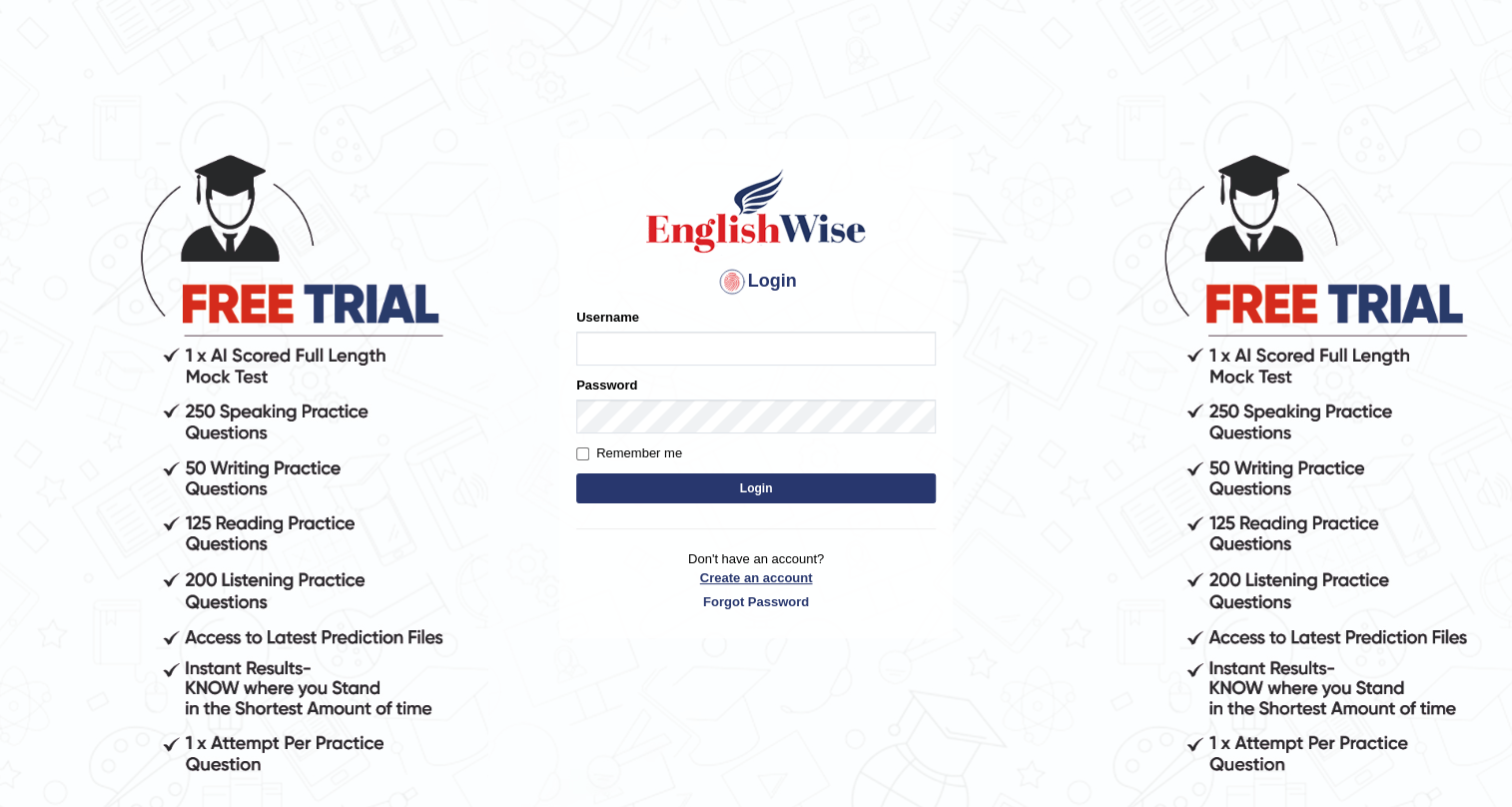 click on "Create an account" at bounding box center [756, 577] 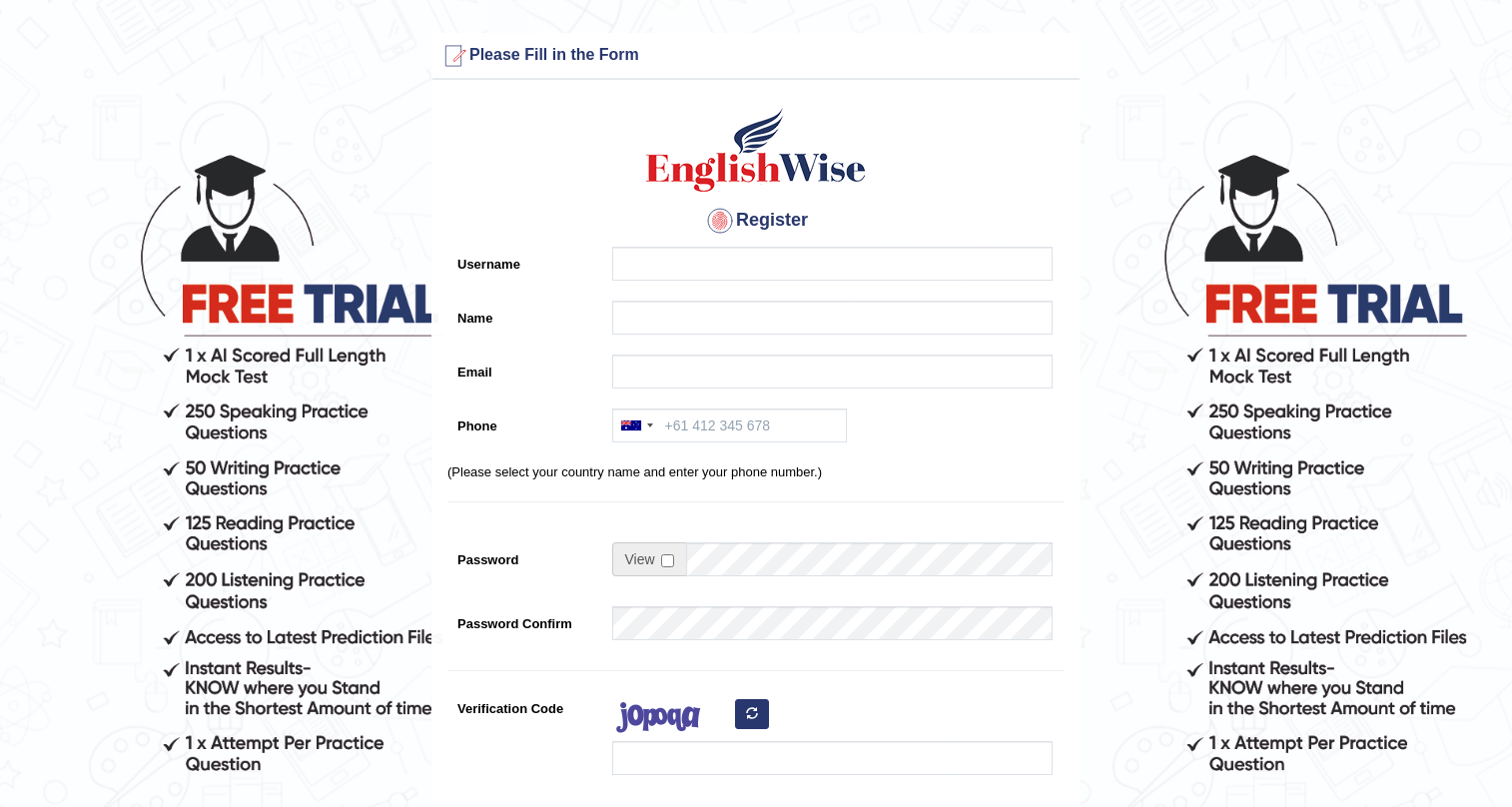 scroll, scrollTop: 0, scrollLeft: 0, axis: both 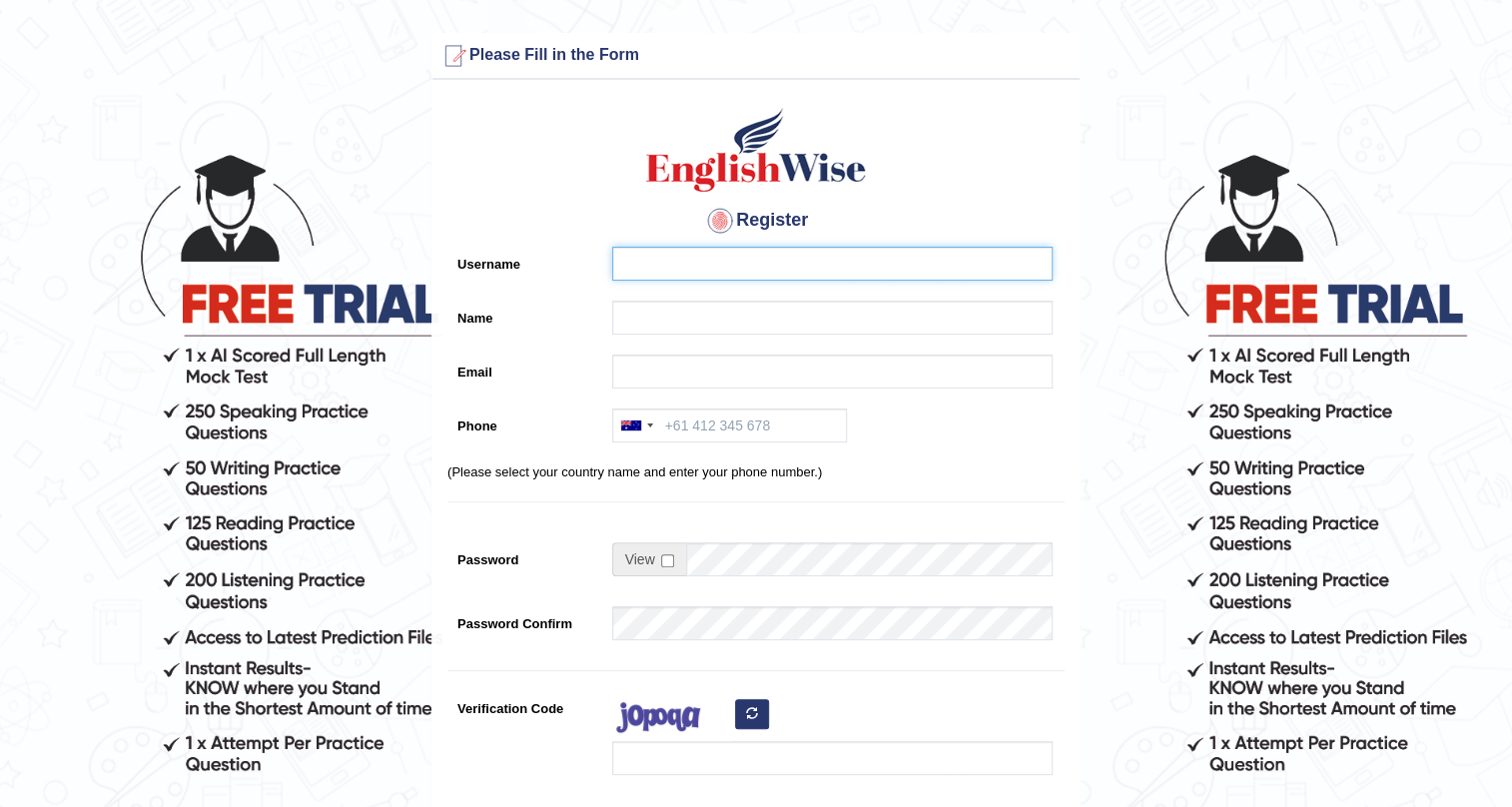 click on "Username" at bounding box center (832, 264) 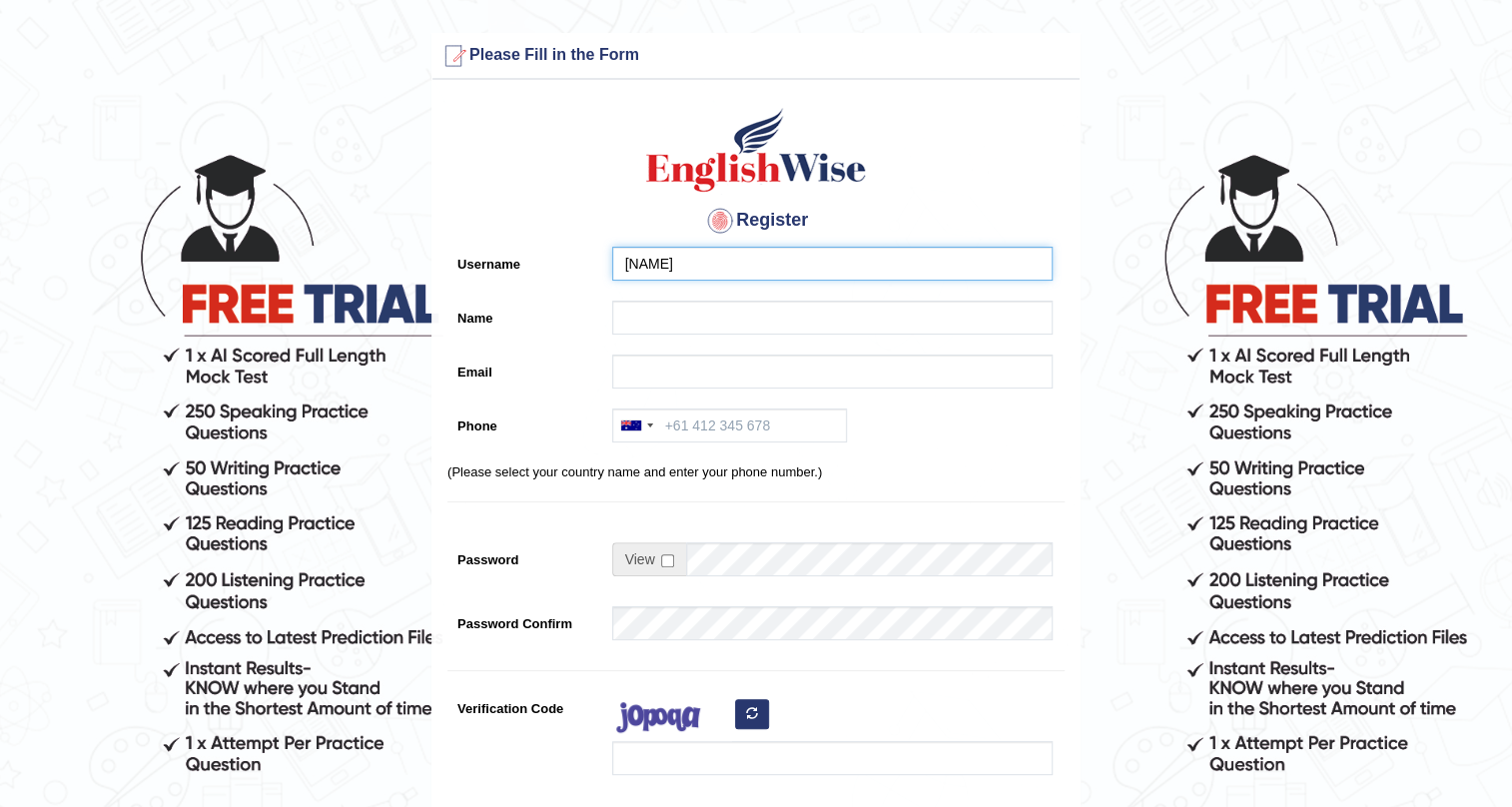 type on "[LAST]" 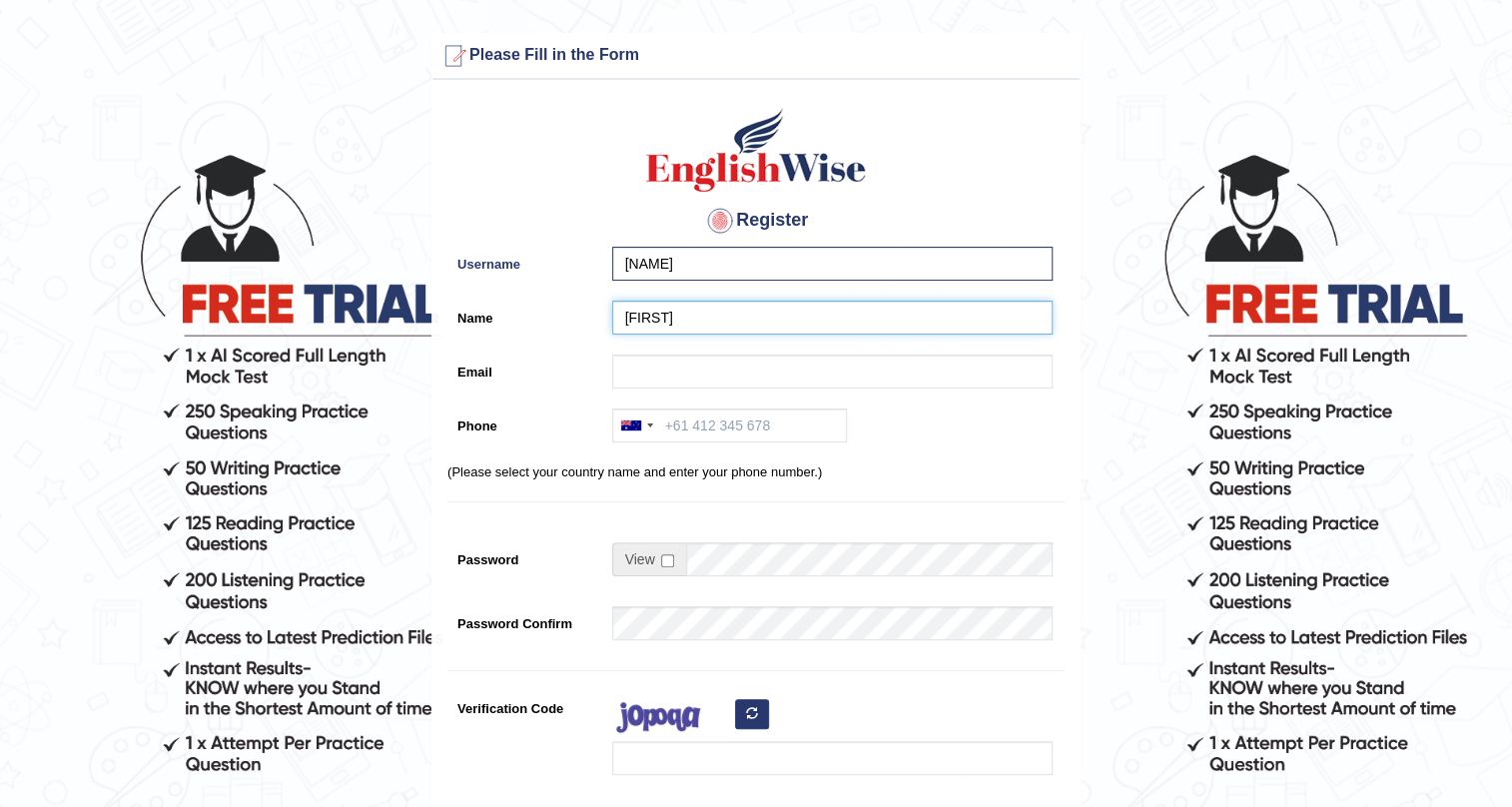type on "[FIRST]" 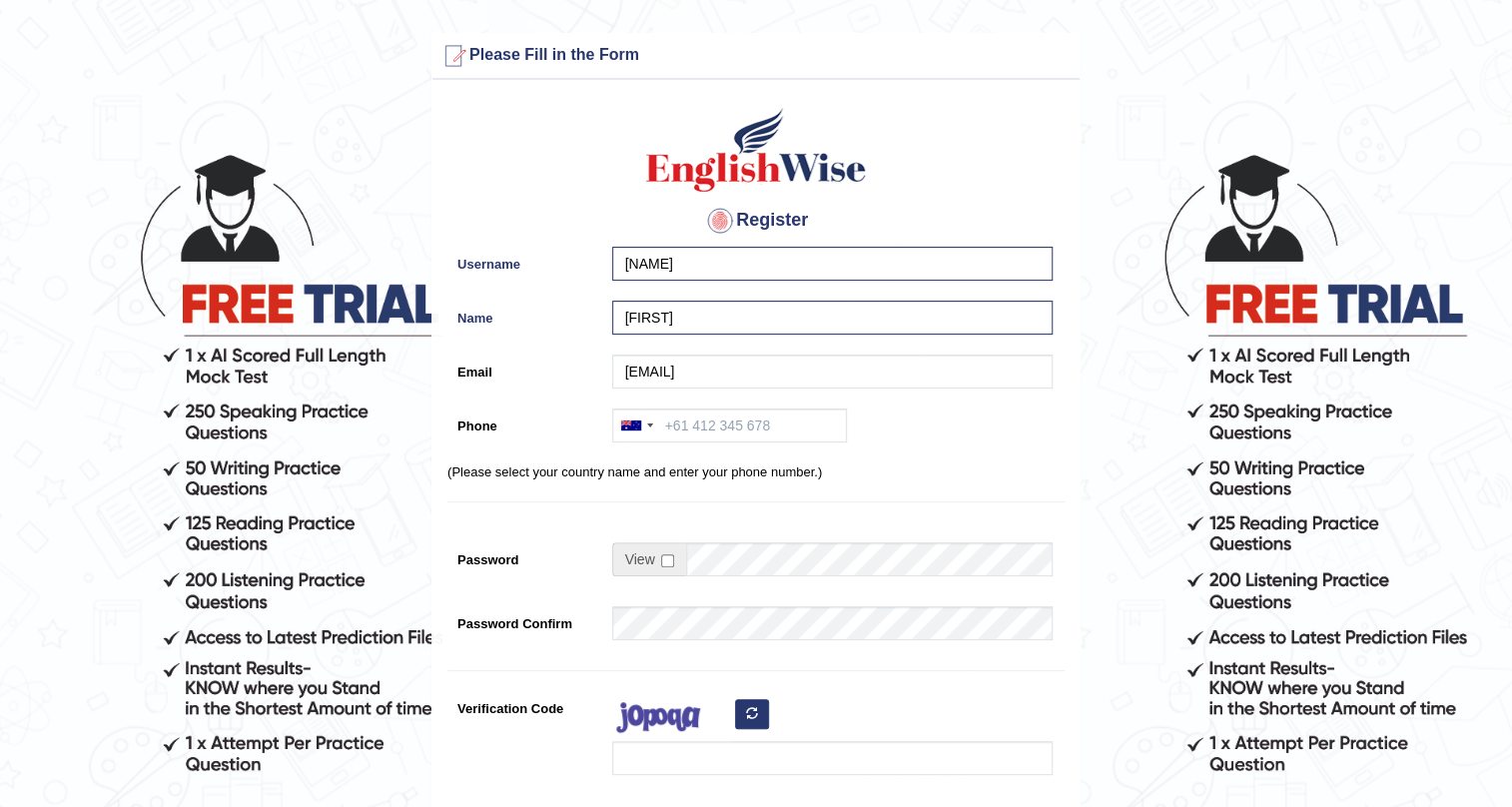 click on "(Please select your country name and enter your phone number.)" at bounding box center [756, 471] 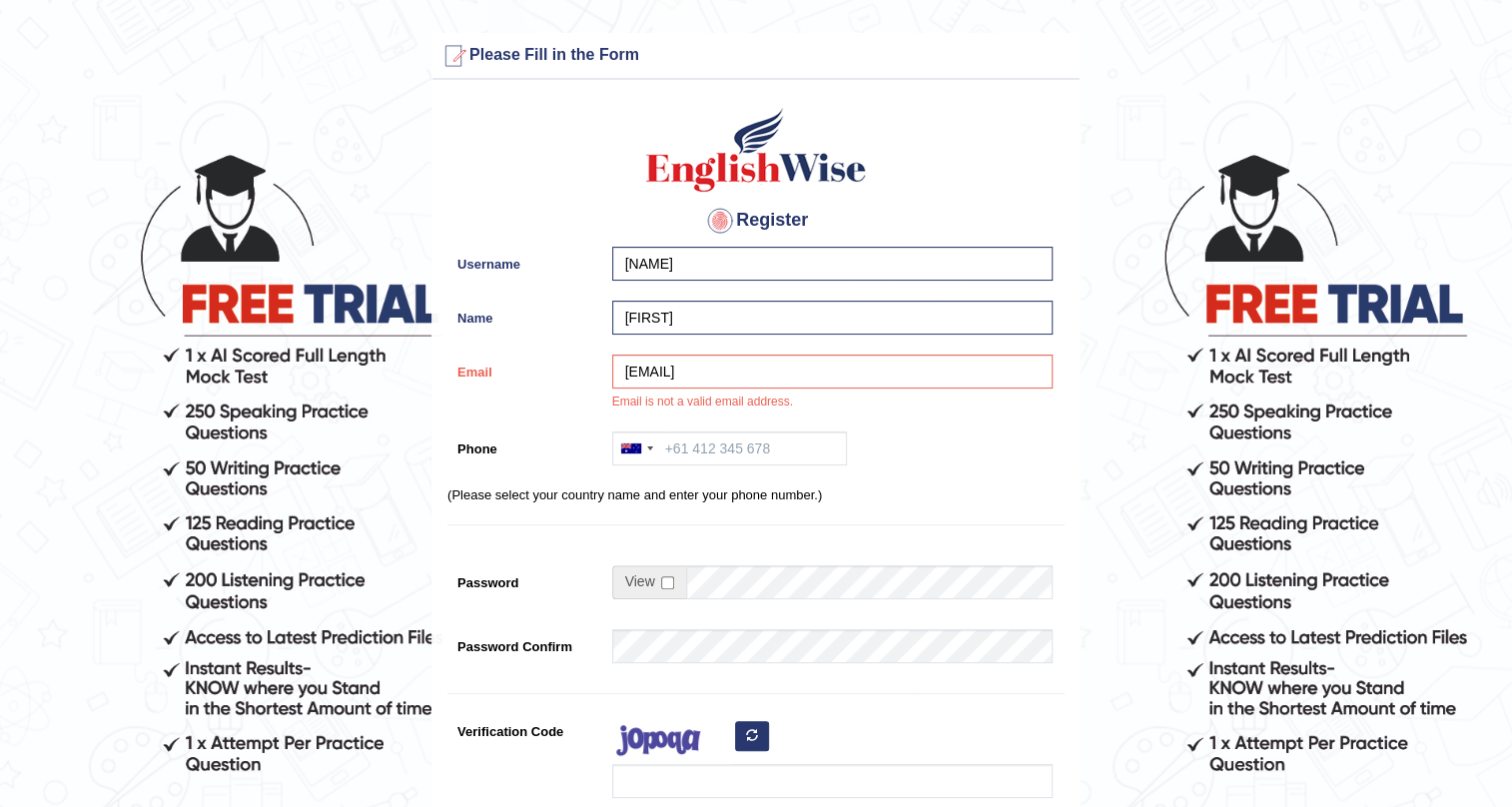 click on "nanayokomatsu721@g,ail.com
Email is not a valid email address." at bounding box center [827, 388] 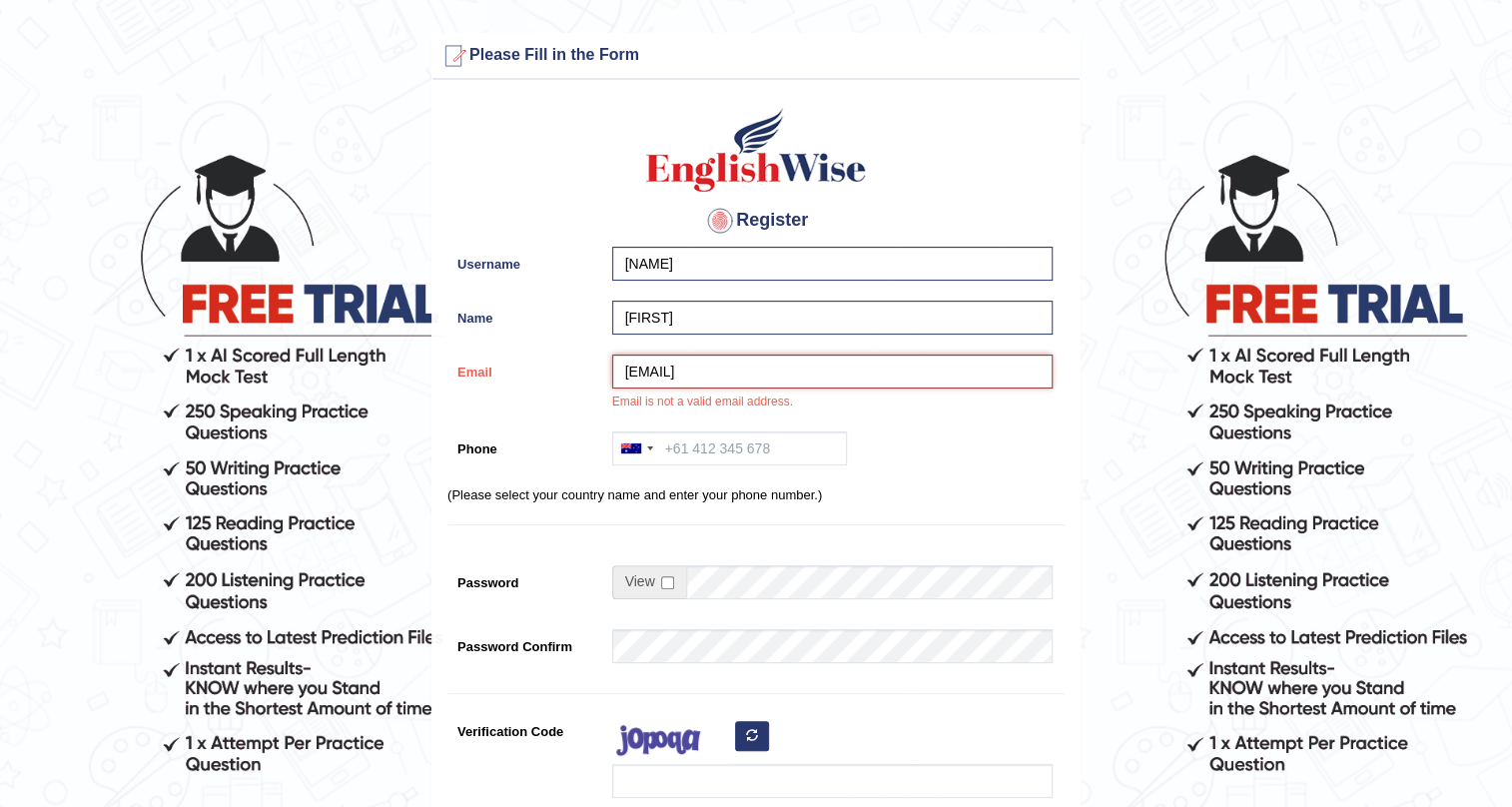 click on "nanayokomatsu721@g,ail.com" at bounding box center (832, 372) 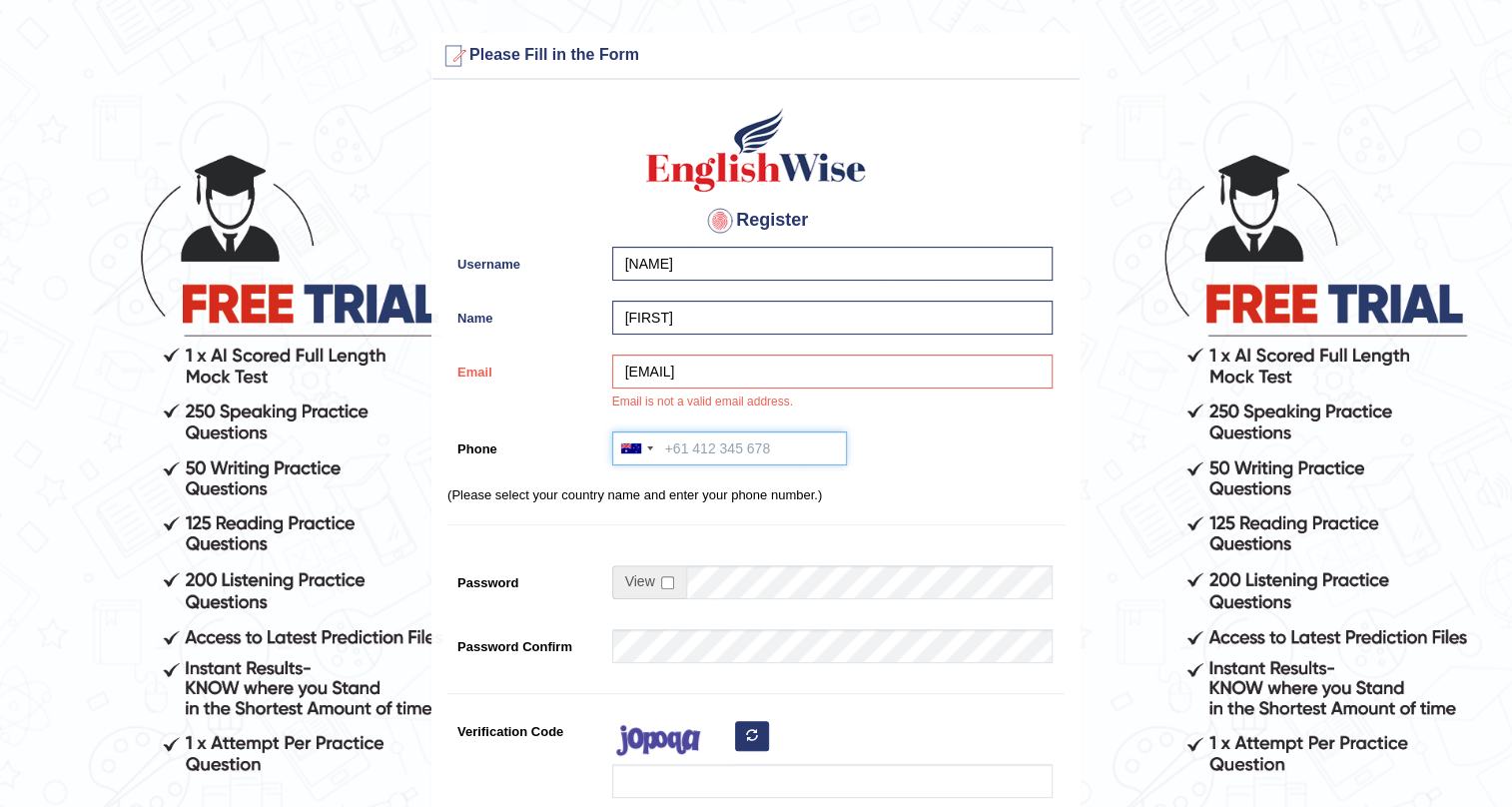 click on "Phone" at bounding box center [729, 448] 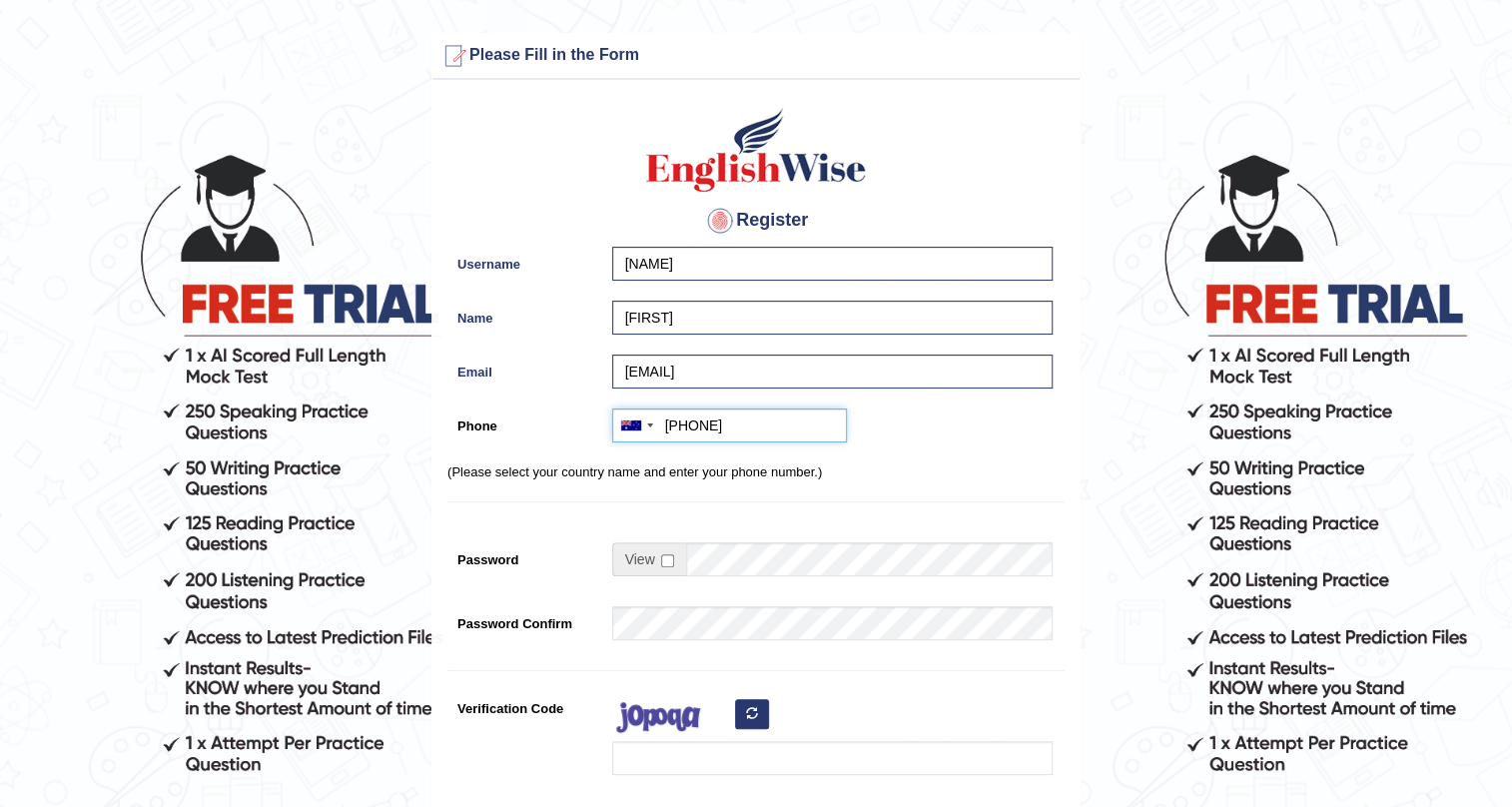type on "0416377478" 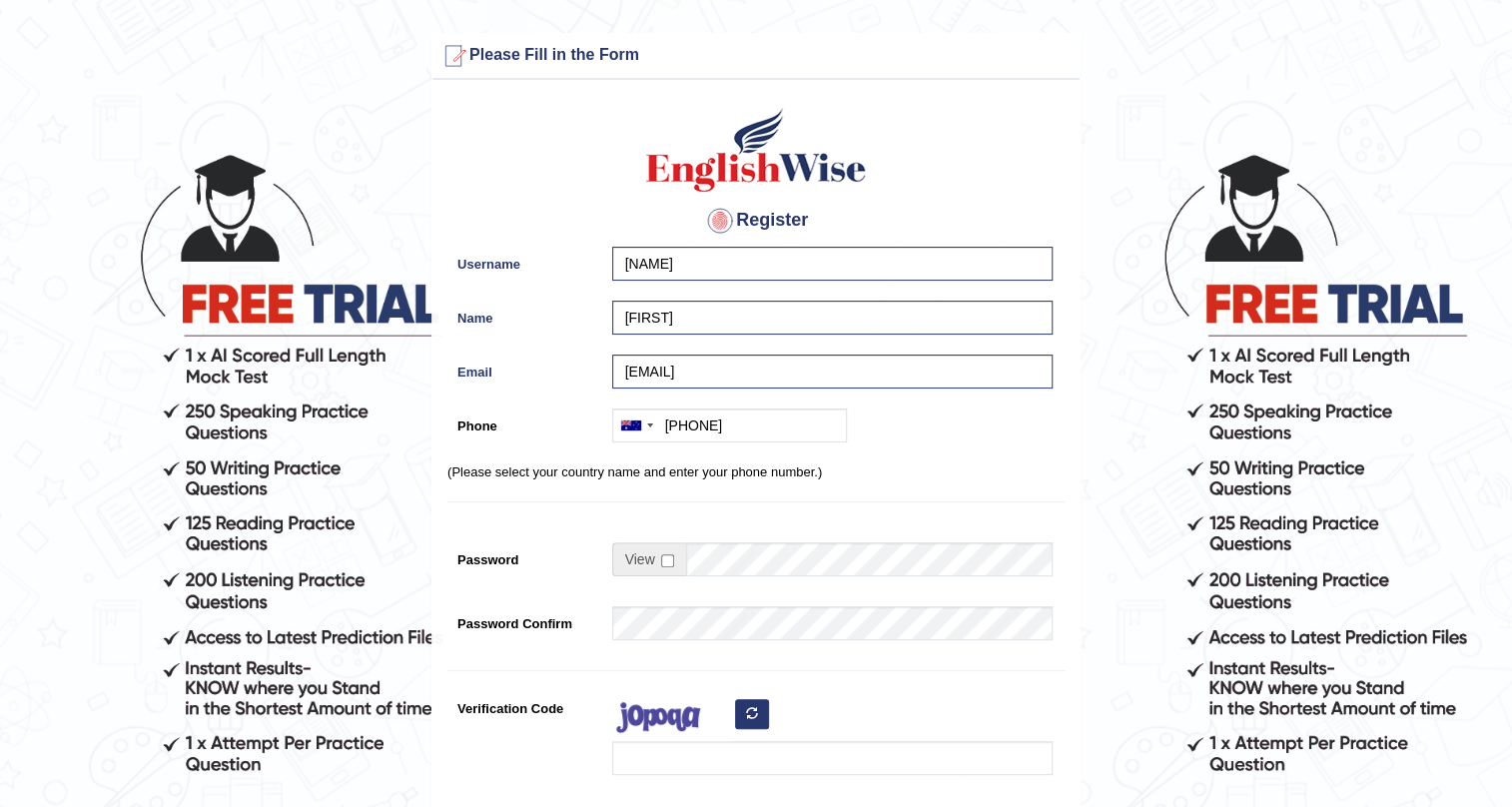 click on "(Please select your country name and enter your phone number.)" at bounding box center [756, 471] 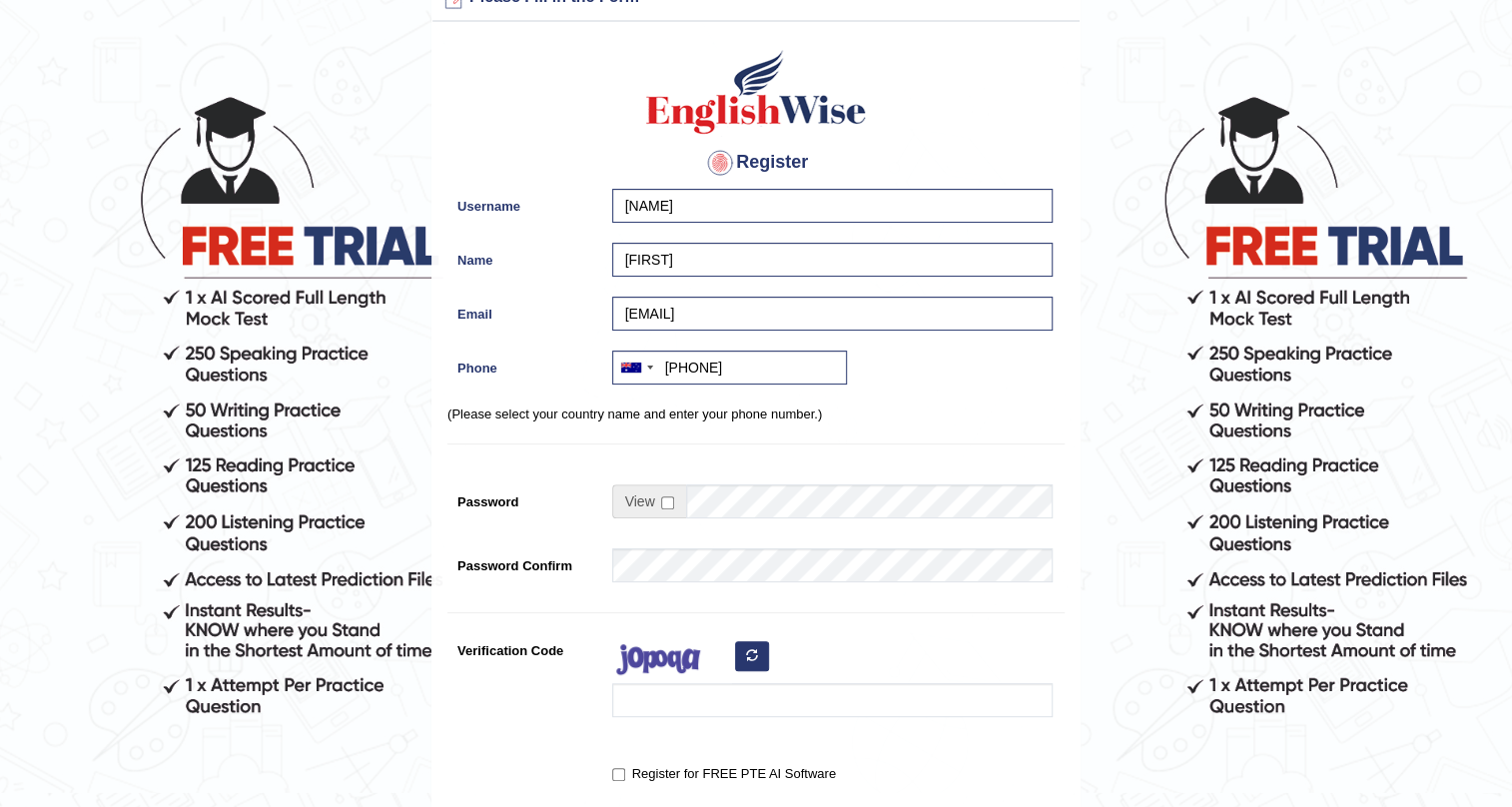 scroll, scrollTop: 90, scrollLeft: 0, axis: vertical 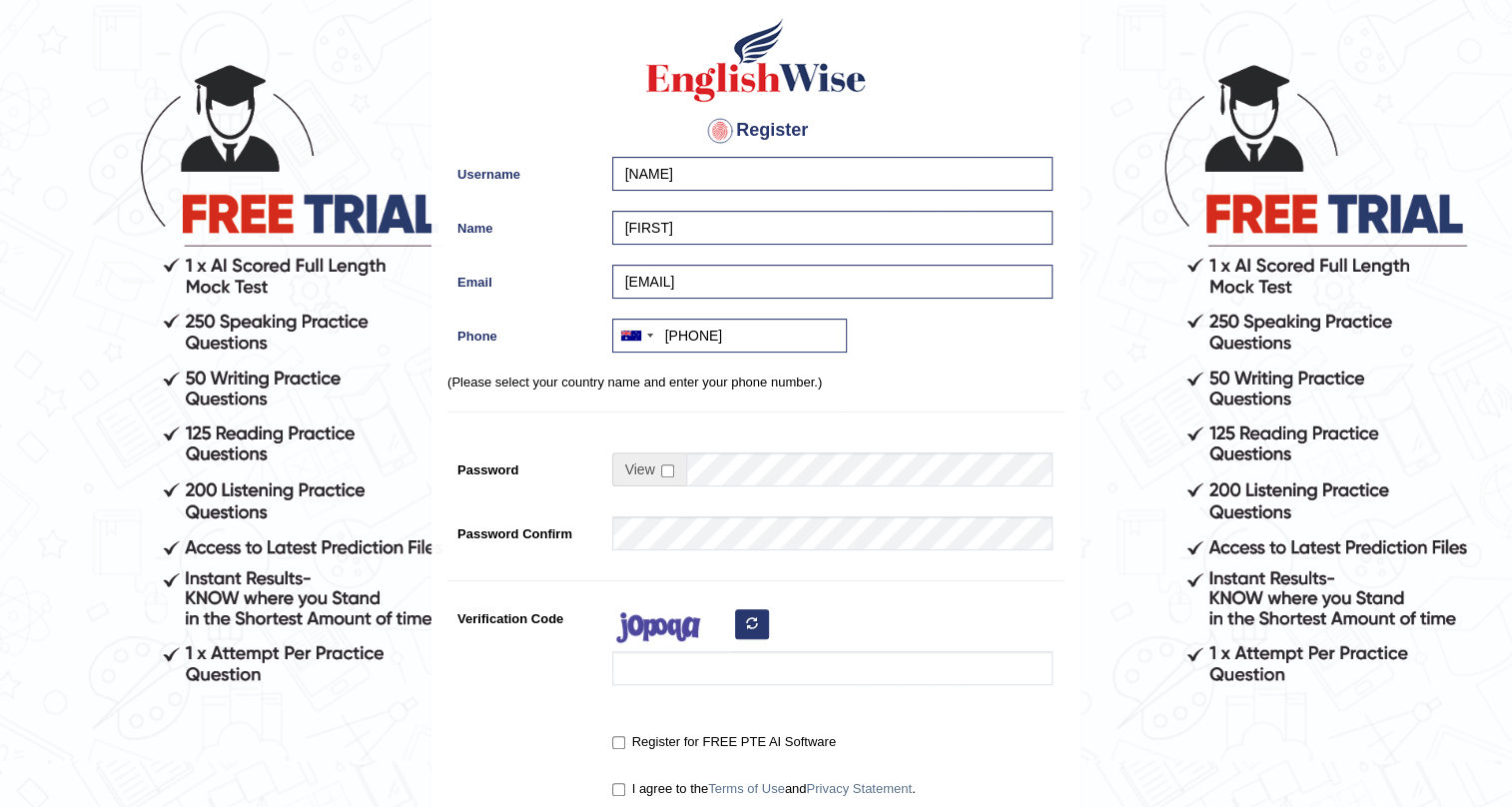 click at bounding box center (649, 469) 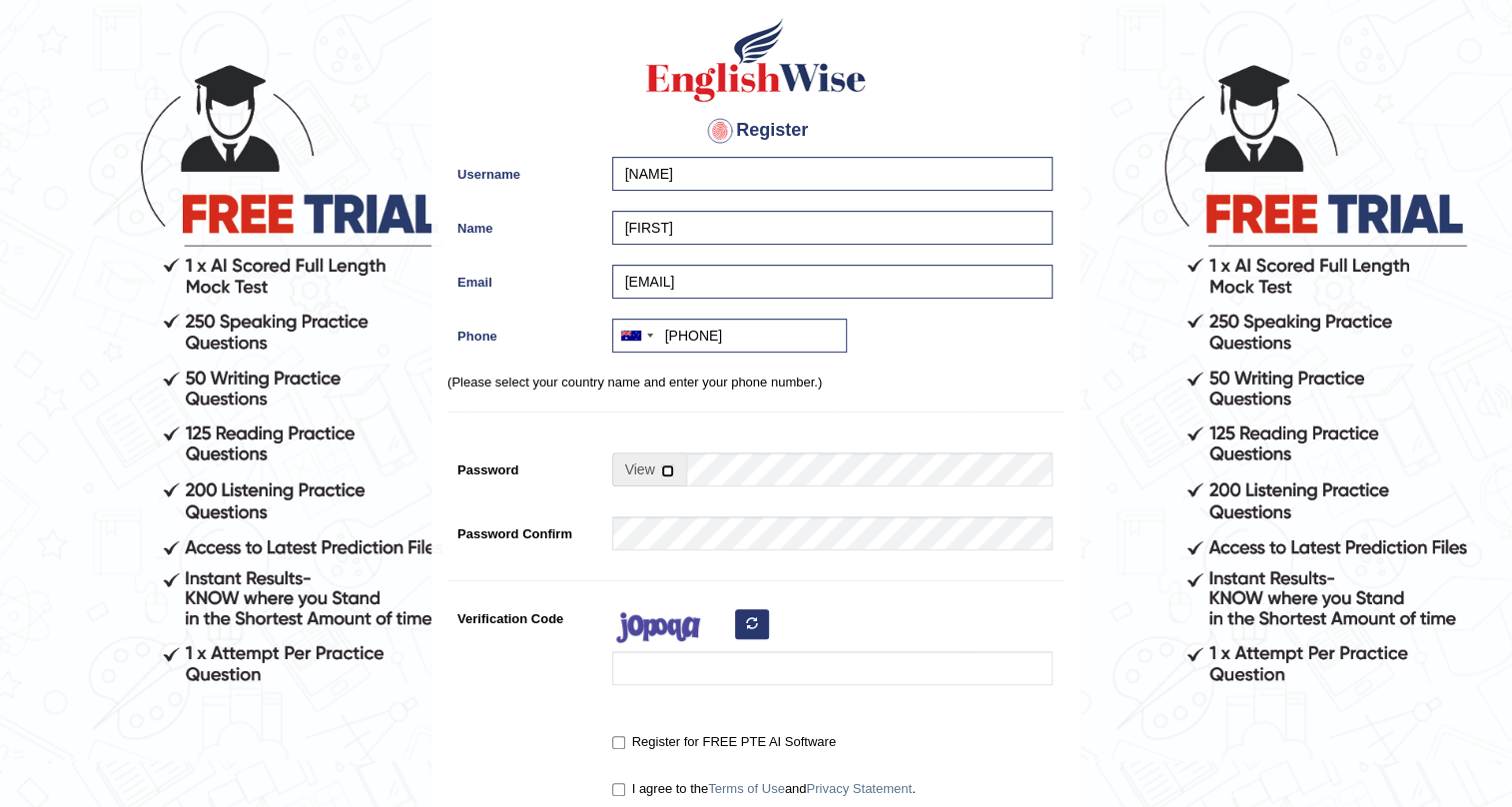 click at bounding box center [667, 470] 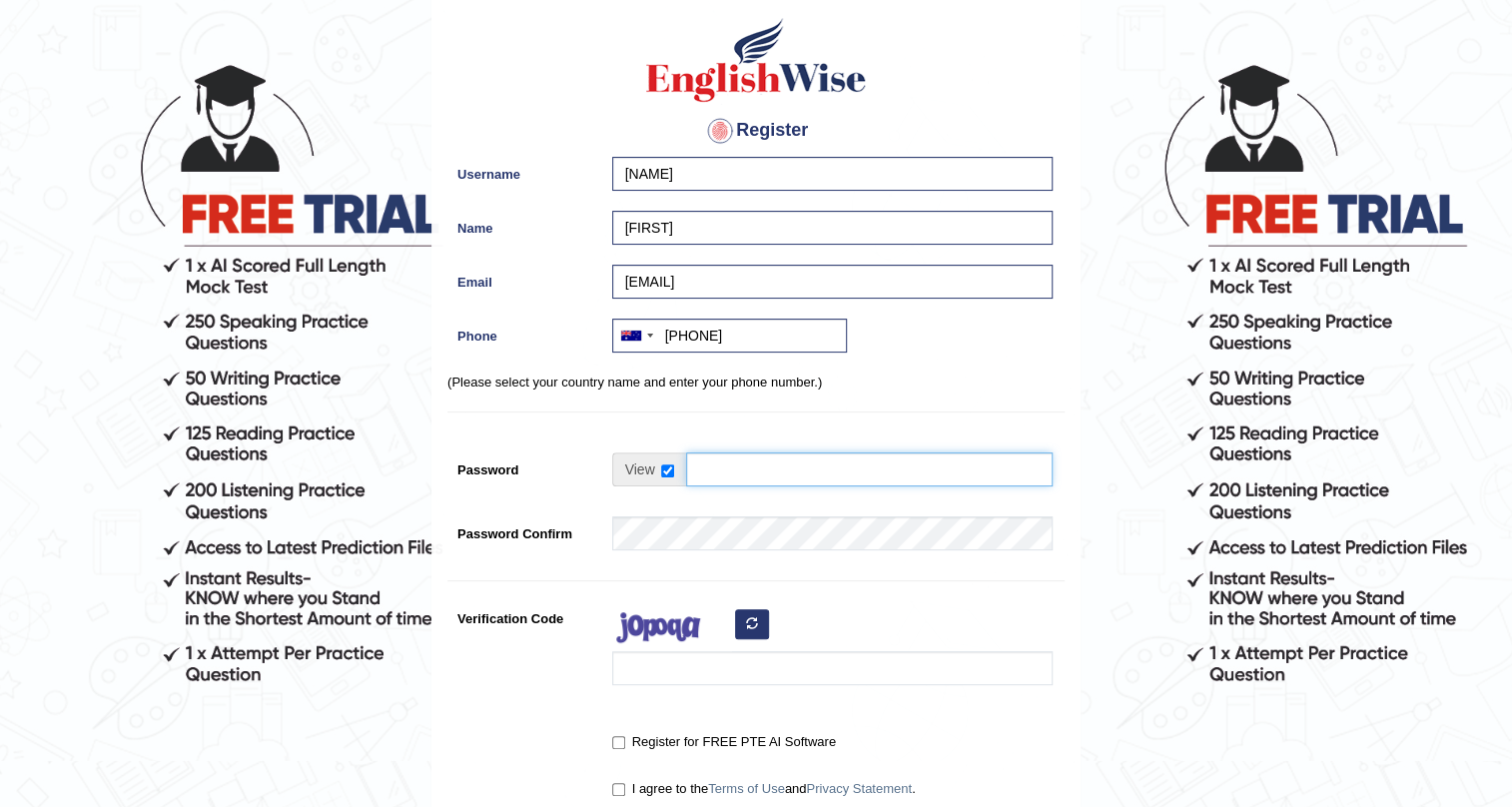 click on "Password" at bounding box center (869, 469) 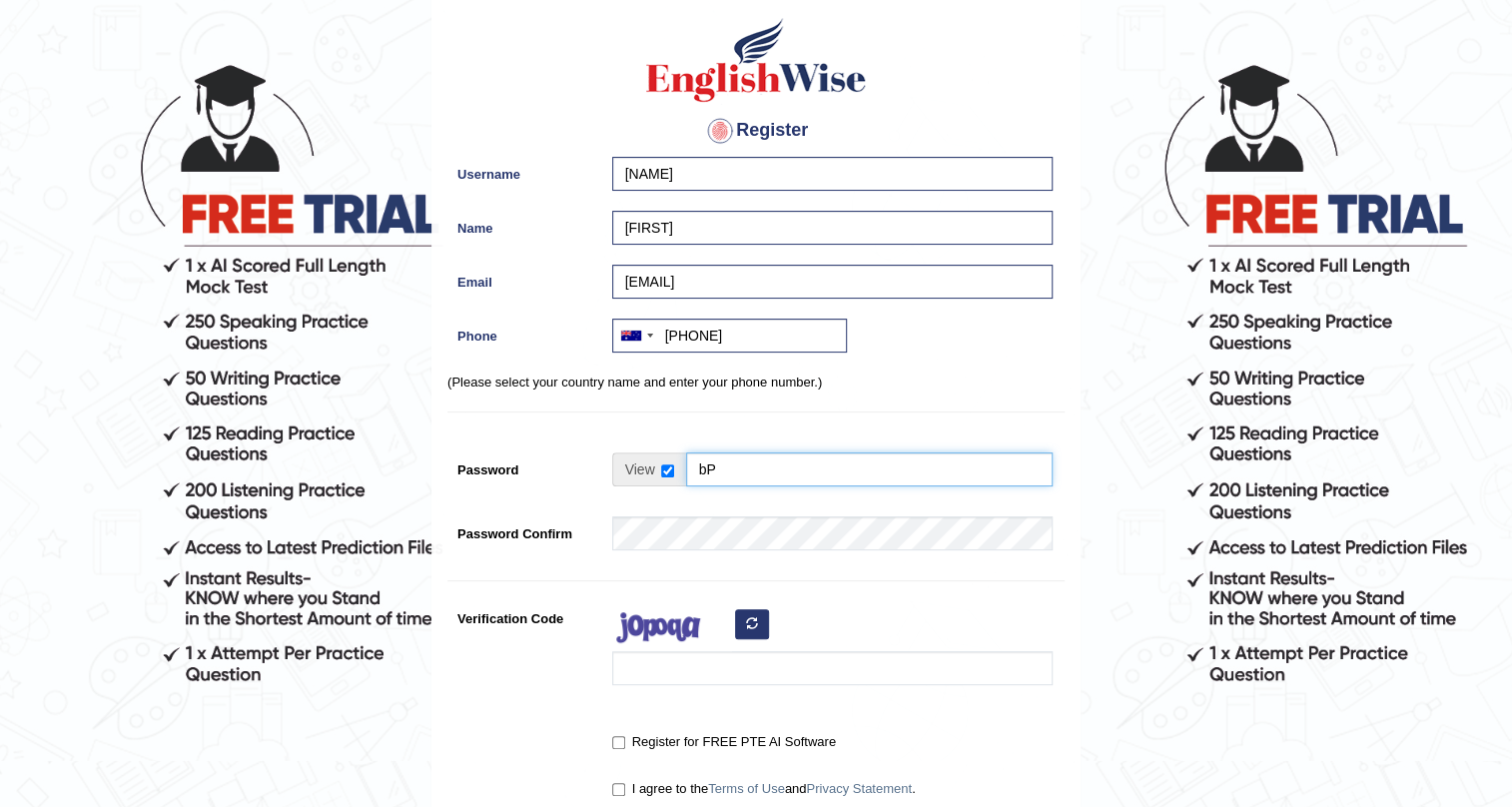 type on "b" 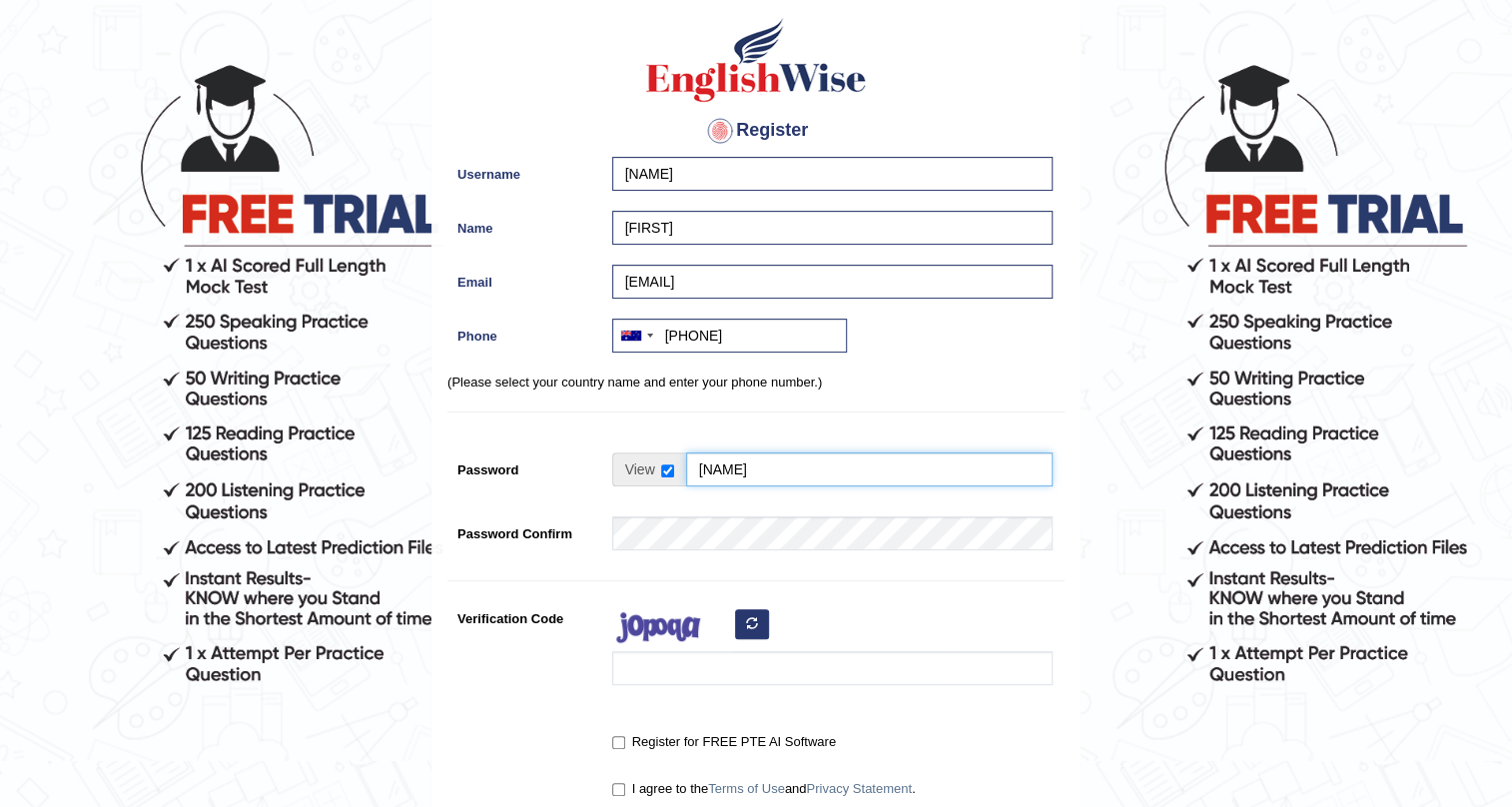 type on "Nana0805!" 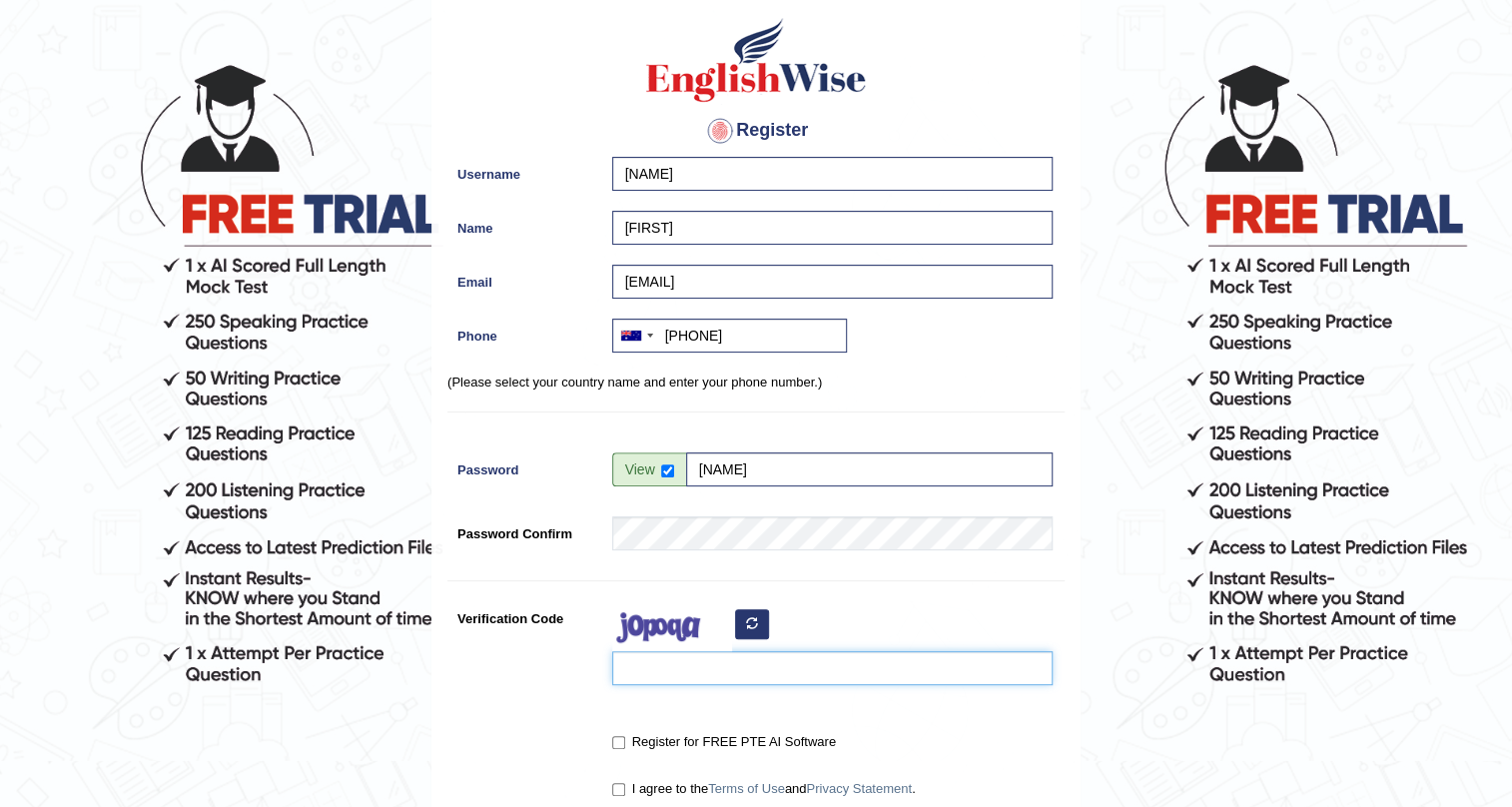 click on "Verification Code" at bounding box center (832, 668) 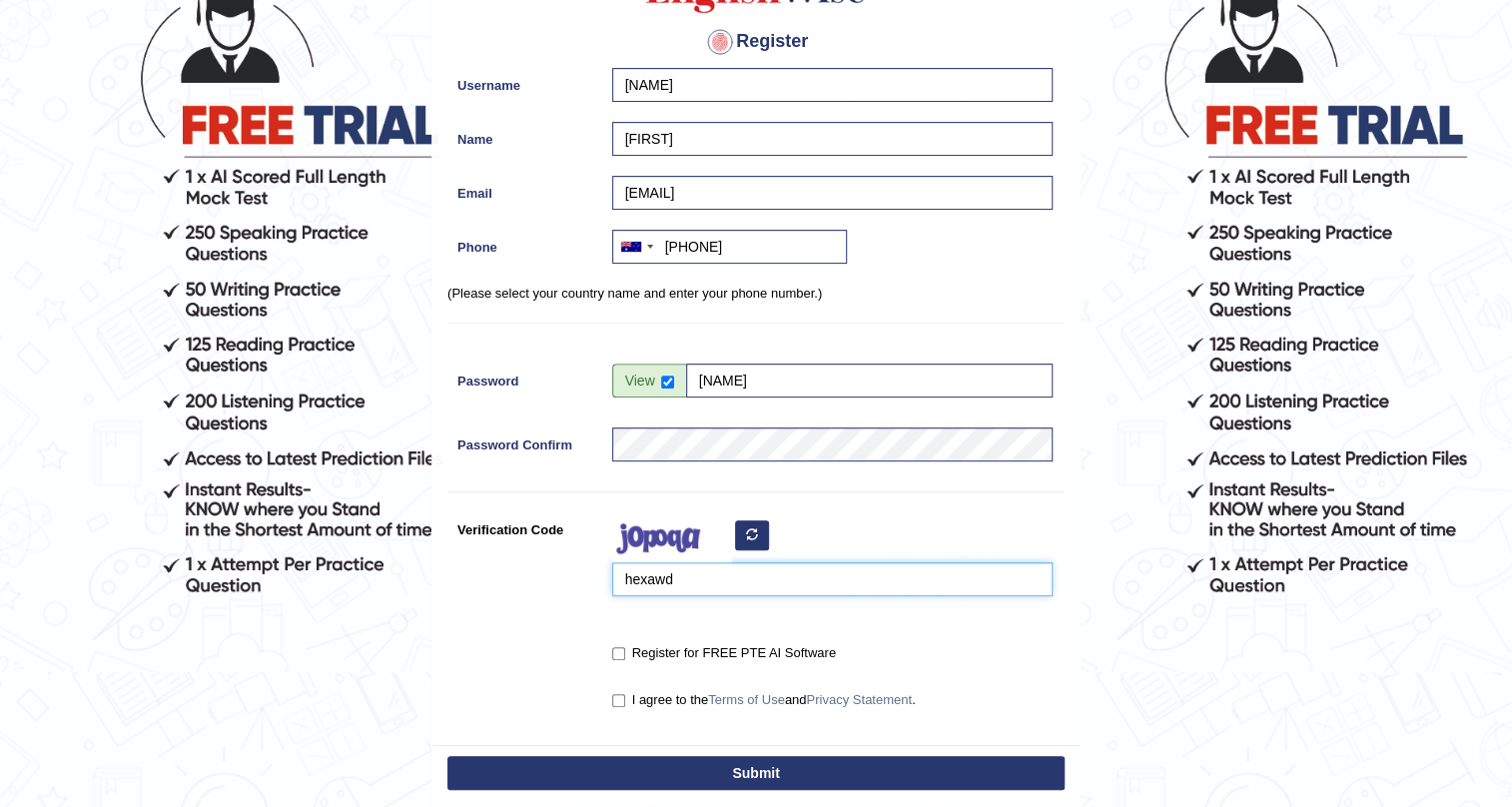 scroll, scrollTop: 181, scrollLeft: 0, axis: vertical 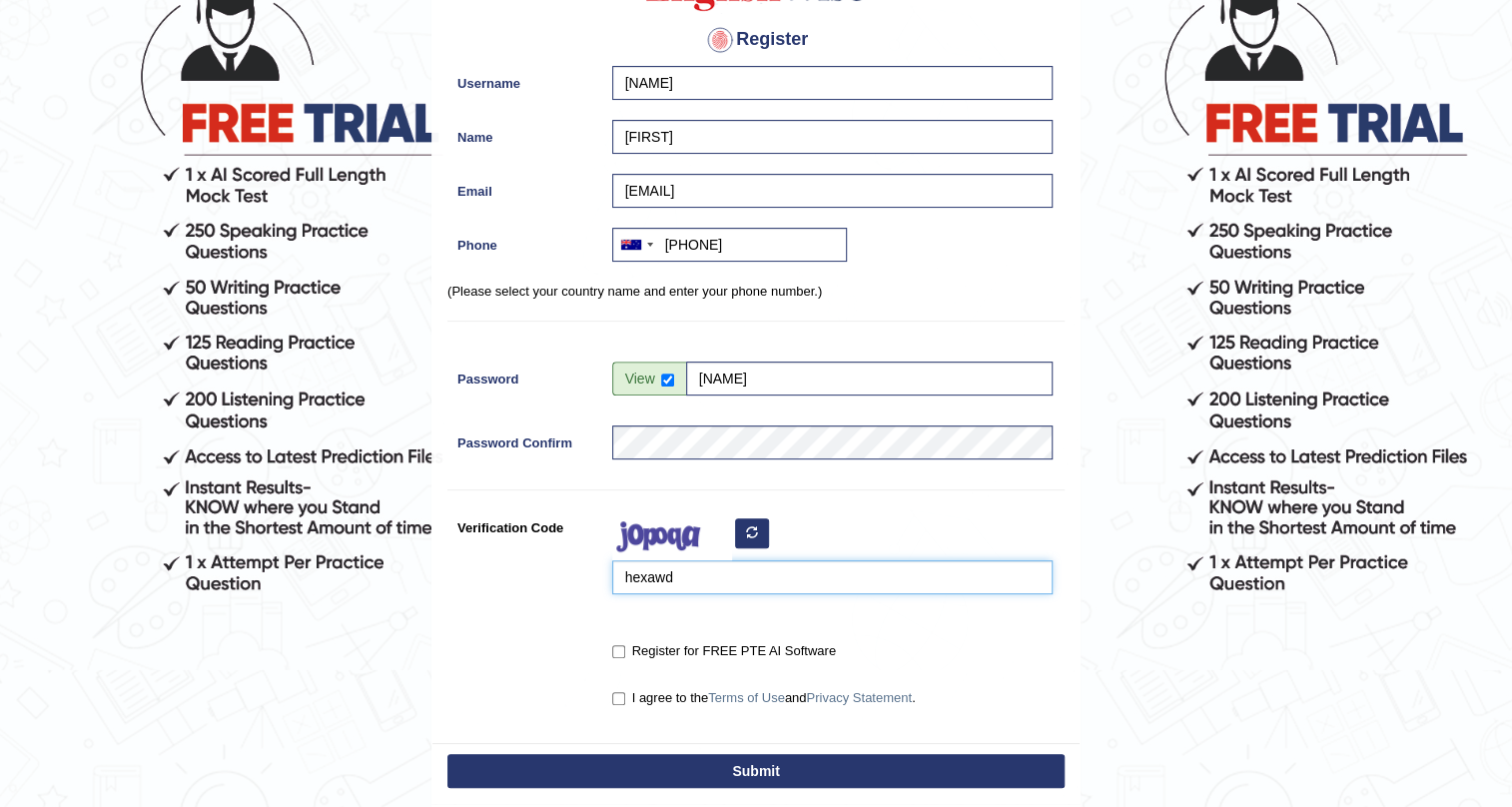 type on "hexawd" 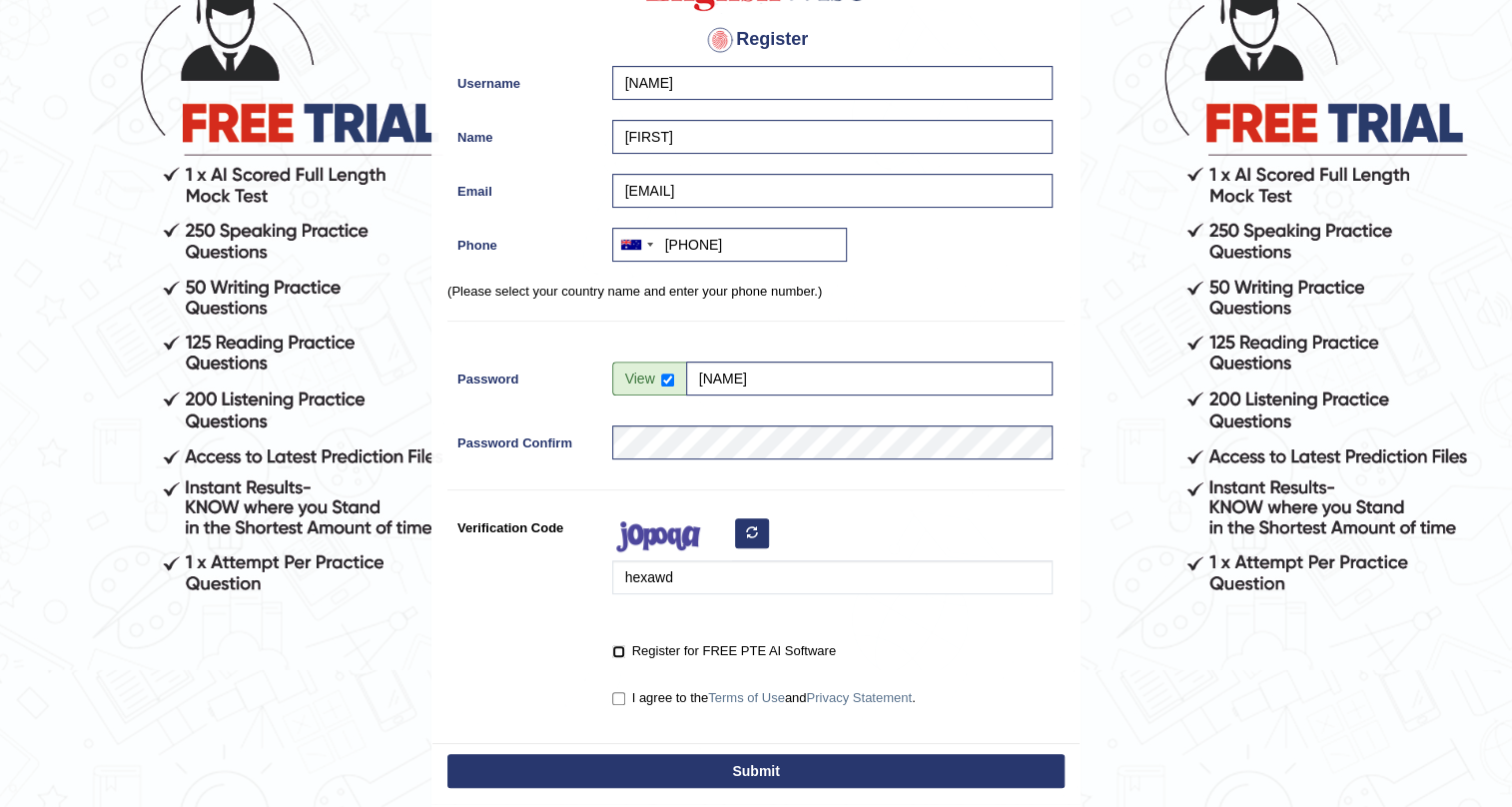 click on "Register for FREE PTE AI Software" at bounding box center (618, 651) 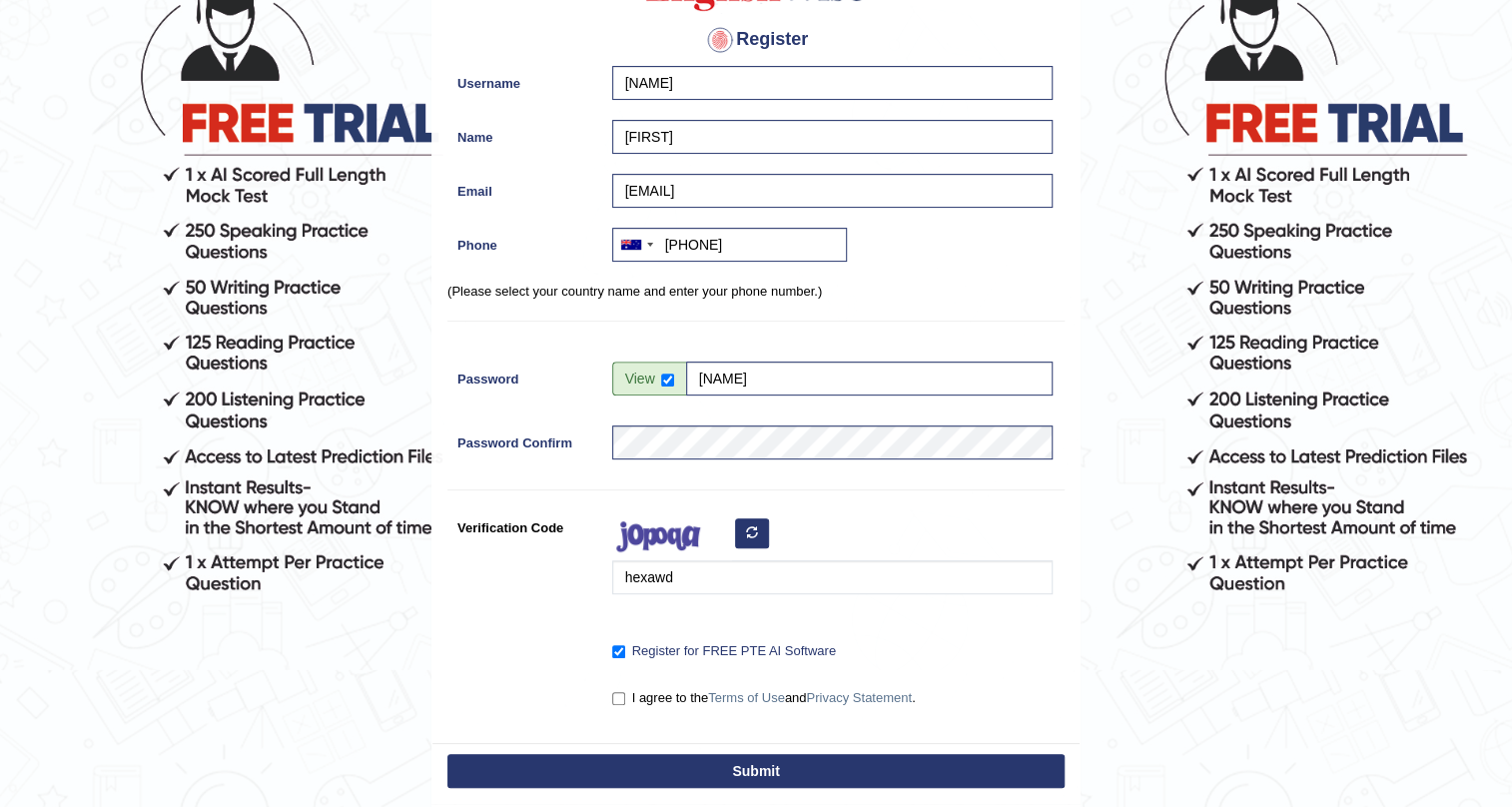 click on "I agree to the  Terms of Use  and  Privacy Statement ." at bounding box center (764, 698) 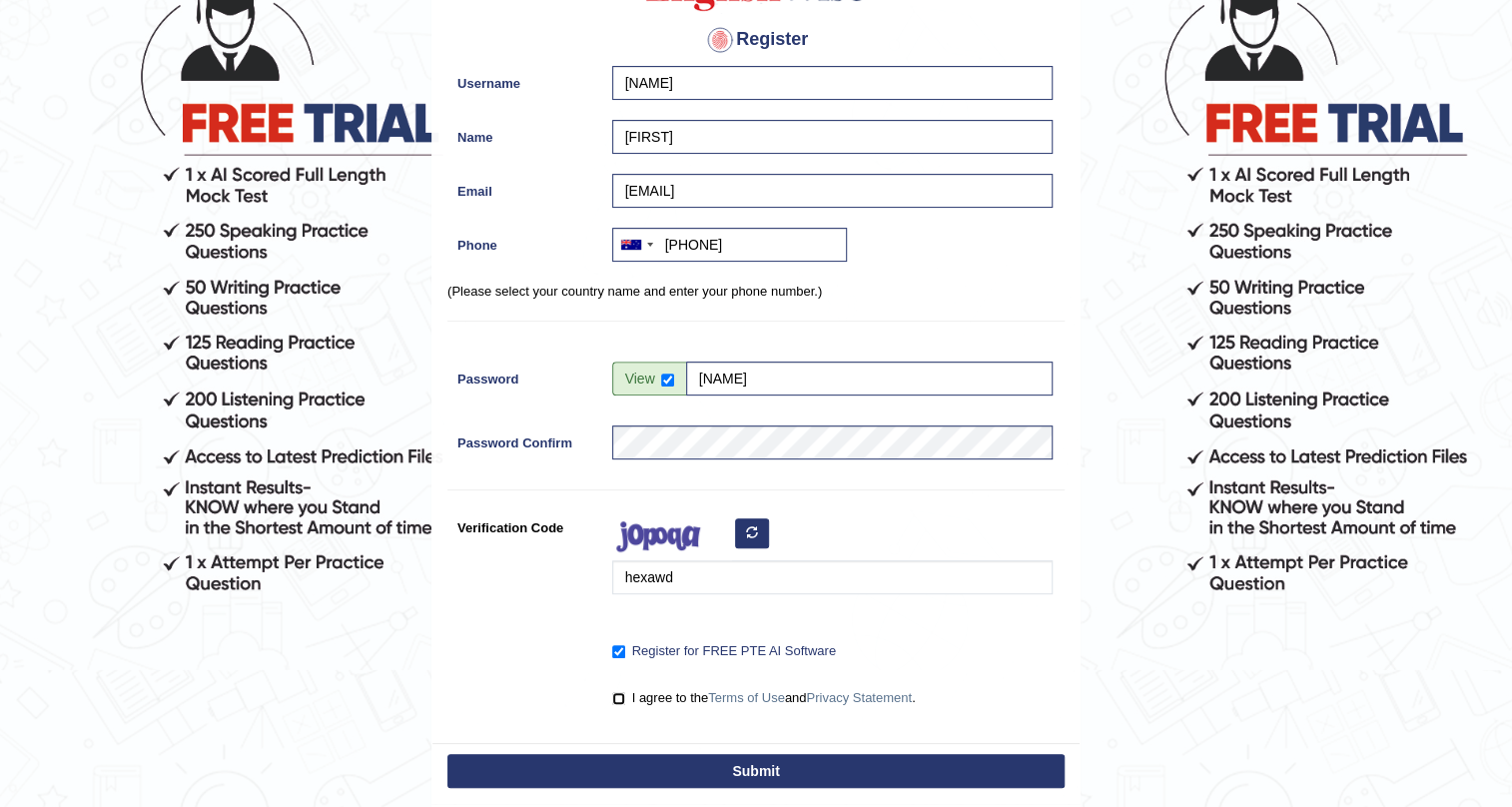 click on "I agree to the  Terms of Use  and  Privacy Statement ." at bounding box center (618, 698) 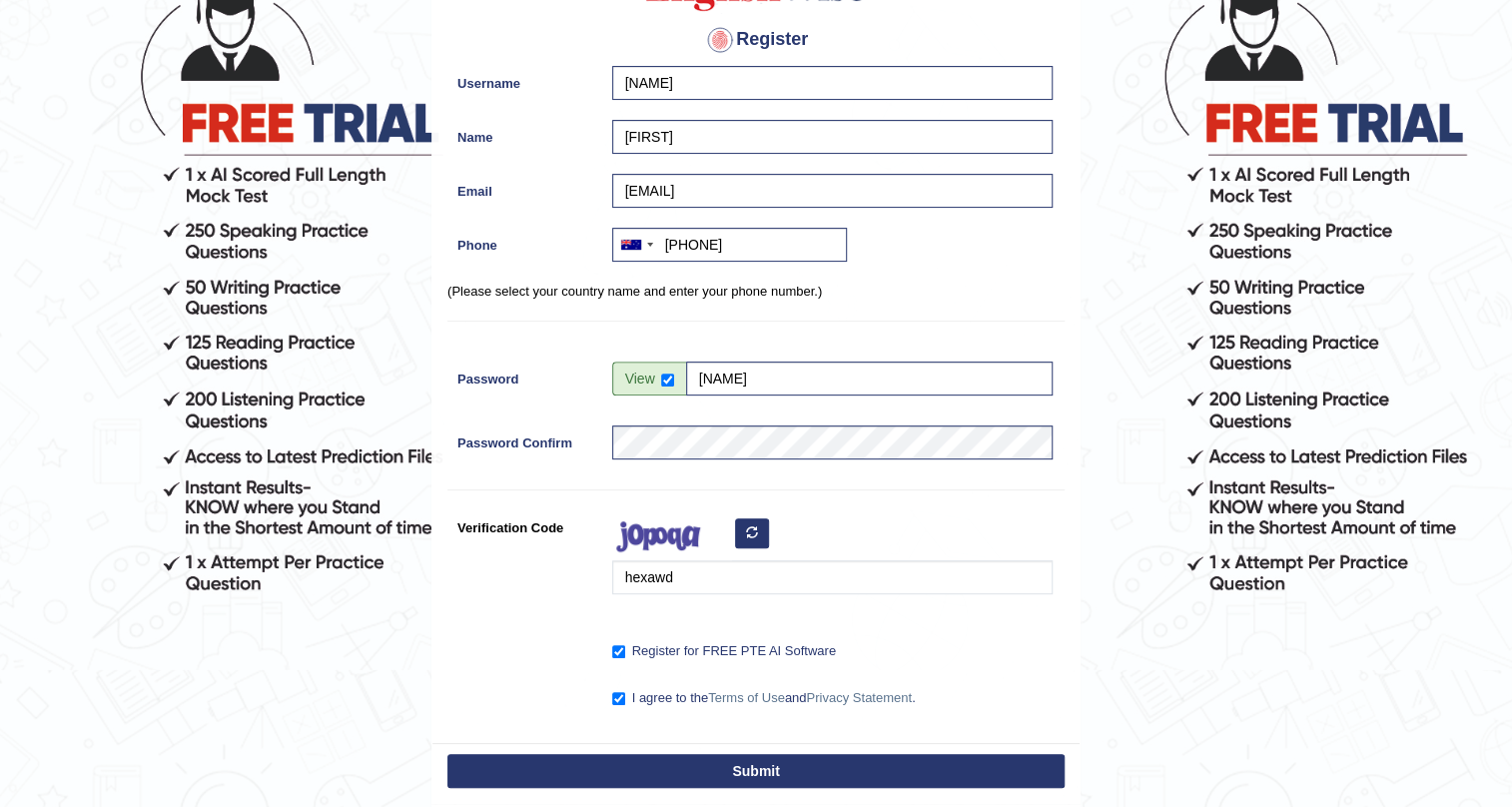 click on "Submit" at bounding box center (756, 771) 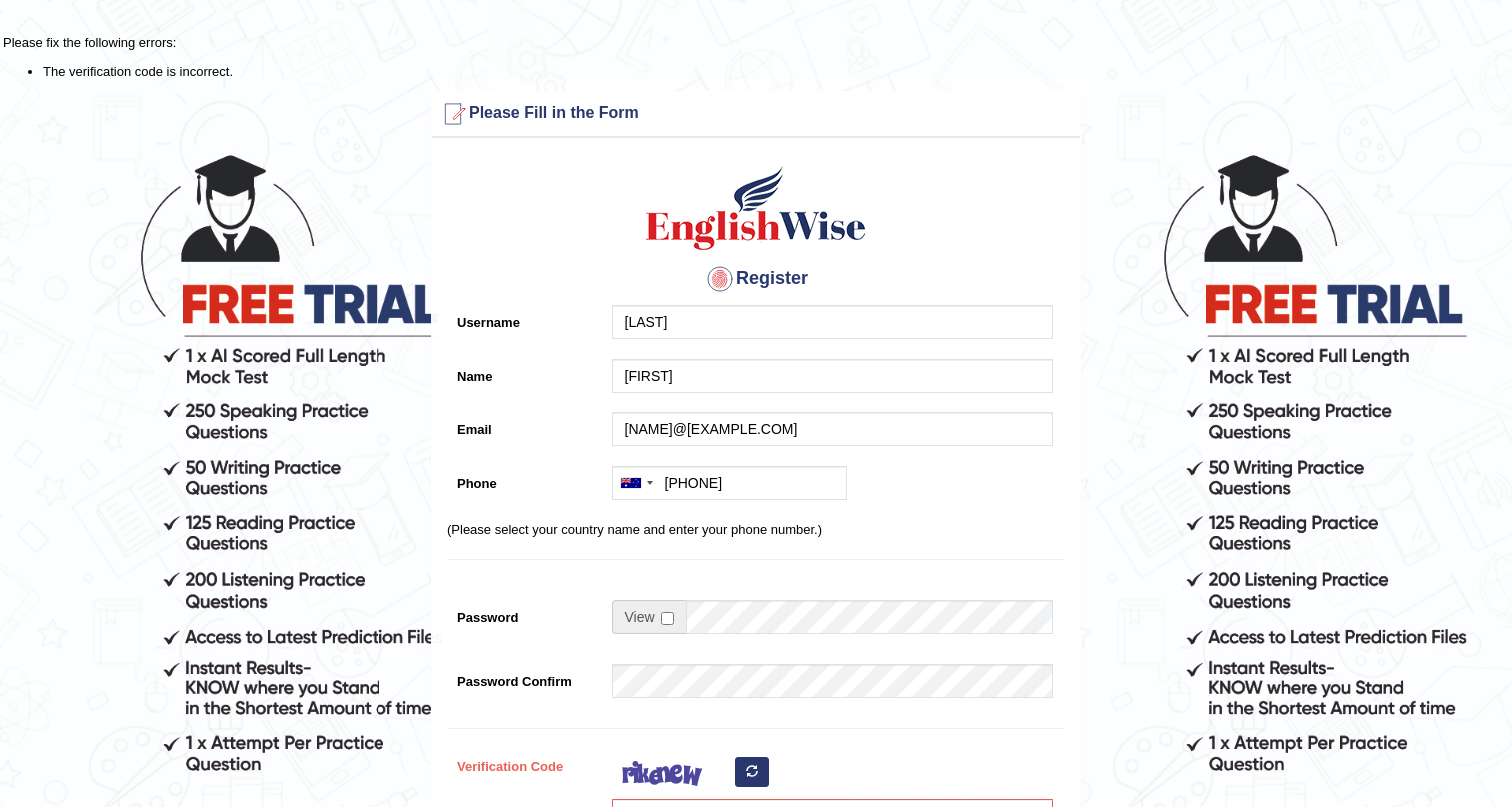 scroll, scrollTop: 0, scrollLeft: 0, axis: both 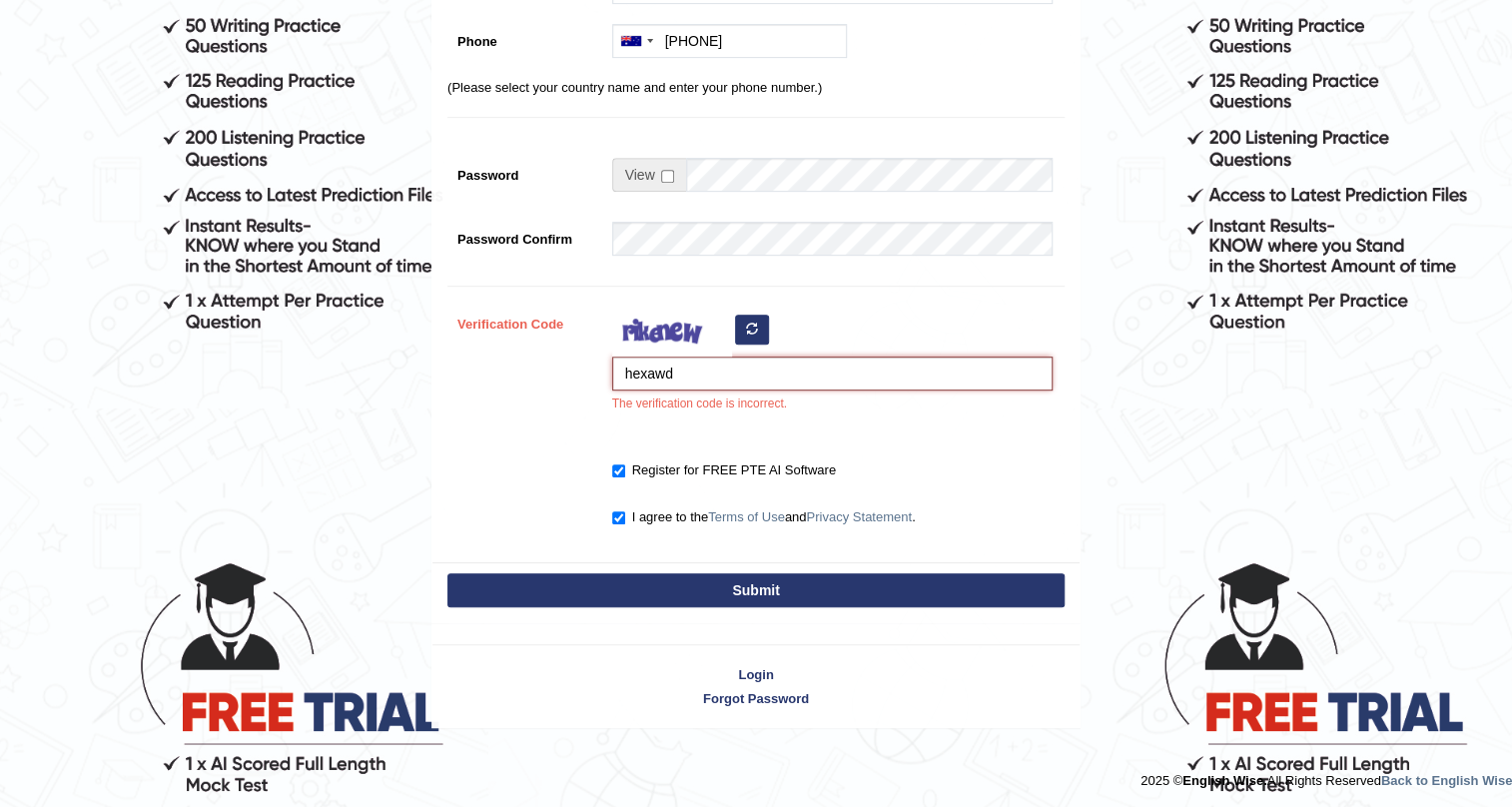 click on "hexawd" at bounding box center [832, 374] 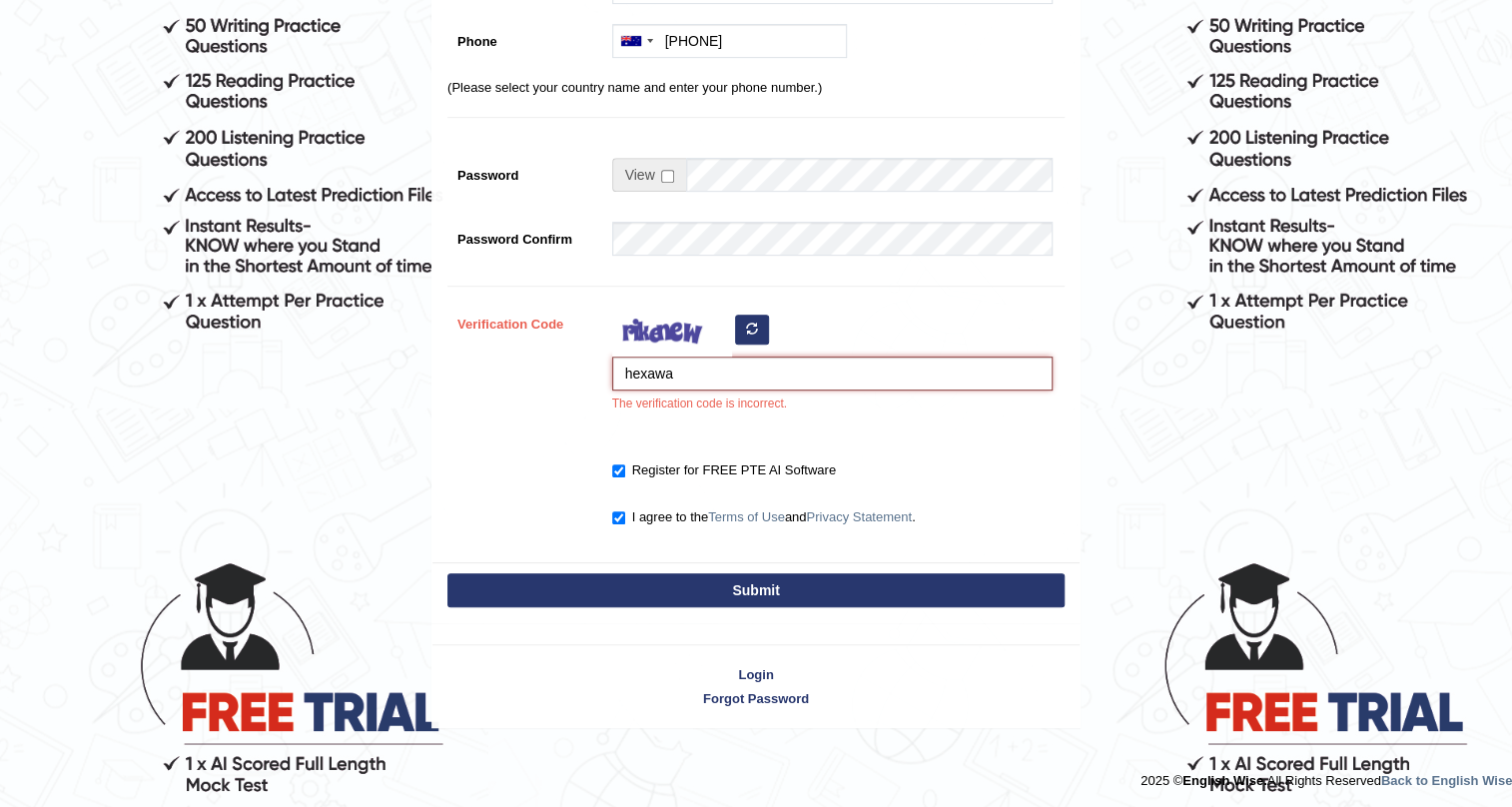 type on "hexawa" 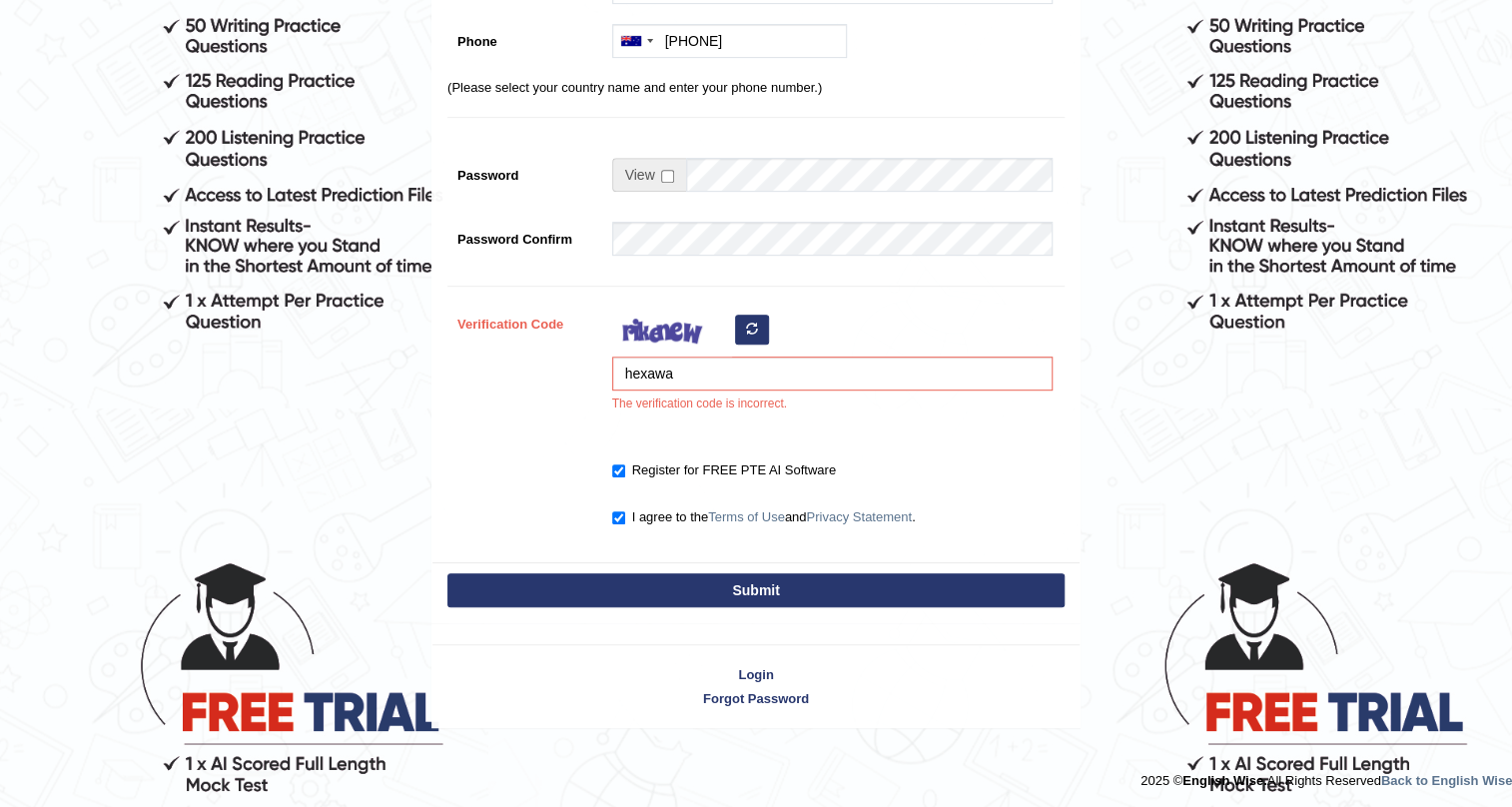 click on "Submit" at bounding box center [756, 590] 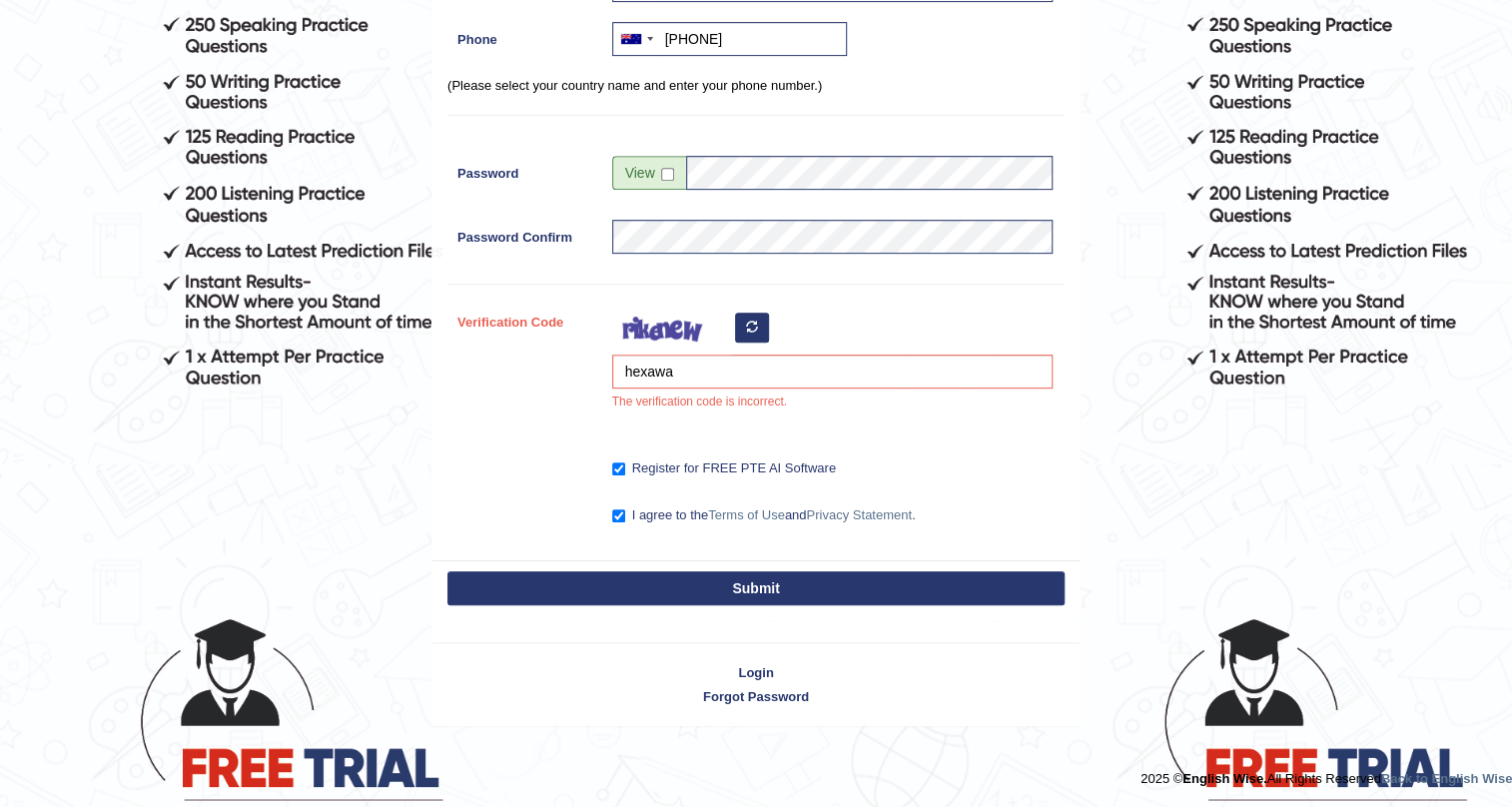 scroll, scrollTop: 385, scrollLeft: 0, axis: vertical 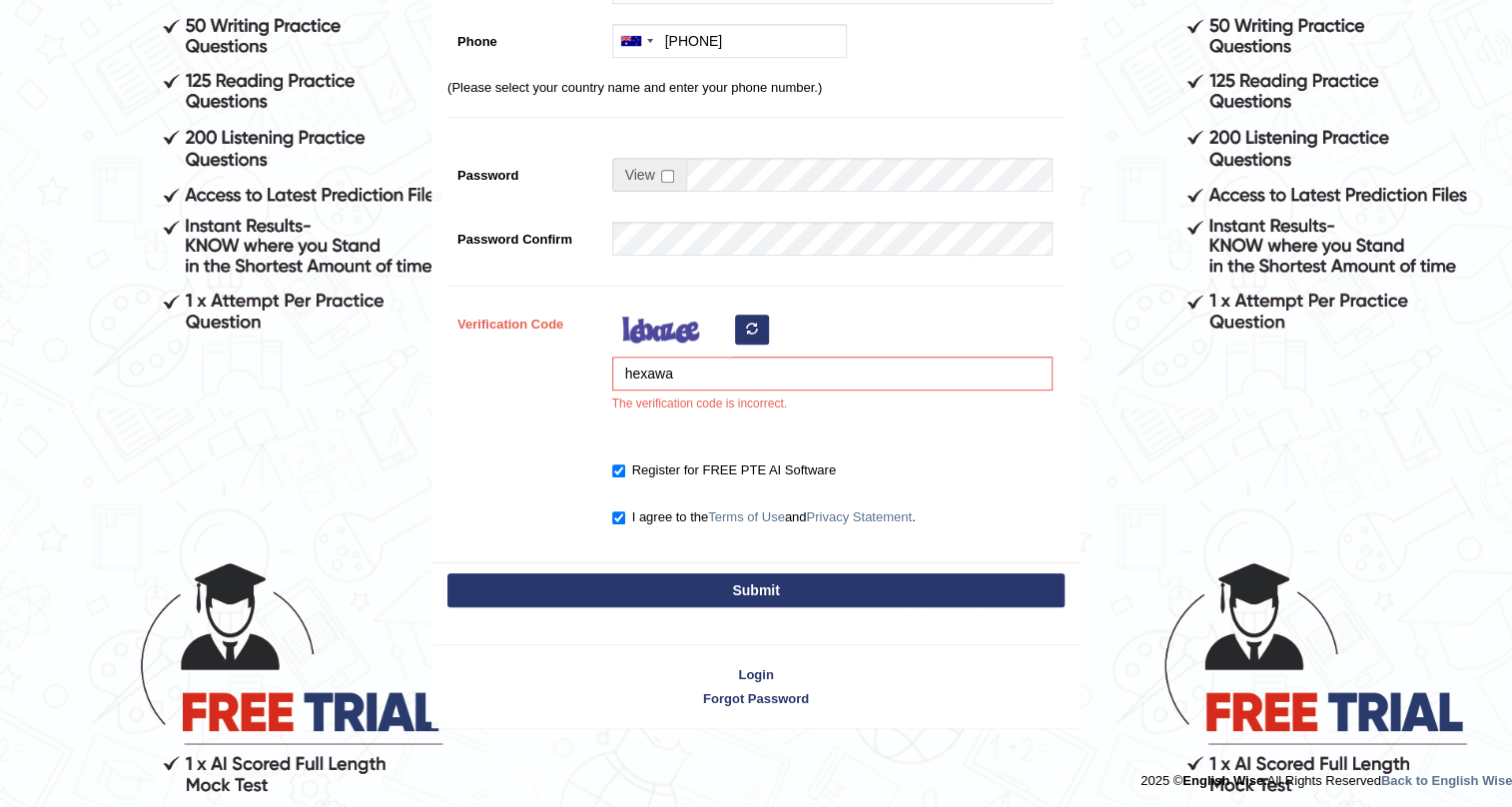 click at bounding box center [752, 330] 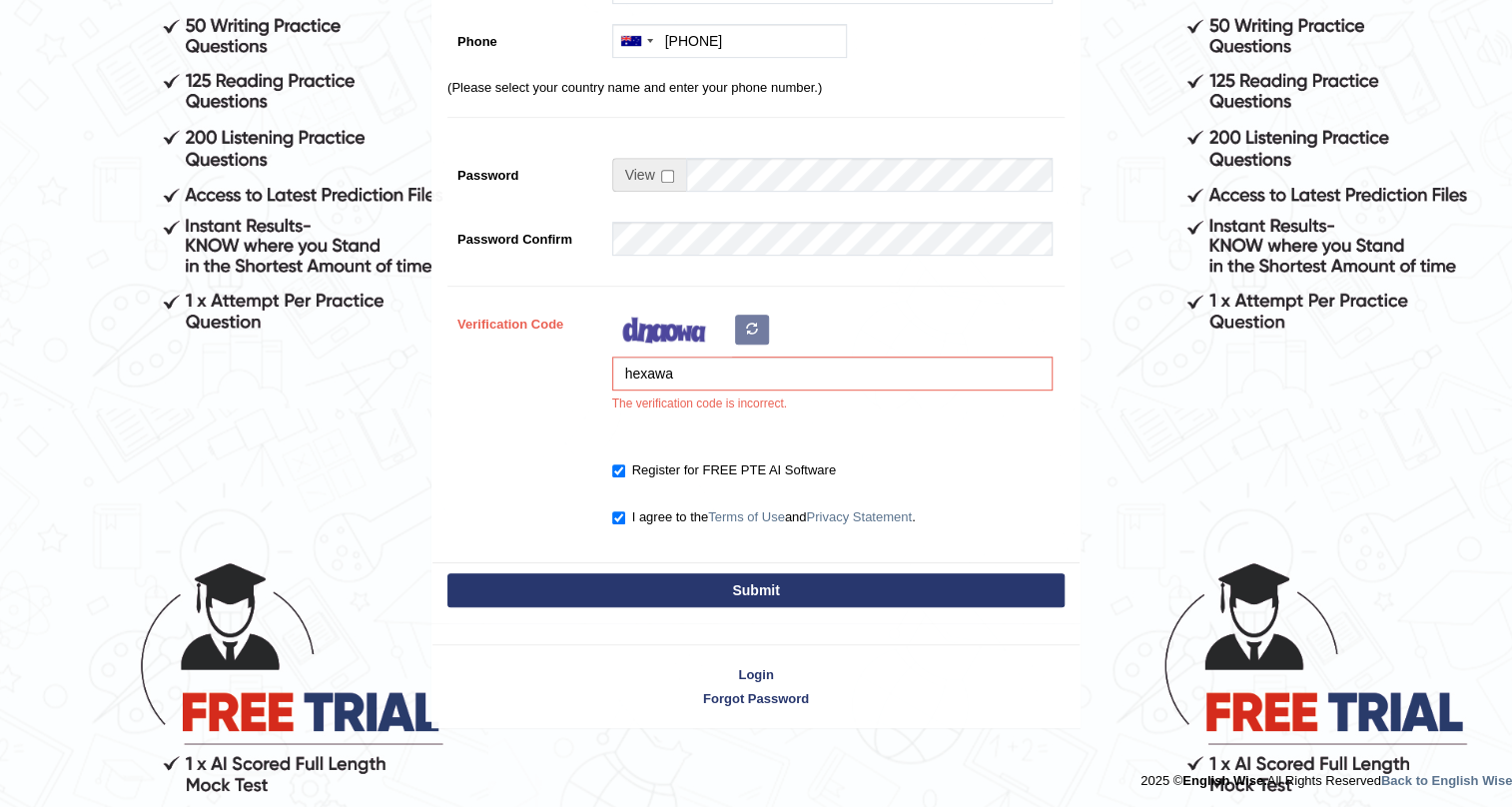 click on "hexawa
The verification code is incorrect." at bounding box center [827, 365] 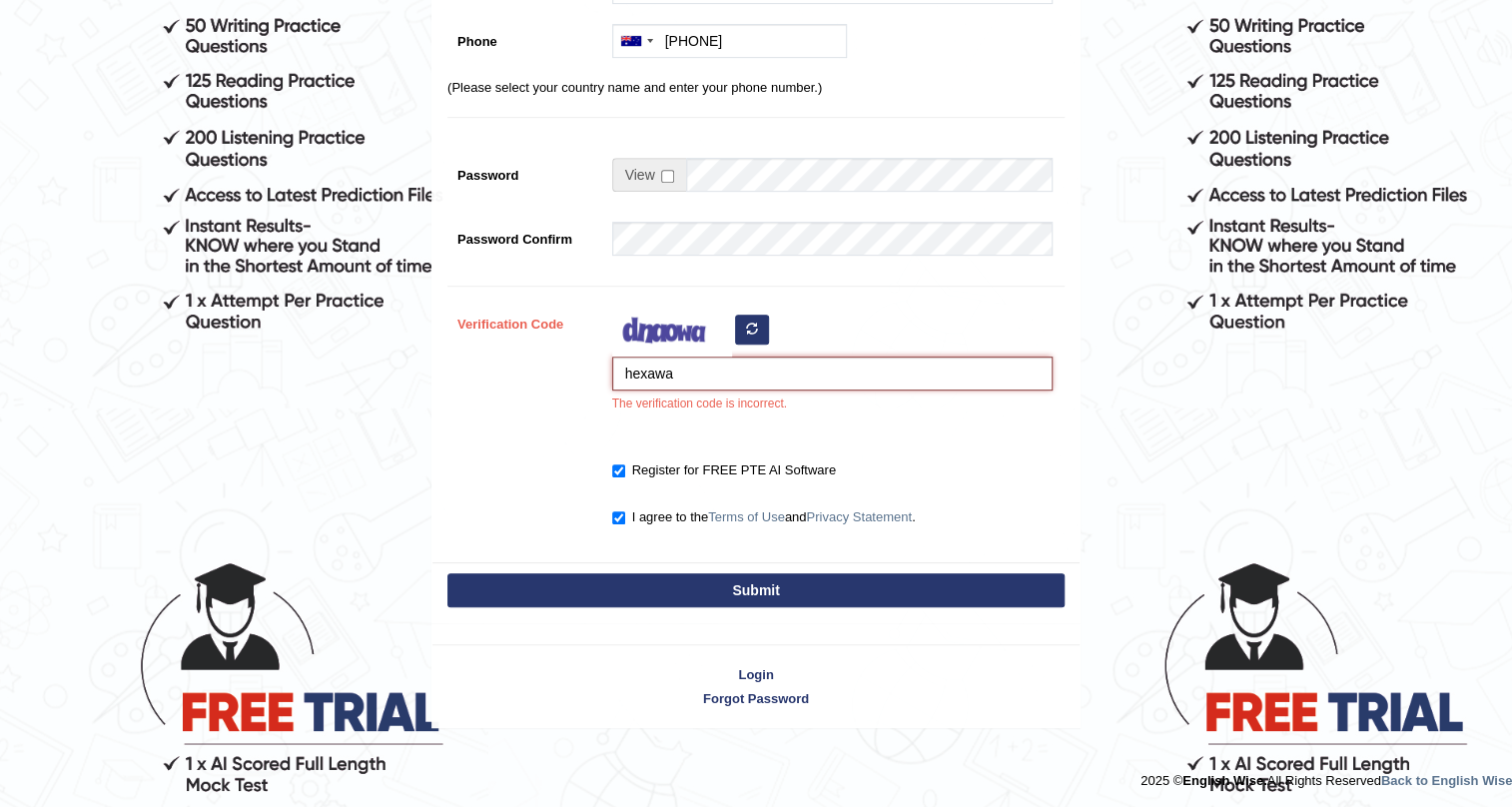 drag, startPoint x: 731, startPoint y: 380, endPoint x: 501, endPoint y: 361, distance: 230.78345 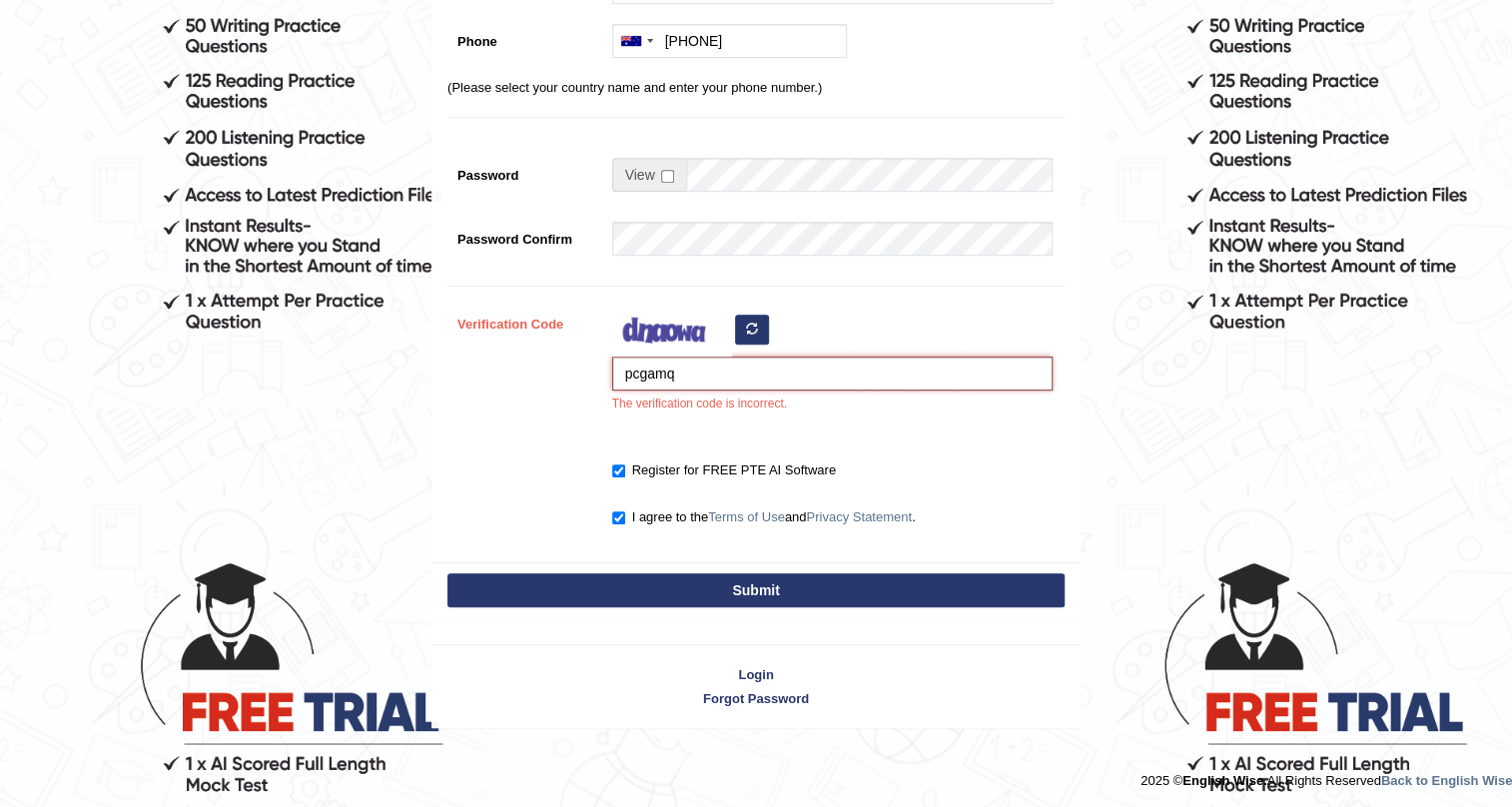 type on "pcgamq" 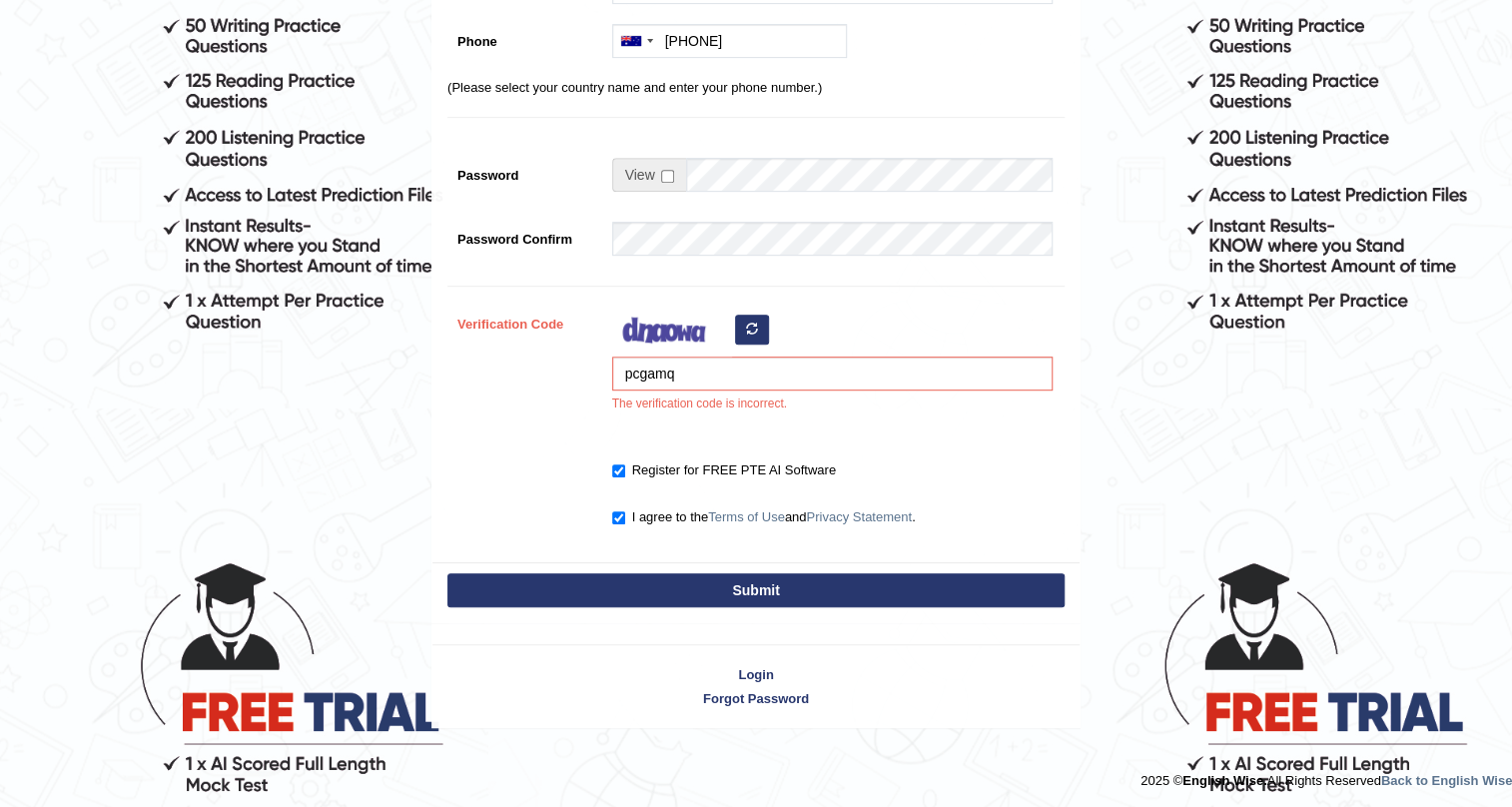 click on "Submit" at bounding box center (756, 590) 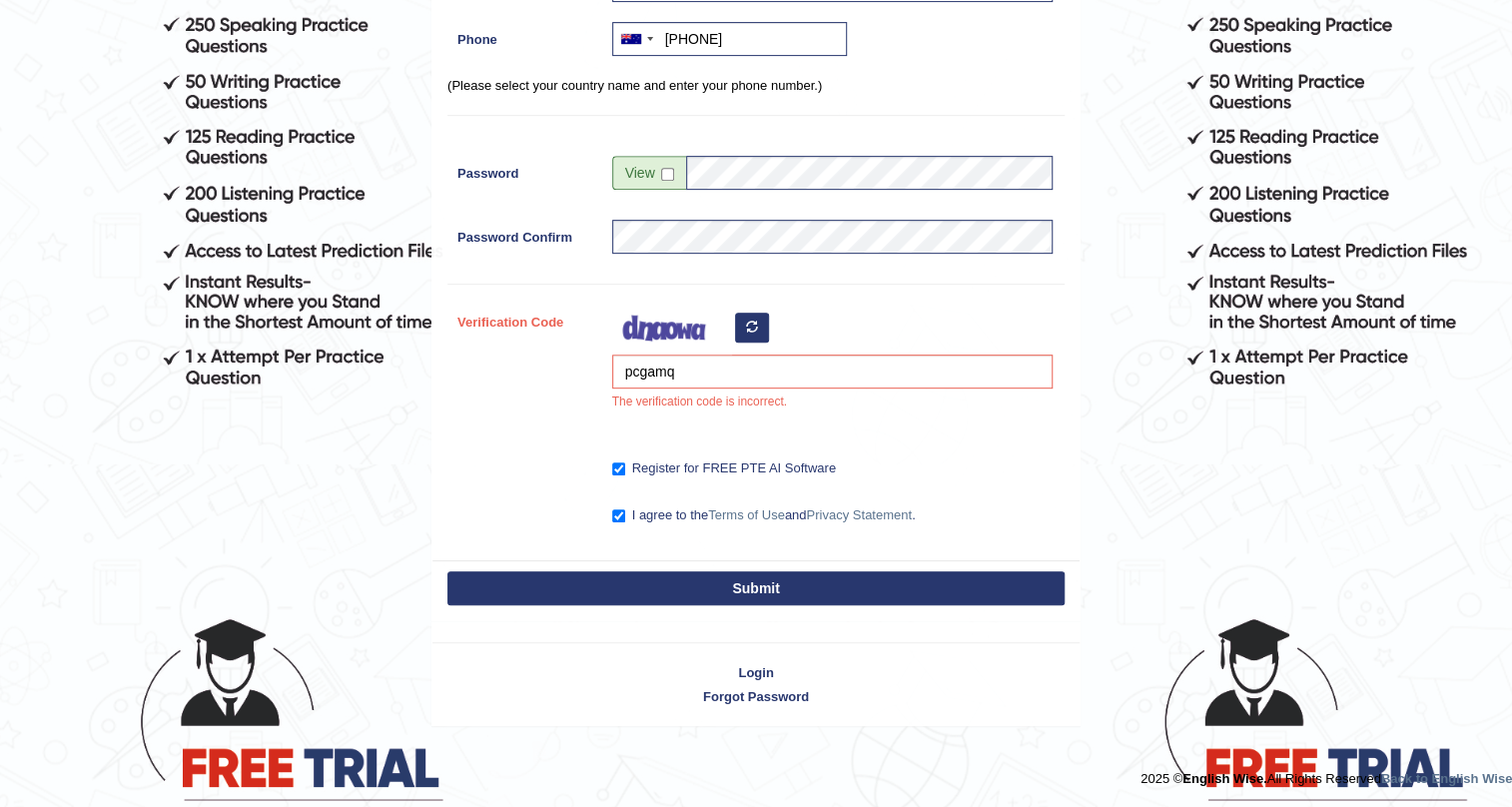 scroll, scrollTop: 385, scrollLeft: 0, axis: vertical 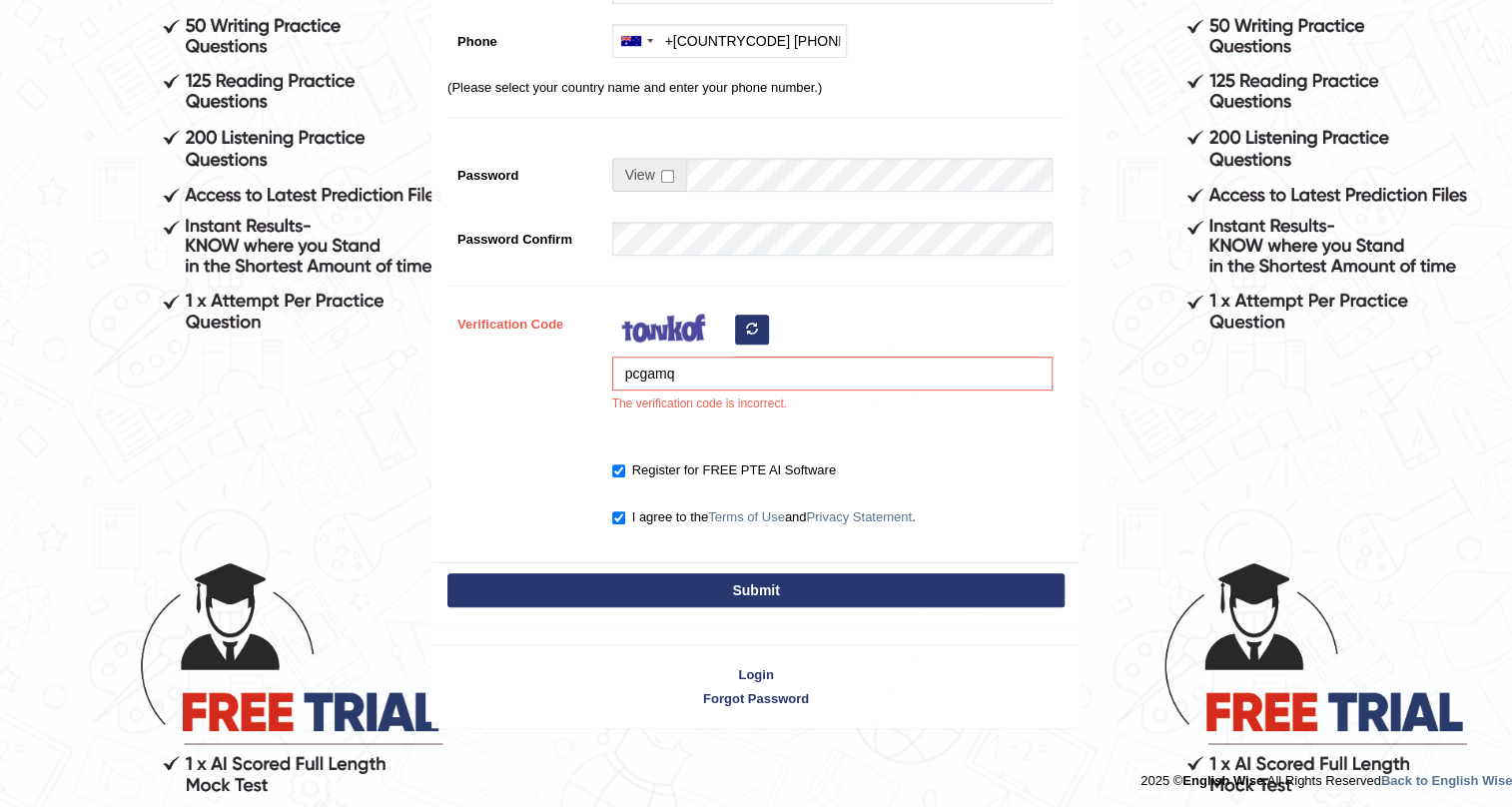 click at bounding box center [752, 330] 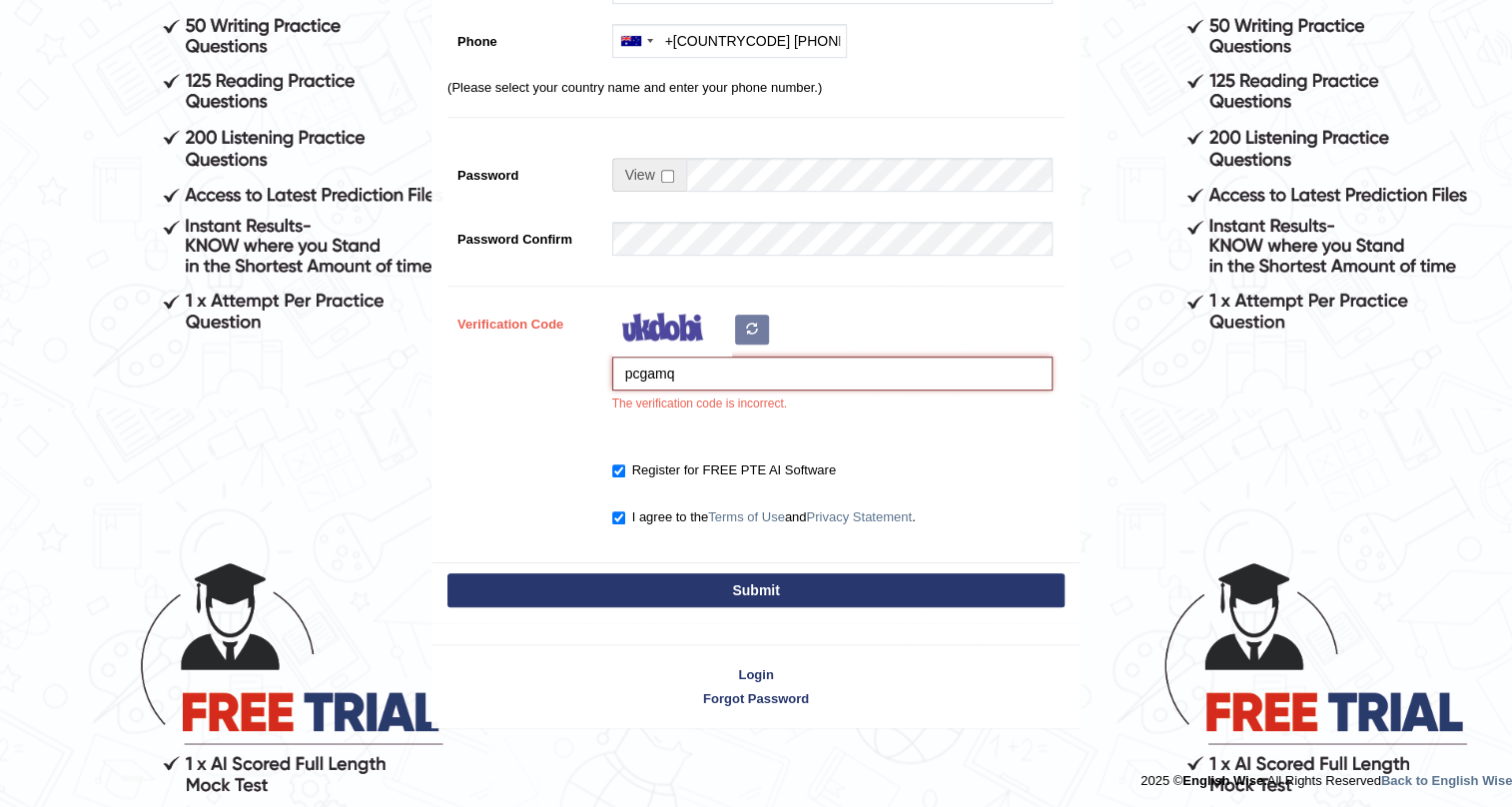 drag, startPoint x: 694, startPoint y: 380, endPoint x: 511, endPoint y: 408, distance: 185.12968 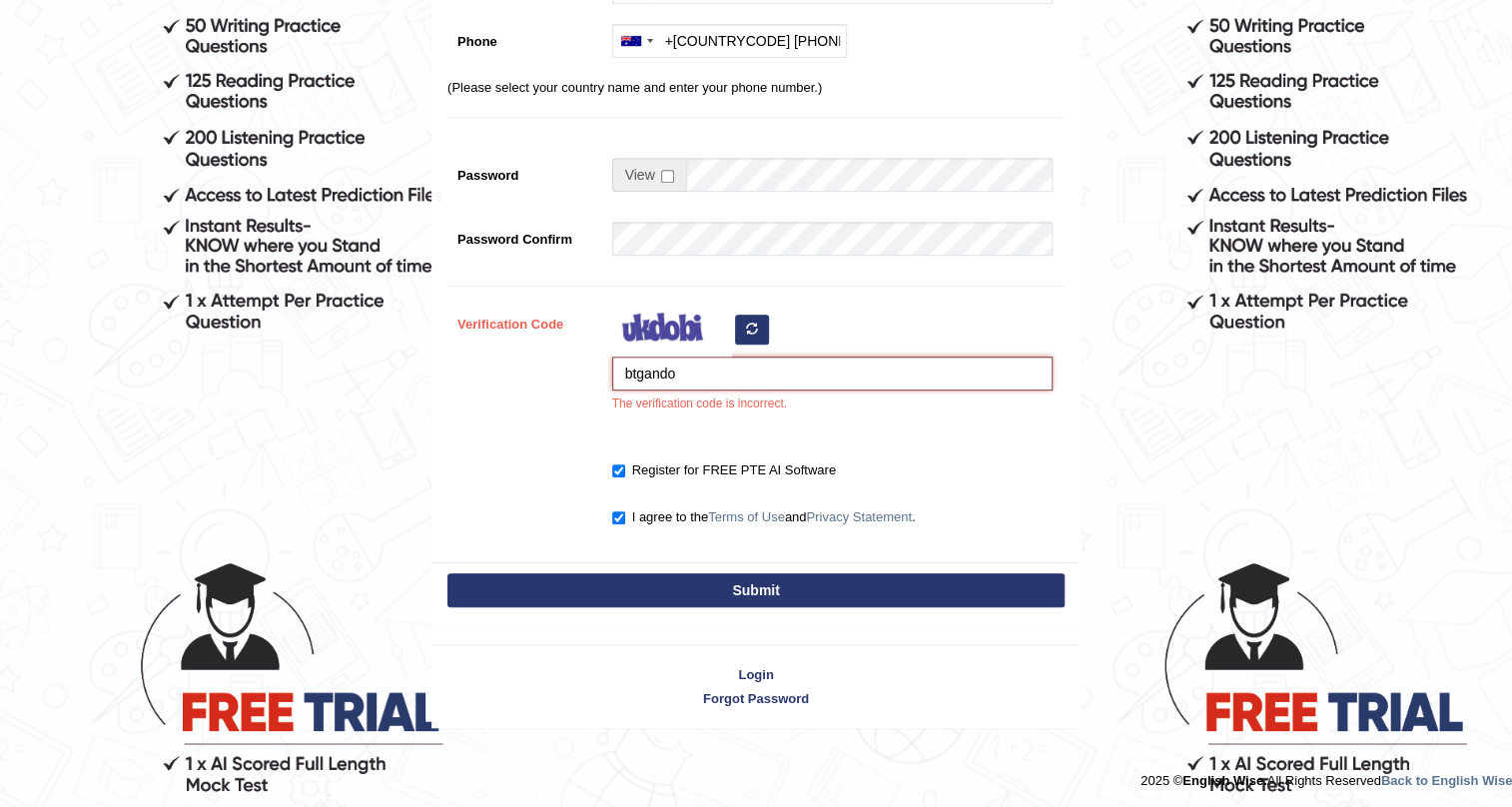 type on "btgando" 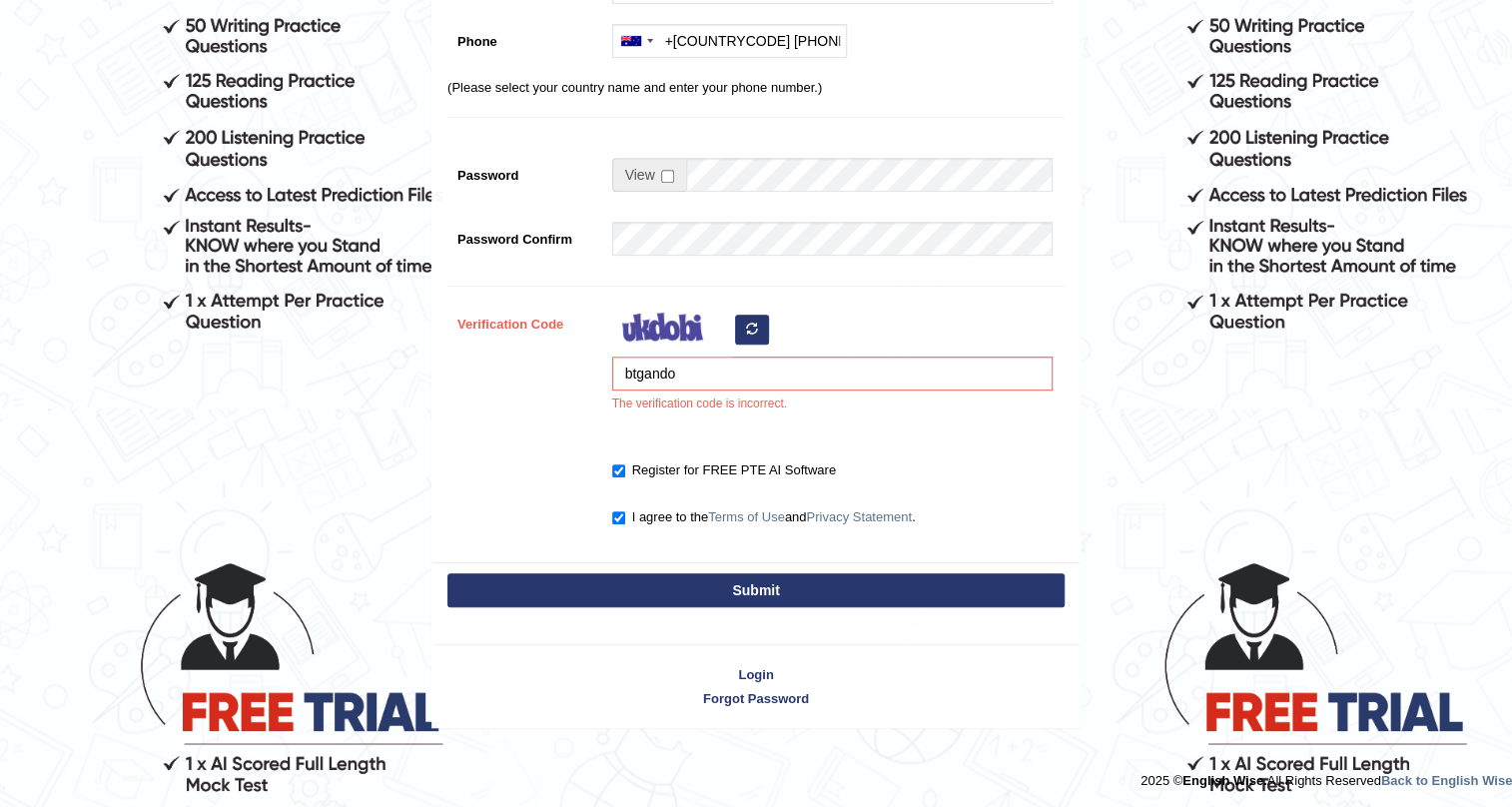 click on "Submit" at bounding box center [756, 590] 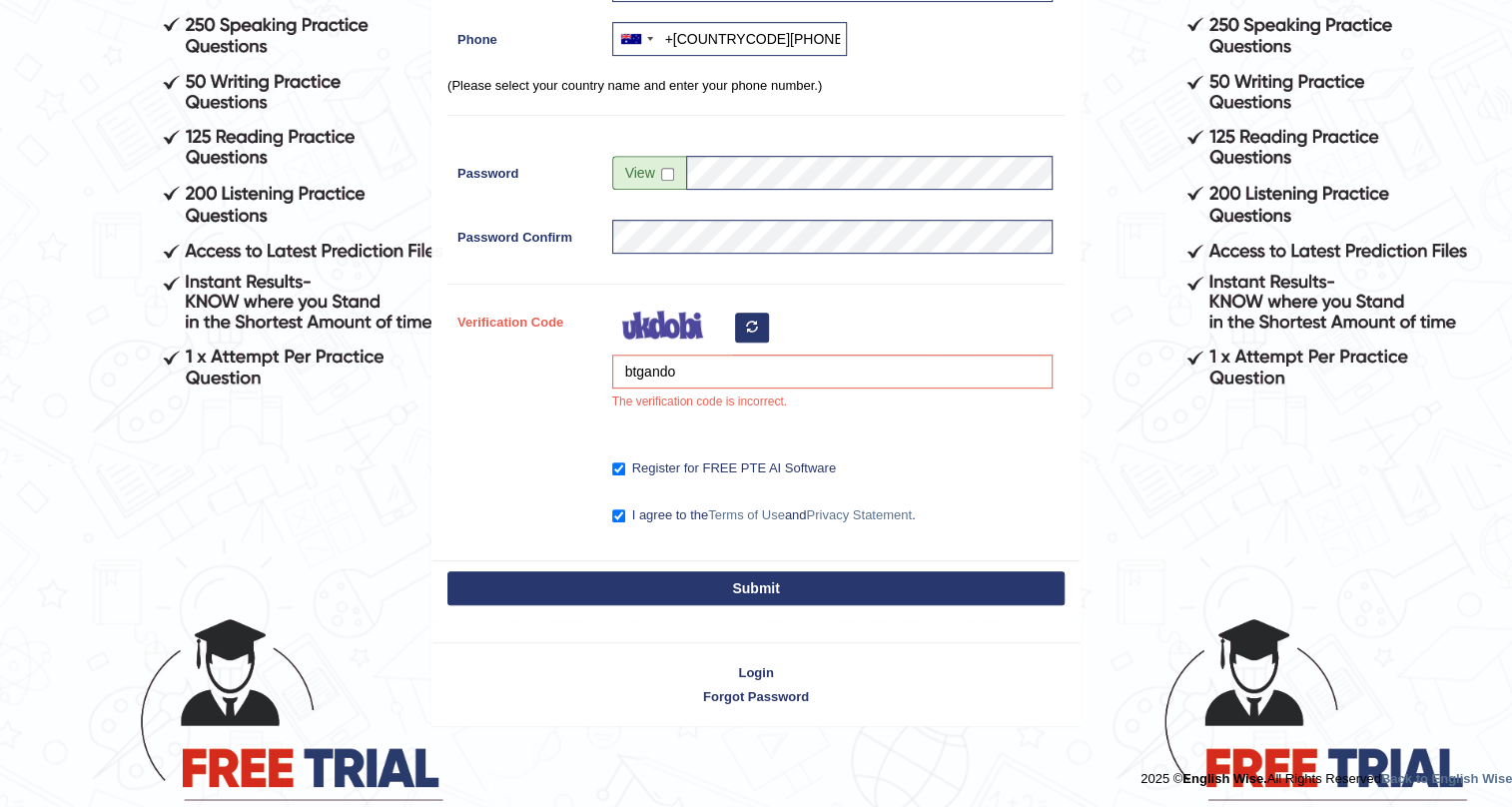 scroll, scrollTop: 385, scrollLeft: 0, axis: vertical 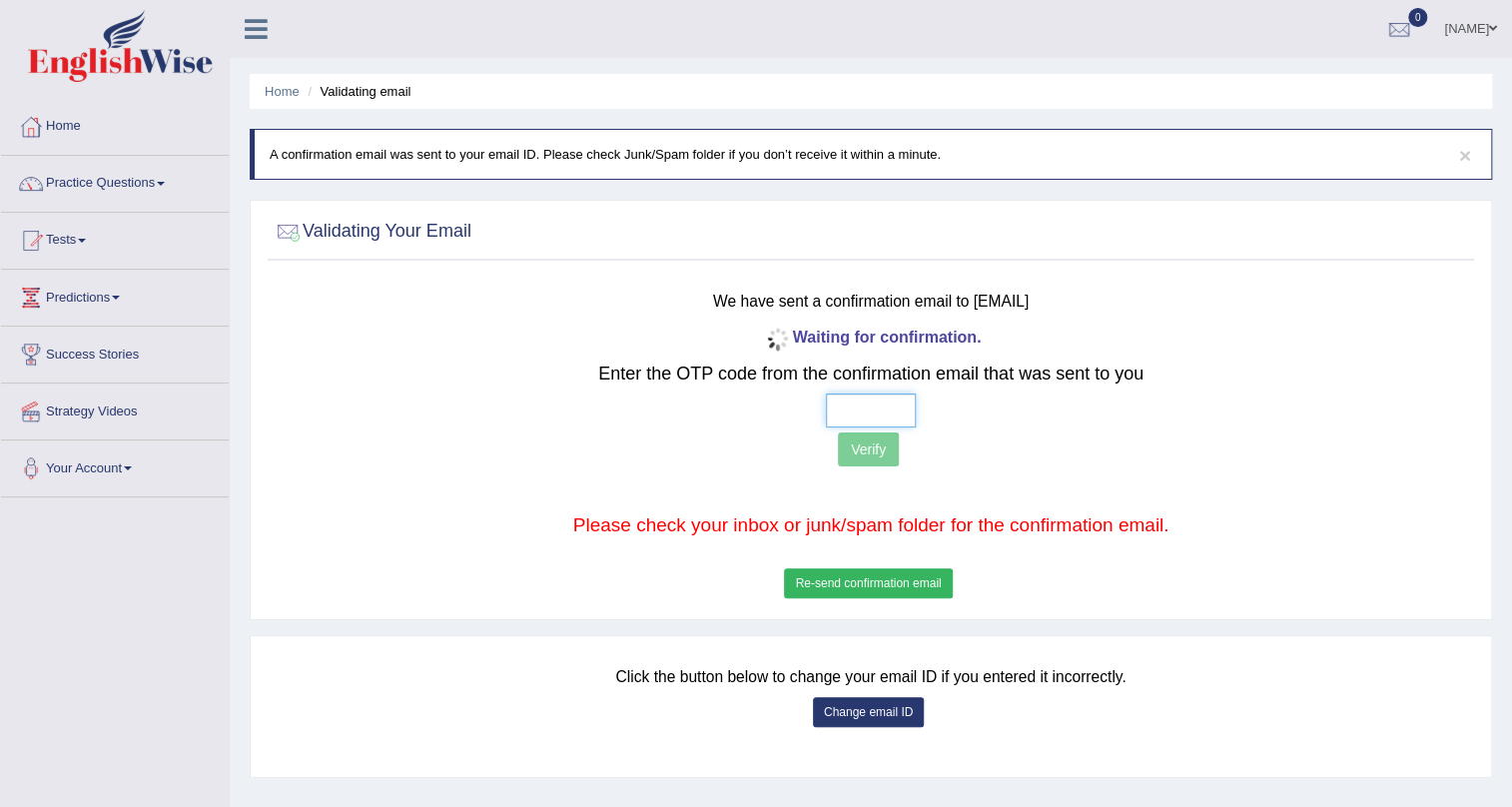 click at bounding box center (871, 410) 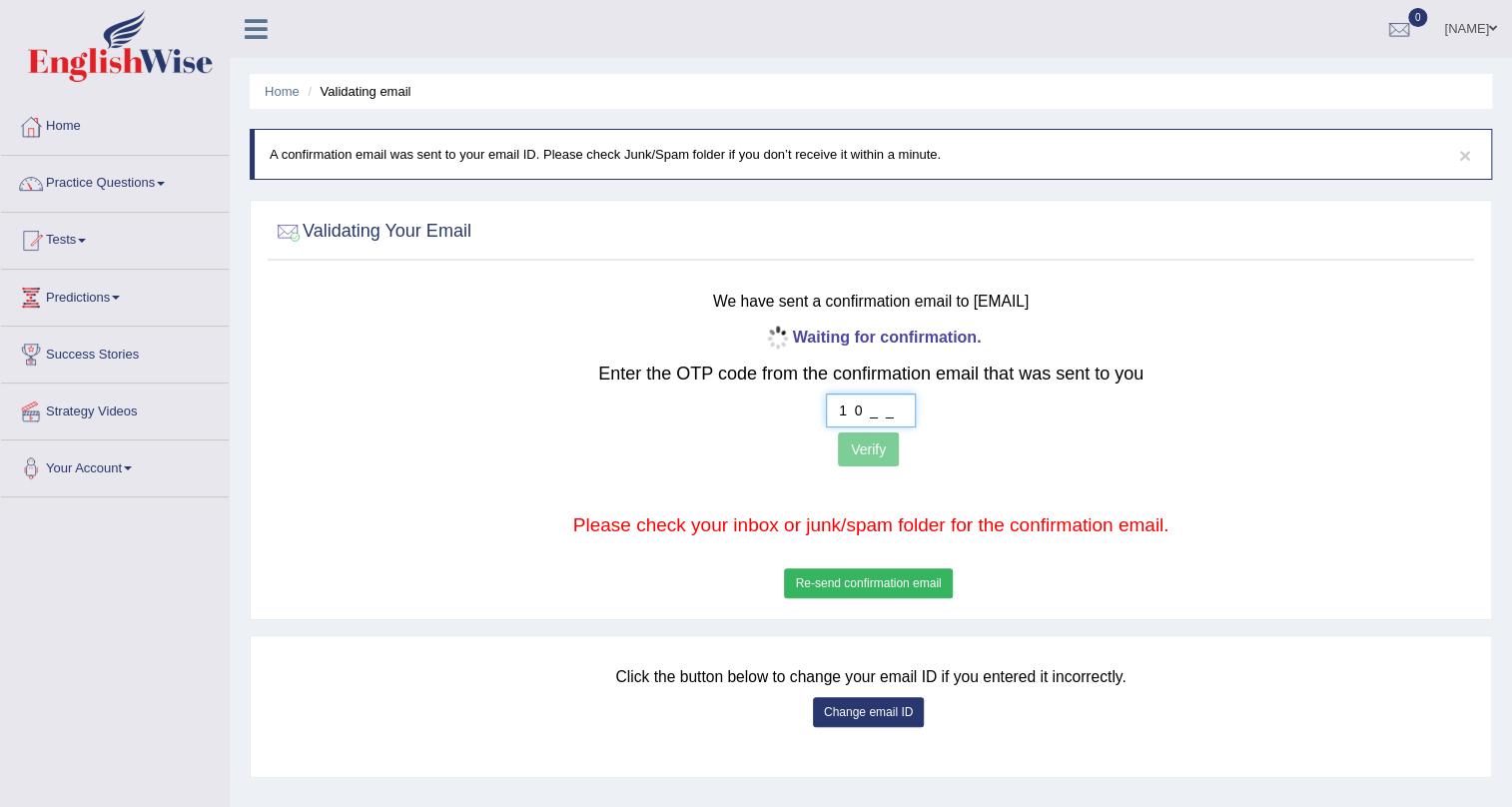 type on "1  _  _  _" 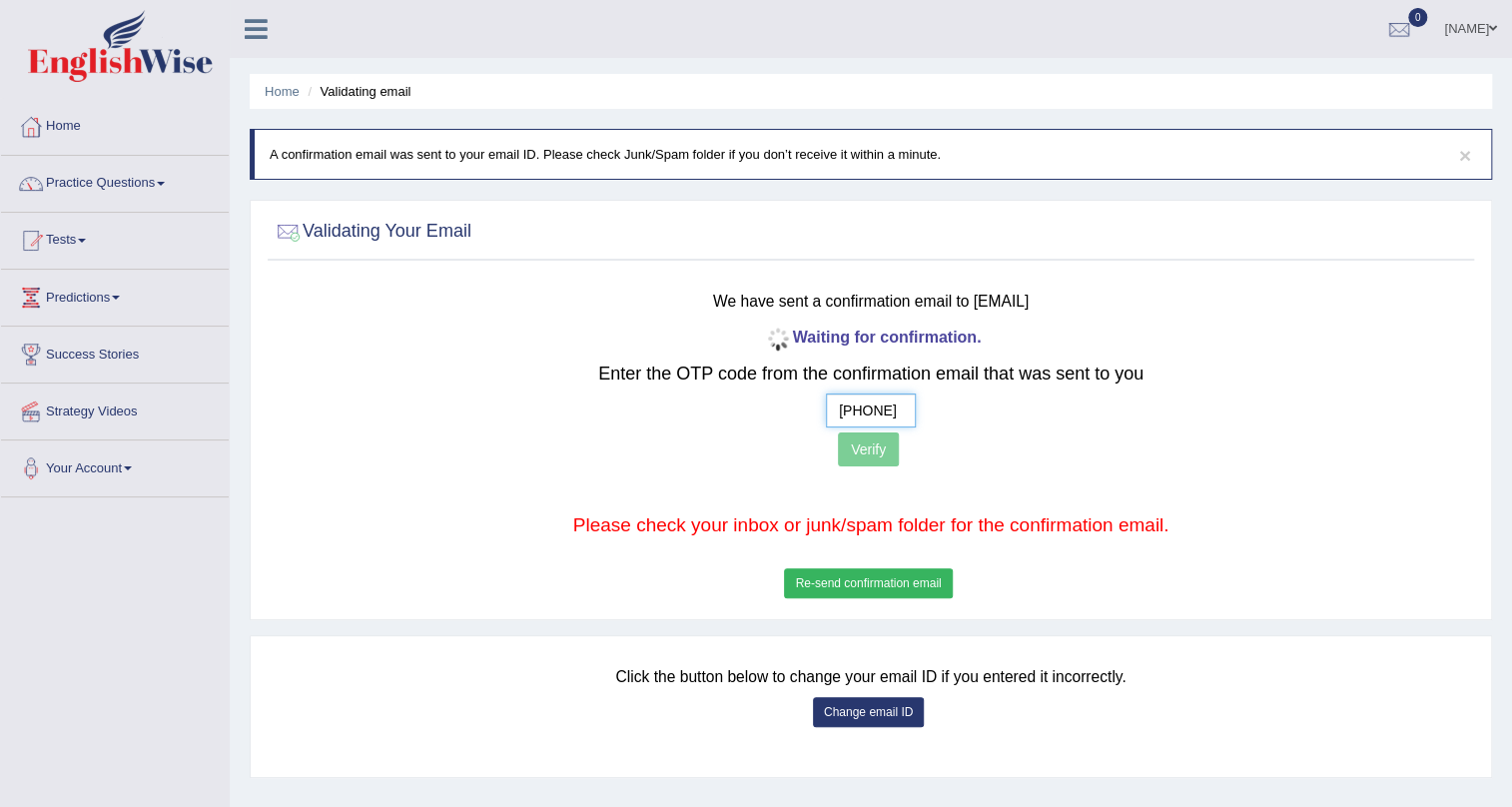 type on "[PHONE]" 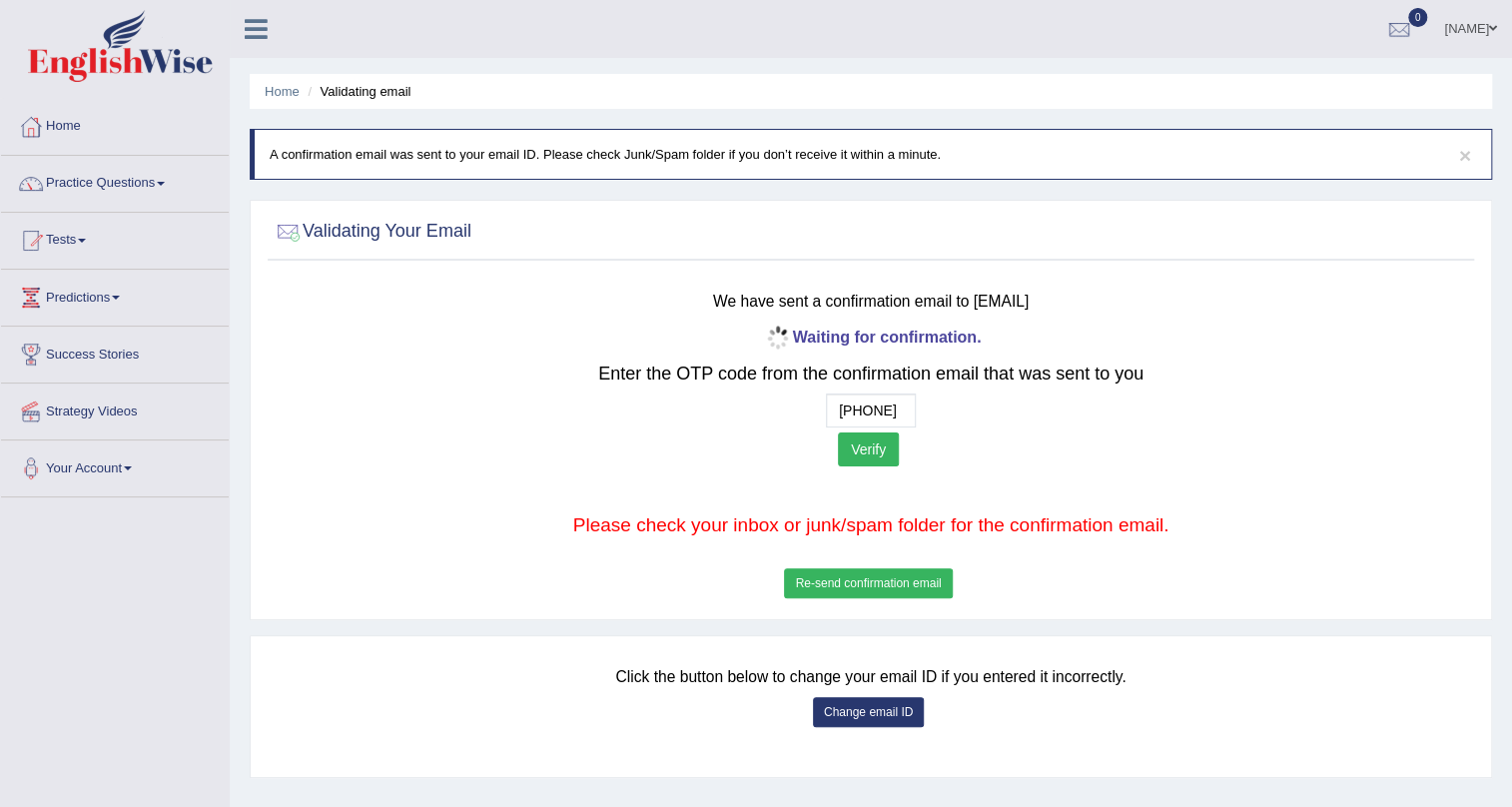 click on "Verify" at bounding box center [868, 449] 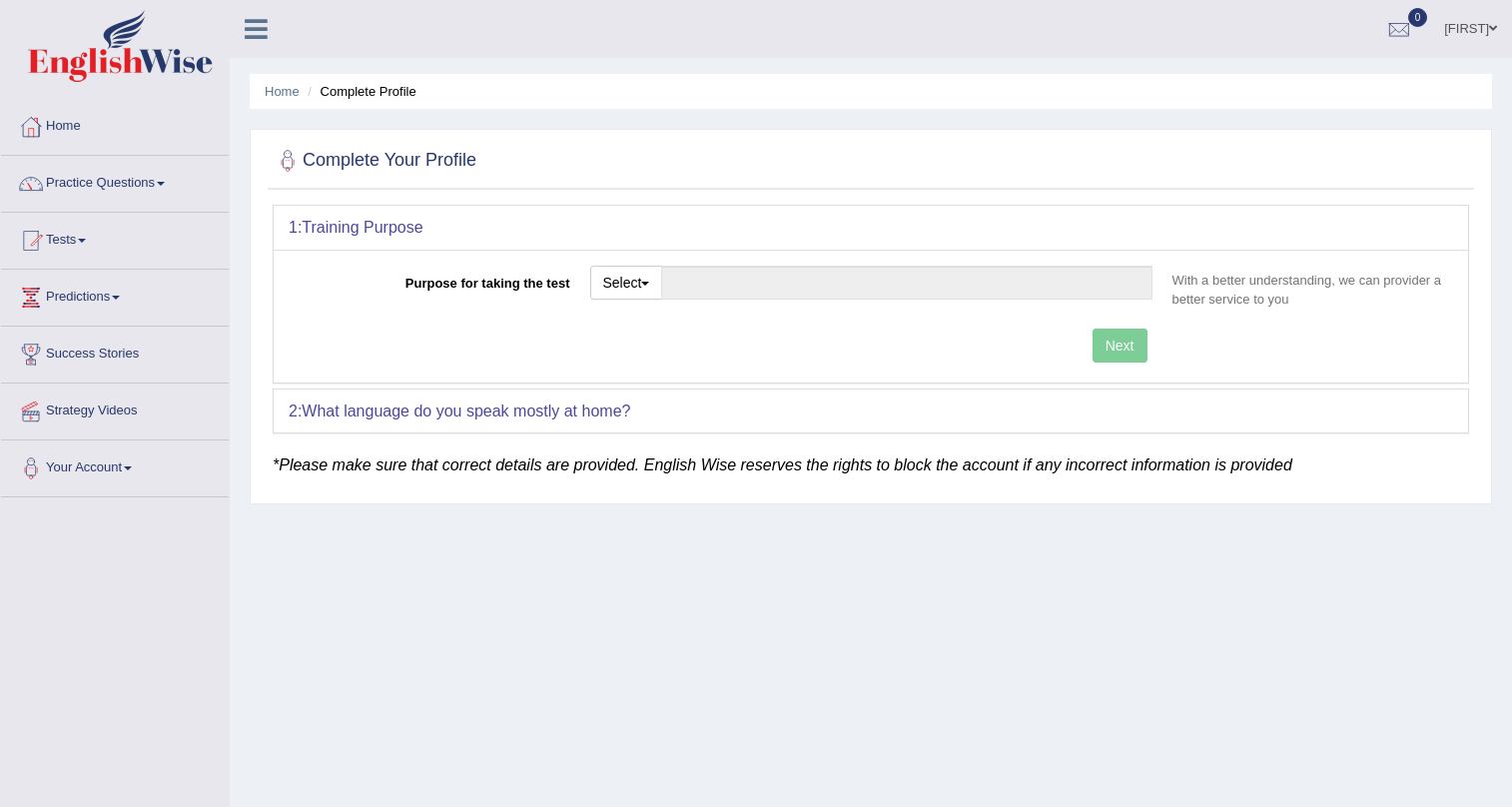 scroll, scrollTop: 0, scrollLeft: 0, axis: both 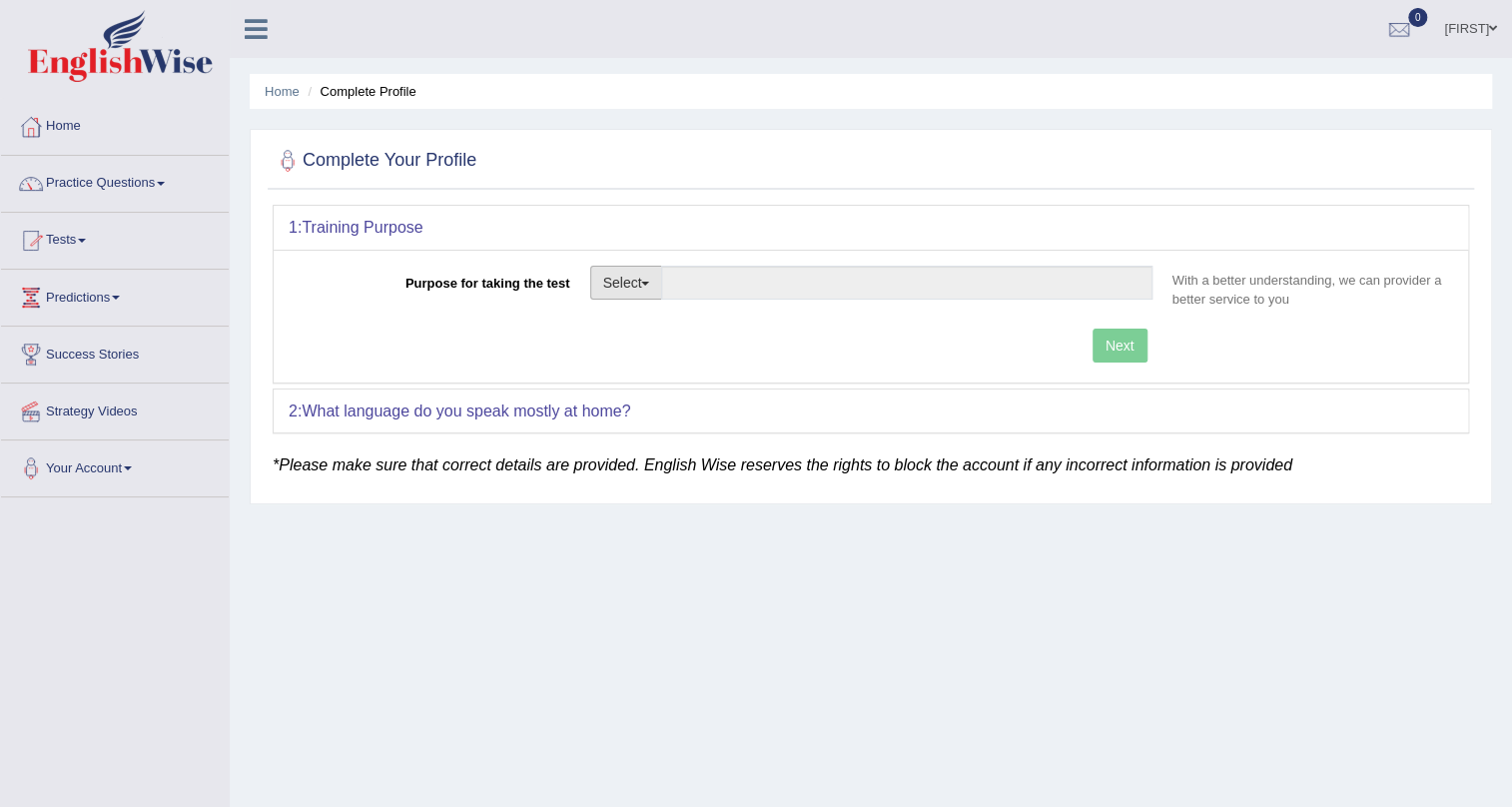 click on "Select" at bounding box center [626, 283] 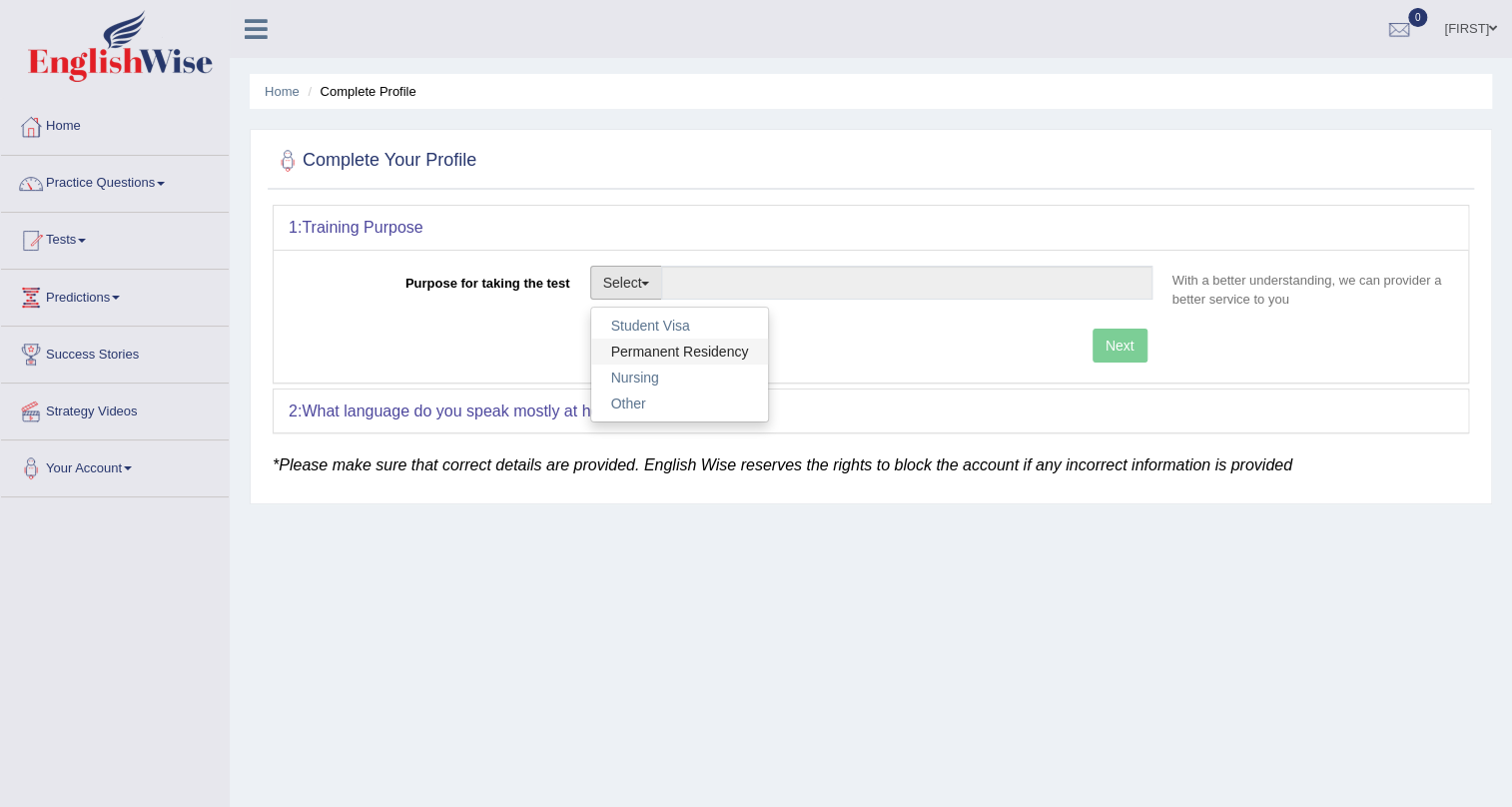 click on "Permanent Residency" at bounding box center (680, 352) 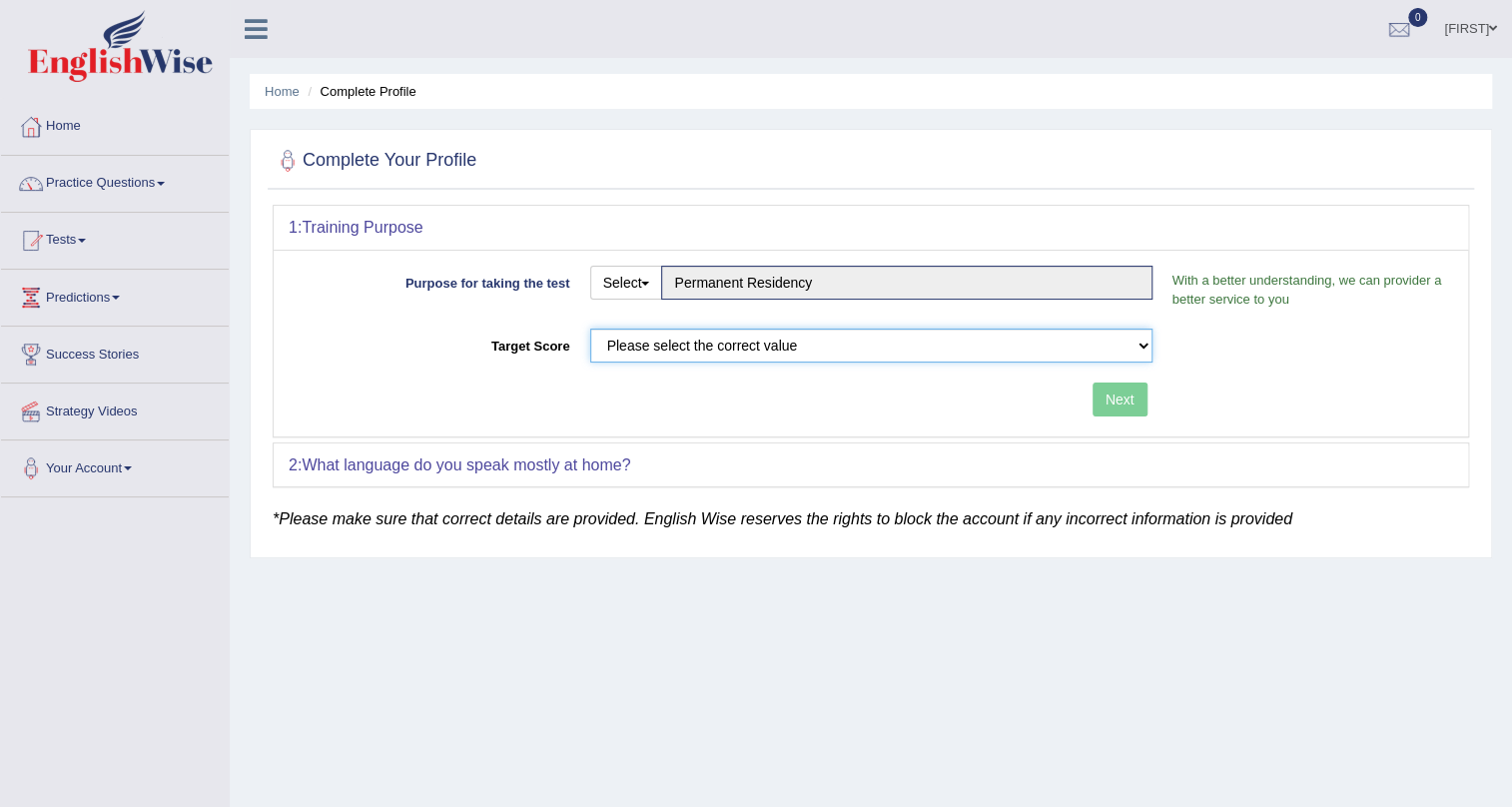 click on "Please select the correct value
50 (6 bands)
58 (6.5 bands)
65 (7 bands)
79 (8 bands)" at bounding box center (871, 346) 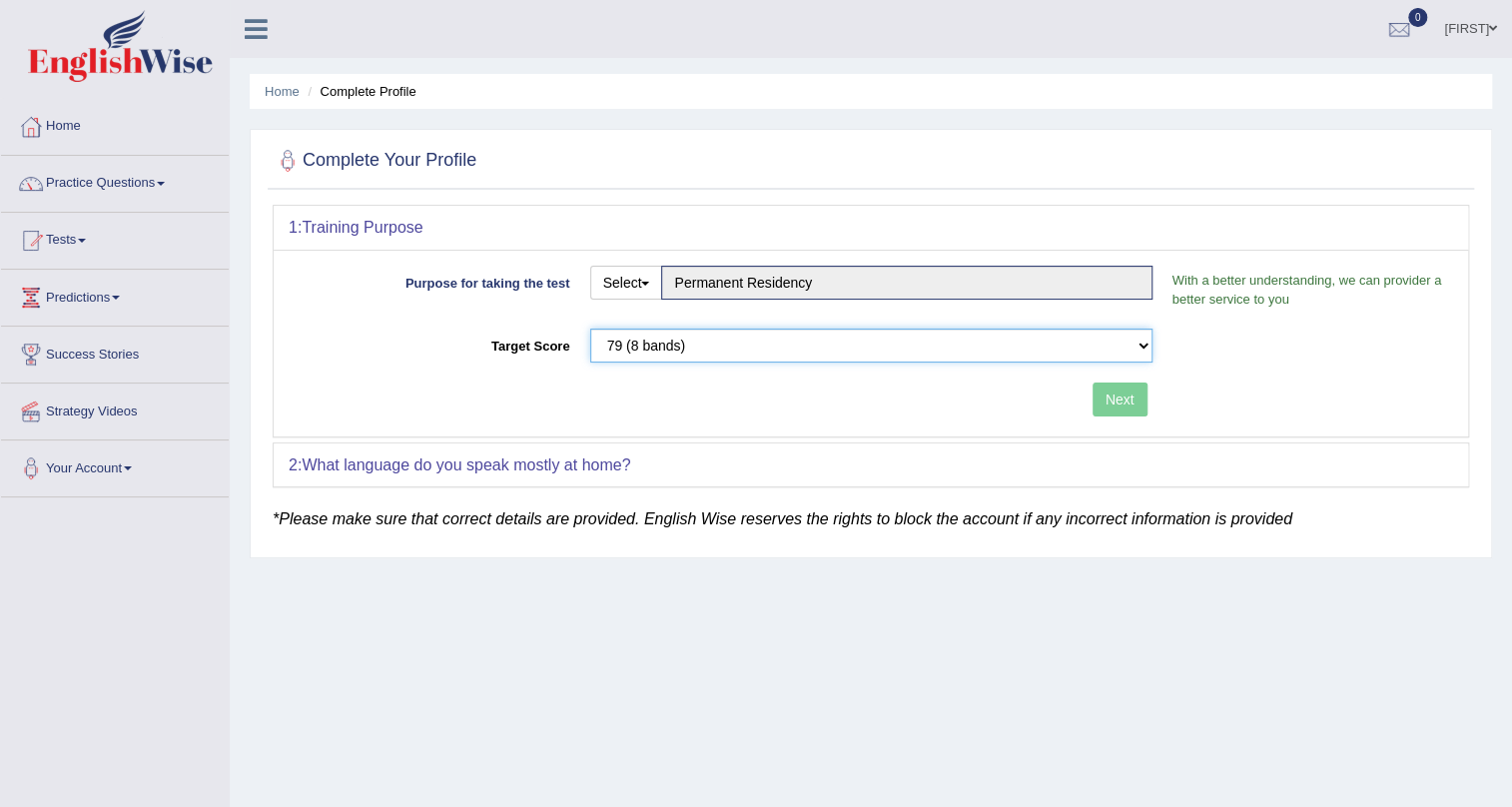 click on "Please select the correct value
50 (6 bands)
58 (6.5 bands)
65 (7 bands)
79 (8 bands)" at bounding box center [871, 346] 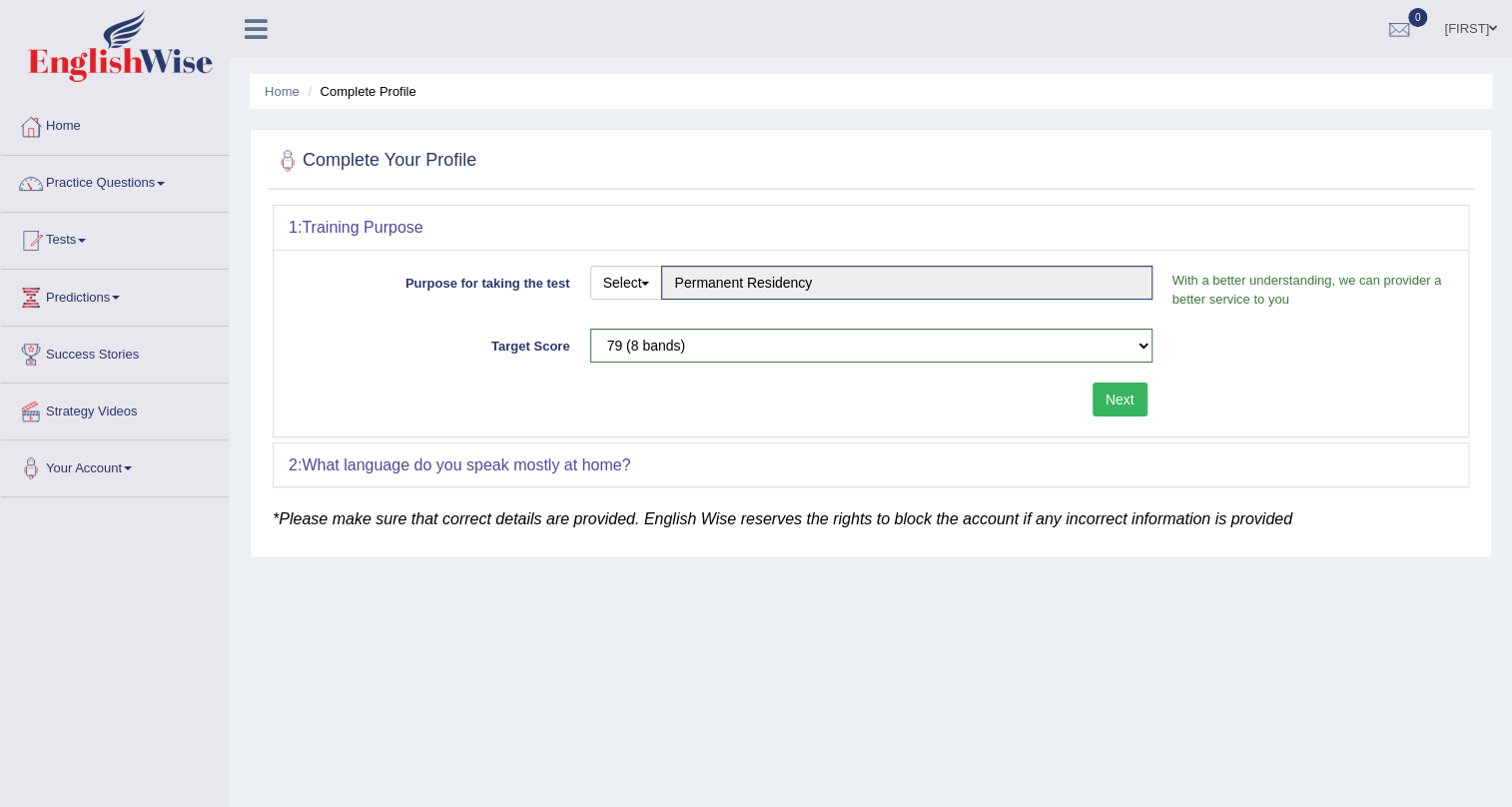 click on "Next" at bounding box center (1120, 400) 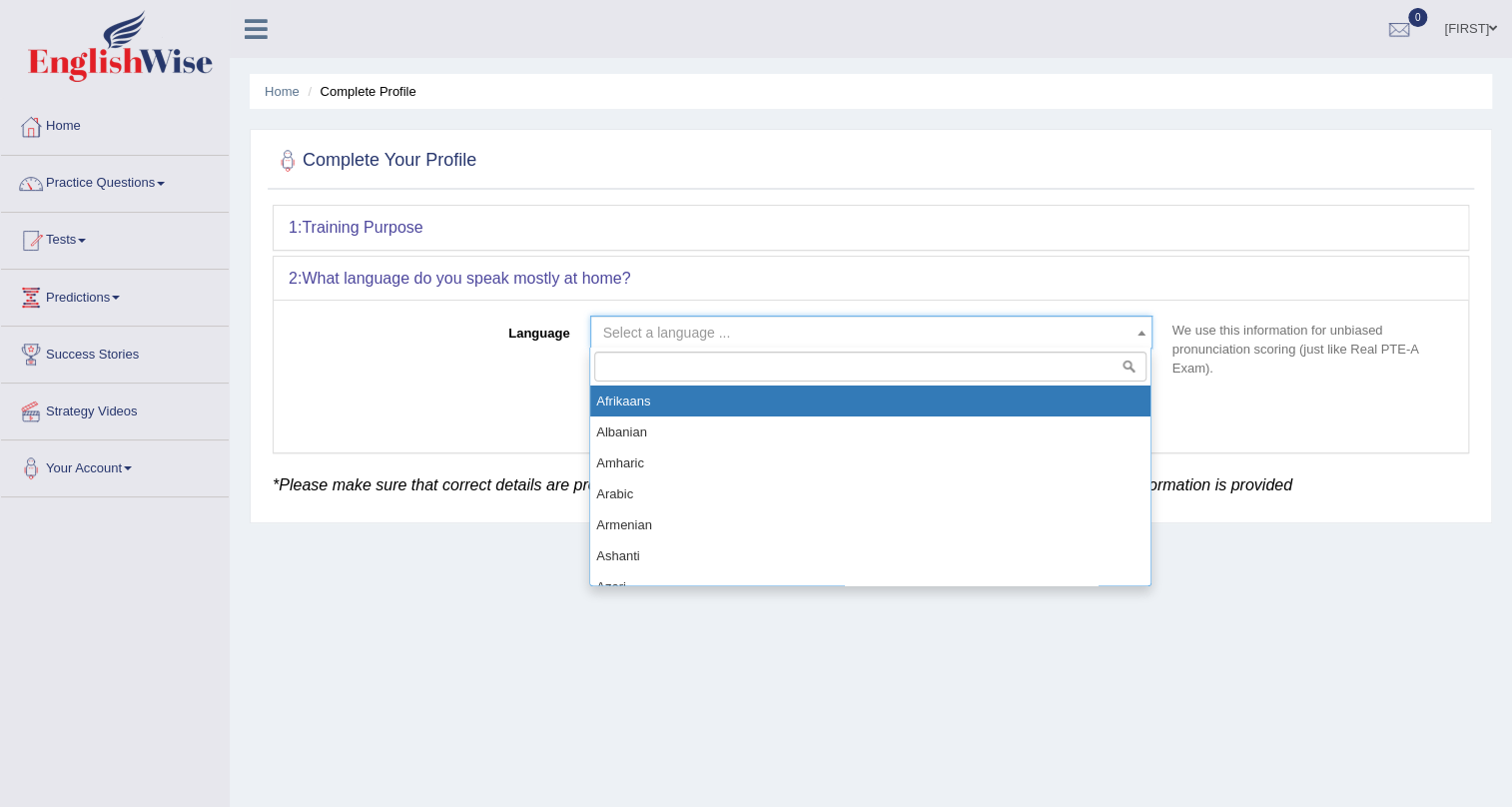 click on "Select a language ..." at bounding box center [667, 333] 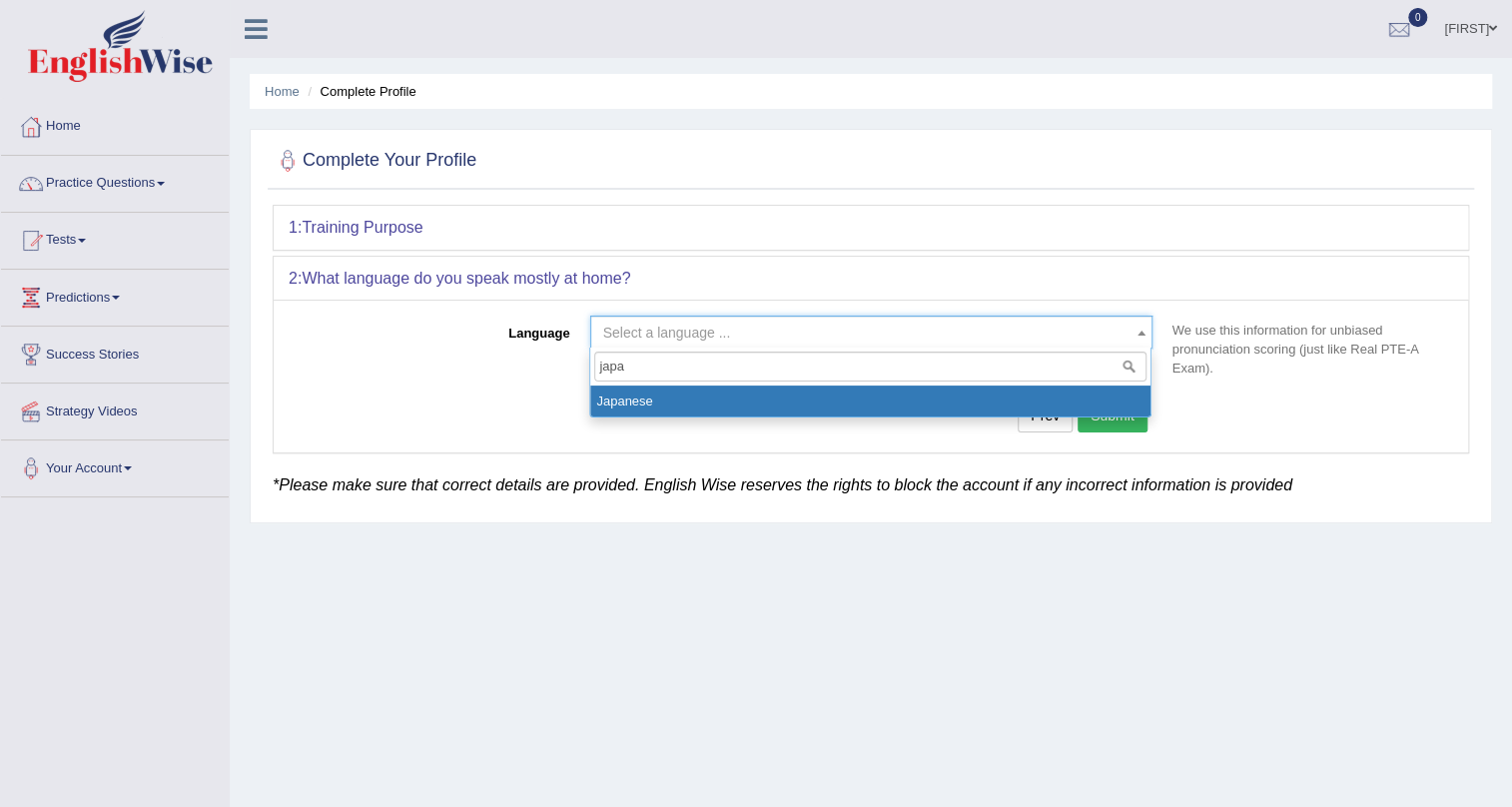 type on "japa" 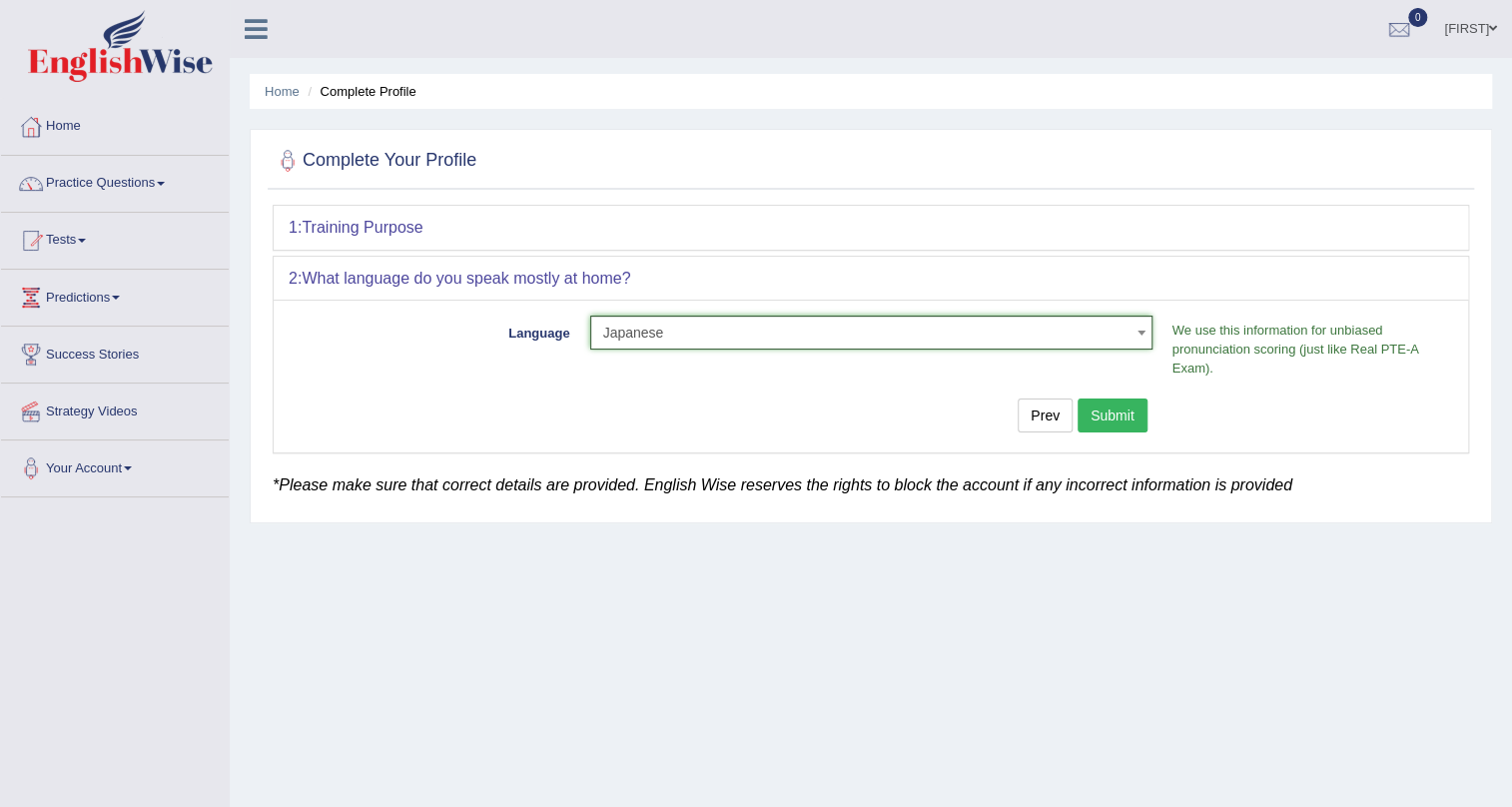 click on "Submit" at bounding box center [1113, 415] 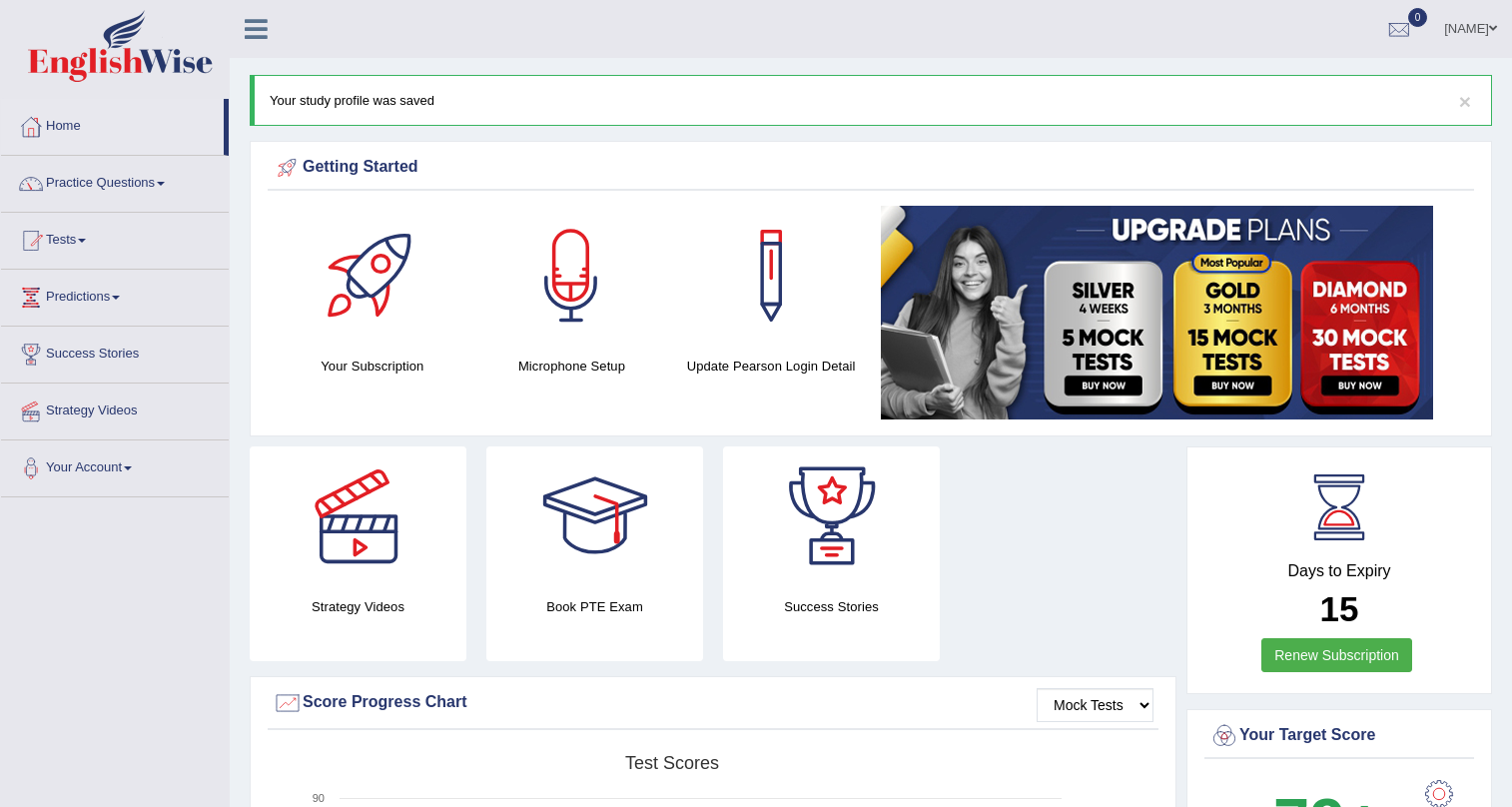 scroll, scrollTop: 0, scrollLeft: 0, axis: both 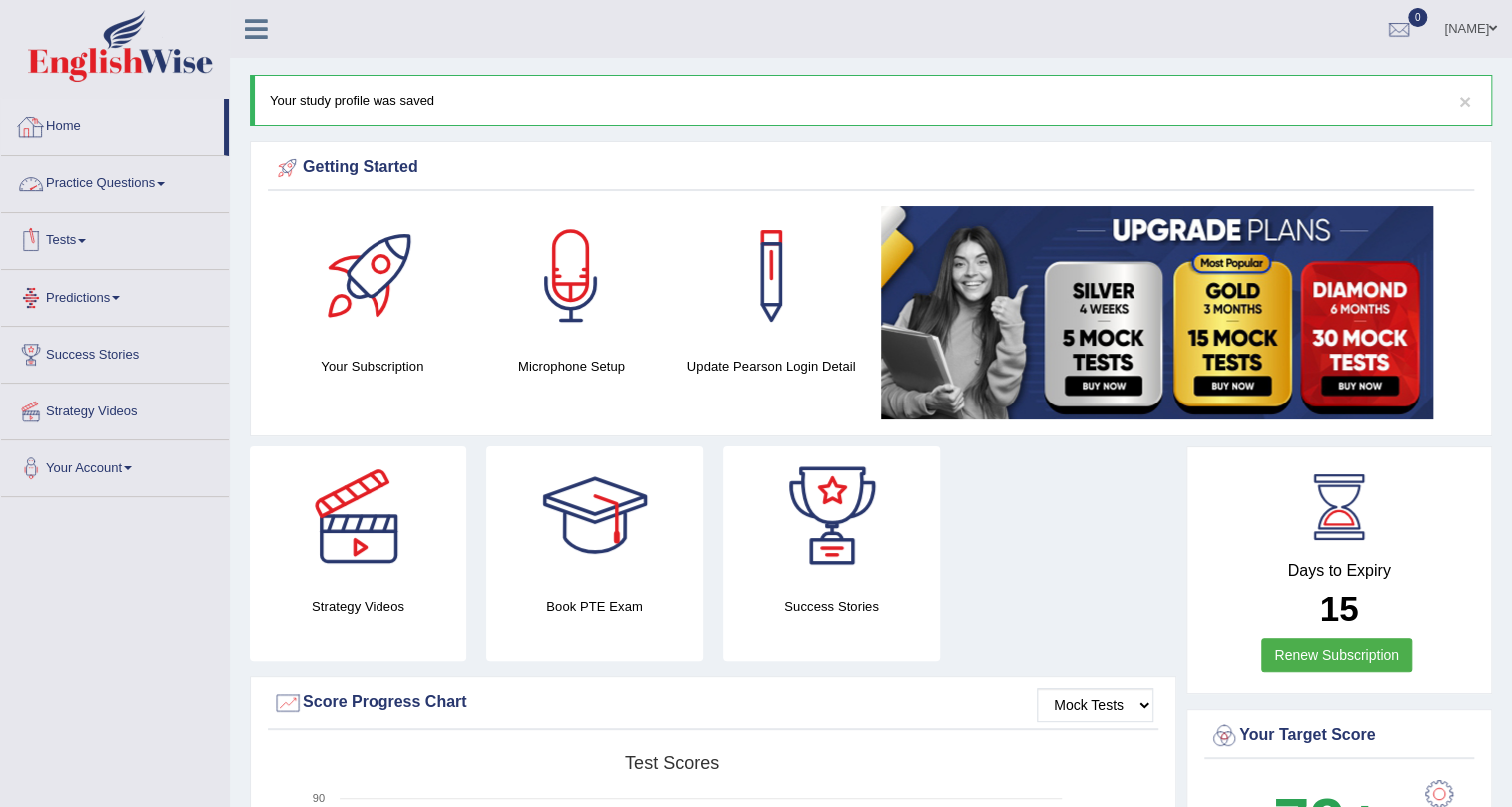 click on "Practice Questions" at bounding box center [115, 181] 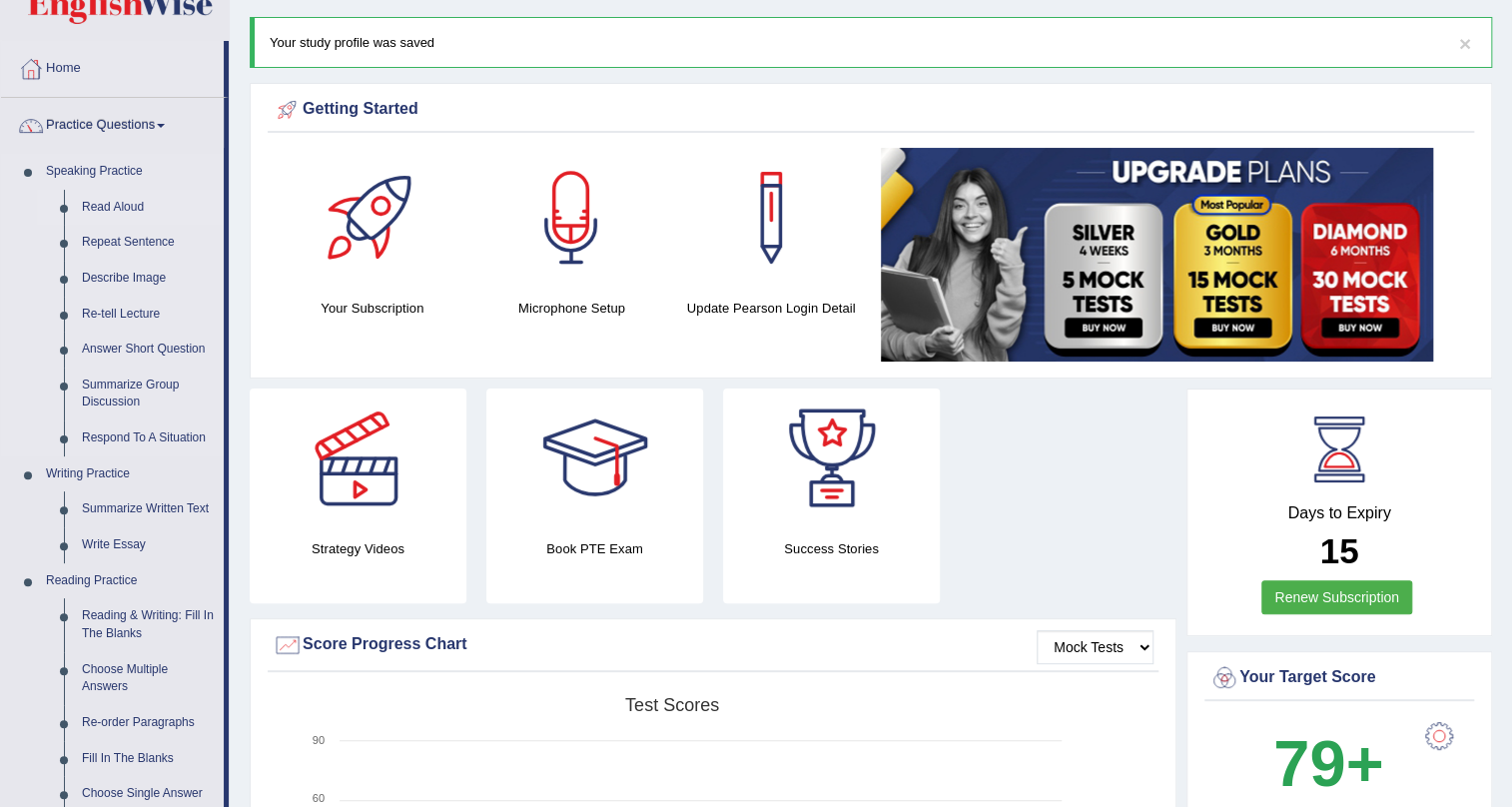 scroll, scrollTop: 90, scrollLeft: 0, axis: vertical 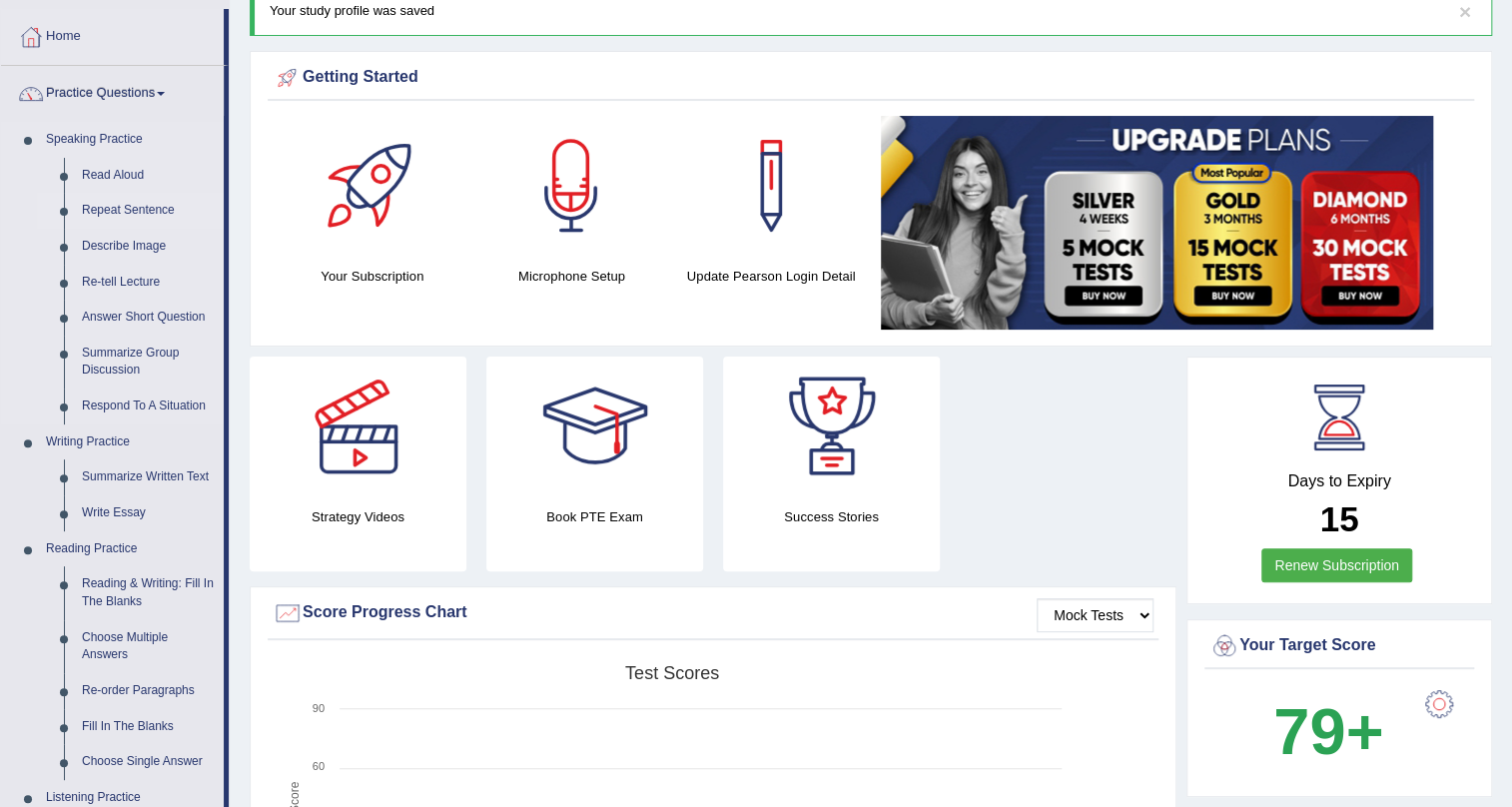 click on "Repeat Sentence" at bounding box center (148, 211) 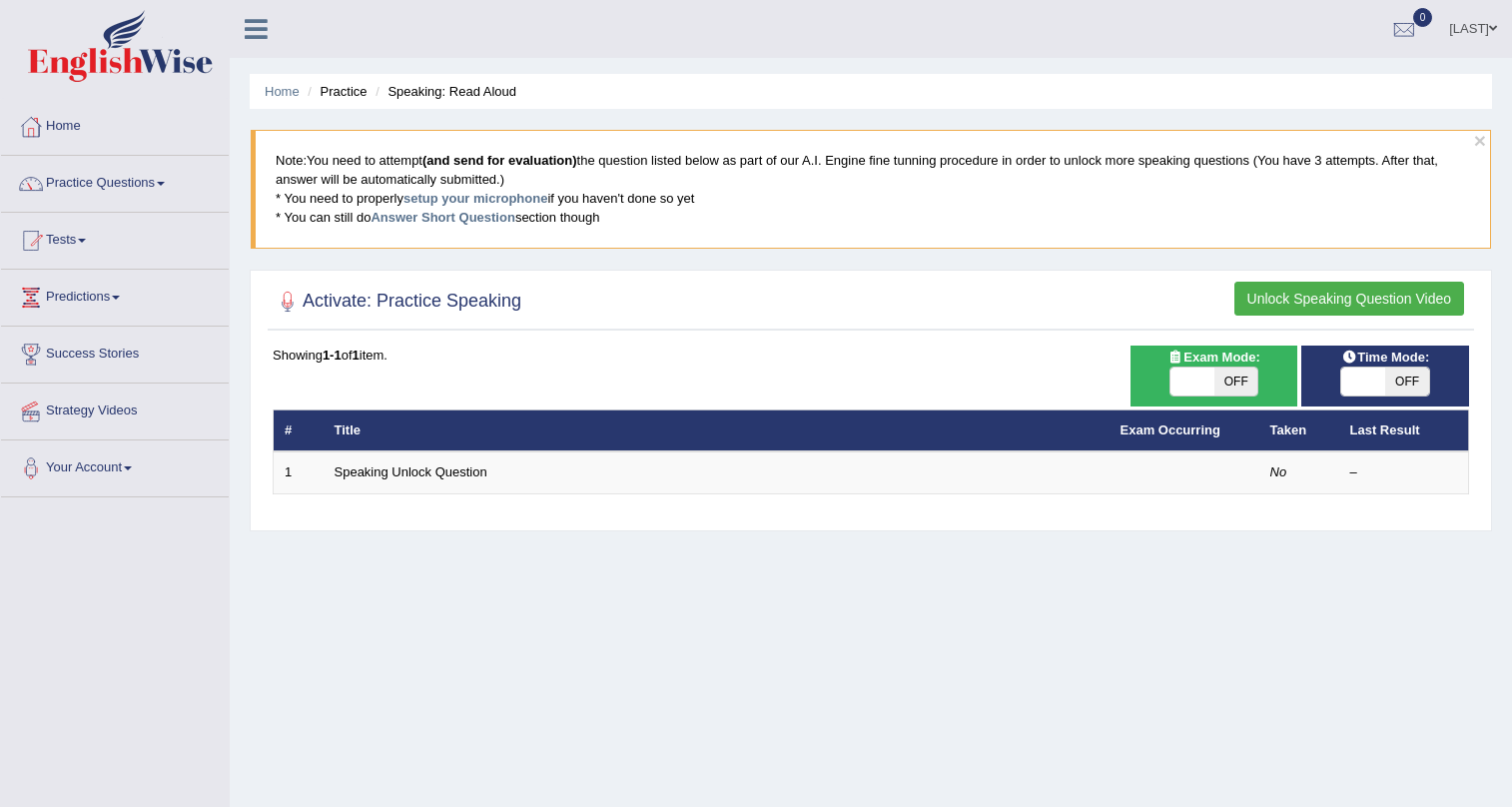 scroll, scrollTop: 0, scrollLeft: 0, axis: both 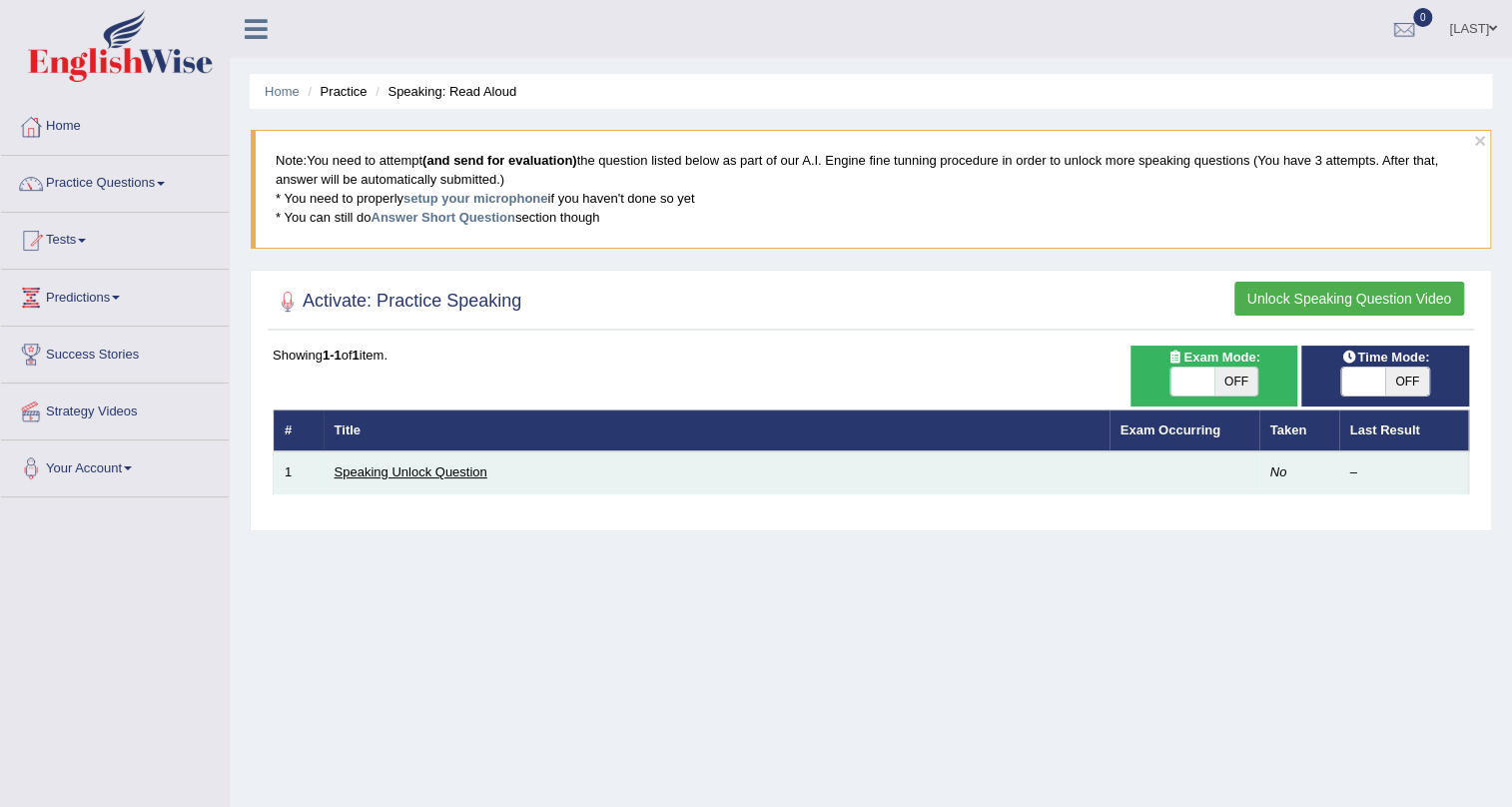 click on "Speaking Unlock Question" at bounding box center [410, 471] 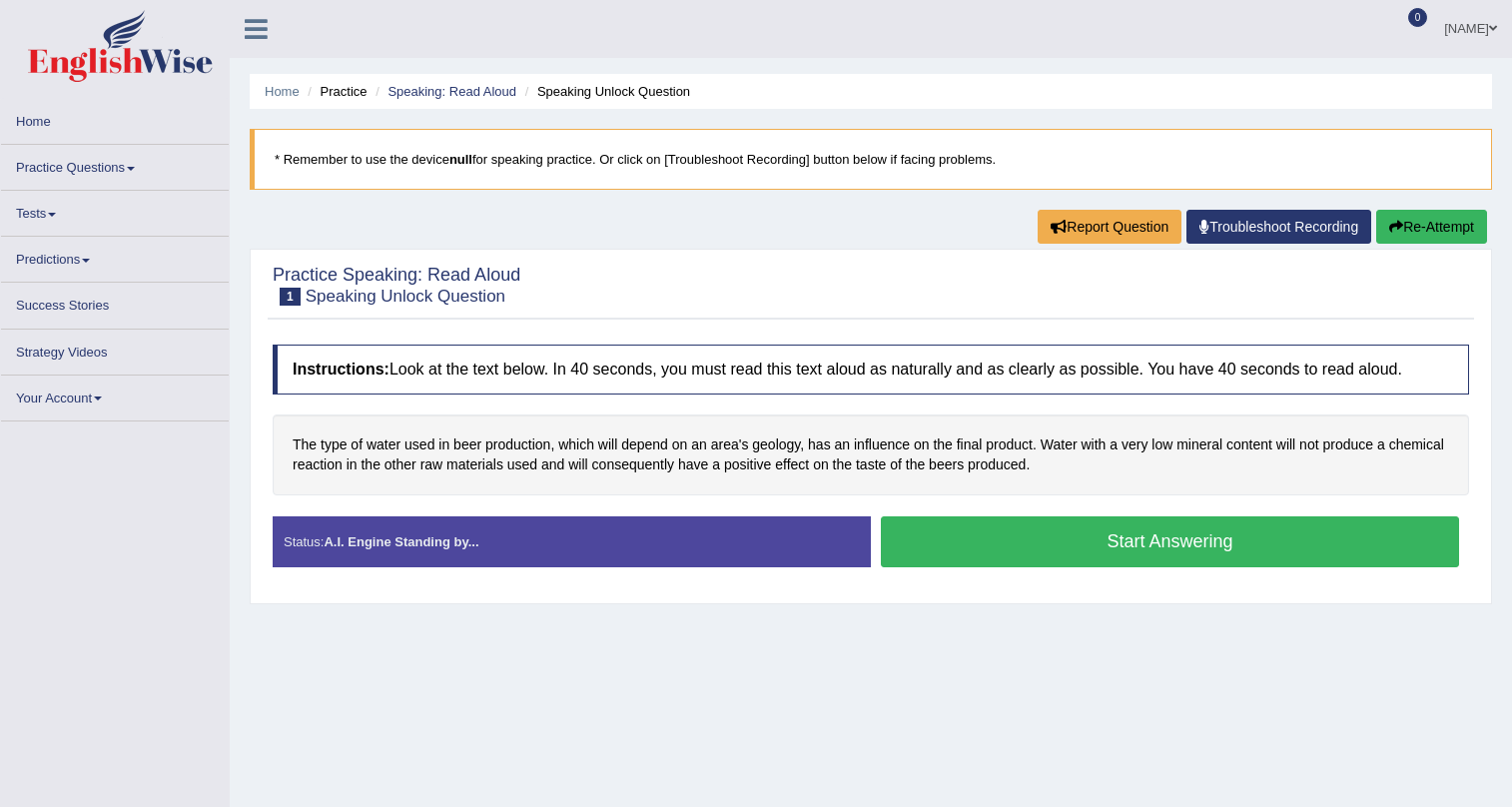 scroll, scrollTop: 0, scrollLeft: 0, axis: both 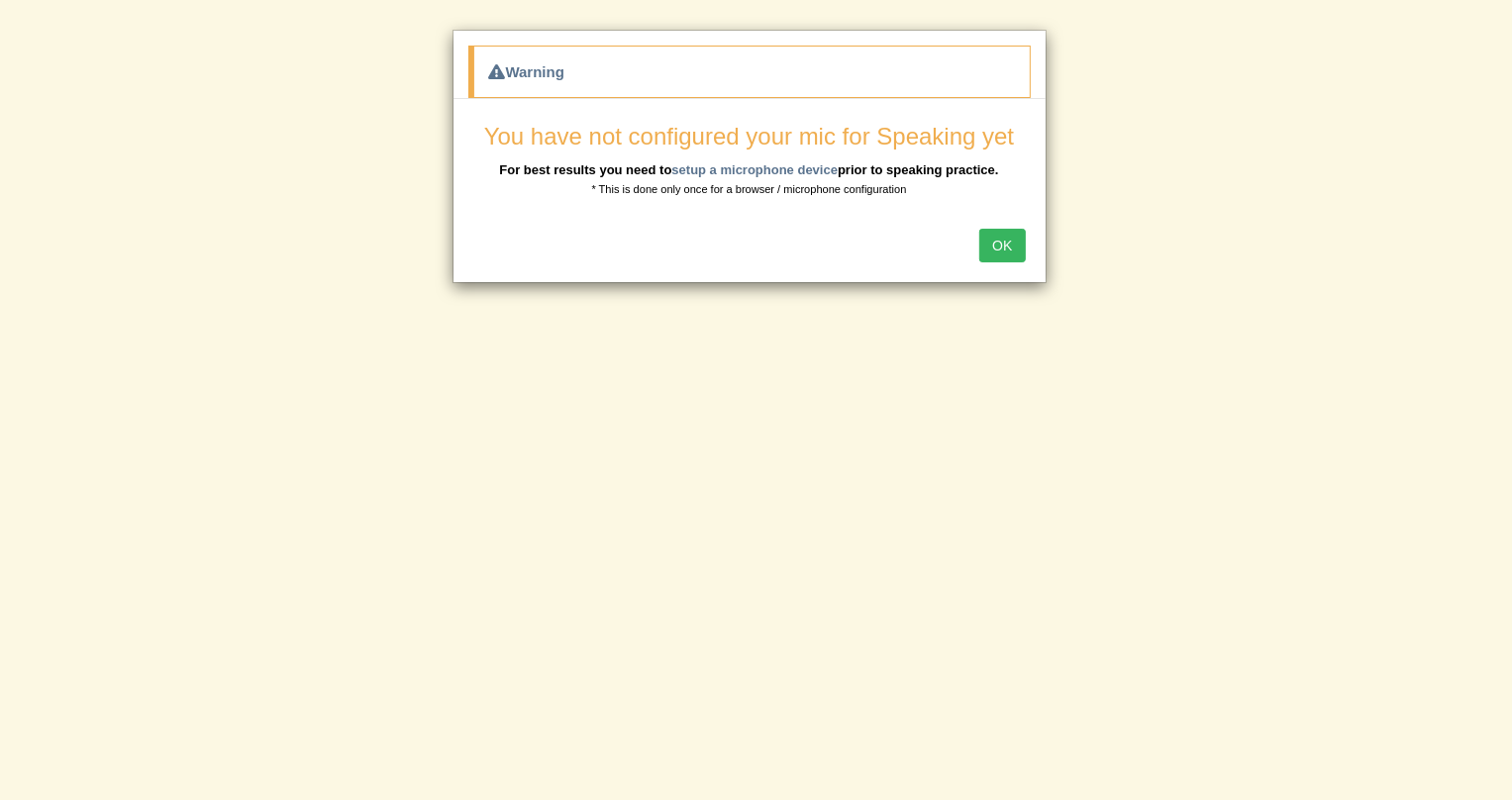click on "Warning You have not configured your mic for Speaking yet For best results you need to  setup a microphone device  prior to speaking practice. * This is done only once for a browser / microphone configuration OK" at bounding box center [756, 400] 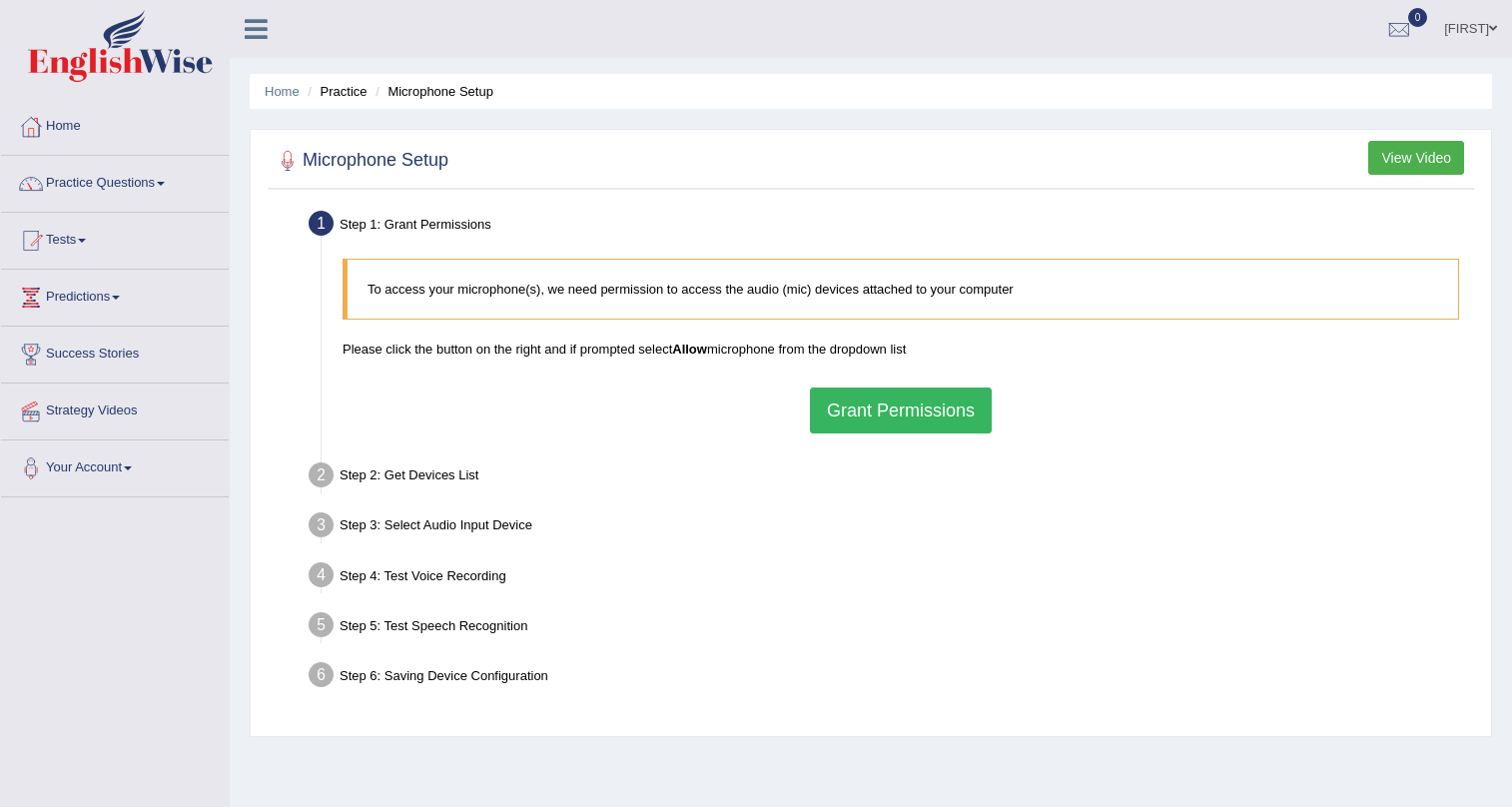 scroll, scrollTop: 0, scrollLeft: 0, axis: both 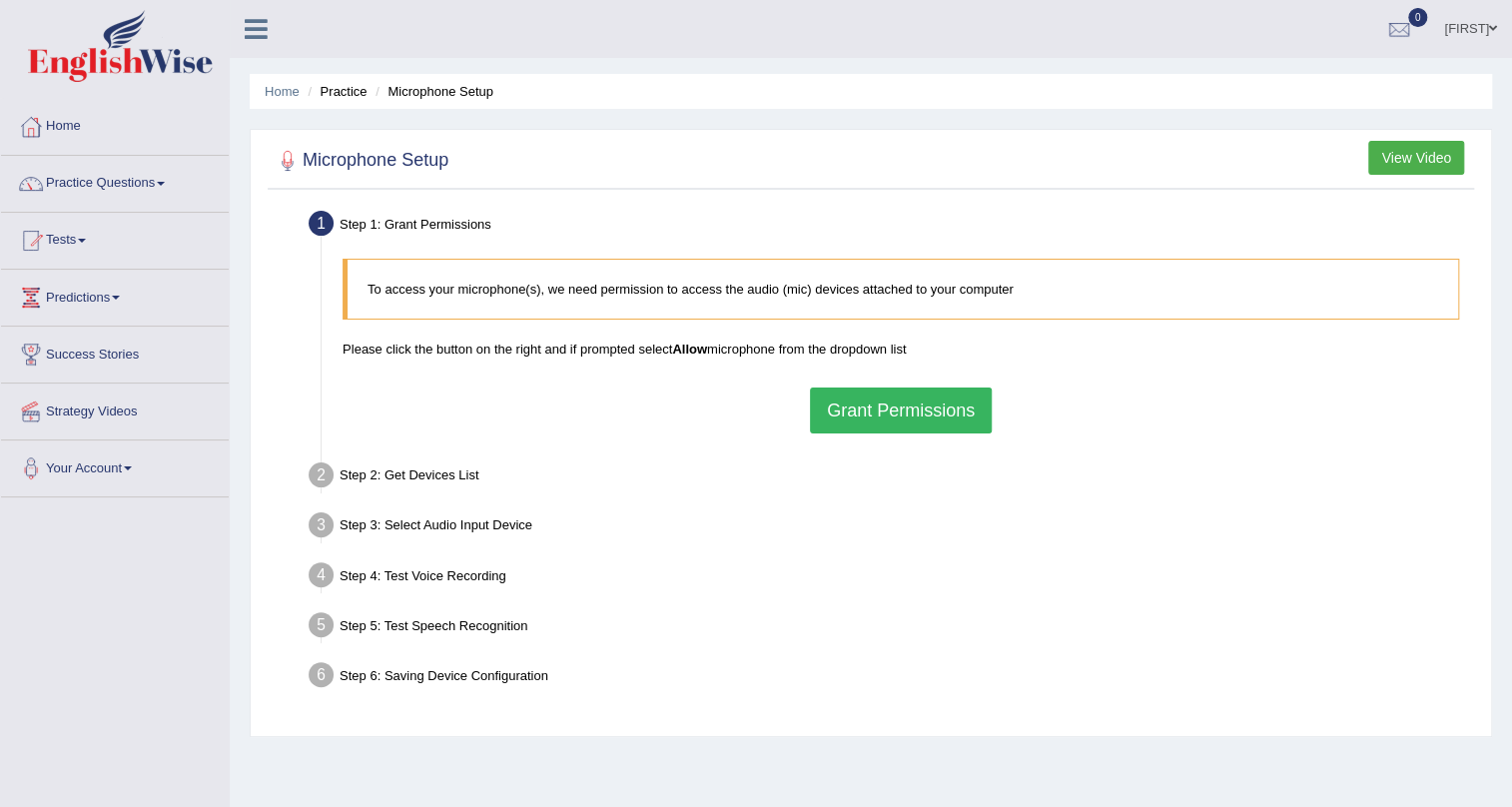 click on "Grant Permissions" at bounding box center (901, 410) 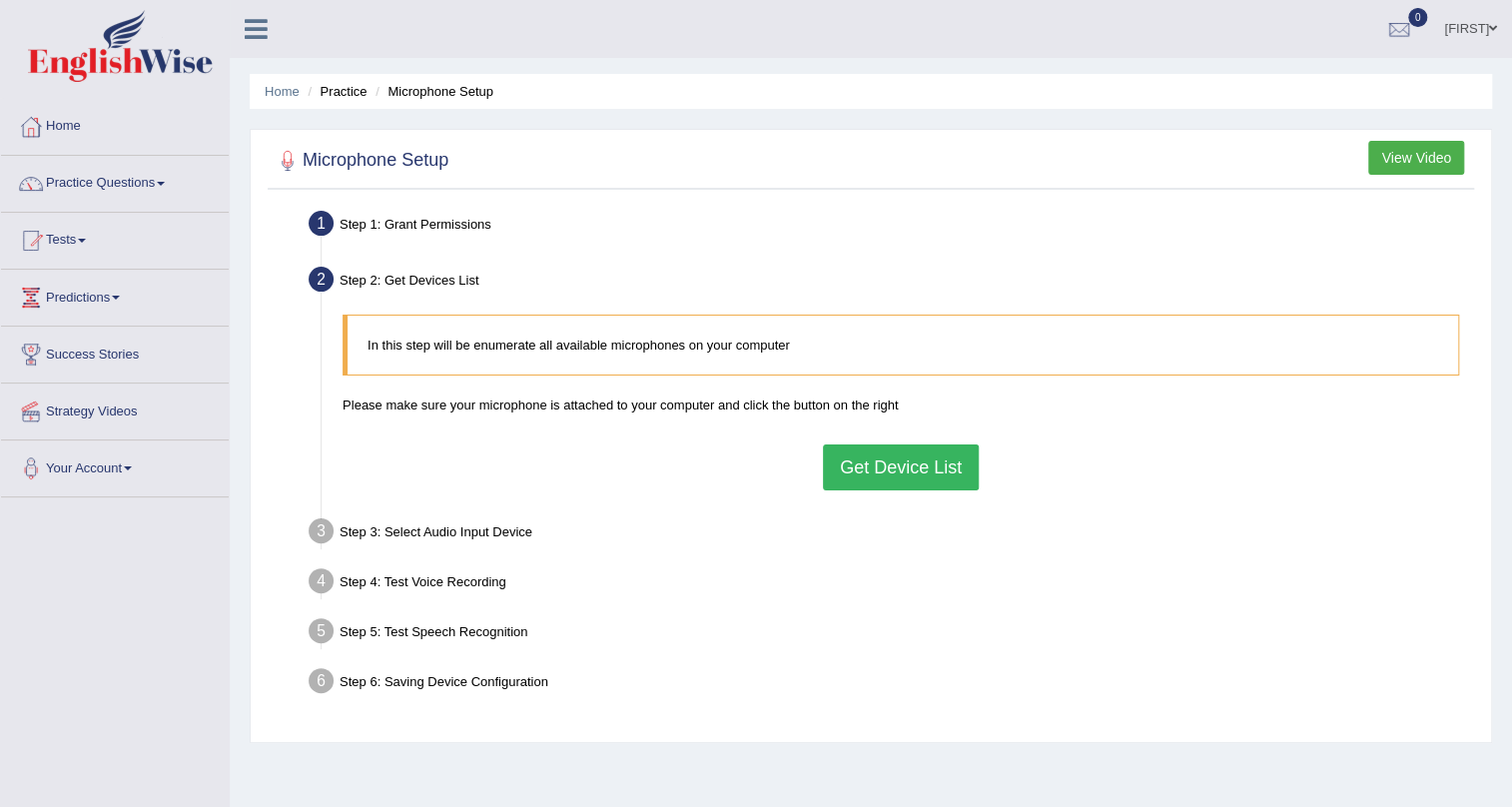 click on "Get Device List" at bounding box center [901, 467] 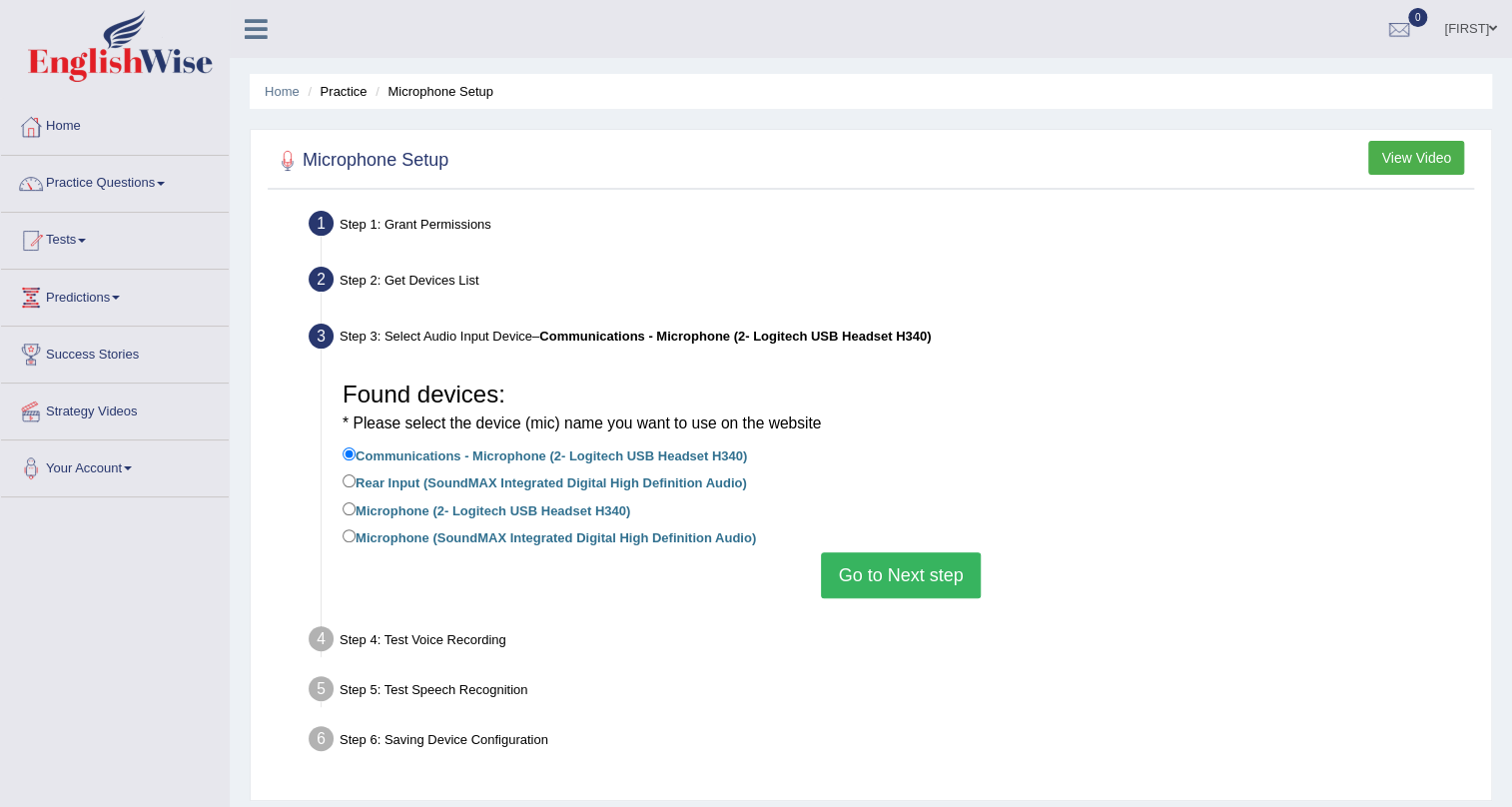 click on "Go to Next step" at bounding box center [900, 575] 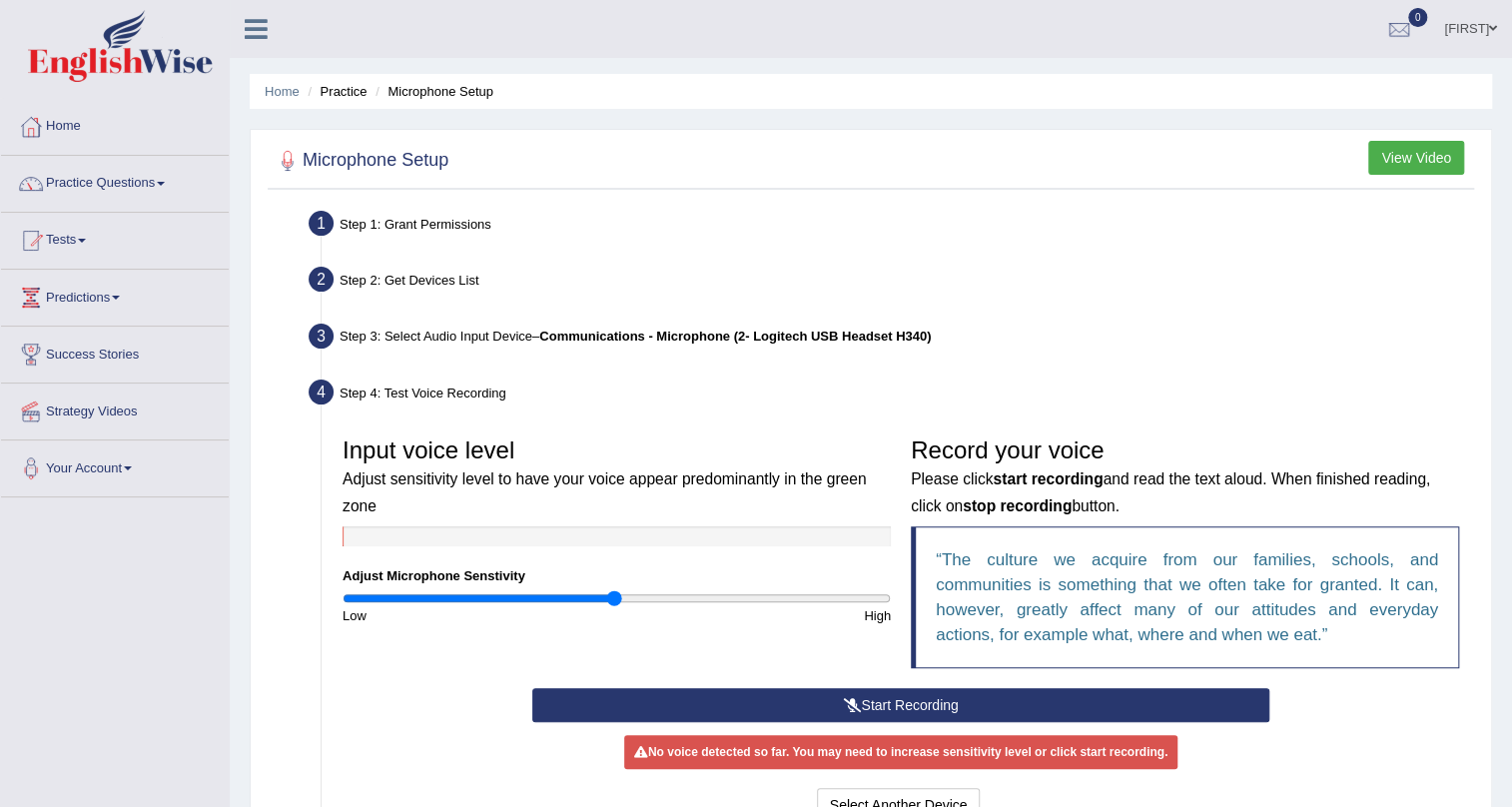 click on "Start Recording" at bounding box center [901, 705] 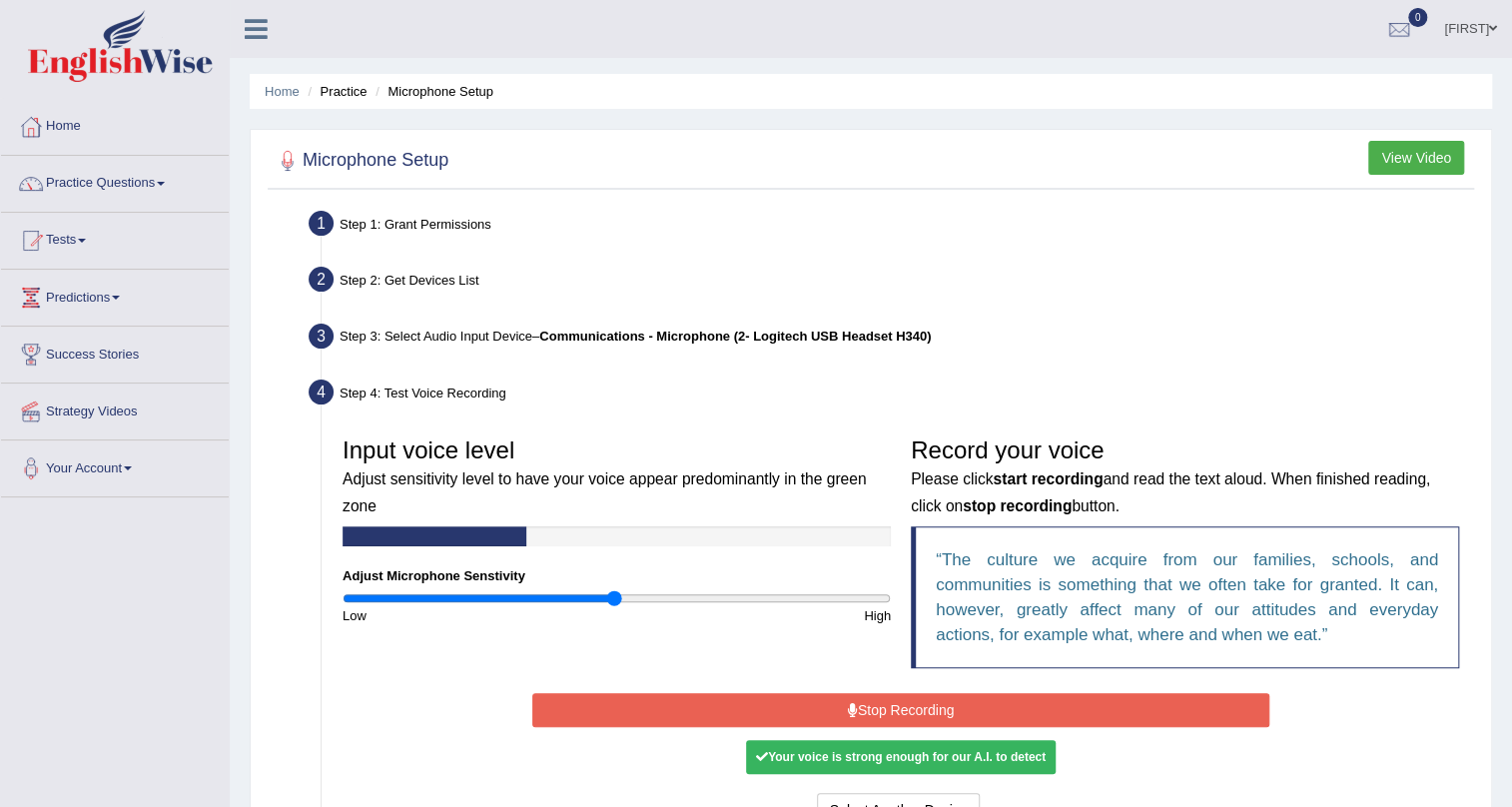click on "Stop Recording" at bounding box center [901, 710] 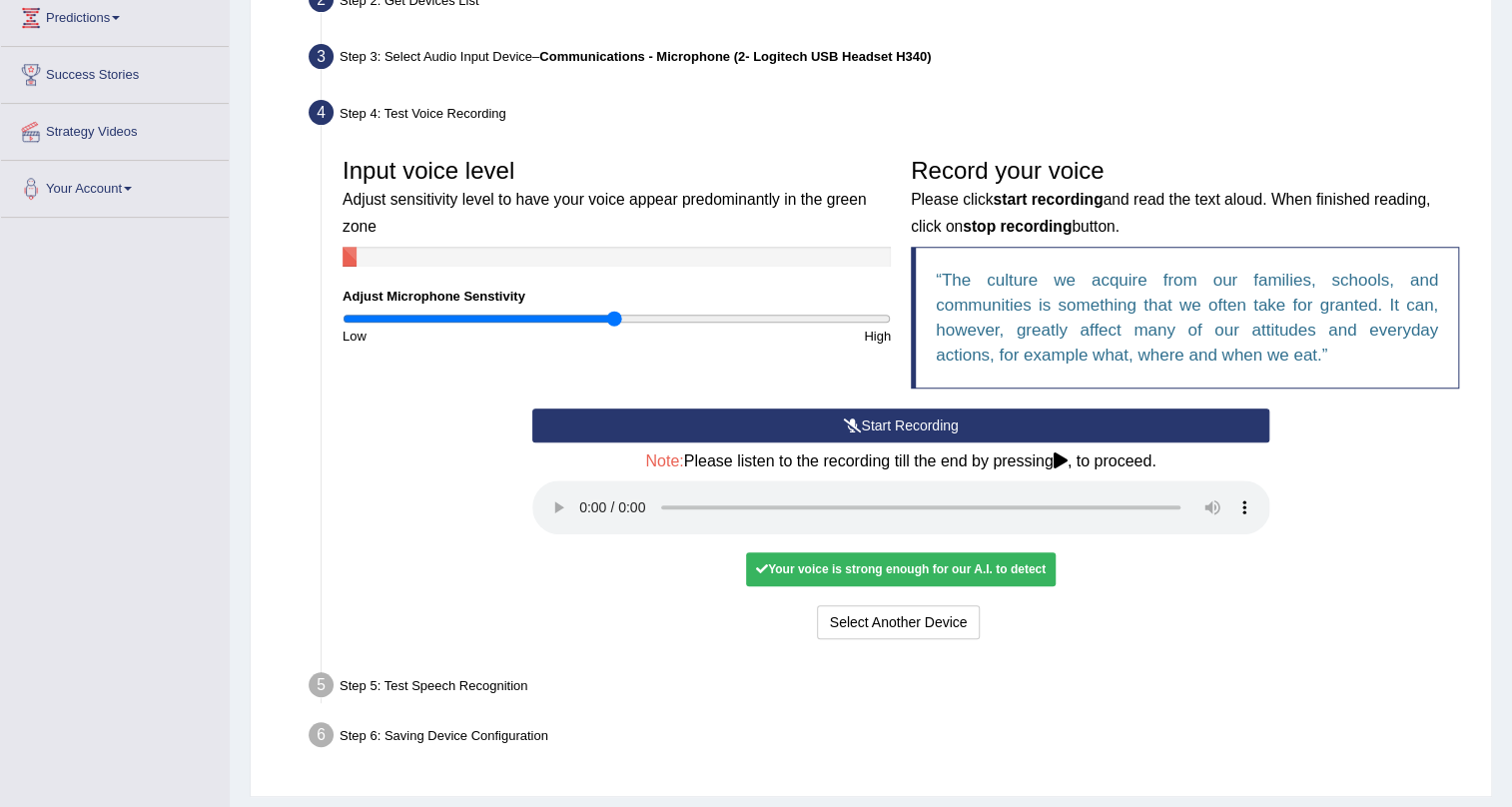 scroll, scrollTop: 334, scrollLeft: 0, axis: vertical 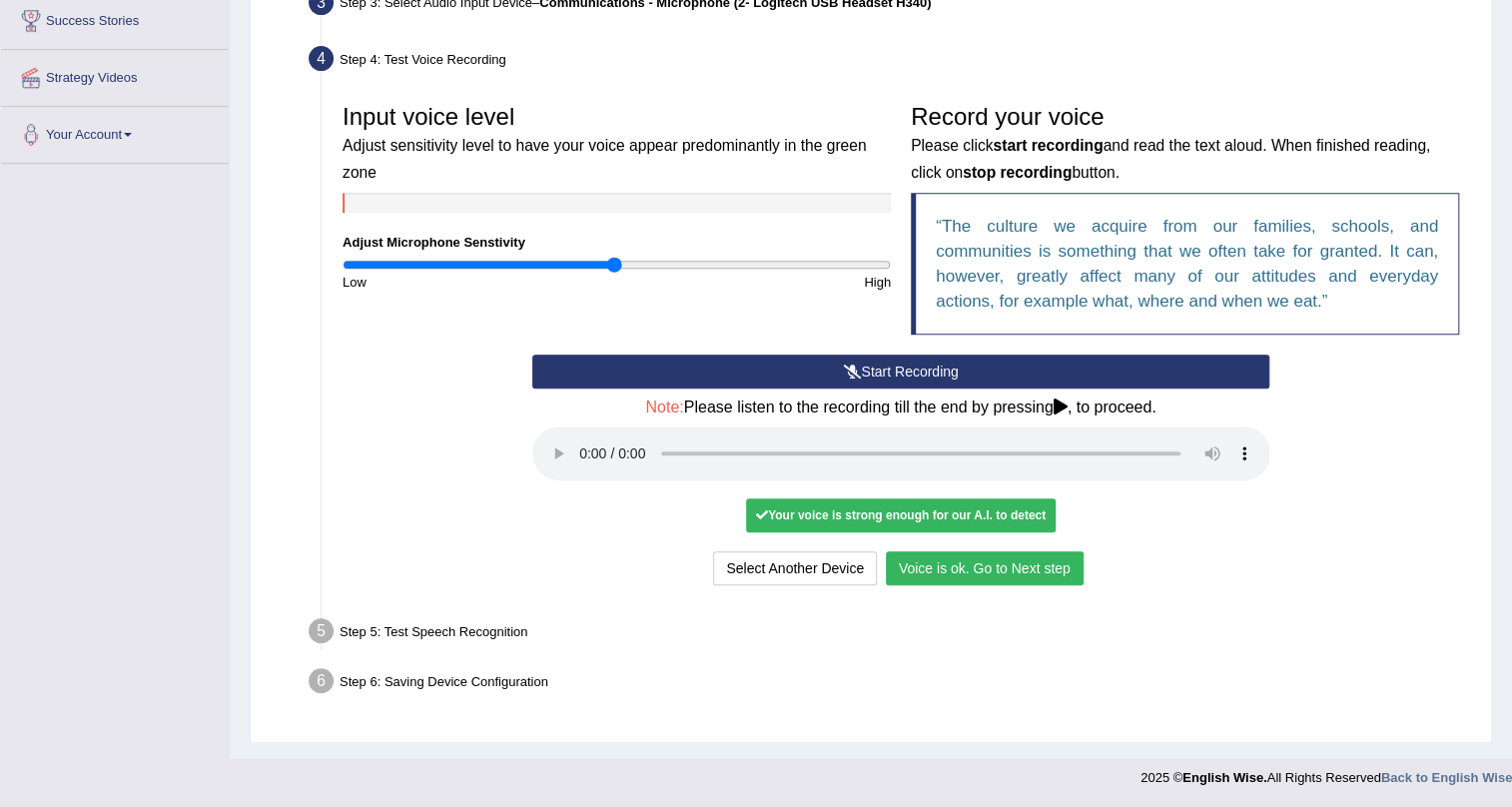 click on "Voice is ok. Go to Next step" at bounding box center [985, 568] 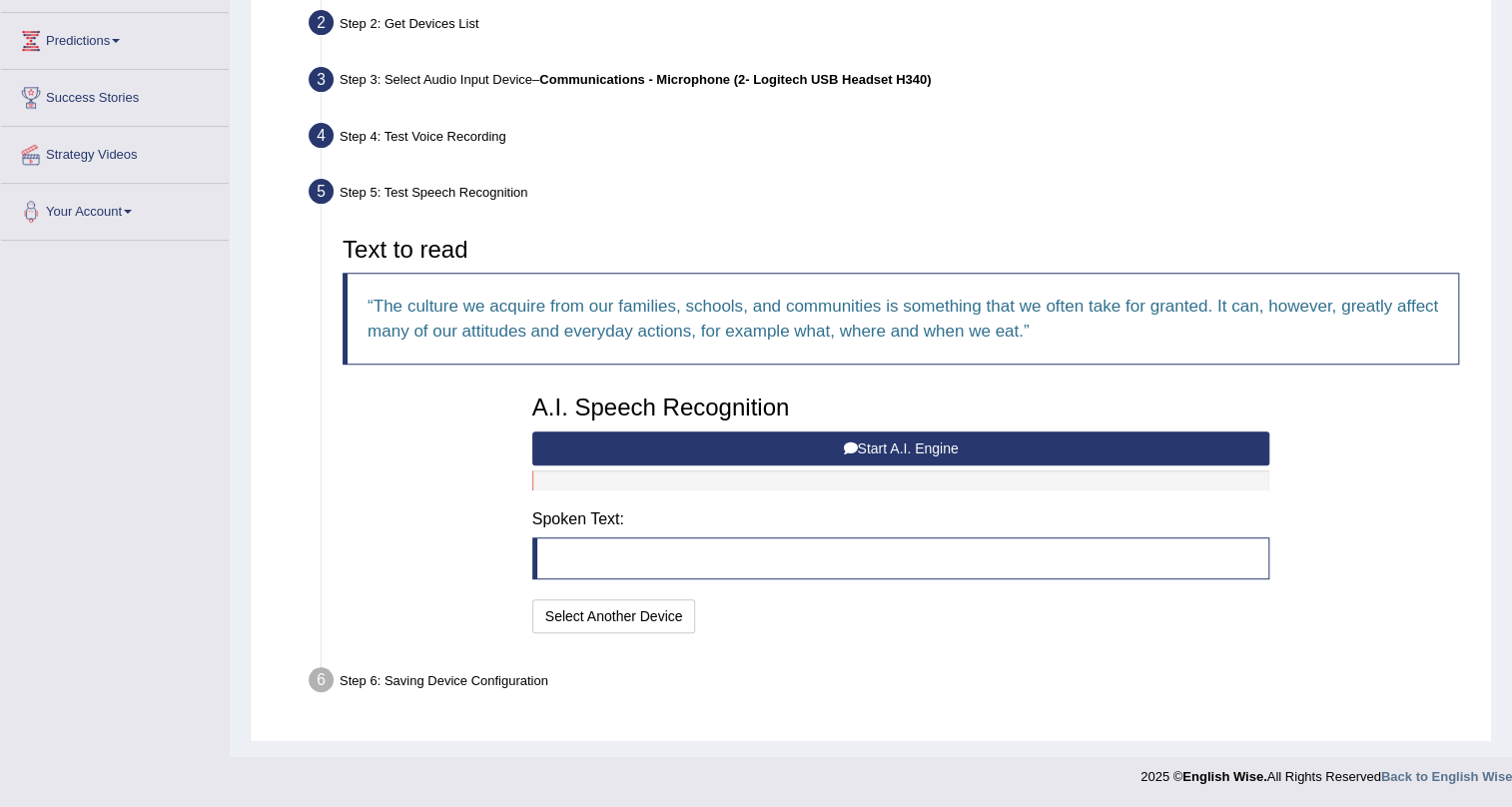 scroll, scrollTop: 255, scrollLeft: 0, axis: vertical 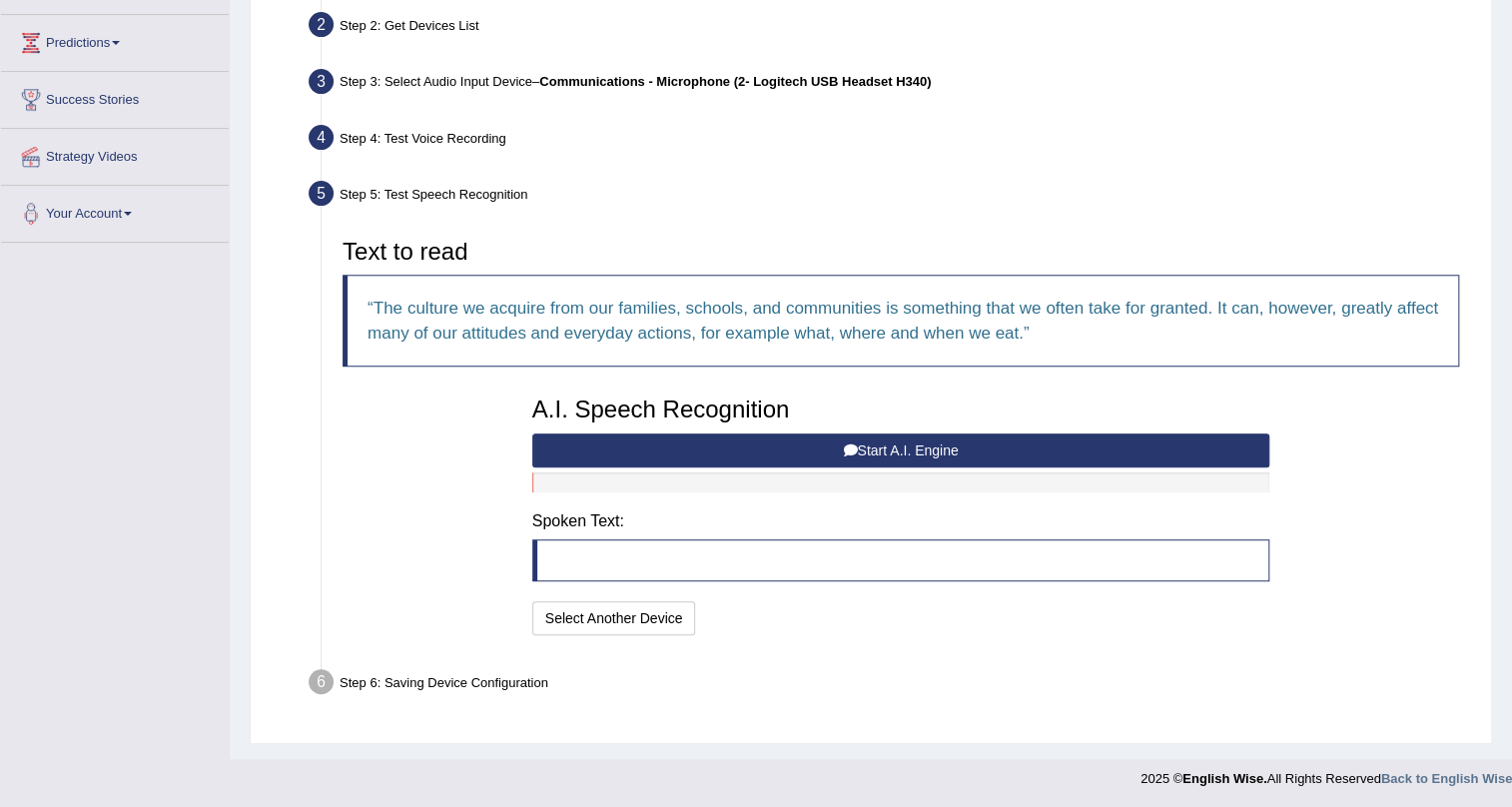 click on "Start A.I. Engine" at bounding box center (901, 450) 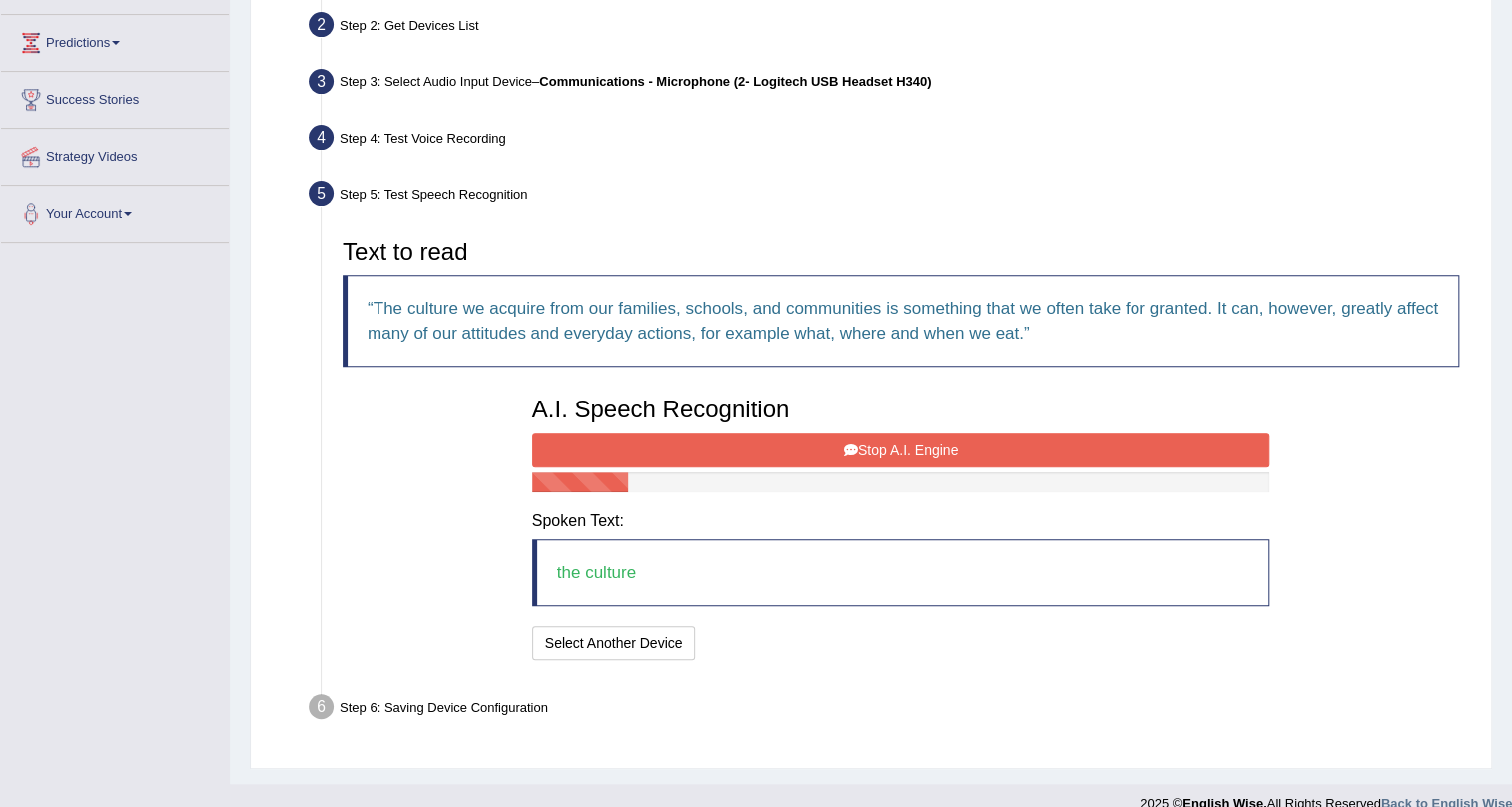 click on "Stop A.I. Engine" at bounding box center [901, 450] 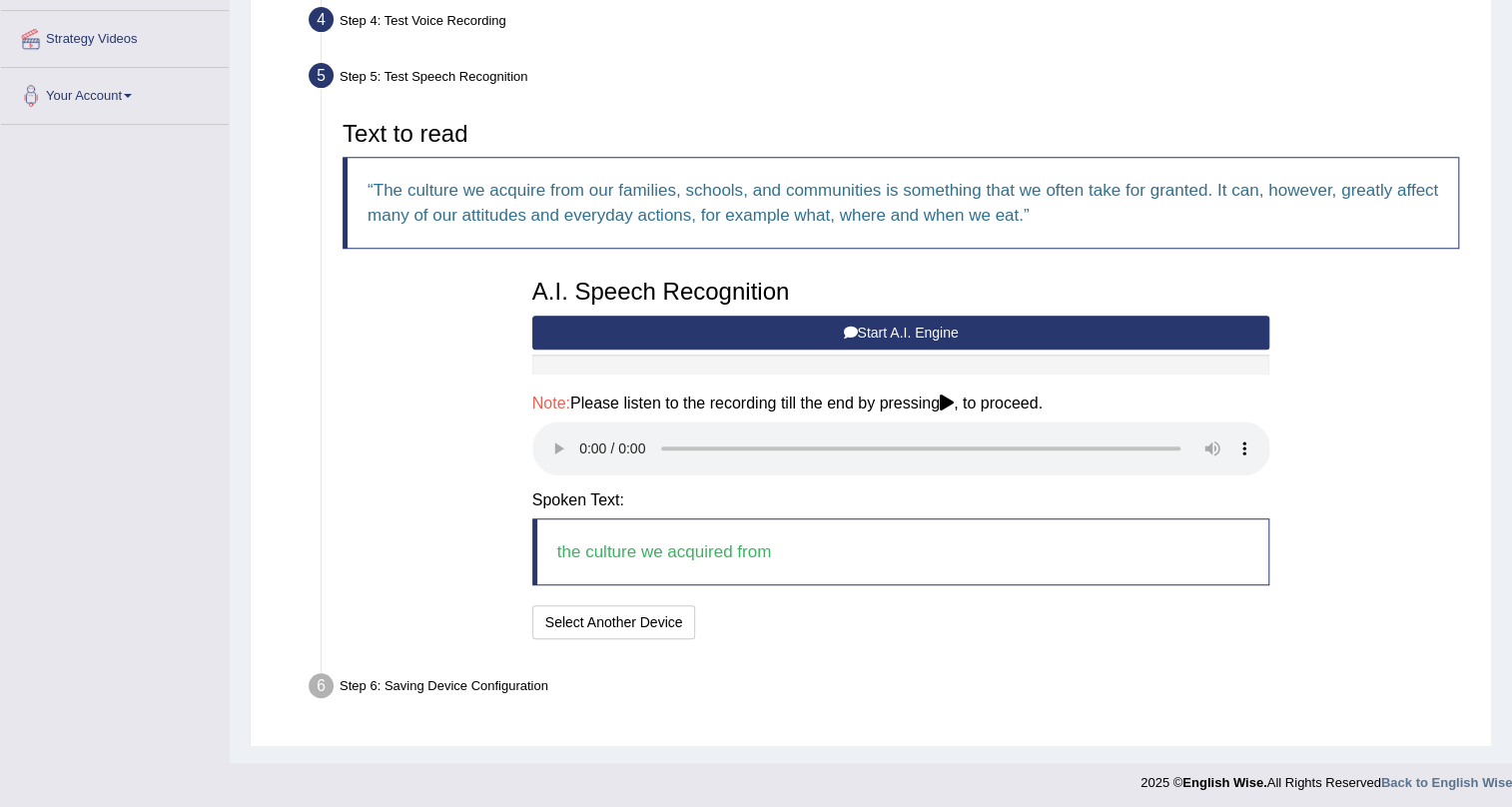 scroll, scrollTop: 378, scrollLeft: 0, axis: vertical 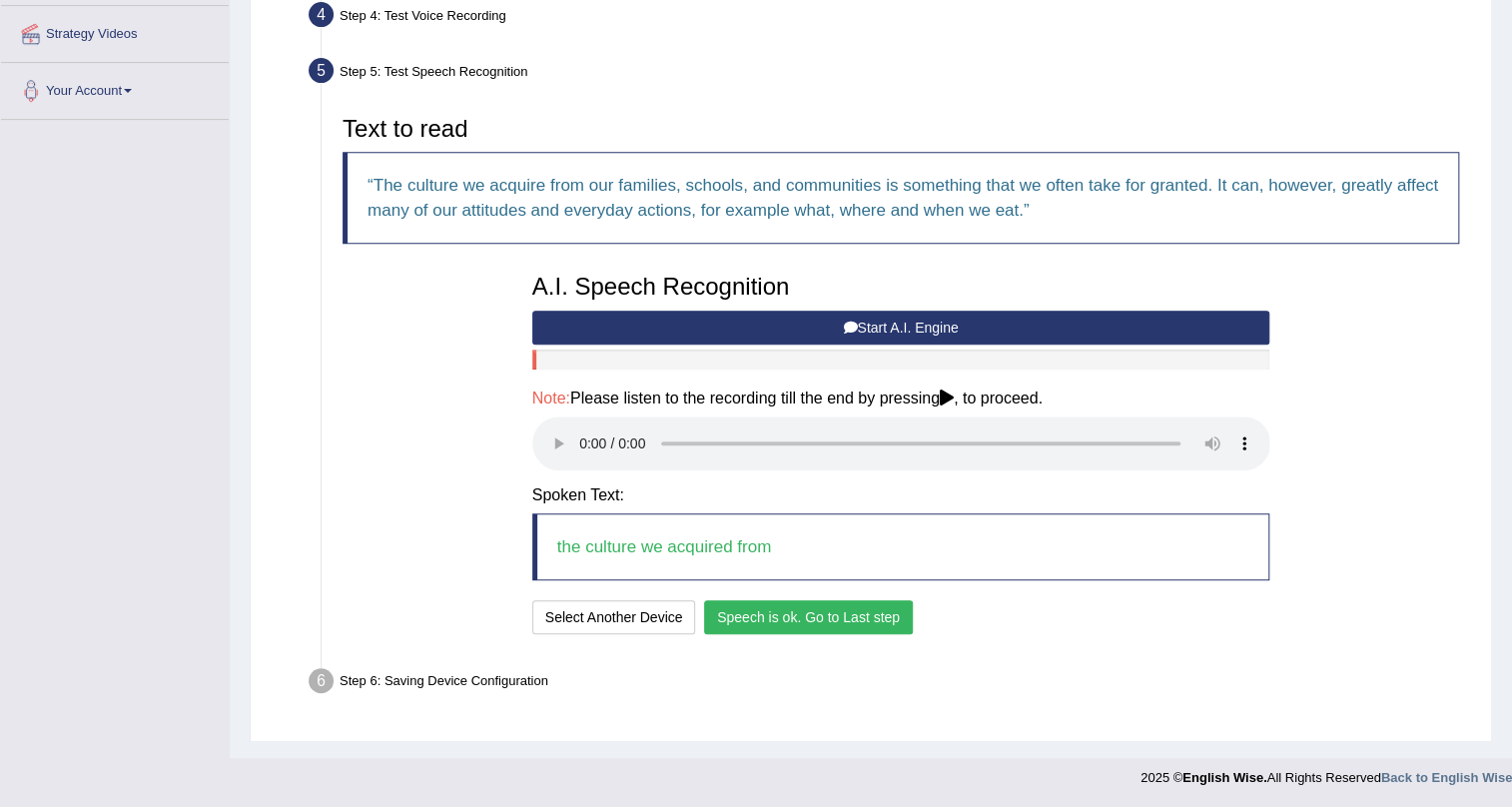 click on "Speech is ok. Go to Last step" at bounding box center [808, 617] 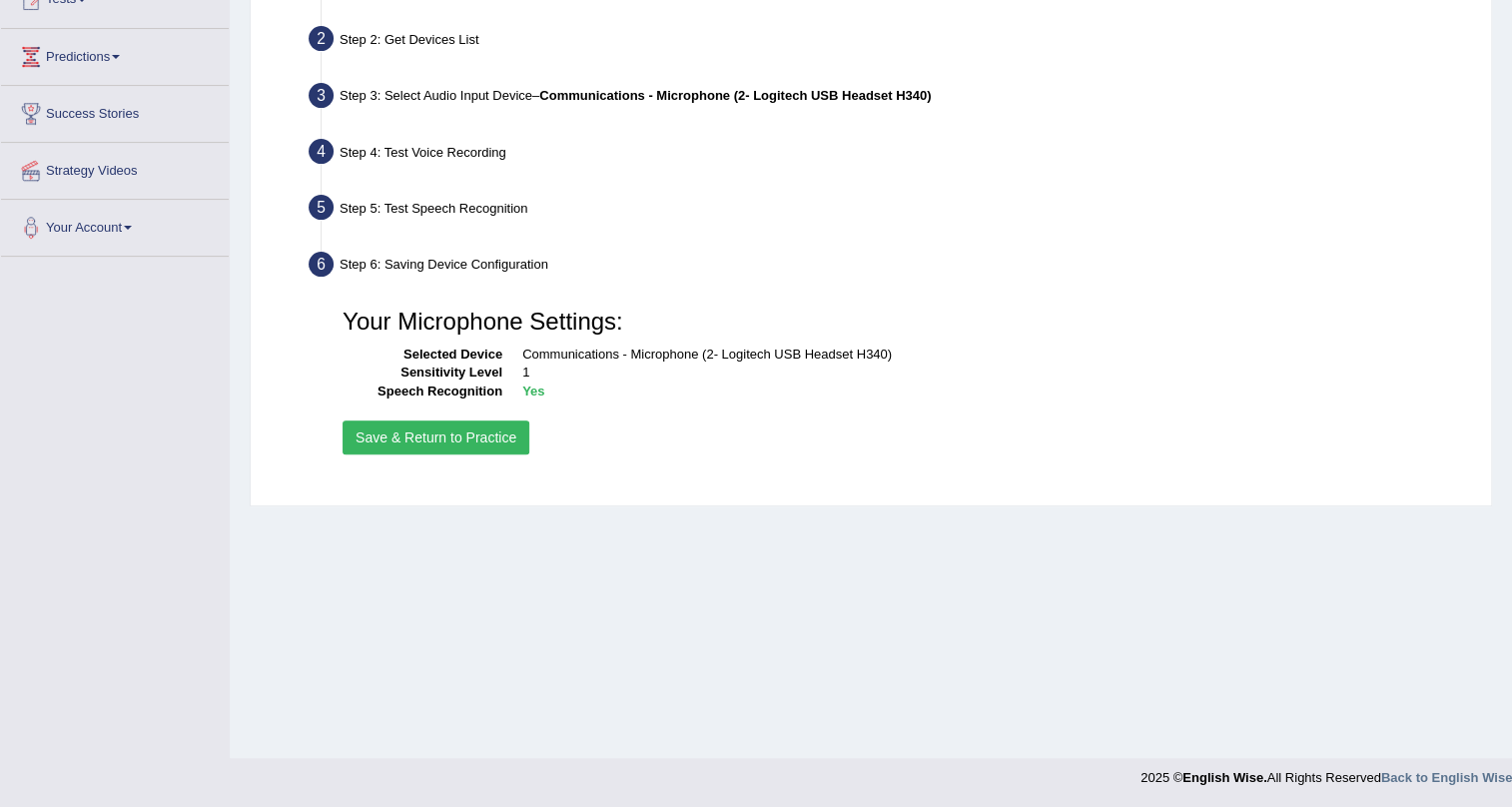 click on "Save & Return to Practice" at bounding box center [435, 437] 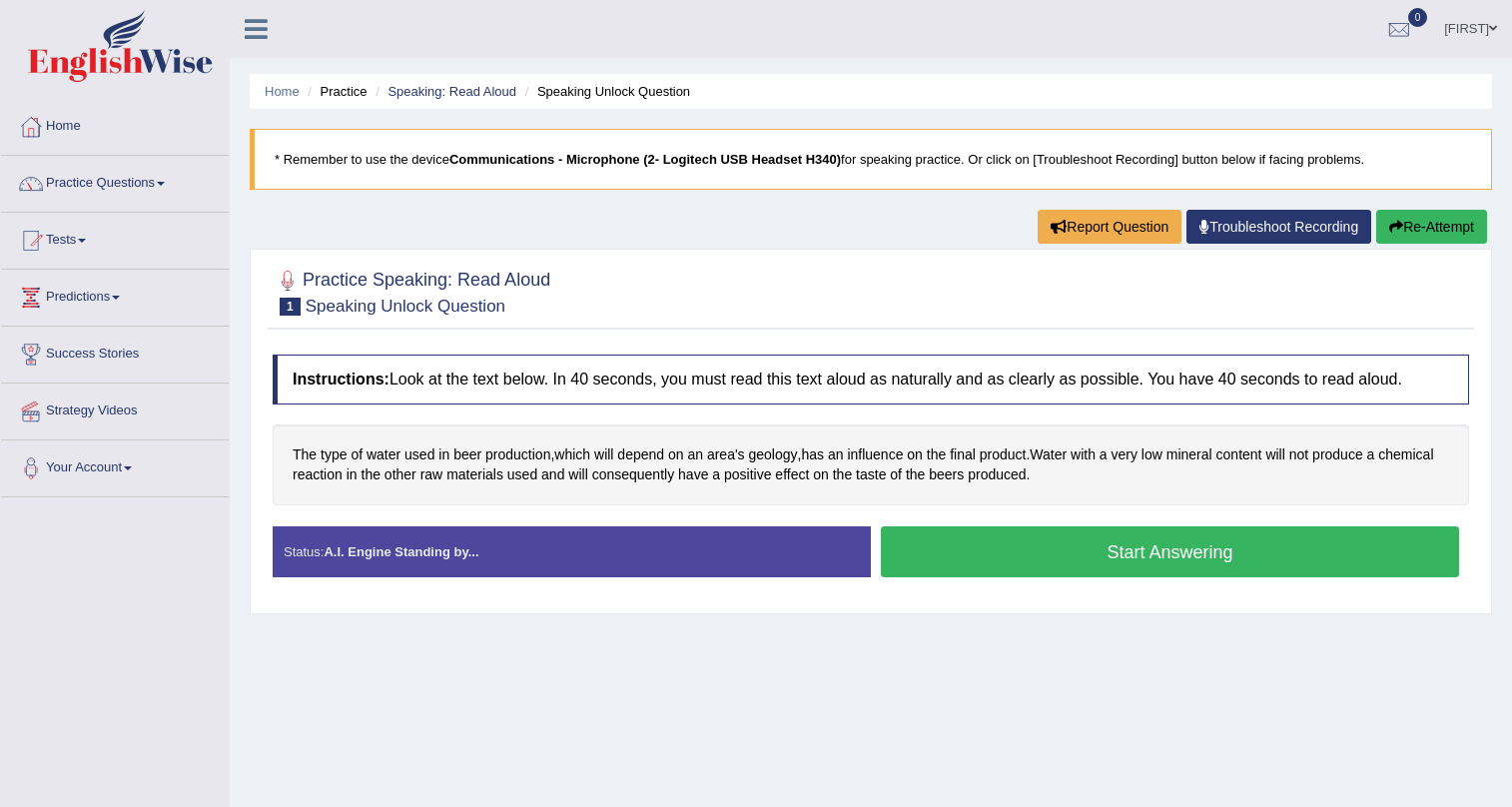 scroll, scrollTop: 0, scrollLeft: 0, axis: both 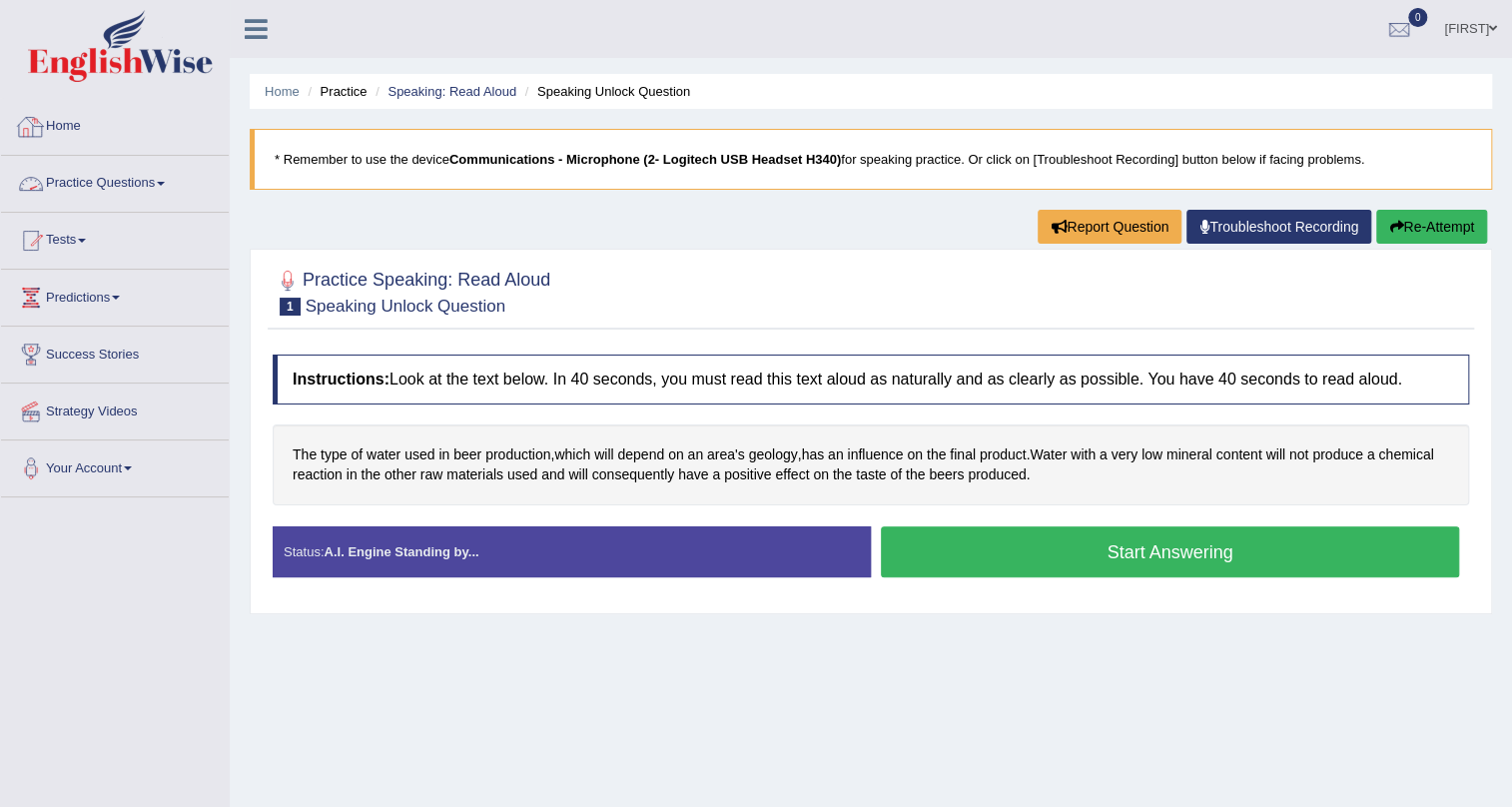 click on "Practice Questions" at bounding box center [115, 181] 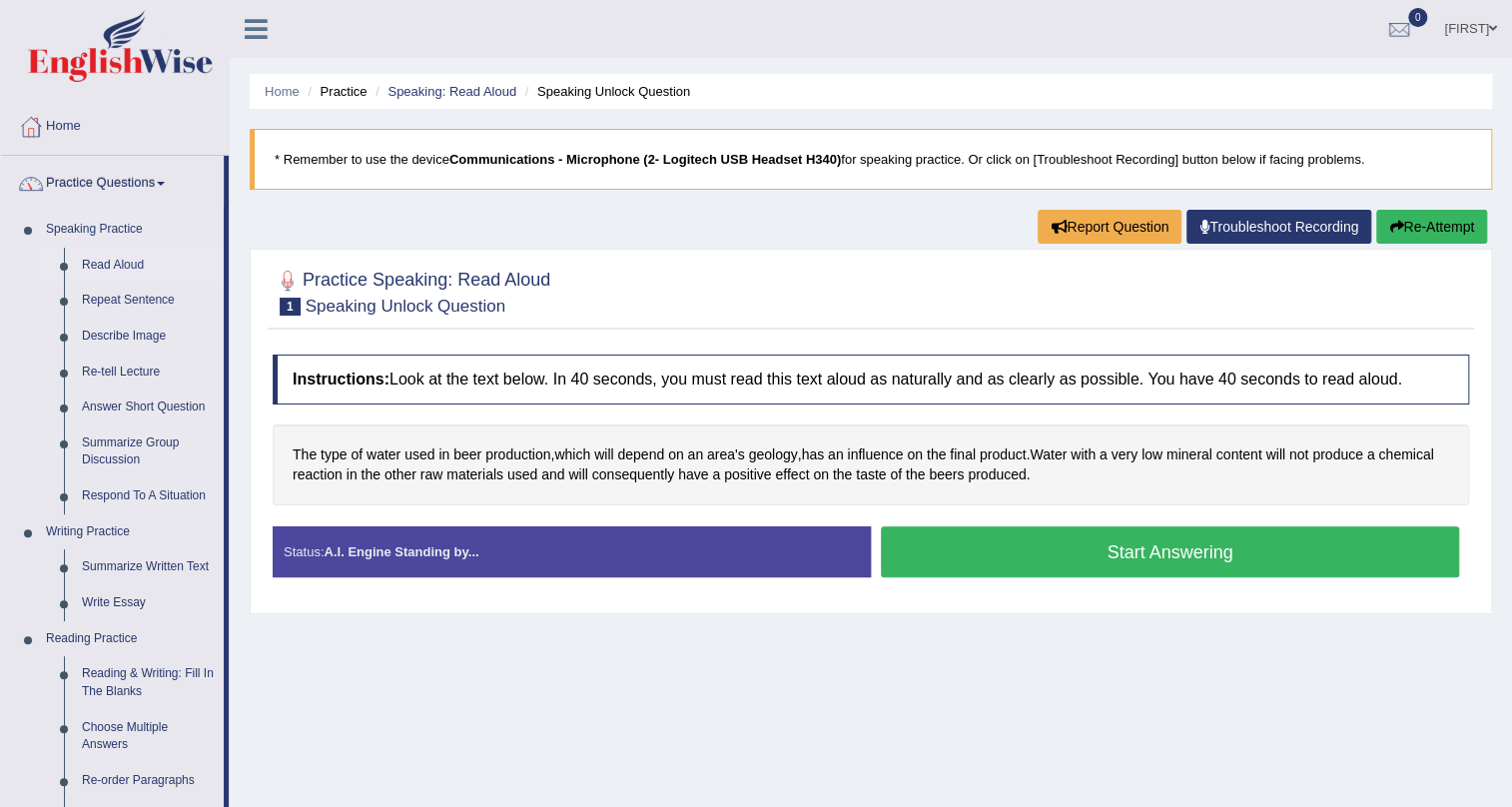 click on "Read Aloud" at bounding box center (148, 266) 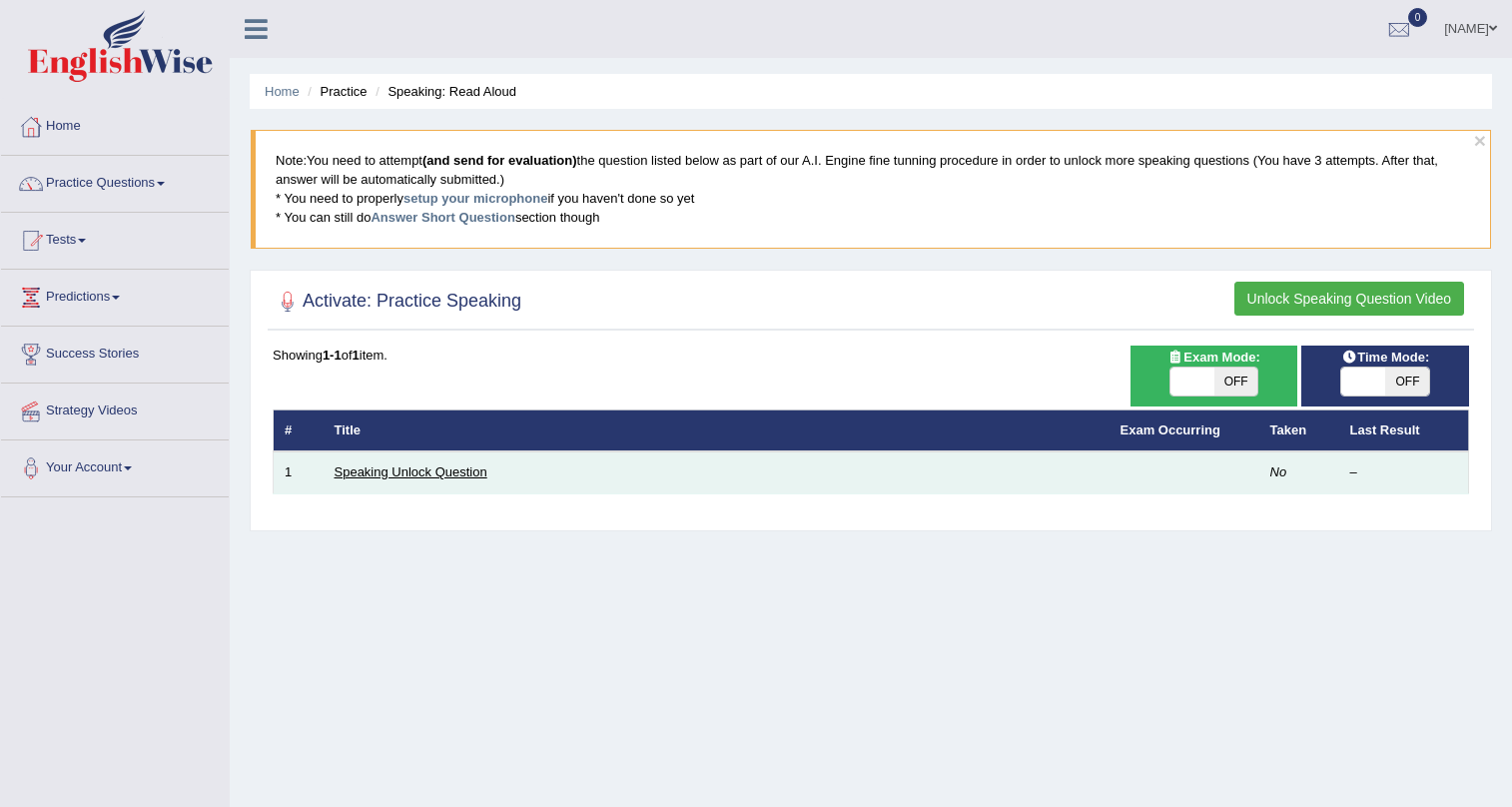 scroll, scrollTop: 0, scrollLeft: 0, axis: both 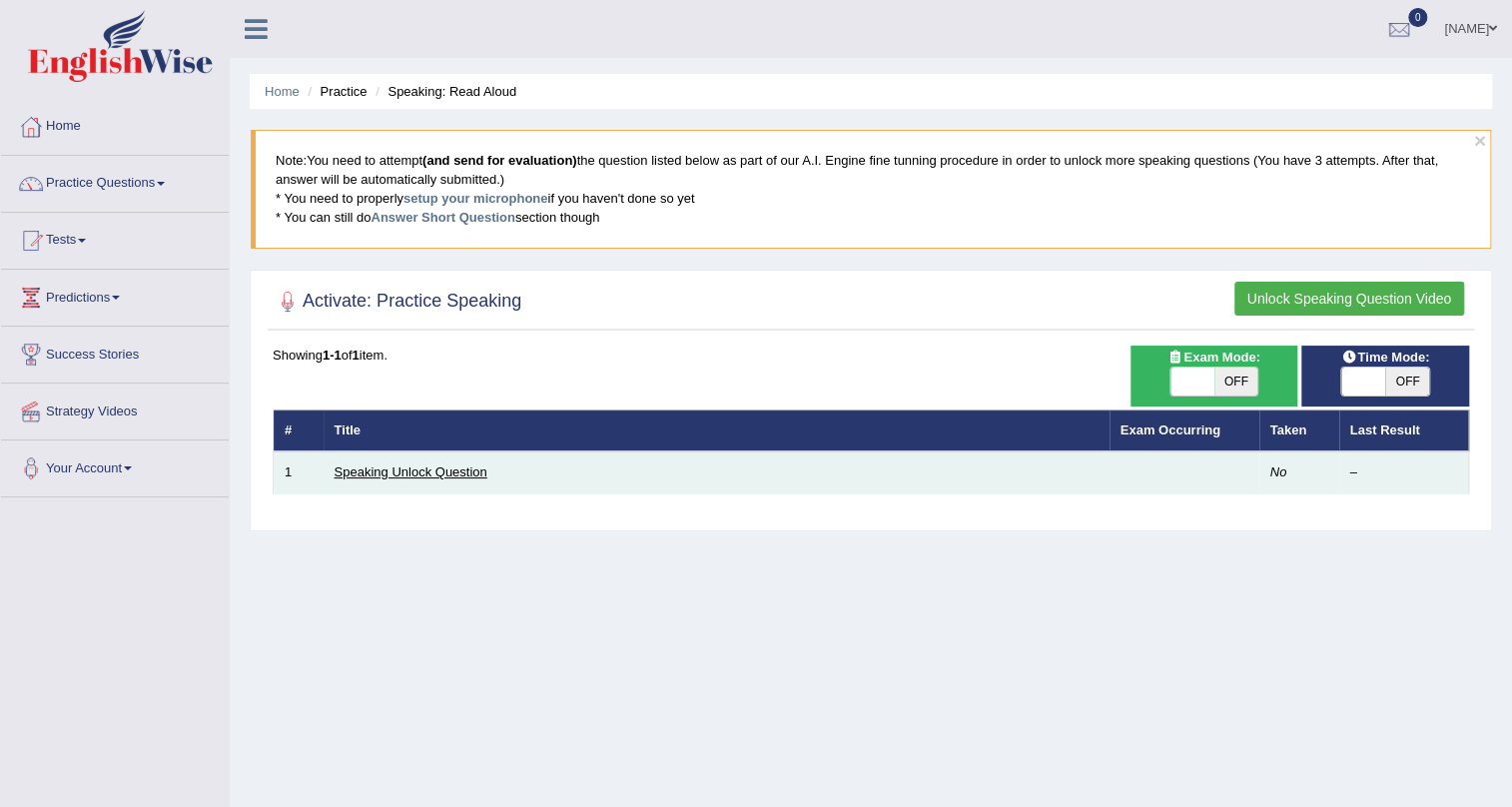 click on "Speaking Unlock Question" at bounding box center [410, 471] 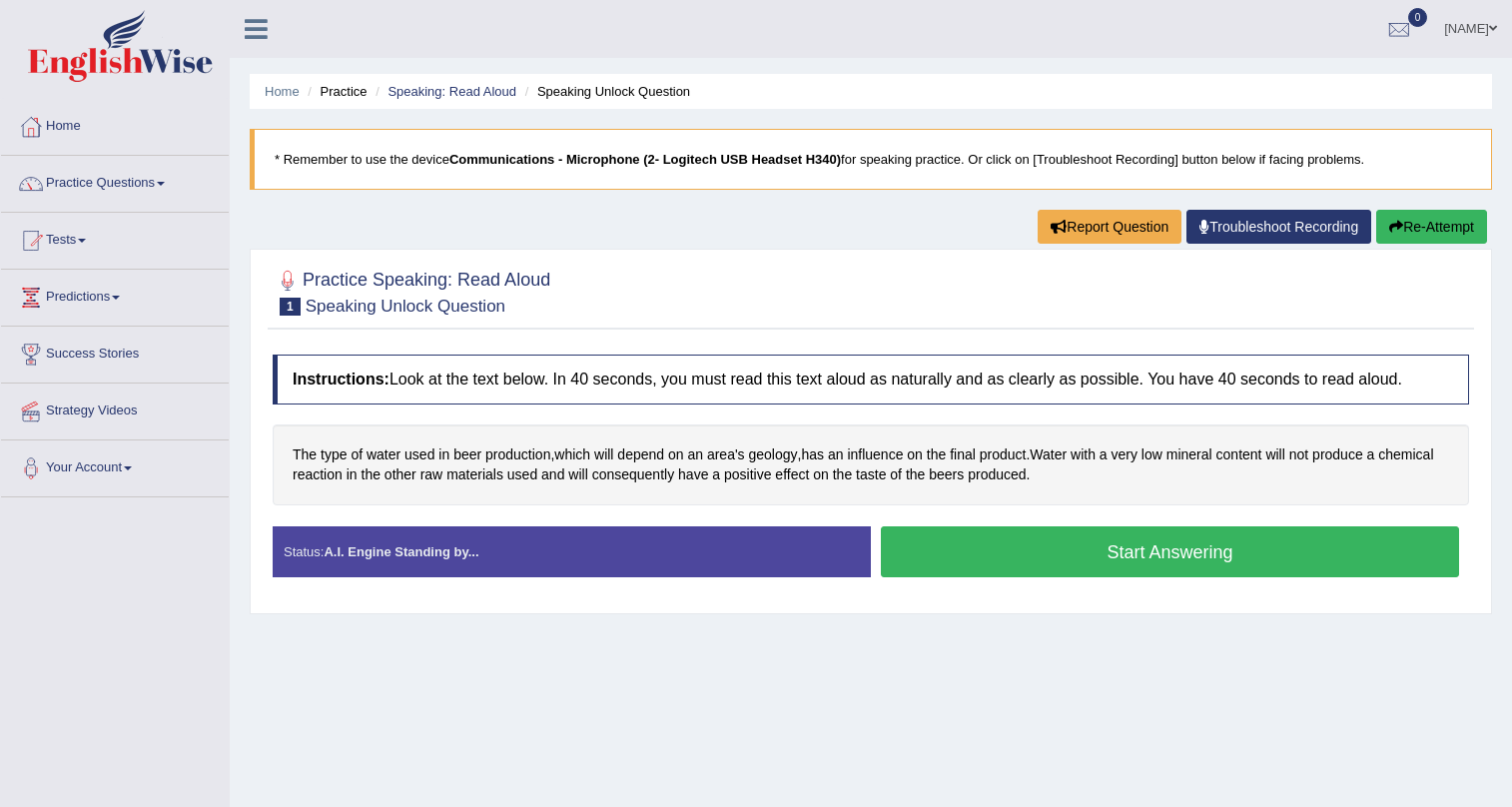 scroll, scrollTop: 0, scrollLeft: 0, axis: both 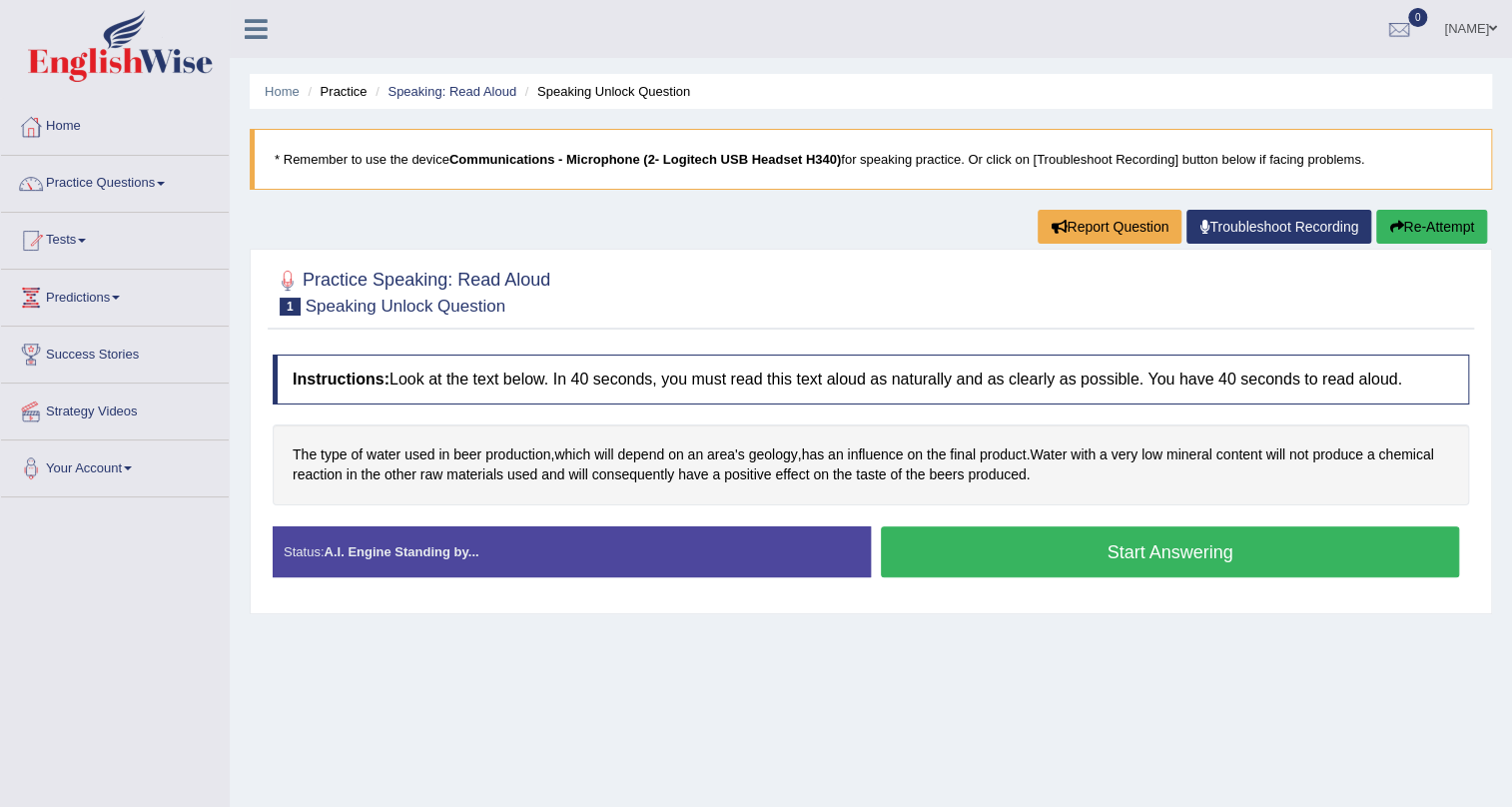 click on "Start Answering" at bounding box center (1169, 551) 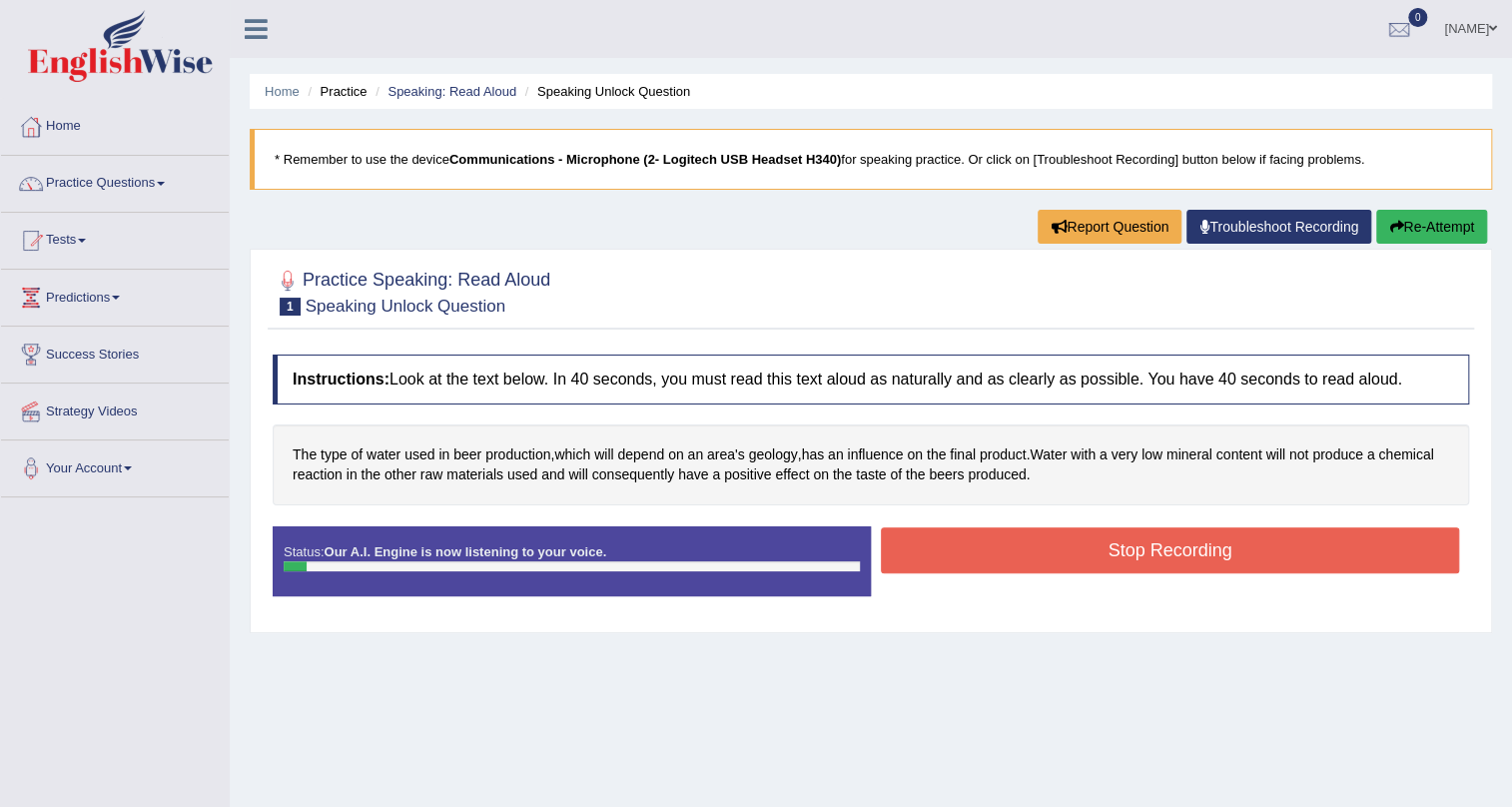 click on "Stop Recording" at bounding box center [1169, 550] 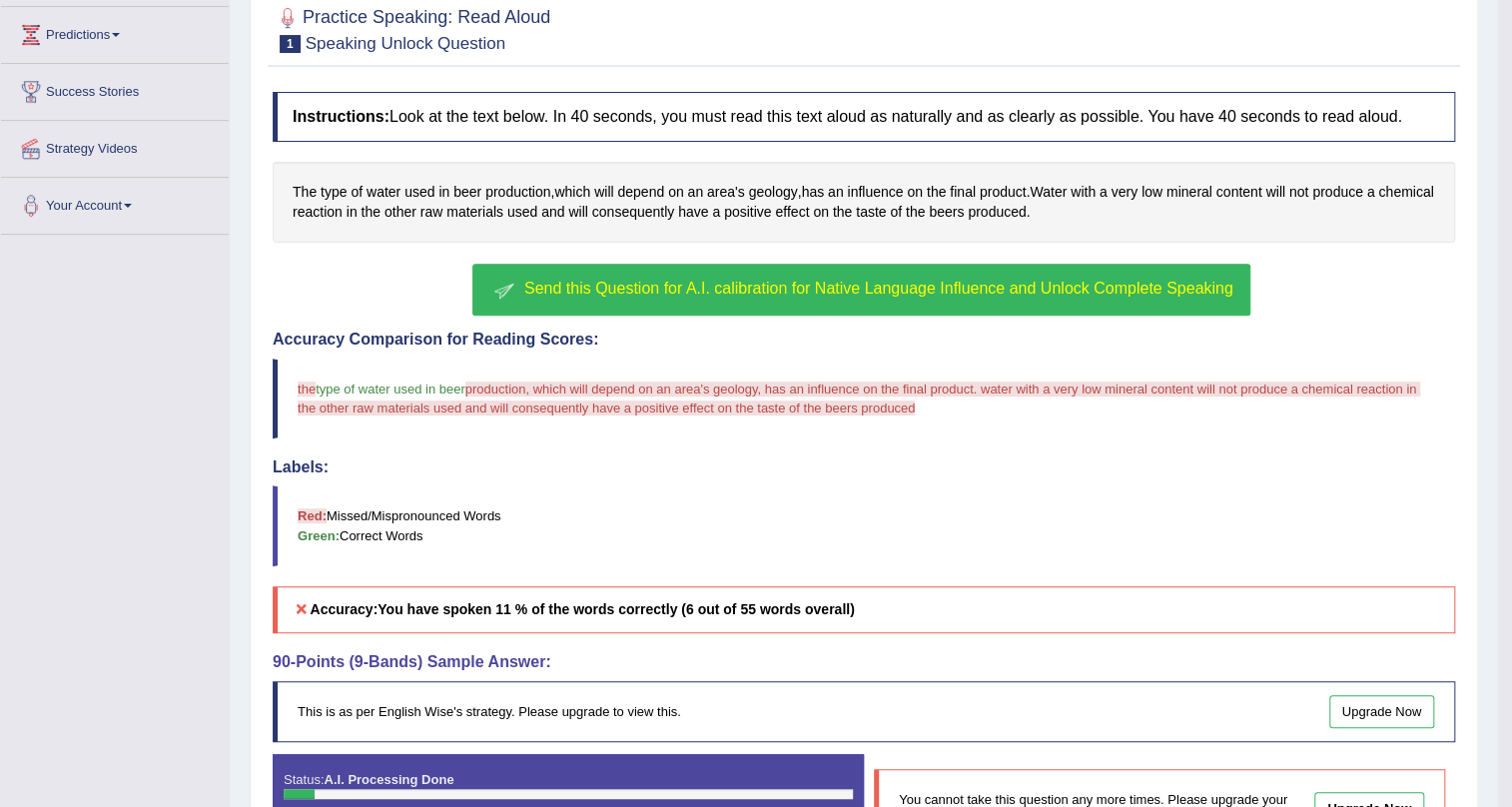 scroll, scrollTop: 272, scrollLeft: 0, axis: vertical 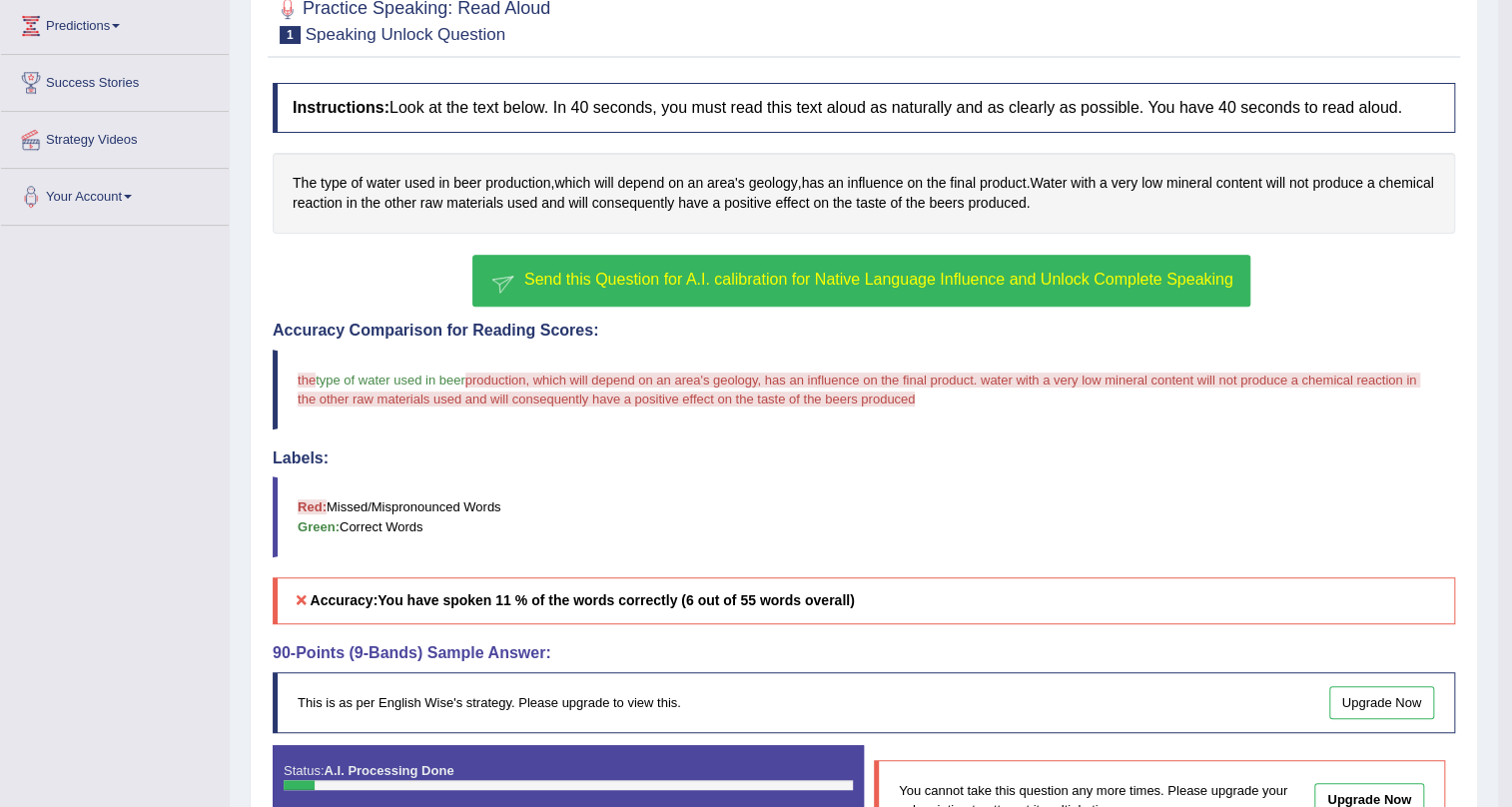 click on "Send this Question for A.I. calibration for Native Language Influence and Unlock Complete Speaking" at bounding box center [879, 279] 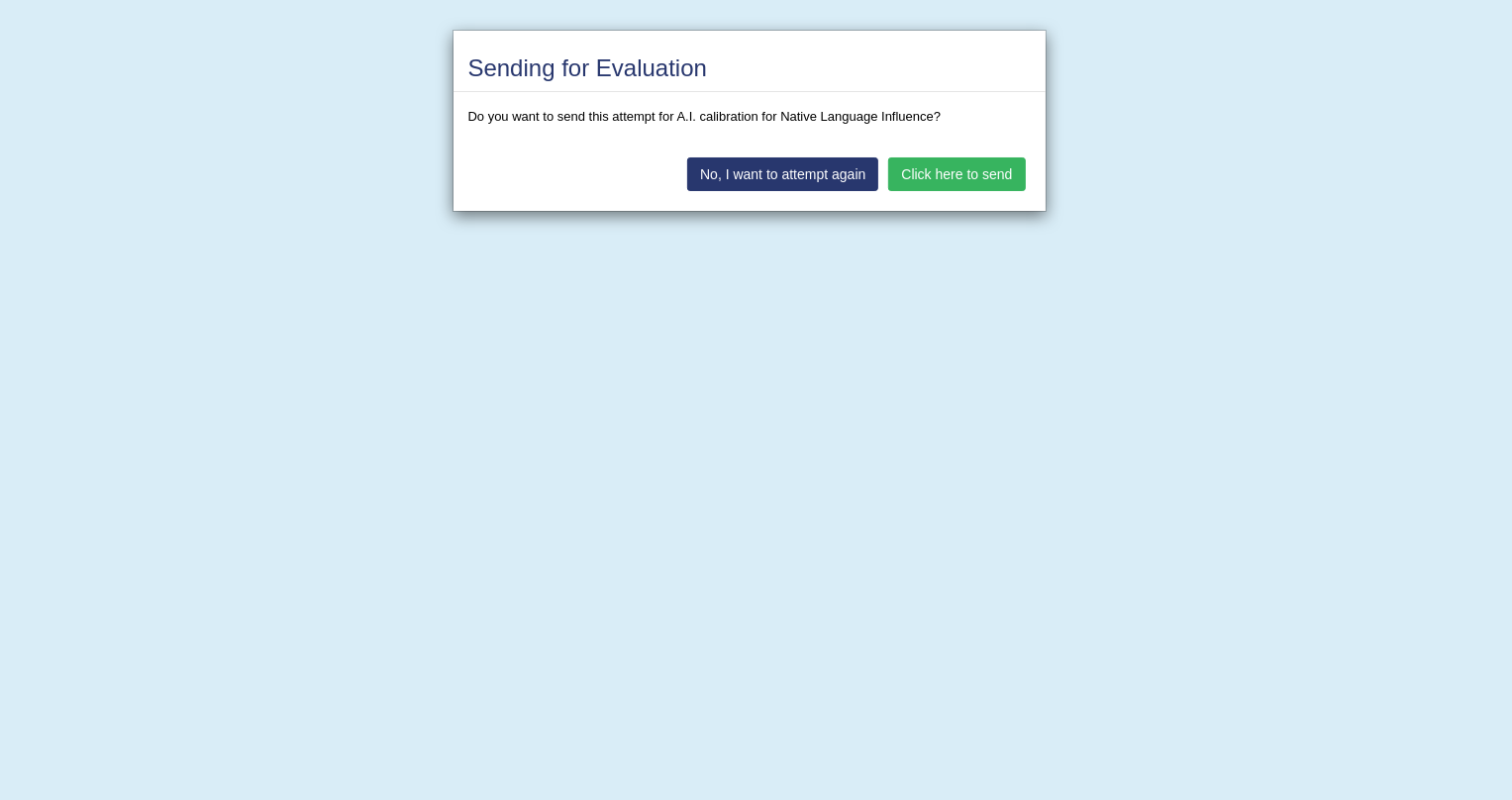 click on "Click here to send" at bounding box center [957, 174] 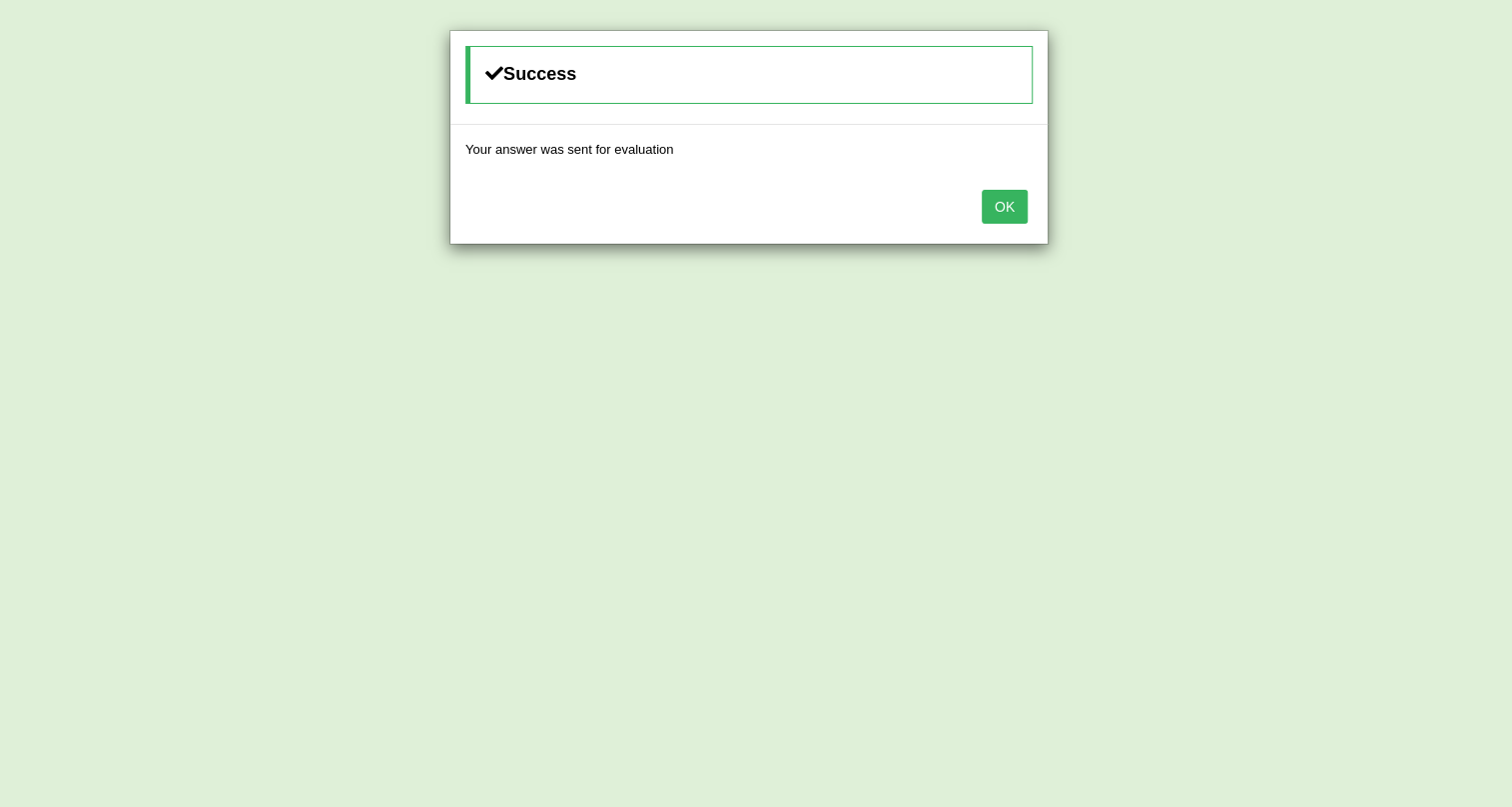 click on "OK" at bounding box center [1005, 207] 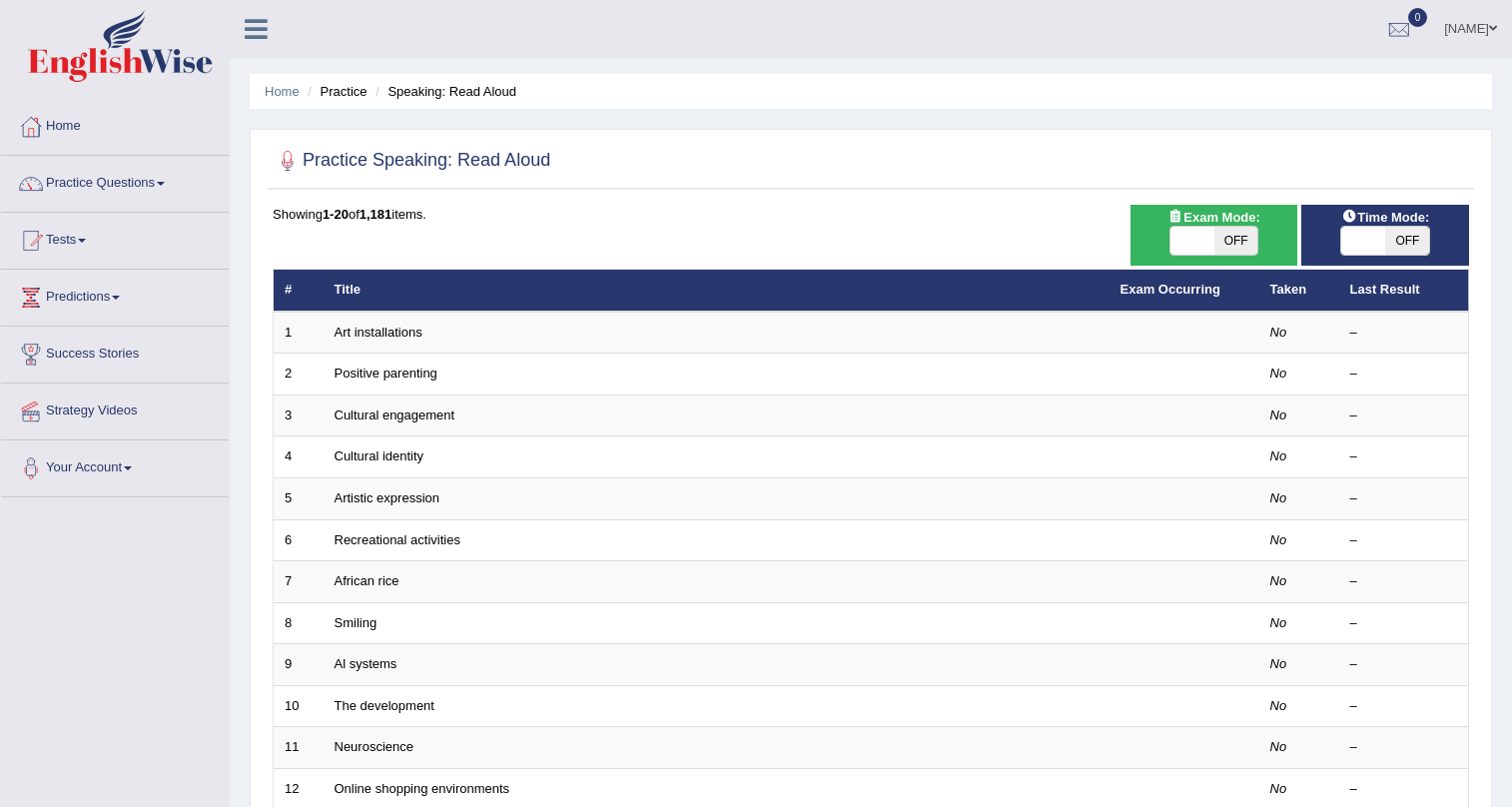 scroll, scrollTop: 0, scrollLeft: 0, axis: both 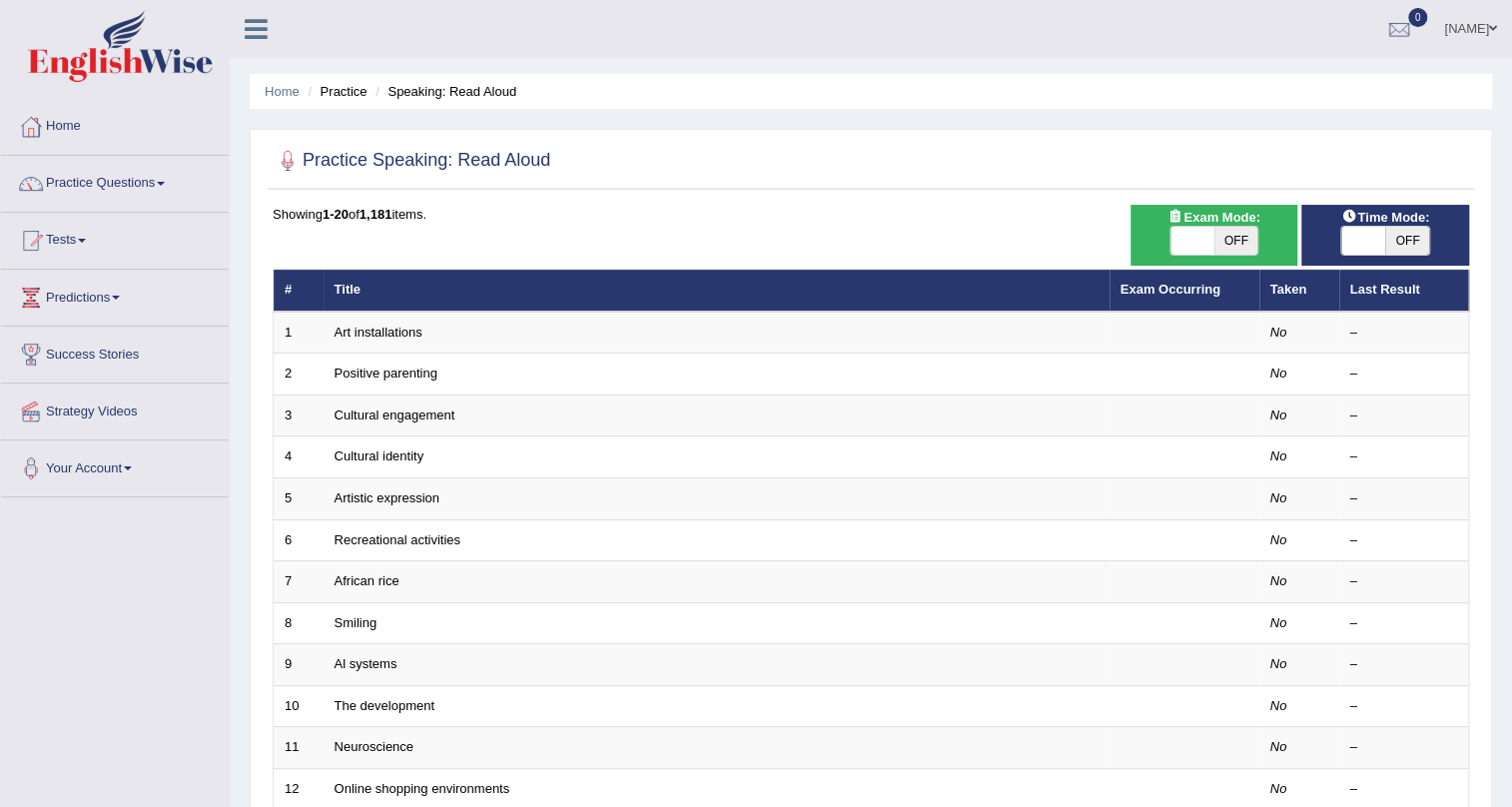 click on "ON   OFF" at bounding box center [1214, 241] 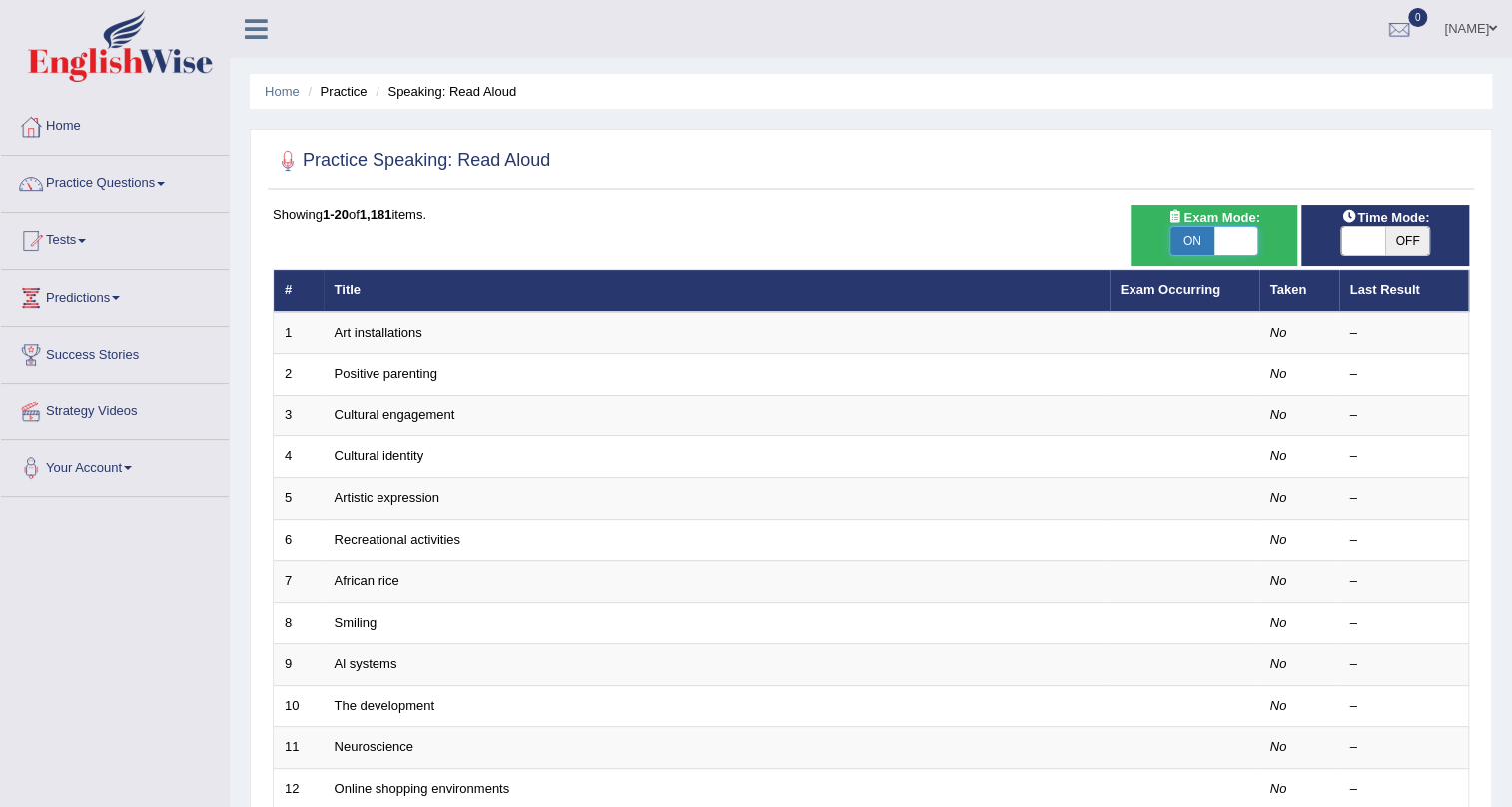 checkbox on "true" 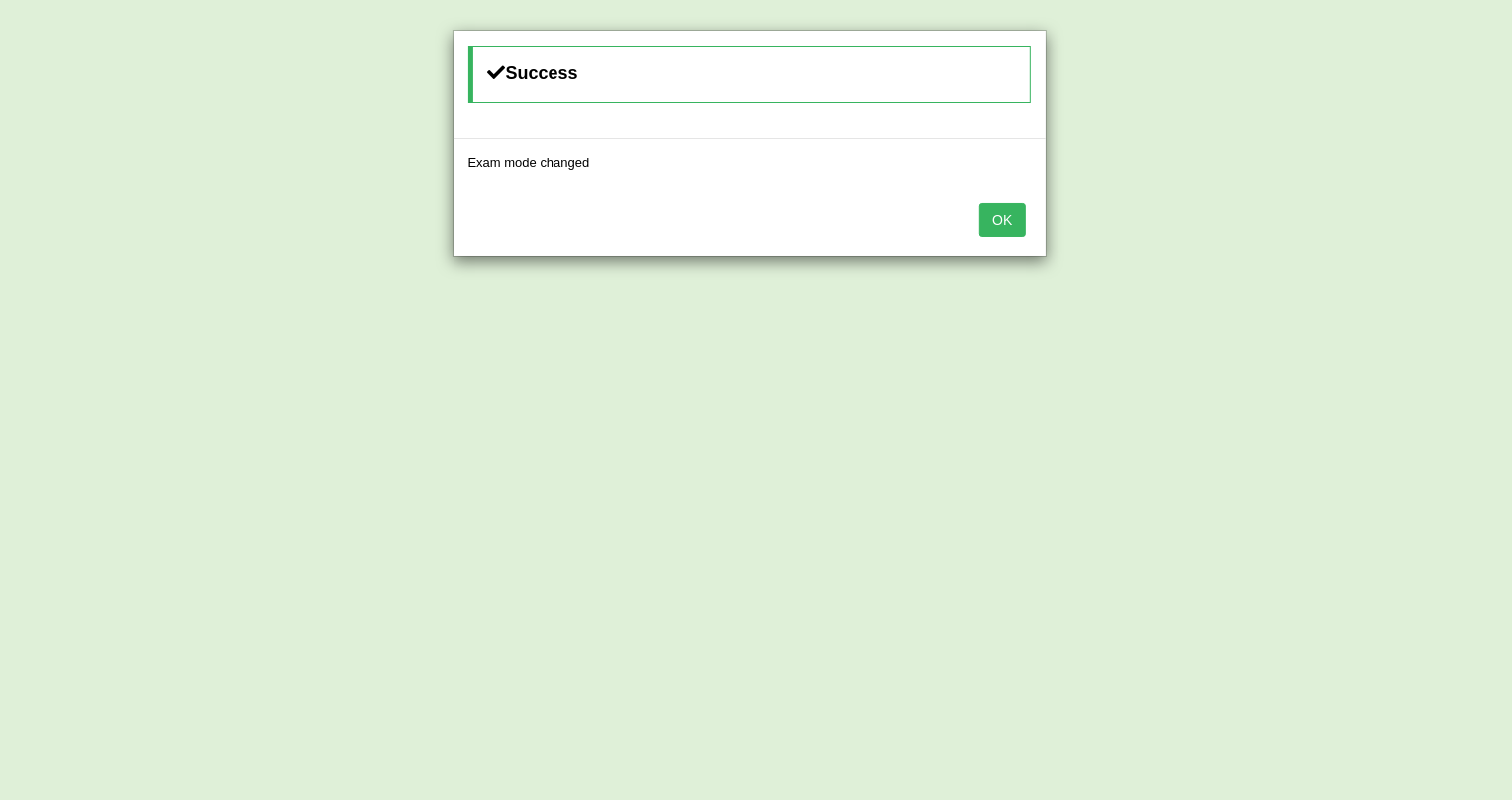 click on "OK" at bounding box center [1002, 220] 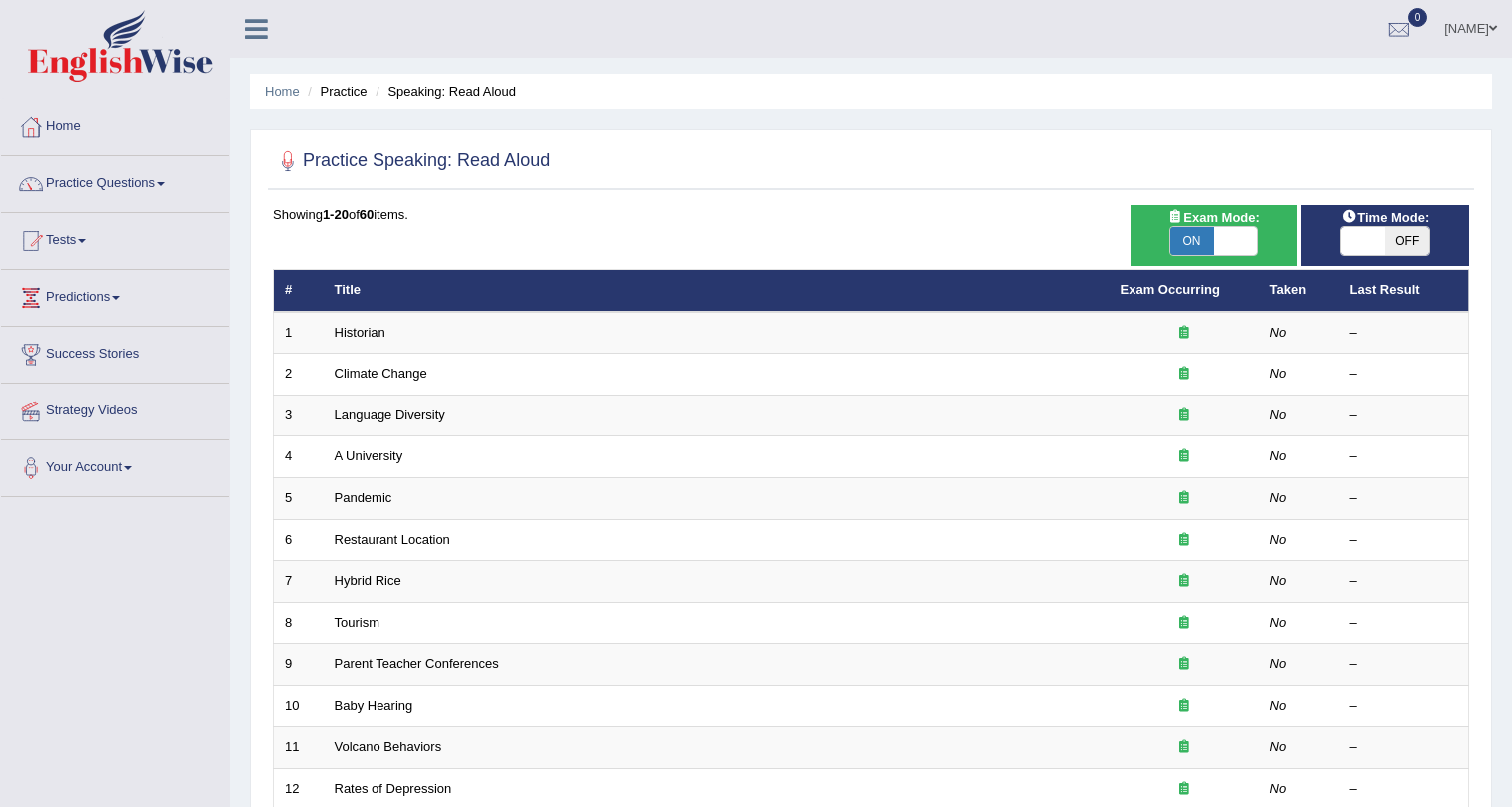 scroll, scrollTop: 0, scrollLeft: 0, axis: both 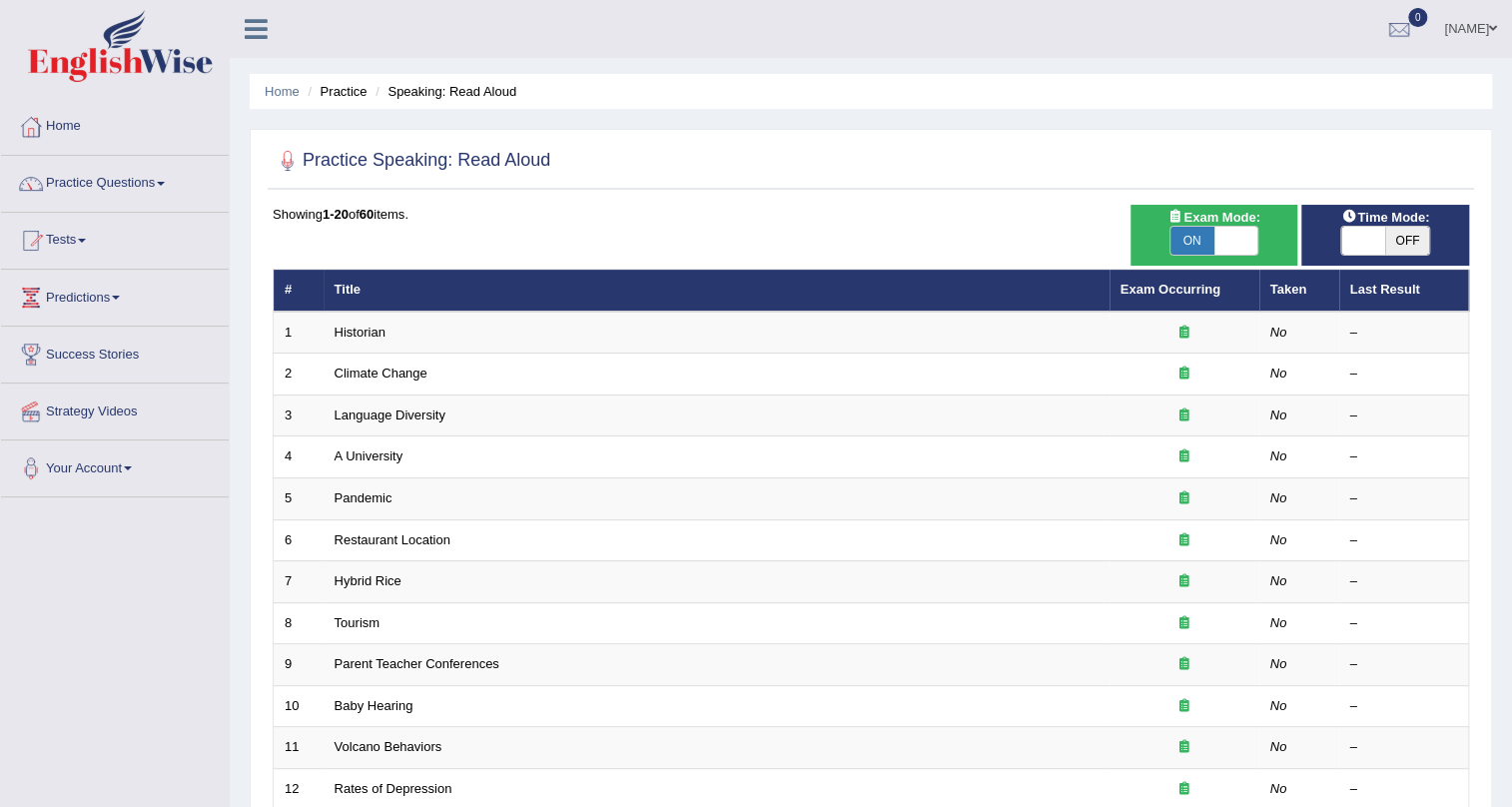 click at bounding box center [1363, 241] 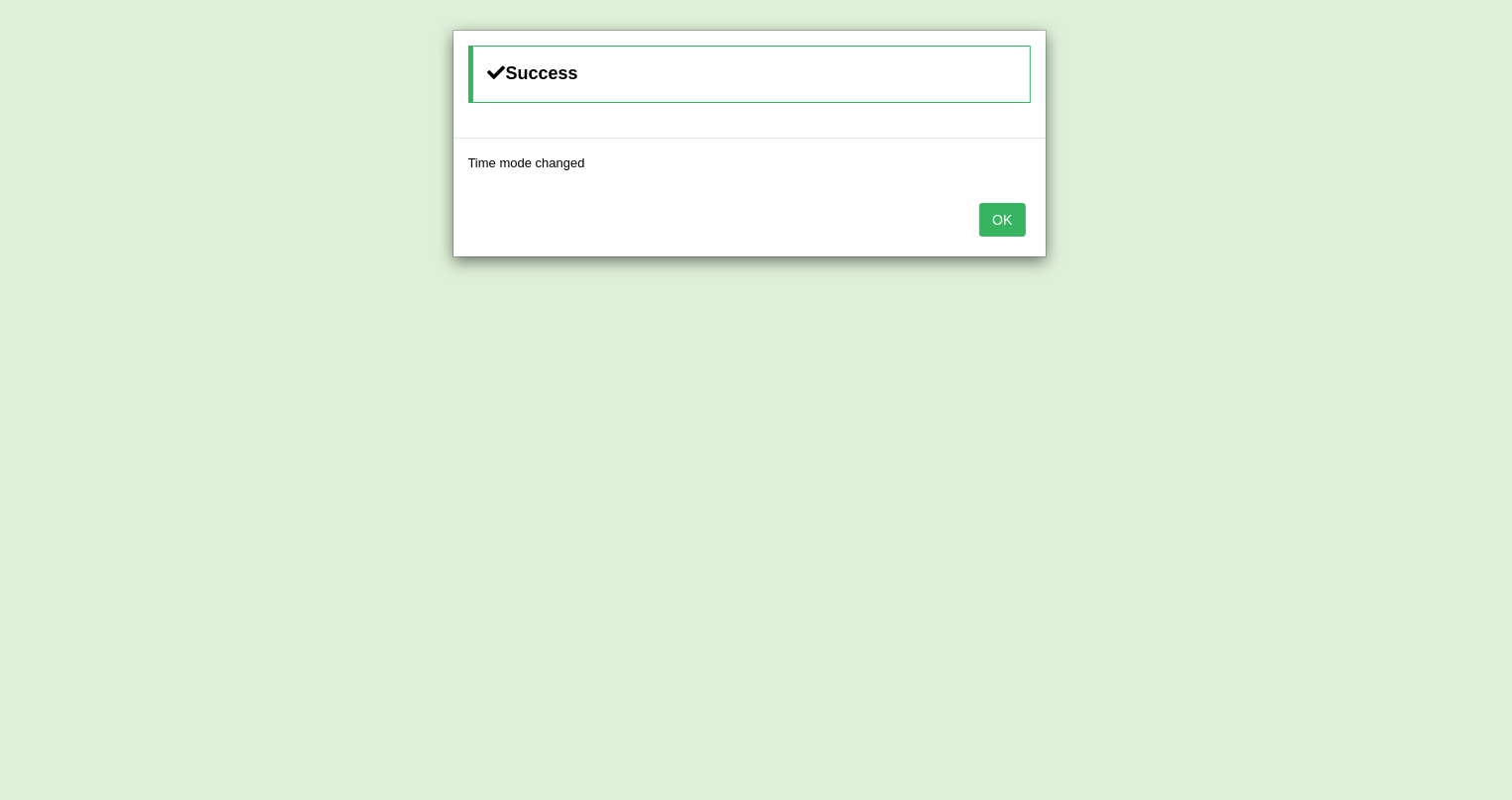 click on "OK" at bounding box center [1002, 220] 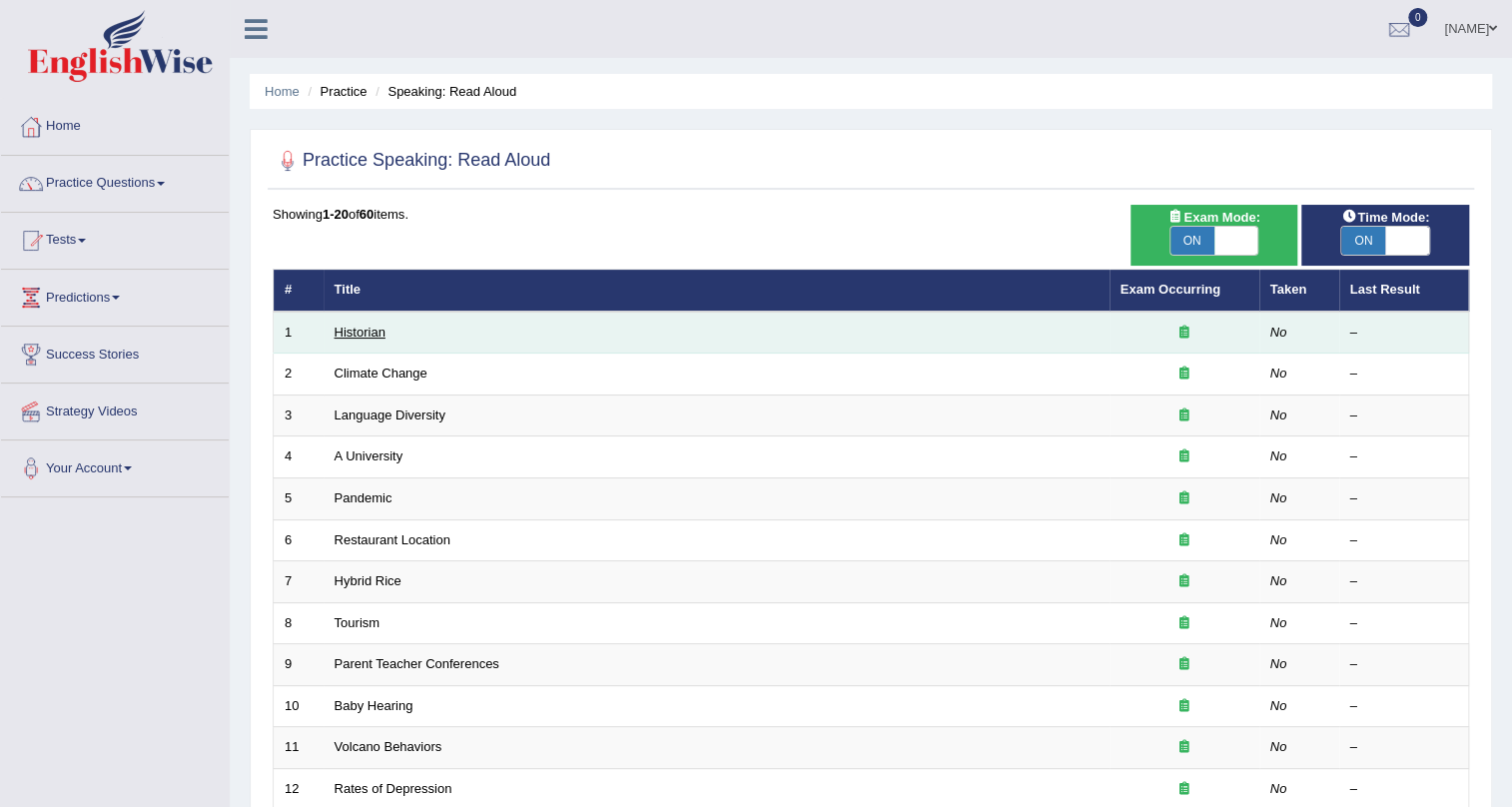 click on "Historian" at bounding box center [360, 332] 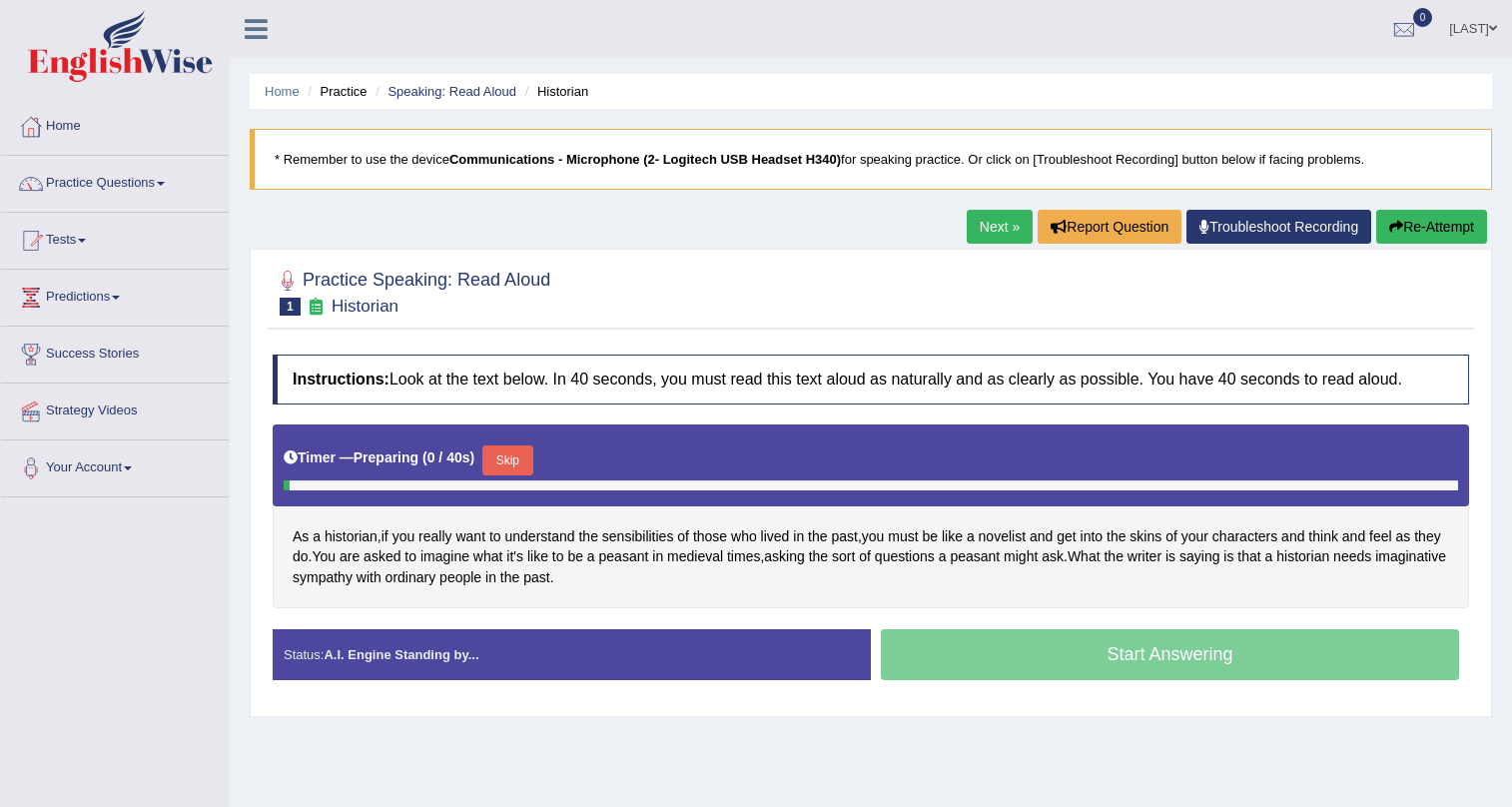 scroll, scrollTop: 0, scrollLeft: 0, axis: both 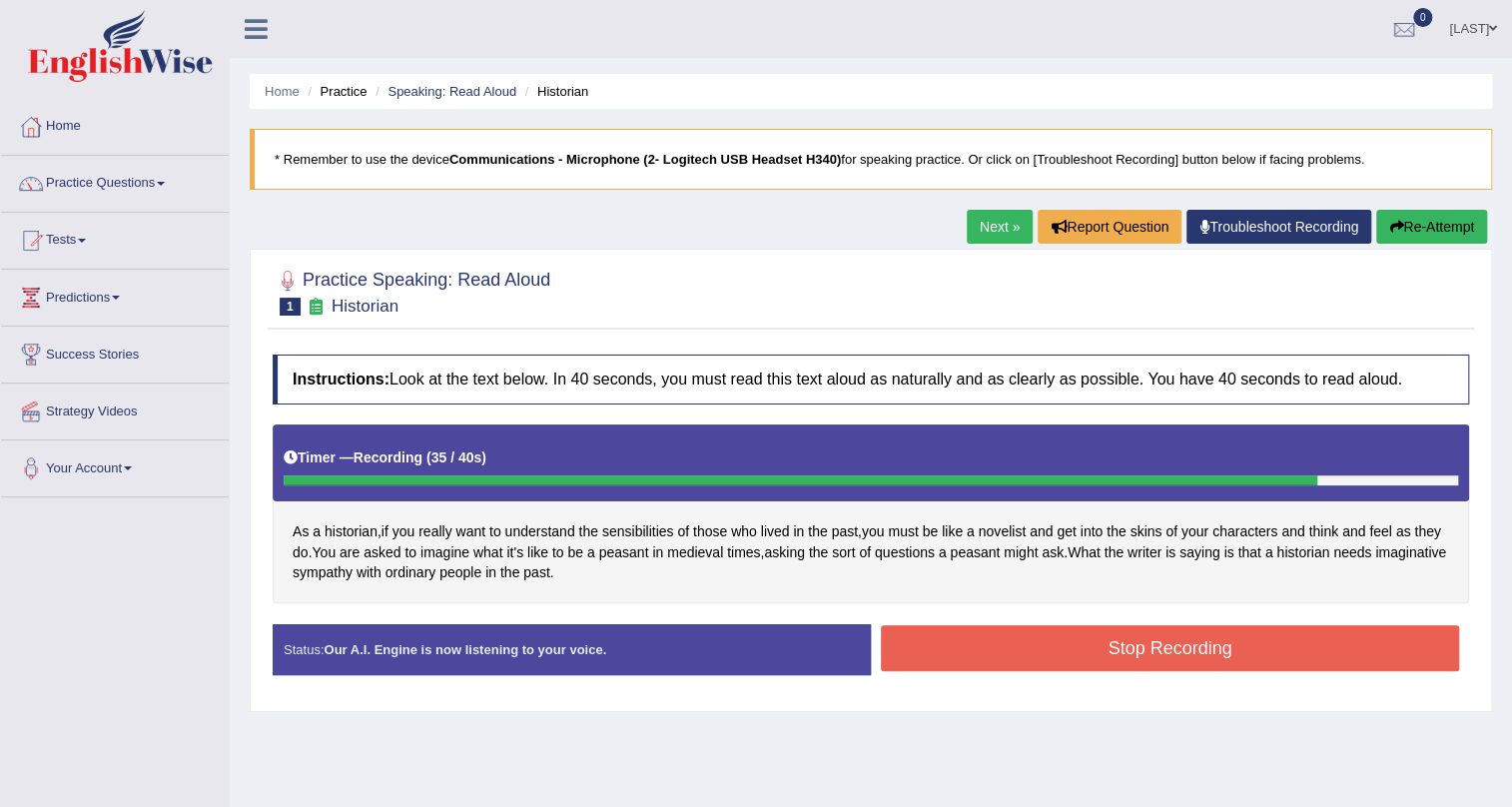 click on "Stop Recording" at bounding box center (1169, 648) 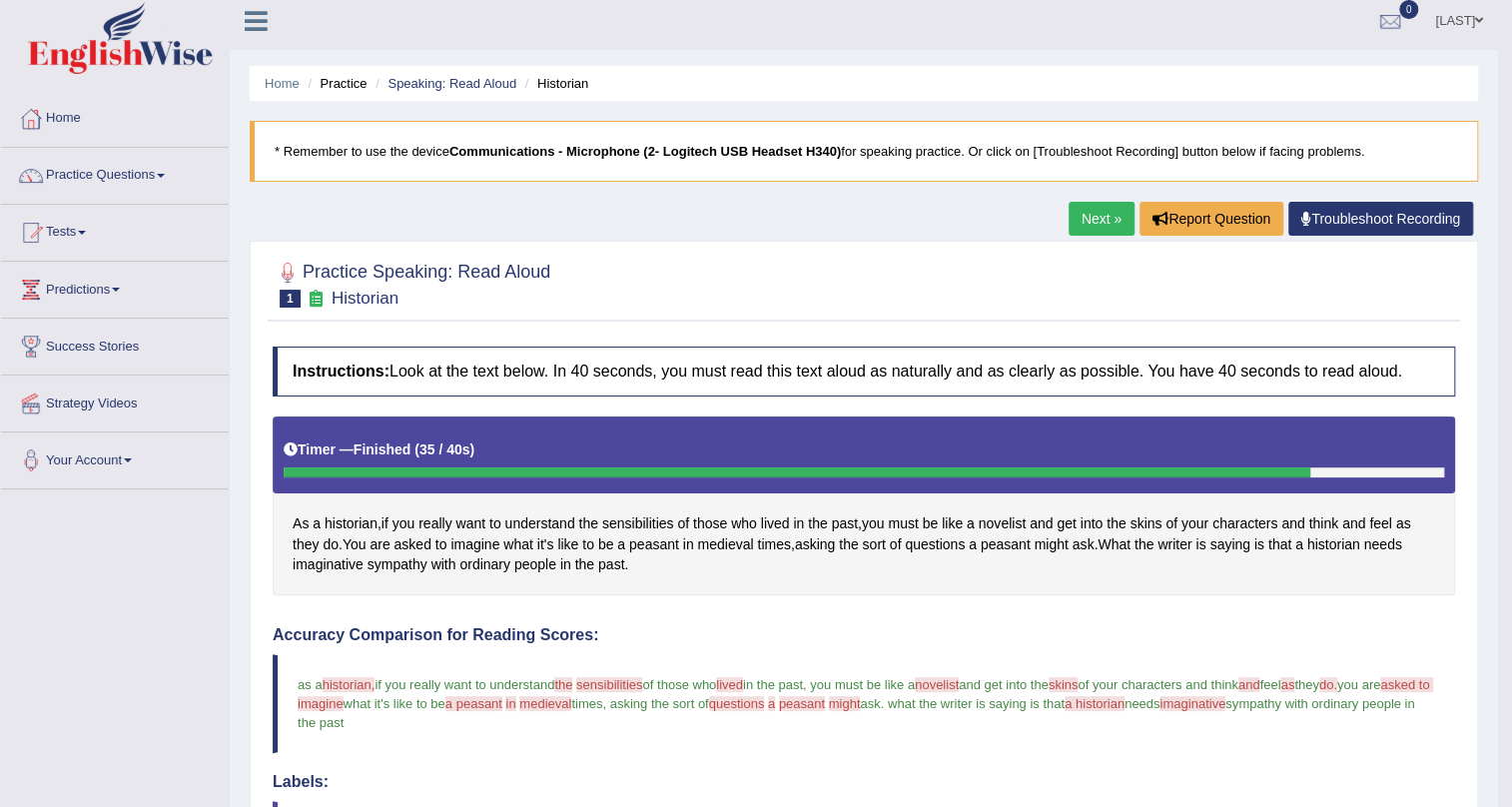 scroll, scrollTop: 0, scrollLeft: 0, axis: both 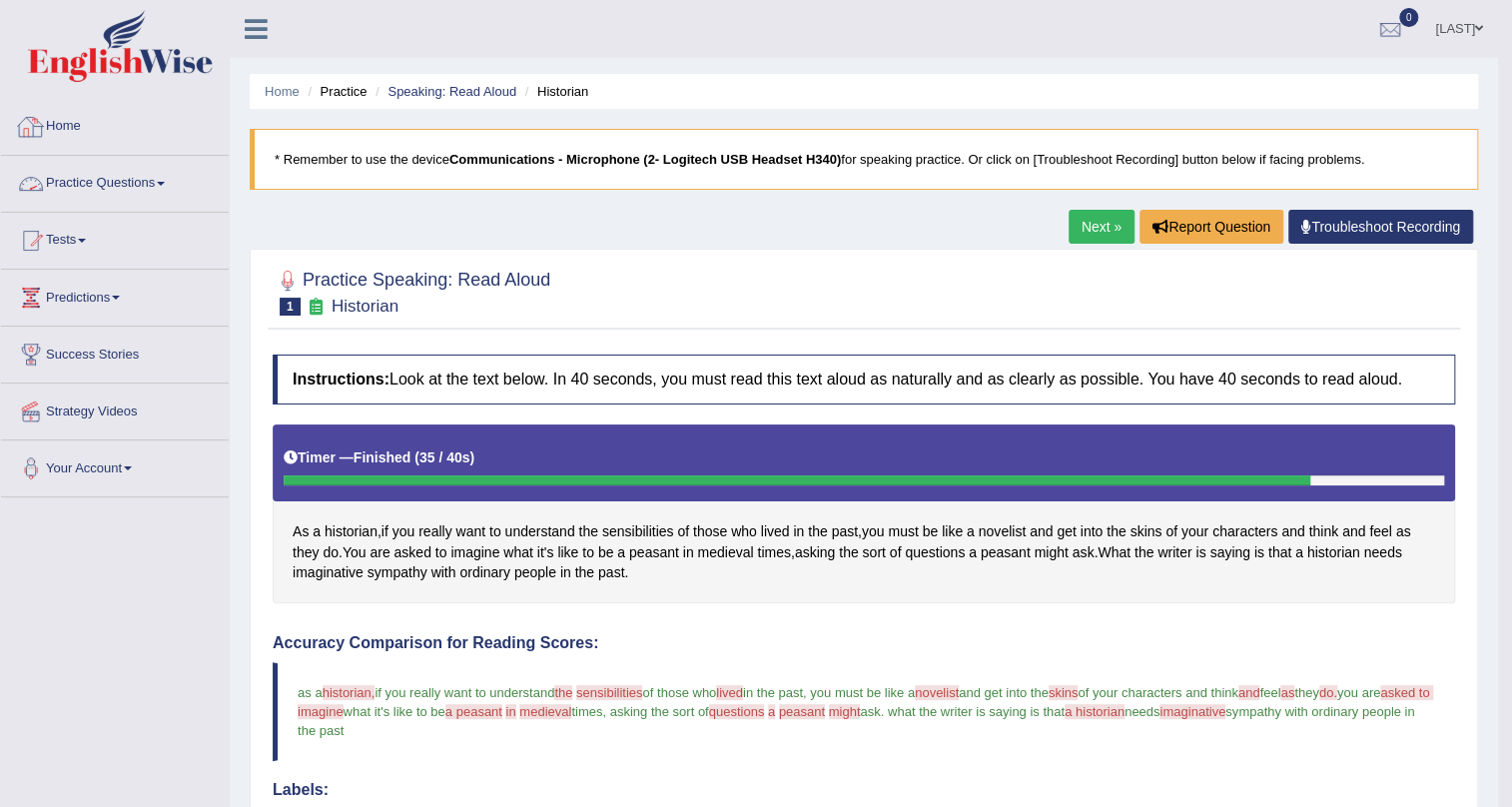 click on "Practice Questions" at bounding box center (115, 181) 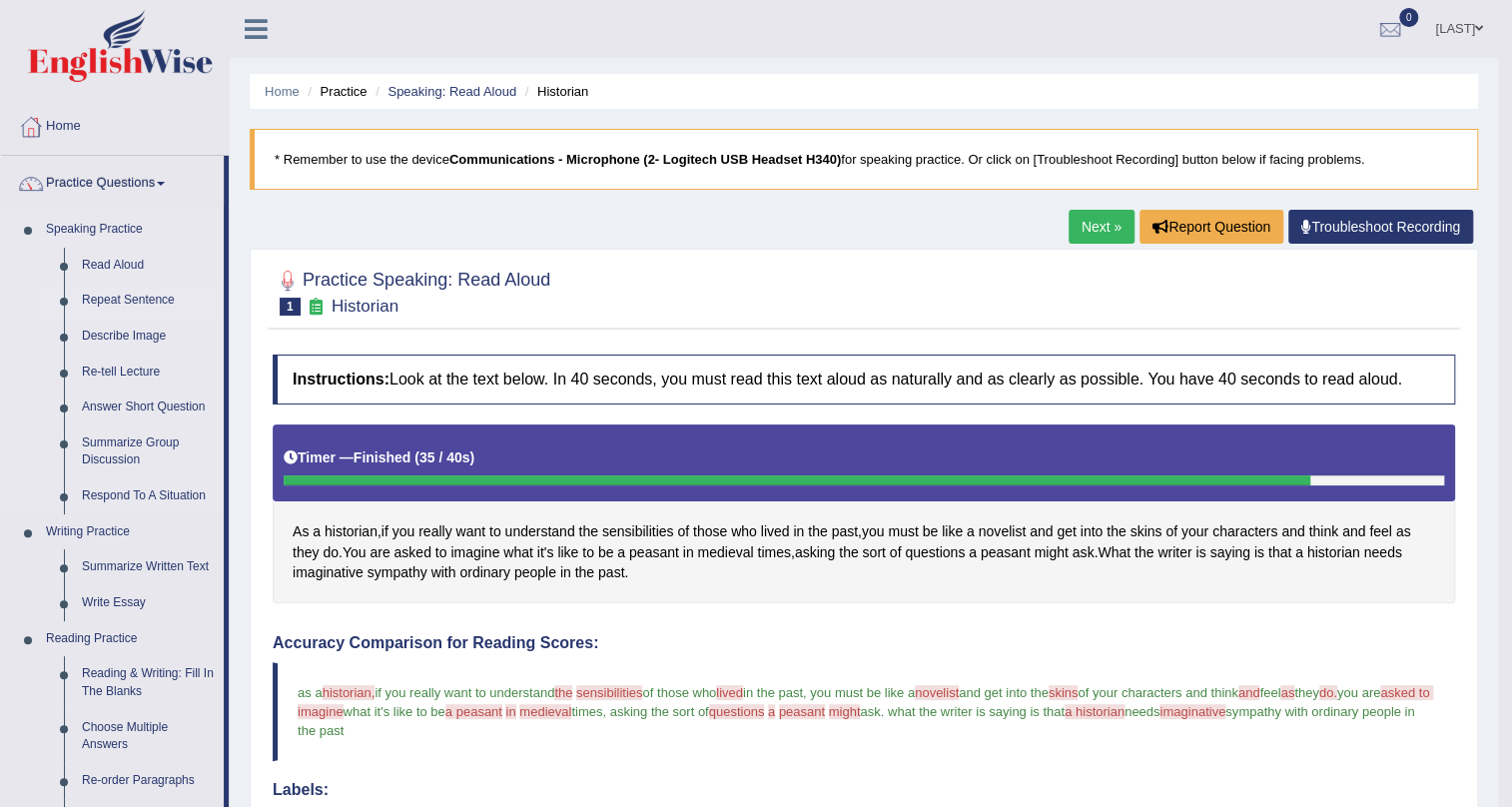 click on "Repeat Sentence" at bounding box center [148, 301] 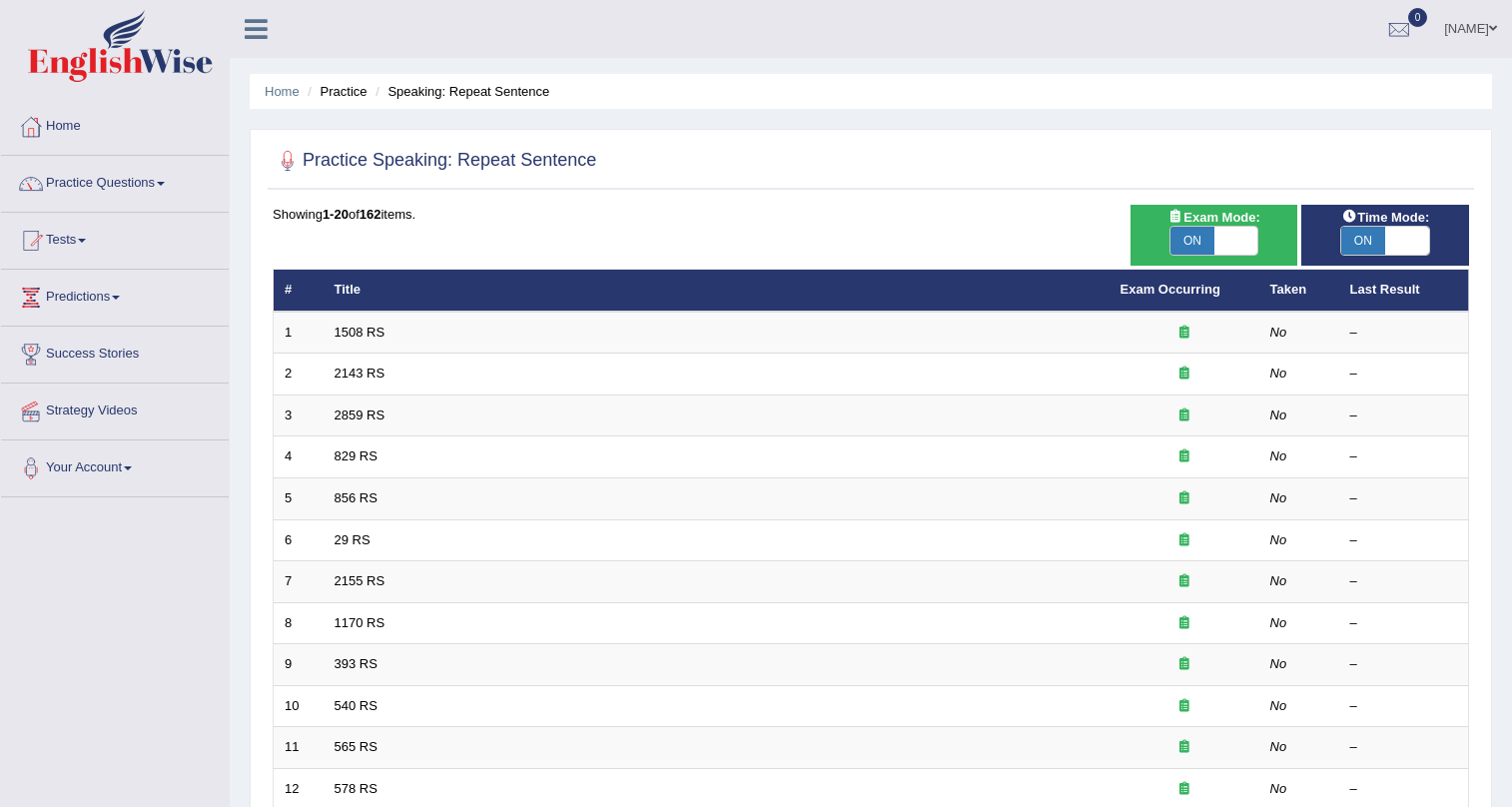 scroll, scrollTop: 0, scrollLeft: 0, axis: both 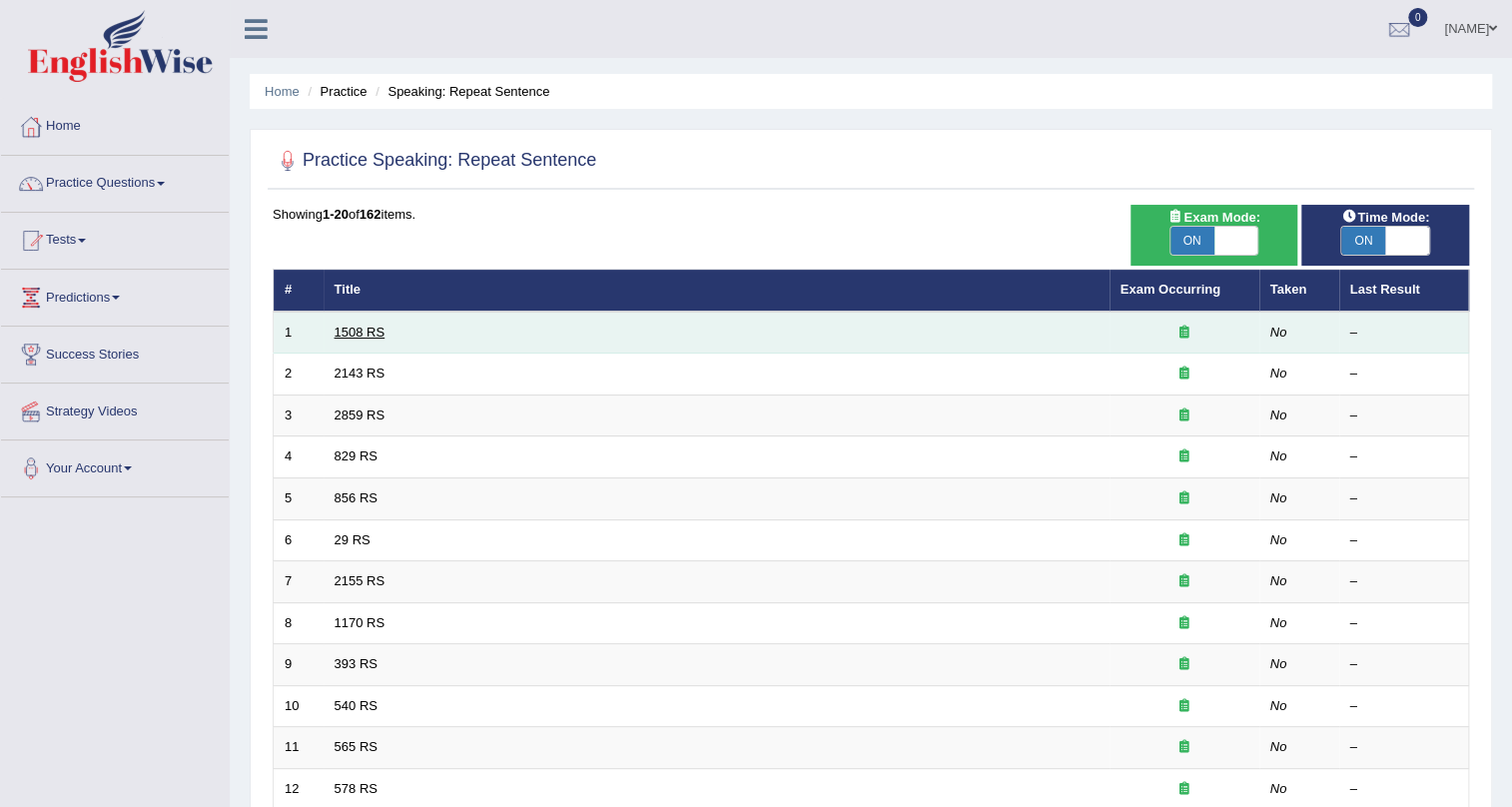click on "1508 RS" at bounding box center [360, 332] 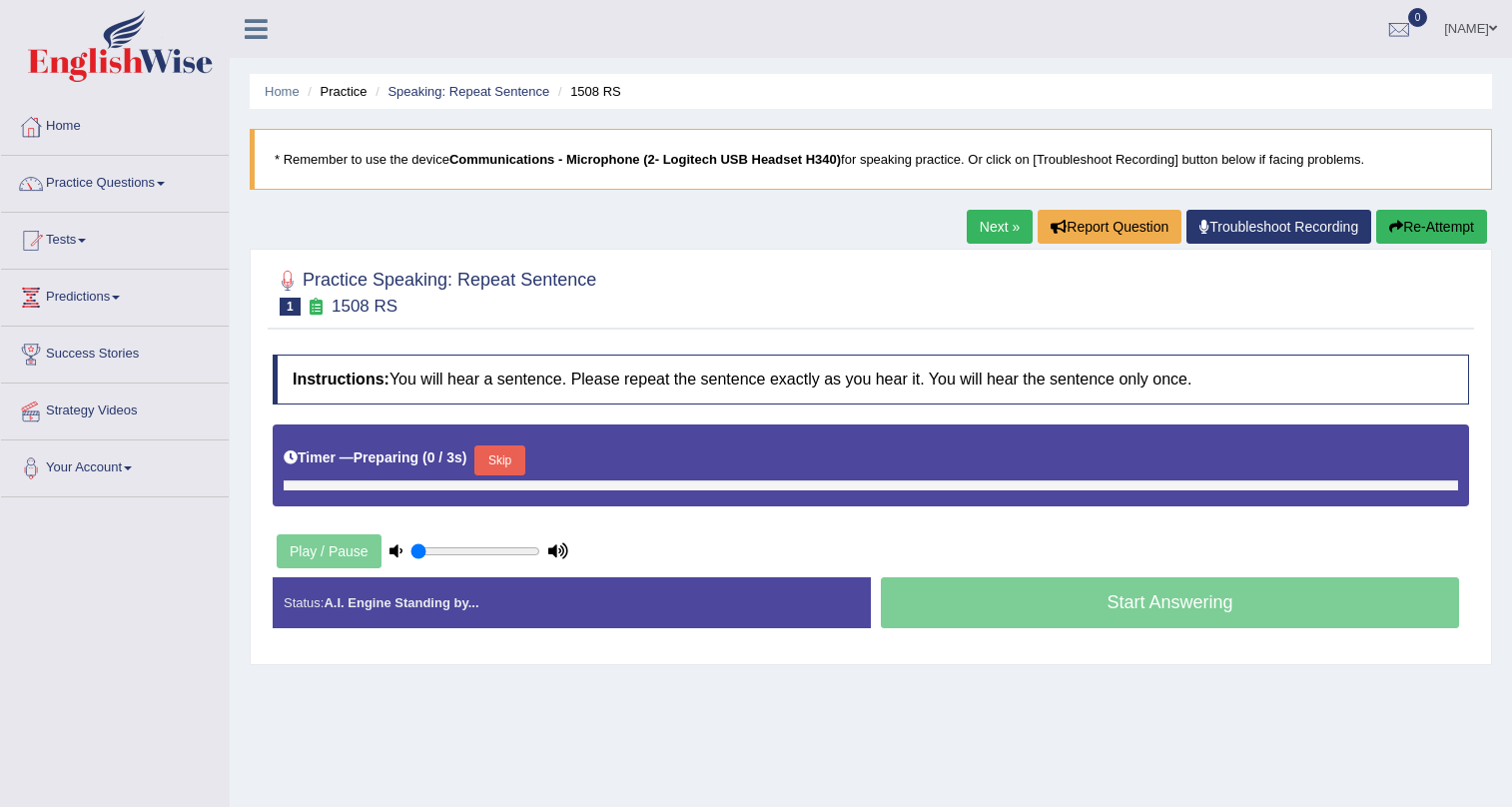 scroll, scrollTop: 0, scrollLeft: 0, axis: both 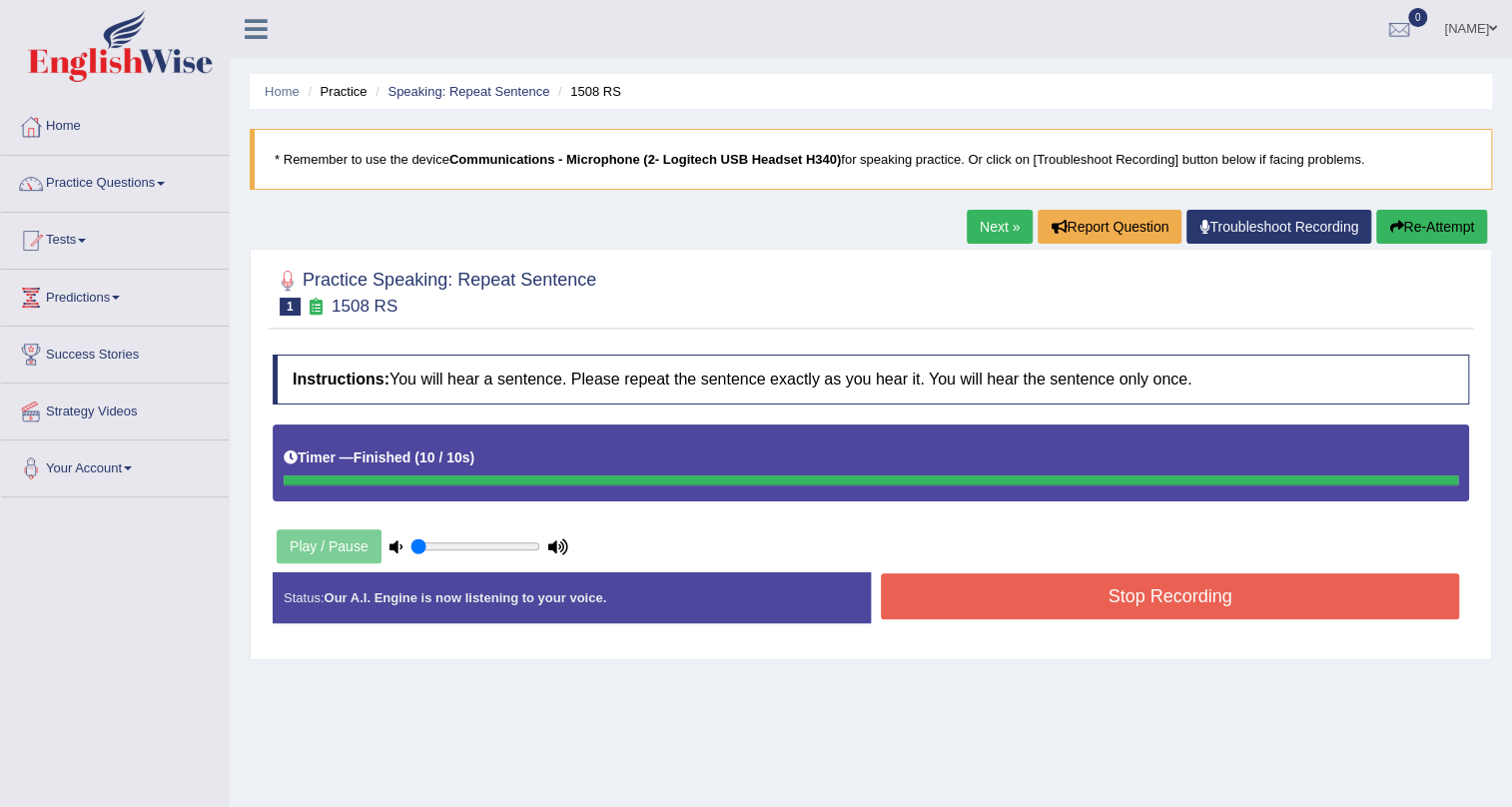 click on "Stop Recording" at bounding box center (1169, 596) 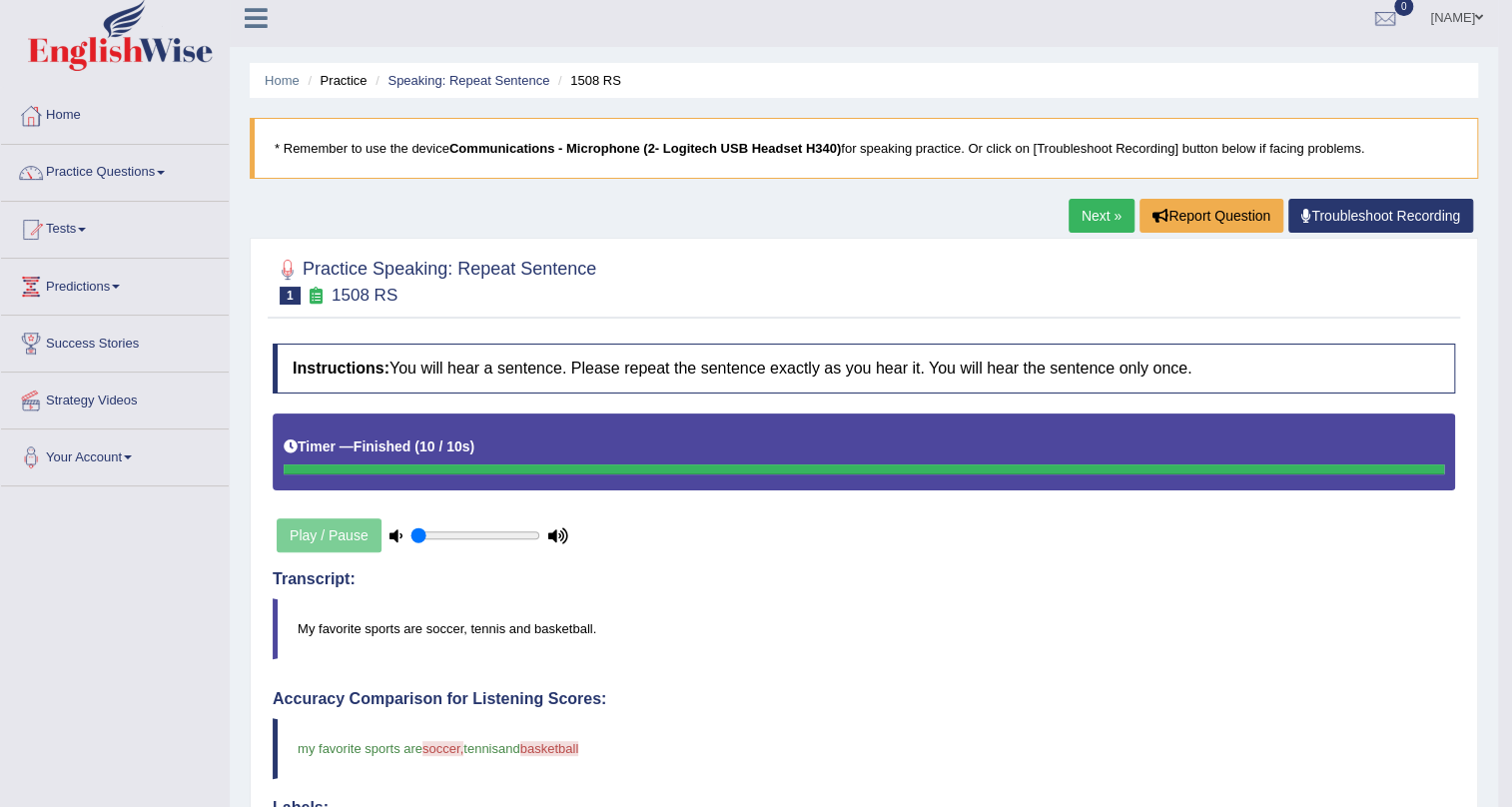scroll, scrollTop: 0, scrollLeft: 0, axis: both 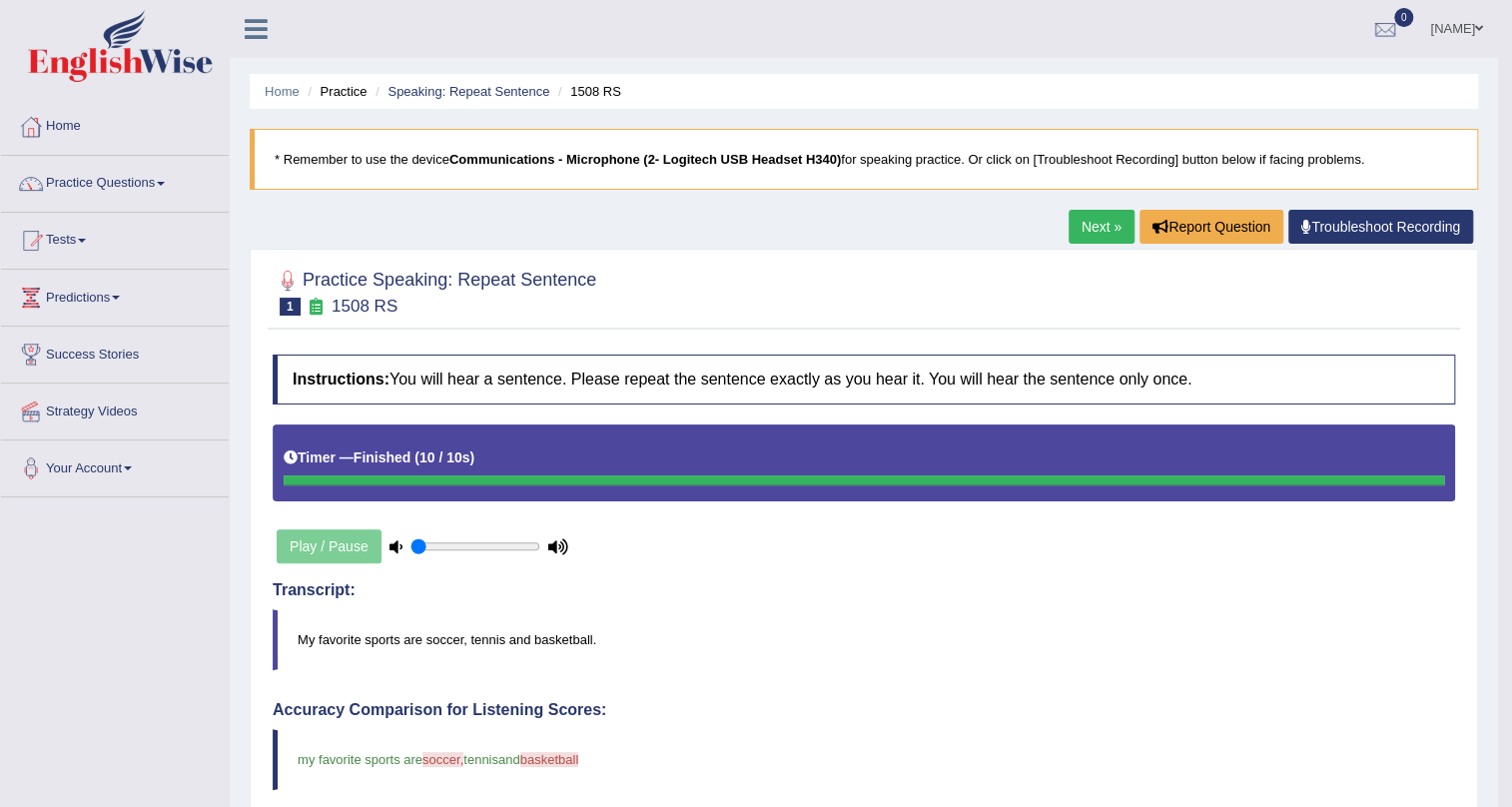 click on "Next »" at bounding box center [1102, 227] 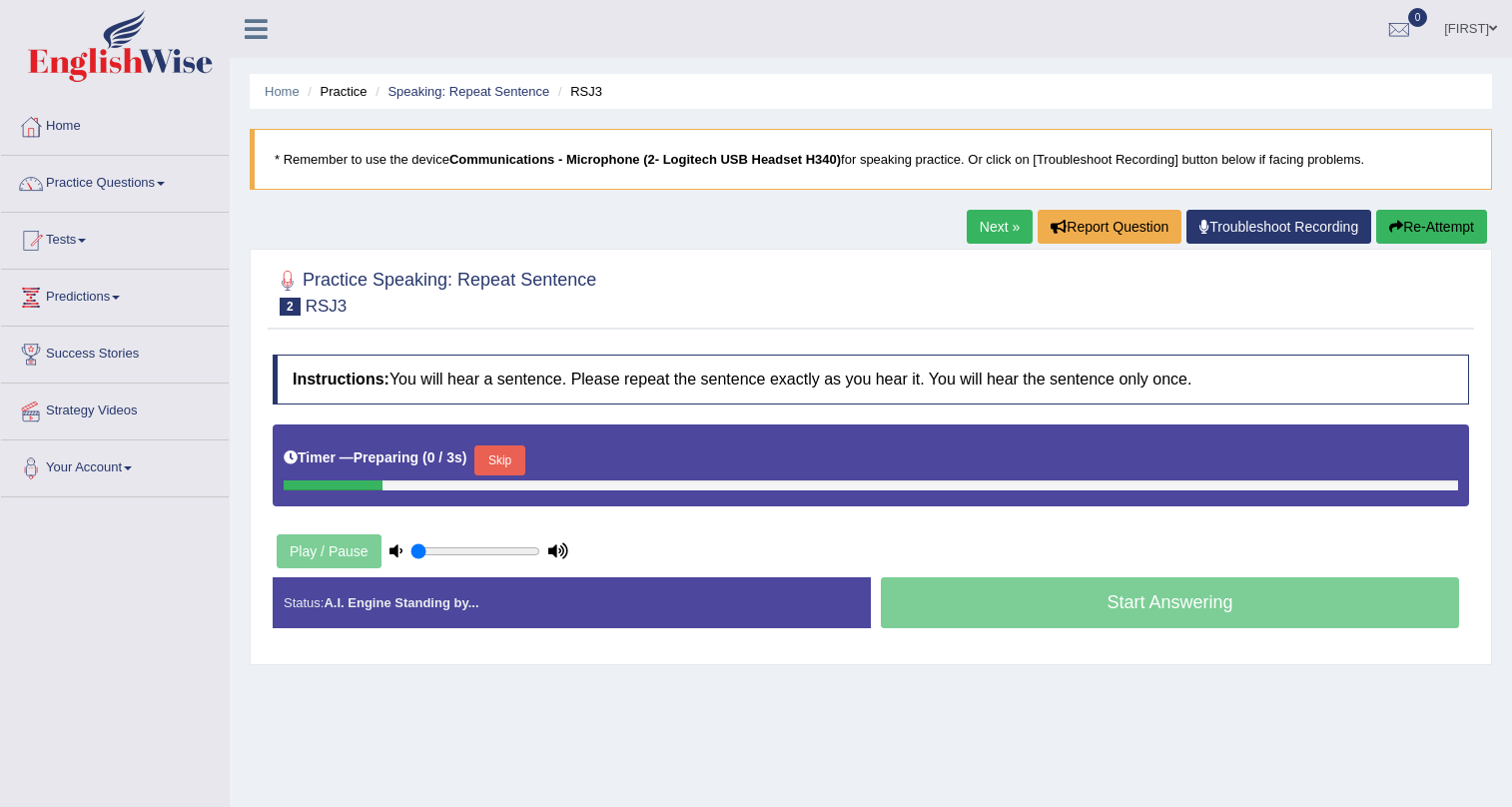 scroll, scrollTop: 0, scrollLeft: 0, axis: both 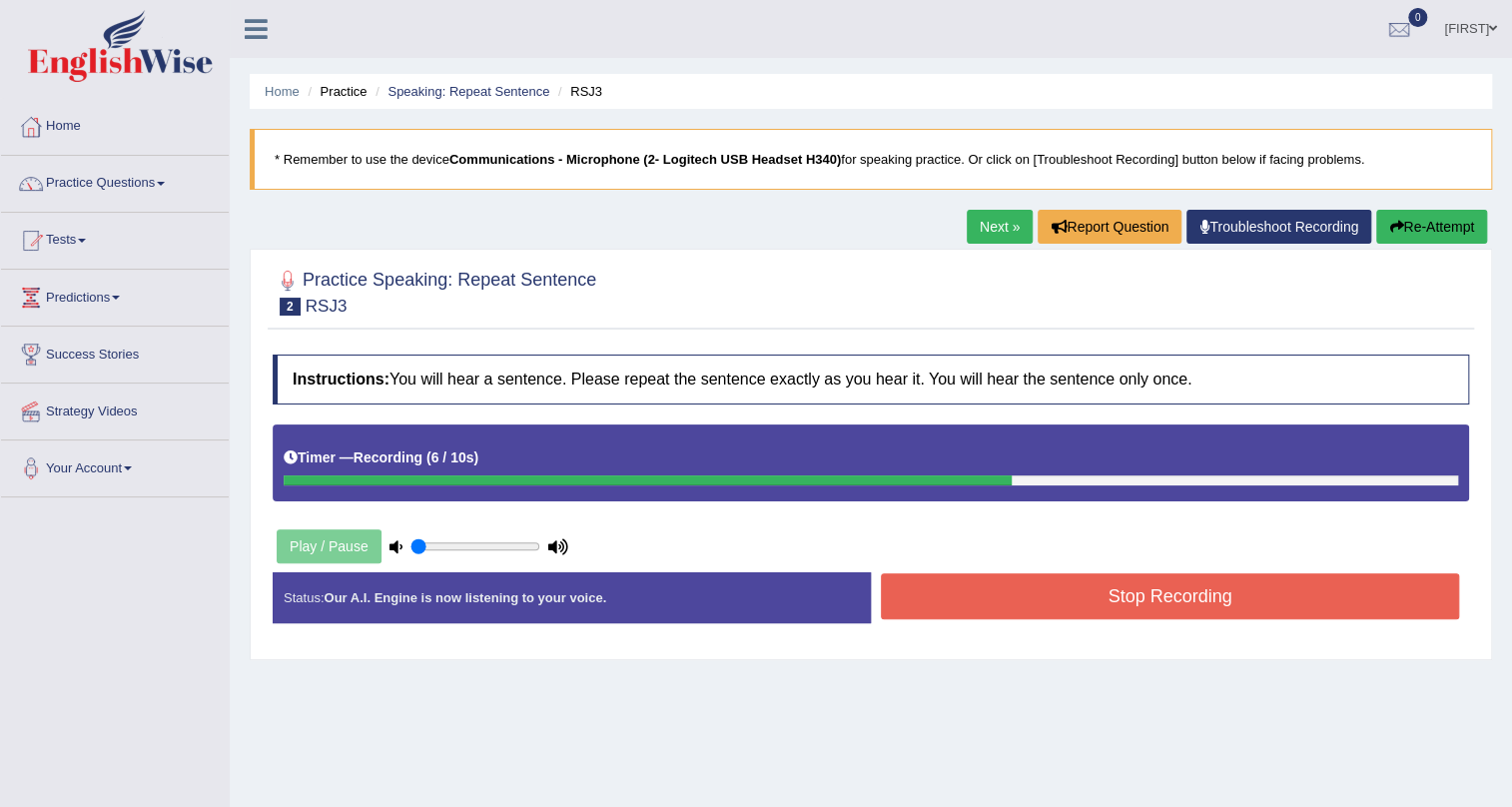 click on "Stop Recording" at bounding box center (1169, 596) 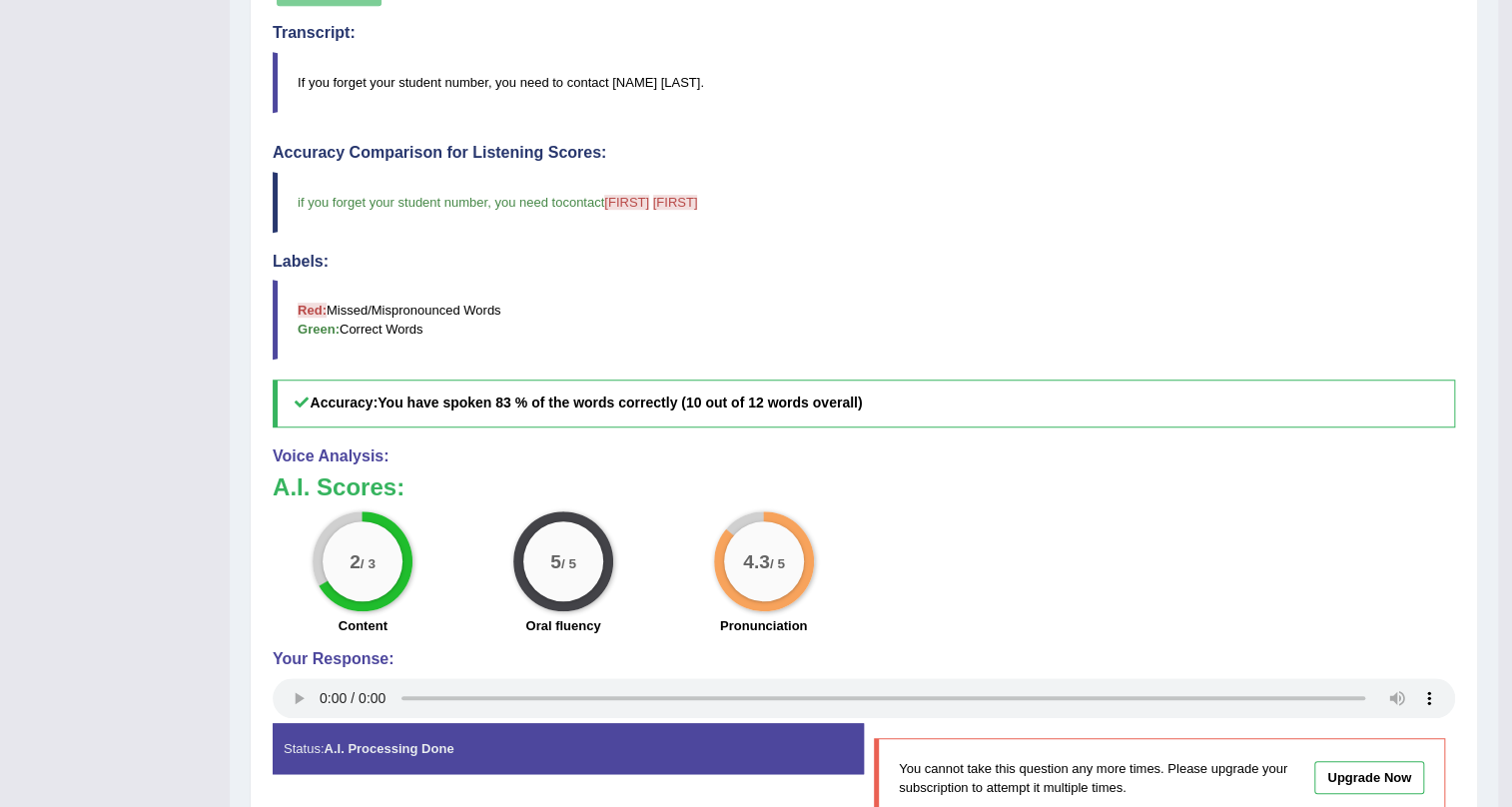 scroll, scrollTop: 34, scrollLeft: 0, axis: vertical 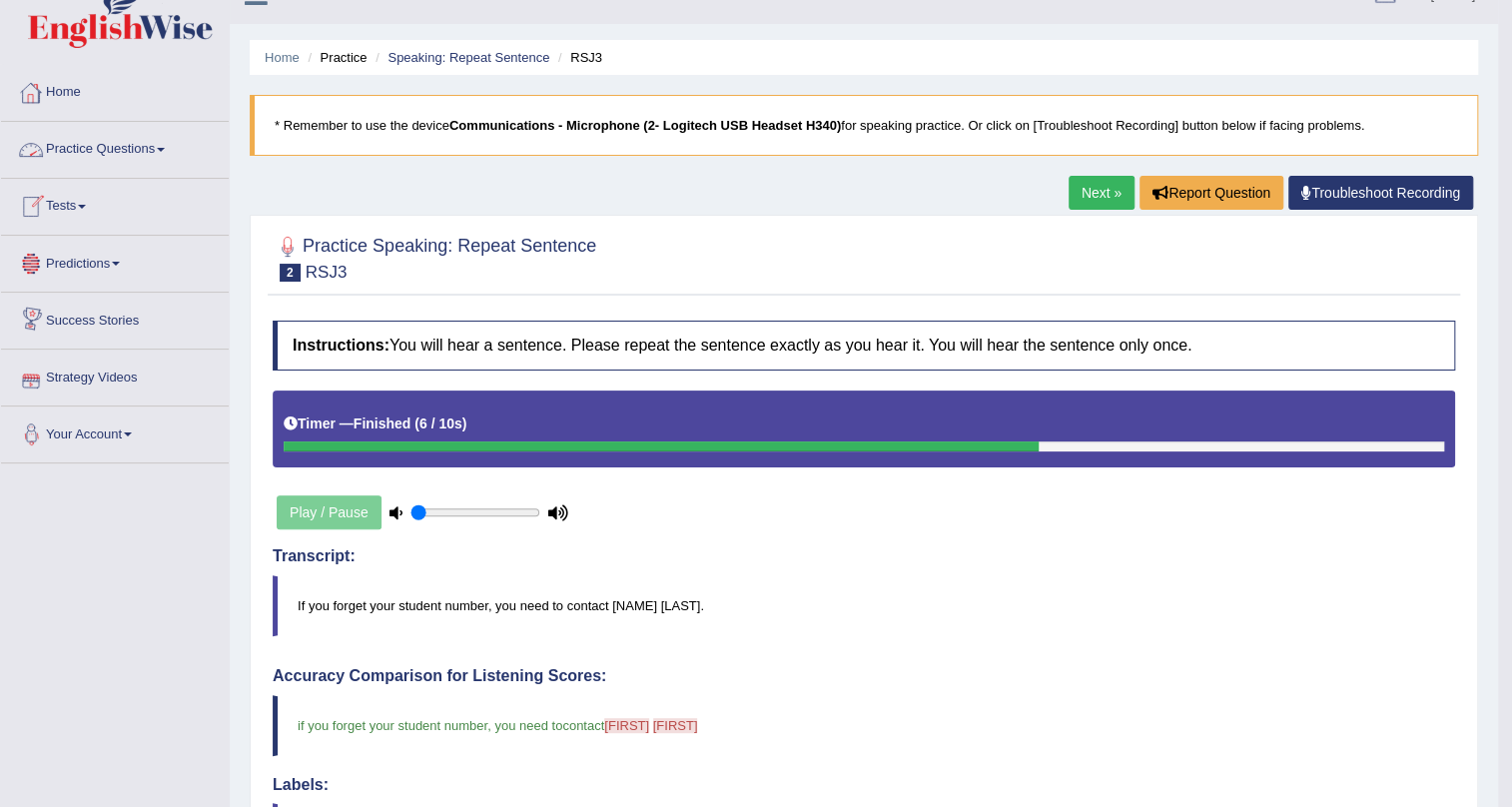 click on "Practice Questions" at bounding box center [115, 147] 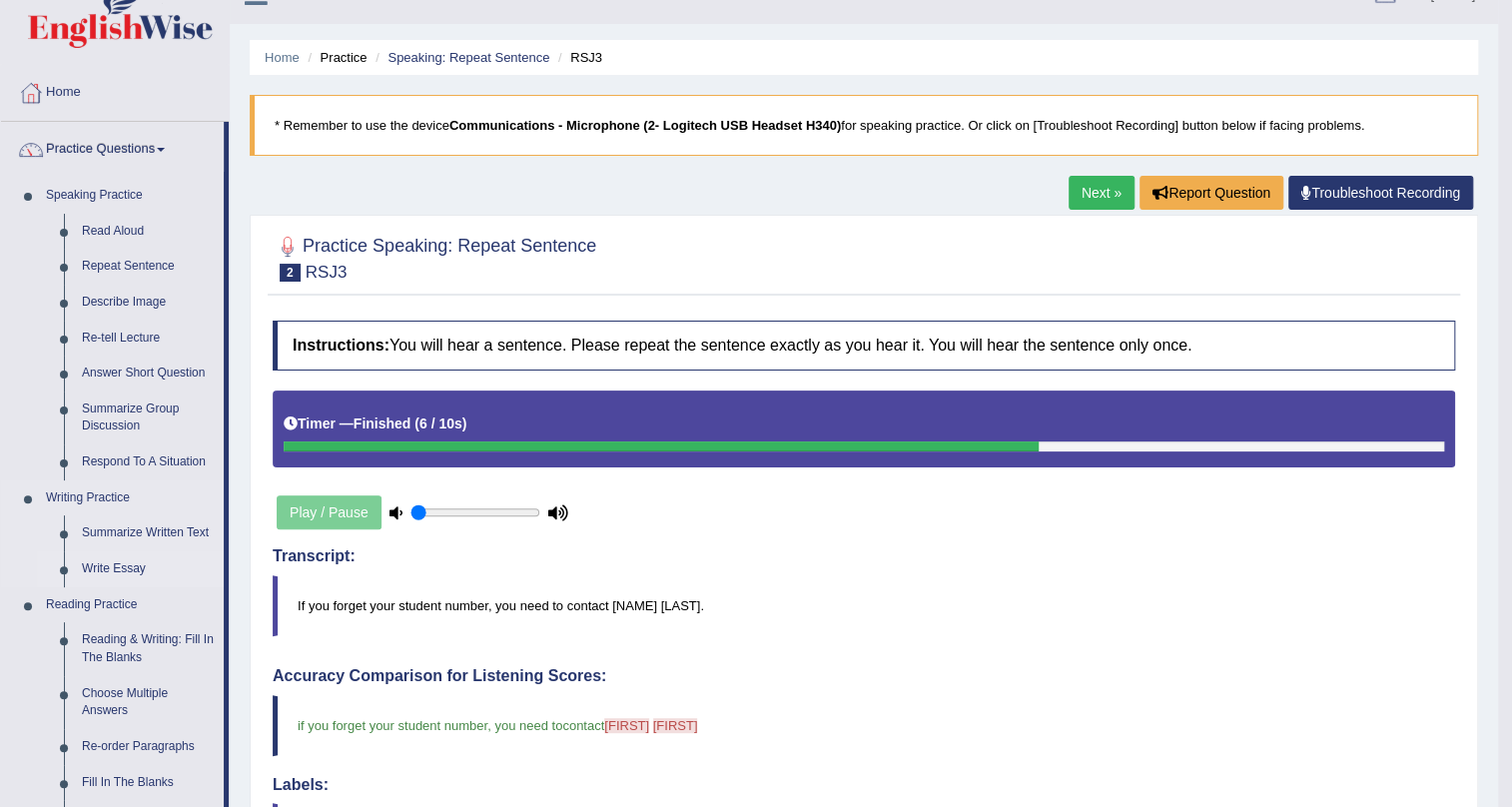 click on "Write Essay" at bounding box center [148, 569] 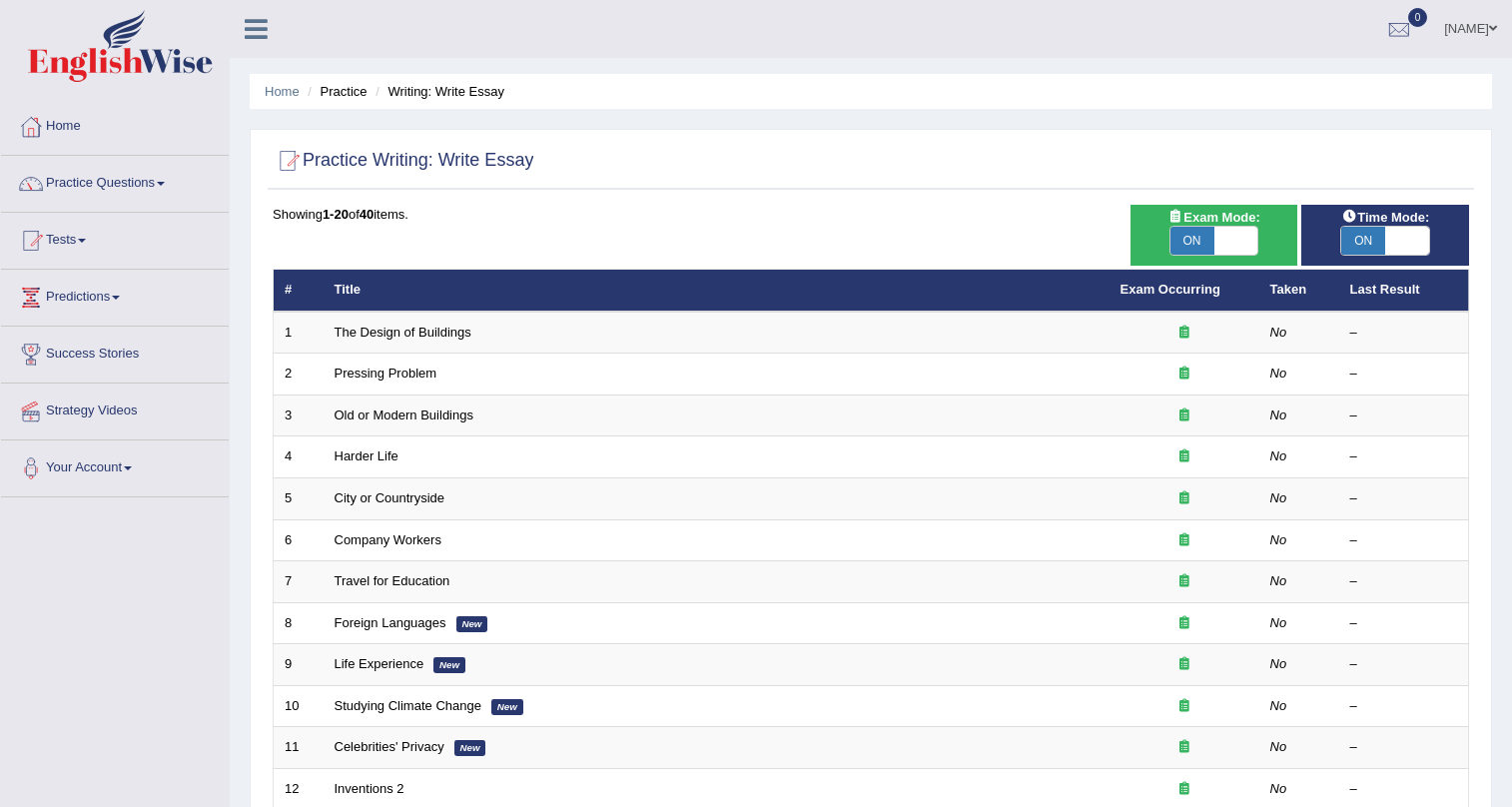 scroll, scrollTop: 0, scrollLeft: 0, axis: both 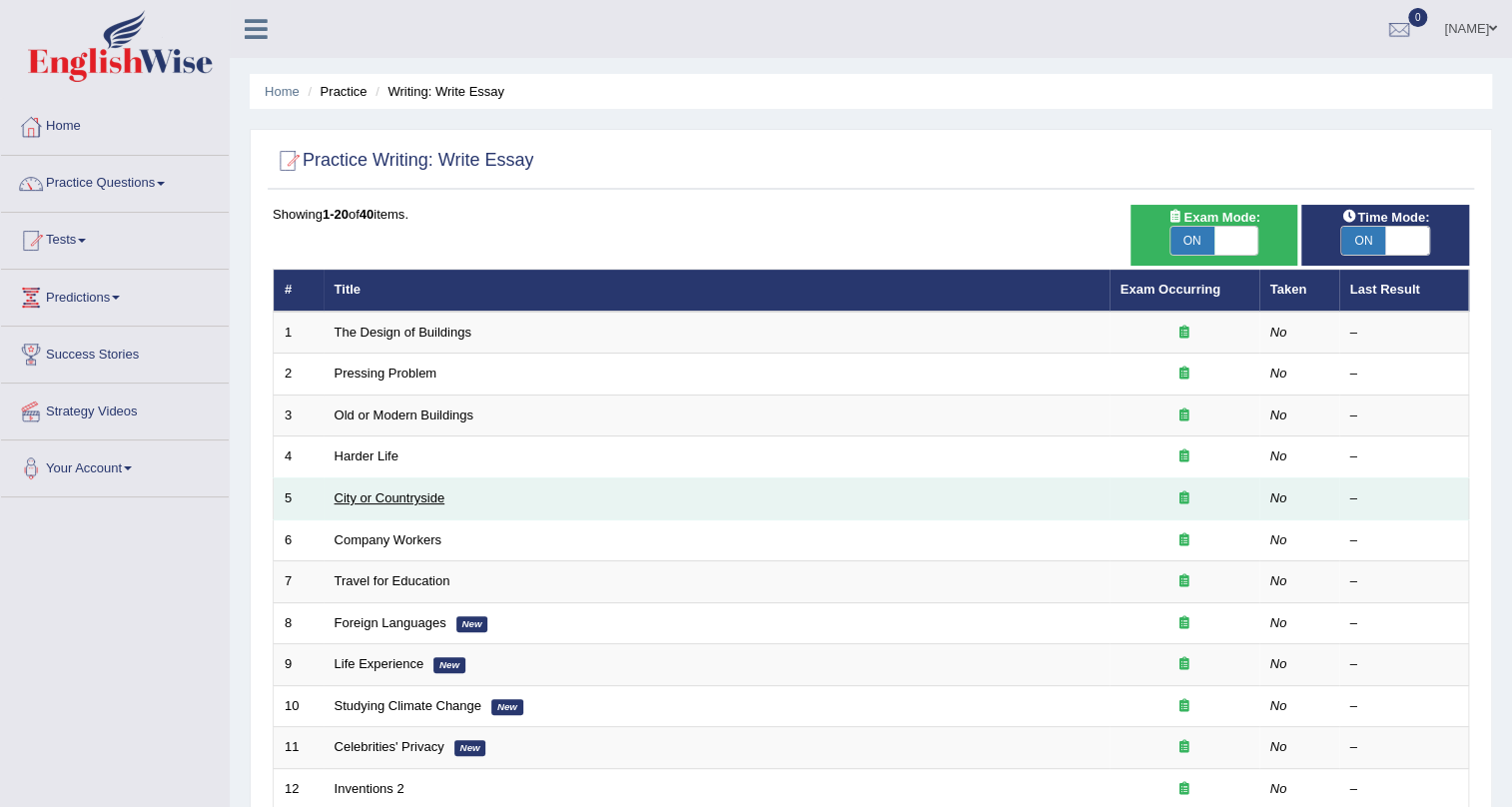 click on "City or Countryside" at bounding box center [389, 497] 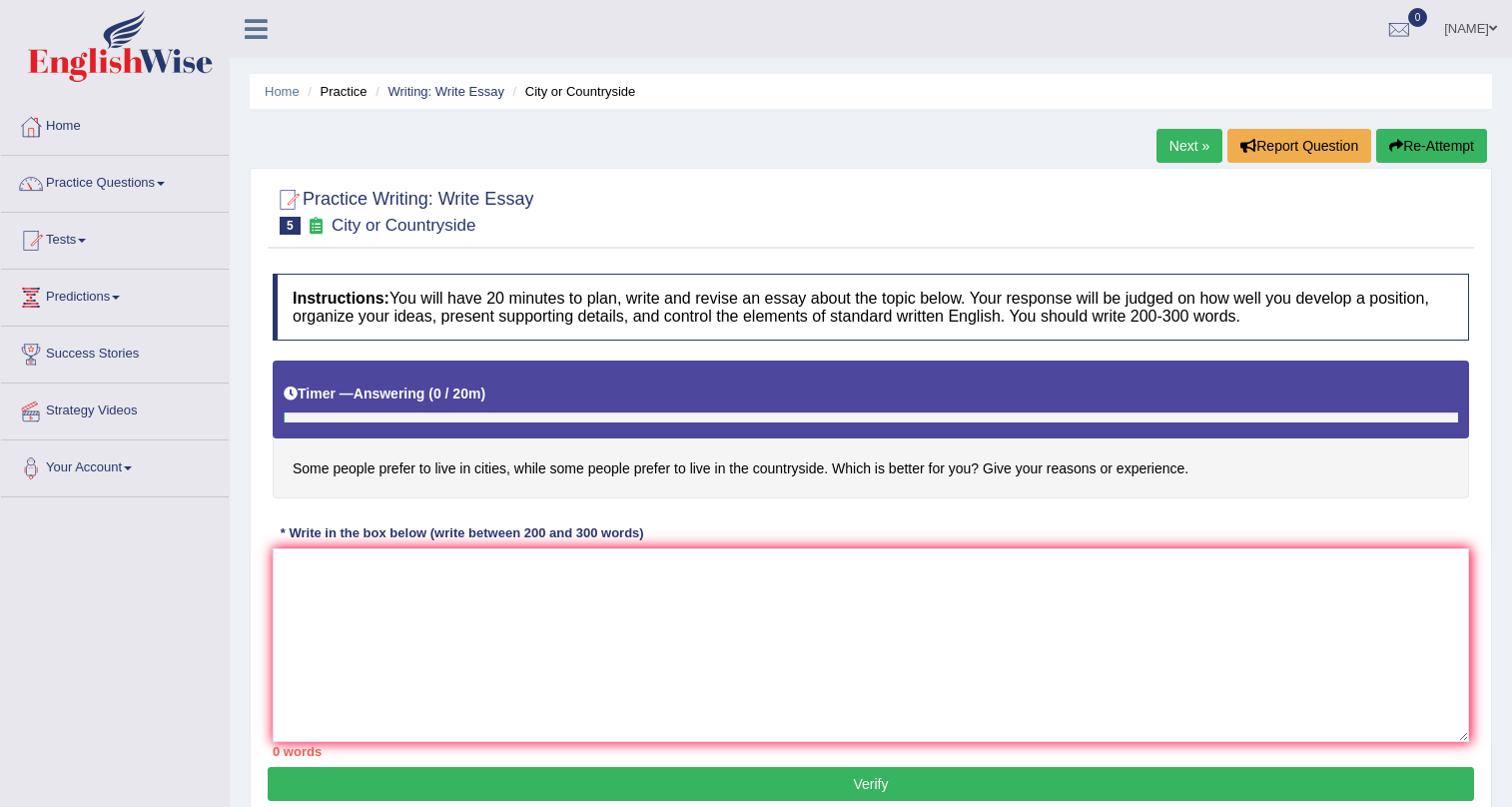 scroll, scrollTop: 0, scrollLeft: 0, axis: both 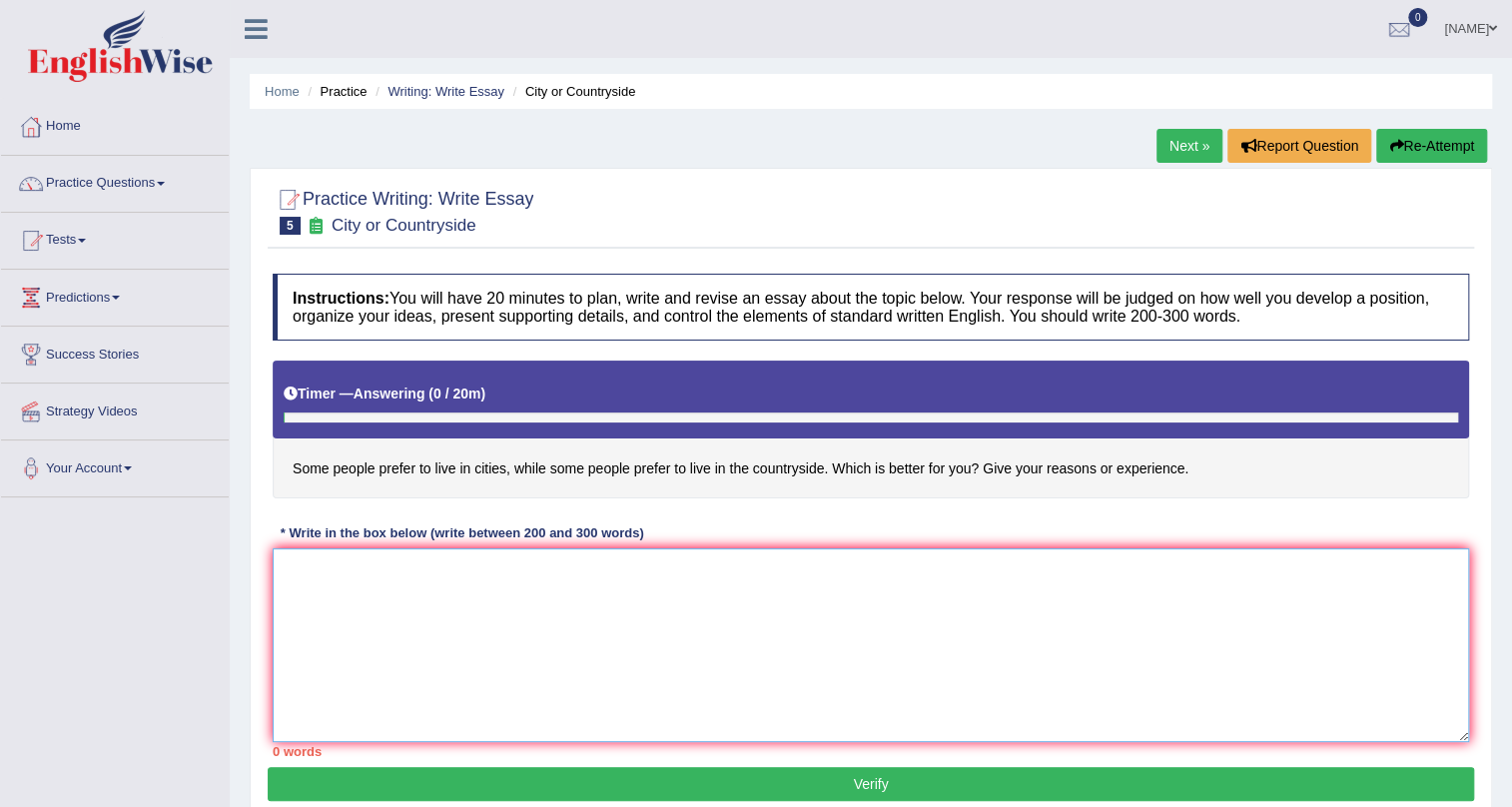 click at bounding box center [871, 645] 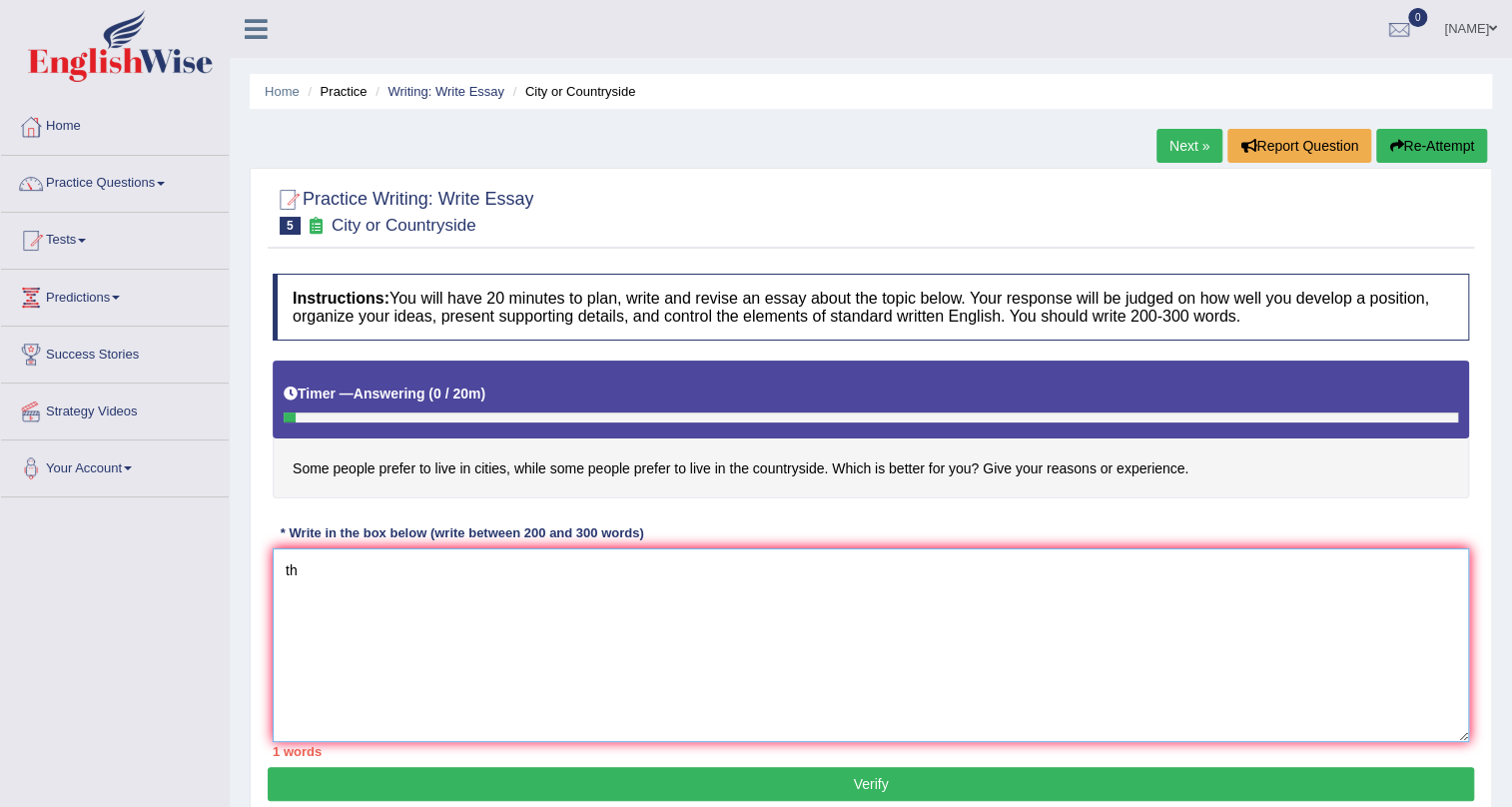type on "t" 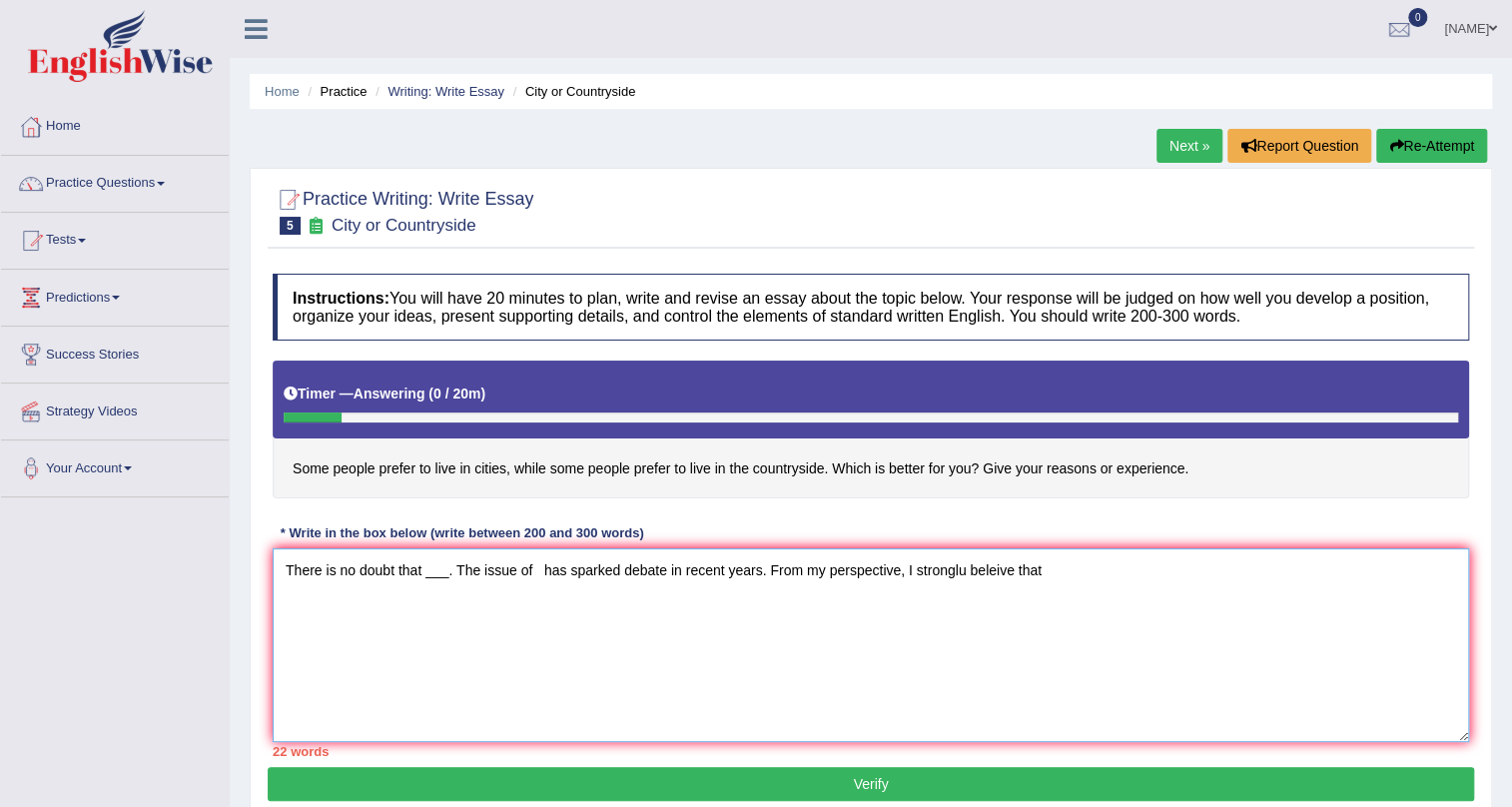 click on "There is no doubt that ___. The issue of   has sparked debate in recent years. From my perspective, I stronglu beleive that" at bounding box center (871, 645) 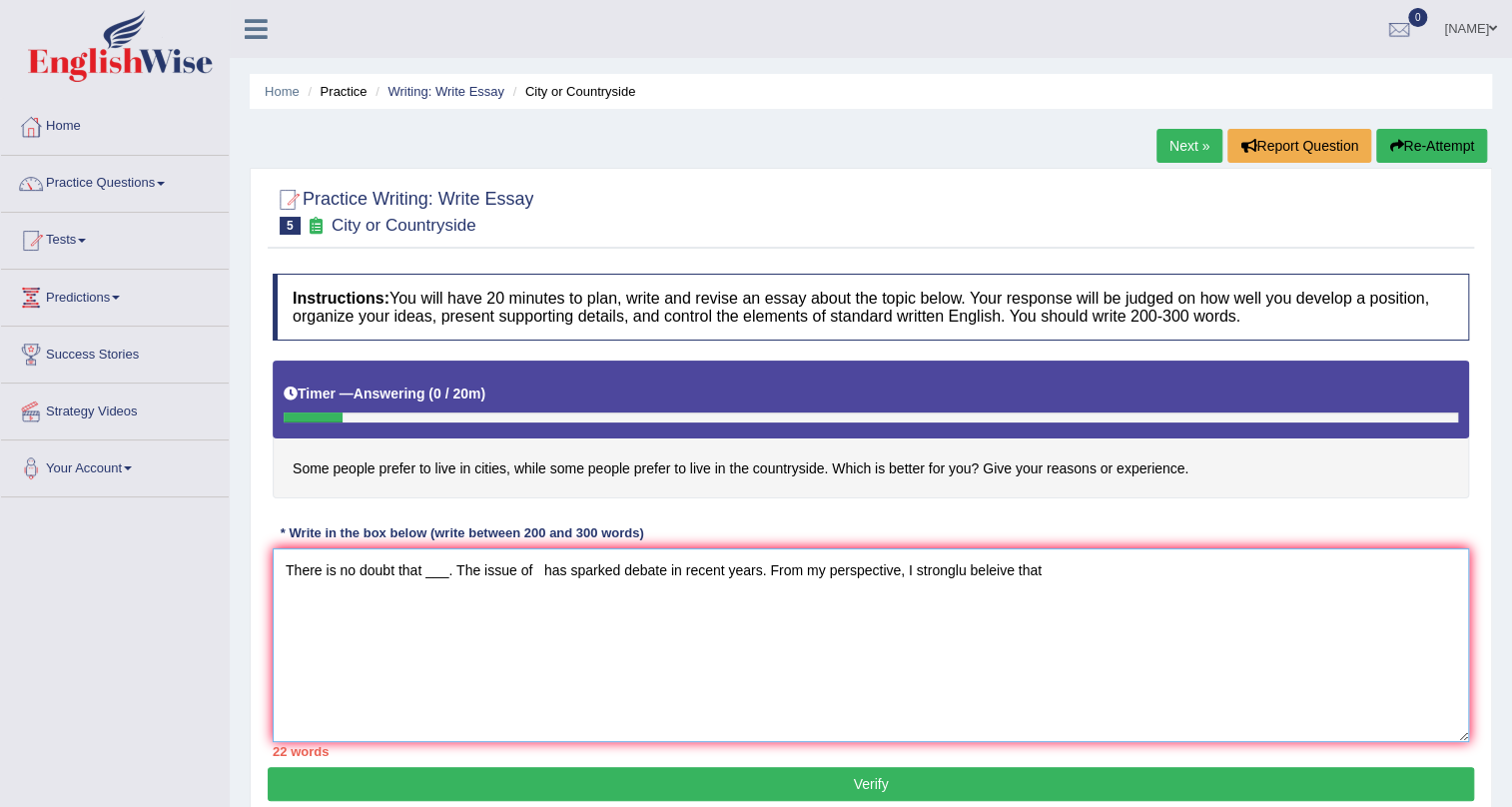 click on "There is no doubt that ___. The issue of   has sparked debate in recent years. From my perspective, I stronglu beleive that" at bounding box center [871, 645] 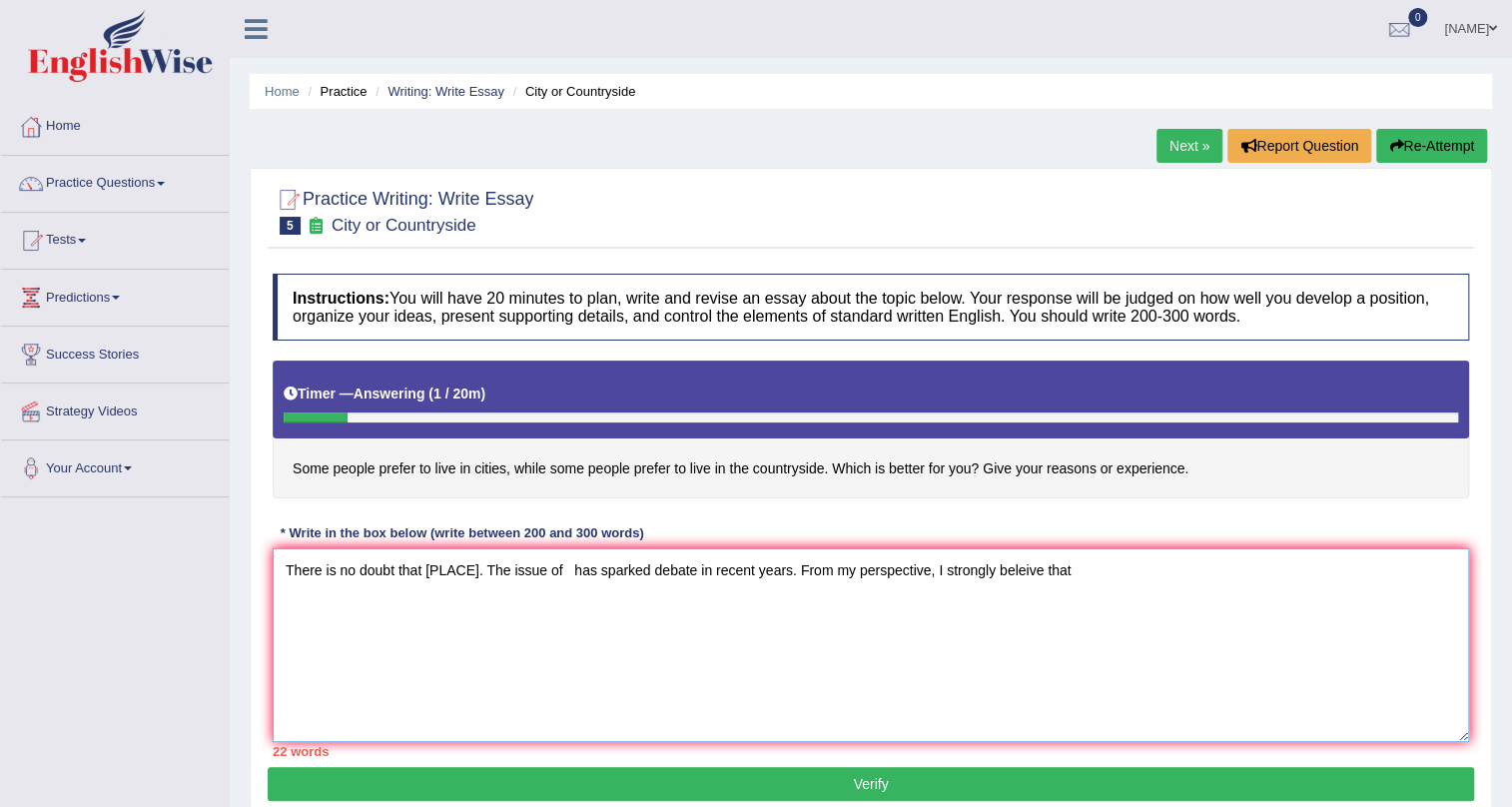 click on "There is no doubt that ___. The issue of   has sparked debate in recent years. From my perspective, I strongly beleive that" at bounding box center [871, 645] 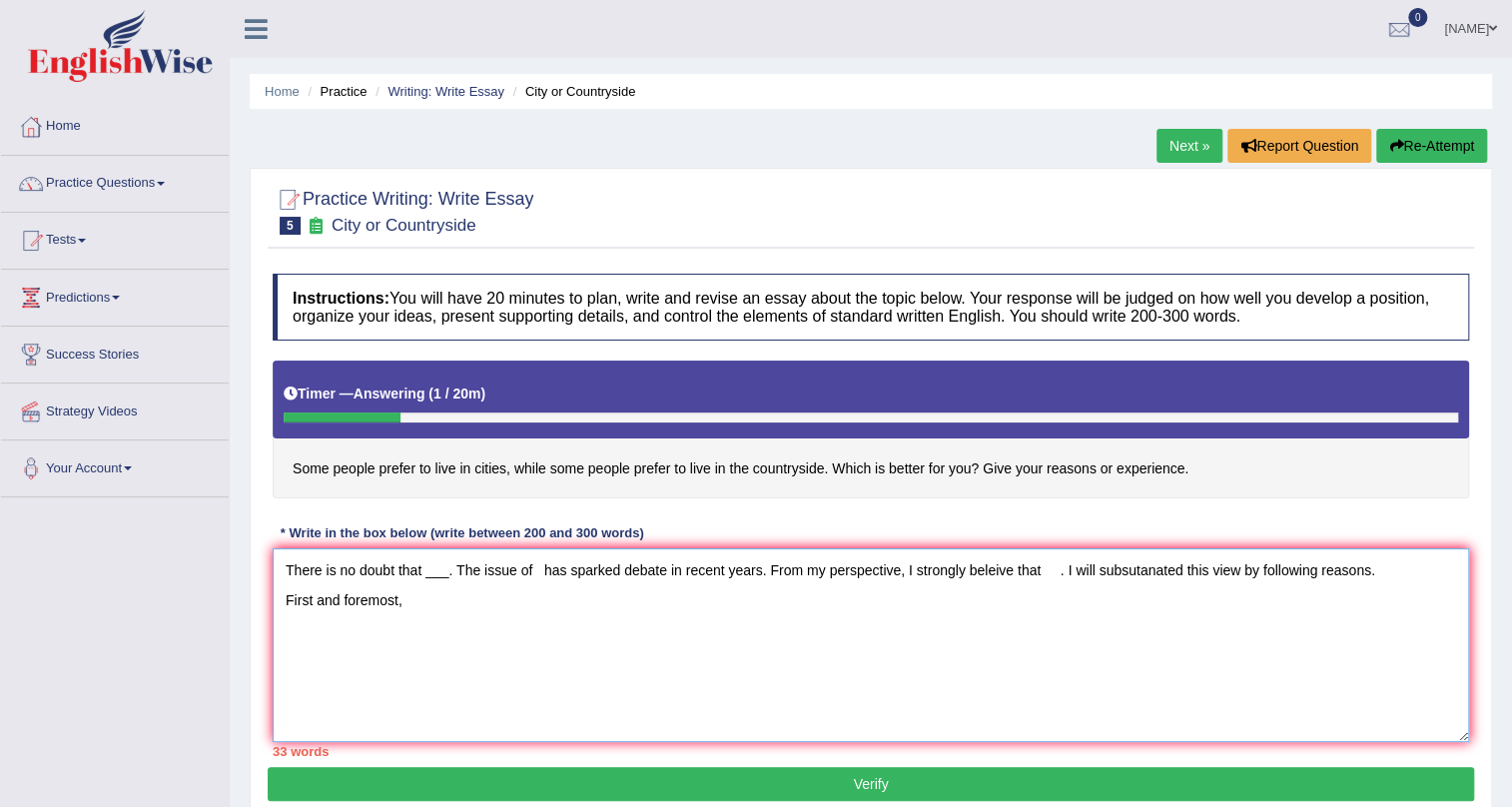 scroll, scrollTop: 90, scrollLeft: 0, axis: vertical 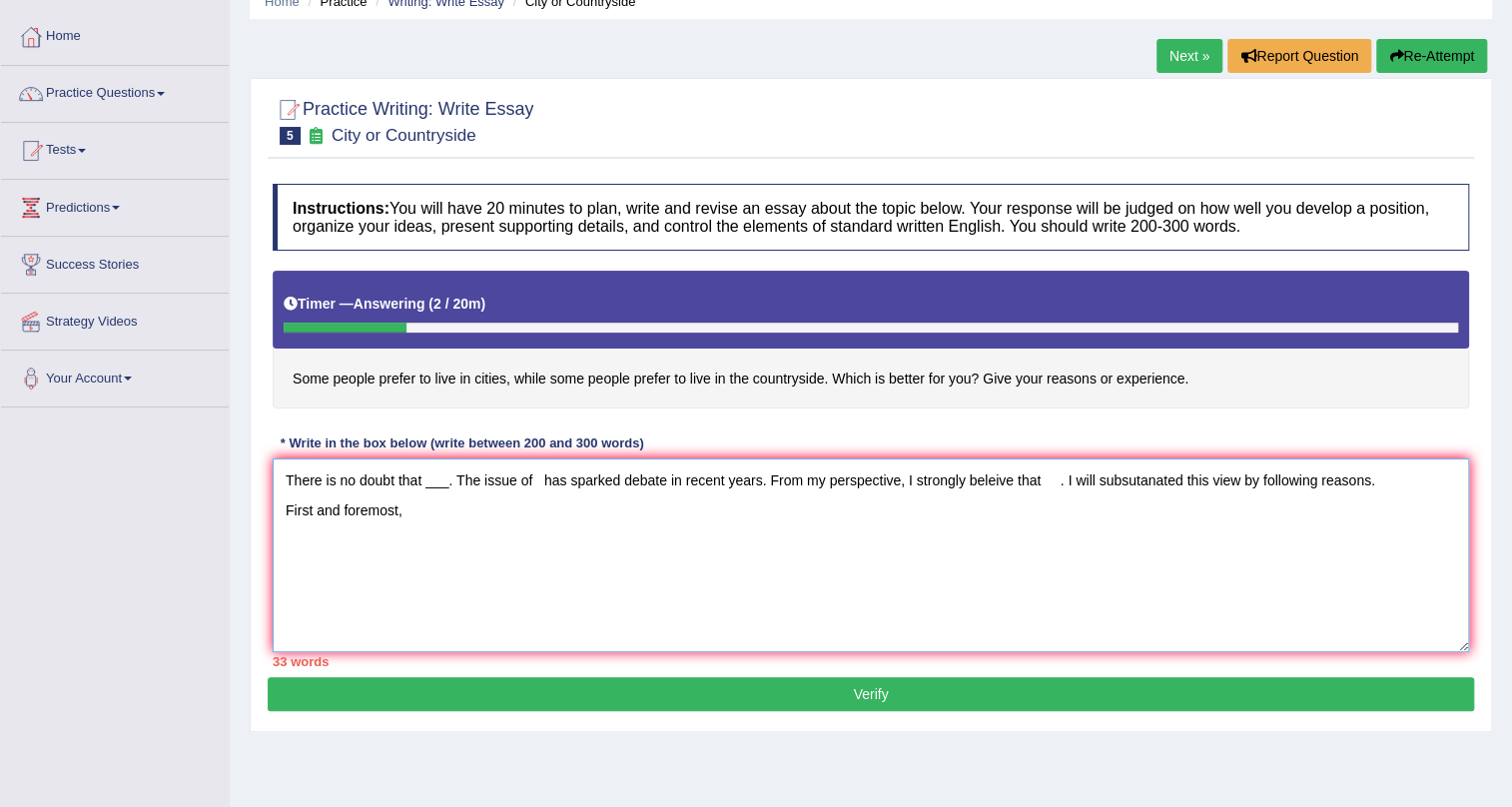 click on "There is no doubt that ___. The issue of   has sparked debate in recent years. From my perspective, I strongly beleive that     . I will subsutanated this view by following reasons.
First and foremost," at bounding box center [871, 555] 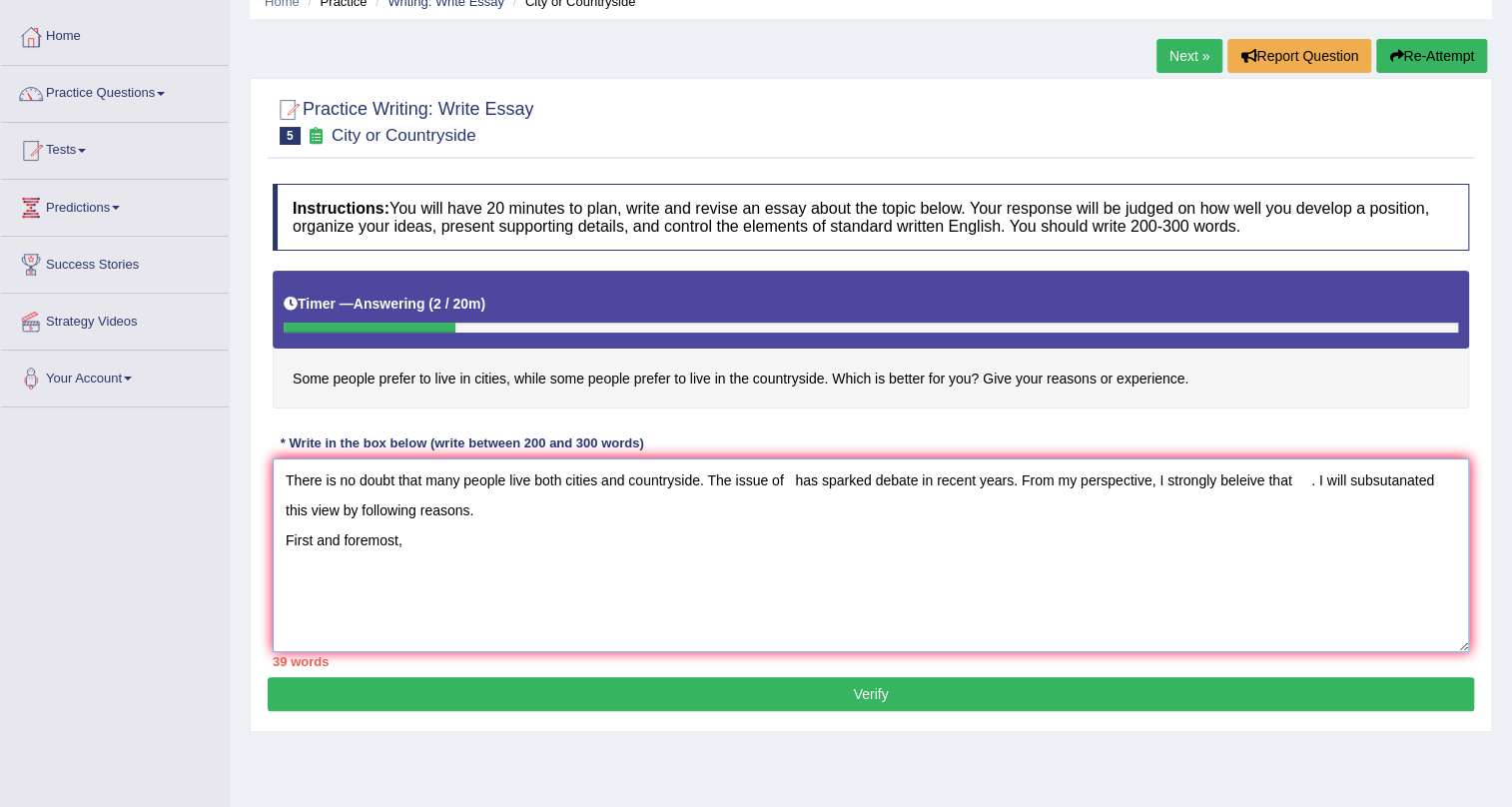 click on "There is no doubt that many people live both cities and countryside. The issue of   has sparked debate in recent years. From my perspective, I strongly beleive that     . I will subsutanated this view by following reasons.
First and foremost," at bounding box center (871, 555) 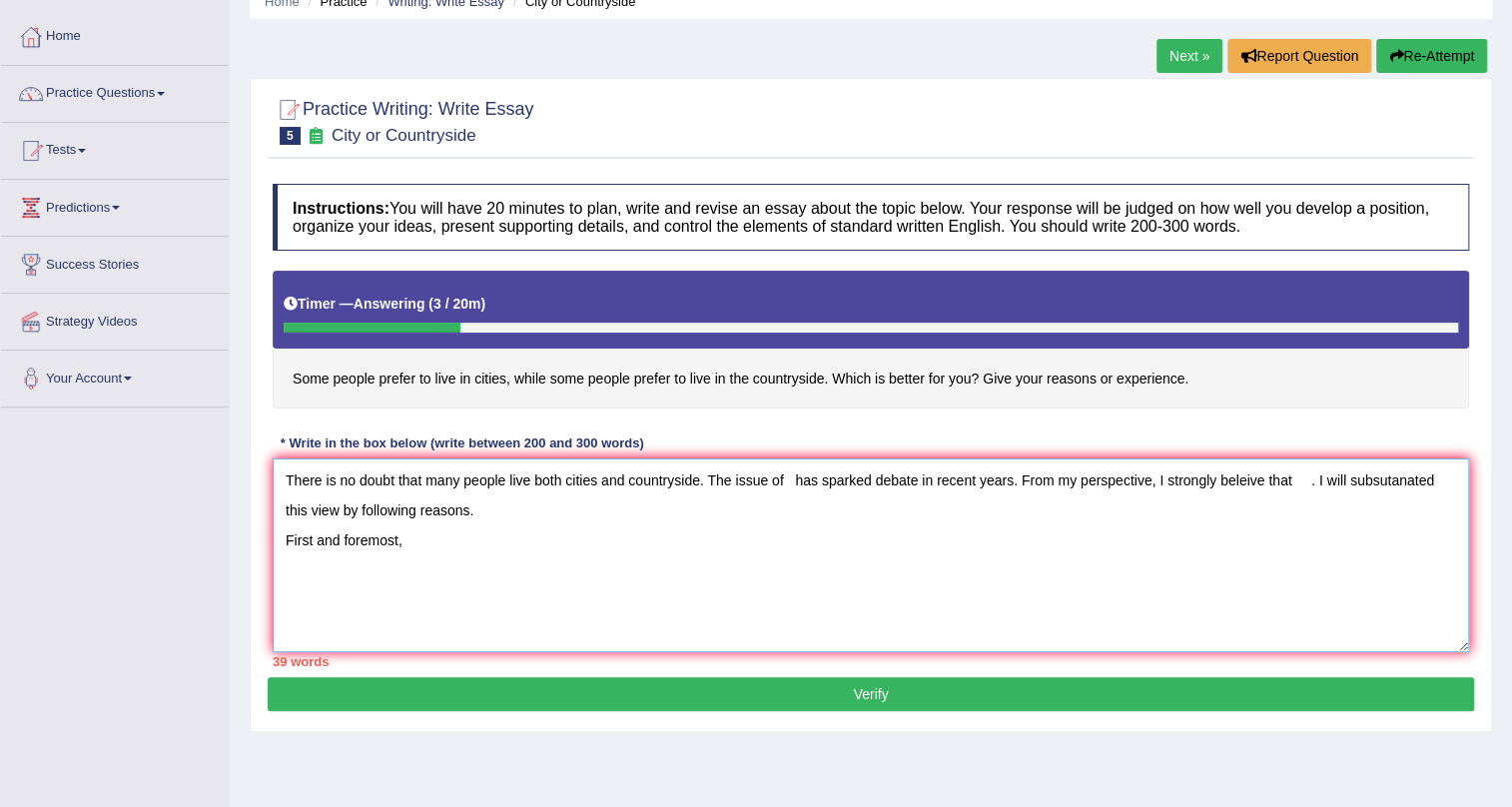 click on "There is no doubt that many people live both cities and countryside. The issue of   has sparked debate in recent years. From my perspective, I strongly beleive that     . I will subsutanated this view by following reasons.
First and foremost," at bounding box center [871, 555] 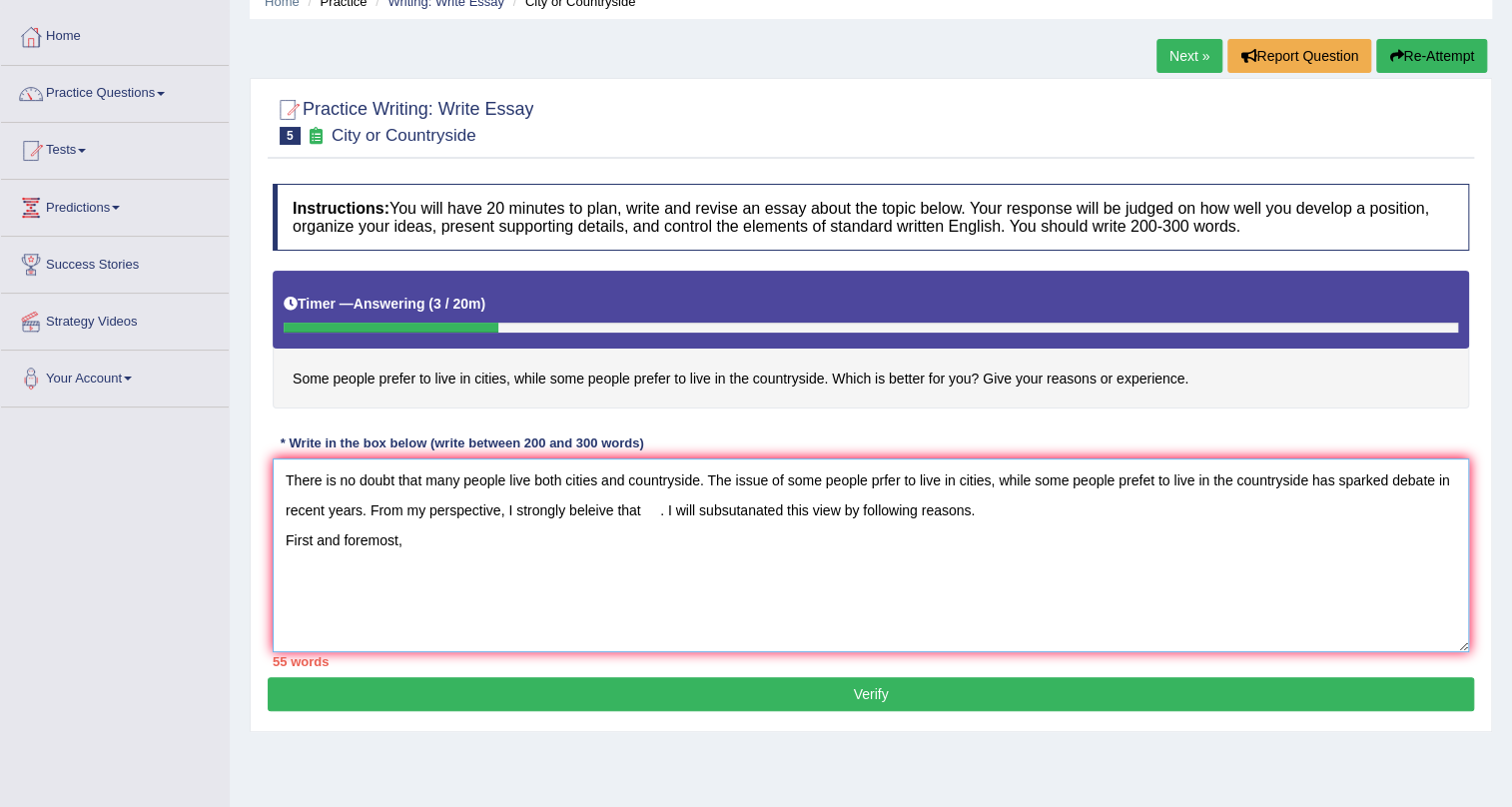 click on "There is no doubt that many people live both cities and countryside. The issue of some people prfer to live in cities, while some people prefet to live in the countryside has sparked debate in recent years. From my perspective, I strongly beleive that     . I will subsutanated this view by following reasons.
First and foremost," at bounding box center [871, 555] 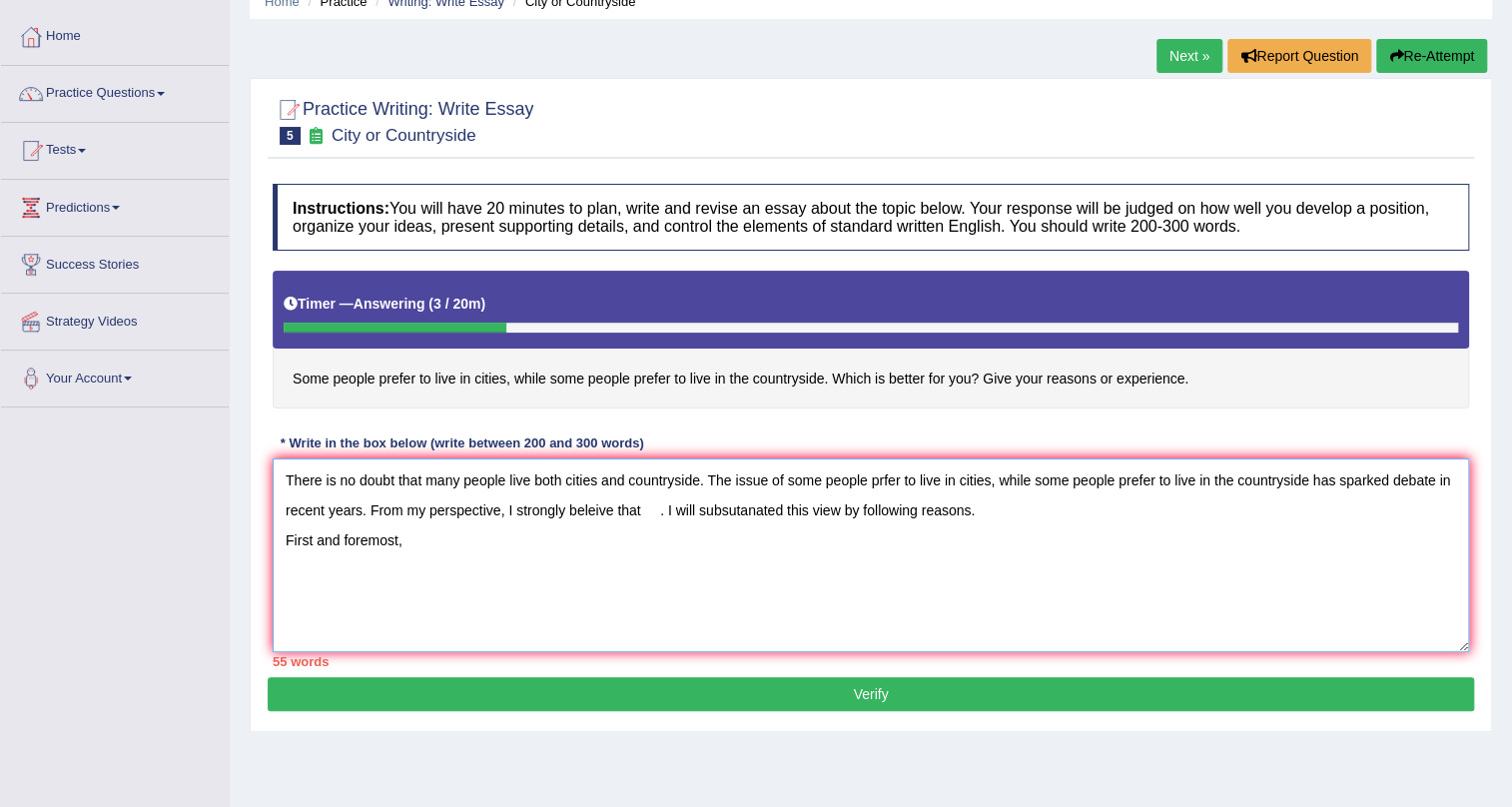 click on "There is no doubt that many people live both cities and countryside. The issue of some people prfer to live in cities, while some people prefer to live in the countryside has sparked debate in recent years. From my perspective, I strongly beleive that     . I will subsutanated this view by following reasons.
First and foremost," at bounding box center (871, 555) 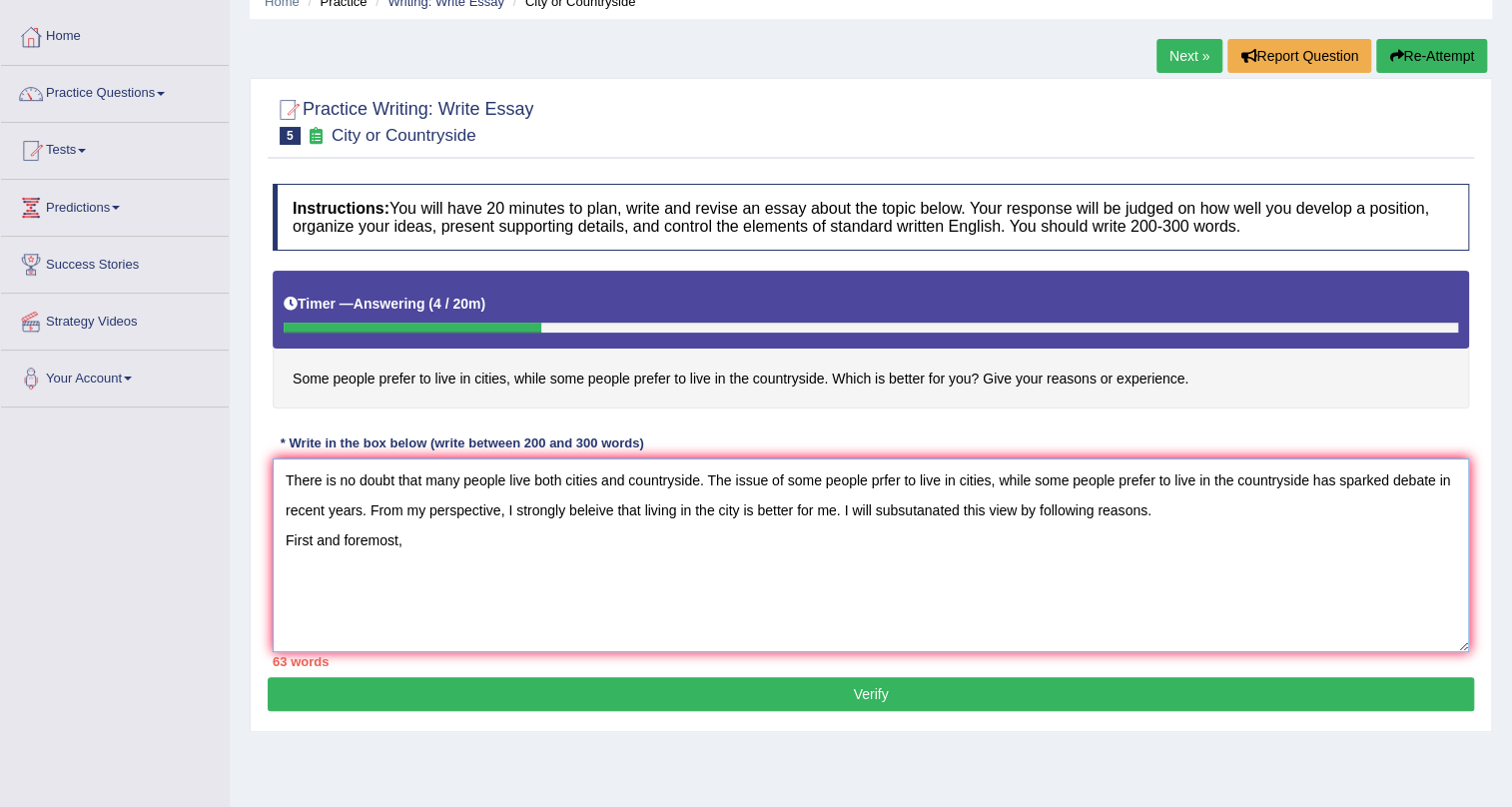 click on "There is no doubt that many people live both cities and countryside. The issue of some people prfer to live in cities, while some people prefer to live in the countryside has sparked debate in recent years. From my perspective, I strongly beleive that living in the city is better for me. I will subsutanated this view by following reasons.
First and foremost," at bounding box center [871, 555] 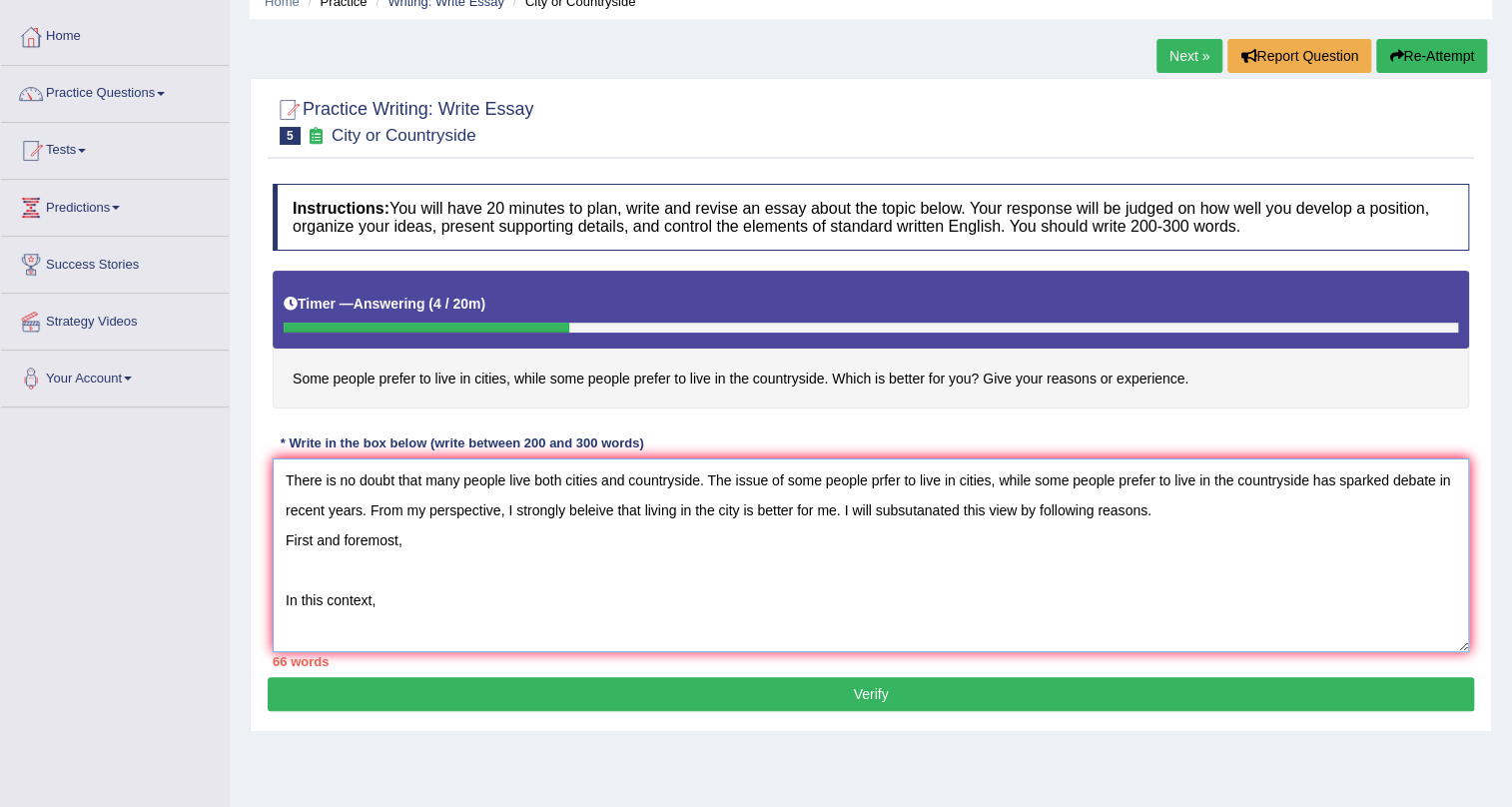 click on "There is no doubt that many people live both cities and countryside. The issue of some people prfer to live in cities, while some people prefer to live in the countryside has sparked debate in recent years. From my perspective, I strongly beleive that living in the city is better for me. I will subsutanated this view by following reasons.
First and foremost,
In this context," at bounding box center (871, 555) 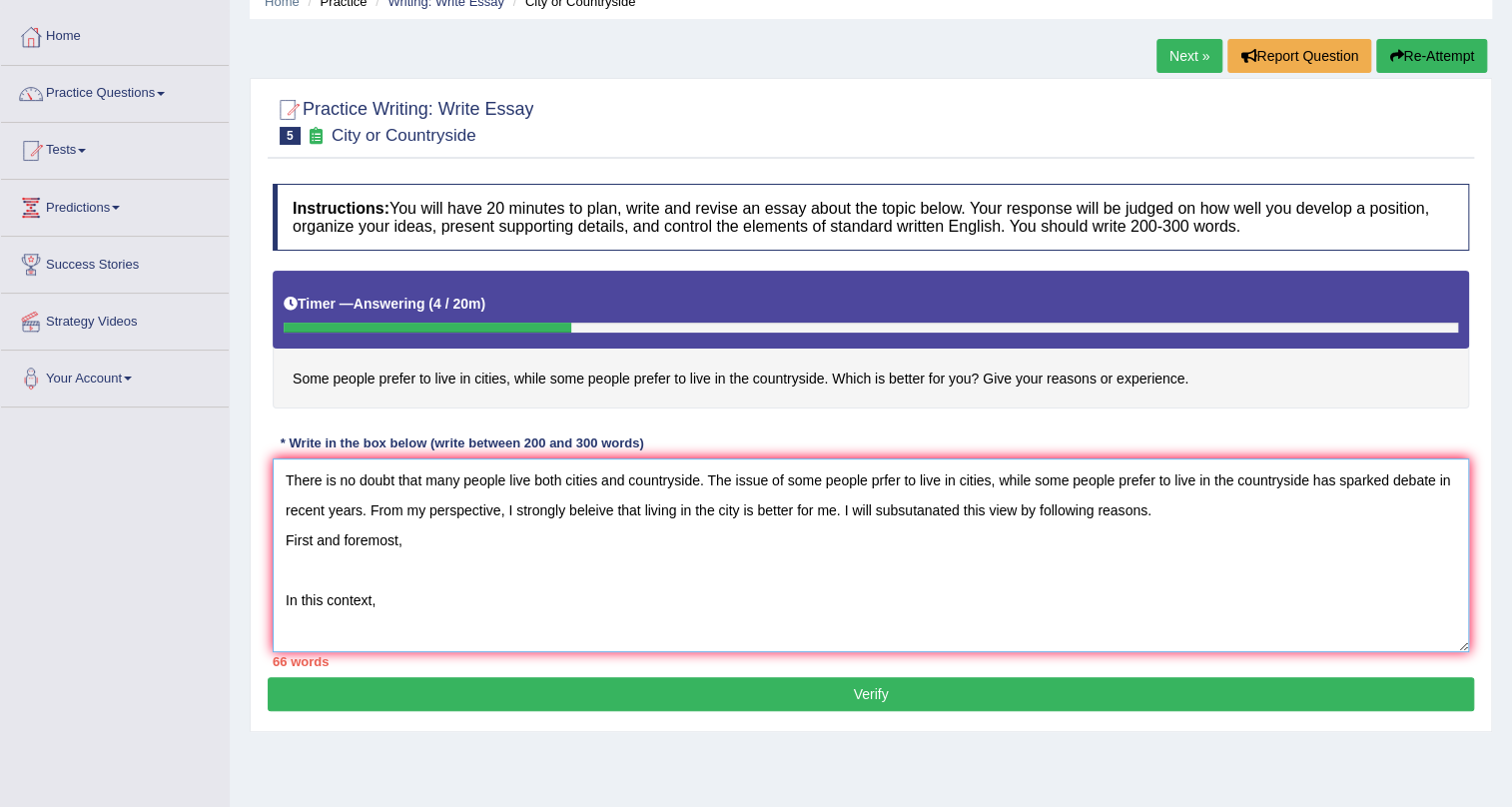 click on "There is no doubt that many people live both cities and countryside. The issue of some people prfer to live in cities, while some people prefer to live in the countryside has sparked debate in recent years. From my perspective, I strongly beleive that living in the city is better for me. I will subsutanated this view by following reasons.
First and foremost,
In this context," at bounding box center (871, 555) 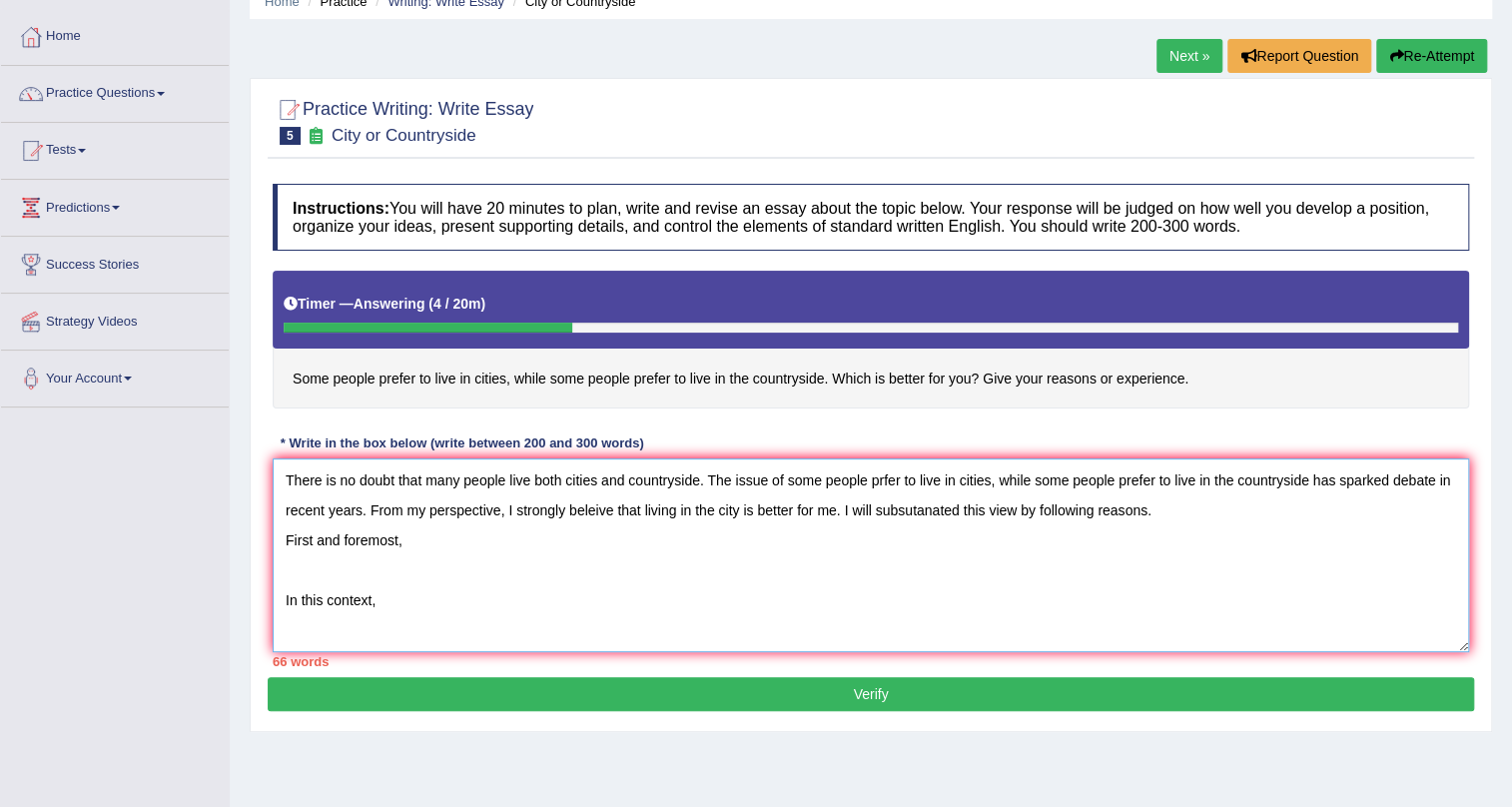 click on "There is no doubt that many people live both cities and countryside. The issue of some people prfer to live in cities, while some people prefer to live in the countryside has sparked debate in recent years. From my perspective, I strongly beleive that living in the city is better for me. I will subsutanated this view by following reasons.
First and foremost,
In this context," at bounding box center [871, 555] 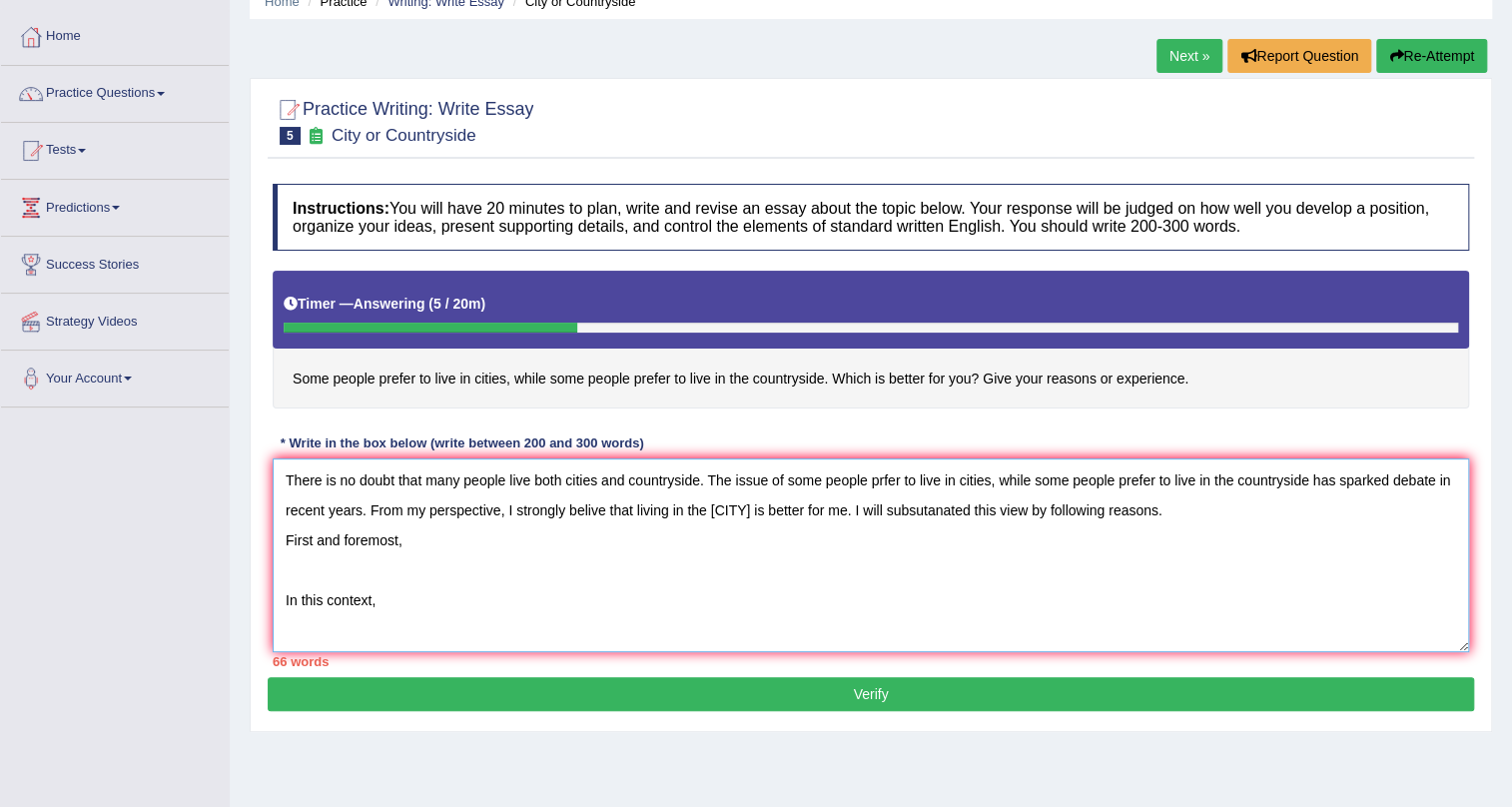 click on "There is no doubt that many people live both cities and countryside. The issue of some people prfer to live in cities, while some people prefer to live in the countryside has sparked debate in recent years. From my perspective, I strongly belive that living in the city is better for me. I will subsutanated this view by following reasons.
First and foremost,
In this context," at bounding box center (871, 555) 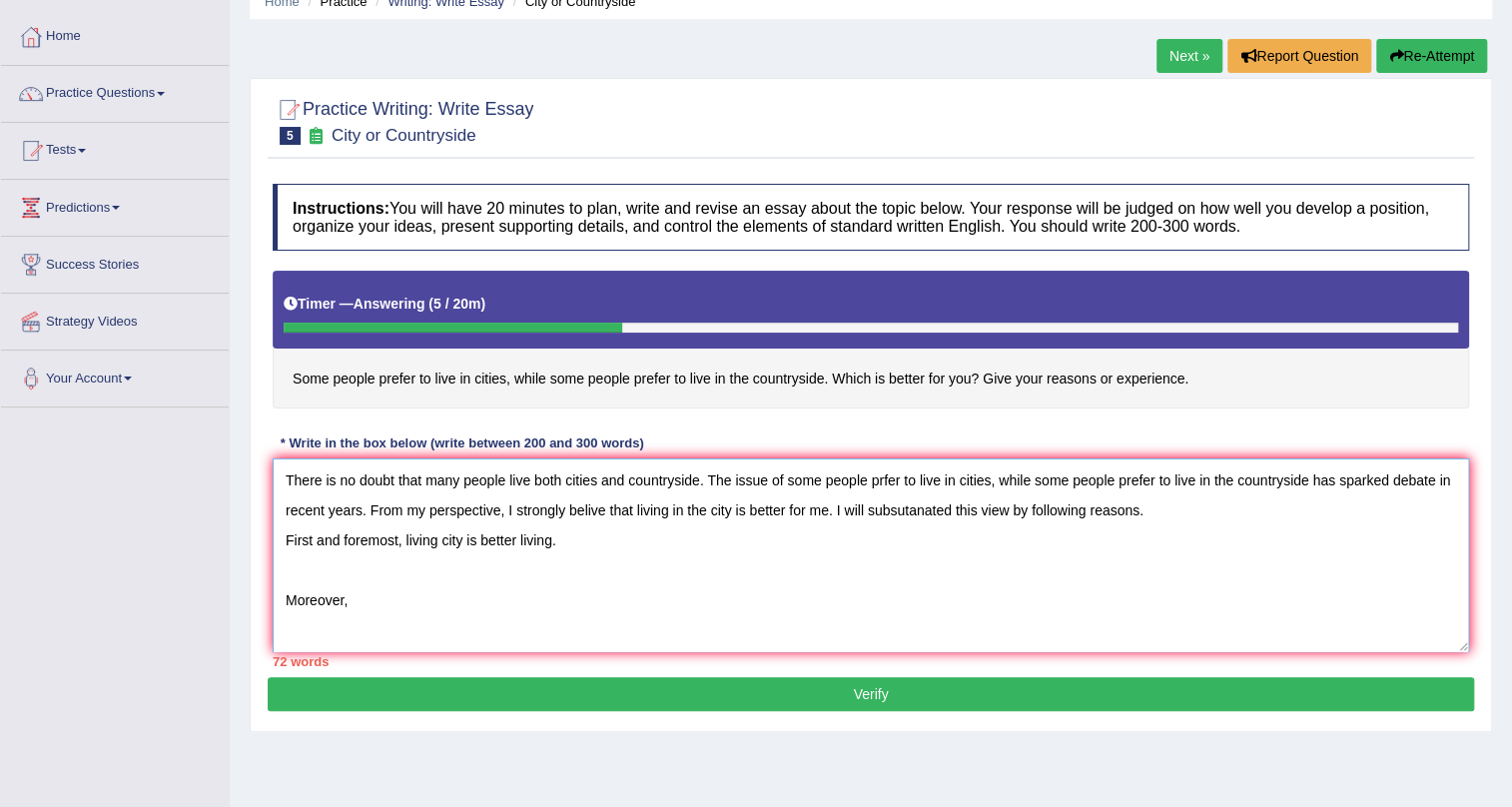 click on "There is no doubt that many people live both cities and countryside. The issue of some people prfer to live in cities, while some people prefer to live in the countryside has sparked debate in recent years. From my perspective, I strongly belive that living in the city is better for me. I will subsutanated this view by following reasons.
First and foremost, living city is better living.
Moreover,
In this context," at bounding box center [871, 555] 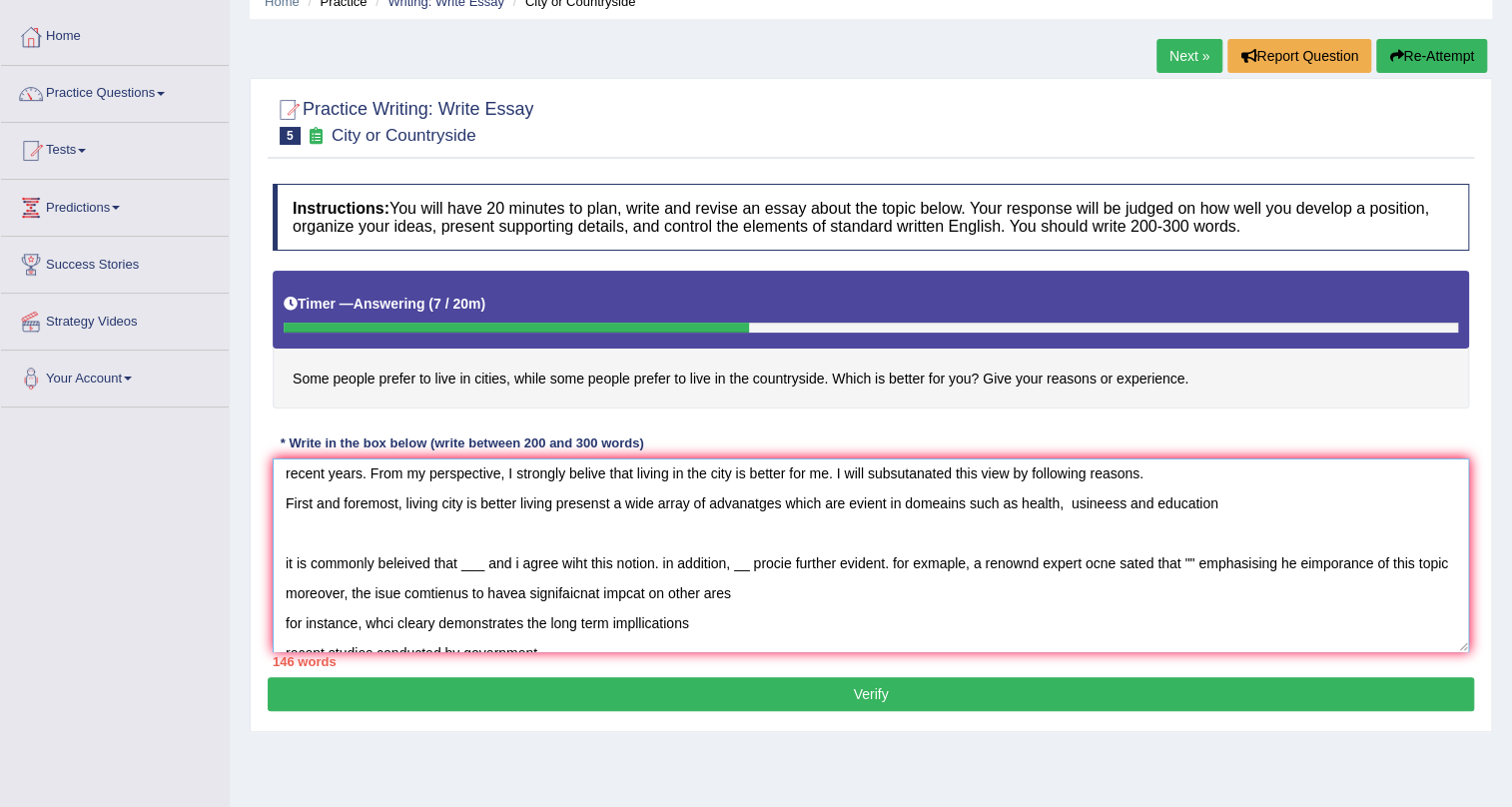 scroll, scrollTop: 0, scrollLeft: 0, axis: both 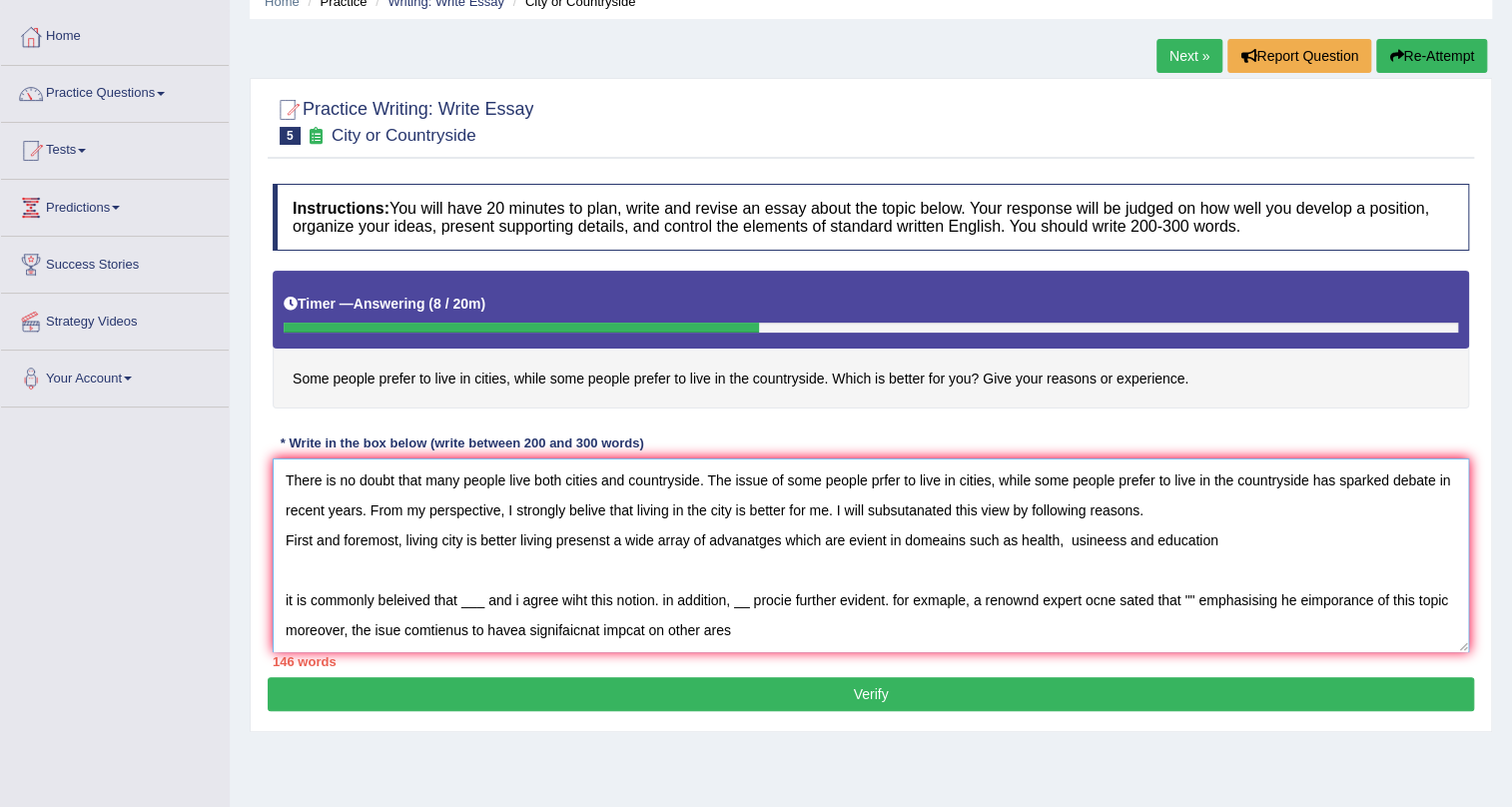 click on "There is no doubt that many people live both cities and countryside. The issue of some people prfer to live in cities, while some people prefer to live in the countryside has sparked debate in recent years. From my perspective, I strongly belive that living in the city is better for me. I will subsutanated this view by following reasons.
First and foremost, living city is better living presenst a wide array of advanatges which are evient in domeains such as health,  usineess and education
it is commonly beleived that ___ and i agree wiht this notion. in addition, __ procie further evident. for exmaple, a renownd expert ocne sated that "" emphasising he eimporance of this topic
moreover, the isue comtienus to havea signifaicnat impcat on other ares
for instance, whci cleary demonstrates the long term impllications
recent studies conducted by government
Moreover,
In this context," at bounding box center [871, 555] 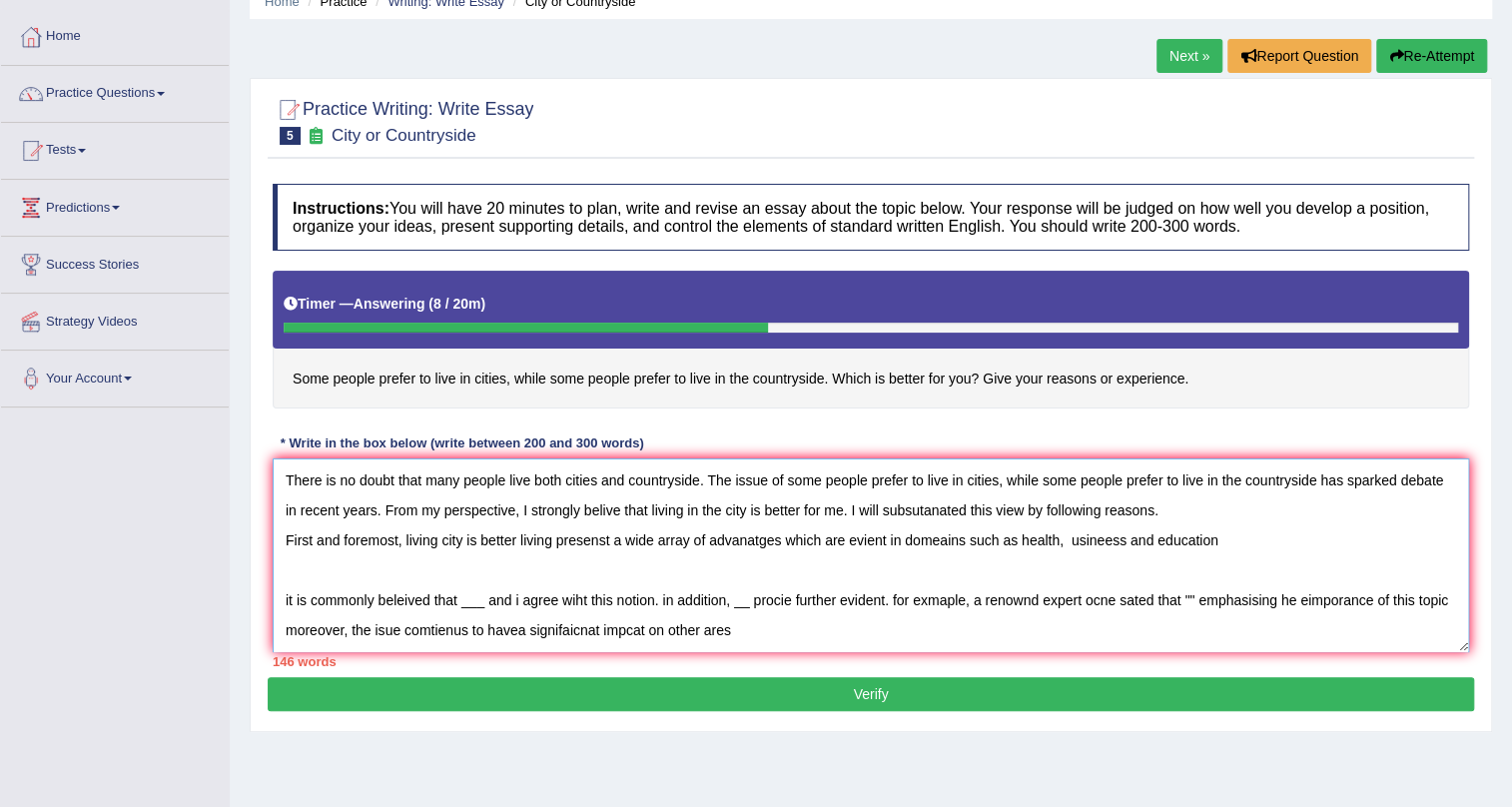 click on "There is no doubt that many people live both cities and countryside. The issue of some people prefer to live in cities, while some people prefer to live in the countryside has sparked debate in recent years. From my perspective, I strongly belive that living in the city is better for me. I will subsutanated this view by following reasons.
First and foremost, living city is better living presenst a wide array of advanatges which are evient in domeains such as health,  usineess and education
it is commonly beleived that ___ and i agree wiht this notion. in addition, __ procie further evident. for exmaple, a renownd expert ocne sated that "" emphasising he eimporance of this topic
moreover, the isue comtienus to havea signifaicnat impcat on other ares
for instance, whci cleary demonstrates the long term impllications
recent studies conducted by government
Moreover,
In this context," at bounding box center [871, 555] 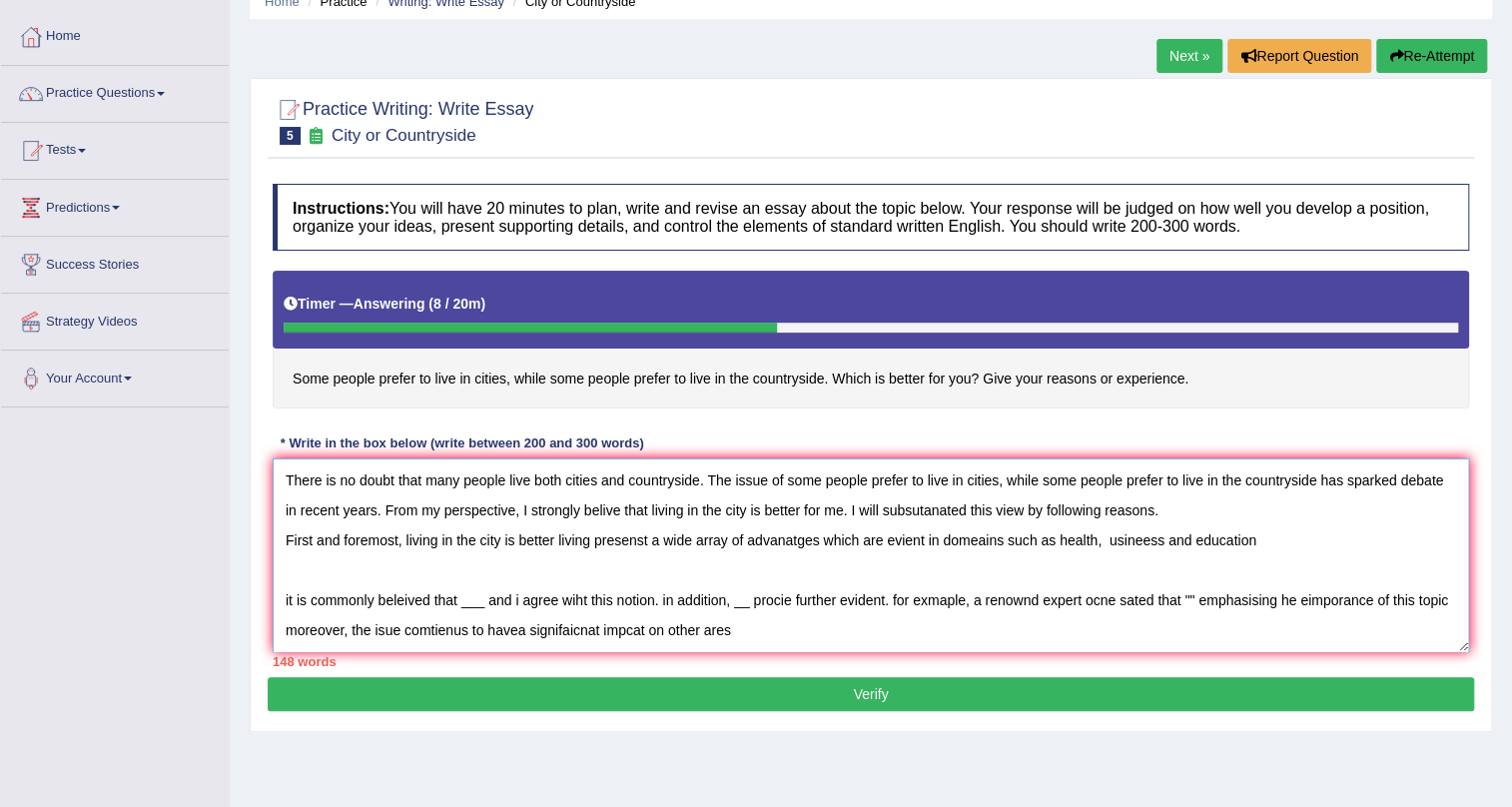 click on "There is no doubt that many people live both cities and countryside. The issue of some people prefer to live in cities, while some people prefer to live in the countryside has sparked debate in recent years. From my perspective, I strongly belive that living in the city is better for me. I will subsutanated this view by following reasons.
First and foremost, living in the city is better living presenst a wide array of advanatges which are evient in domeains such as health,  usineess and education
it is commonly beleived that ___ and i agree wiht this notion. in addition, __ procie further evident. for exmaple, a renownd expert ocne sated that "" emphasising he eimporance of this topic
moreover, the isue comtienus to havea signifaicnat impcat on other ares
for instance, whci cleary demonstrates the long term impllications
recent studies conducted by government
Moreover,
In this context," at bounding box center [871, 555] 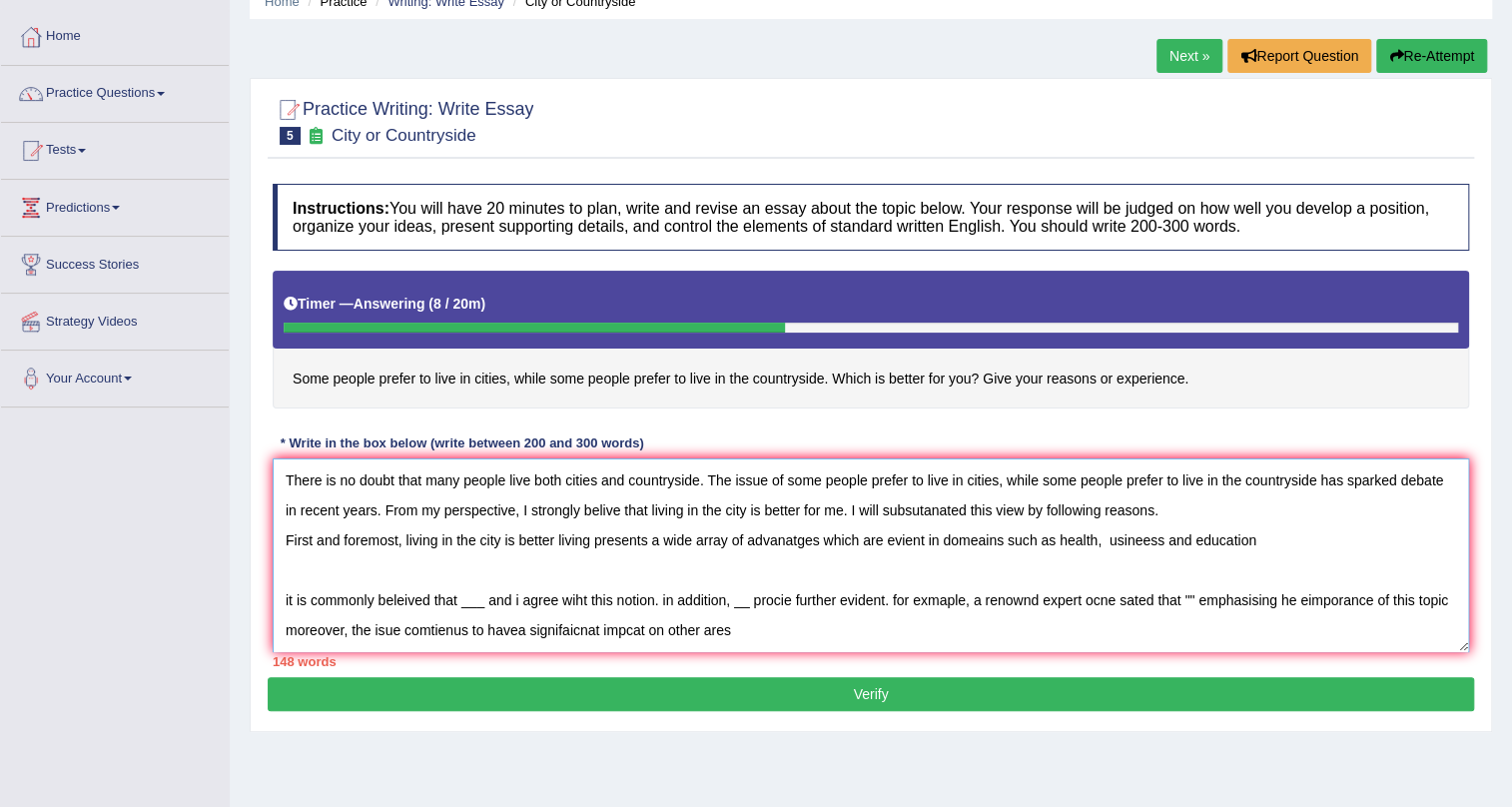 click on "There is no doubt that many people live both cities and countryside. The issue of some people prefer to live in cities, while some people prefer to live in the countryside has sparked debate in recent years. From my perspective, I strongly belive that living in the city is better for me. I will subsutanated this view by following reasons.
First and foremost, living in the city is better living presents a wide array of advanatges which are evient in domeains such as health,  usineess and education
it is commonly beleived that ___ and i agree wiht this notion. in addition, __ procie further evident. for exmaple, a renownd expert ocne sated that "" emphasising he eimporance of this topic
moreover, the isue comtienus to havea signifaicnat impcat on other ares
for instance, whci cleary demonstrates the long term impllications
recent studies conducted by government
Moreover,
In this context," at bounding box center (871, 555) 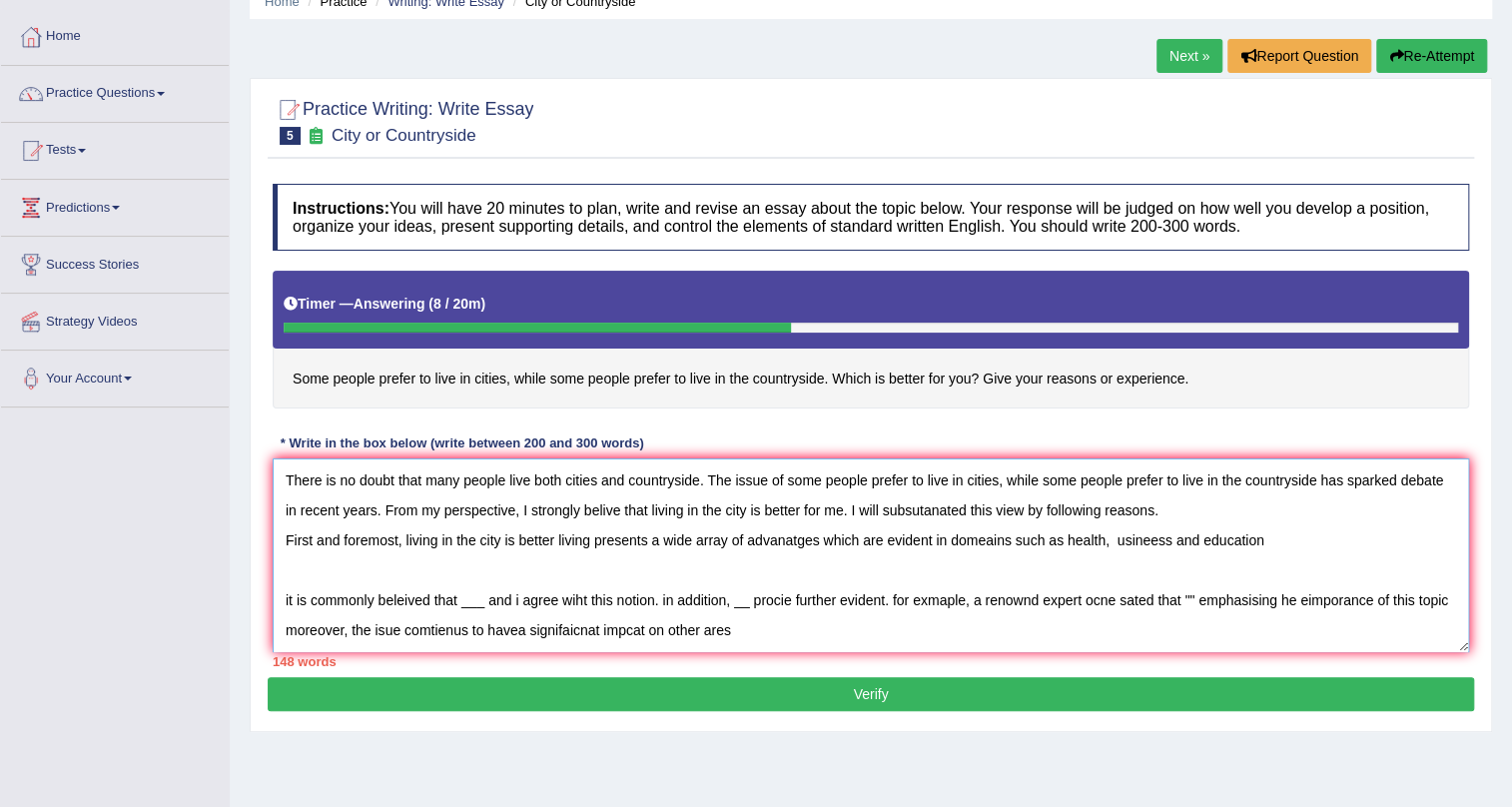 click on "There is no doubt that many people live both cities and countryside. The issue of some people prefer to live in cities, while some people prefer to live in the countryside has sparked debate in recent years. From my perspective, I strongly belive that living in the city is better for me. I will subsutanated this view by following reasons.
First and foremost, living in the city is better living presents a wide array of advanatges which are evident in domeains such as health,  usineess and education
it is commonly beleived that ___ and i agree wiht this notion. in addition, __ procie further evident. for exmaple, a renownd expert ocne sated that "" emphasising he eimporance of this topic
moreover, the isue comtienus to havea signifaicnat impcat on other ares
for instance, whci cleary demonstrates the long term impllications
recent studies conducted by government
Moreover,
In this context," at bounding box center [871, 555] 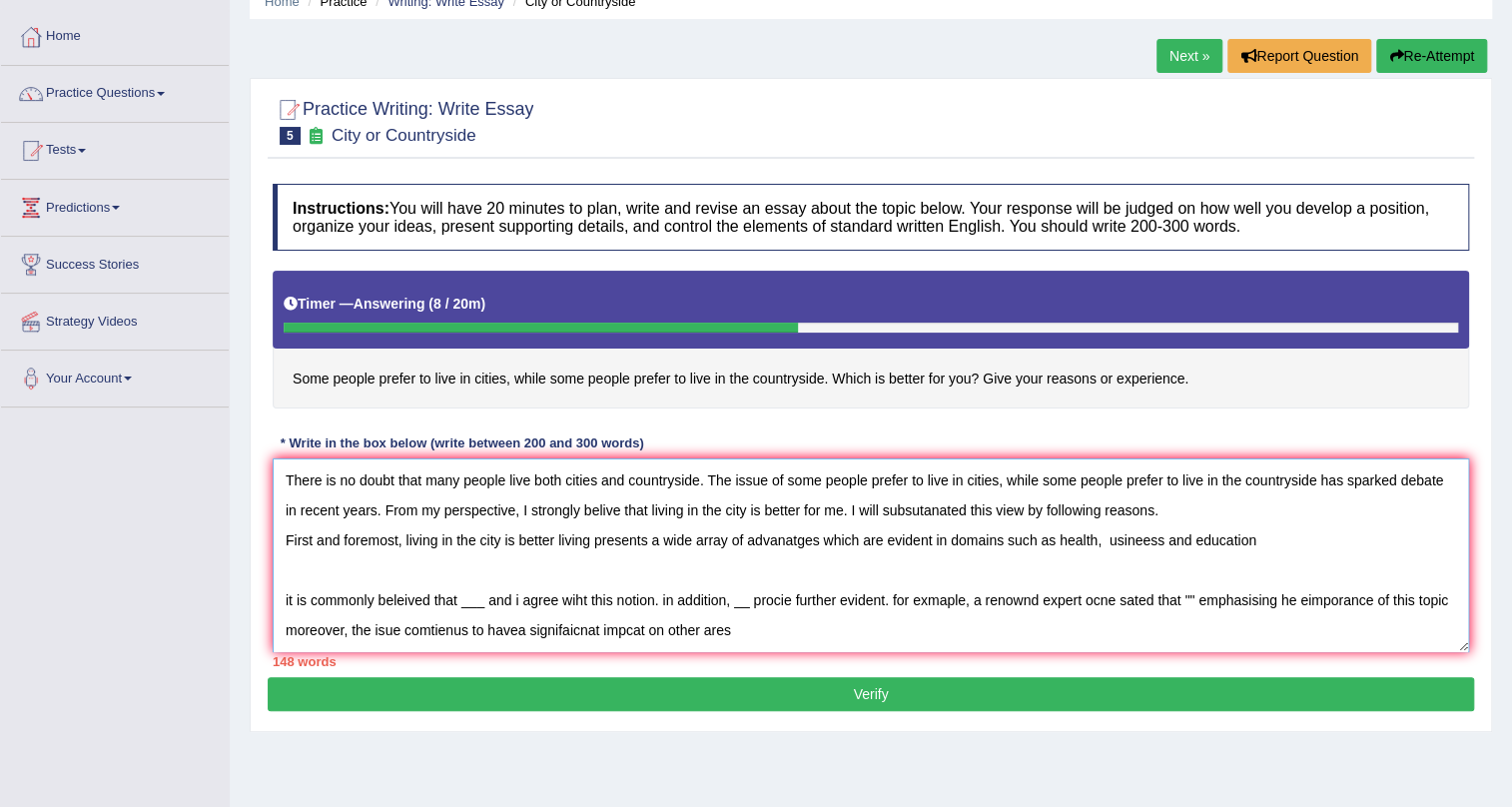 drag, startPoint x: 1060, startPoint y: 534, endPoint x: 1348, endPoint y: 563, distance: 289.4564 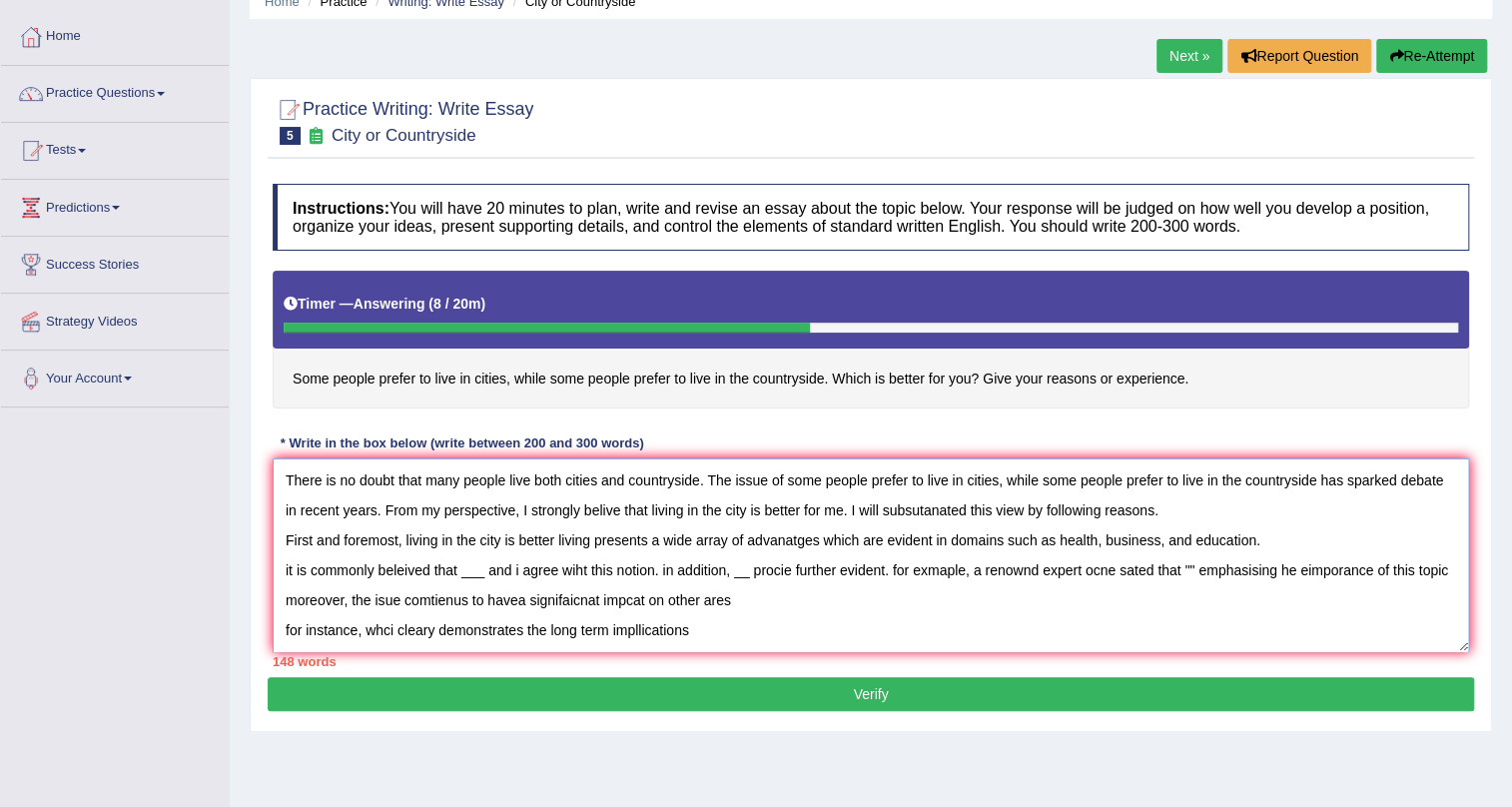click on "There is no doubt that many people live both cities and countryside. The issue of some people prefer to live in cities, while some people prefer to live in the countryside has sparked debate in recent years. From my perspective, I strongly belive that living in the city is better for me. I will subsutanated this view by following reasons.
First and foremost, living in the city is better living presents a wide array of advanatges which are evident in domains such as health, business, and education.
it is commonly beleived that ___ and i agree wiht this notion. in addition, __ procie further evident. for exmaple, a renownd expert ocne sated that "" emphasising he eimporance of this topic
moreover, the isue comtienus to havea signifaicnat impcat on other ares
for instance, whci cleary demonstrates the long term impllications
recent studies conducted by government
Moreover,
In this context," at bounding box center (871, 555) 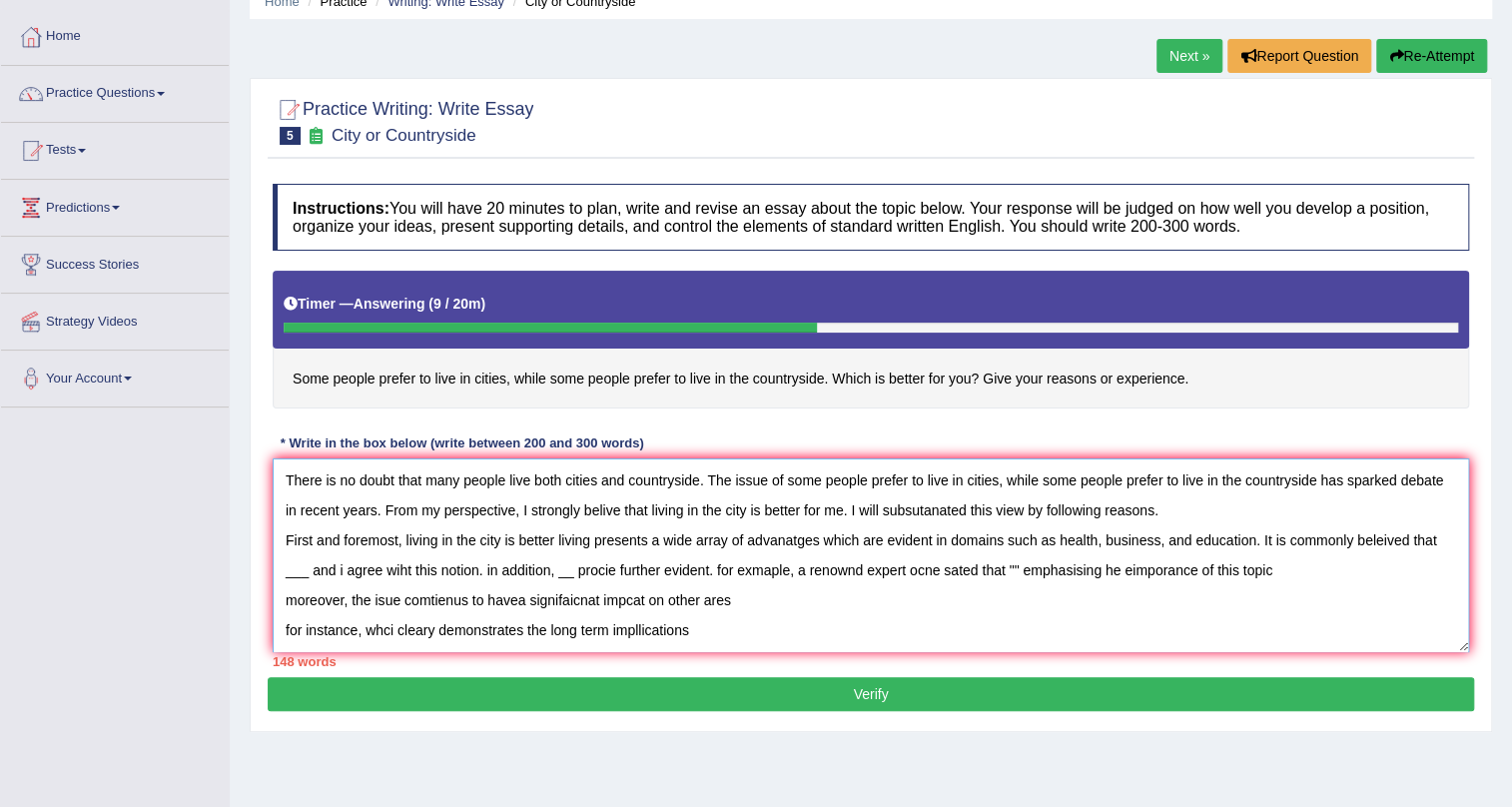 click on "There is no doubt that many people live both cities and countryside. The issue of some people prefer to live in cities, while some people prefer to live in the countryside has sparked debate in recent years. From my perspective, I strongly belive that living in the city is better for me. I will subsutanated this view by following reasons.
First and foremost, living in the city is better living presents a wide array of advanatges which are evident in domains such as health, business, and education. It is commonly beleived that ___ and i agree wiht this notion. in addition, __ procie further evident. for exmaple, a renownd expert ocne sated that "" emphasising he eimporance of this topic
moreover, the isue comtienus to havea signifaicnat impcat on other ares
for instance, whci cleary demonstrates the long term impllications
recent studies conducted by government
Moreover,
In this context," at bounding box center (871, 555) 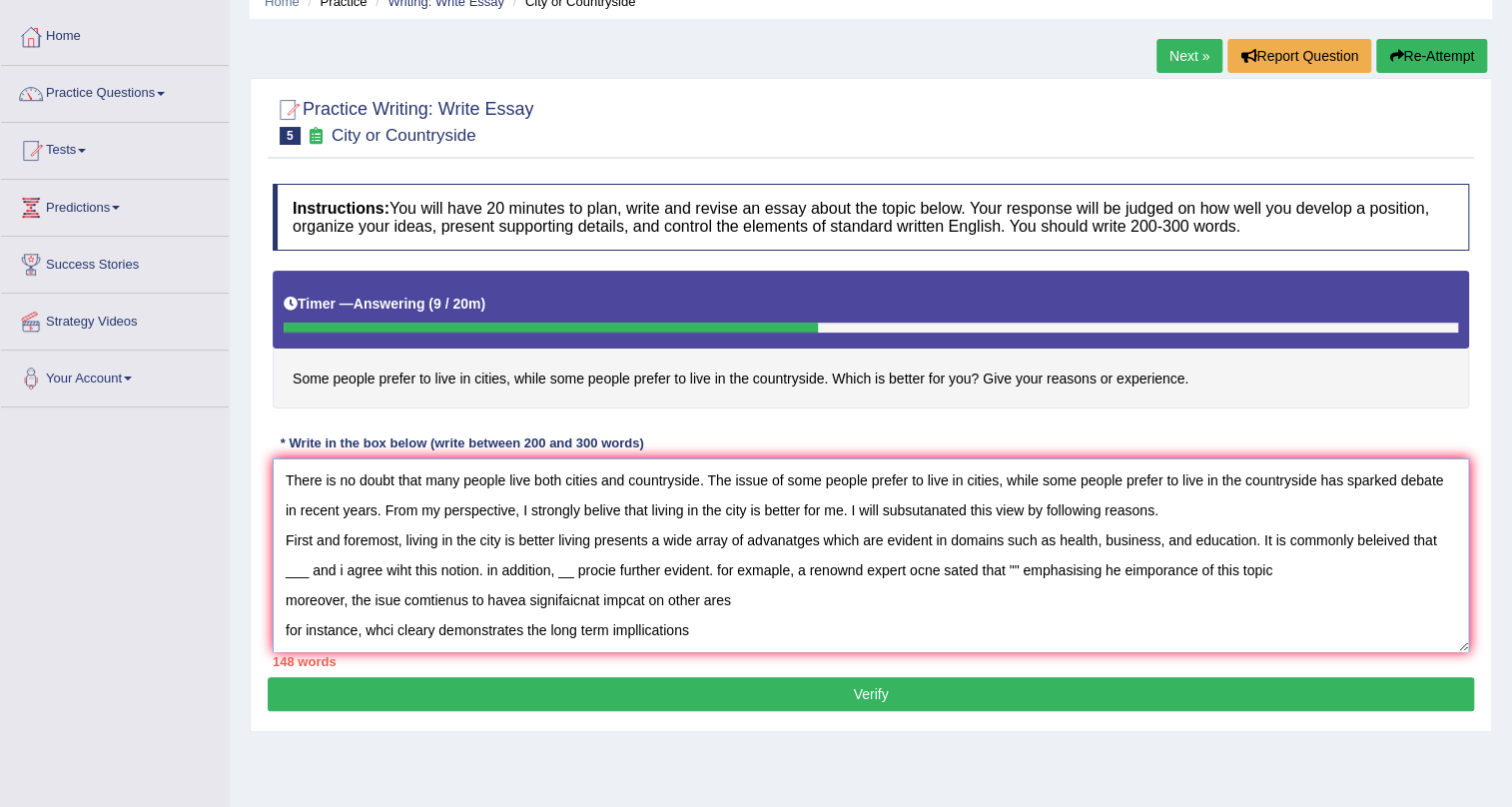 click on "There is no doubt that many people live both cities and countryside. The issue of some people prefer to live in cities, while some people prefer to live in the countryside has sparked debate in recent years. From my perspective, I strongly belive that living in the city is better for me. I will subsutanated this view by following reasons.
First and foremost, living in the city is better living presents a wide array of advanatges which are evident in domains such as health, business, and education. It is commonly beleived that ___ and i agree wiht this notion. in addition, __ procie further evident. for exmaple, a renownd expert ocne sated that "" emphasising he eimporance of this topic
moreover, the isue comtienus to havea signifaicnat impcat on other ares
for instance, whci cleary demonstrates the long term impllications
recent studies conducted by government
Moreover,
In this context," at bounding box center (871, 555) 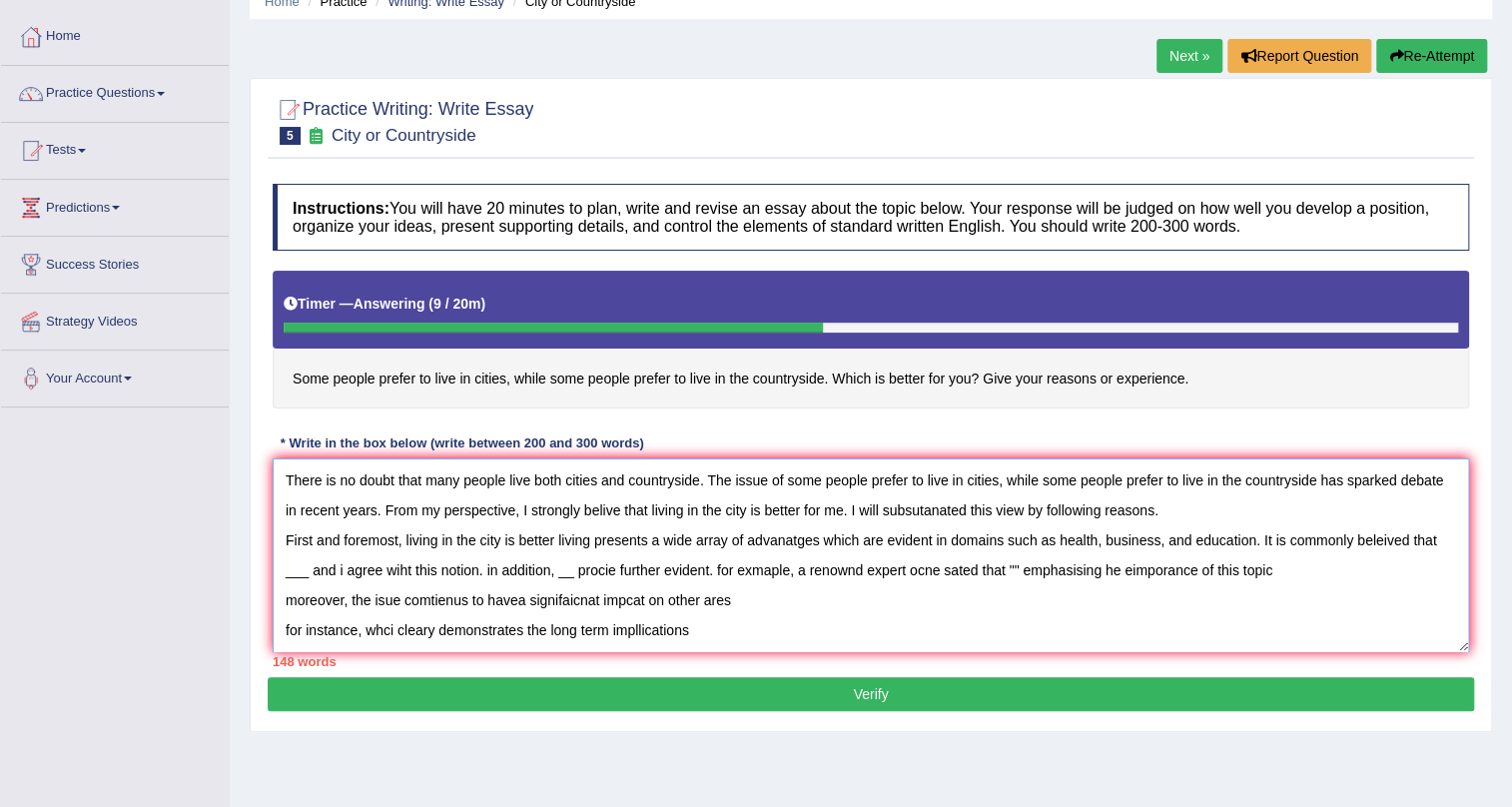 click on "There is no doubt that many people live both cities and countryside. The issue of some people prefer to live in cities, while some people prefer to live in the countryside has sparked debate in recent years. From my perspective, I strongly belive that living in the city is better for me. I will subsutanated this view by following reasons.
First and foremost, living in the city is better living presents a wide array of advanatges which are evident in domains such as health, business, and education. It is commonly beleived that ___ and i agree wiht this notion. in addition, __ procie further evident. for exmaple, a renownd expert ocne sated that "" emphasising he eimporance of this topic
moreover, the isue comtienus to havea signifaicnat impcat on other ares
for instance, whci cleary demonstrates the long term impllications
recent studies conducted by government
Moreover,
In this context," at bounding box center (871, 555) 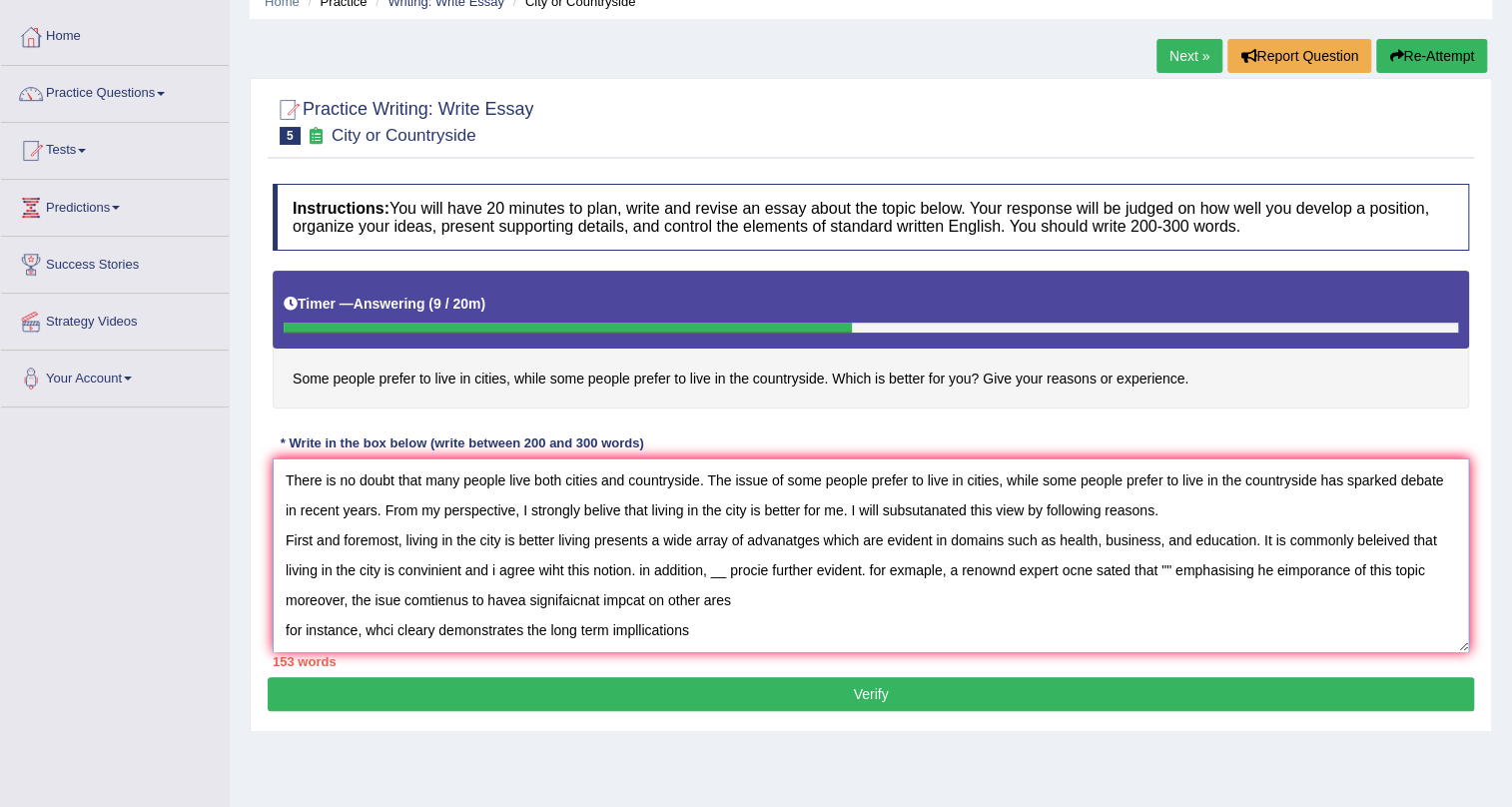 click on "There is no doubt that many people live both cities and countryside. The issue of some people prefer to live in cities, while some people prefer to live in the countryside has sparked debate in recent years. From my perspective, I strongly belive that living in the city is better for me. I will subsutanated this view by following reasons.
First and foremost, living in the city is better living presents a wide array of advanatges which are evident in domains such as health, business, and education. It is commonly beleived that living in the city is convinient and i agree wiht this notion. in addition, __ procie further evident. for exmaple, a renownd expert ocne sated that "" emphasising he eimporance of this topic
moreover, the isue comtienus to havea signifaicnat impcat on other ares
for instance, whci cleary demonstrates the long term impllications
recent studies conducted by government
Moreover,
In this context," at bounding box center (871, 555) 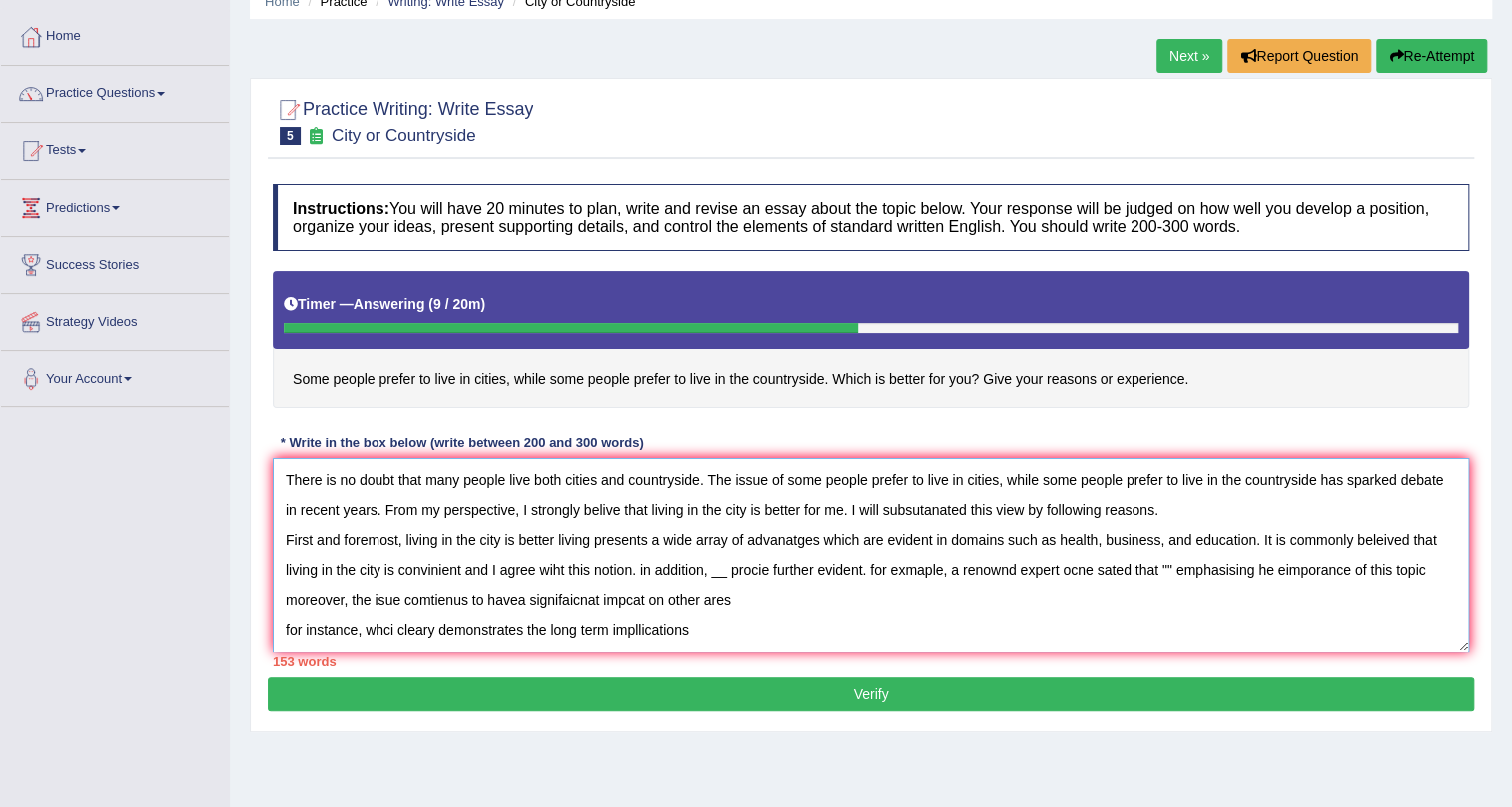 click on "There is no doubt that many people live both cities and countryside. The issue of some people prefer to live in cities, while some people prefer to live in the countryside has sparked debate in recent years. From my perspective, I strongly belive that living in the city is better for me. I will subsutanated this view by following reasons.
First and foremost, living in the city is better living presents a wide array of advanatges which are evident in domains such as health, business, and education. It is commonly beleived that living in the city is convinient and I agree wiht this notion. in addition, __ procie further evident. for exmaple, a renownd expert ocne sated that "" emphasising he eimporance of this topic
moreover, the isue comtienus to havea signifaicnat impcat on other ares
for instance, whci cleary demonstrates the long term impllications
recent studies conducted by government
Moreover,
In this context," at bounding box center (871, 555) 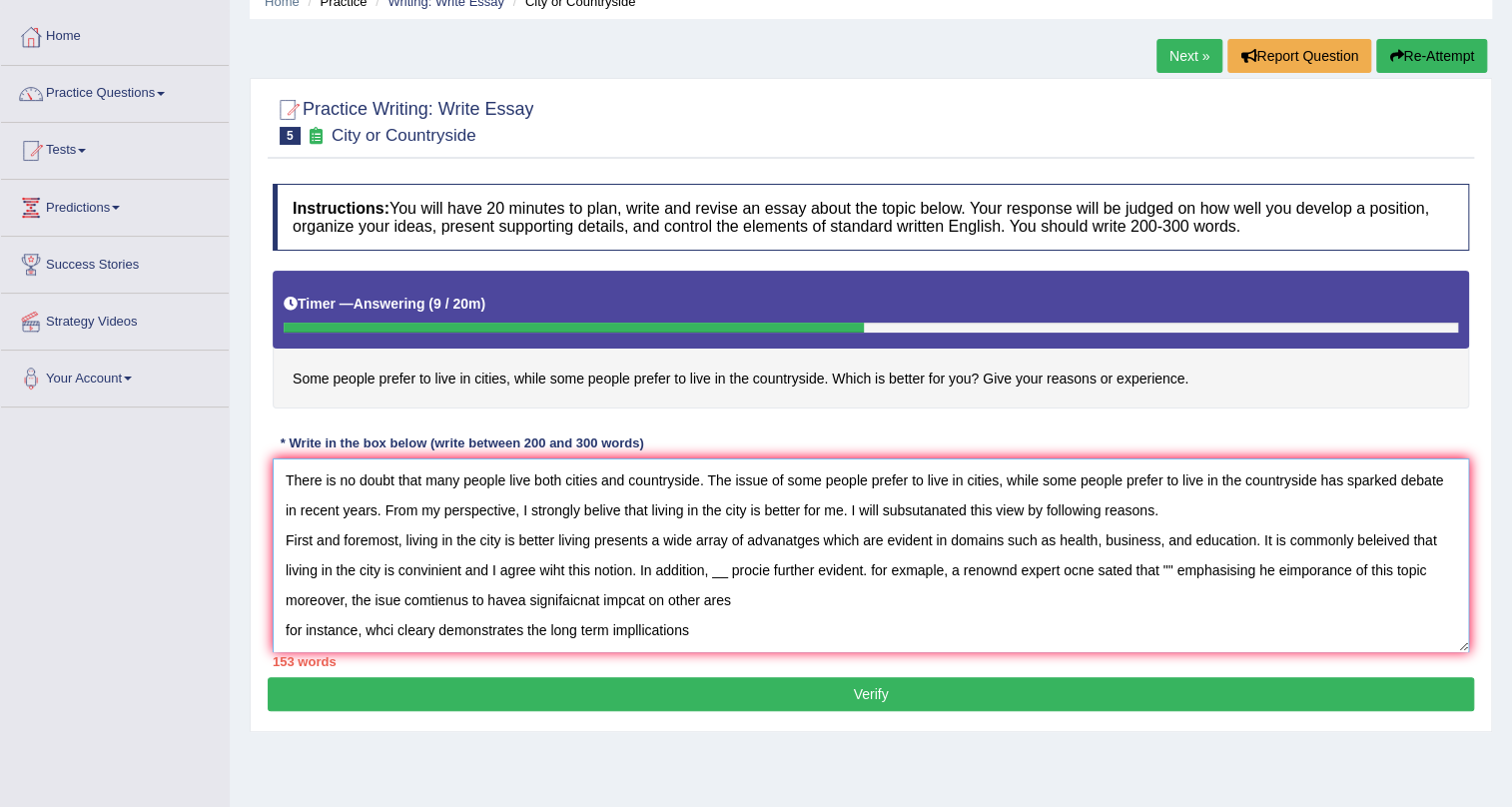 click on "There is no doubt that many people live both cities and countryside. The issue of some people prefer to live in cities, while some people prefer to live in the countryside has sparked debate in recent years. From my perspective, I strongly belive that living in the city is better for me. I will subsutanated this view by following reasons.
First and foremost, living in the city is better living presents a wide array of advanatges which are evident in domains such as health, business, and education. It is commonly beleived that living in the city is convinient and I agree wiht this notion. In addition, __ procie further evident. for exmaple, a renownd expert ocne sated that "" emphasising he eimporance of this topic
moreover, the isue comtienus to havea signifaicnat impcat on other ares
for instance, whci cleary demonstrates the long term impllications
recent studies conducted by government
Moreover,
In this context," at bounding box center [871, 555] 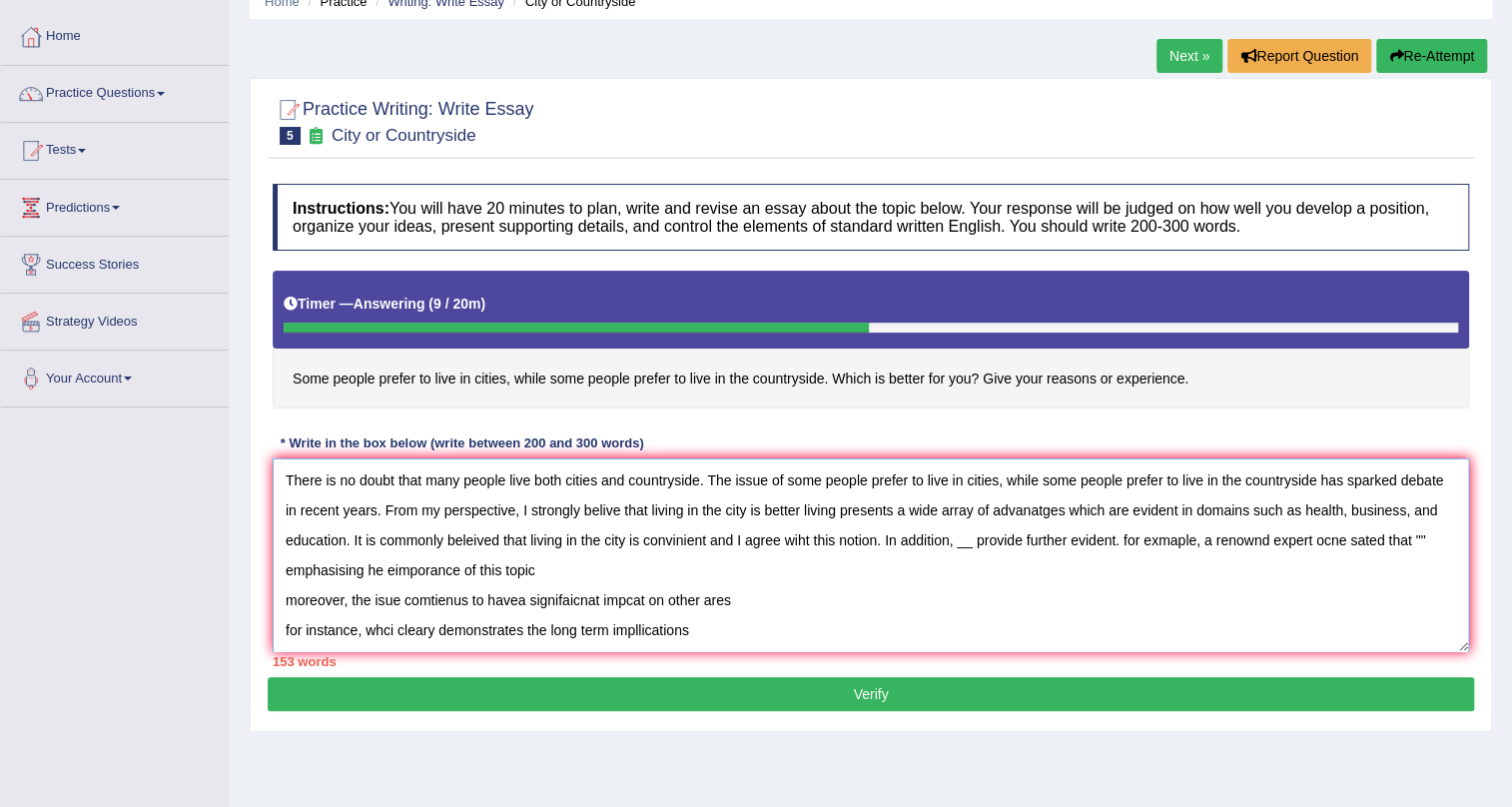 click on "There is no doubt that many people live both cities and countryside. The issue of some people prefer to live in cities, while some people prefer to live in the countryside has sparked debate in recent years. From my perspective, I strongly belive that living in the city is better for me. I will subsutanated this view by following reasons.
First and foremost, living in the city is better living presents a wide array of advanatges which are evident in domains such as health, business, and education. It is commonly beleived that living in the city is convinient and I agree wiht this notion. In addition, __ provide further evident. for exmaple, a renownd expert ocne sated that "" emphasising he eimporance of this topic
moreover, the isue comtienus to havea signifaicnat impcat on other ares
for instance, whci cleary demonstrates the long term impllications
recent studies conducted by government
Moreover,
In this context," at bounding box center [871, 555] 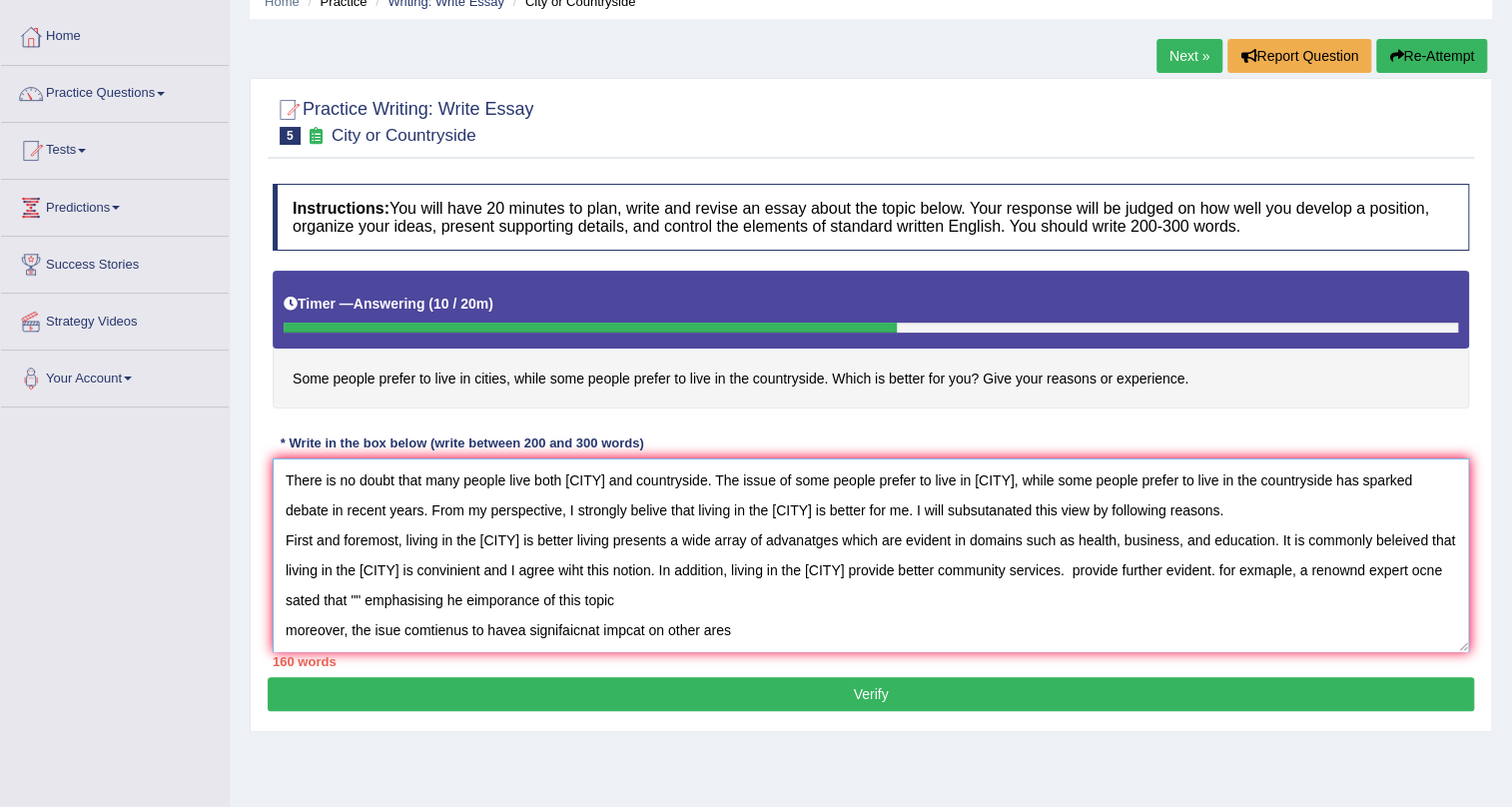 drag, startPoint x: 1188, startPoint y: 571, endPoint x: 1031, endPoint y: 563, distance: 157.20369 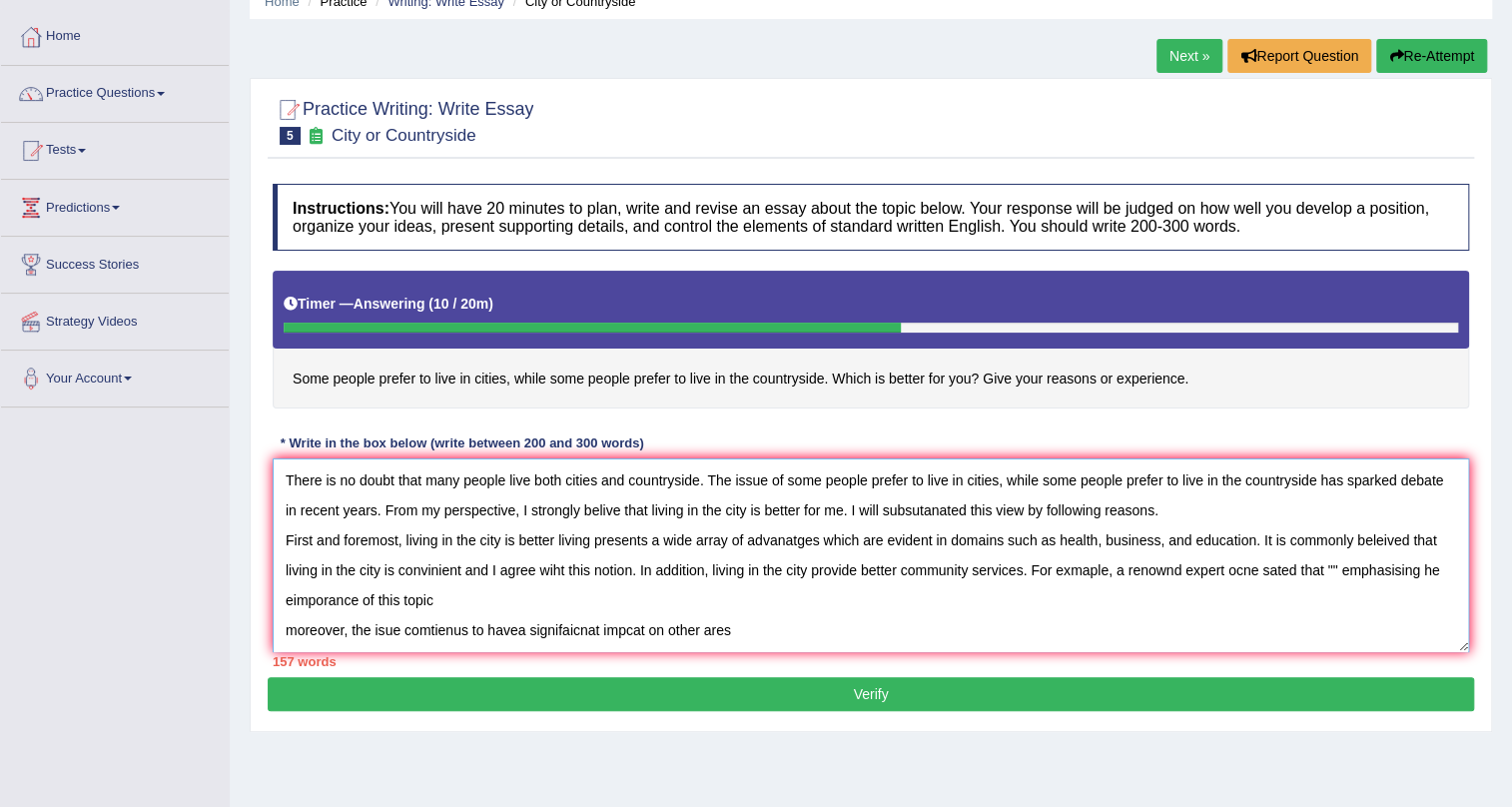 click on "There is no doubt that many people live both cities and countryside. The issue of some people prefer to live in cities, while some people prefer to live in the countryside has sparked debate in recent years. From my perspective, I strongly belive that living in the city is better for me. I will subsutanated this view by following reasons.
First and foremost, living in the city is better living presents a wide array of advanatges which are evident in domains such as health, business, and education. It is commonly beleived that living in the city is convinient and I agree wiht this notion. In addition, living in the city provide better community services. For exmaple, a renownd expert ocne sated that "" emphasising he eimporance of this topic
moreover, the isue comtienus to havea signifaicnat impcat on other ares
for instance, whci cleary demonstrates the long term impllications
recent studies conducted by government
Moreover,
In this context," at bounding box center (871, 555) 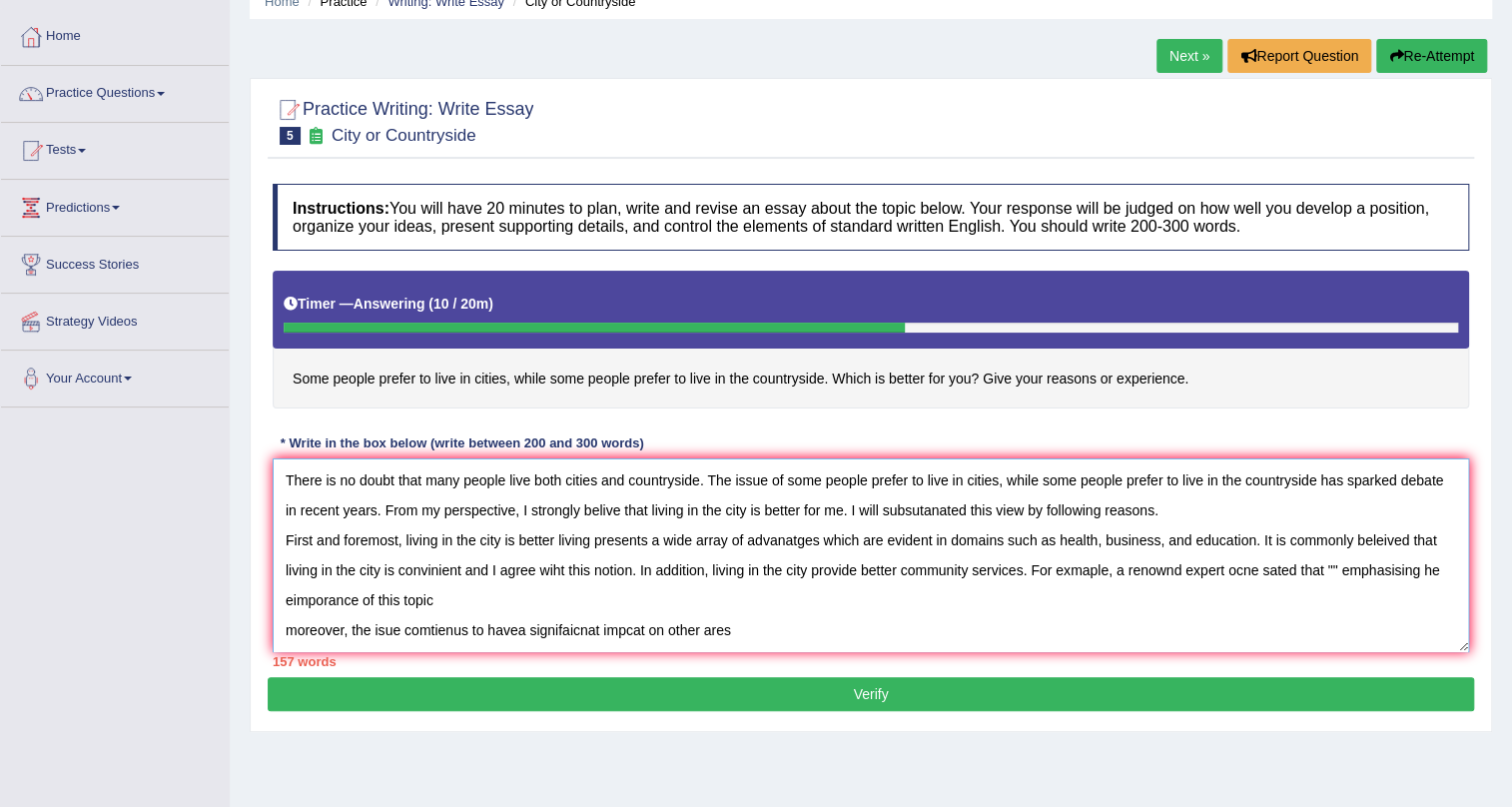 click on "There is no doubt that many people live both cities and countryside. The issue of some people prefer to live in cities, while some people prefer to live in the countryside has sparked debate in recent years. From my perspective, I strongly belive that living in the city is better for me. I will subsutanated this view by following reasons.
First and foremost, living in the city is better living presents a wide array of advanatges which are evident in domains such as health, business, and education. It is commonly beleived that living in the city is convinient and I agree wiht this notion. In addition, living in the city provide better community services. For exmaple, a renownd expert ocne sated that "" emphasising he eimporance of this topic
moreover, the isue comtienus to havea signifaicnat impcat on other ares
for instance, whci cleary demonstrates the long term impllications
recent studies conducted by government
Moreover,
In this context," at bounding box center (871, 555) 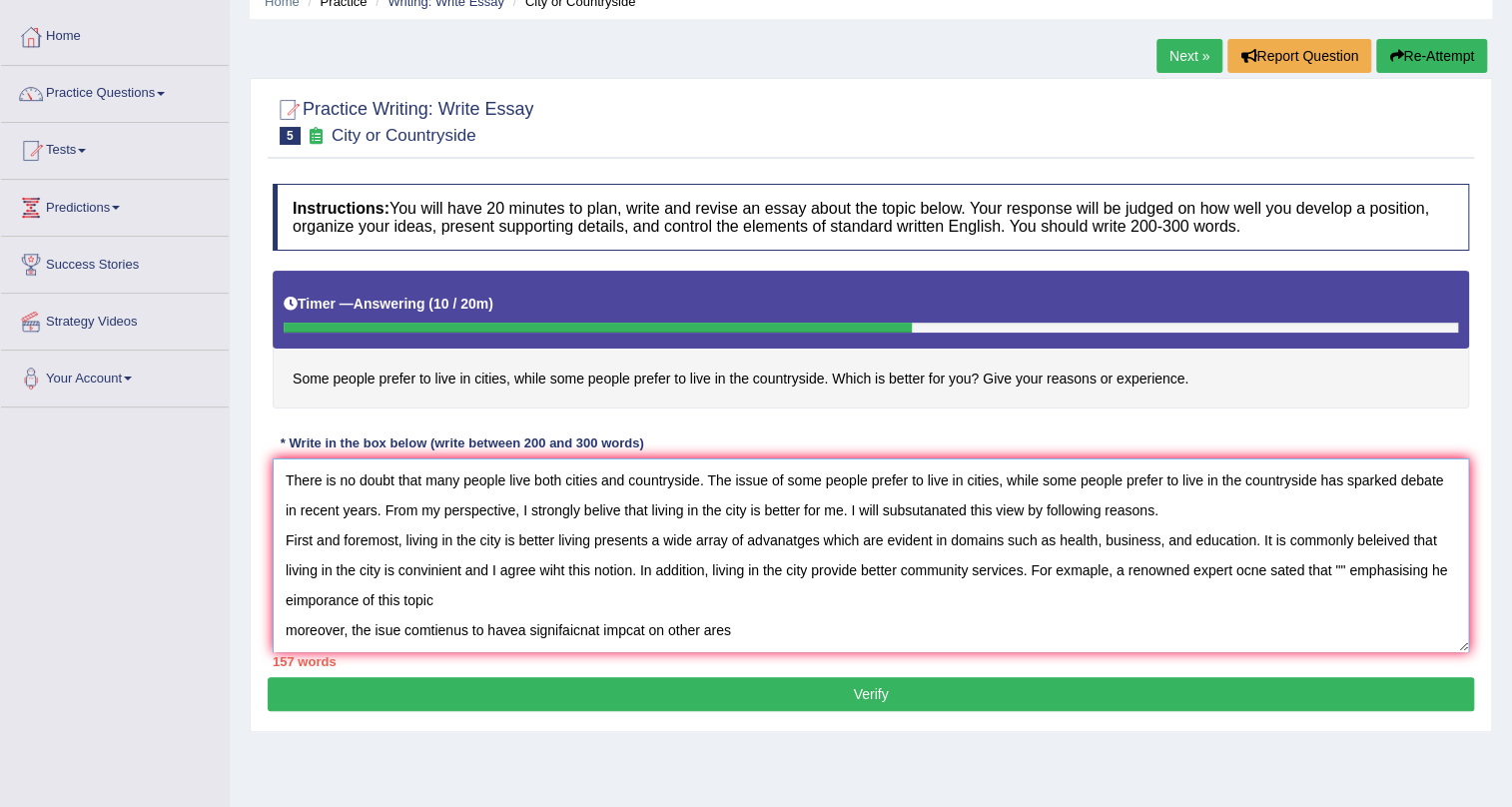 click on "There is no doubt that many people live both cities and countryside. The issue of some people prefer to live in cities, while some people prefer to live in the countryside has sparked debate in recent years. From my perspective, I strongly belive that living in the city is better for me. I will subsutanated this view by following reasons.
First and foremost, living in the city is better living presents a wide array of advanatges which are evident in domains such as health, business, and education. It is commonly beleived that living in the city is convinient and I agree wiht this notion. In addition, living in the city provide better community services. For exmaple, a renowned expert ocne sated that "" emphasising he eimporance of this topic
moreover, the isue comtienus to havea signifaicnat impcat on other ares
for instance, whci cleary demonstrates the long term impllications
recent studies conducted by government
Moreover,
In this context," at bounding box center (871, 555) 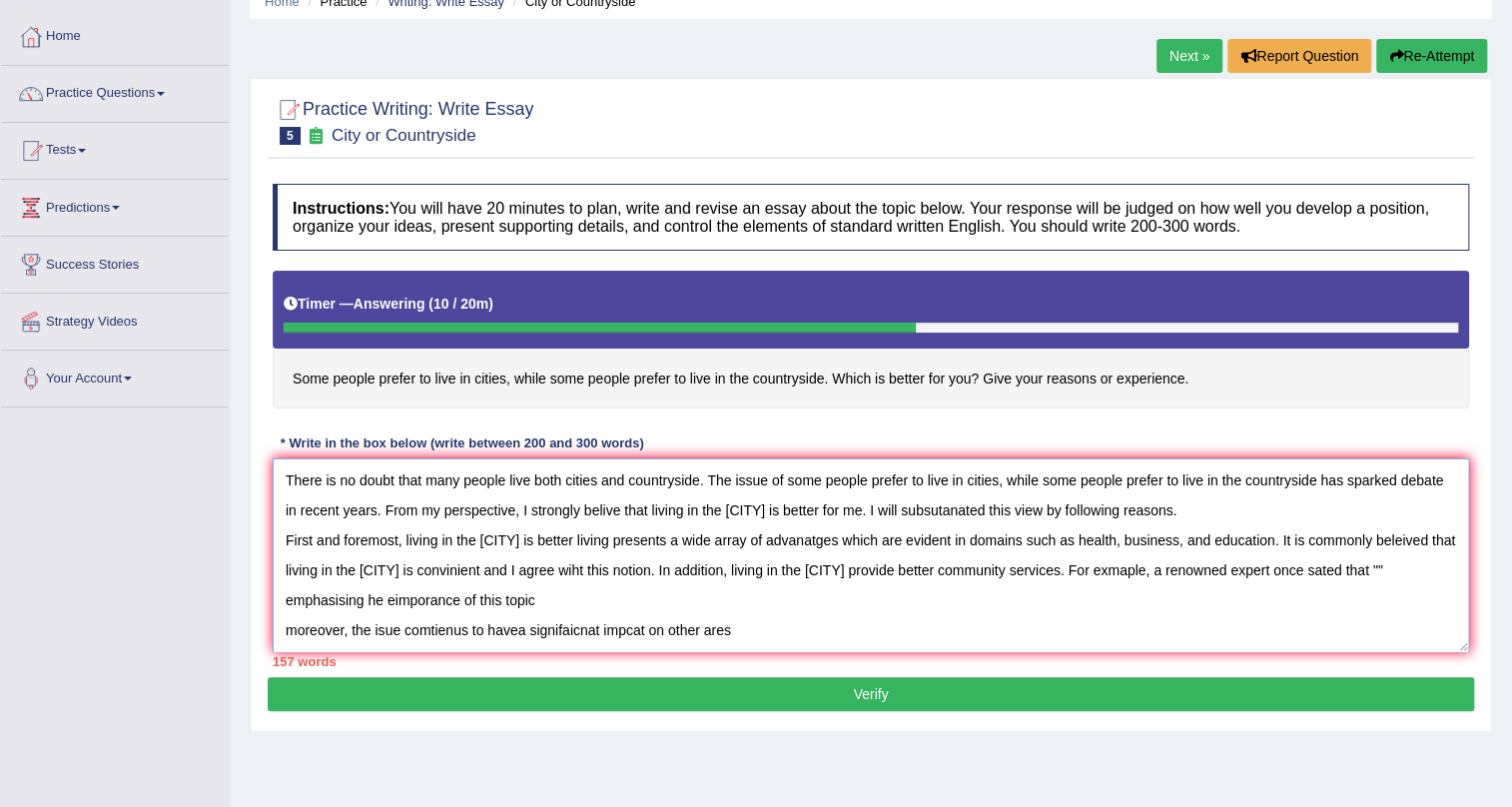 click on "There is no doubt that many people live both cities and countryside. The issue of some people prefer to live in cities, while some people prefer to live in the countryside has sparked debate in recent years. From my perspective, I strongly belive that living in the city is better for me. I will subsutanated this view by following reasons.
First and foremost, living in the city is better living presents a wide array of advanatges which are evident in domains such as health, business, and education. It is commonly beleived that living in the city is convinient and I agree wiht this notion. In addition, living in the city provide better community services. For exmaple, a renowned expert once sated that "" emphasising he eimporance of this topic
moreover, the isue comtienus to havea signifaicnat impcat on other ares
for instance, whci cleary demonstrates the long term impllications
recent studies conducted by government
Moreover,
In this context," at bounding box center (871, 555) 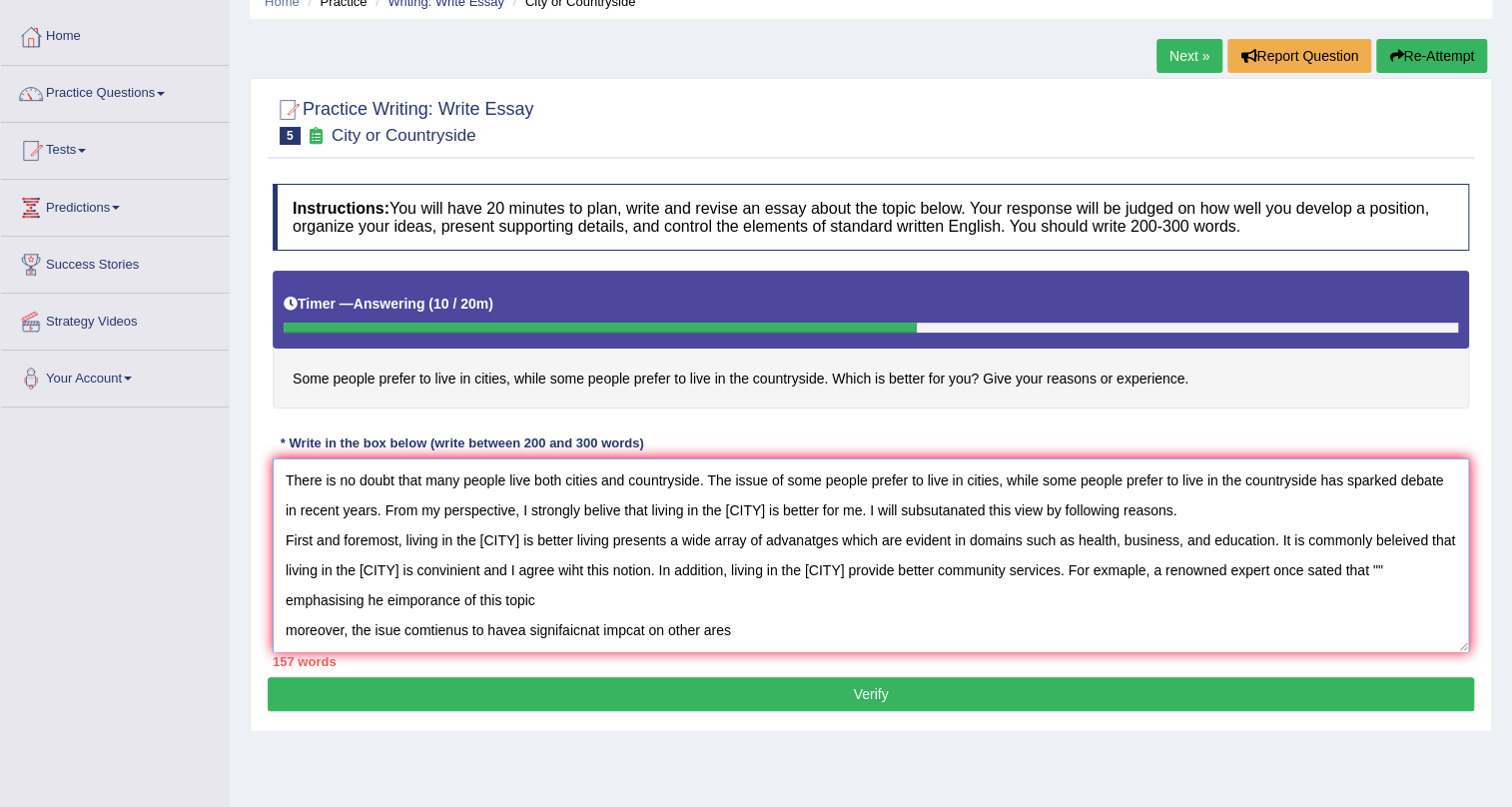 click on "There is no doubt that many people live both cities and countryside. The issue of some people prefer to live in cities, while some people prefer to live in the countryside has sparked debate in recent years. From my perspective, I strongly belive that living in the city is better for me. I will subsutanated this view by following reasons.
First and foremost, living in the city is better living presents a wide array of advanatges which are evident in domains such as health, business, and education. It is commonly beleived that living in the city is convinient and I agree wiht this notion. In addition, living in the city provide better community services. For exmaple, a renowned expert once sated that "" emphasising he eimporance of this topic
moreover, the isue comtienus to havea signifaicnat impcat on other ares
for instance, whci cleary demonstrates the long term impllications
recent studies conducted by government
Moreover,
In this context," at bounding box center (871, 555) 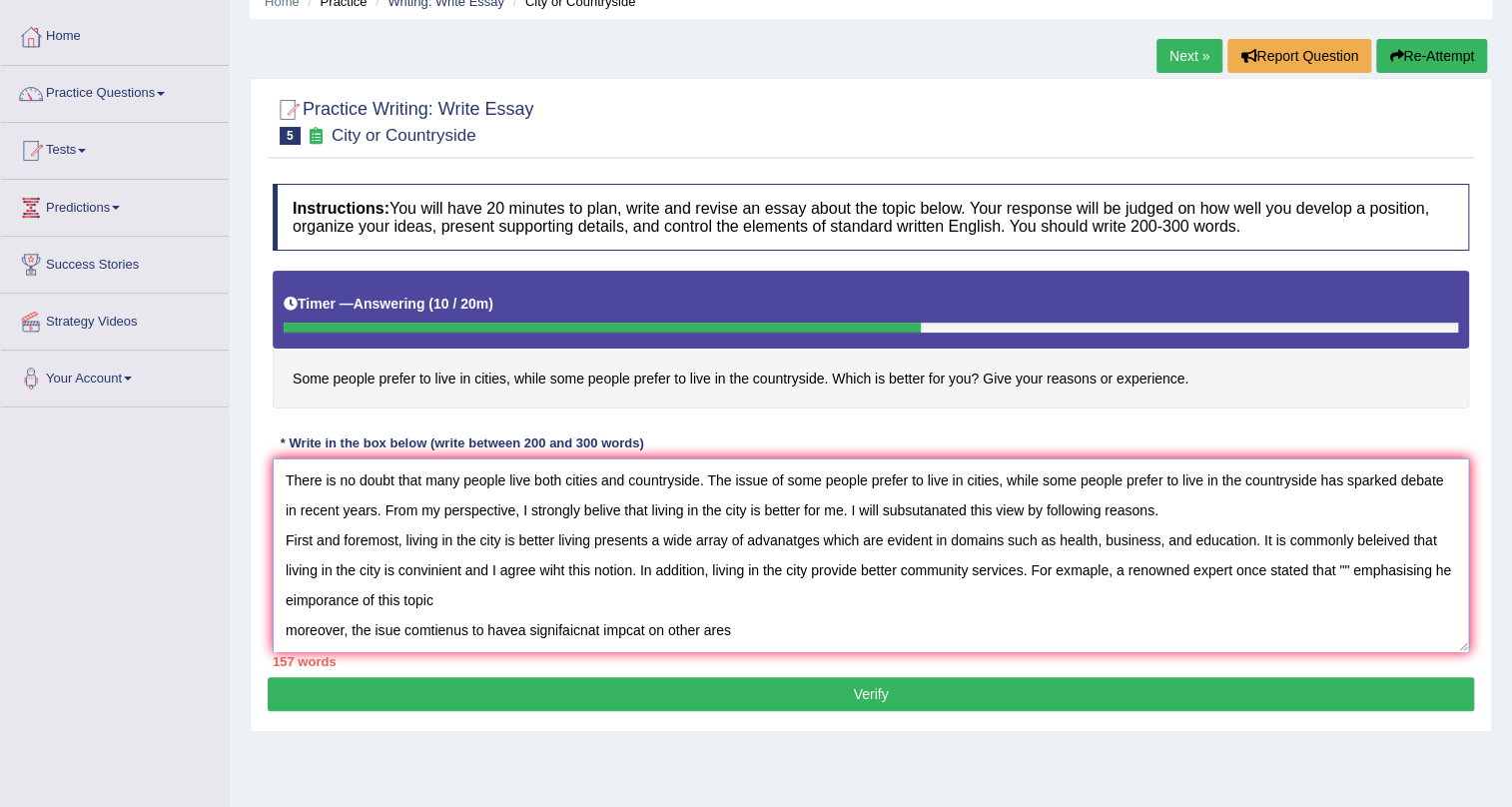 click on "There is no doubt that many people live both cities and countryside. The issue of some people prefer to live in cities, while some people prefer to live in the countryside has sparked debate in recent years. From my perspective, I strongly belive that living in the city is better for me. I will subsutanated this view by following reasons.
First and foremost, living in the city is better living presents a wide array of advanatges which are evident in domains such as health, business, and education. It is commonly beleived that living in the city is convinient and I agree wiht this notion. In addition, living in the city provide better community services. For exmaple, a renowned expert once stated that "" emphasising he eimporance of this topic
moreover, the isue comtienus to havea signifaicnat impcat on other ares
for instance, whci cleary demonstrates the long term impllications
recent studies conducted by government
Moreover,
In this context," at bounding box center (871, 555) 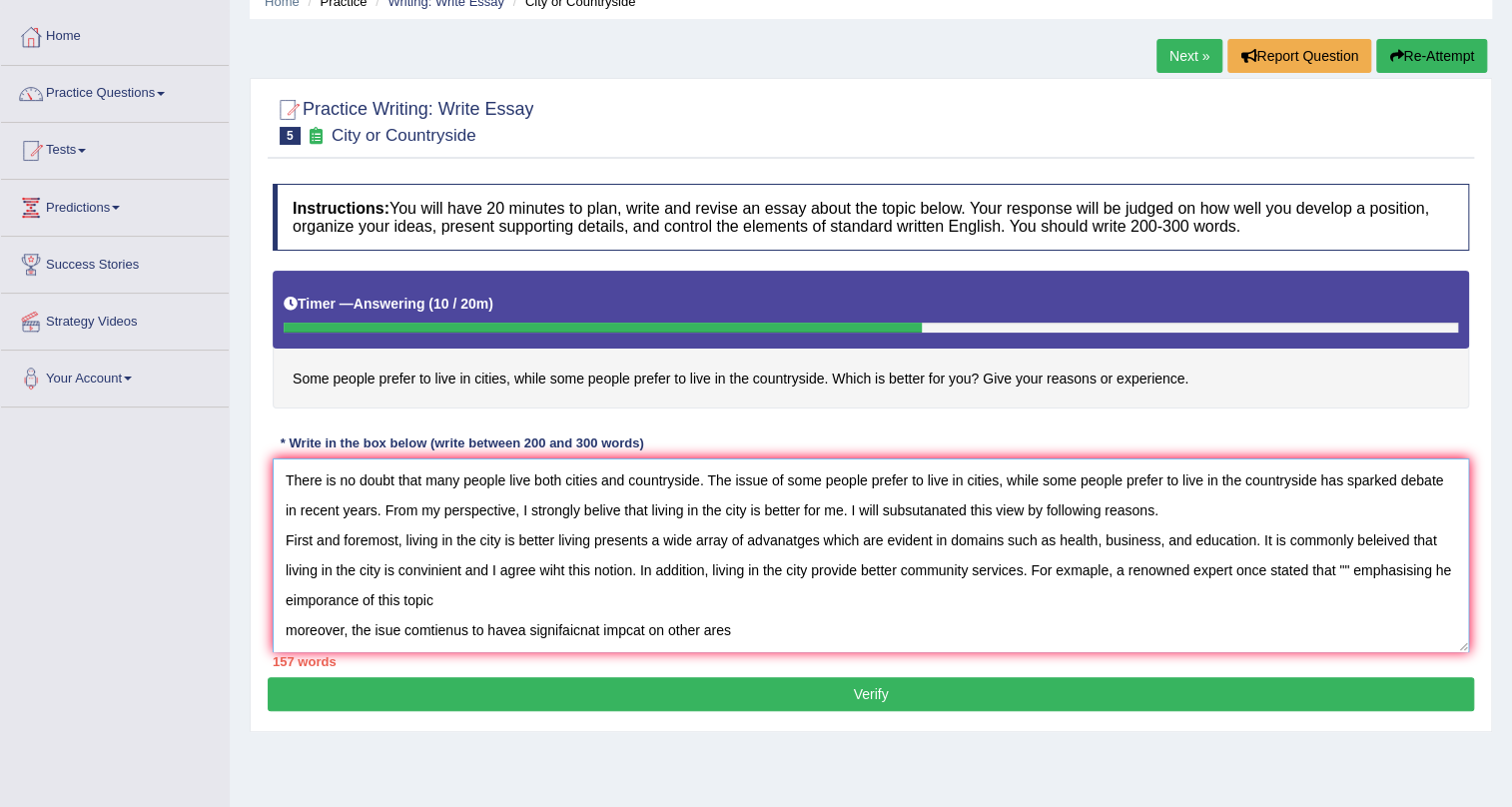 click on "There is no doubt that many people live both cities and countryside. The issue of some people prefer to live in cities, while some people prefer to live in the countryside has sparked debate in recent years. From my perspective, I strongly belive that living in the city is better for me. I will subsutanated this view by following reasons.
First and foremost, living in the city is better living presents a wide array of advanatges which are evident in domains such as health, business, and education. It is commonly beleived that living in the city is convinient and I agree wiht this notion. In addition, living in the city provide better community services. For exmaple, a renowned expert once stated that "" emphasising he eimporance of this topic
moreover, the isue comtienus to havea signifaicnat impcat on other ares
for instance, whci cleary demonstrates the long term impllications
recent studies conducted by government
Moreover,
In this context," at bounding box center (871, 555) 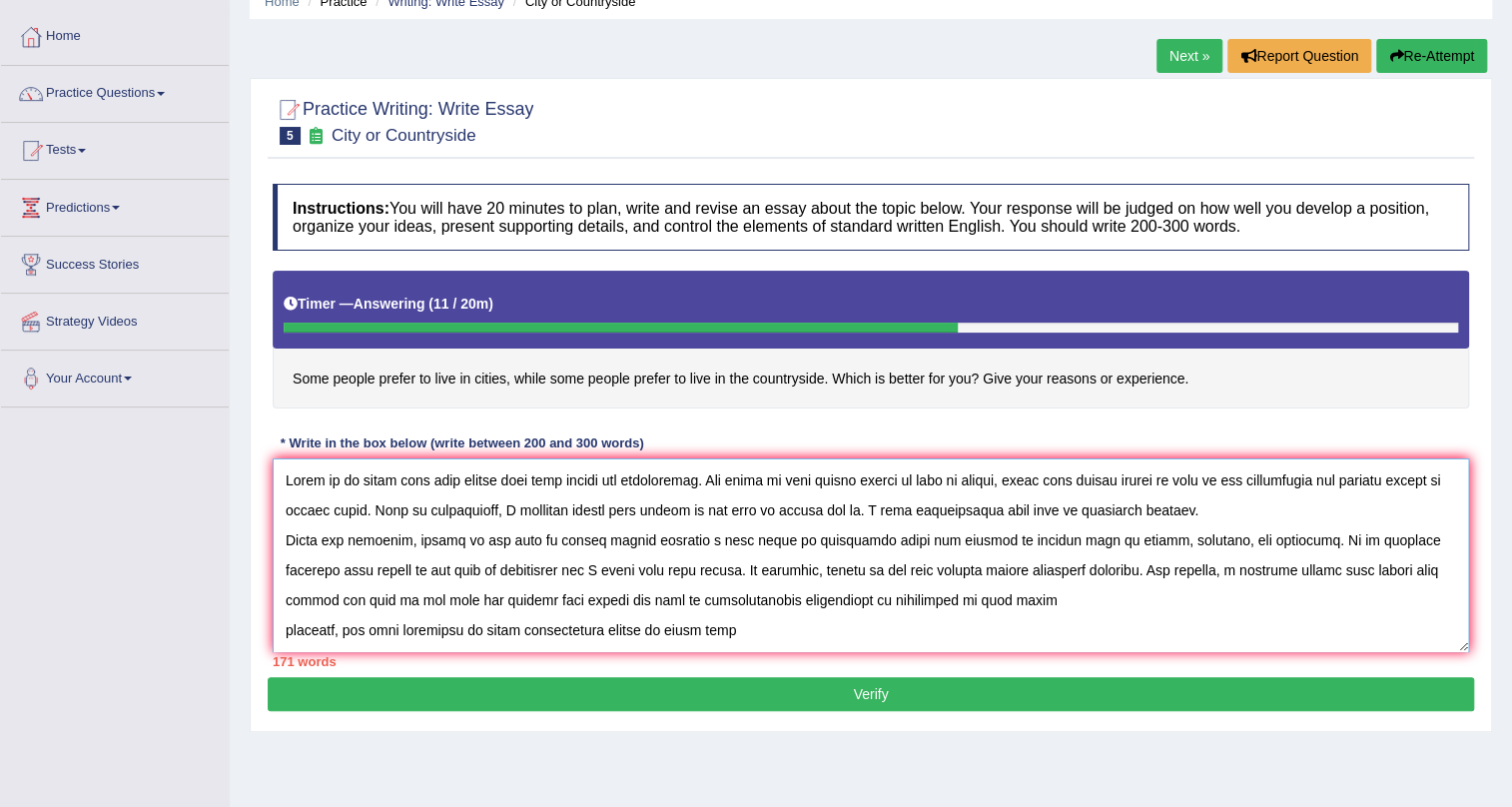scroll, scrollTop: 90, scrollLeft: 0, axis: vertical 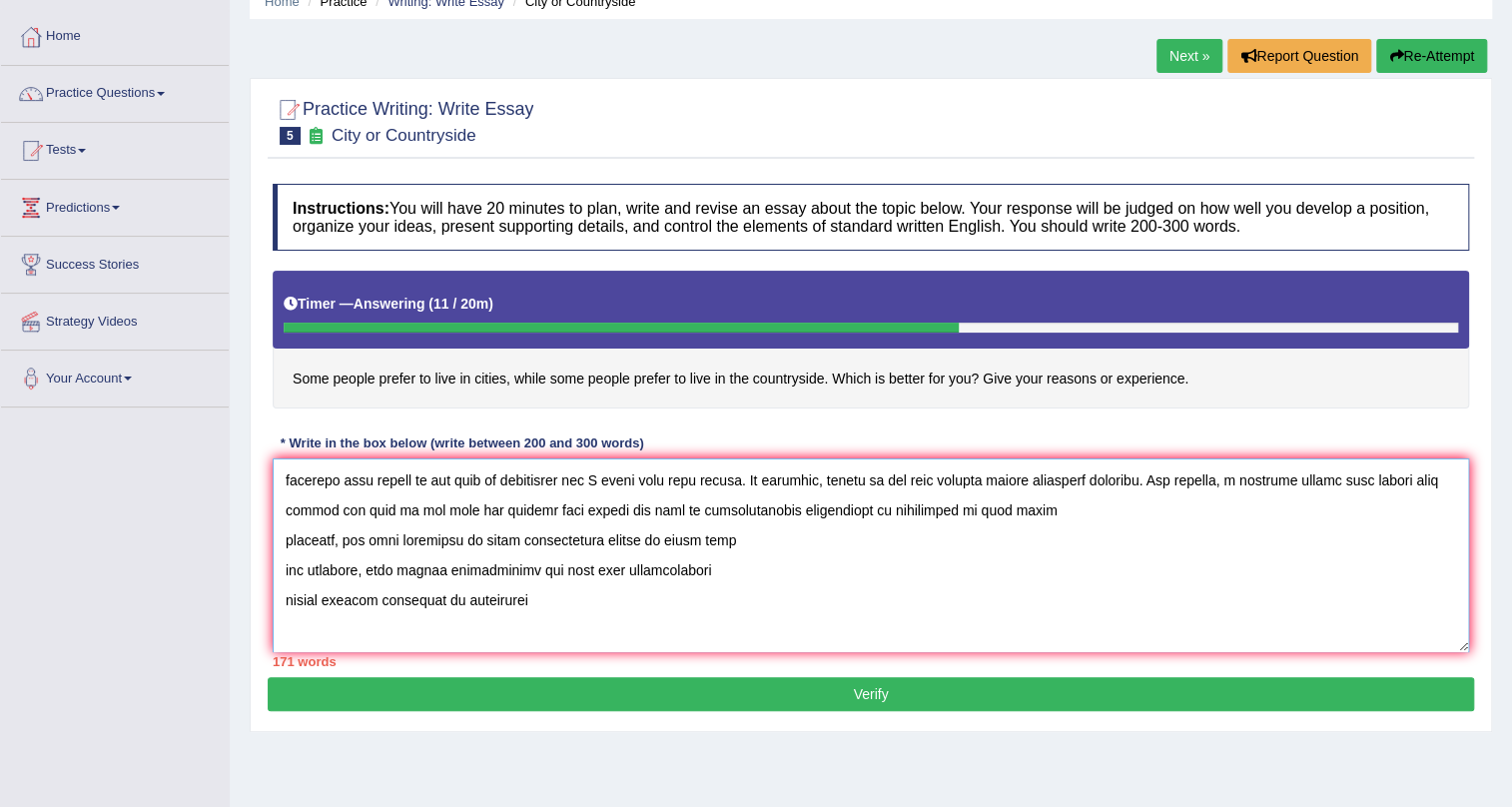 click at bounding box center (871, 555) 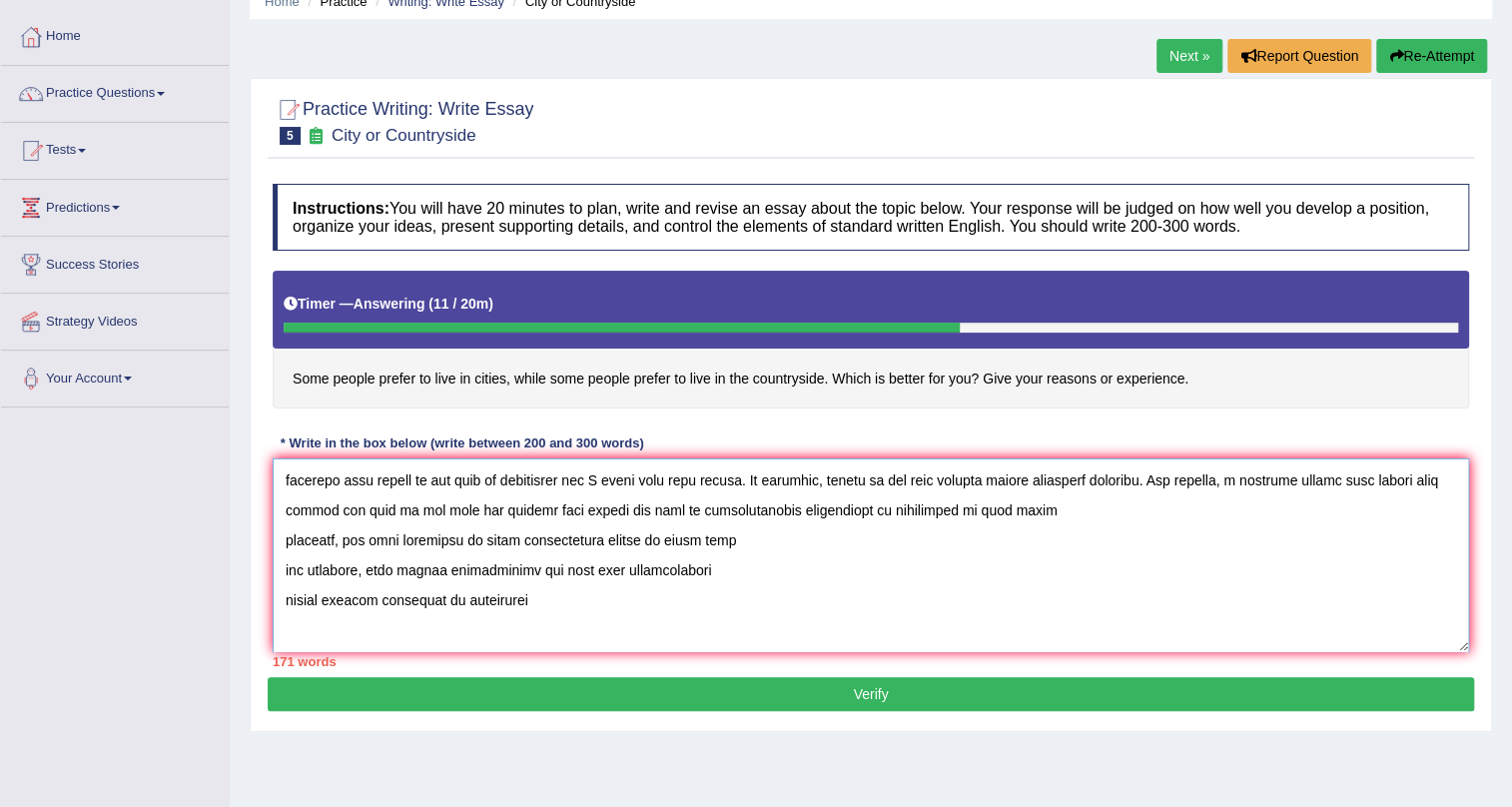 click at bounding box center [871, 555] 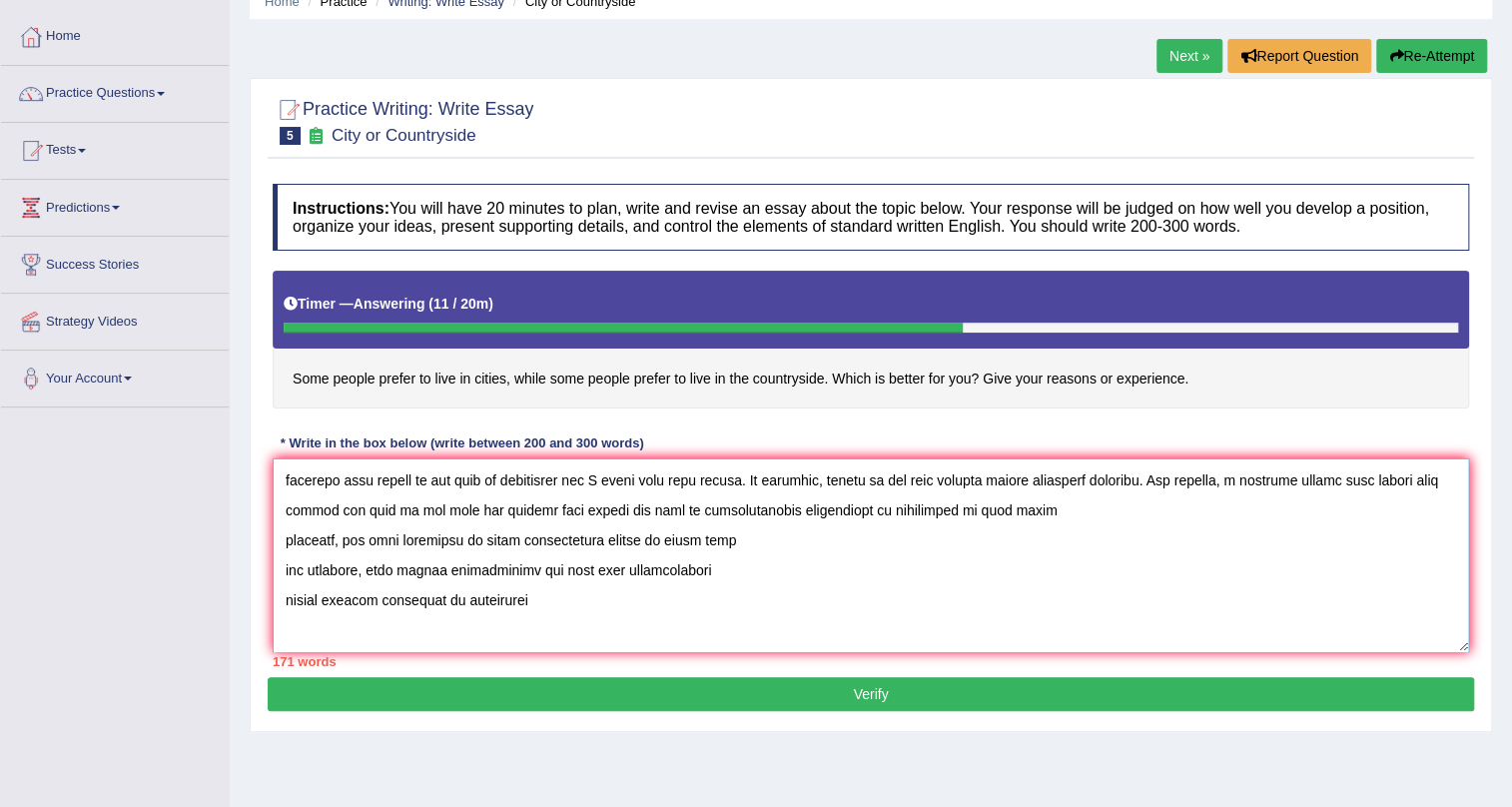 drag, startPoint x: 744, startPoint y: 511, endPoint x: 956, endPoint y: 500, distance: 212.28519 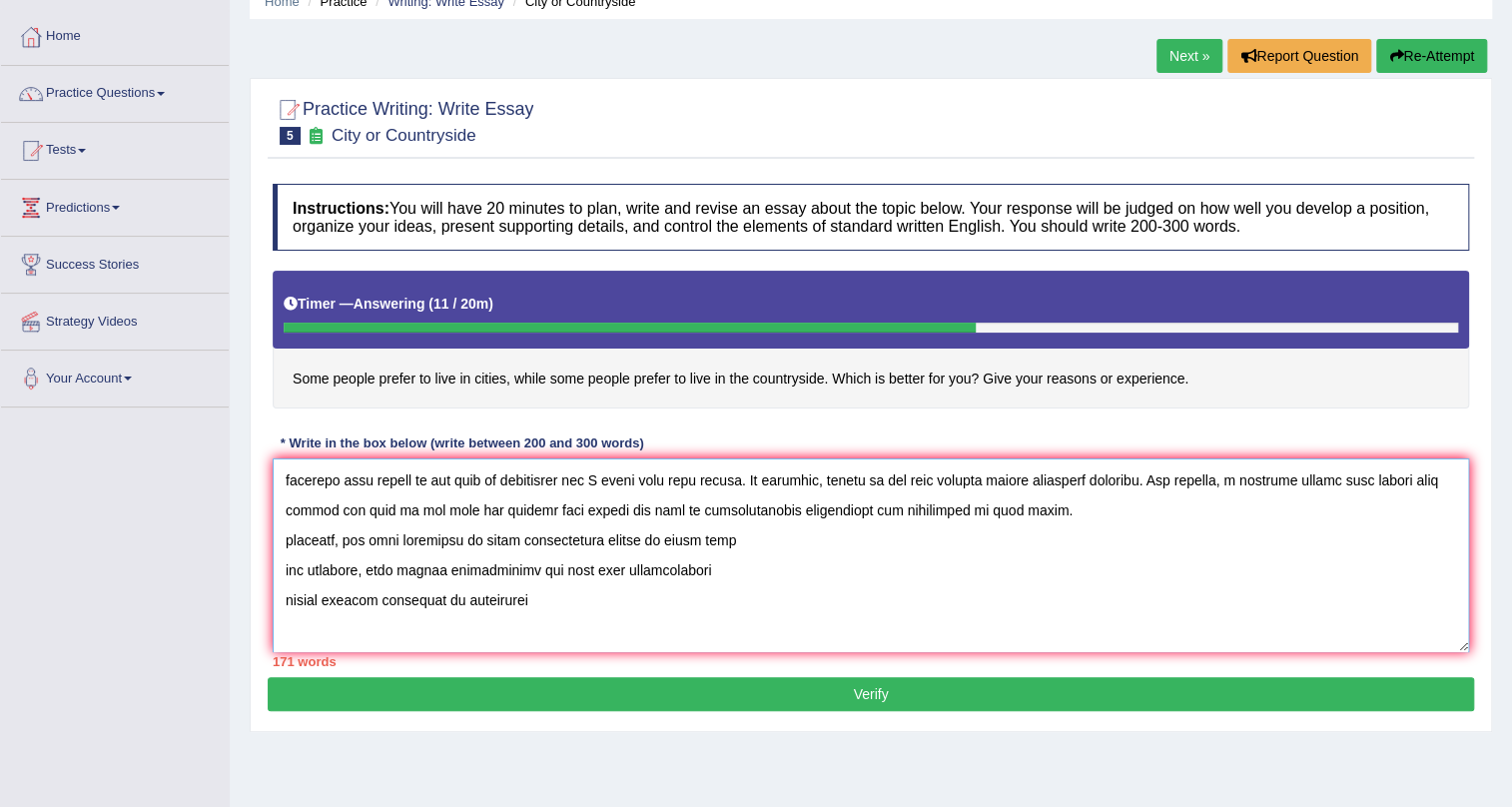 click at bounding box center [871, 555] 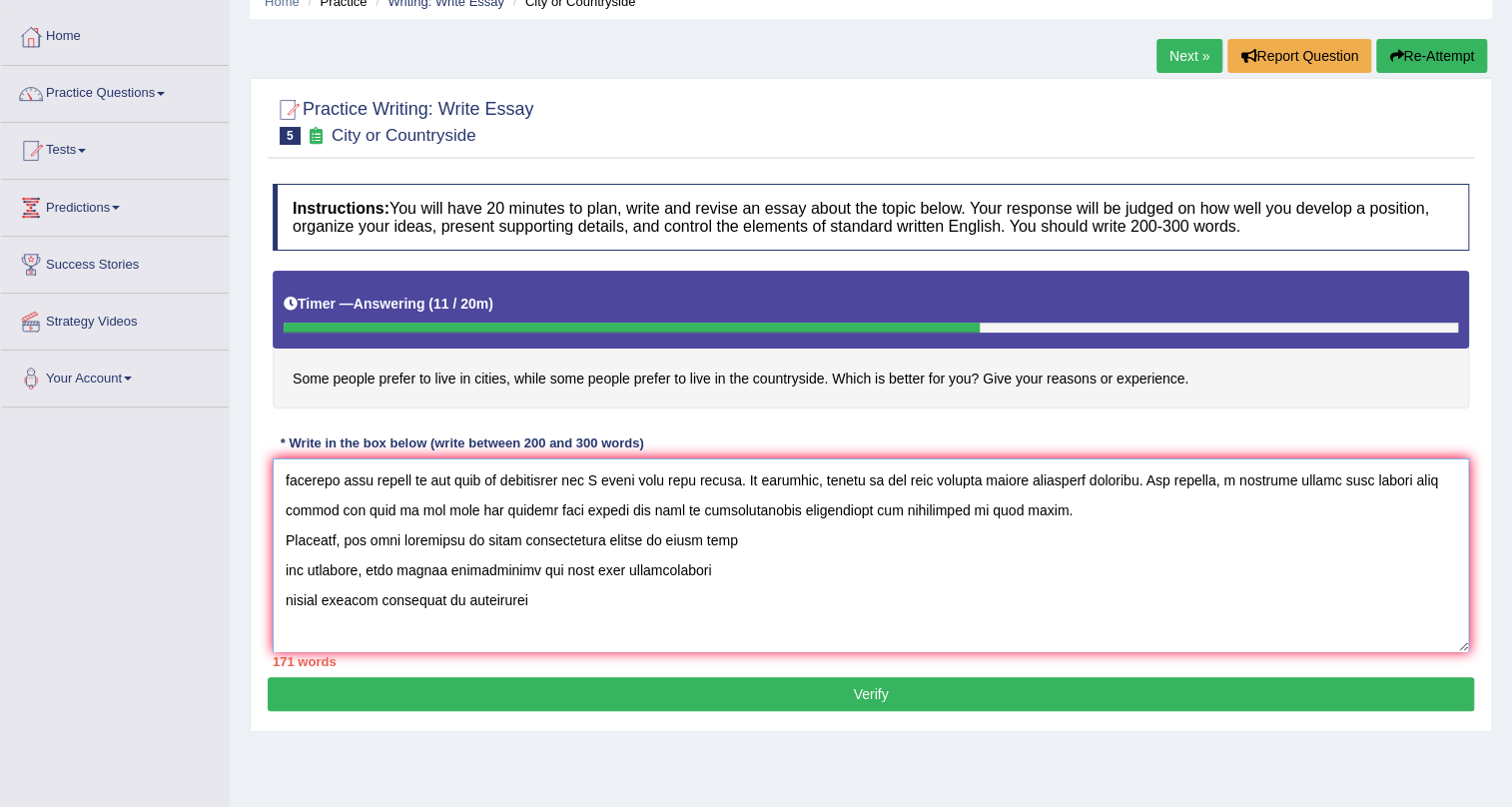 click at bounding box center (871, 555) 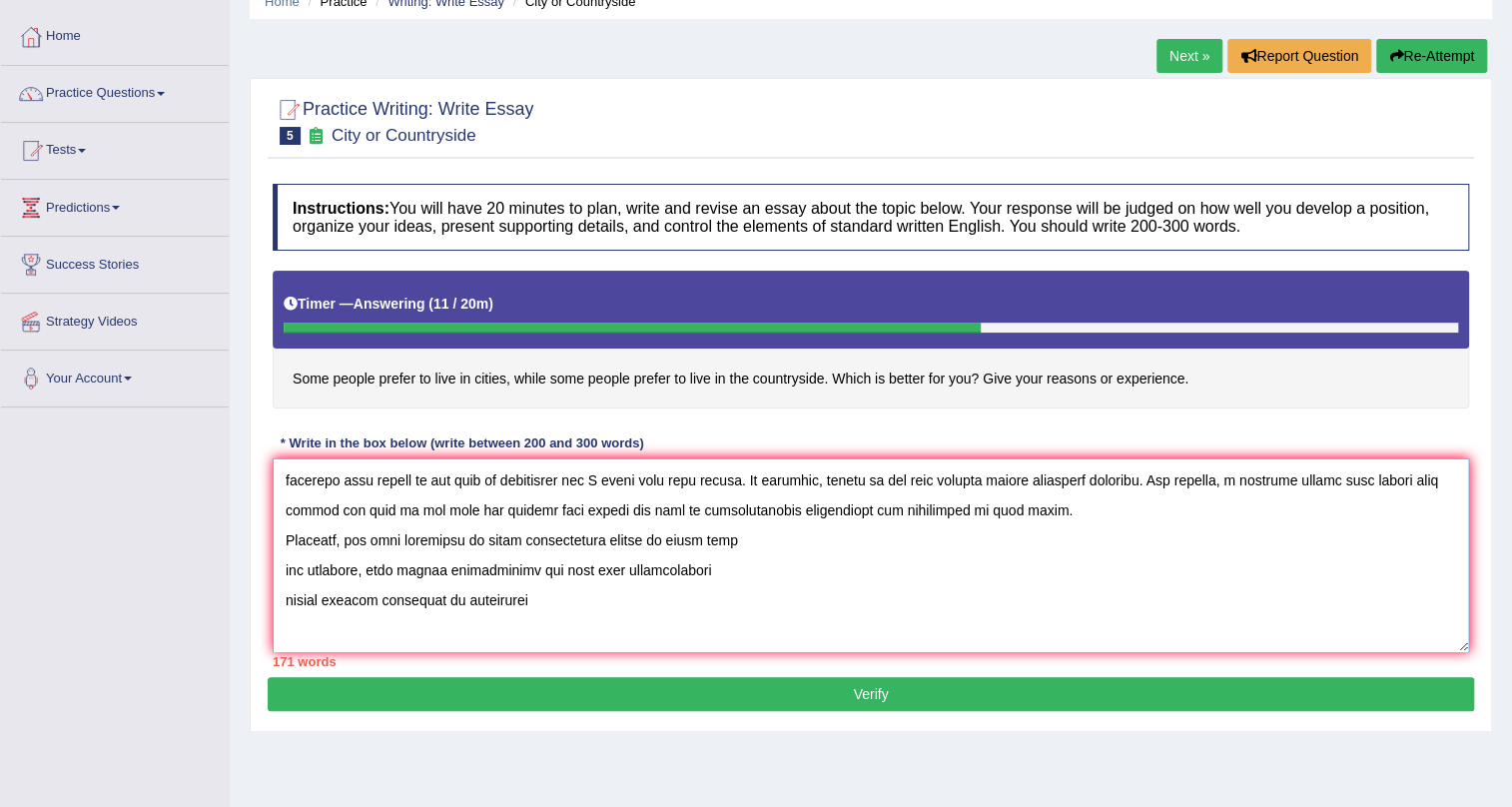 click at bounding box center (871, 555) 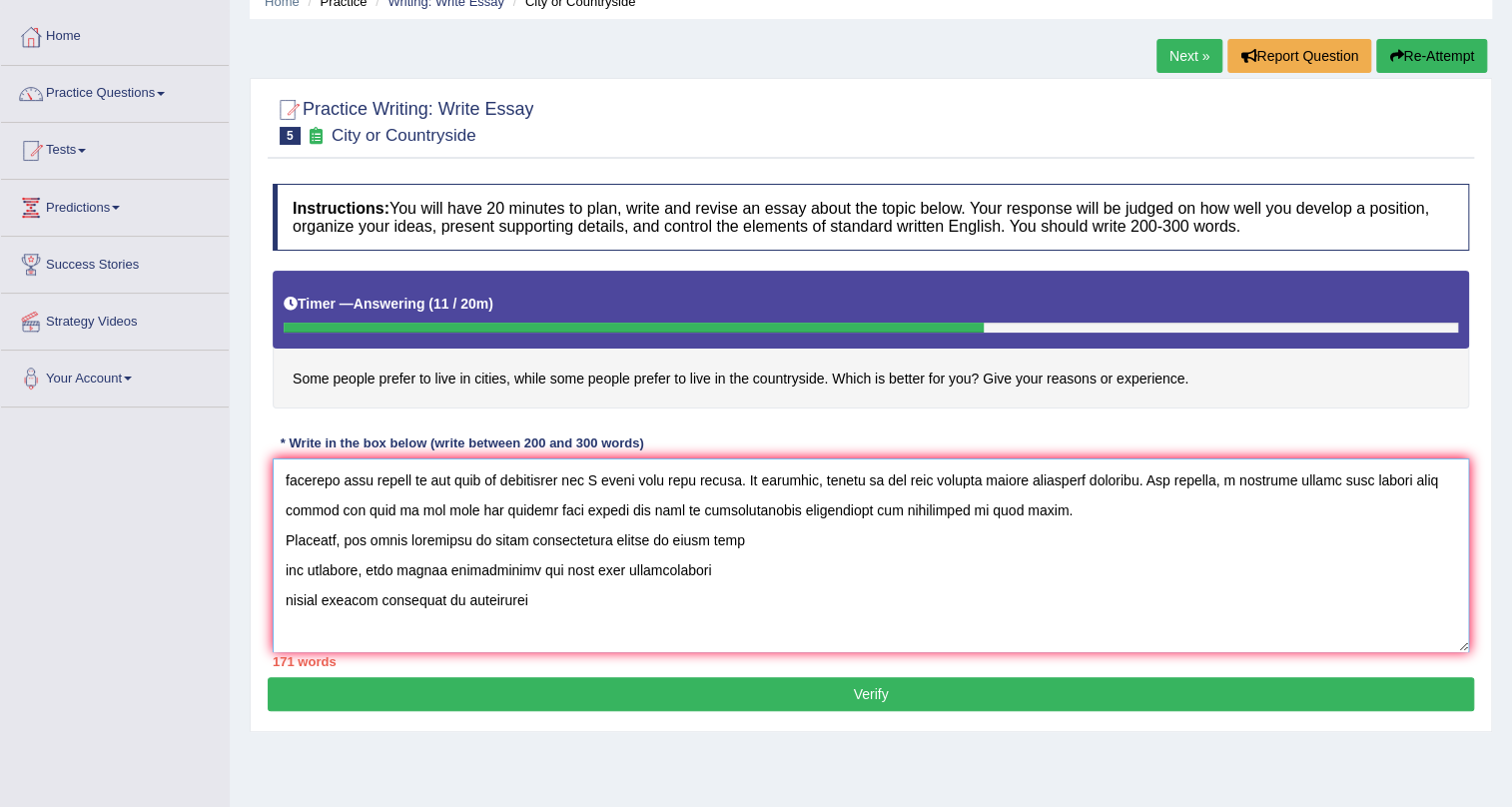 click at bounding box center (871, 555) 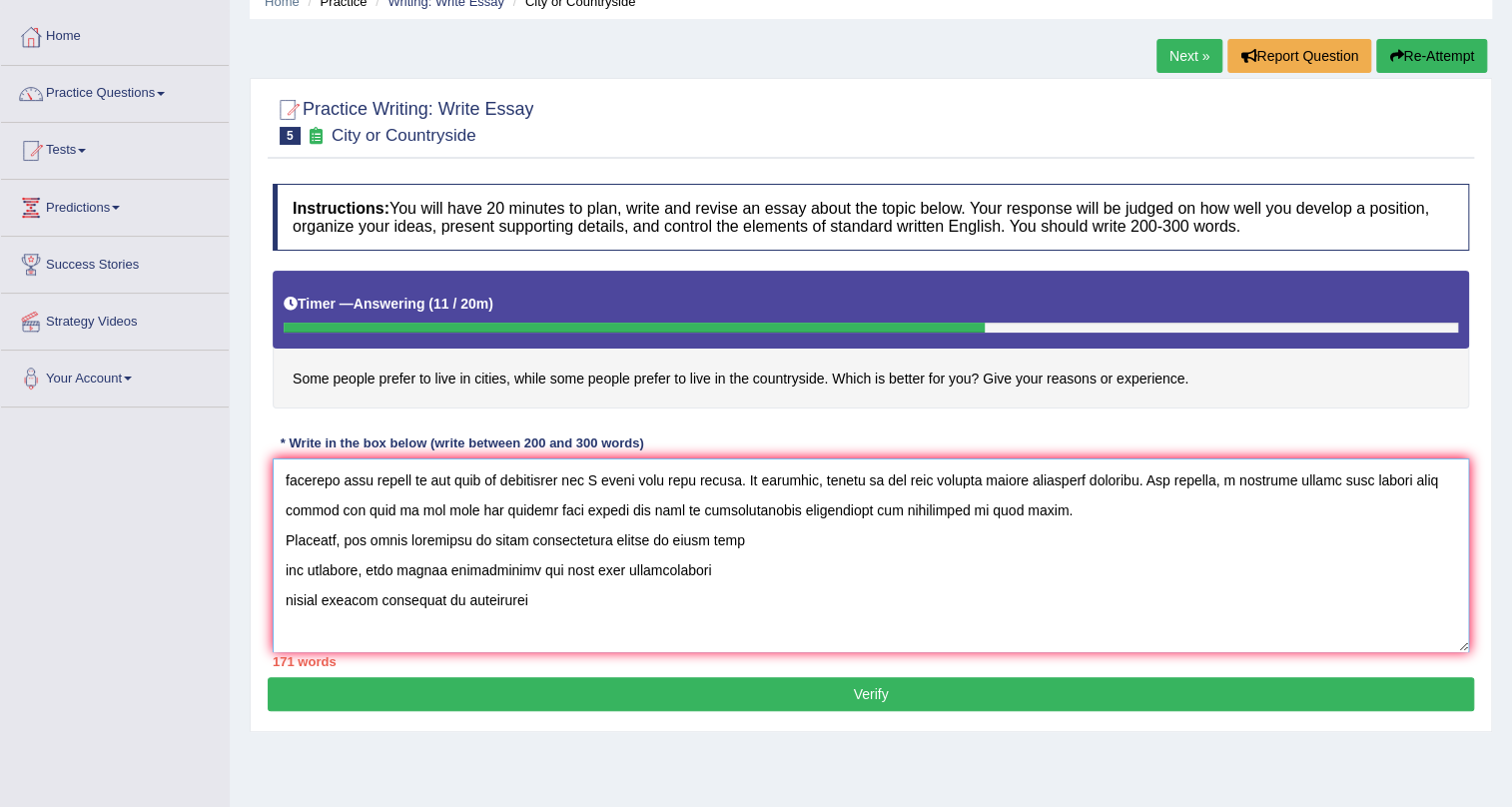 click at bounding box center (871, 555) 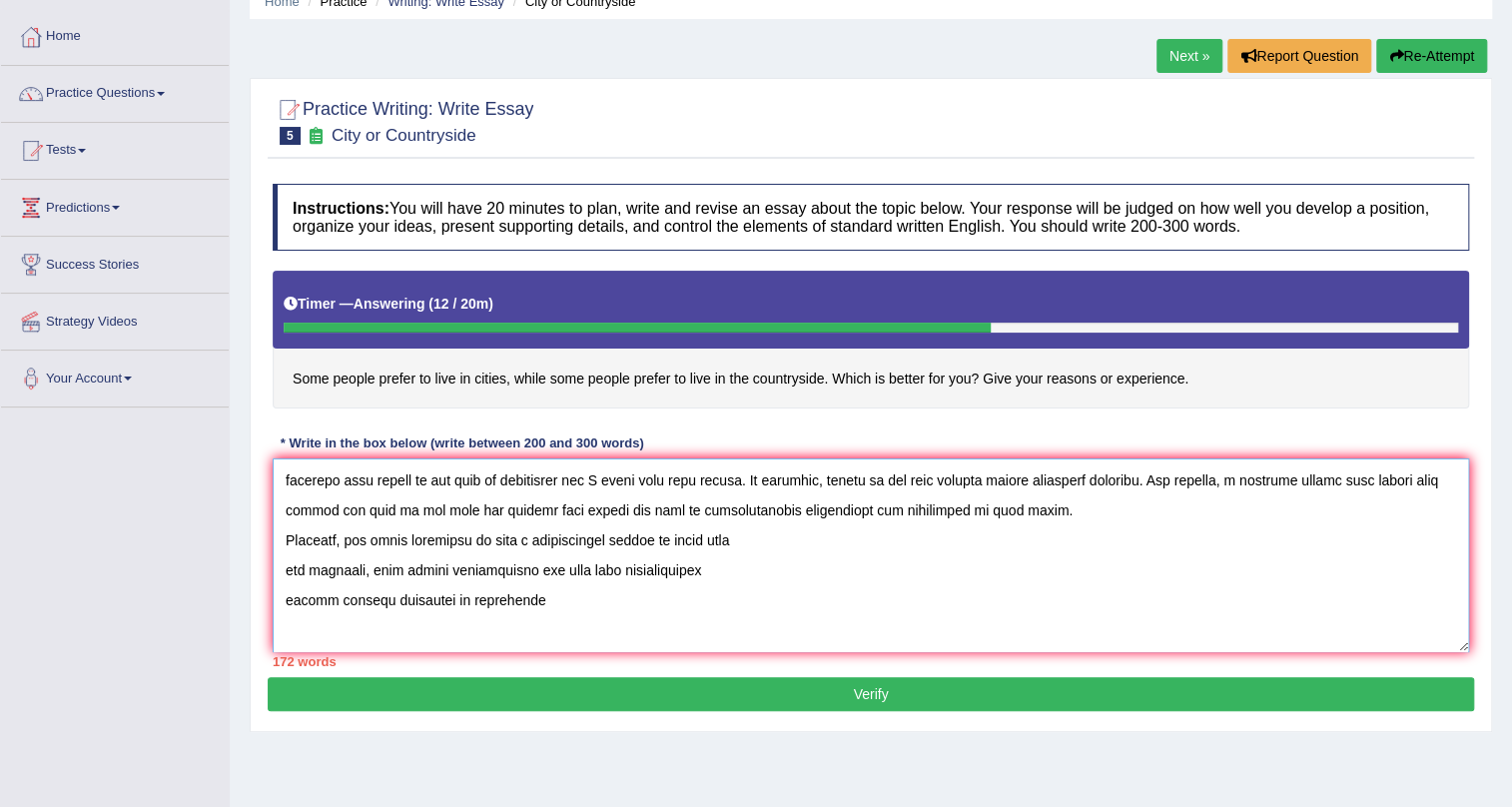 click at bounding box center (871, 555) 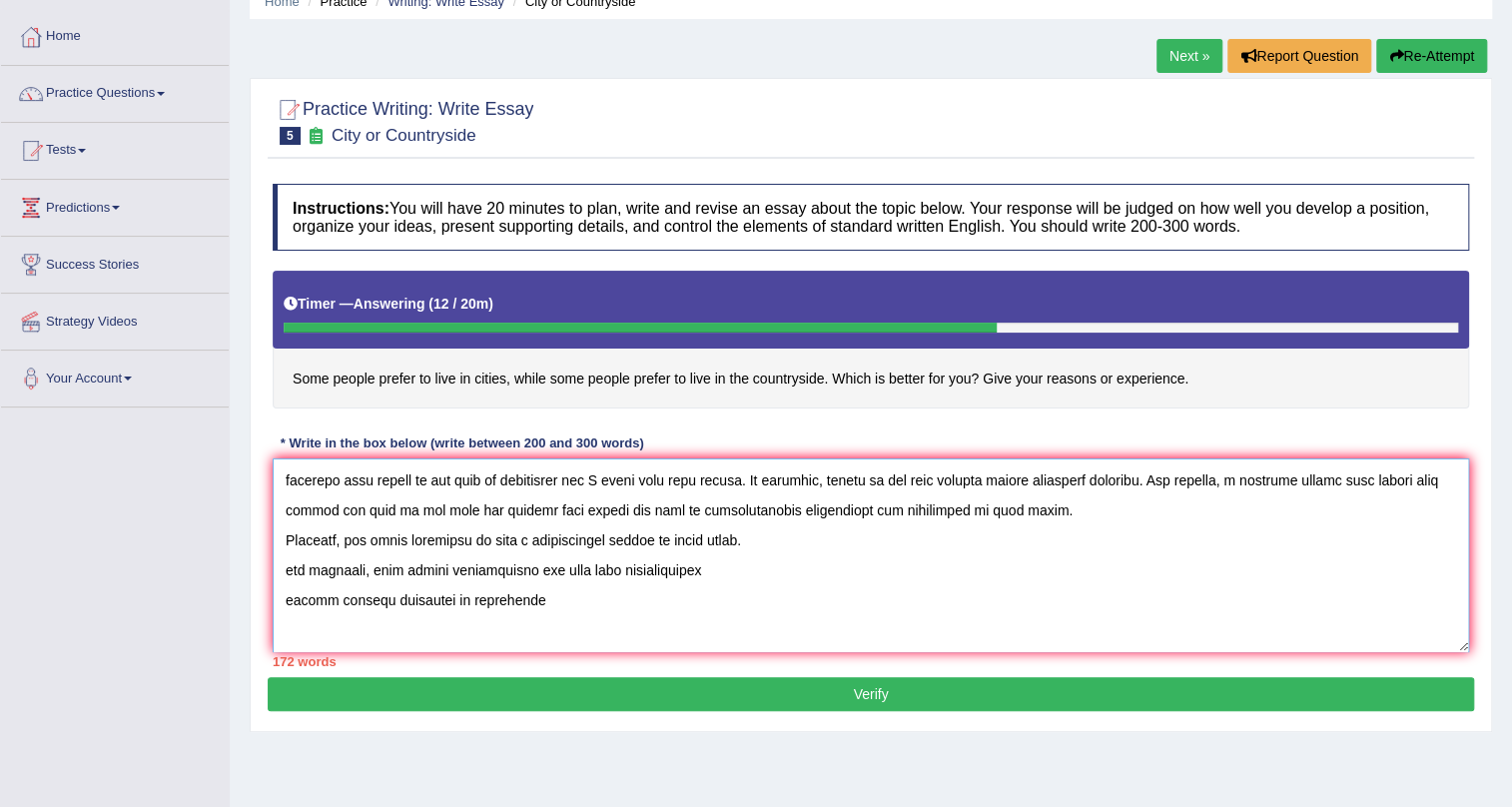 click at bounding box center (871, 555) 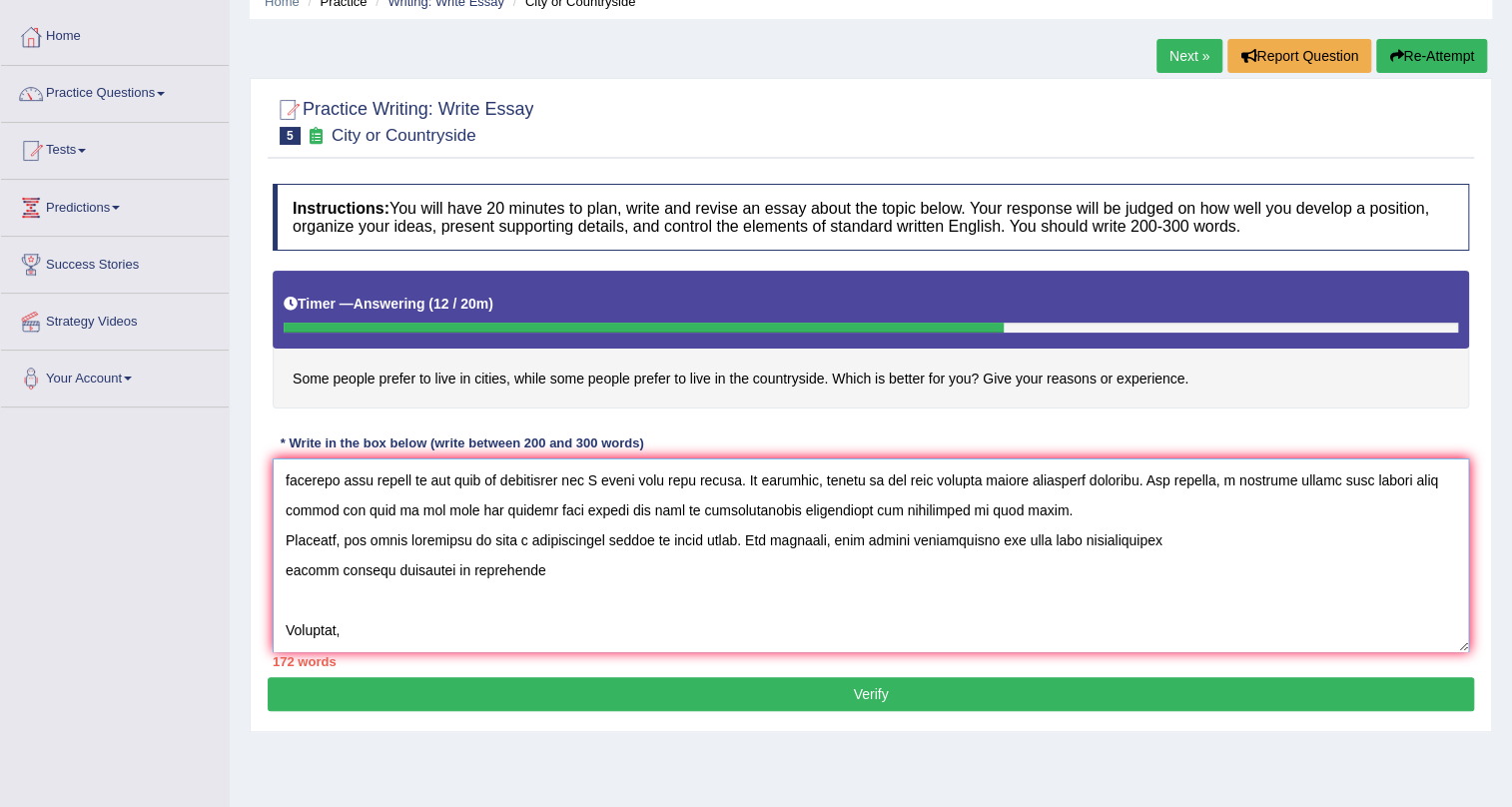 click at bounding box center [871, 555] 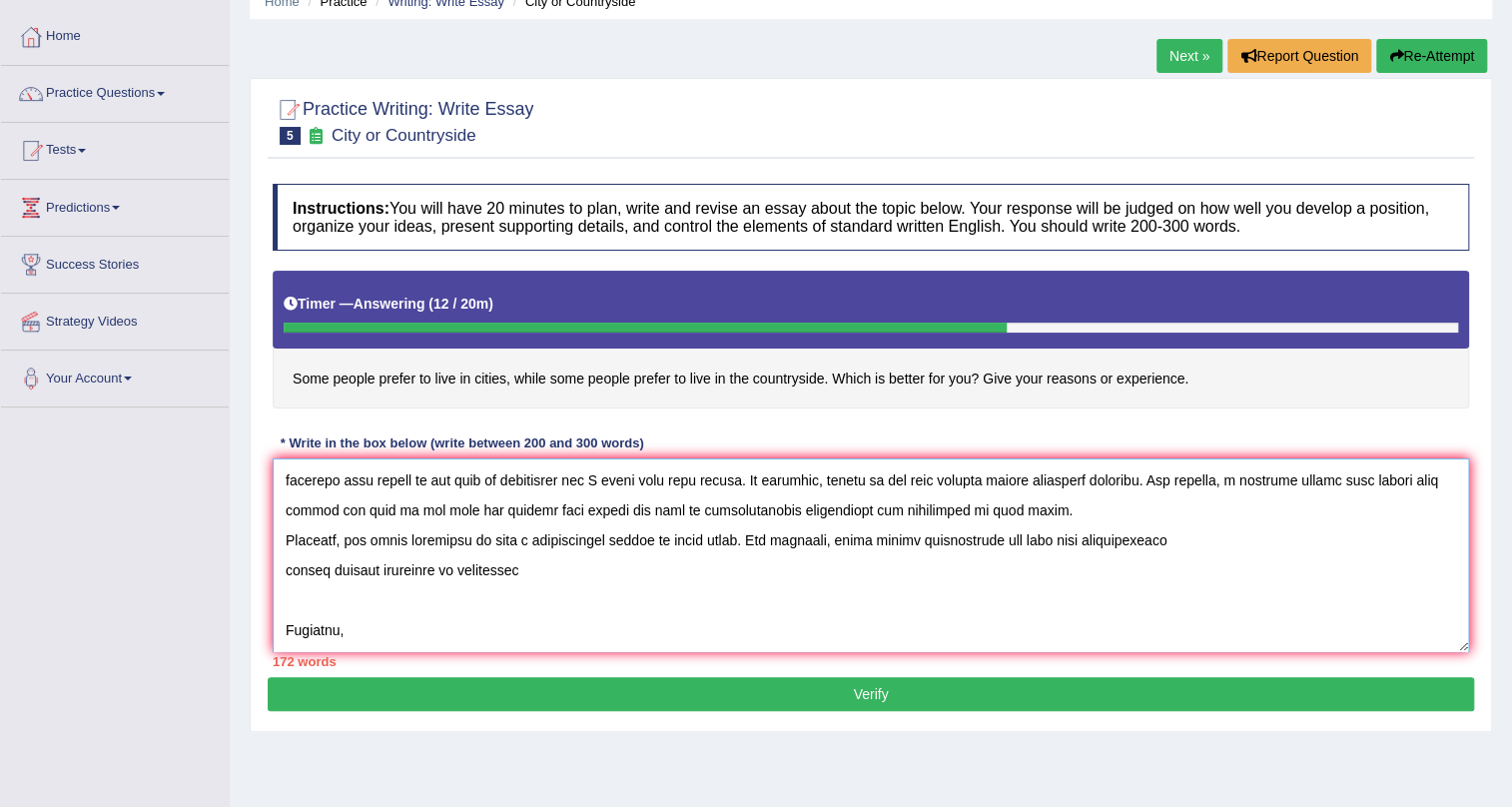 click at bounding box center [871, 555] 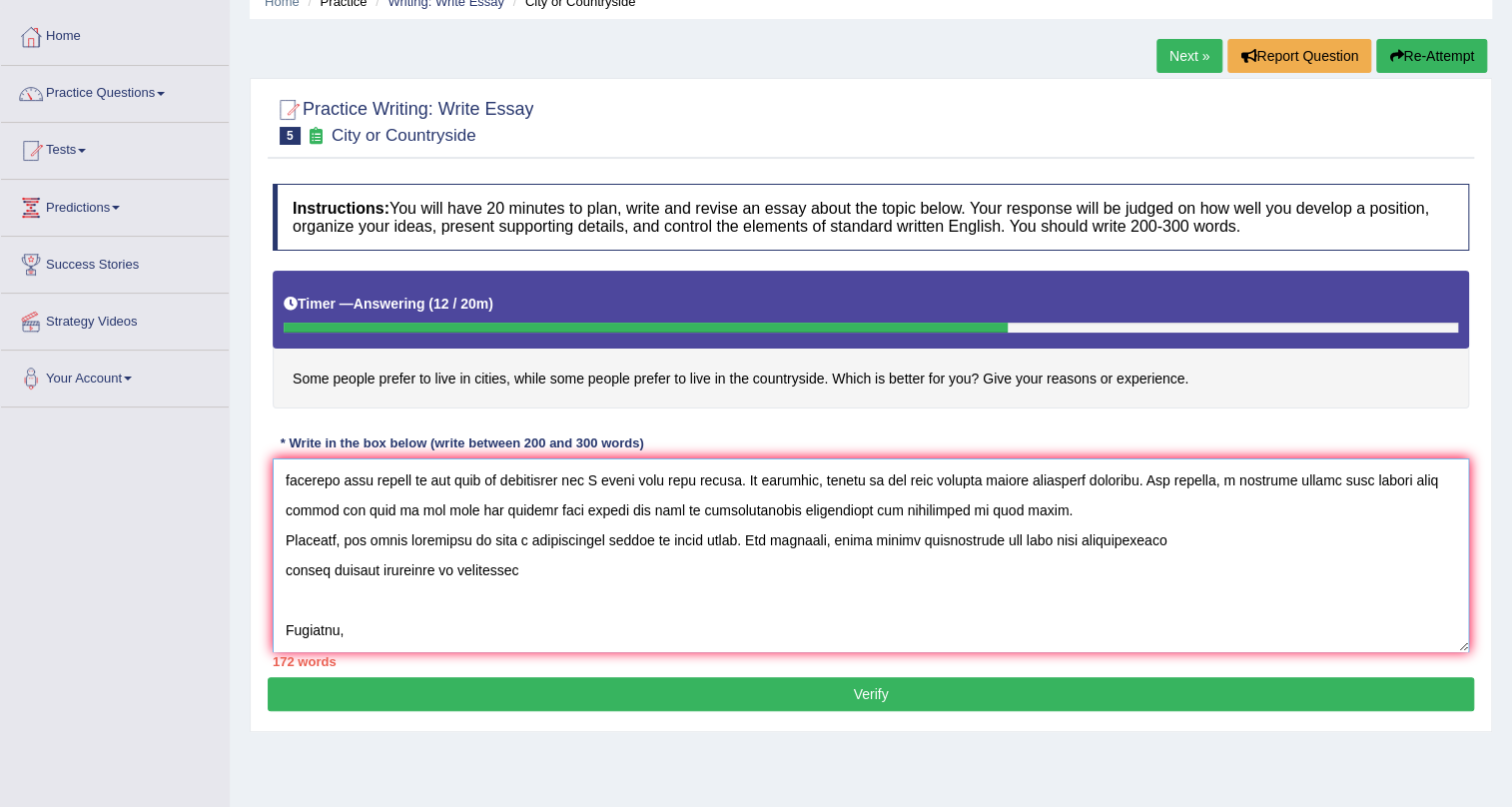 click at bounding box center (871, 555) 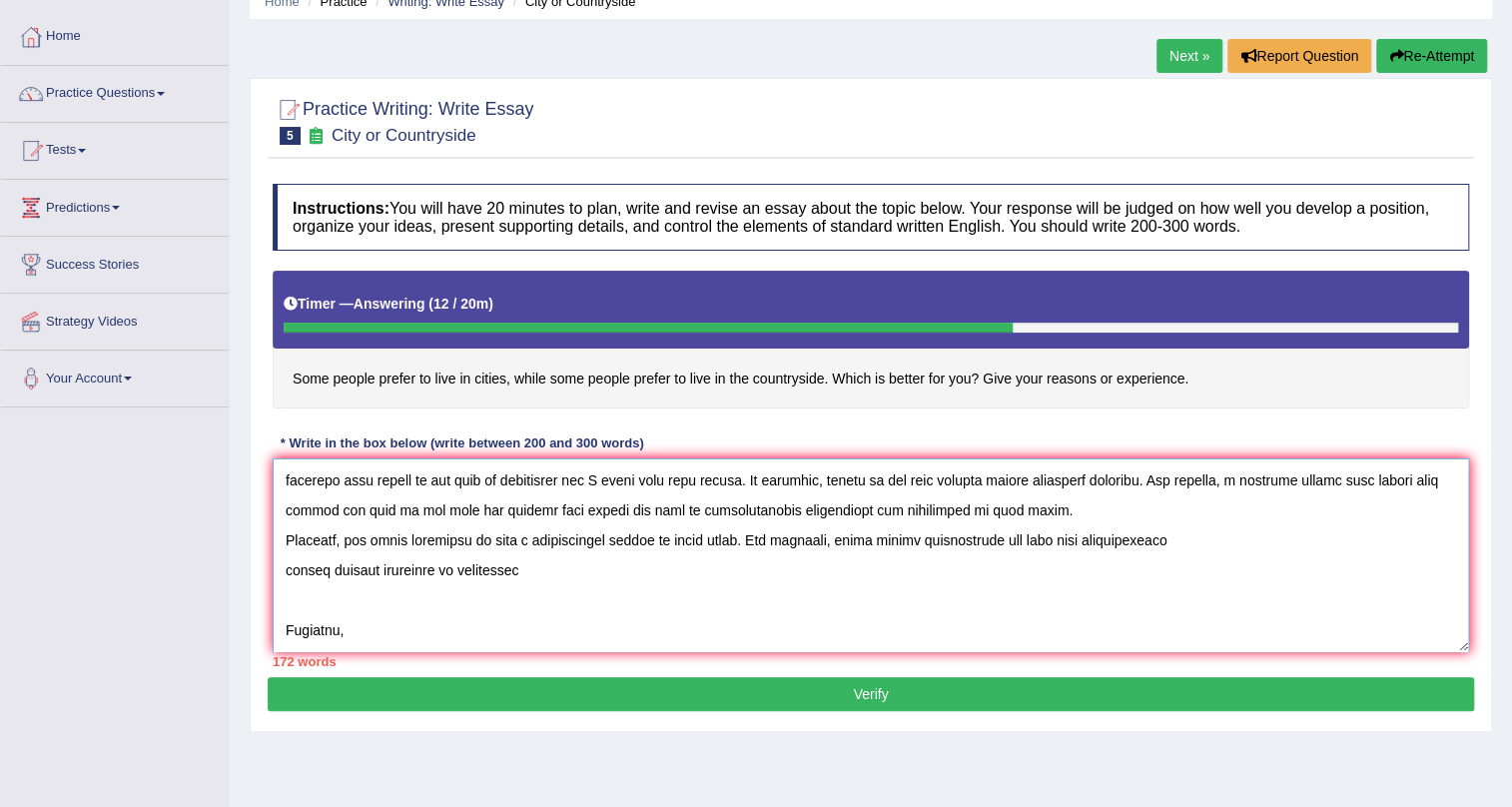 click at bounding box center (871, 555) 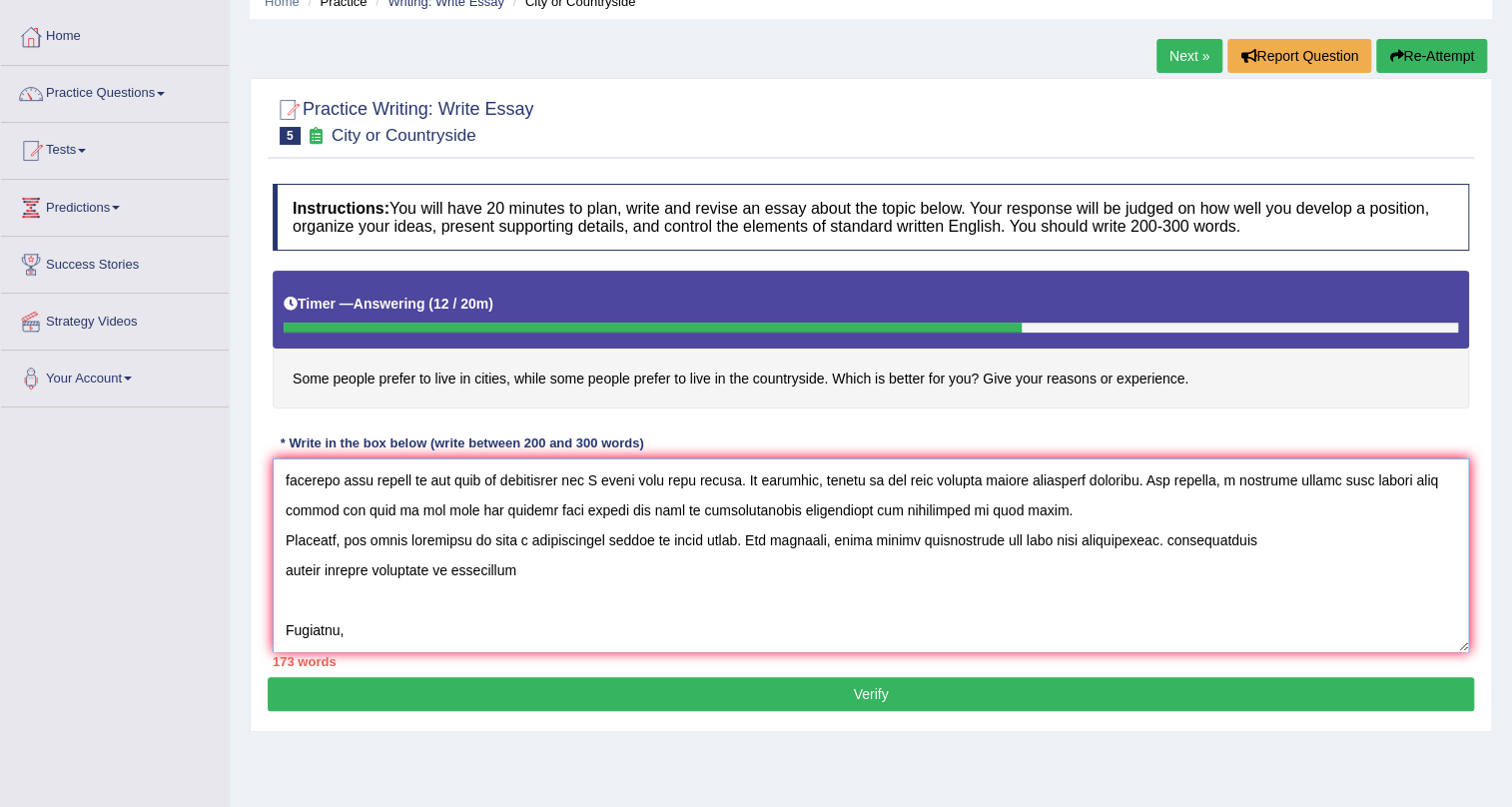 click at bounding box center [871, 555] 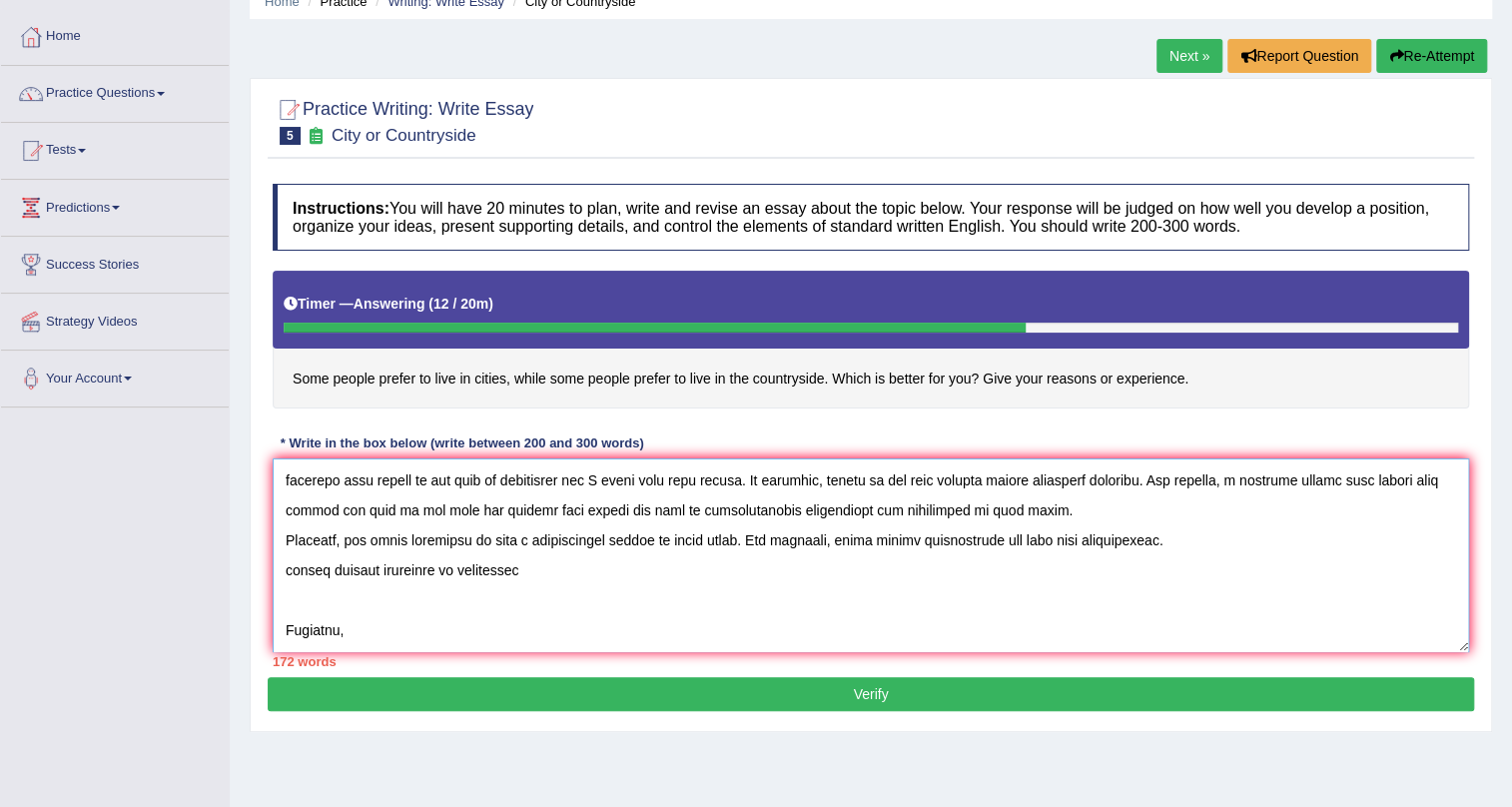 click at bounding box center [871, 555] 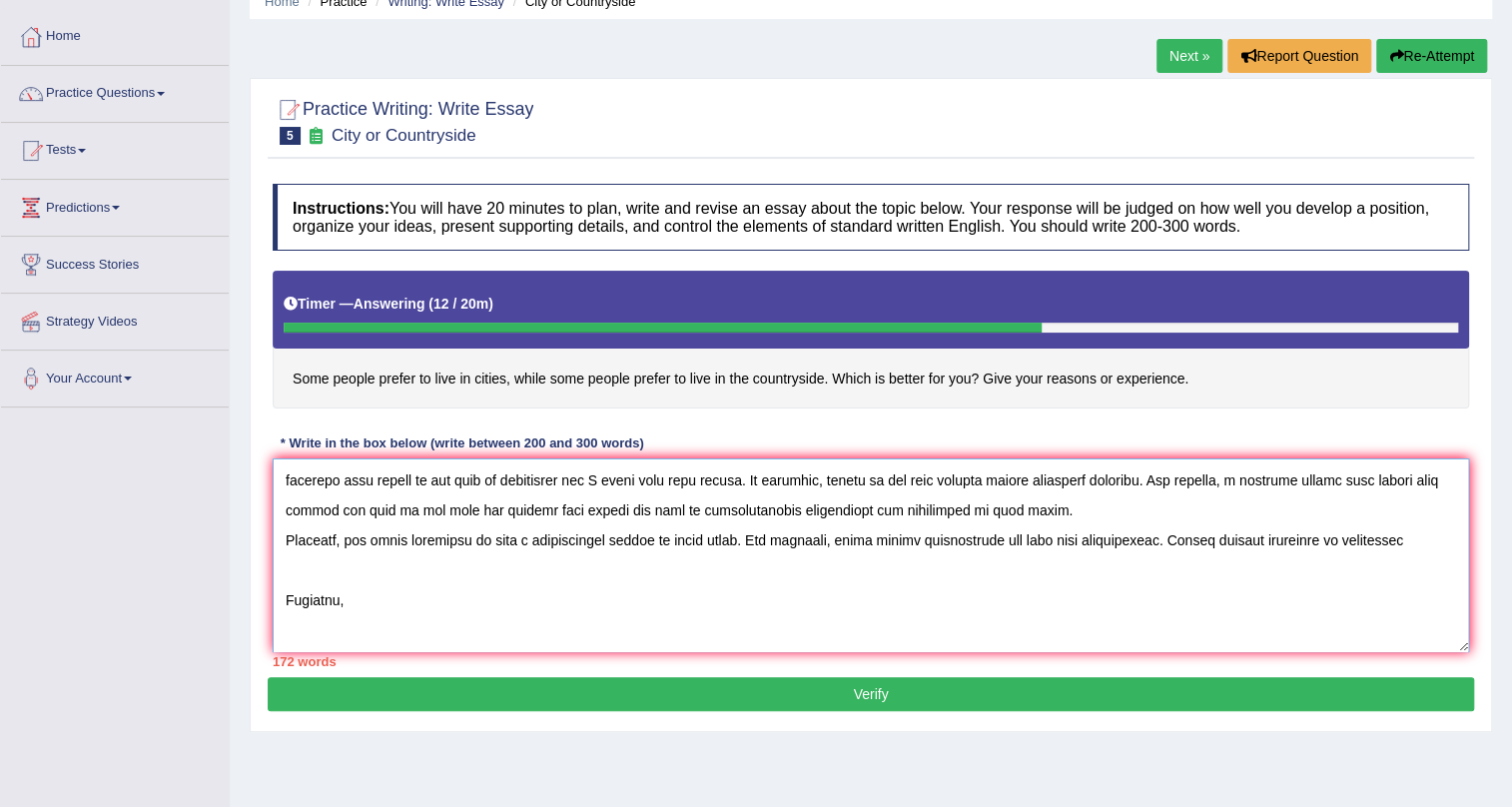 click at bounding box center [871, 555] 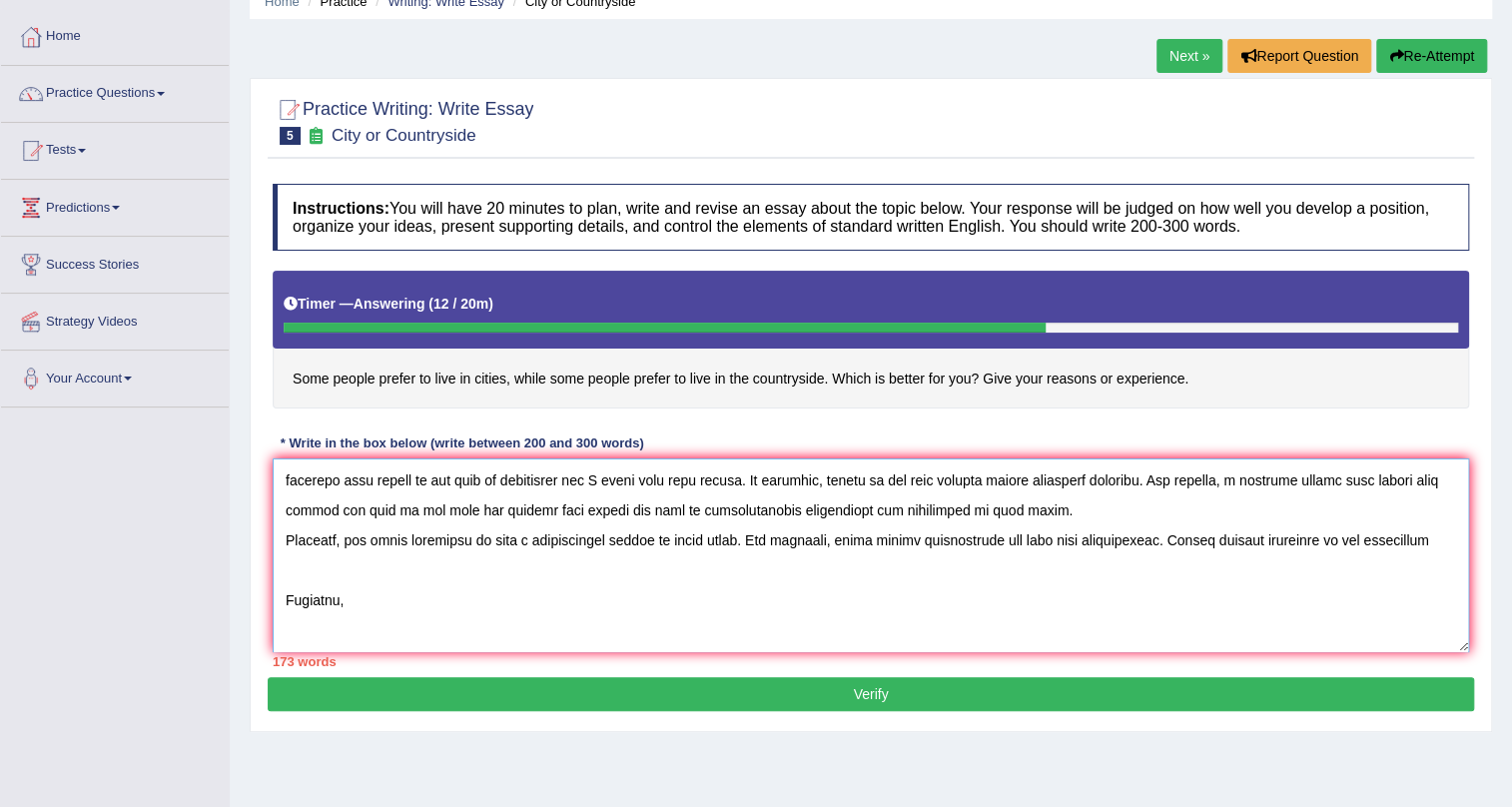 click at bounding box center [871, 555] 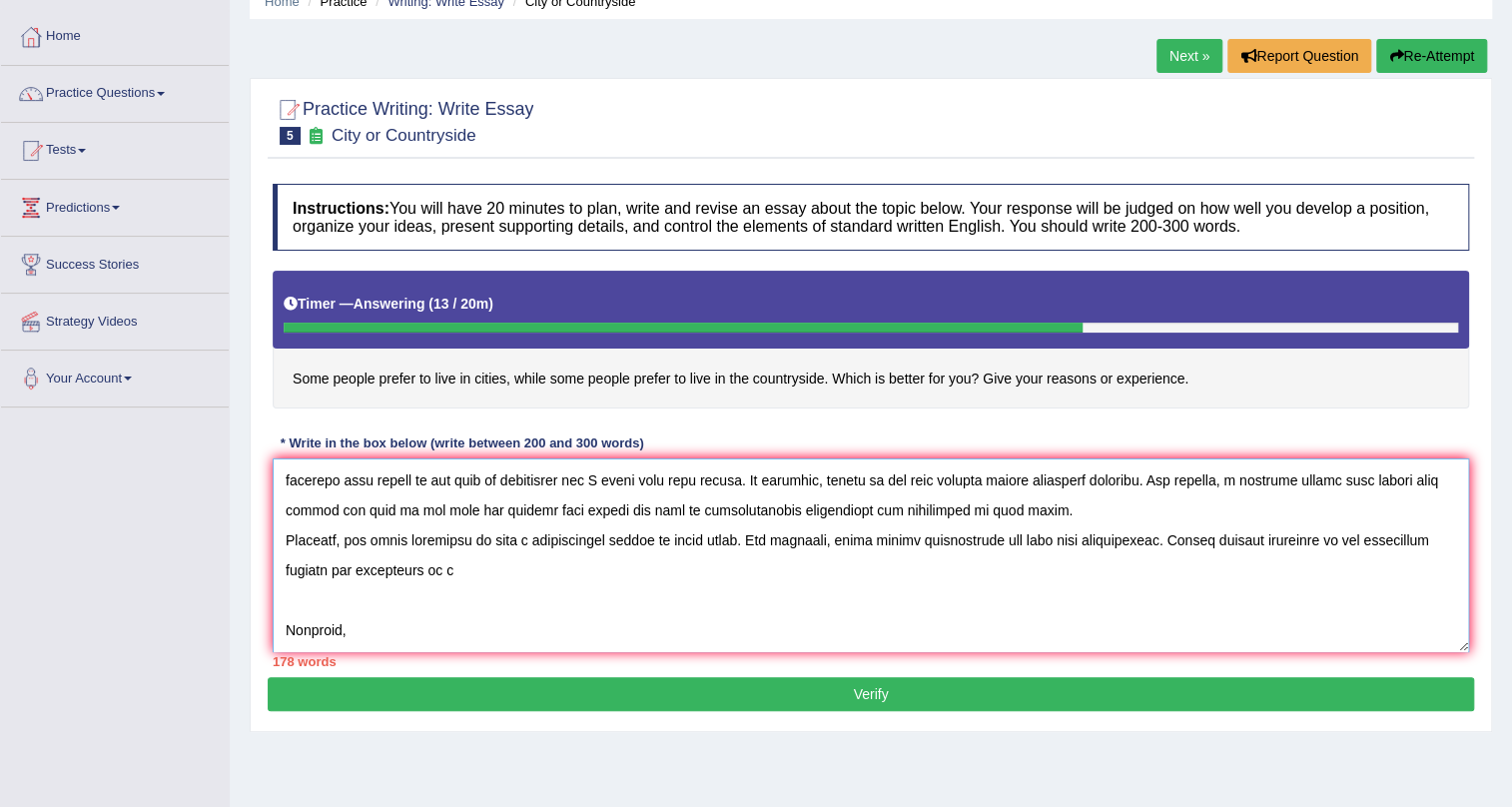 click at bounding box center [871, 555] 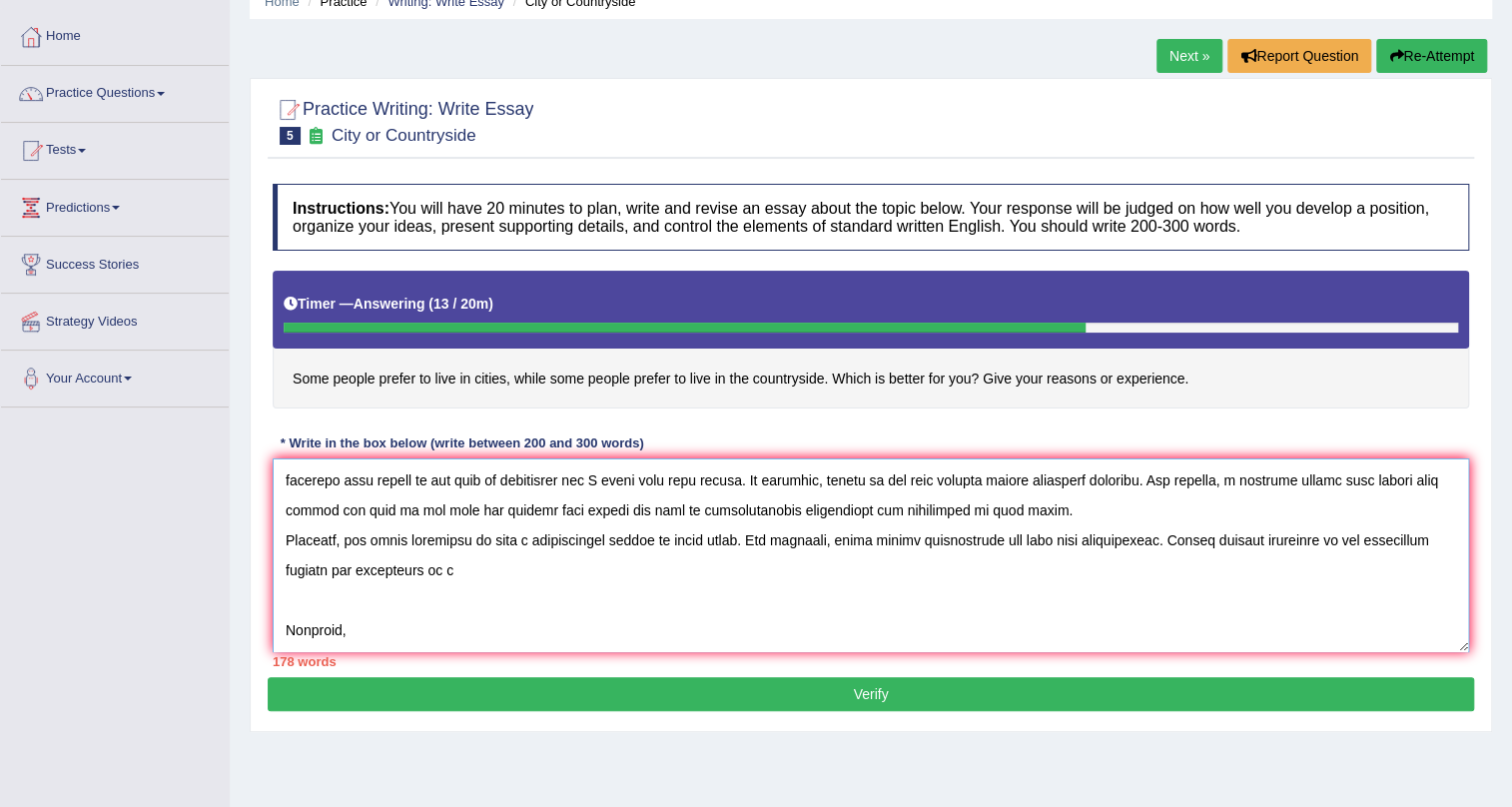 drag, startPoint x: 362, startPoint y: 633, endPoint x: 271, endPoint y: 609, distance: 94.11164 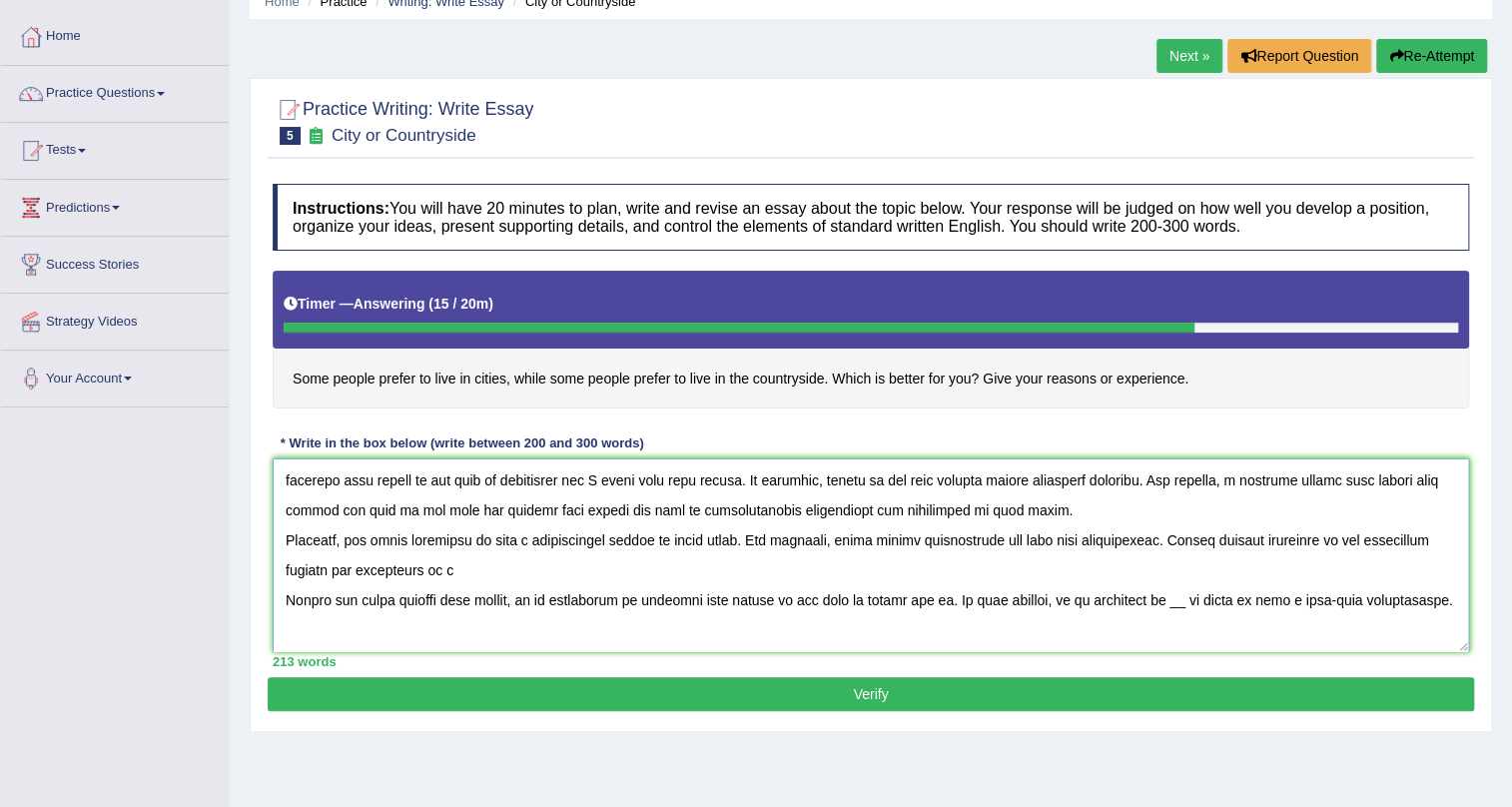 click at bounding box center (871, 555) 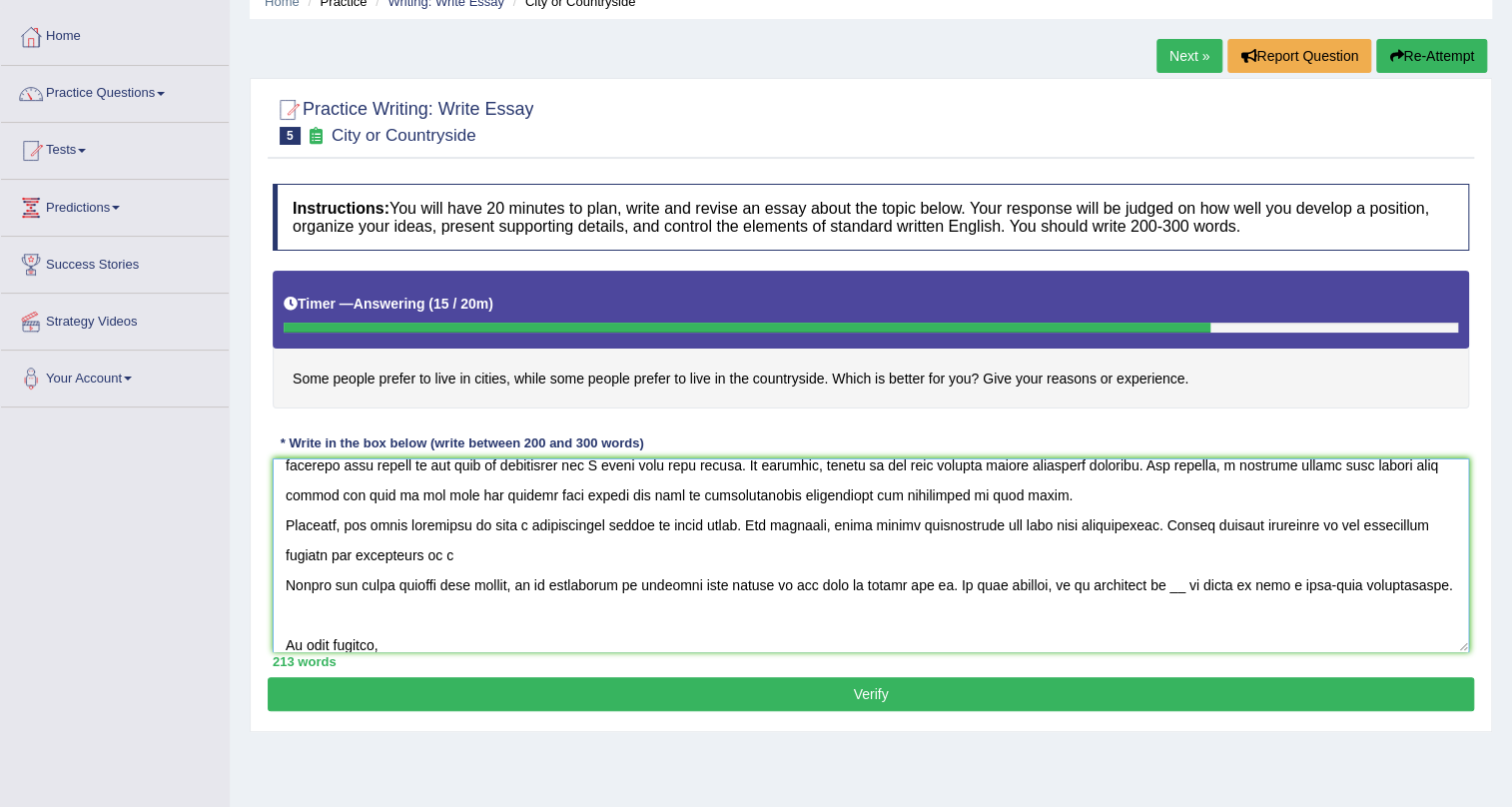 scroll, scrollTop: 120, scrollLeft: 0, axis: vertical 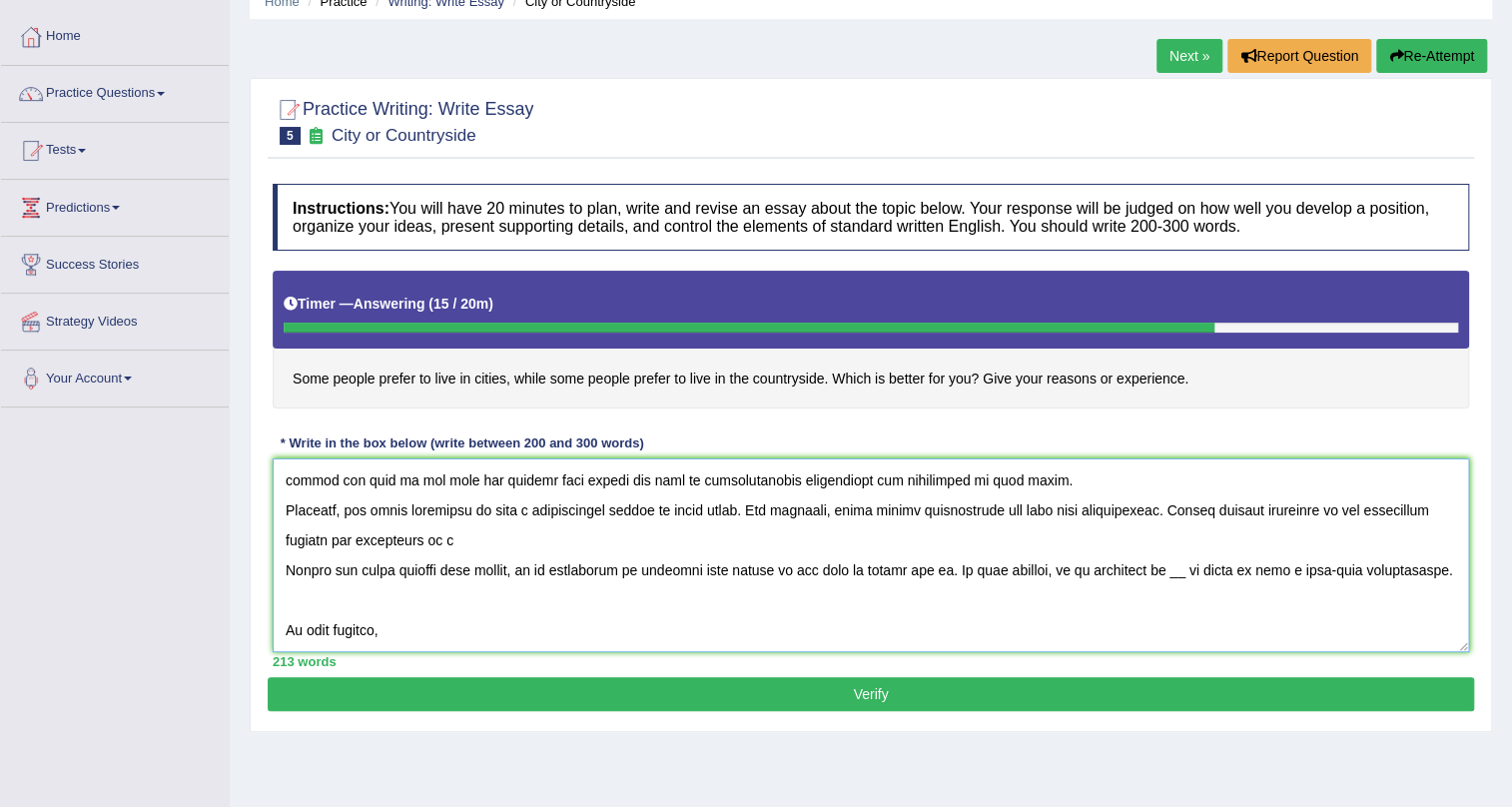 click at bounding box center [871, 555] 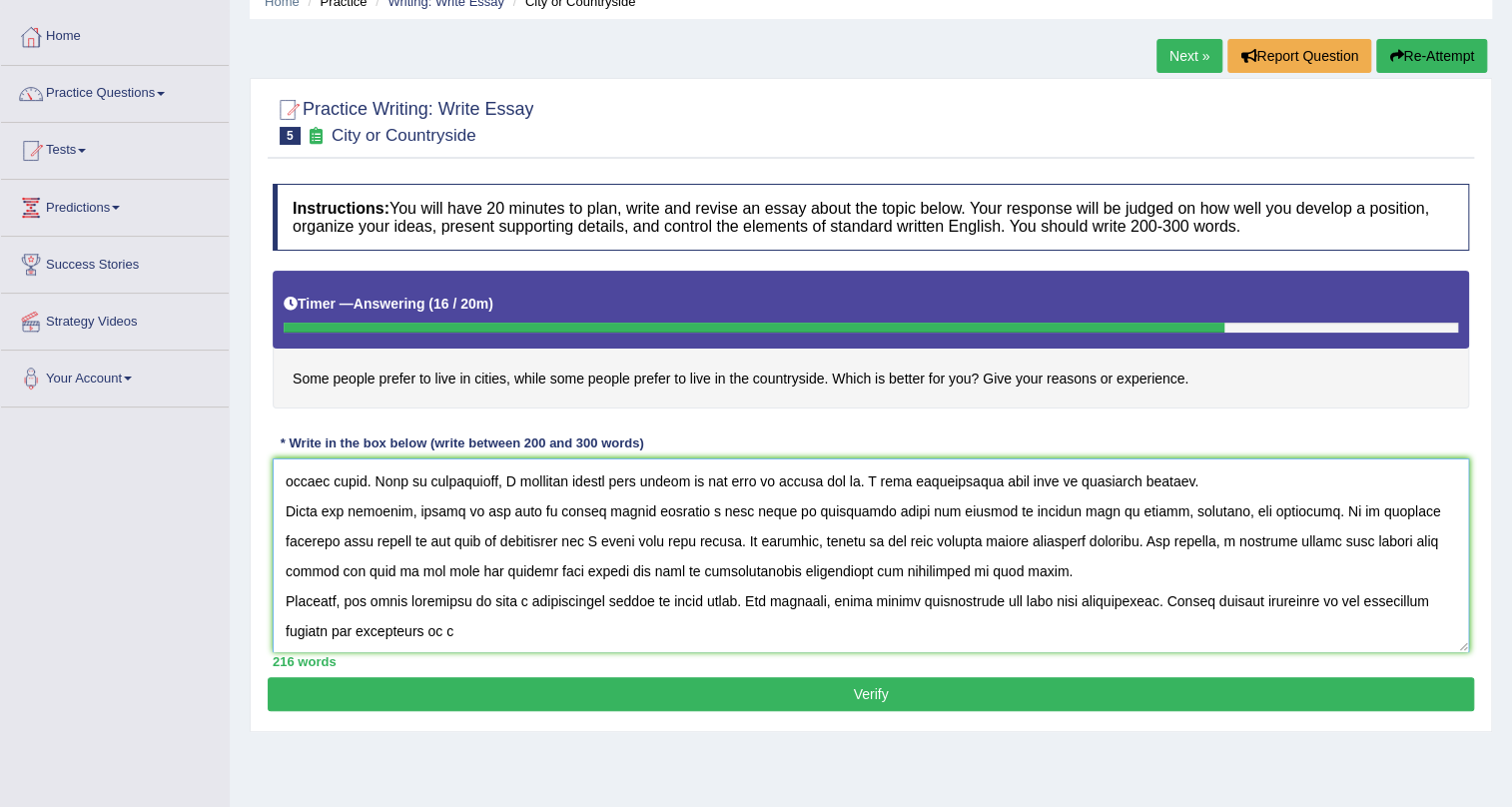 scroll, scrollTop: 0, scrollLeft: 0, axis: both 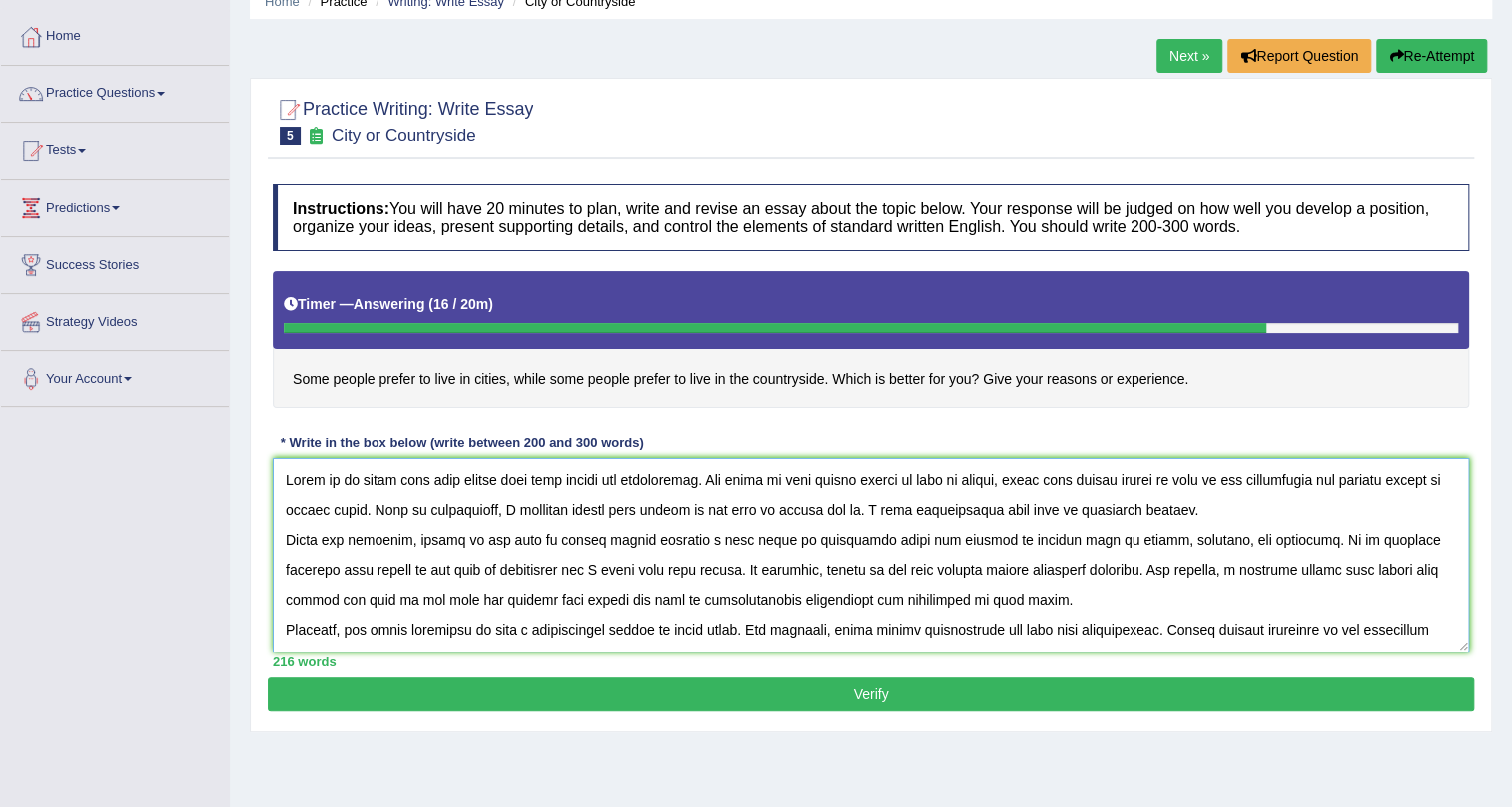 click at bounding box center (871, 555) 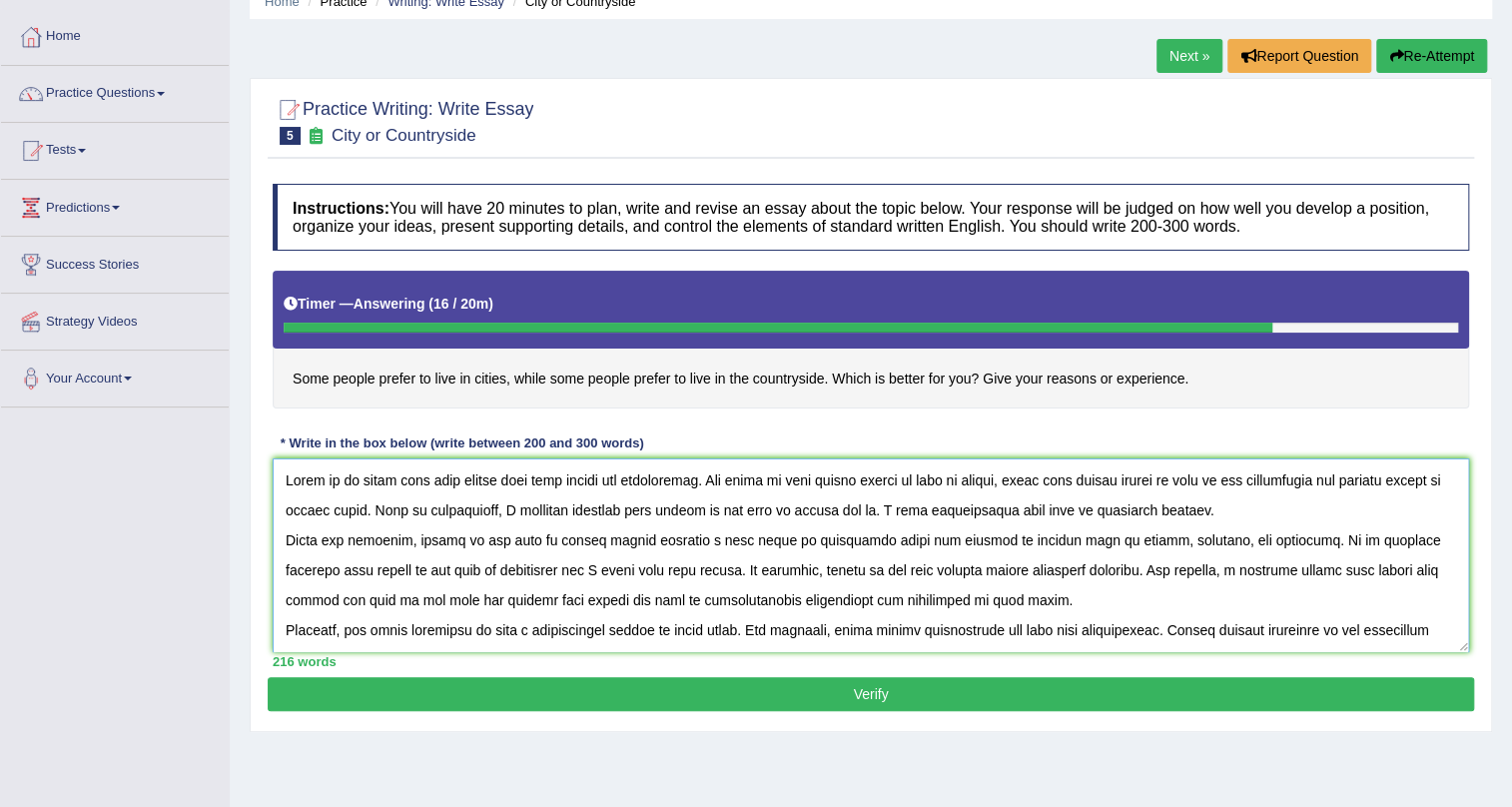 click at bounding box center (871, 555) 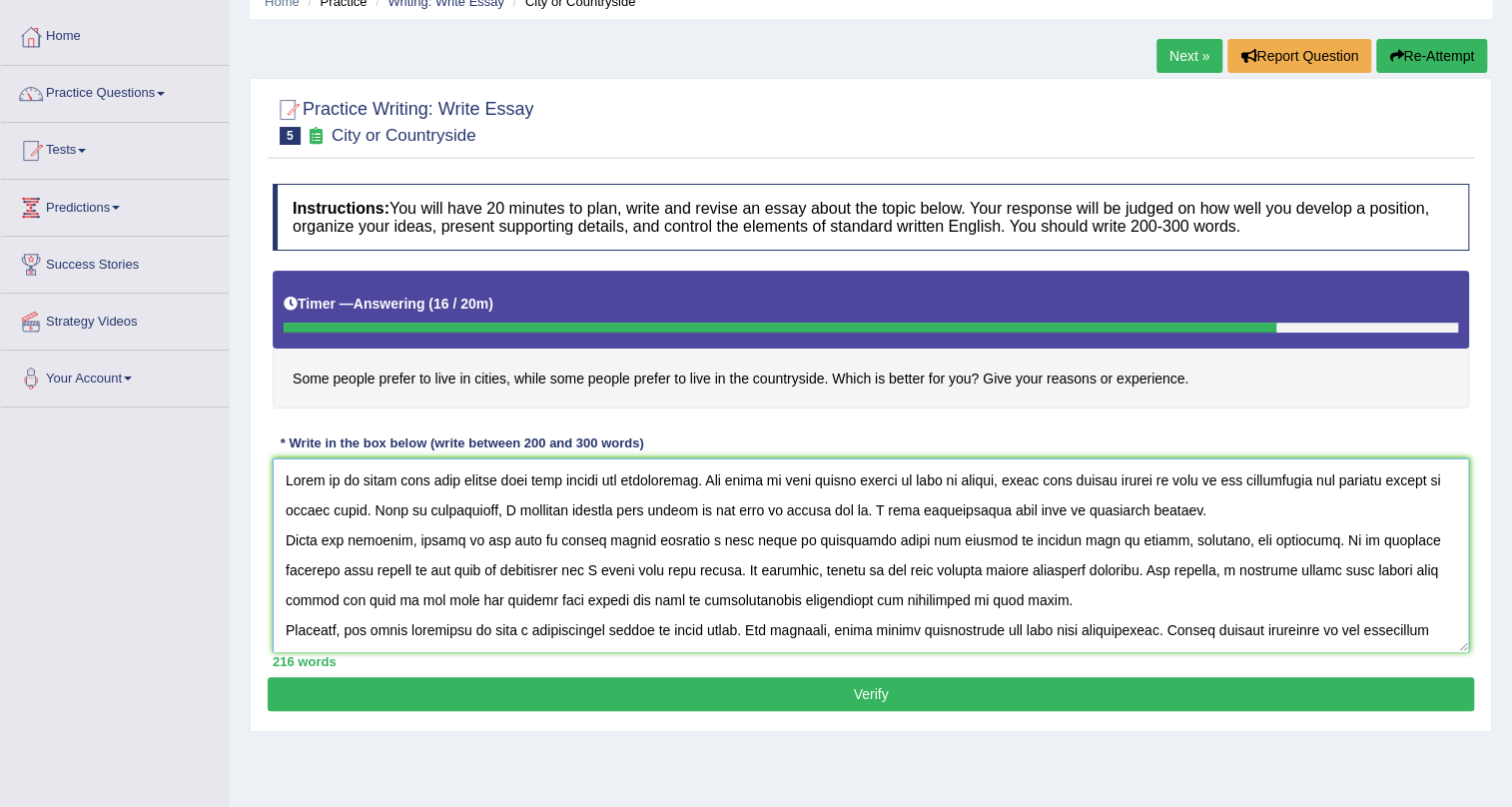 click at bounding box center (871, 555) 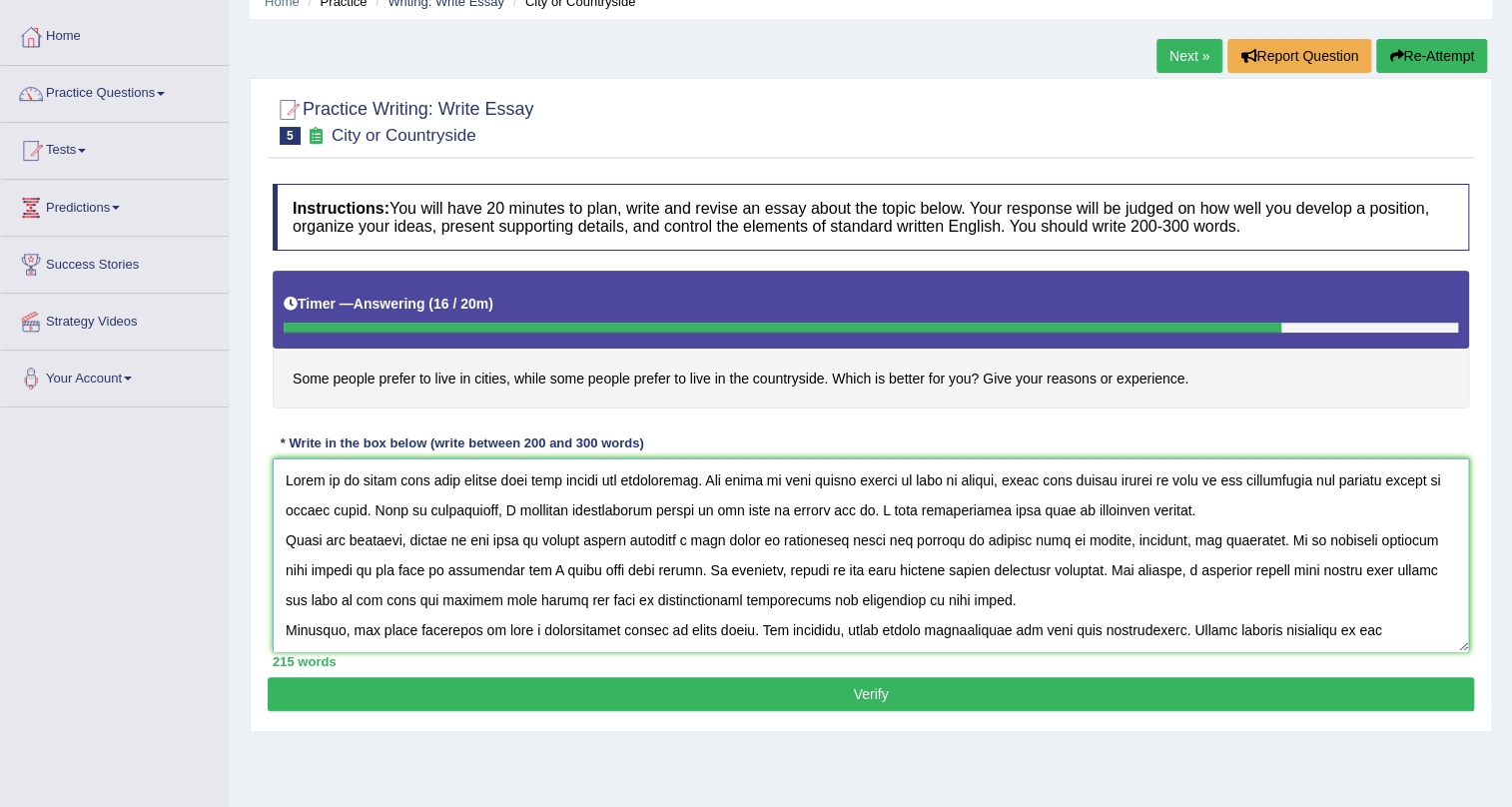 click at bounding box center (871, 555) 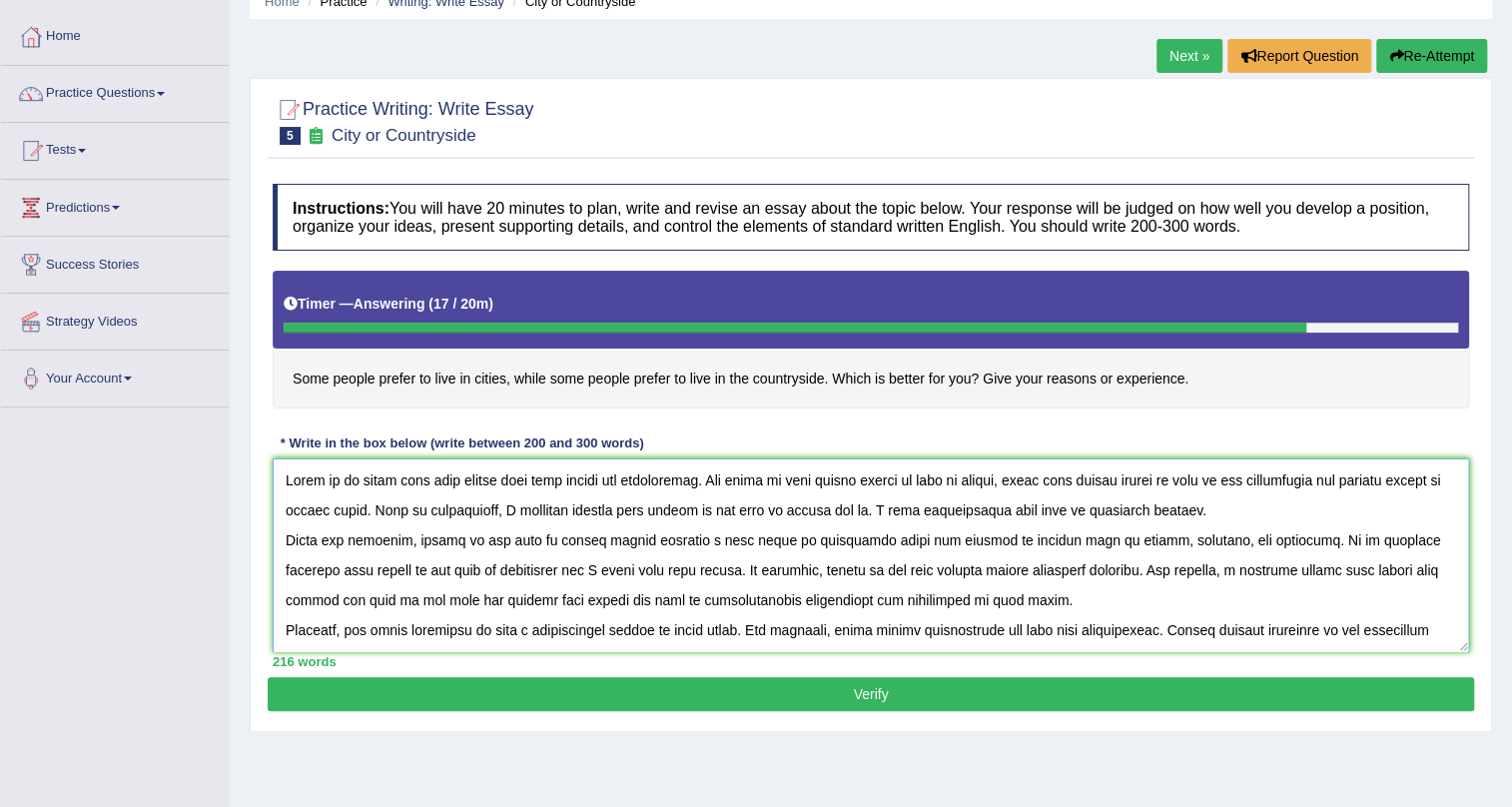 scroll, scrollTop: 0, scrollLeft: 0, axis: both 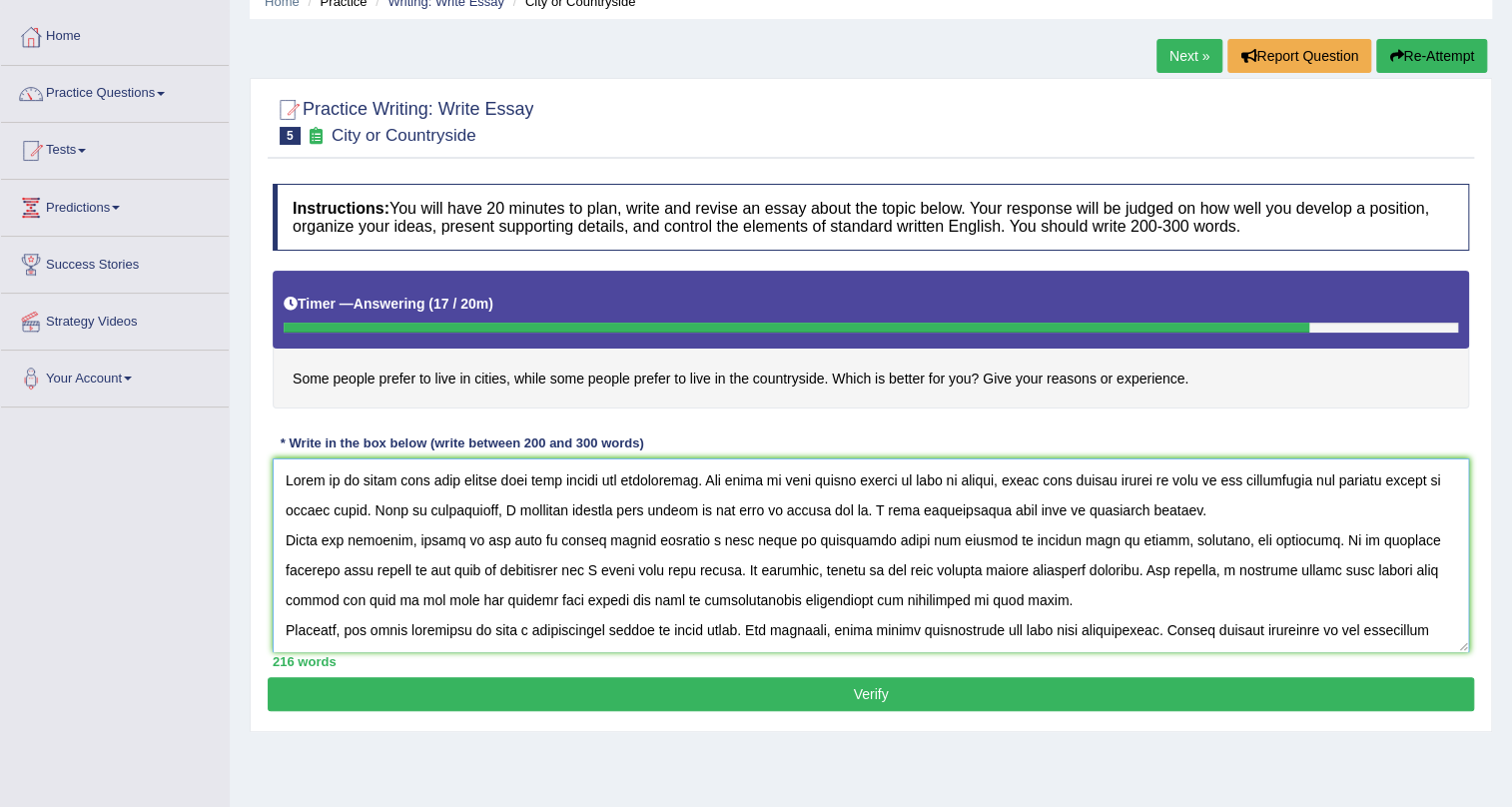 click at bounding box center [871, 555] 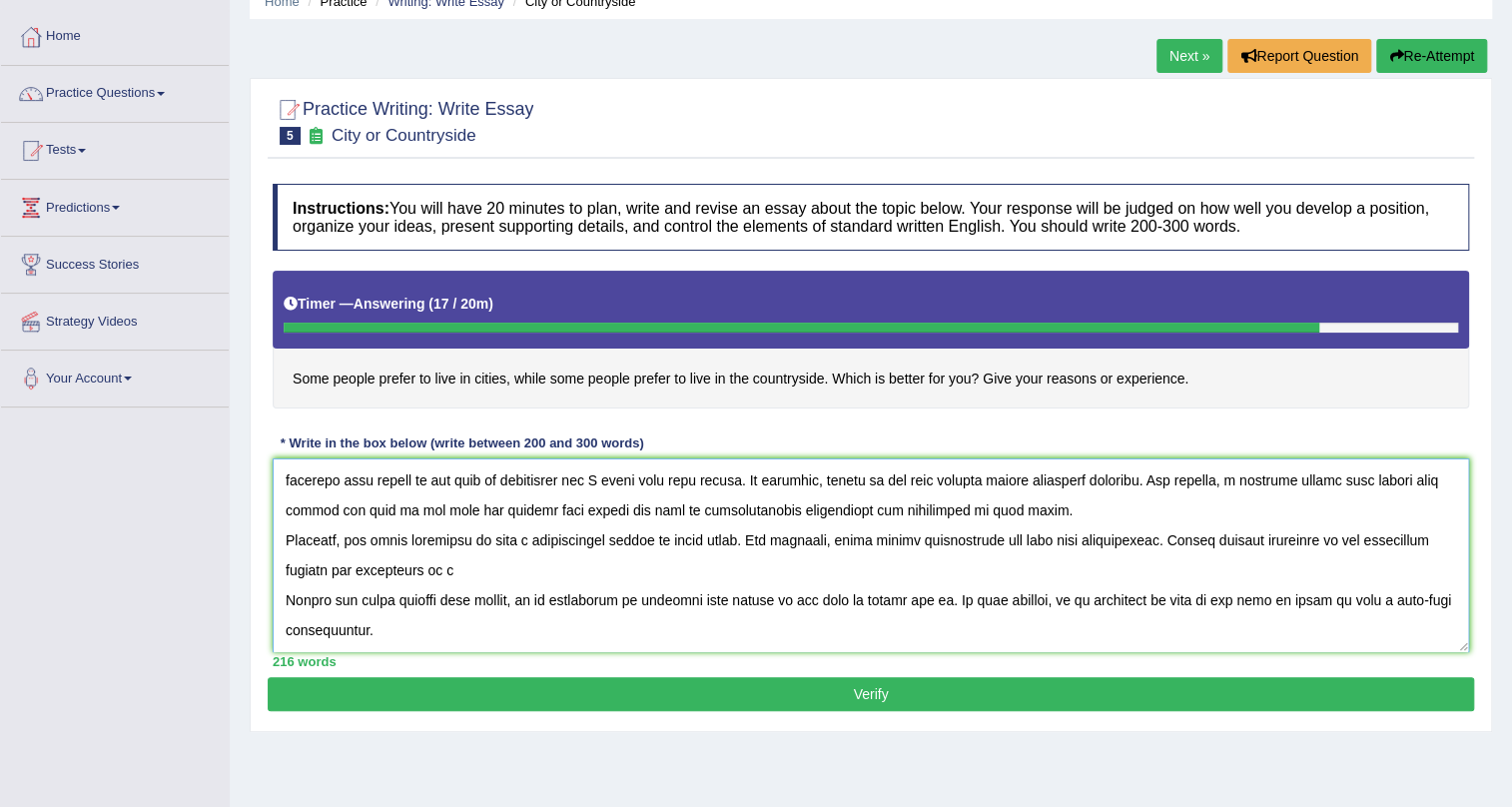scroll, scrollTop: 0, scrollLeft: 0, axis: both 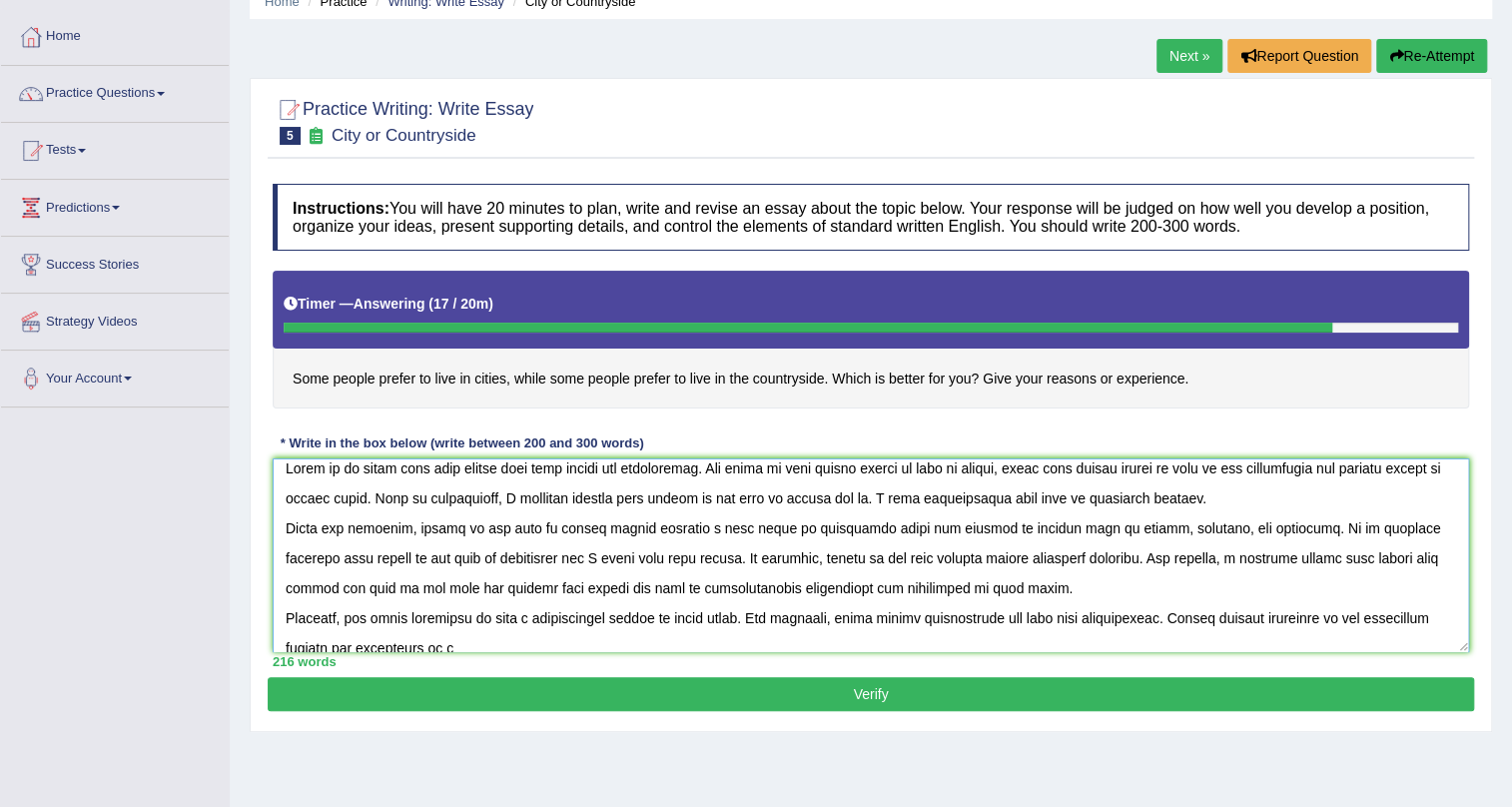 click at bounding box center (871, 555) 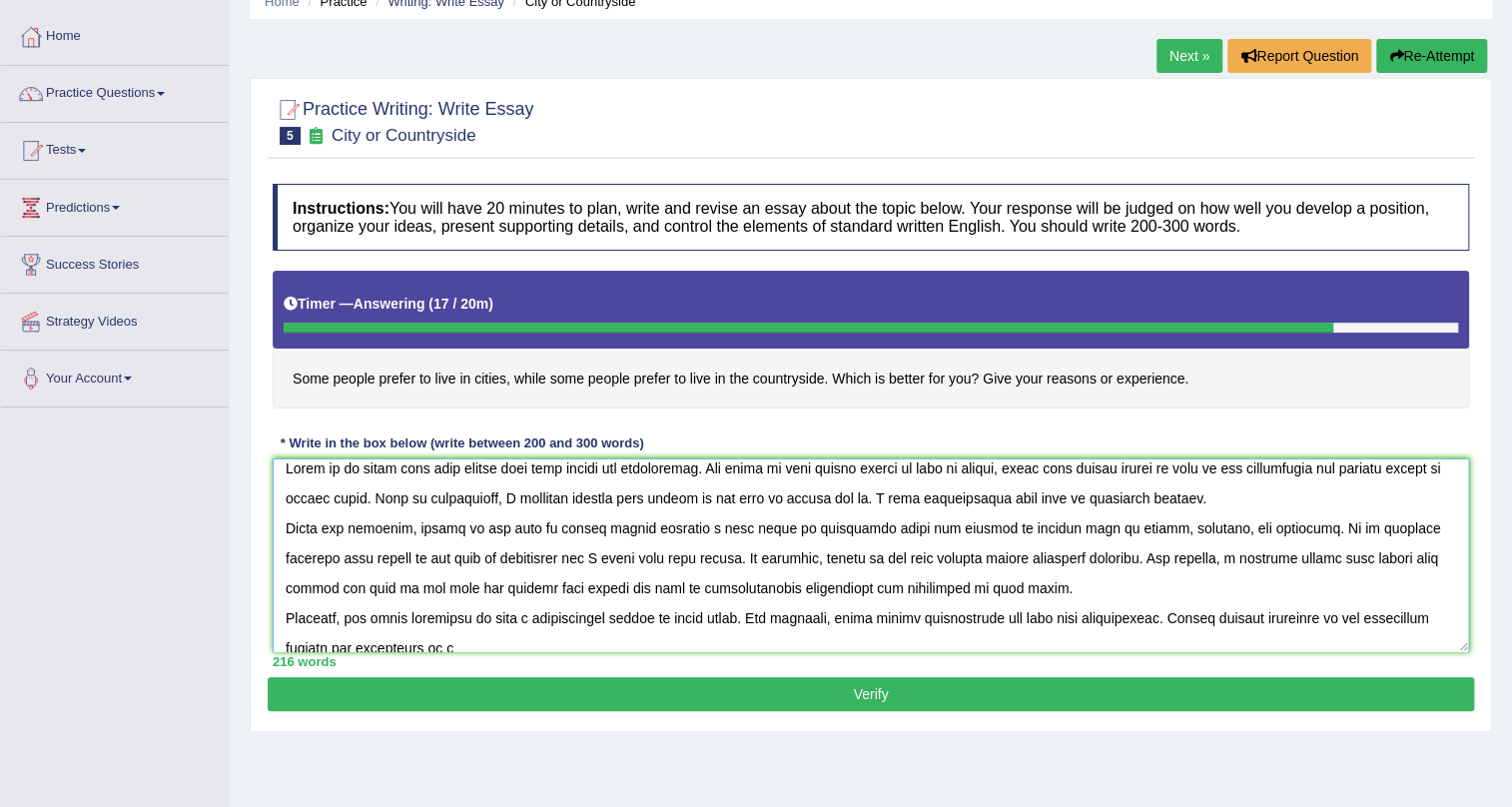 click at bounding box center (871, 555) 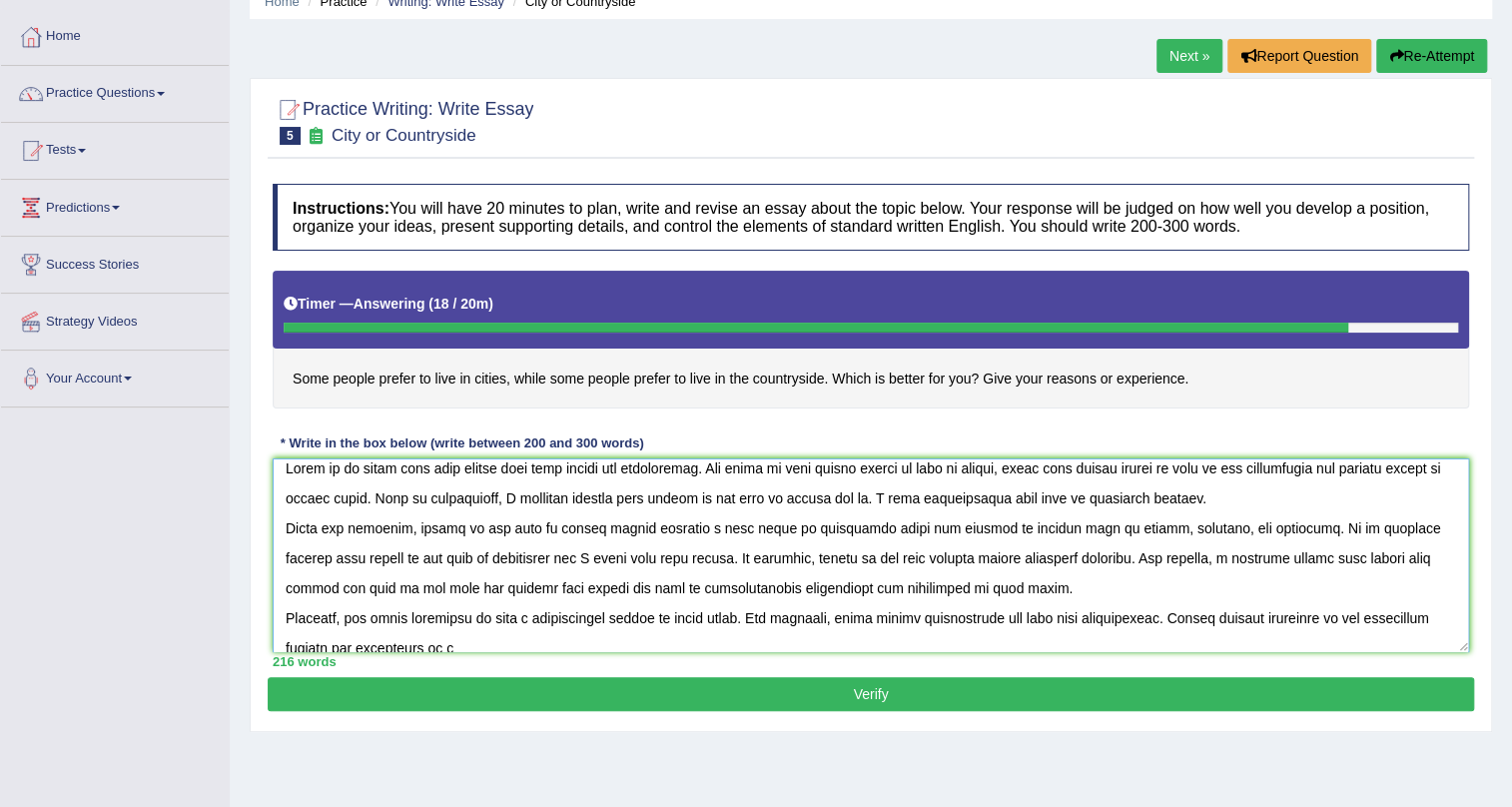 click at bounding box center (871, 555) 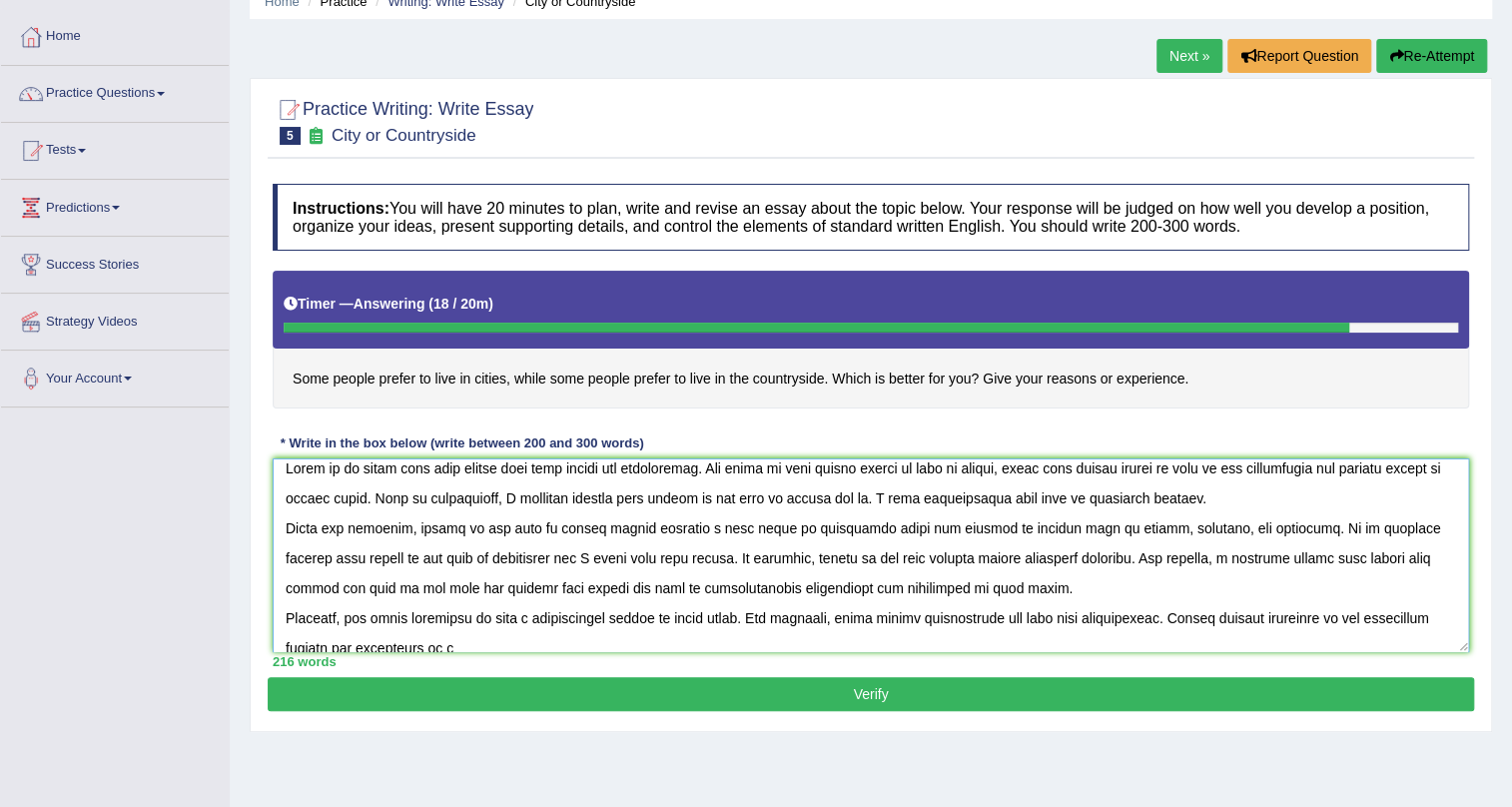 scroll, scrollTop: 83, scrollLeft: 0, axis: vertical 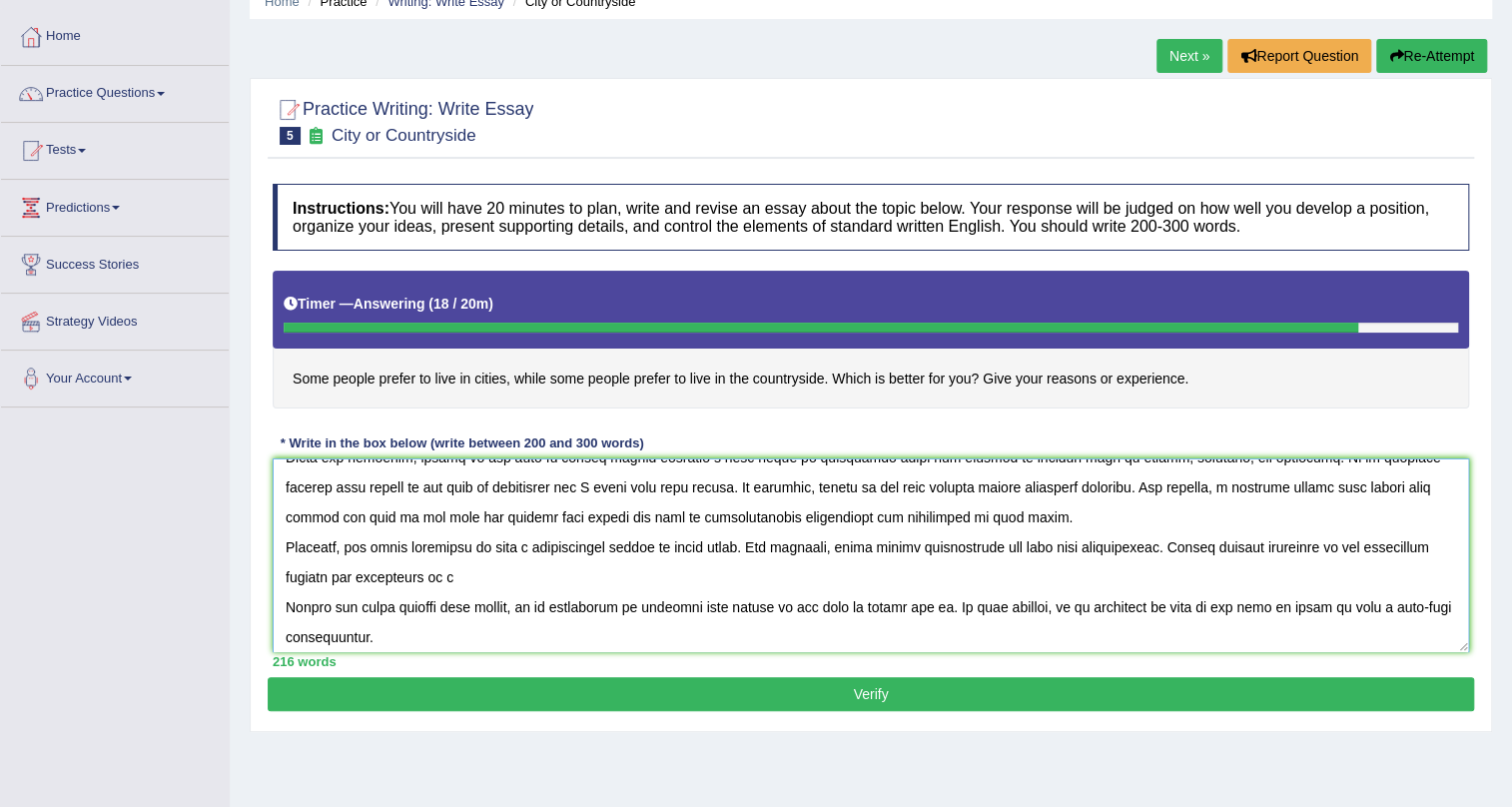 click at bounding box center (871, 555) 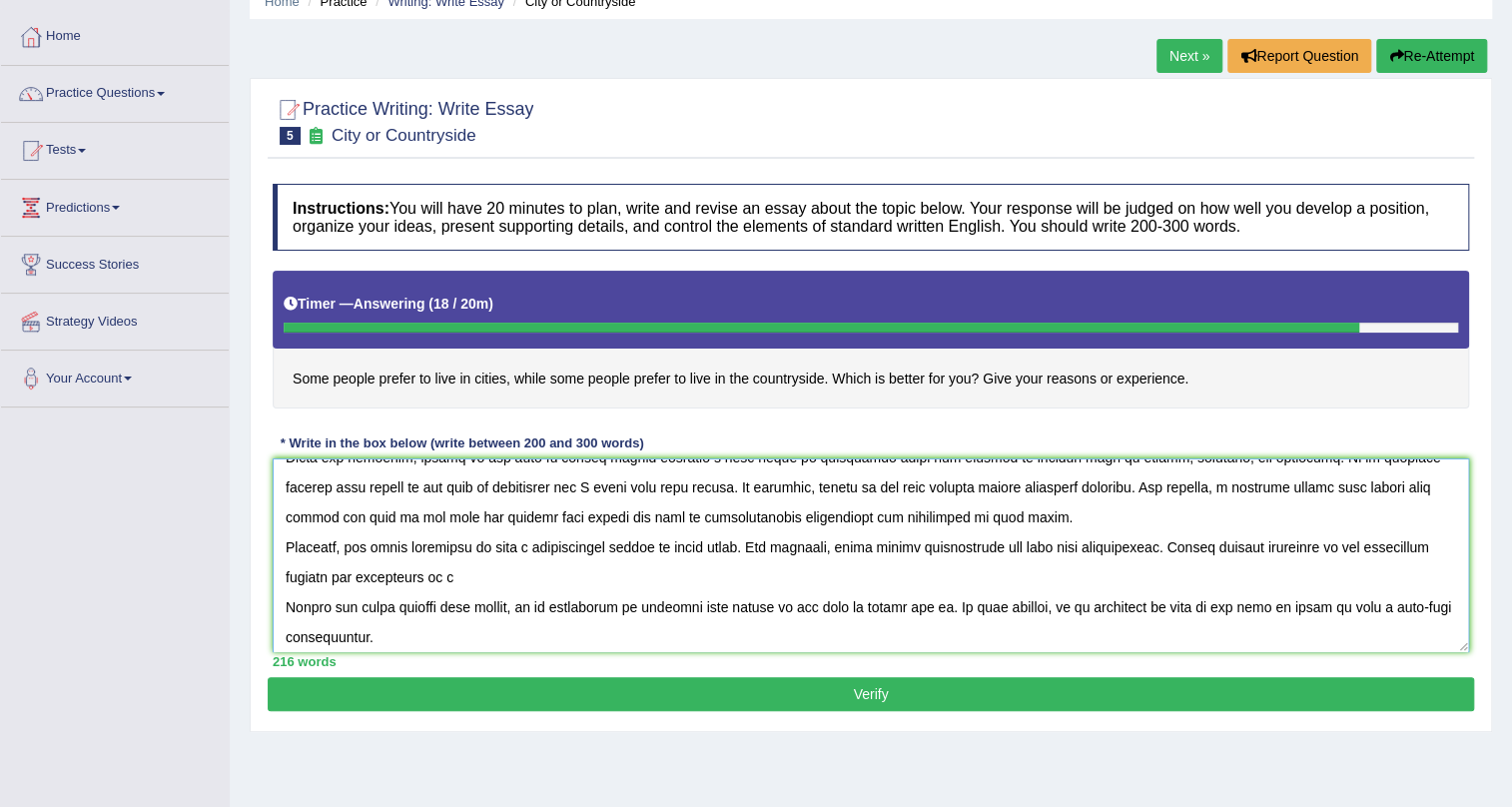 click at bounding box center [871, 555] 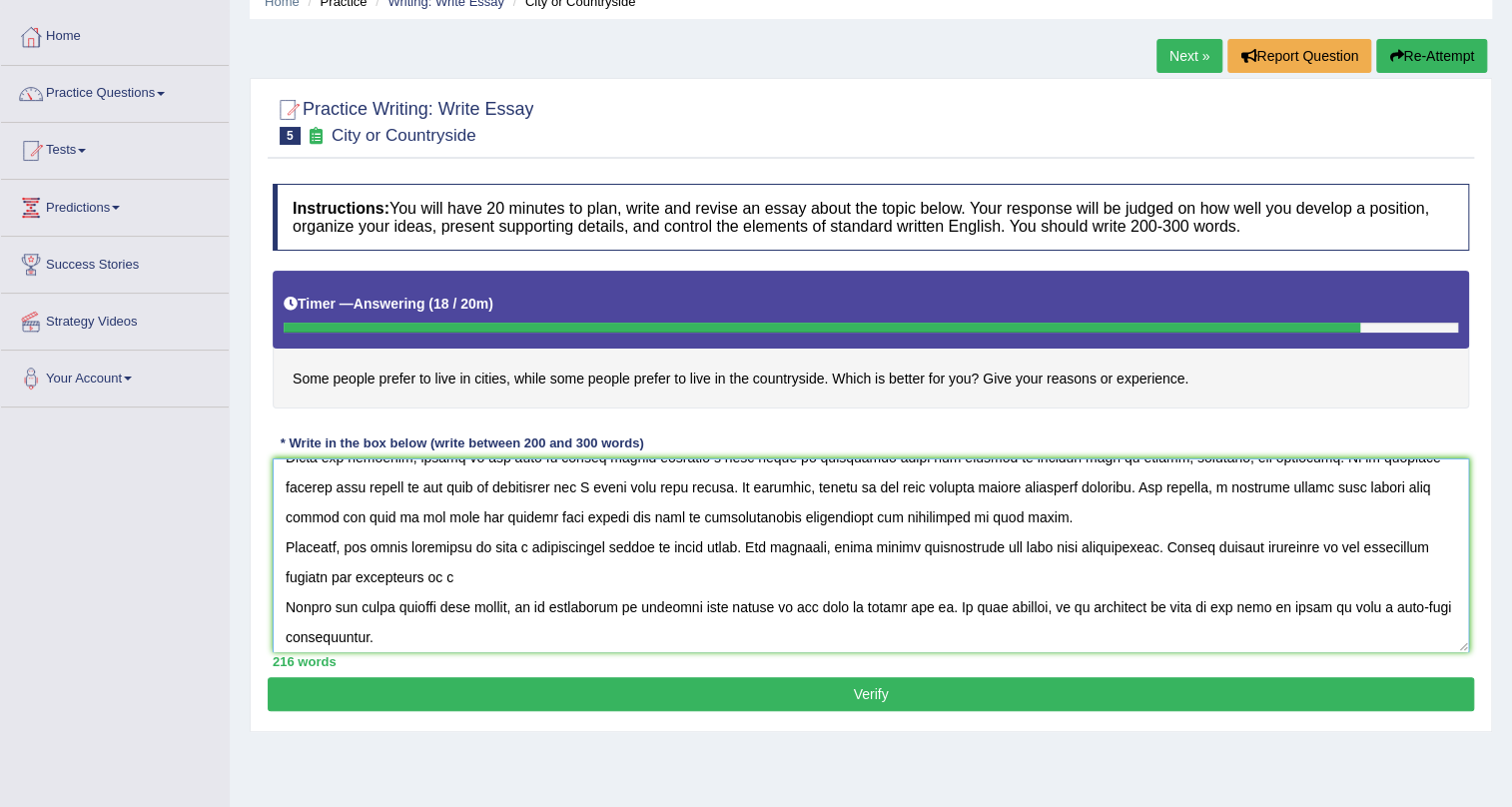 click at bounding box center [871, 555] 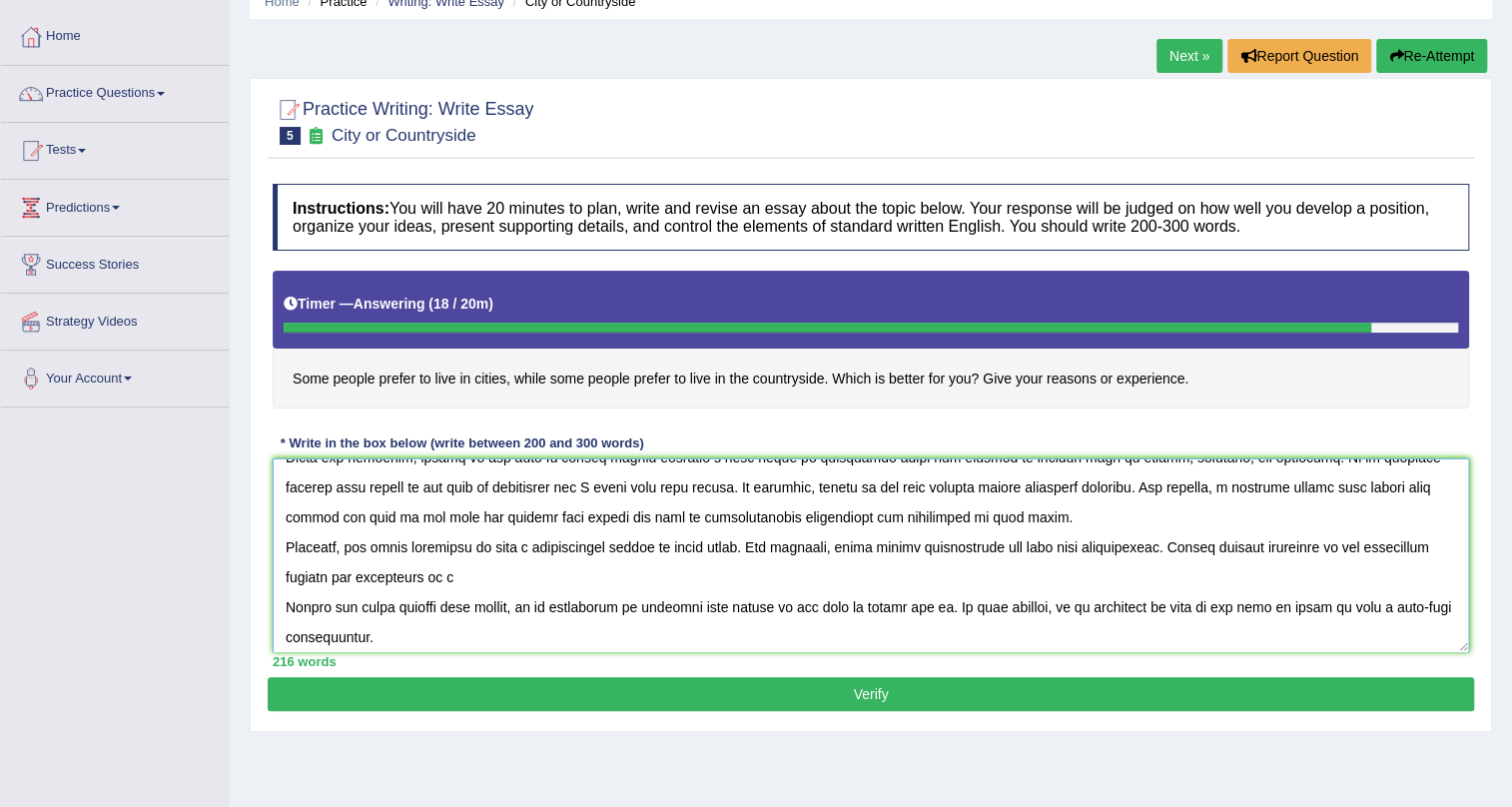 click at bounding box center [871, 555] 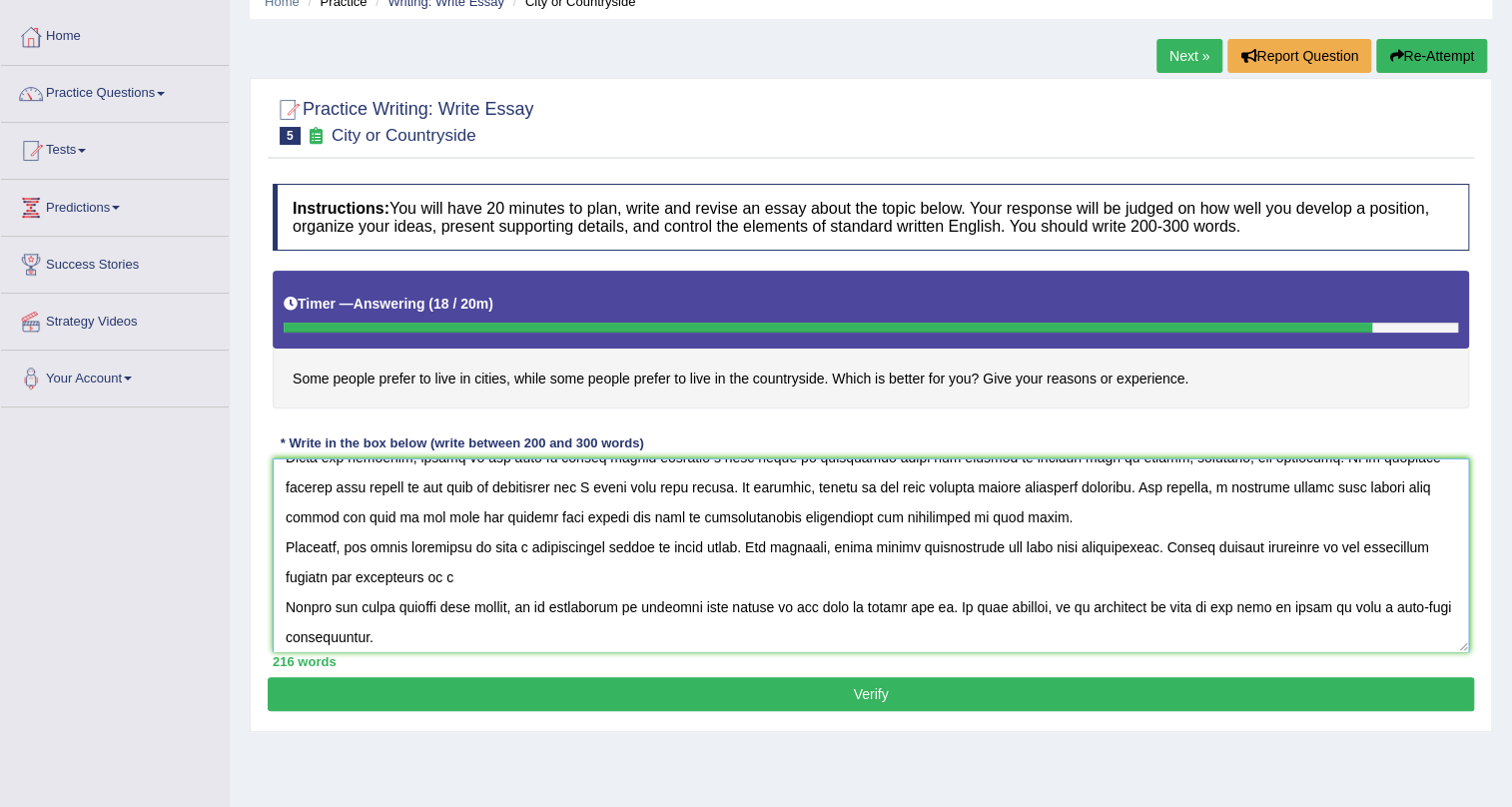 click at bounding box center (871, 555) 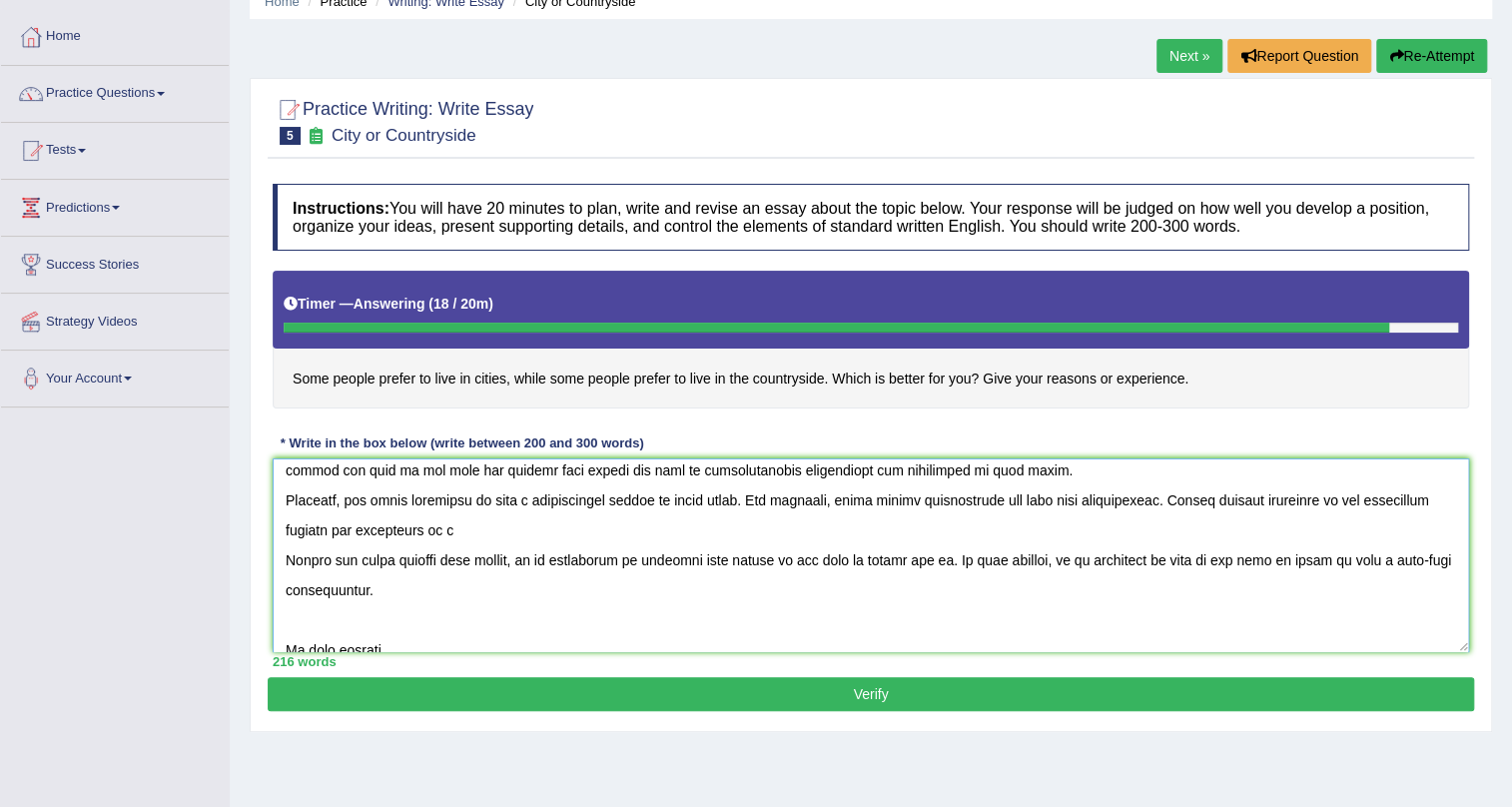 scroll, scrollTop: 150, scrollLeft: 0, axis: vertical 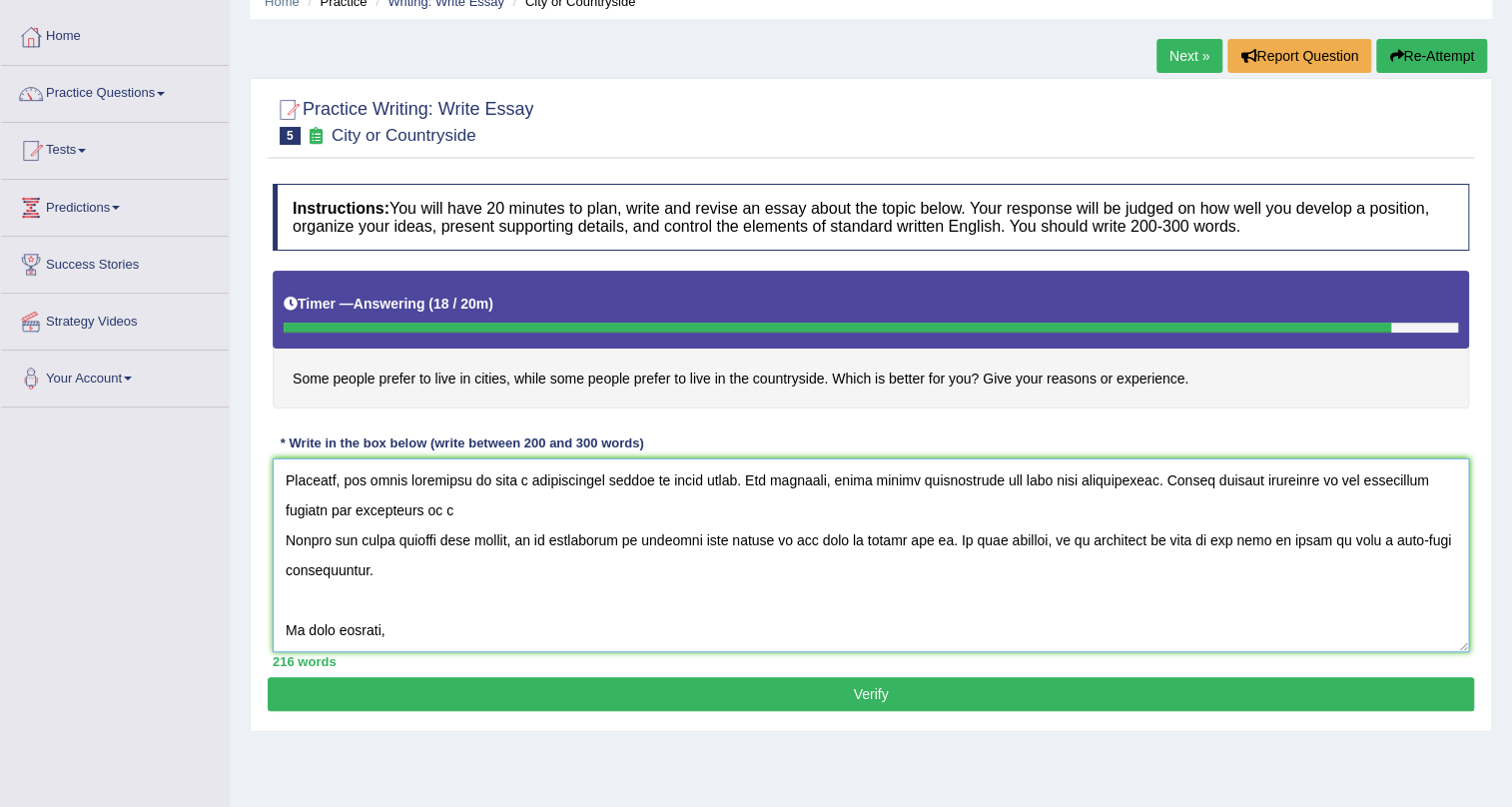 click at bounding box center (871, 555) 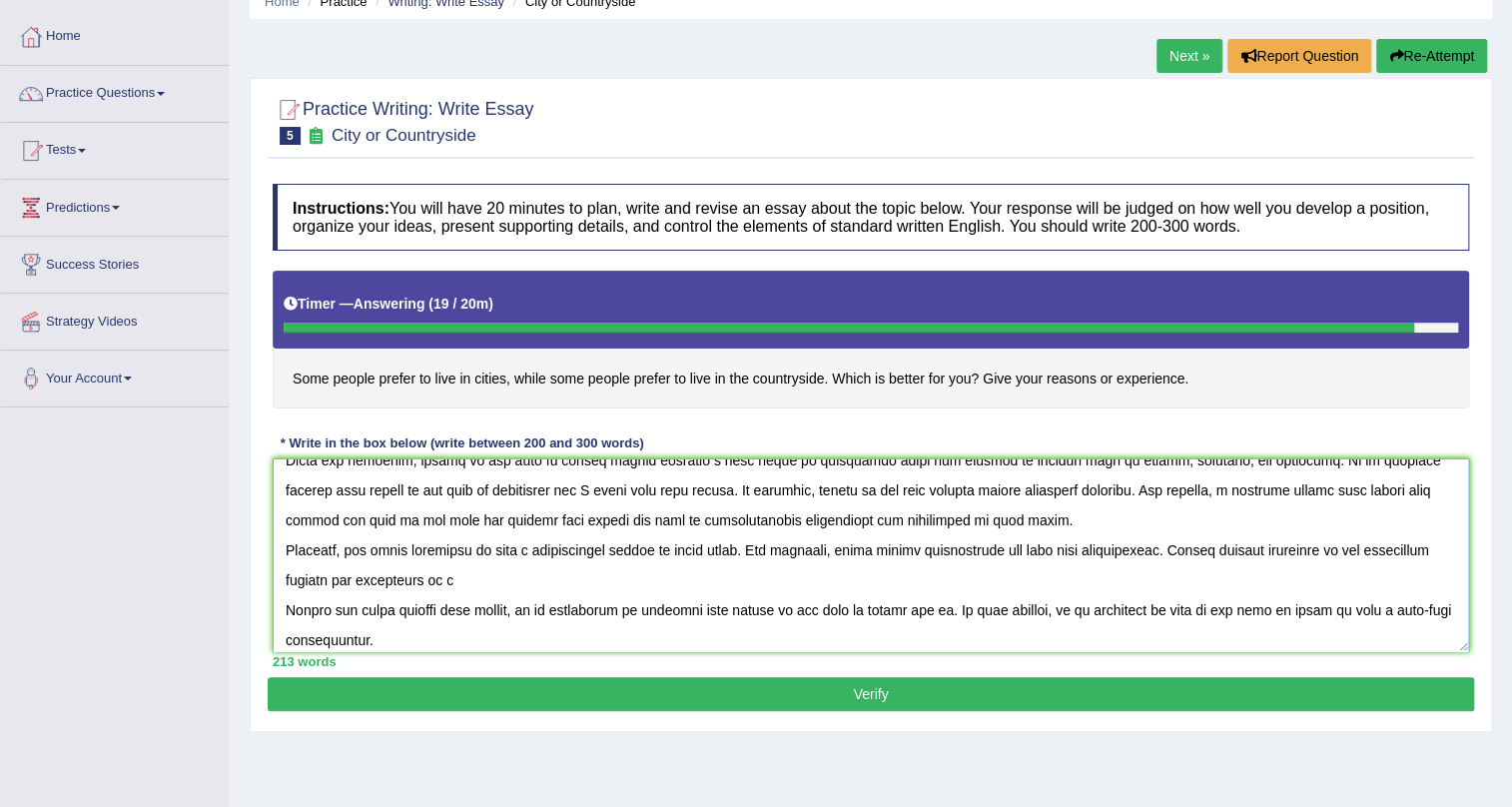 scroll, scrollTop: 90, scrollLeft: 0, axis: vertical 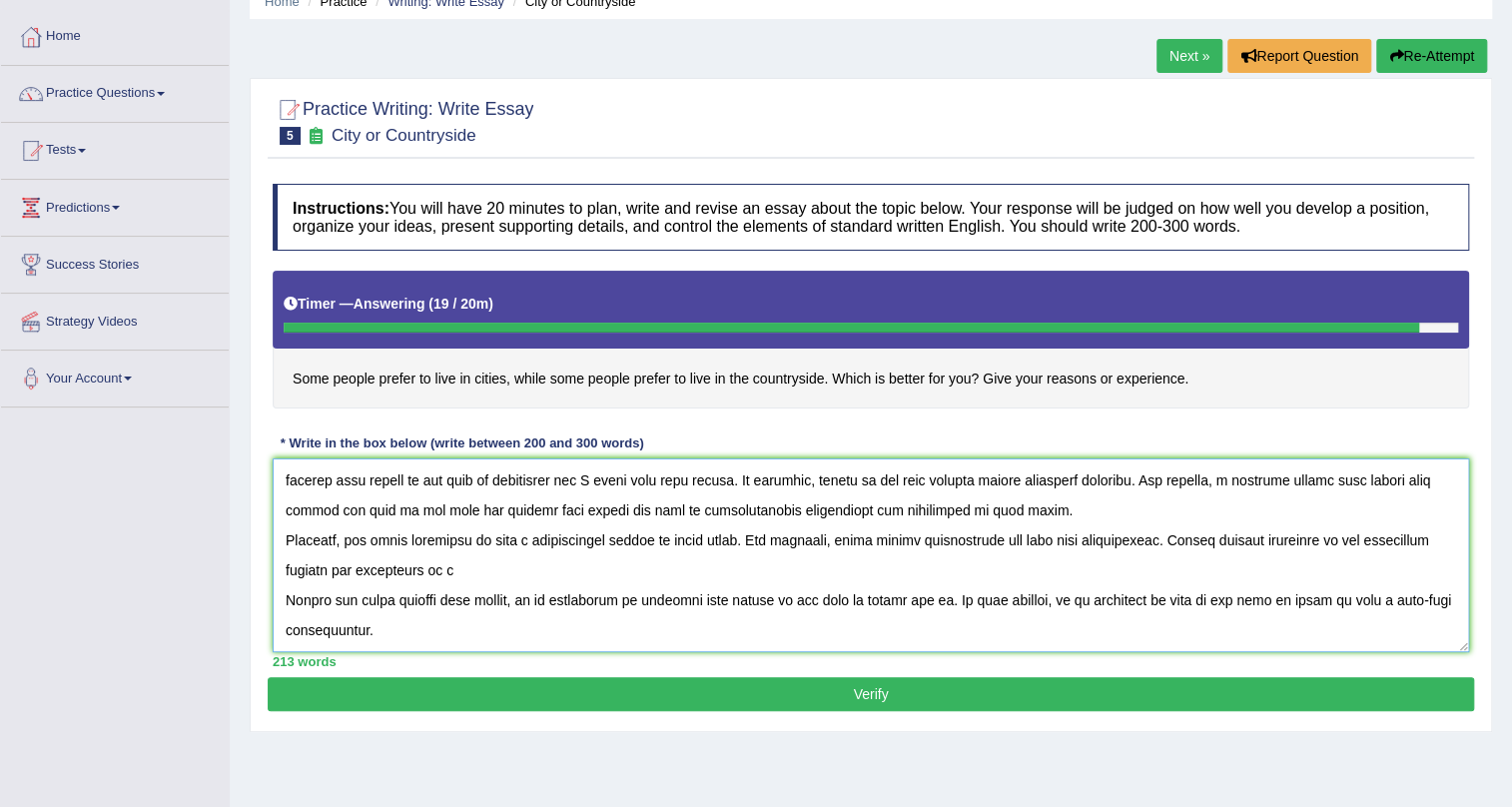 click at bounding box center (871, 555) 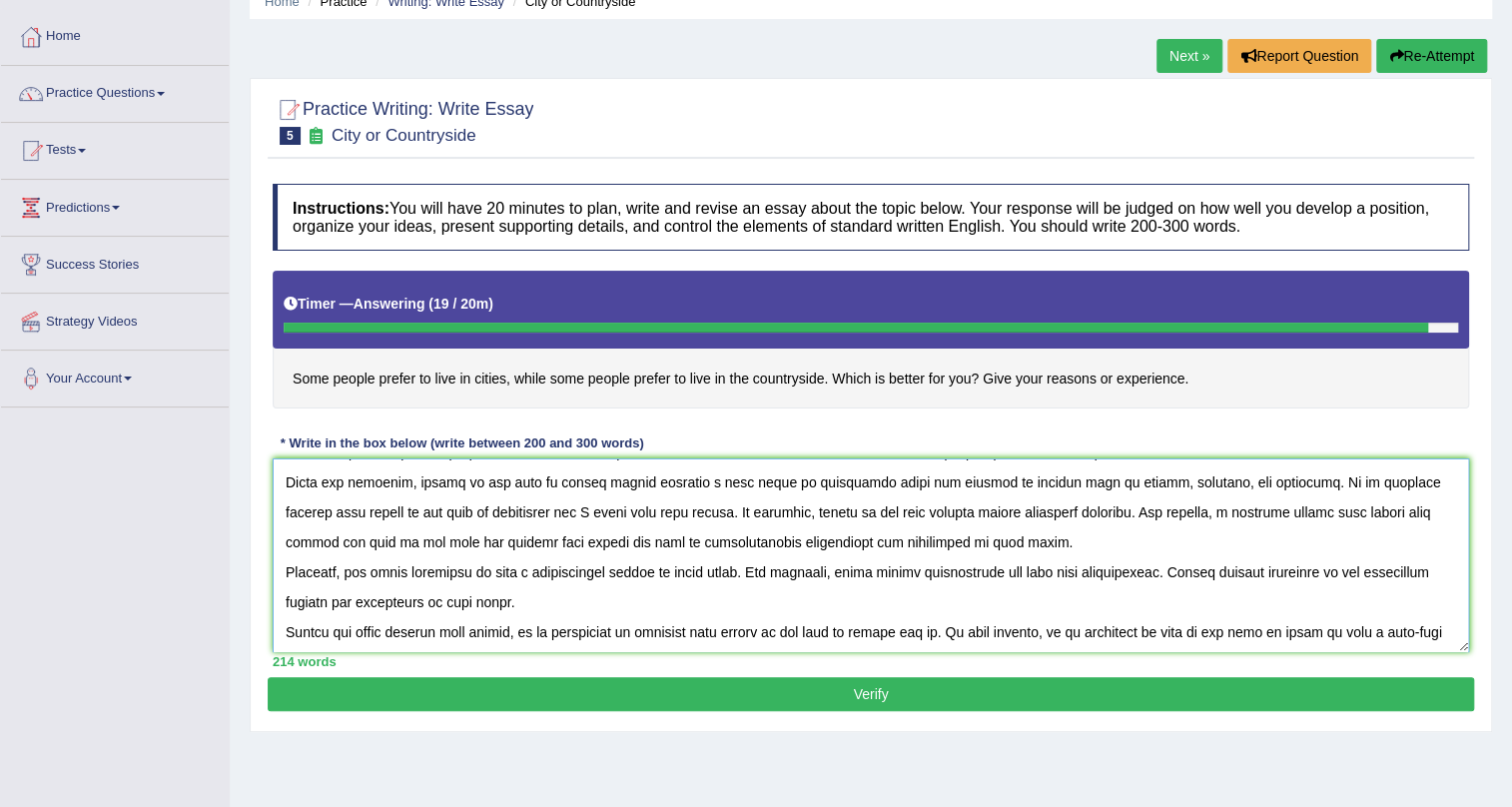 scroll, scrollTop: 90, scrollLeft: 0, axis: vertical 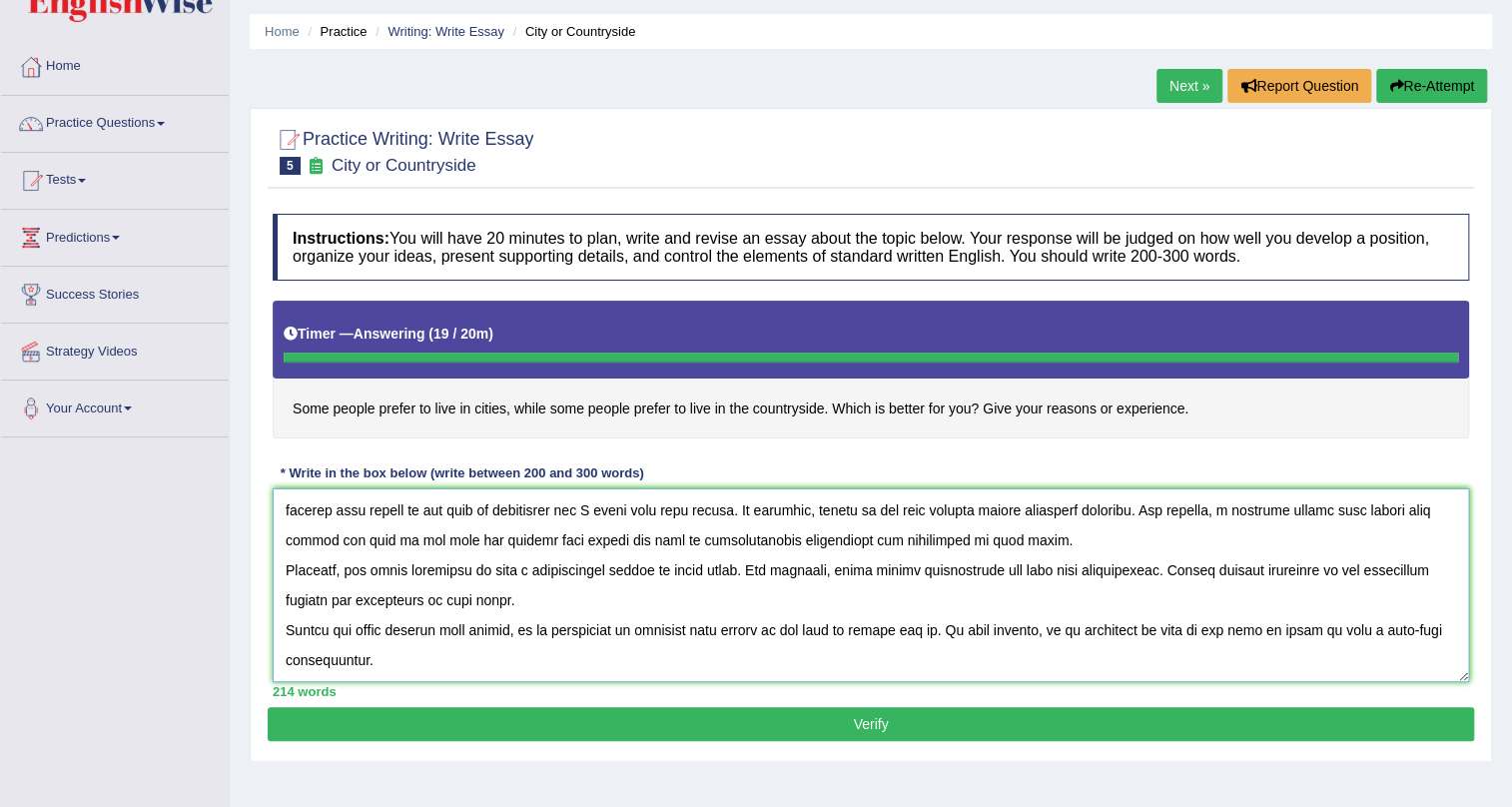 type on "There is no doubt that many people live both cities and countryside. The issue of some people prefer to live in cities, while some people prefer to live in the countryside has sparked debate in recent years. From my perspective, I strongly believe that living in the city is better for me. I will subsutanated this view by following reasons.
First and foremost, living in the city is better living presents a wide array of advanatges which are evident in domains such as health, business, and education. It is commonly believe that living in the city is convinient and I agree with this notion. In addition, living in the city provide better community services. For example, a renowned expert once stated that people who live in the city are happier than people who live in thecountryside emphasising the importance of this topic.
Moreover, the issue comtienus to have a signifaicnat impcat on other areas. For instance, which cleary demonstrates the long term implications. Recent studies conducted by the government i..." 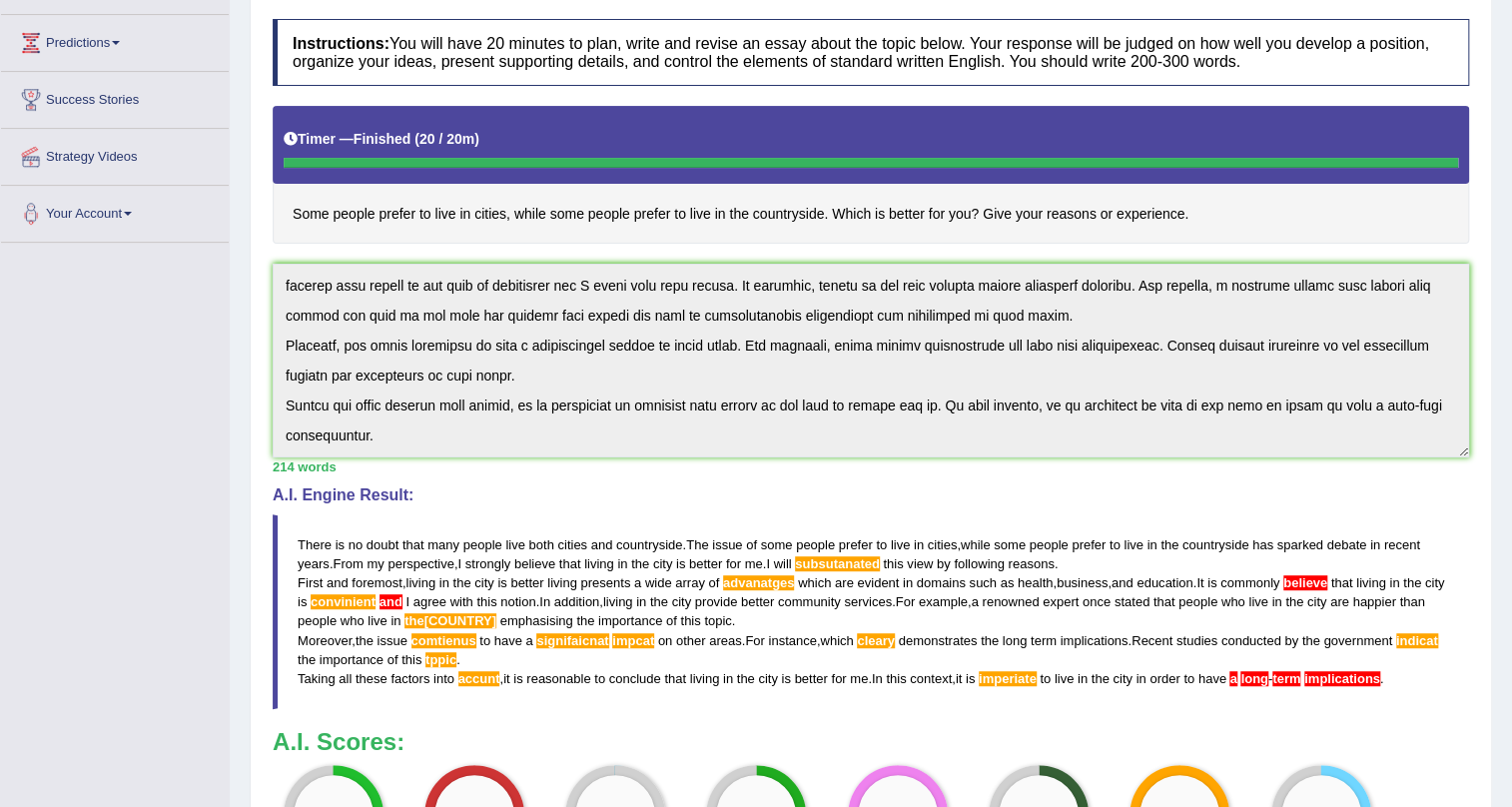 scroll, scrollTop: 0, scrollLeft: 0, axis: both 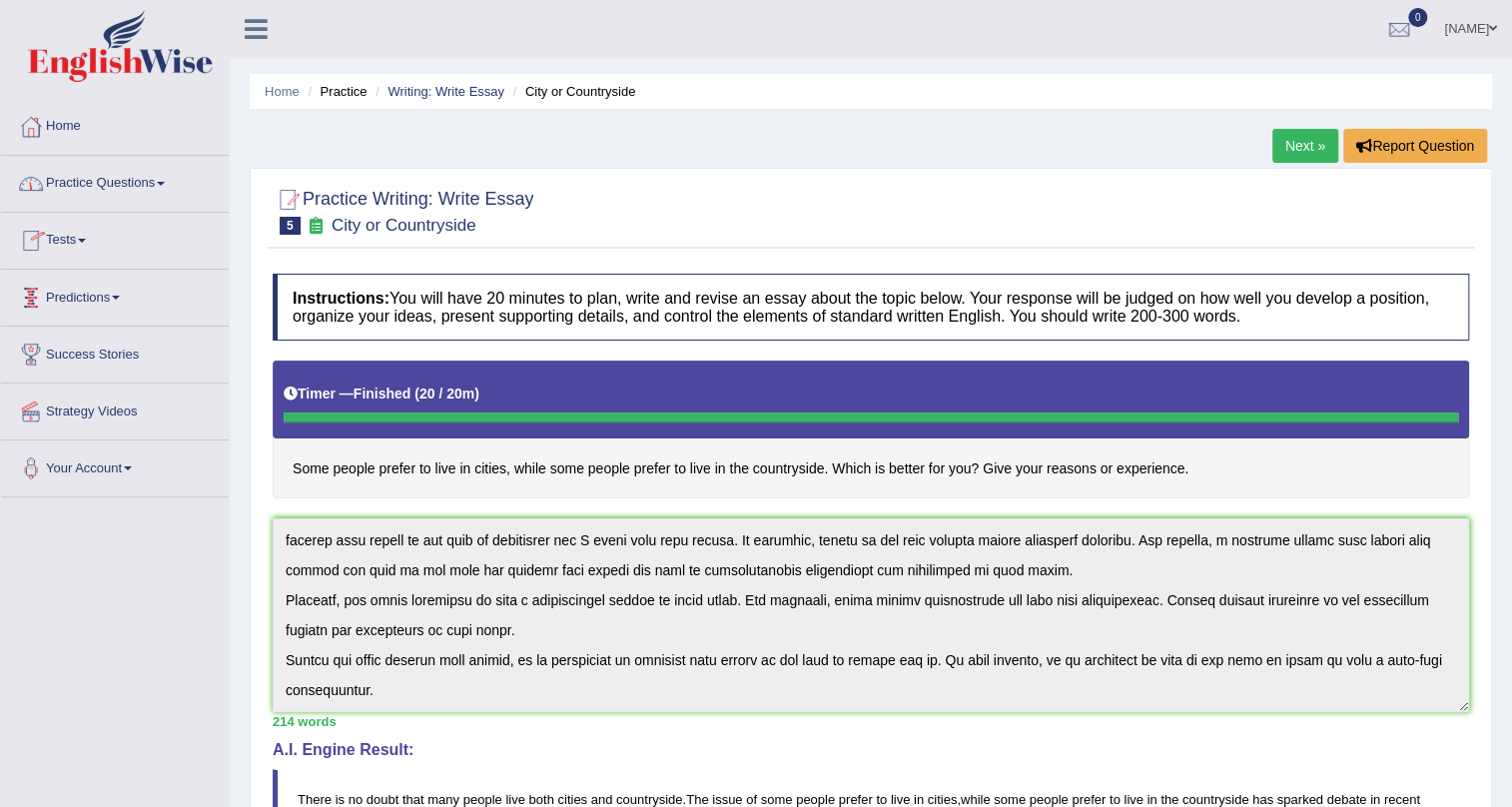 click on "Practice Questions" at bounding box center [115, 181] 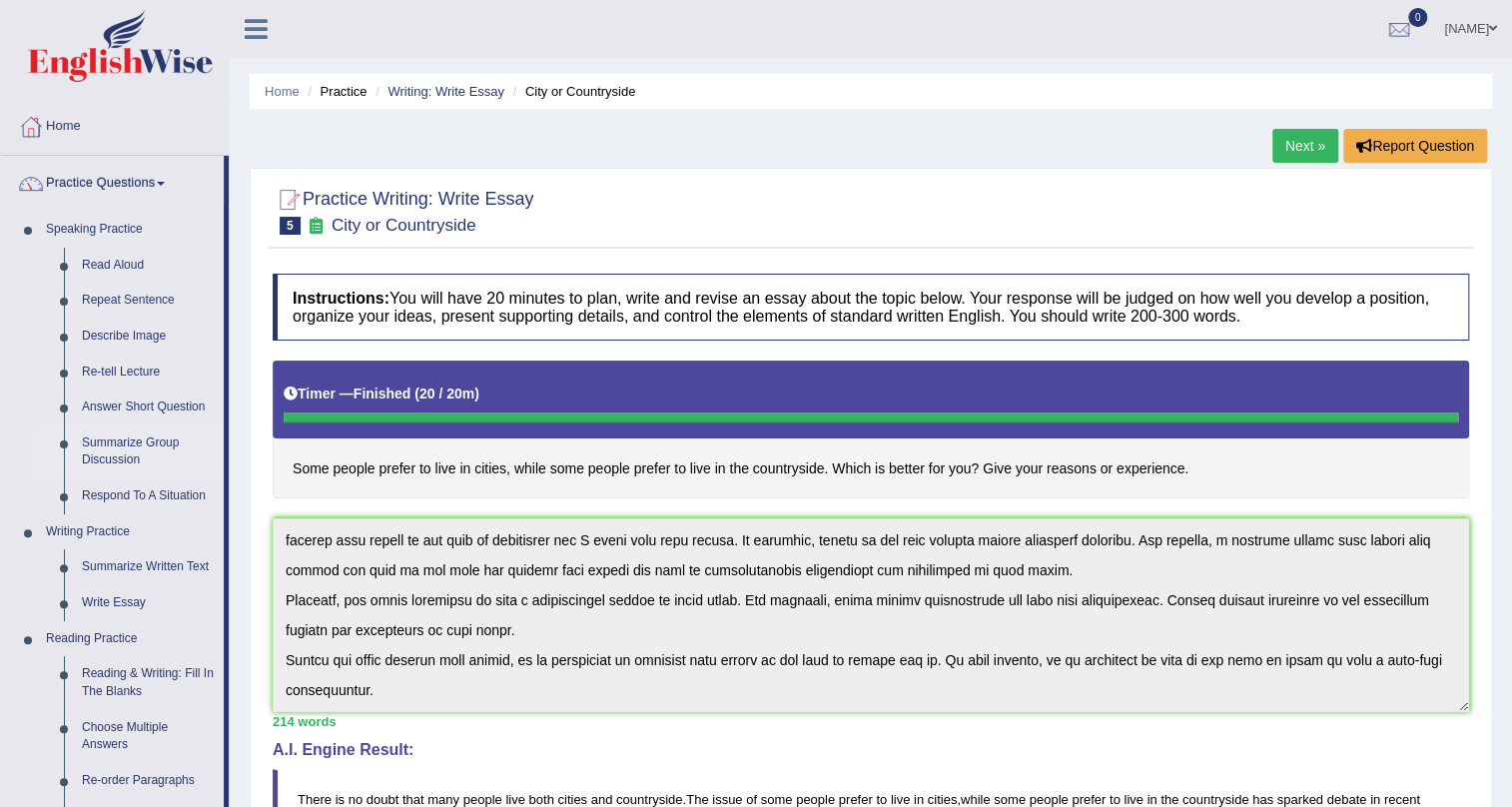 scroll, scrollTop: 90, scrollLeft: 0, axis: vertical 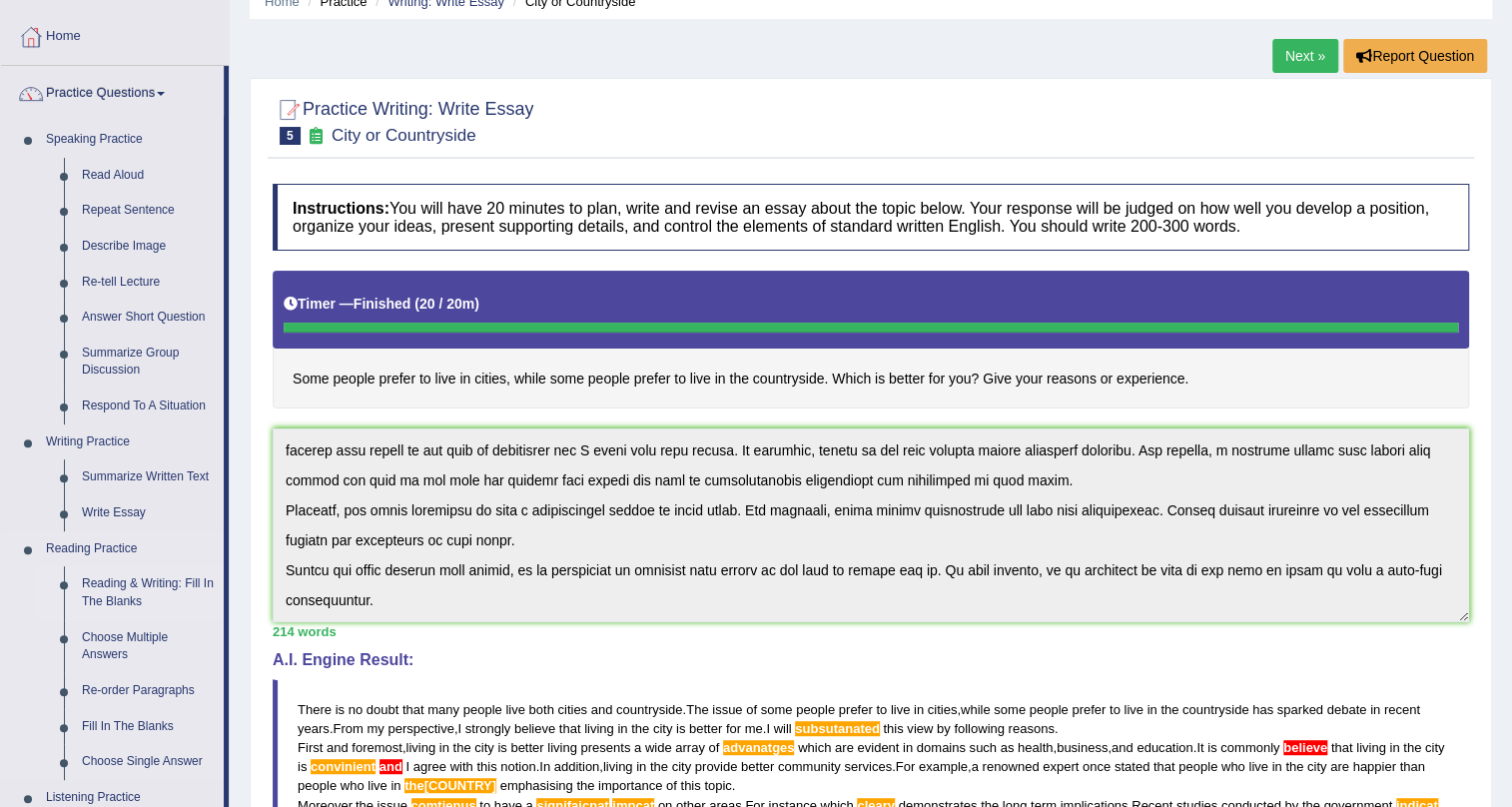 click on "Reading & Writing: Fill In The Blanks" at bounding box center [148, 592] 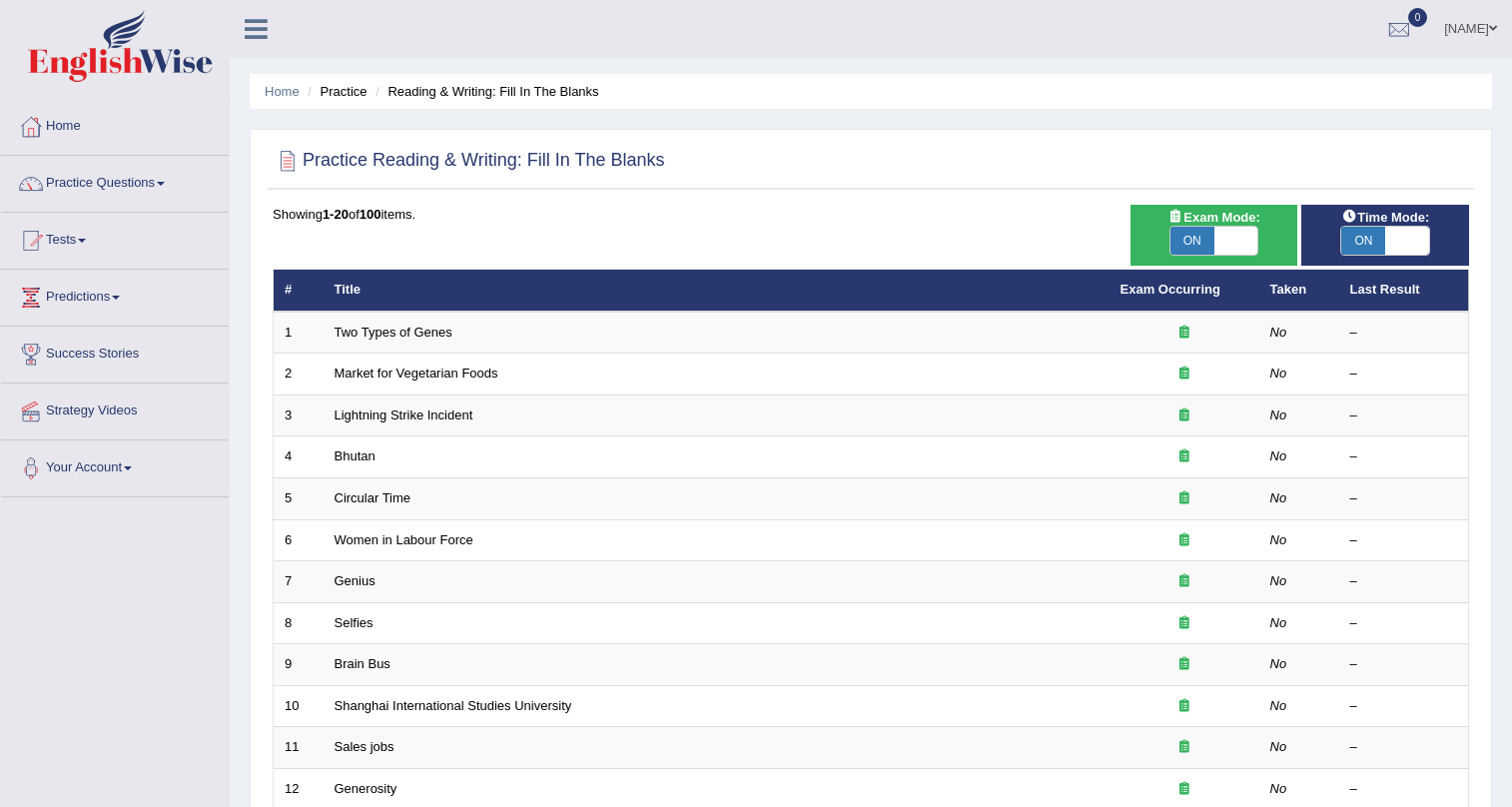scroll, scrollTop: 0, scrollLeft: 0, axis: both 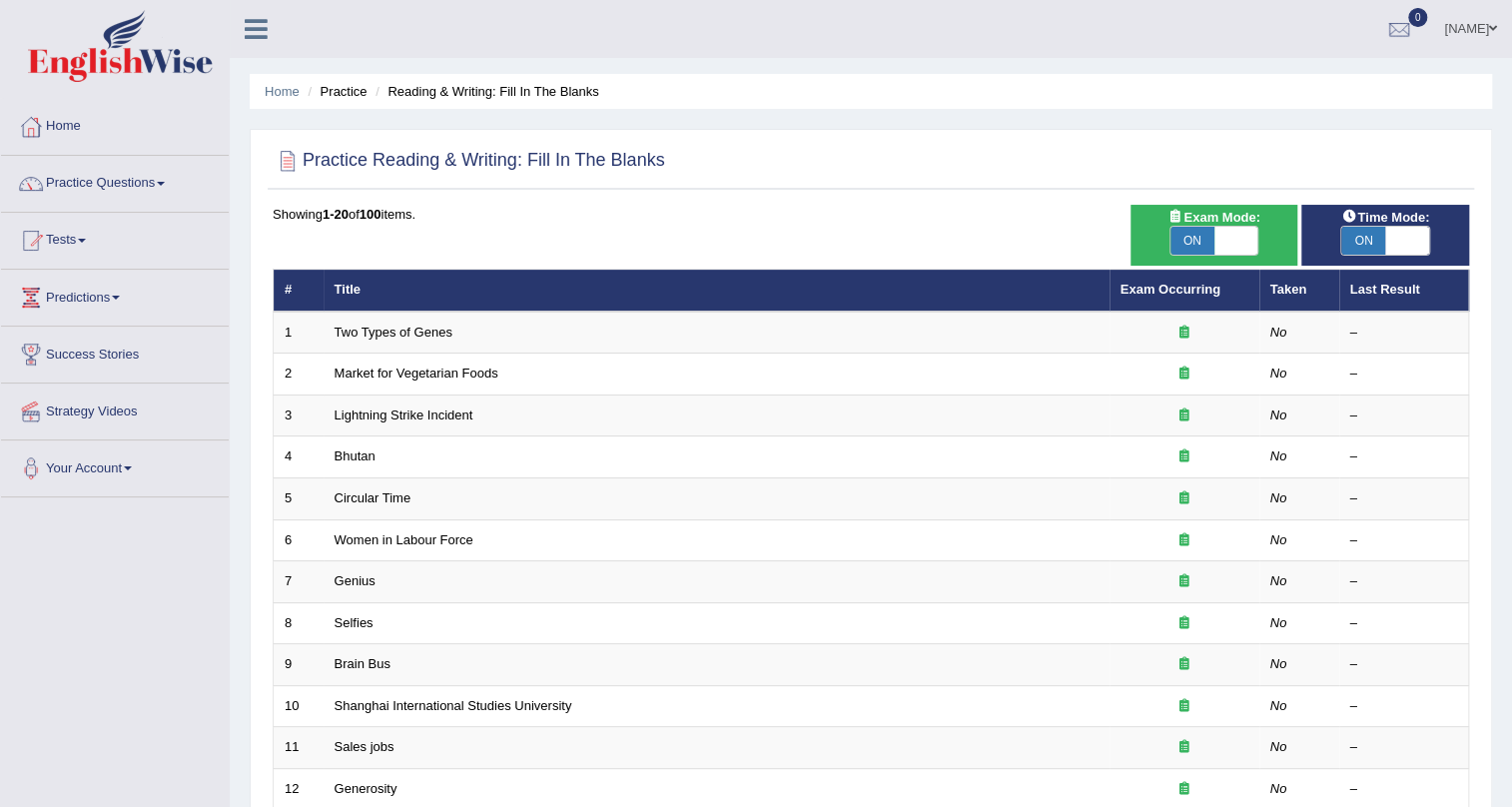 click on "ON" at bounding box center [1363, 241] 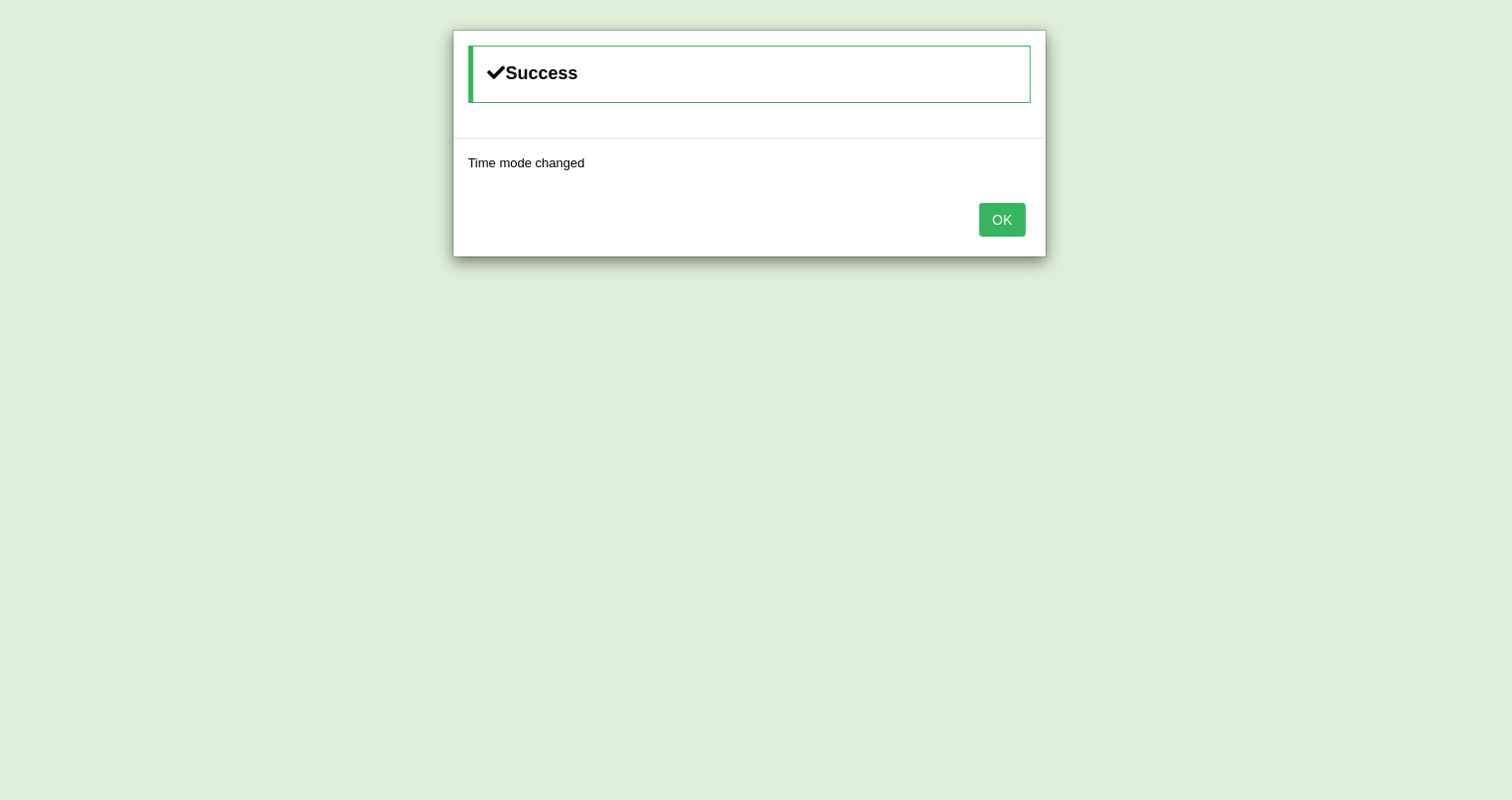 click on "OK" at bounding box center [1002, 220] 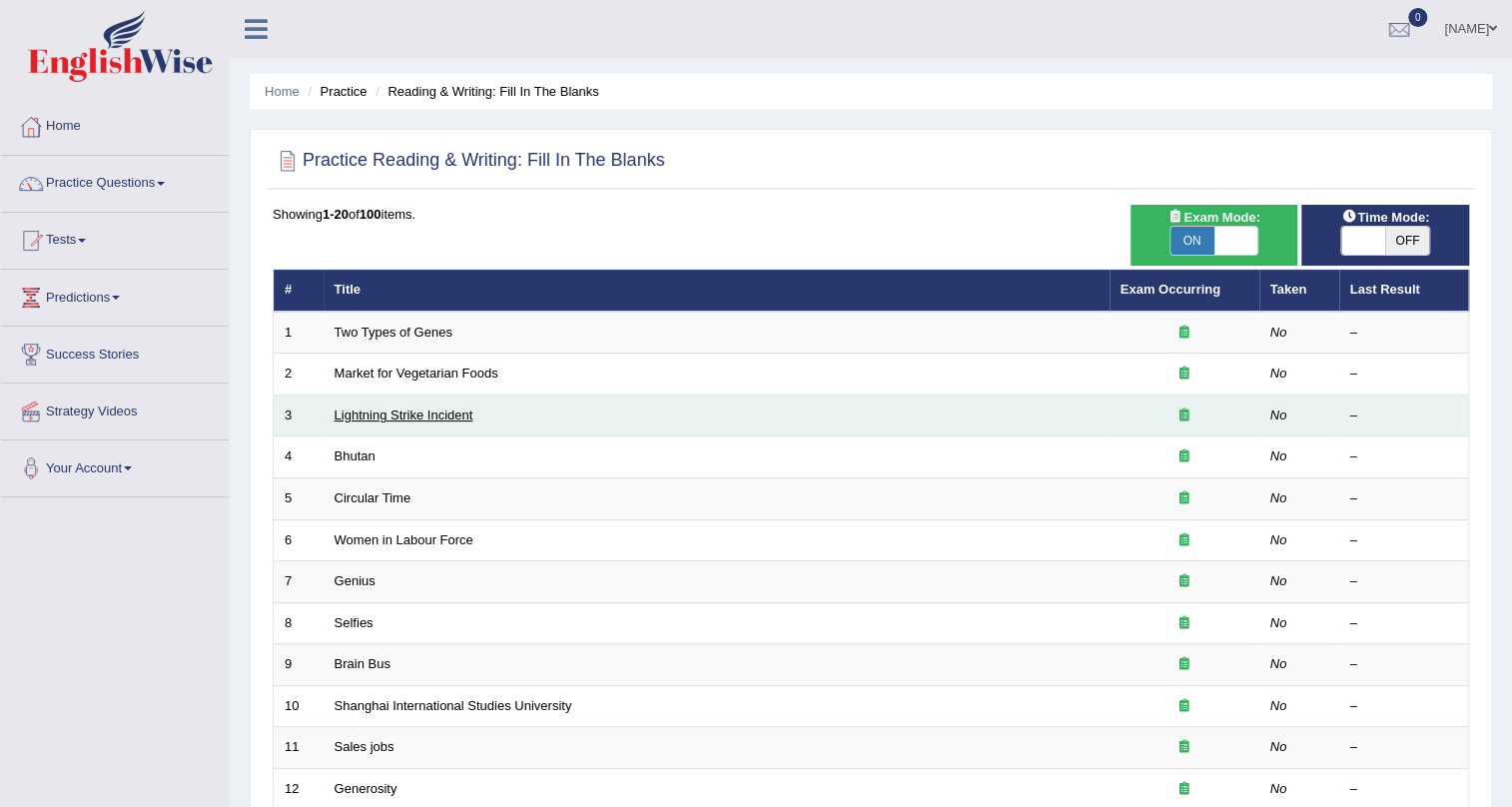 click on "Lightning Strike Incident" at bounding box center [403, 414] 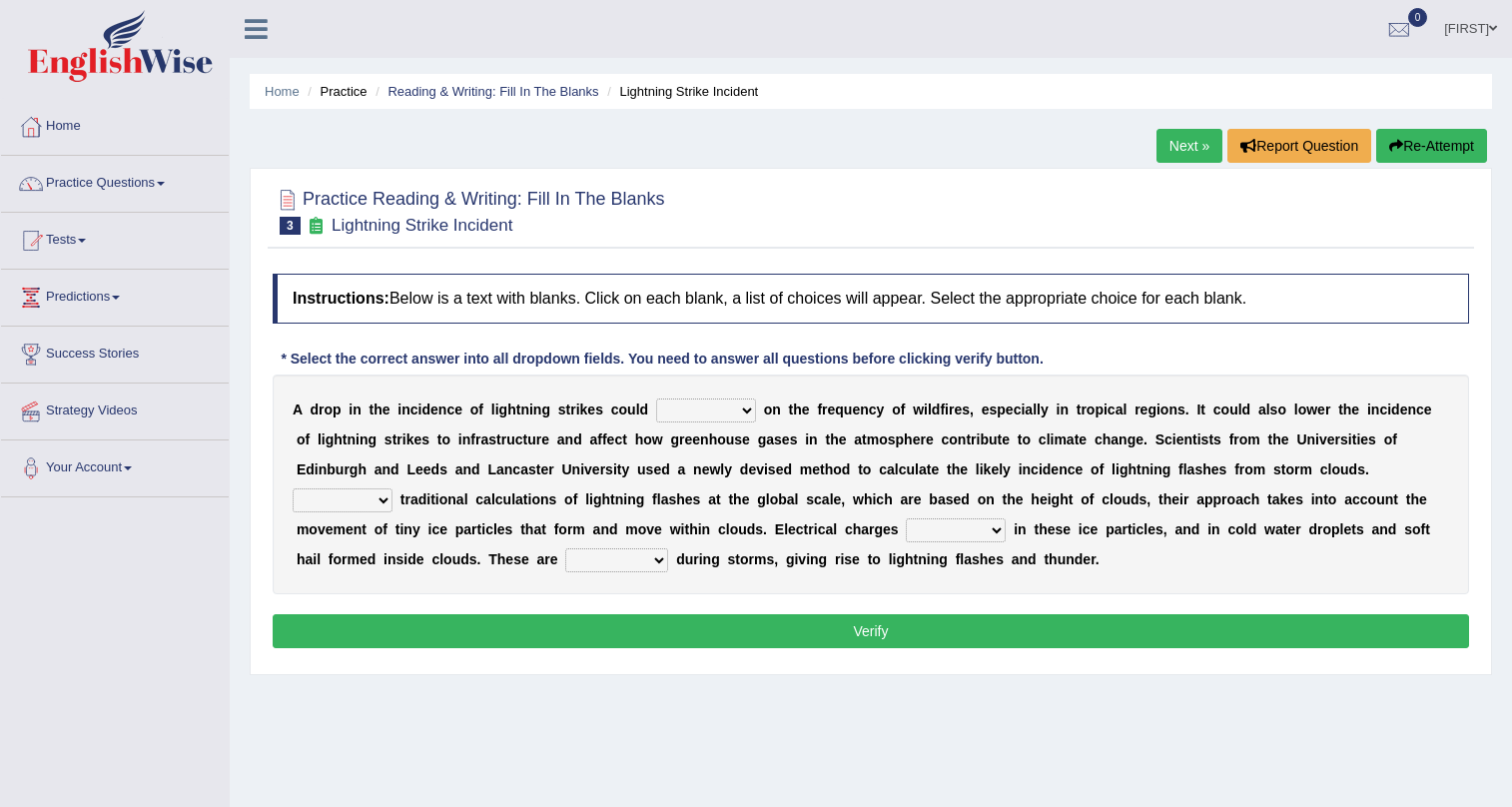 scroll, scrollTop: 0, scrollLeft: 0, axis: both 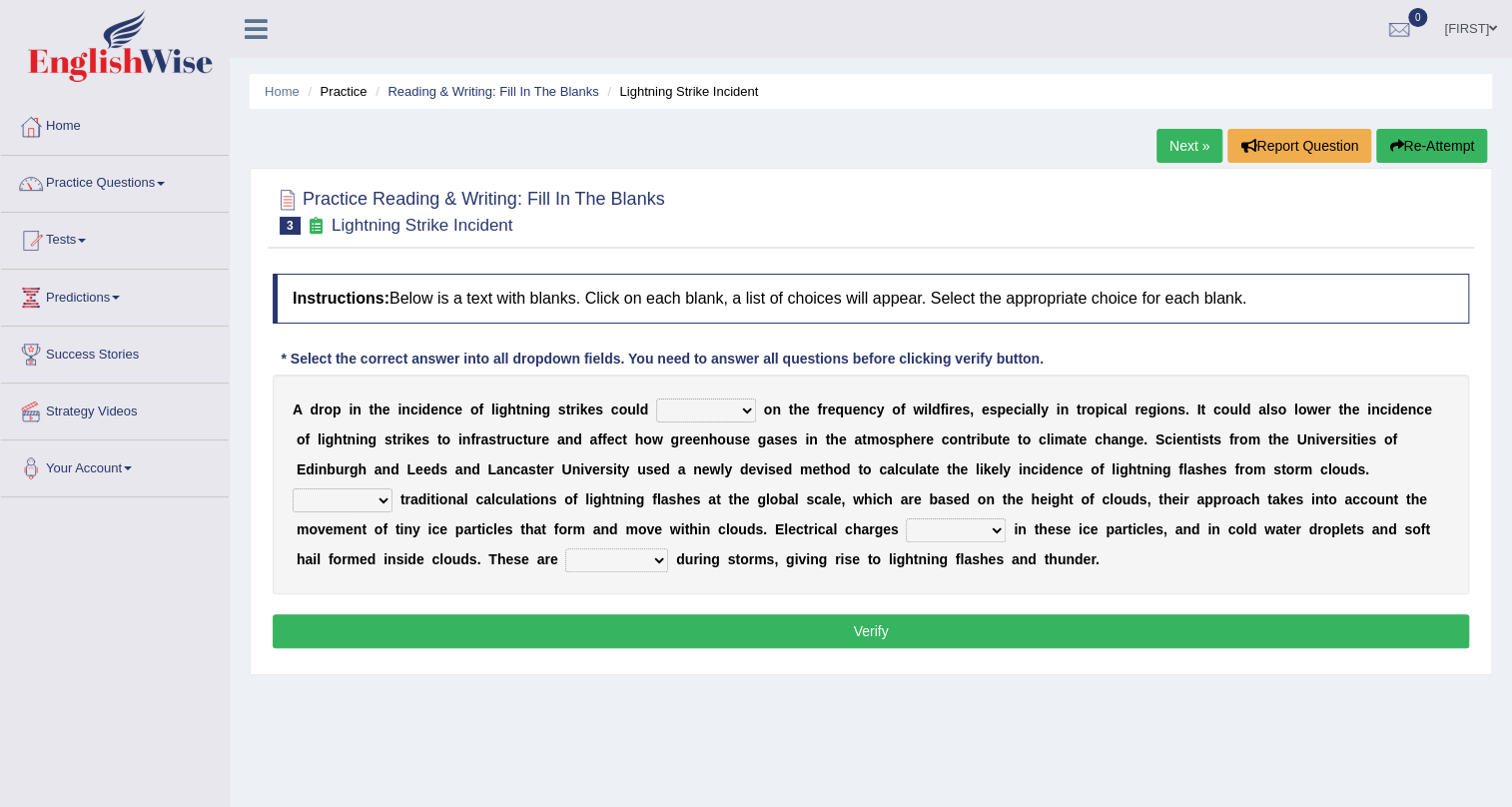 click on "dwell focus impact depend" at bounding box center (706, 410) 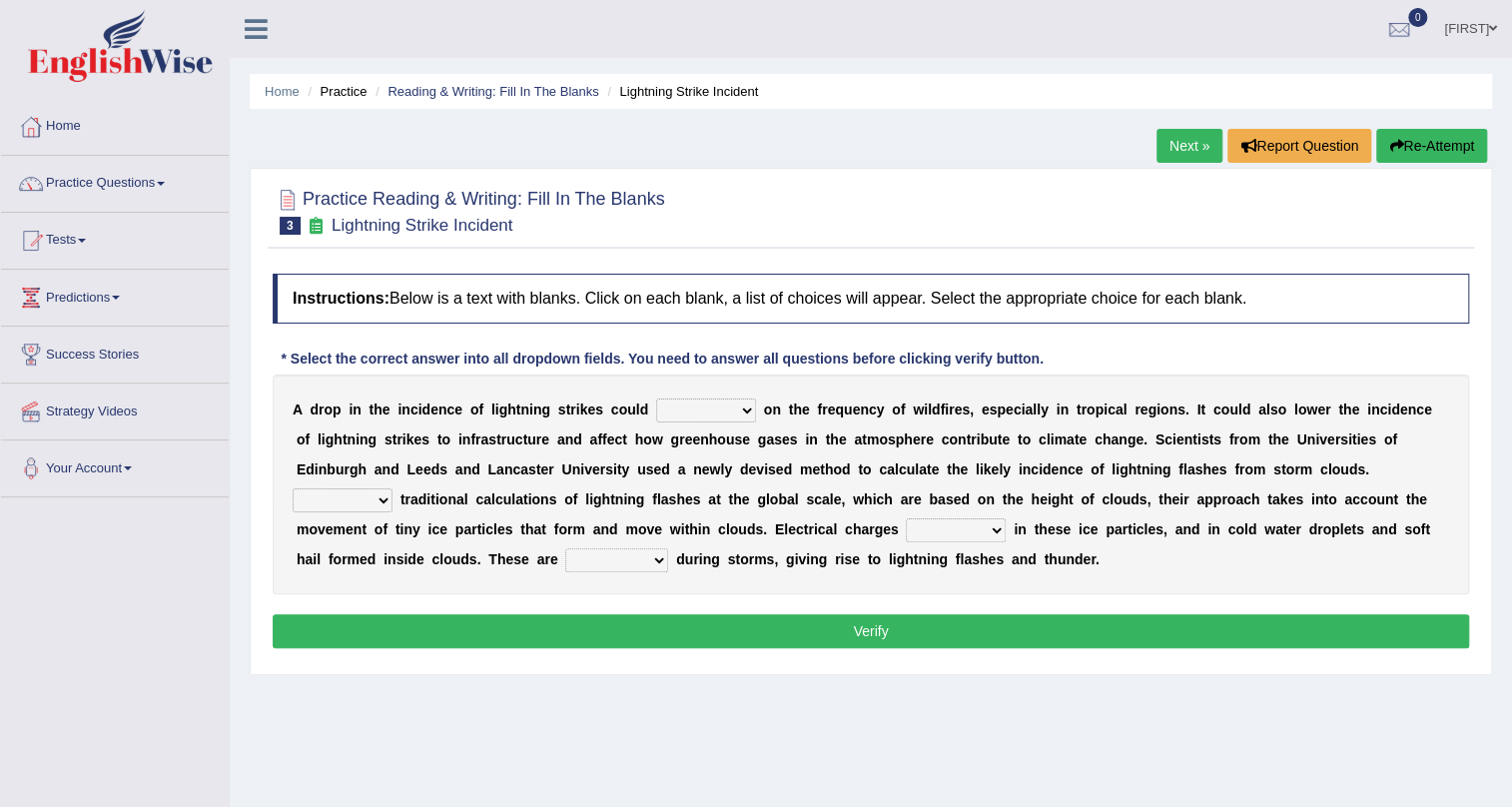 click on "Home
Practice
Reading & Writing: Fill In The Blanks
Lightning Strike Incident
Next »  Report Question  Re-Attempt
Practice Reading & Writing: Fill In The Blanks
3
Lightning Strike Incident
Instructions:  Below is a text with blanks. Click on each blank, a list of choices will appear. Select the appropriate choice for each blank.
* Select the correct answer into all dropdown fields. You need to answer all questions before clicking verify button. A    d r o p    i n    t h e    i n c i d e n c e    o f    l i g h t n i n g    s t r i k e s    c o u l d    dwell focus impact depend    o n    t h e    f r e q u e n c y    o f    w i l d f i r e s ,    e s p e c i a l l y    i n    t r o p i c a l    r e g i o n s .    I t    c o u l d    a l s o    l o w e r    t h e    i n c i d e n c e    o f l" at bounding box center [871, 499] 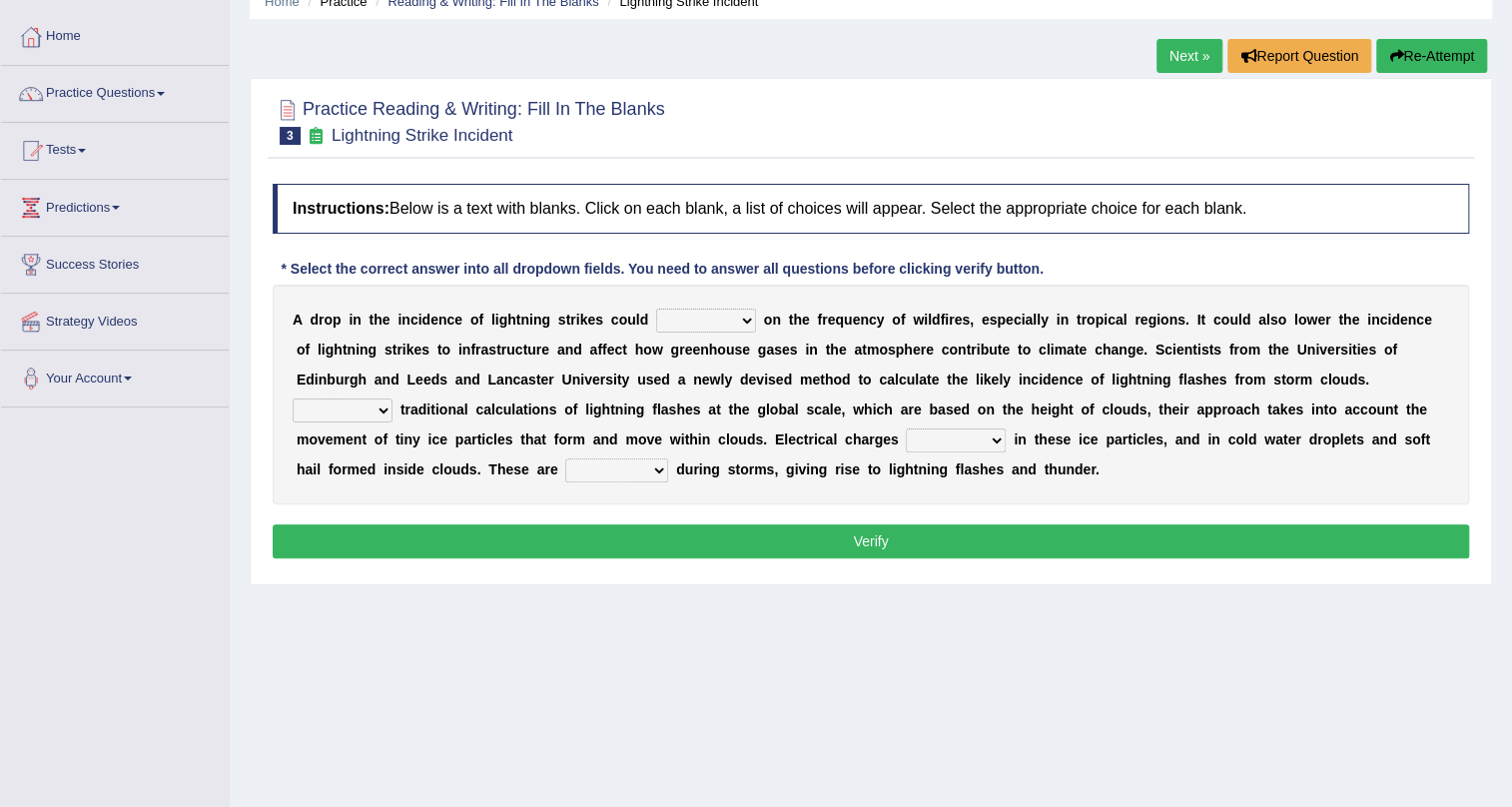 scroll, scrollTop: 181, scrollLeft: 0, axis: vertical 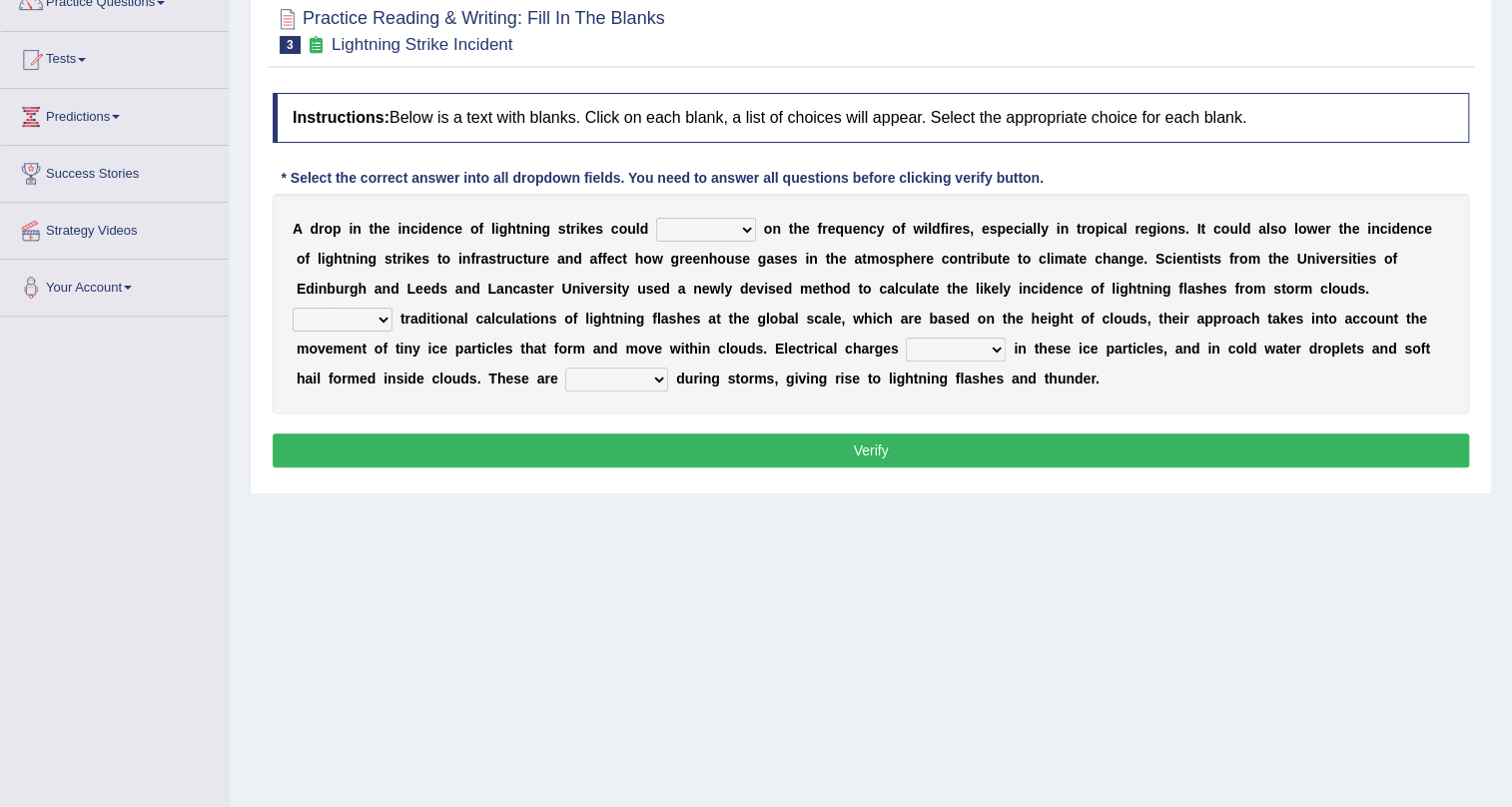 click on "A    d r o p    i n    t h e    i n c i d e n c e    o f    l i g h t n i n g    s t r i k e s    c o u l d    dwell focus impact depend    o n    t h e    f r e q u e n c y    o f    w i l d f i r e s ,    e s p e c i a l l y    i n    t r o p i c a l    r e g i o n s .    I t    c o u l d    a l s o    l o w e r    t h e    i n c i d e n c e    o f    l i g h t n i n g    s t r i k e s    t o    i n f r a s t r u c t u r e    a n d    a f f e c t    h o w    g r e e n h o u s e    g a s e s    i n    t h e    a t m o s p h e r e    c o n t r i b u t e    t o    c l i m a t e    c h a n g e .    S c i e n t i s t s    f r o m    t h e    U n i v e r s i t i e s    o f    E d i n b u r g h    a n d    L e e d s    a n d    L a n c a s t e r    U n i v e r s i t y    u s e d    a    n e w l y    d e v i s e d    m e t h o d    t o    c a l c u l a t e    t h e    l i k e l y    i n c i d e n c e    o f    l i g h t n i n g    f l a s h e s    f" at bounding box center [871, 304] 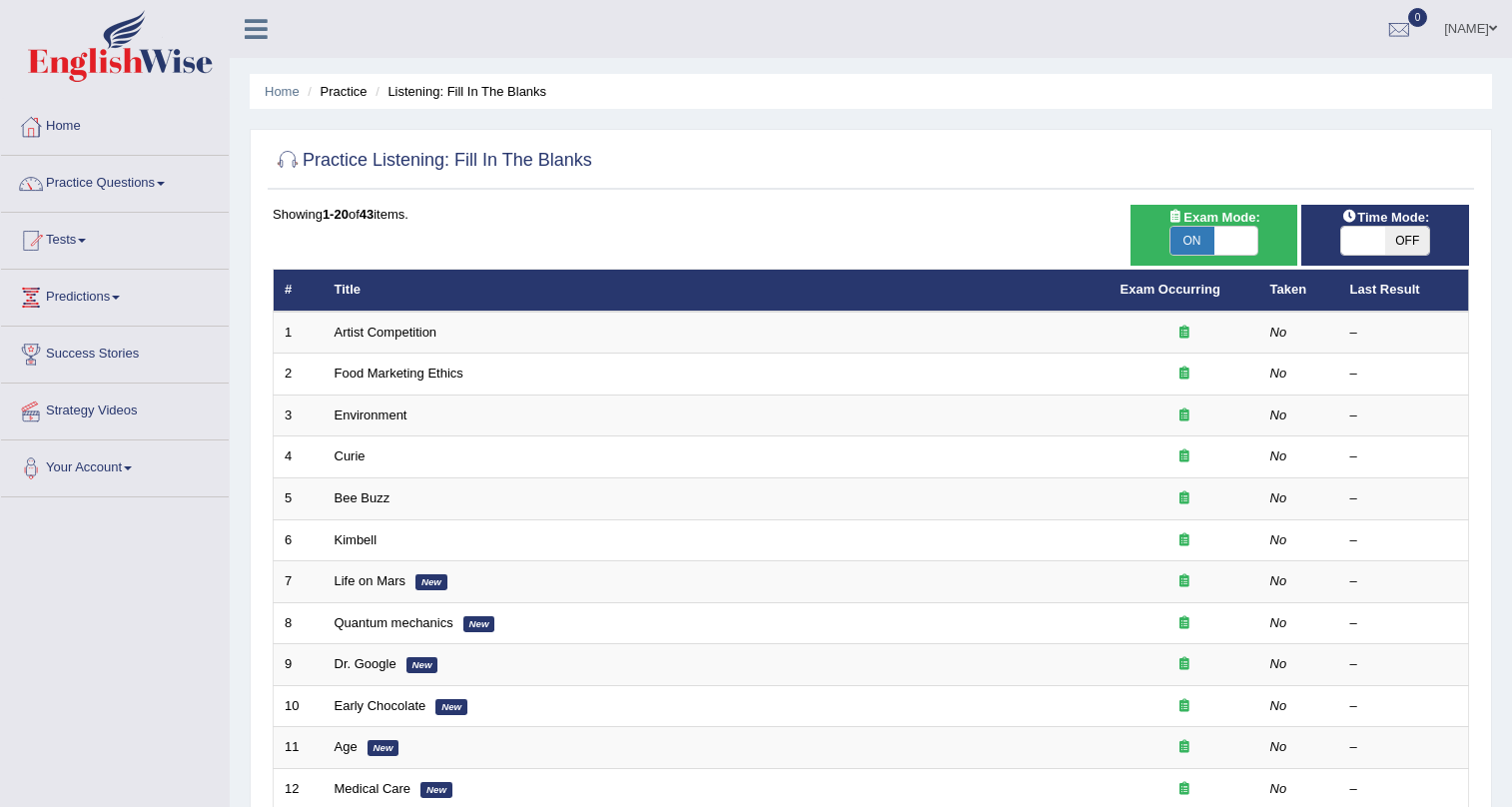 scroll, scrollTop: 0, scrollLeft: 0, axis: both 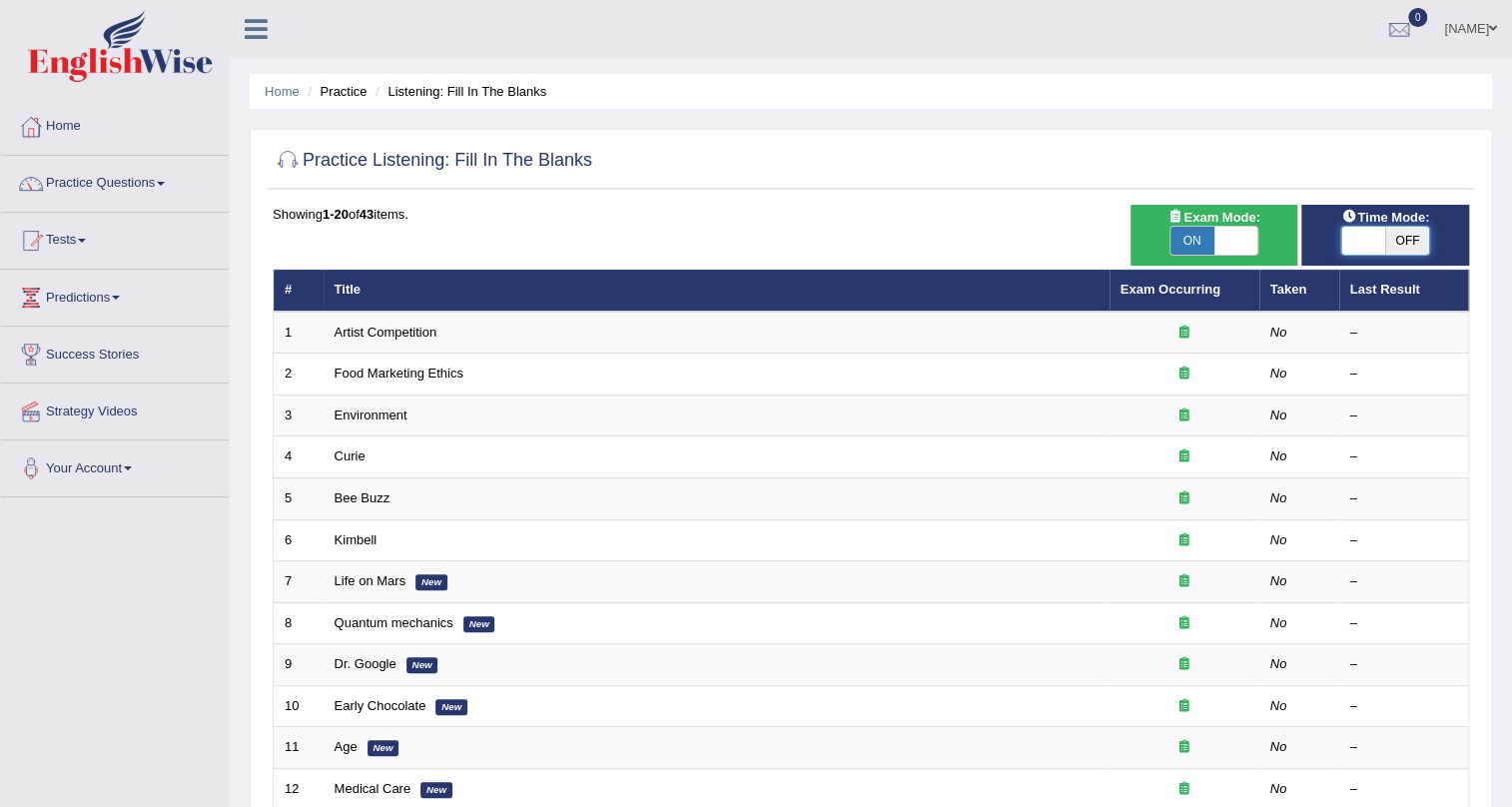 click at bounding box center [1363, 241] 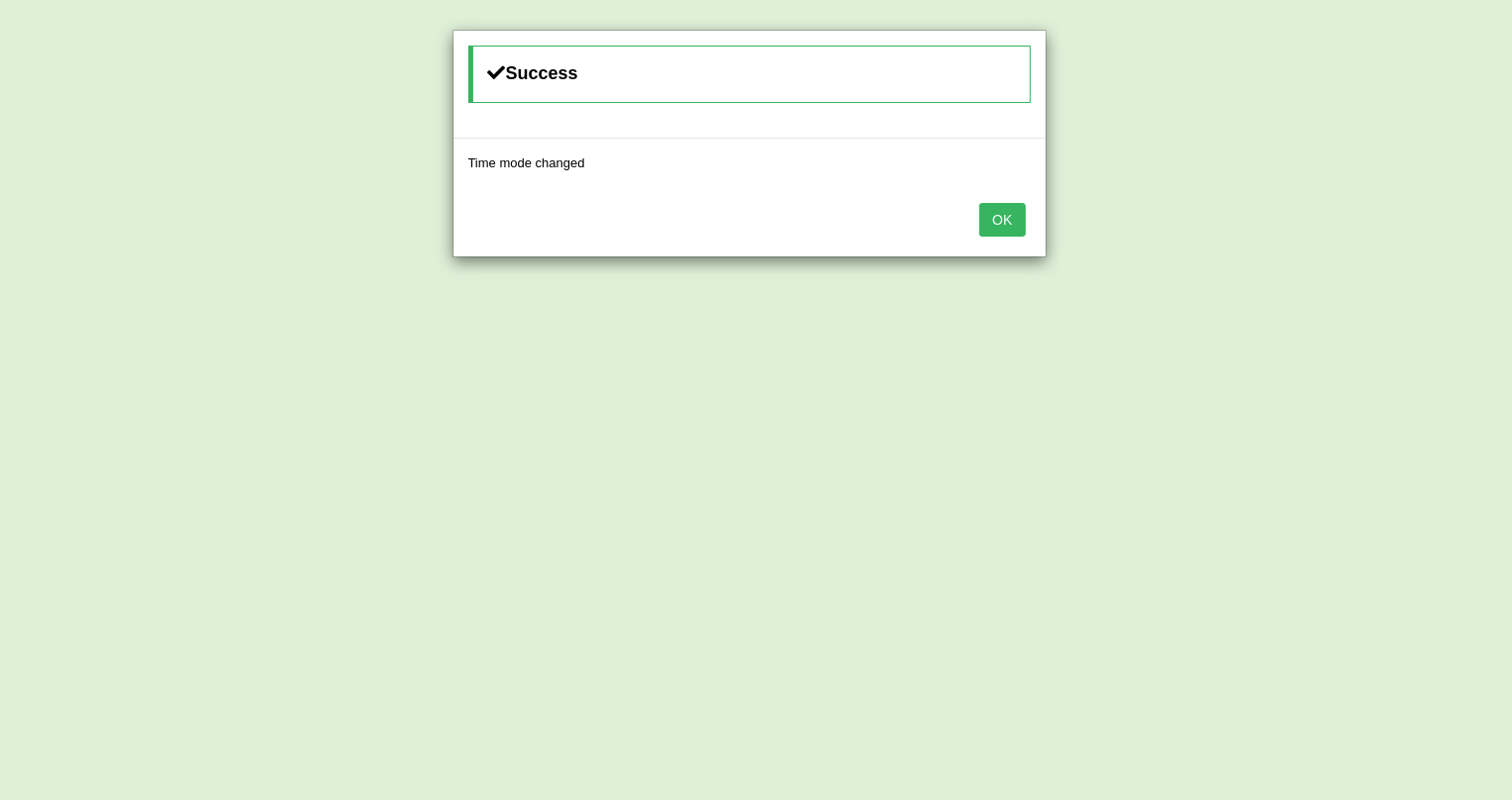 click on "OK" at bounding box center (1002, 220) 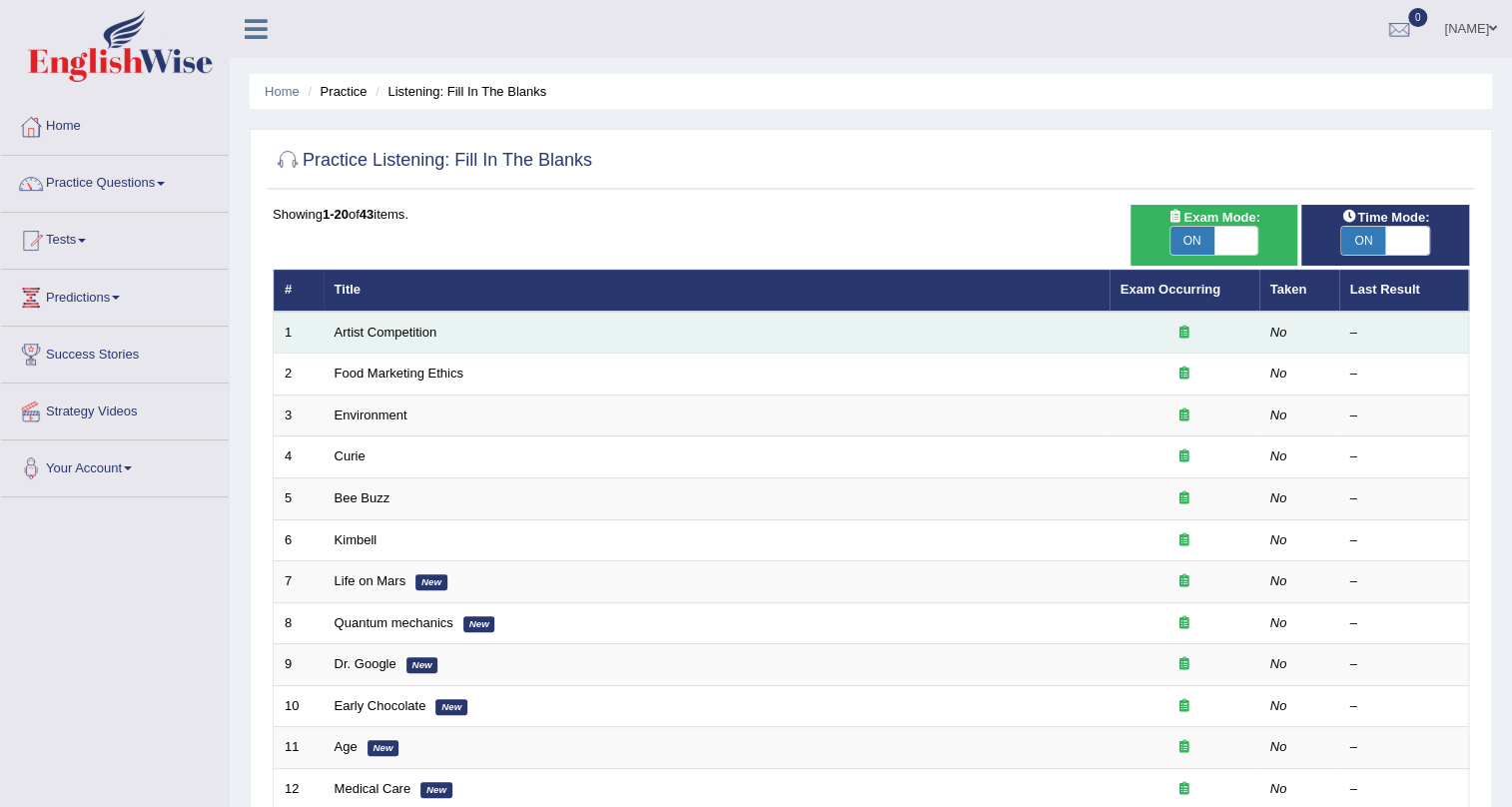 click on "Artist Competition" at bounding box center (716, 333) 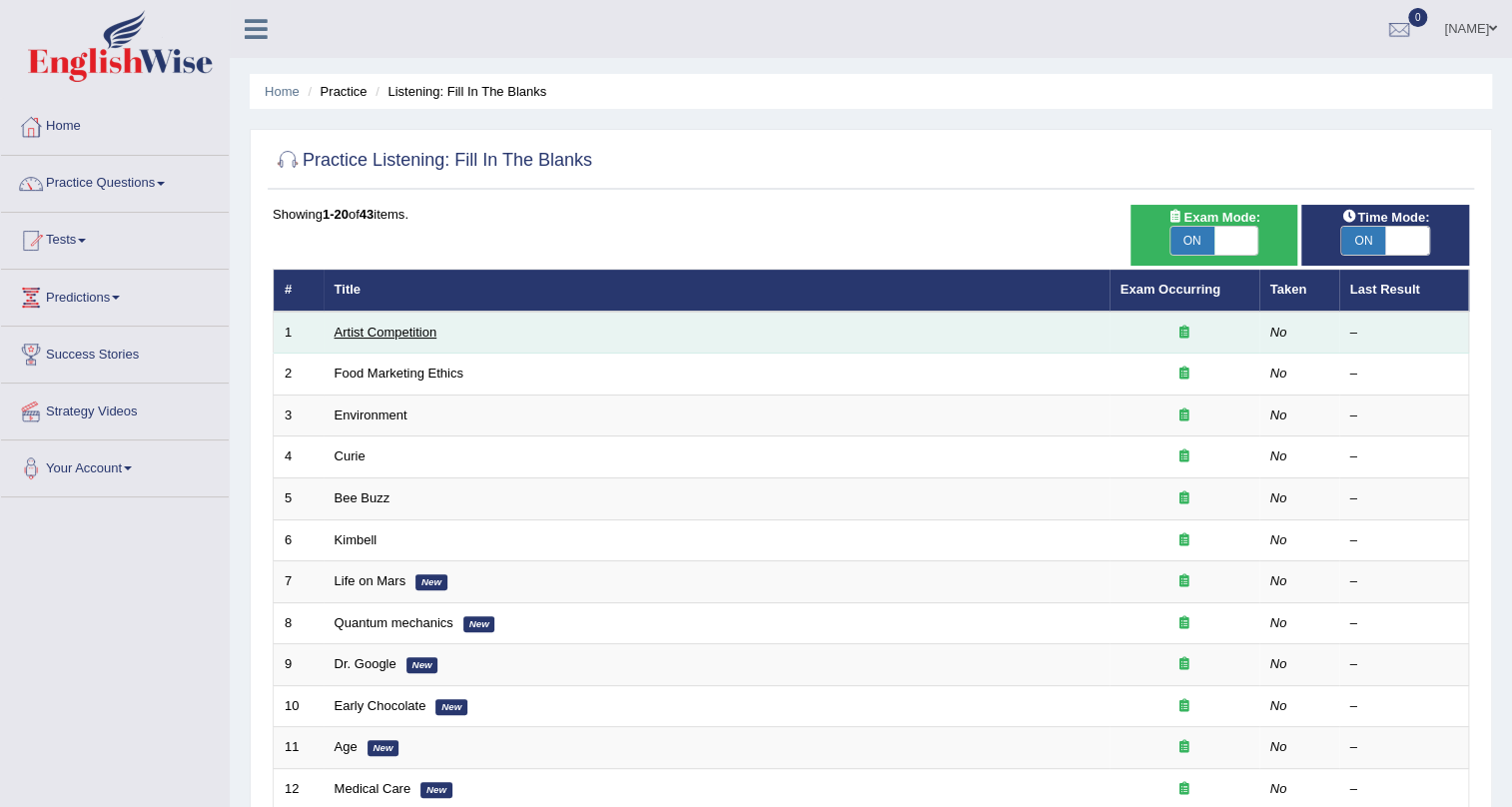 click on "Artist Competition" at bounding box center (385, 332) 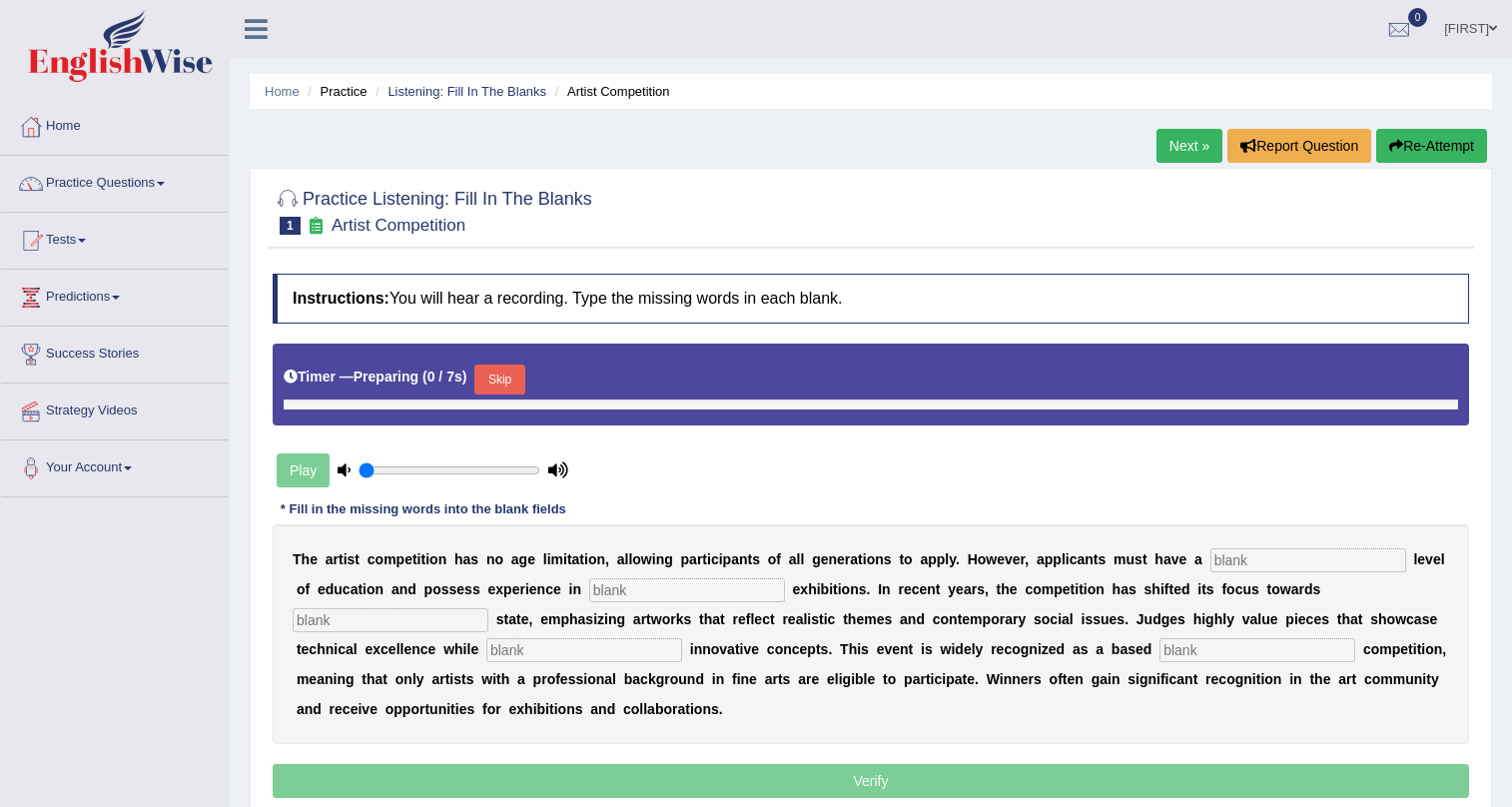 scroll, scrollTop: 0, scrollLeft: 0, axis: both 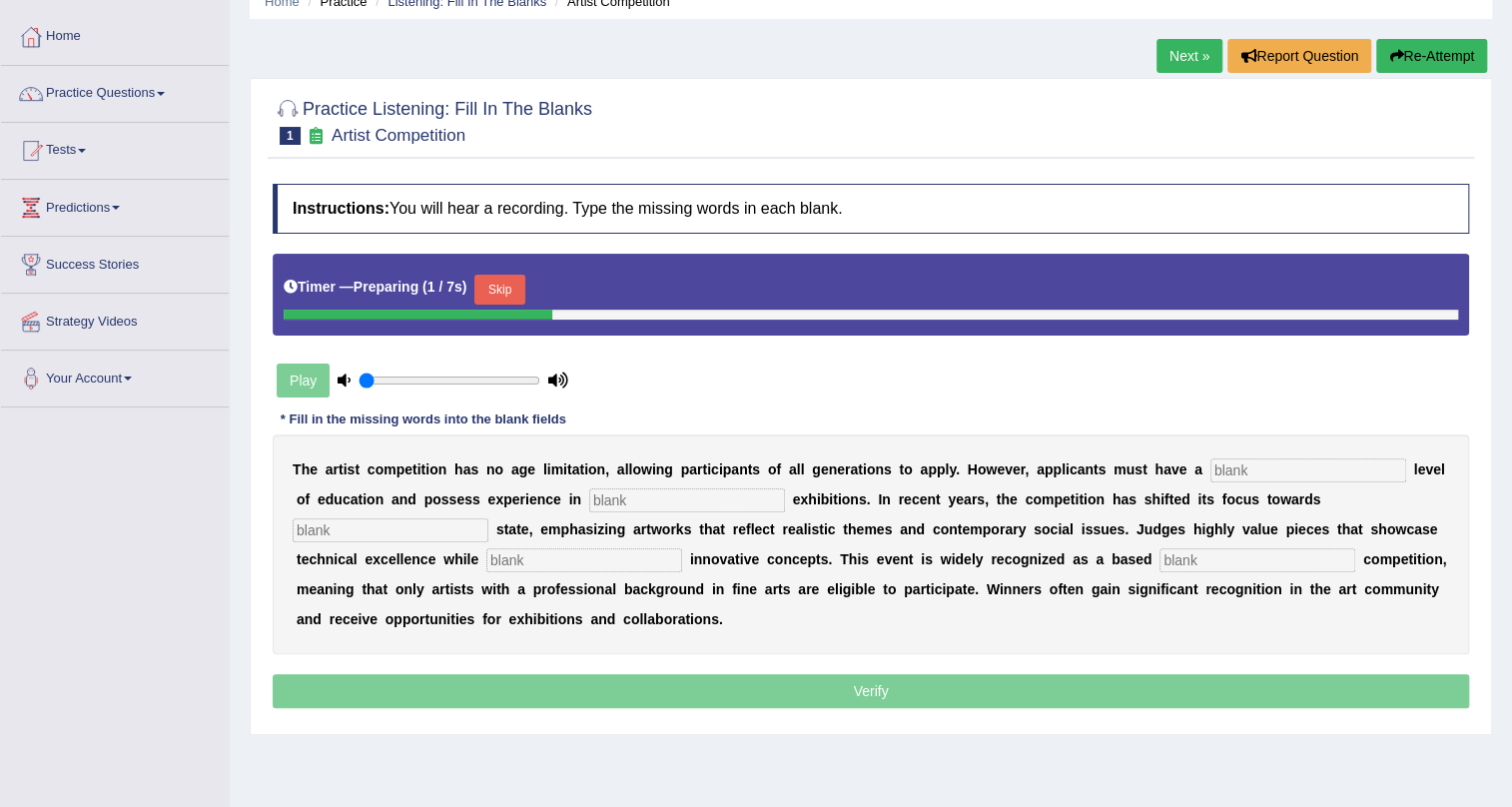 click at bounding box center (687, 500) 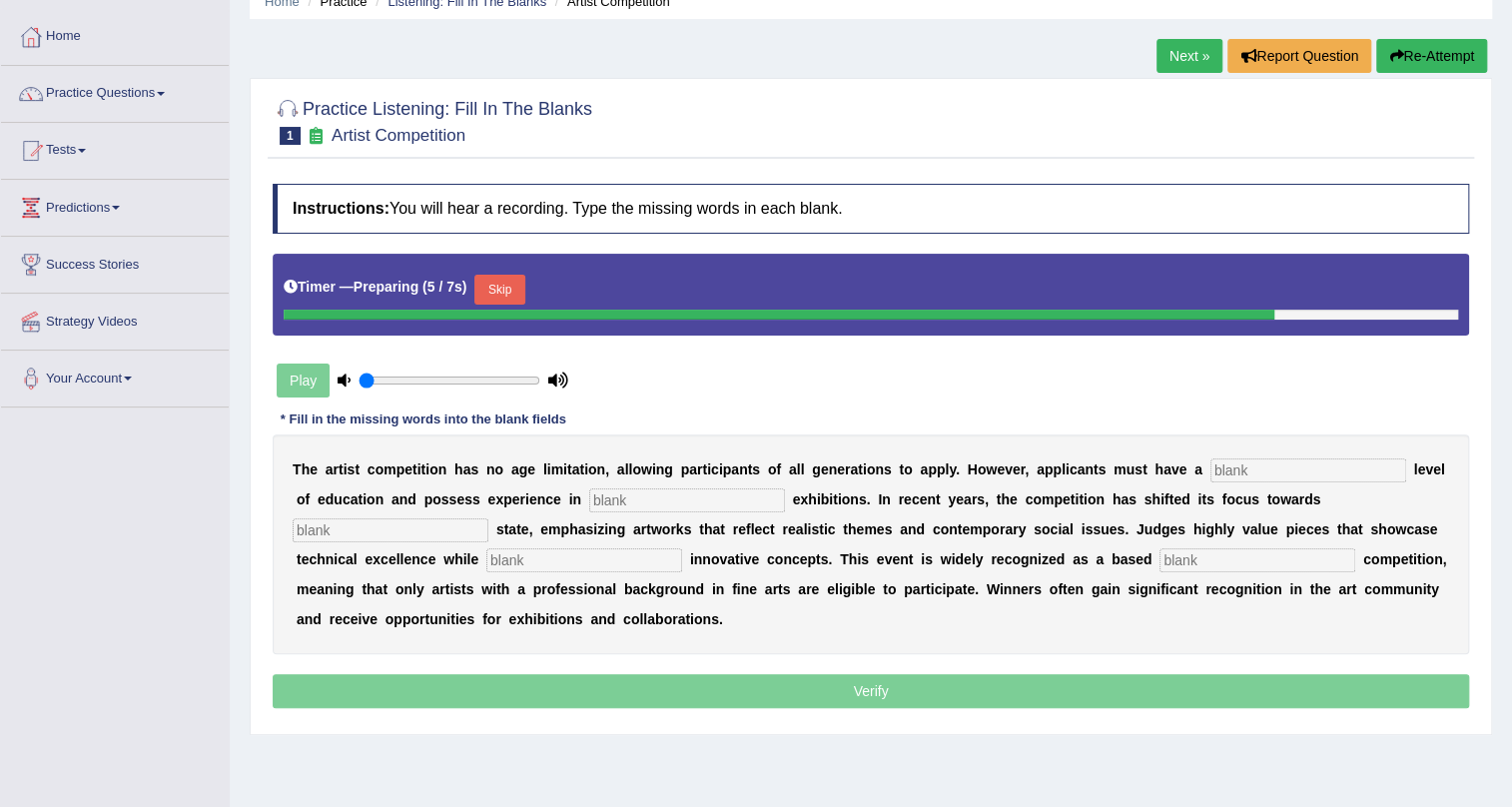 click at bounding box center [1308, 470] 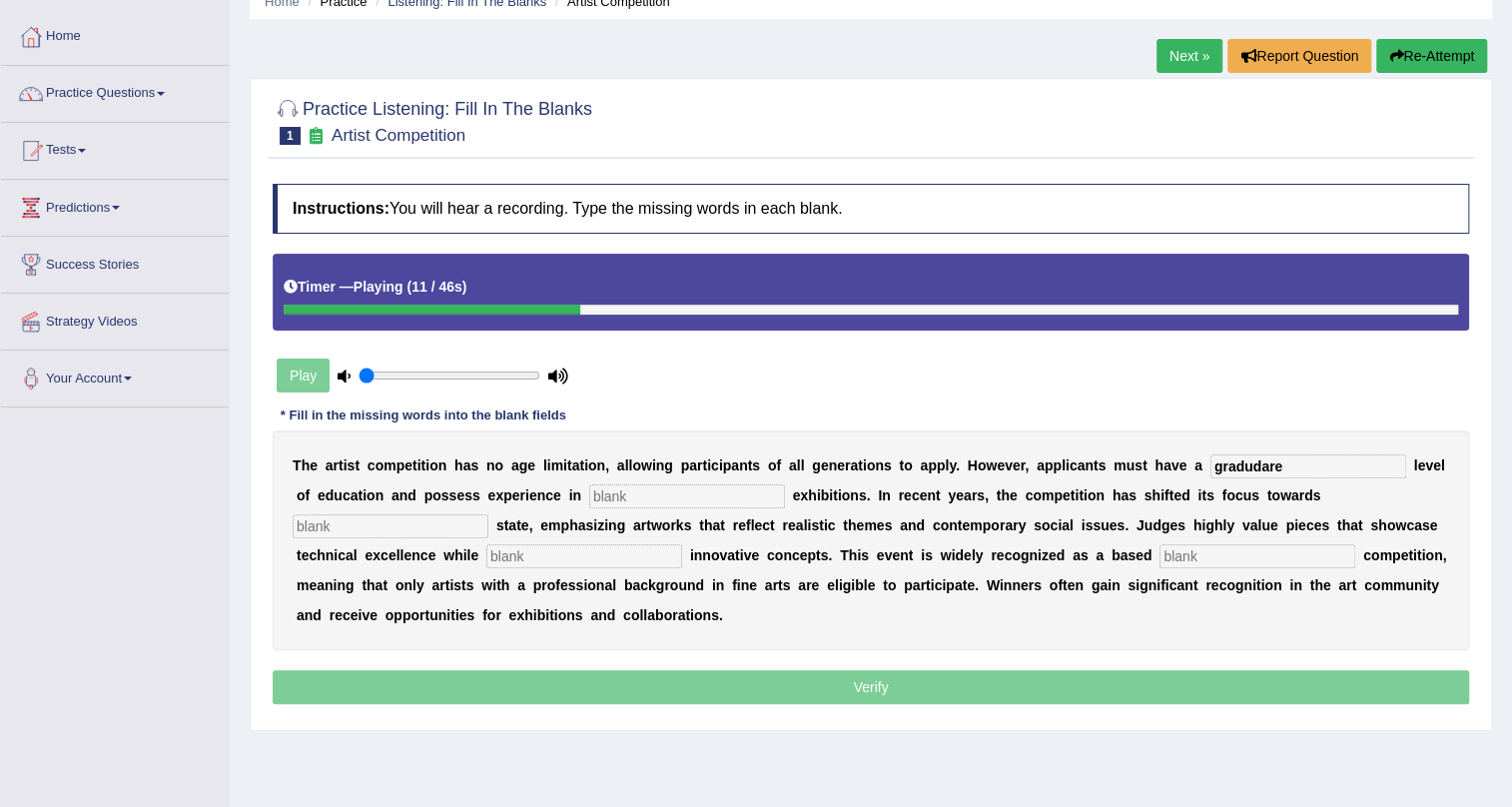 type on "gradudare" 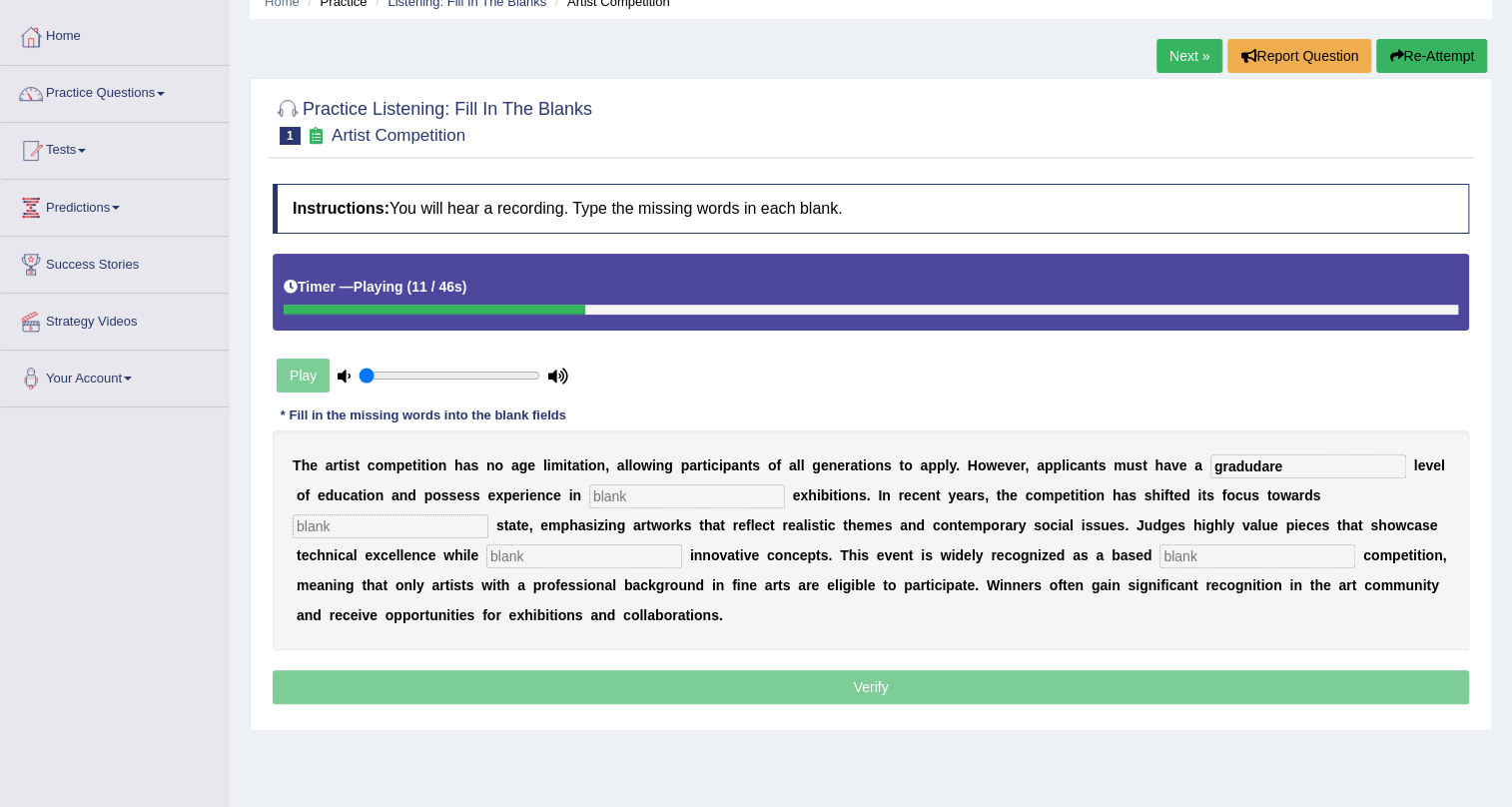 click at bounding box center [687, 496] 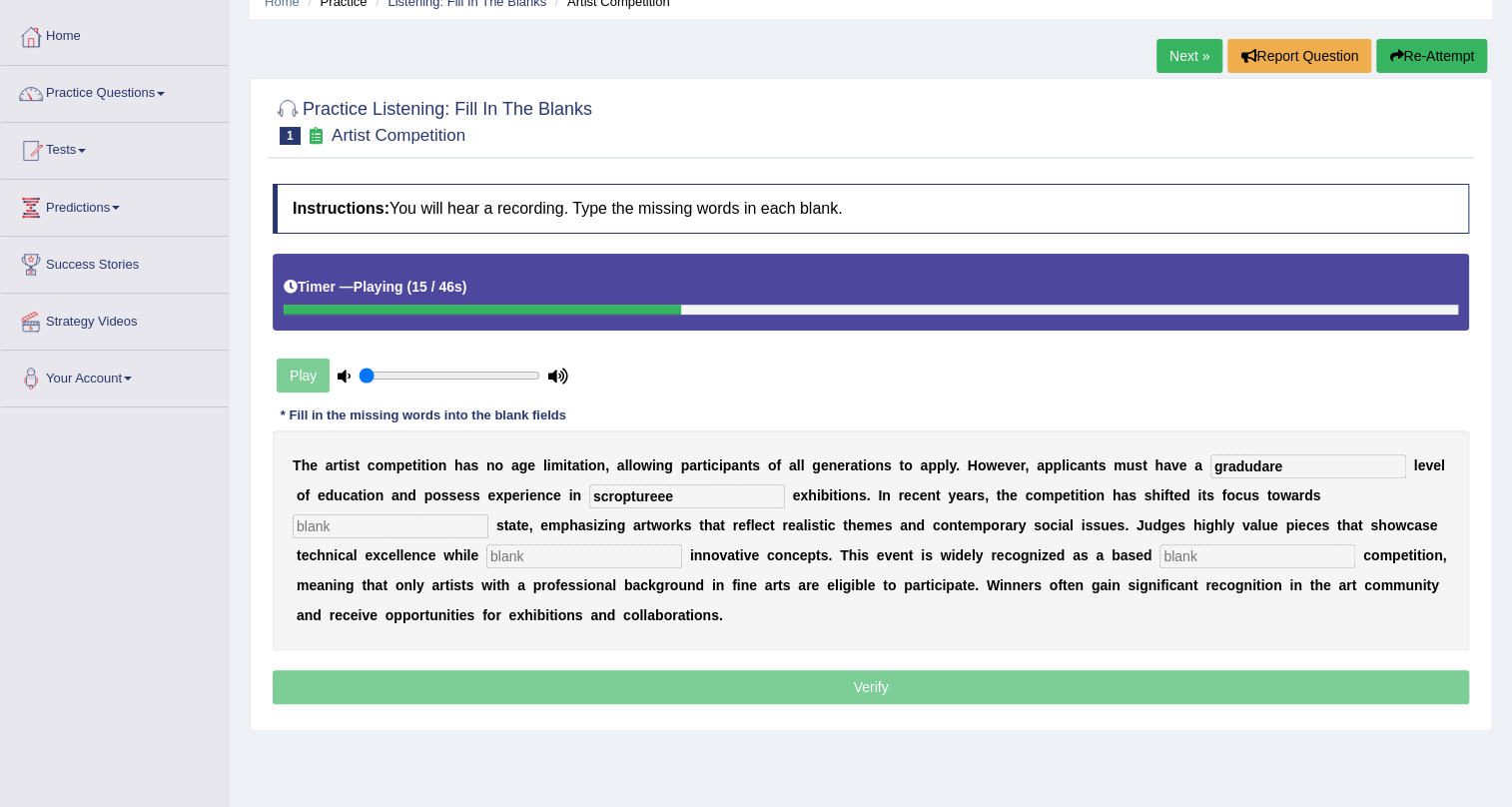 type on "scroptureee" 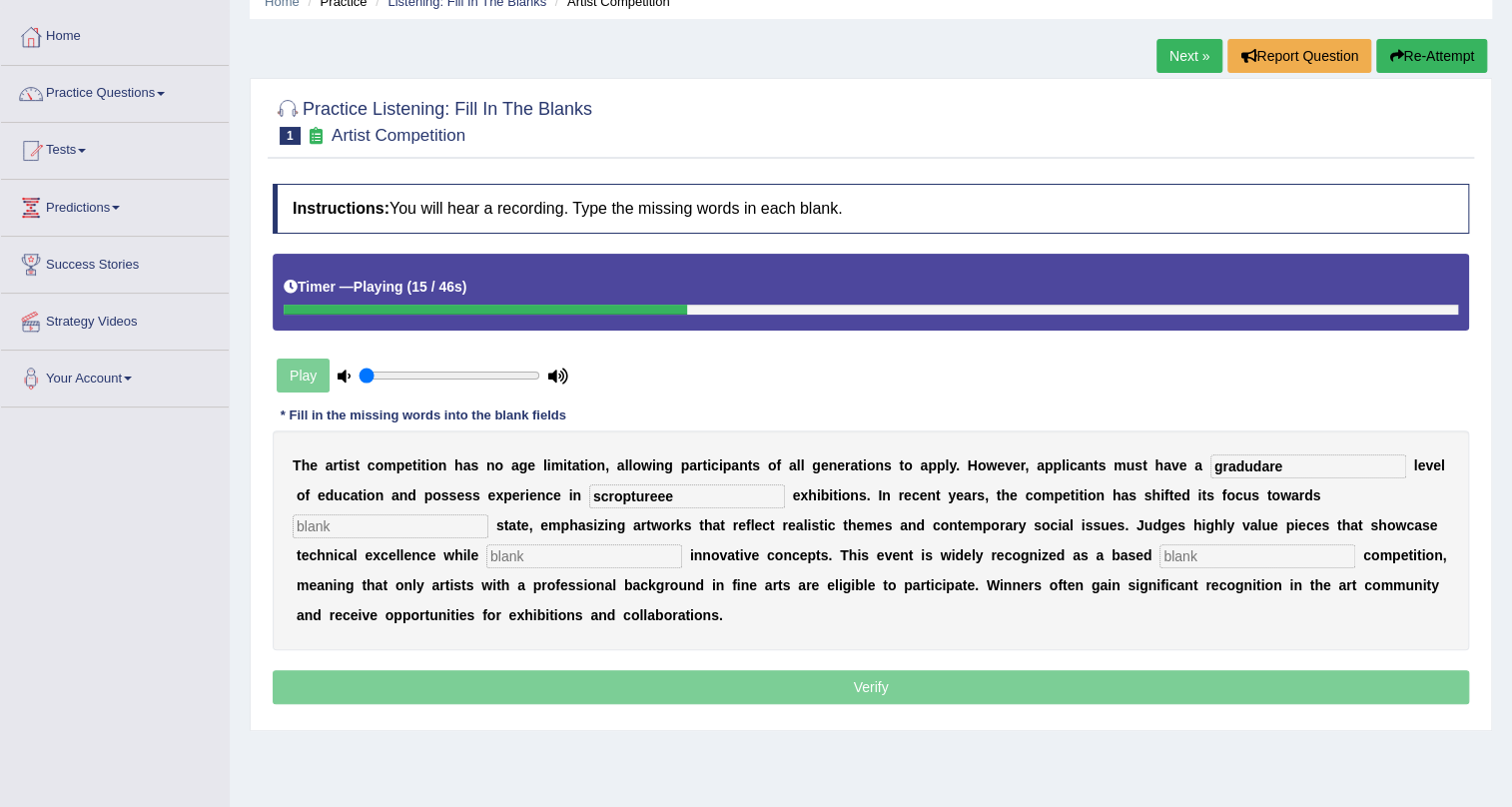 click at bounding box center [390, 526] 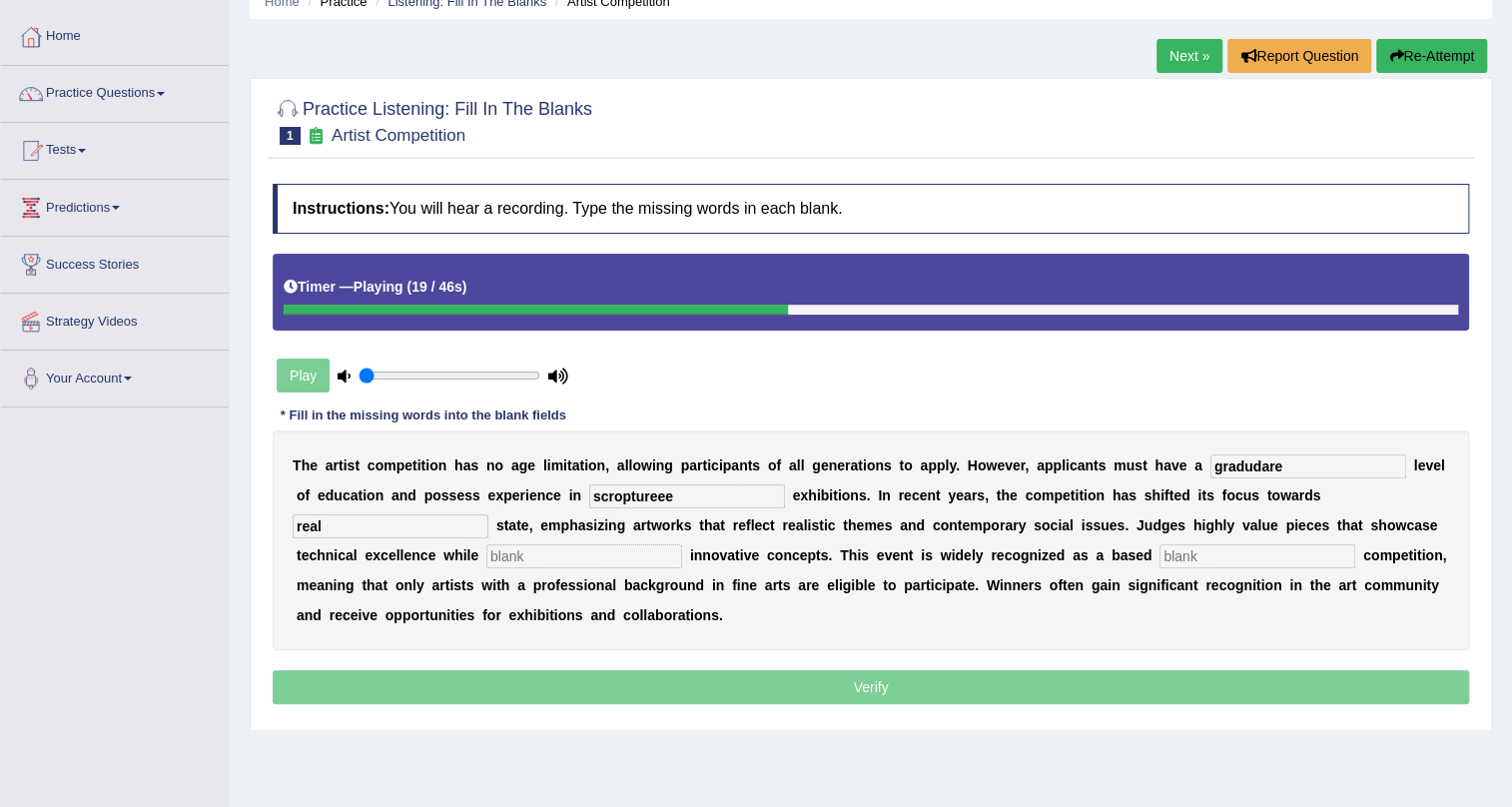 type on "real" 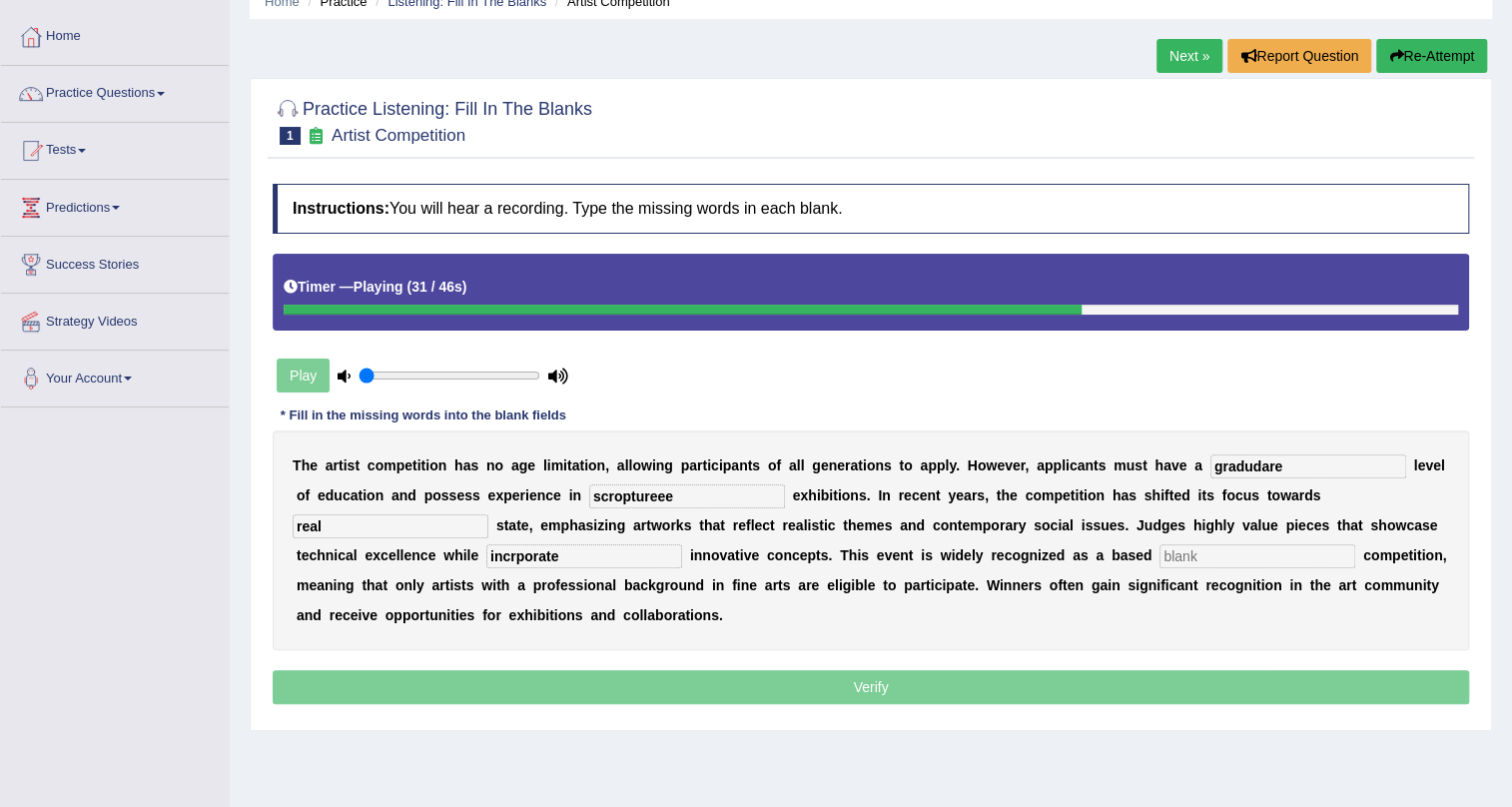 type on "incrporate" 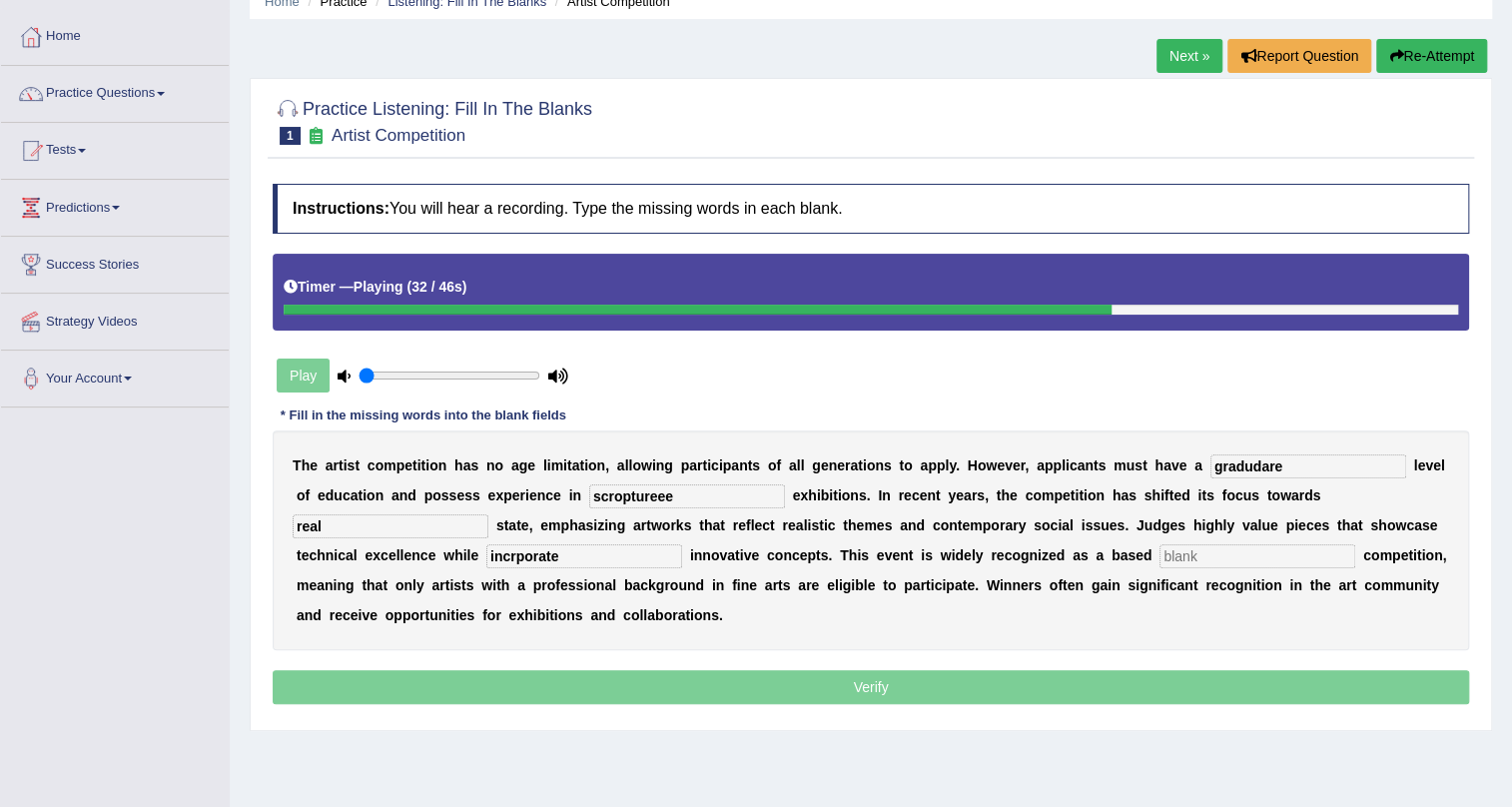 type on "[" 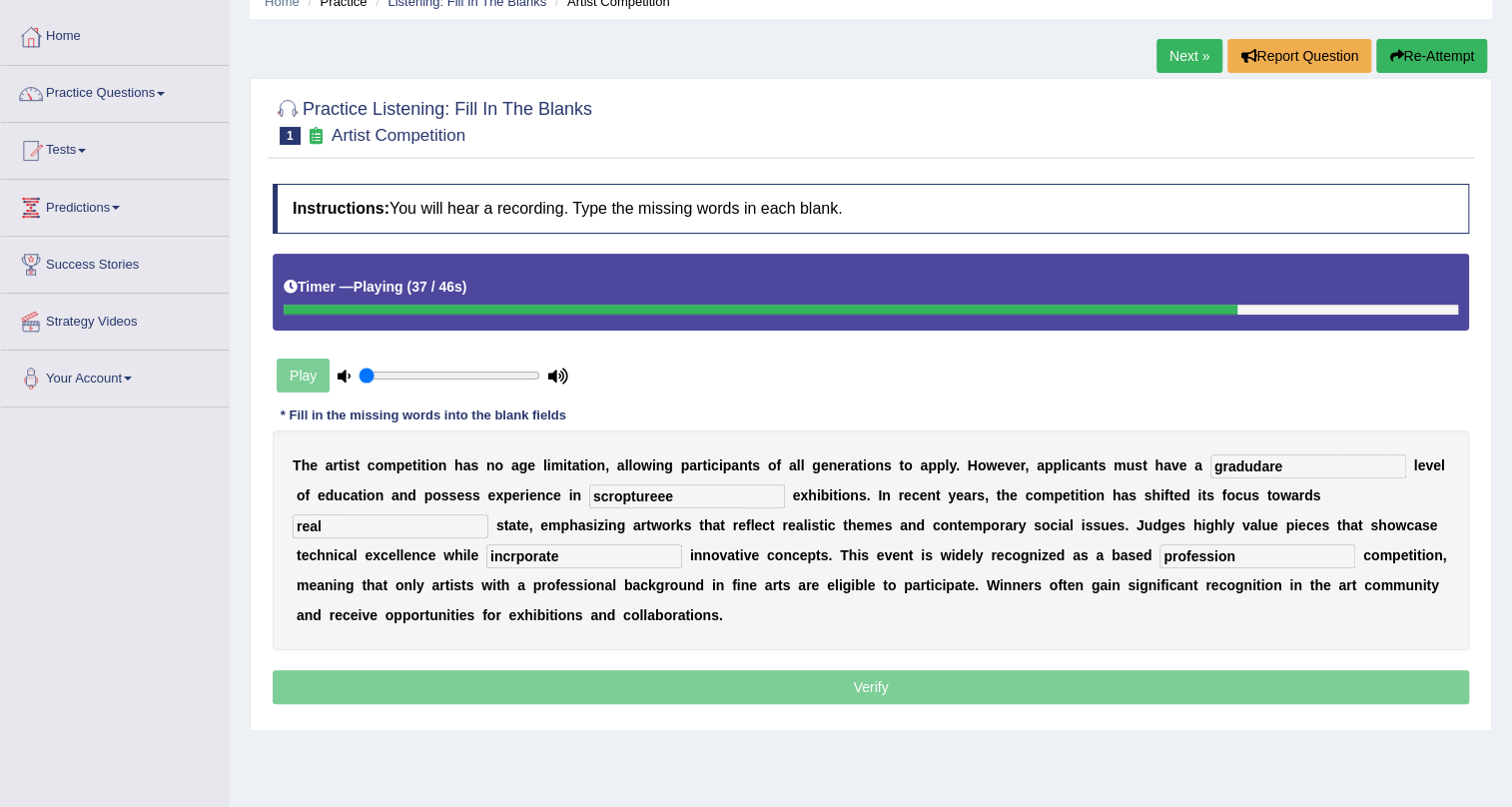 type on "profession" 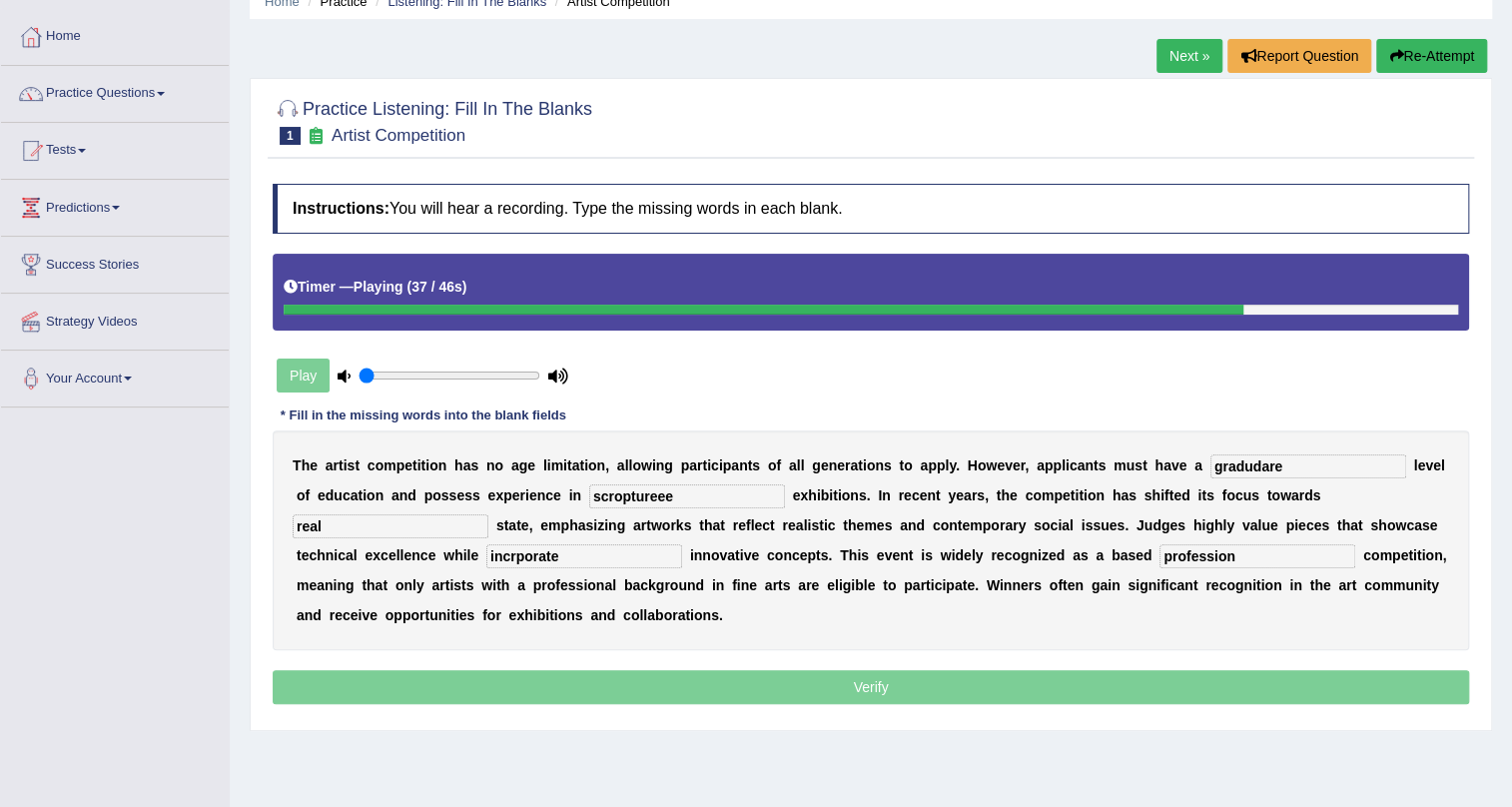 click on "gradudare" at bounding box center [1308, 466] 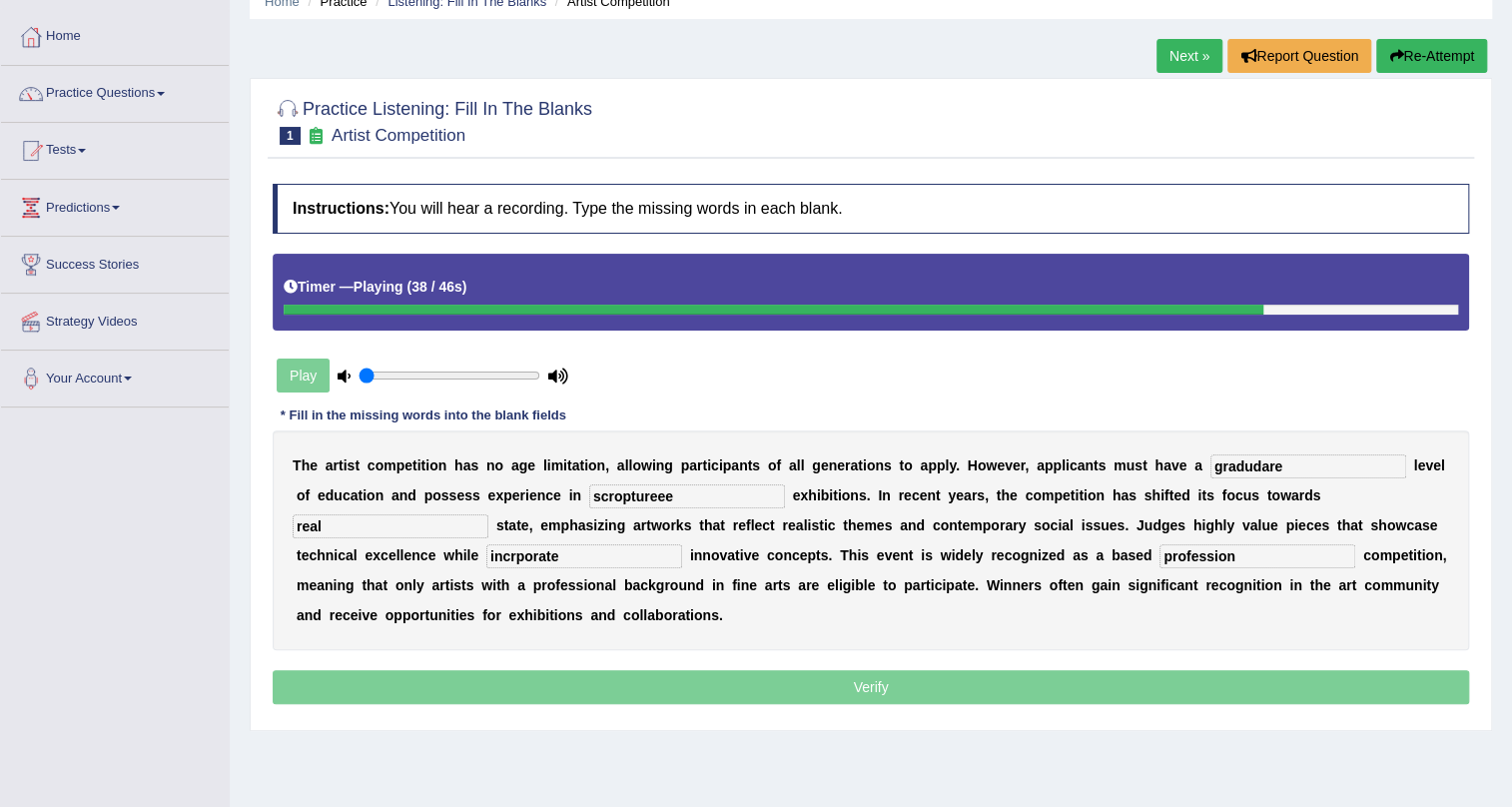 type on "g" 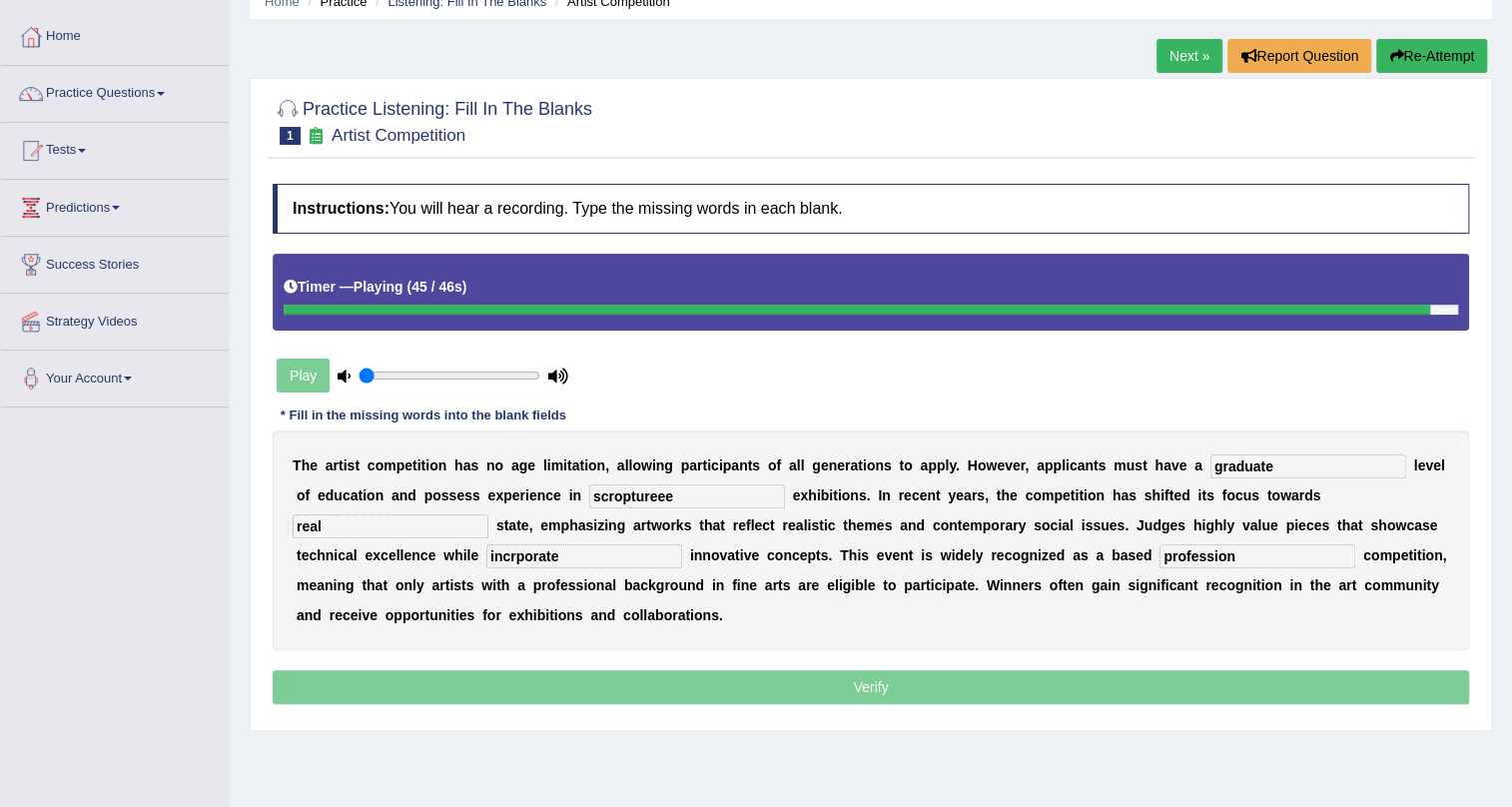 type on "graduate" 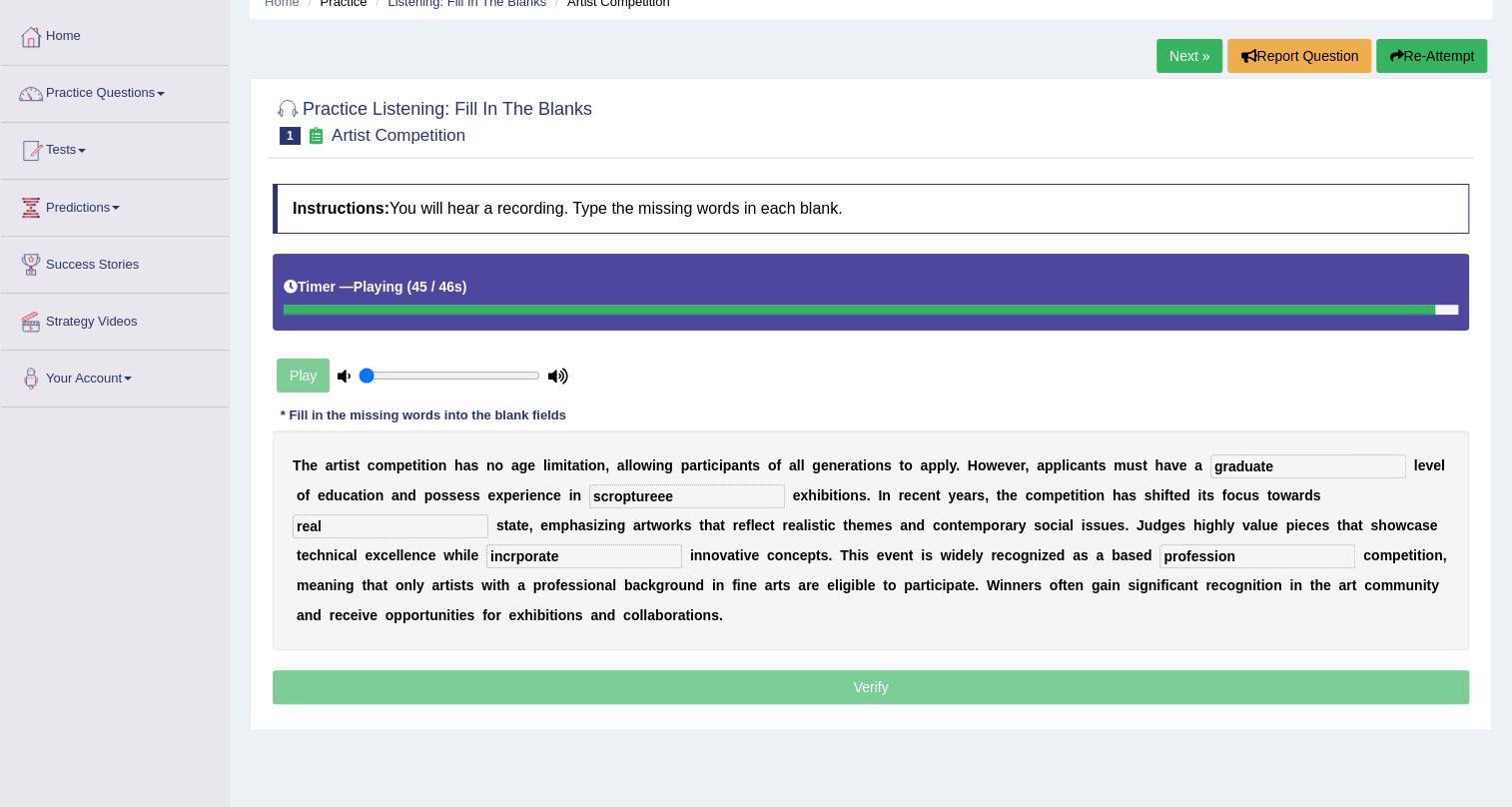 click on "incrporate" at bounding box center (584, 556) 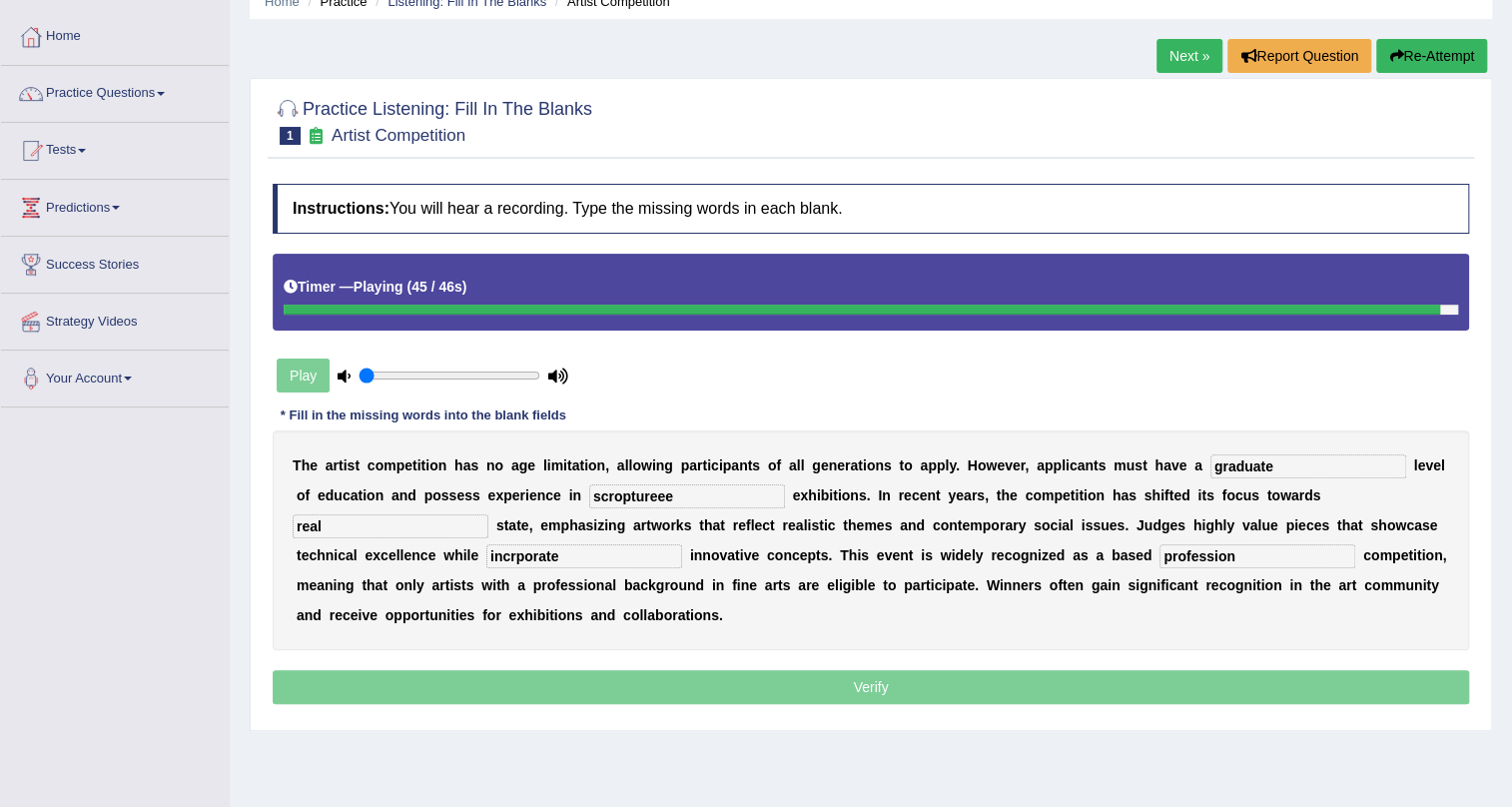 click on "incrporate" at bounding box center (584, 556) 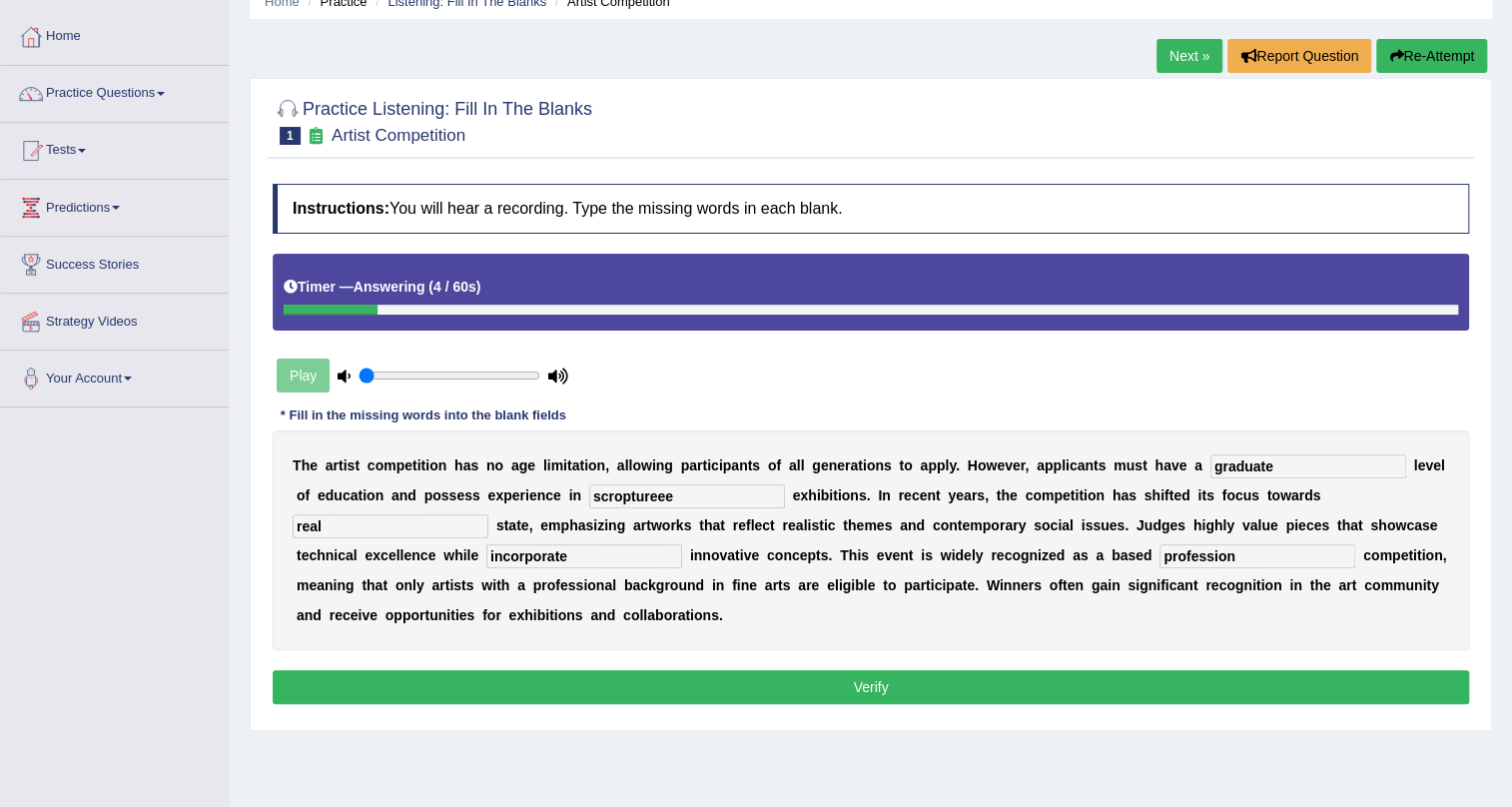 type on "incorporate" 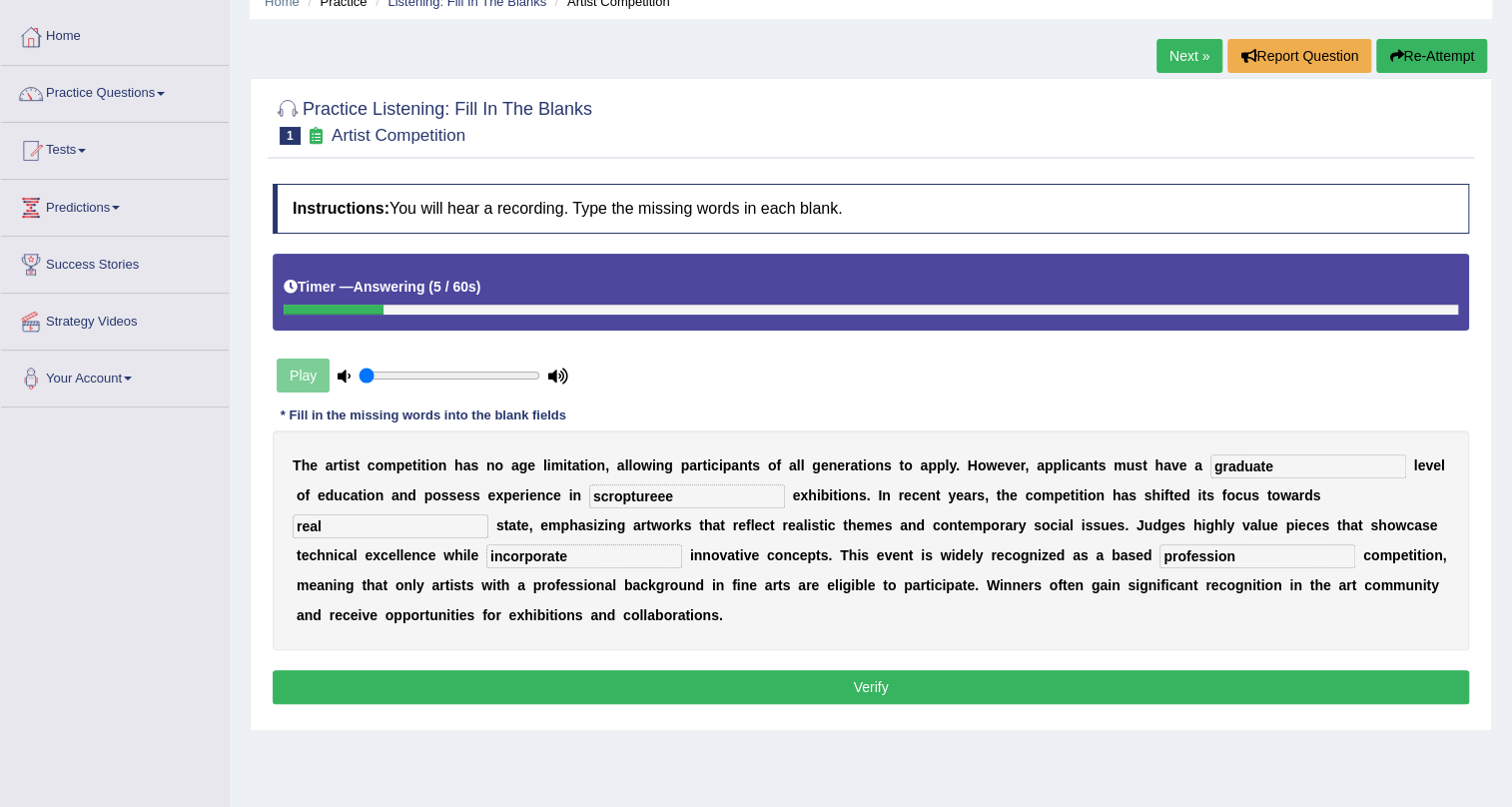 click on "profession" at bounding box center [1257, 556] 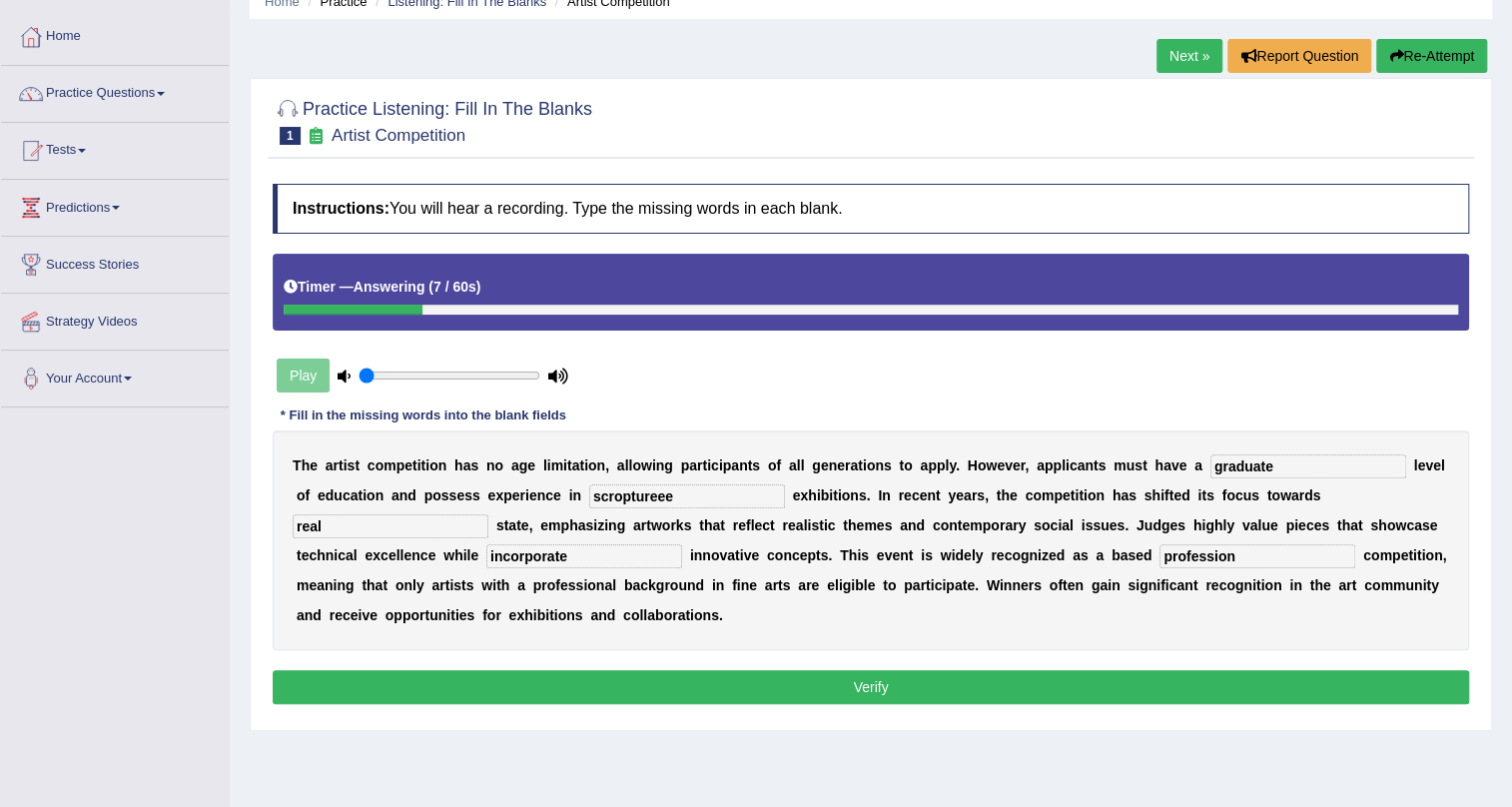 click on "profession" at bounding box center [1257, 556] 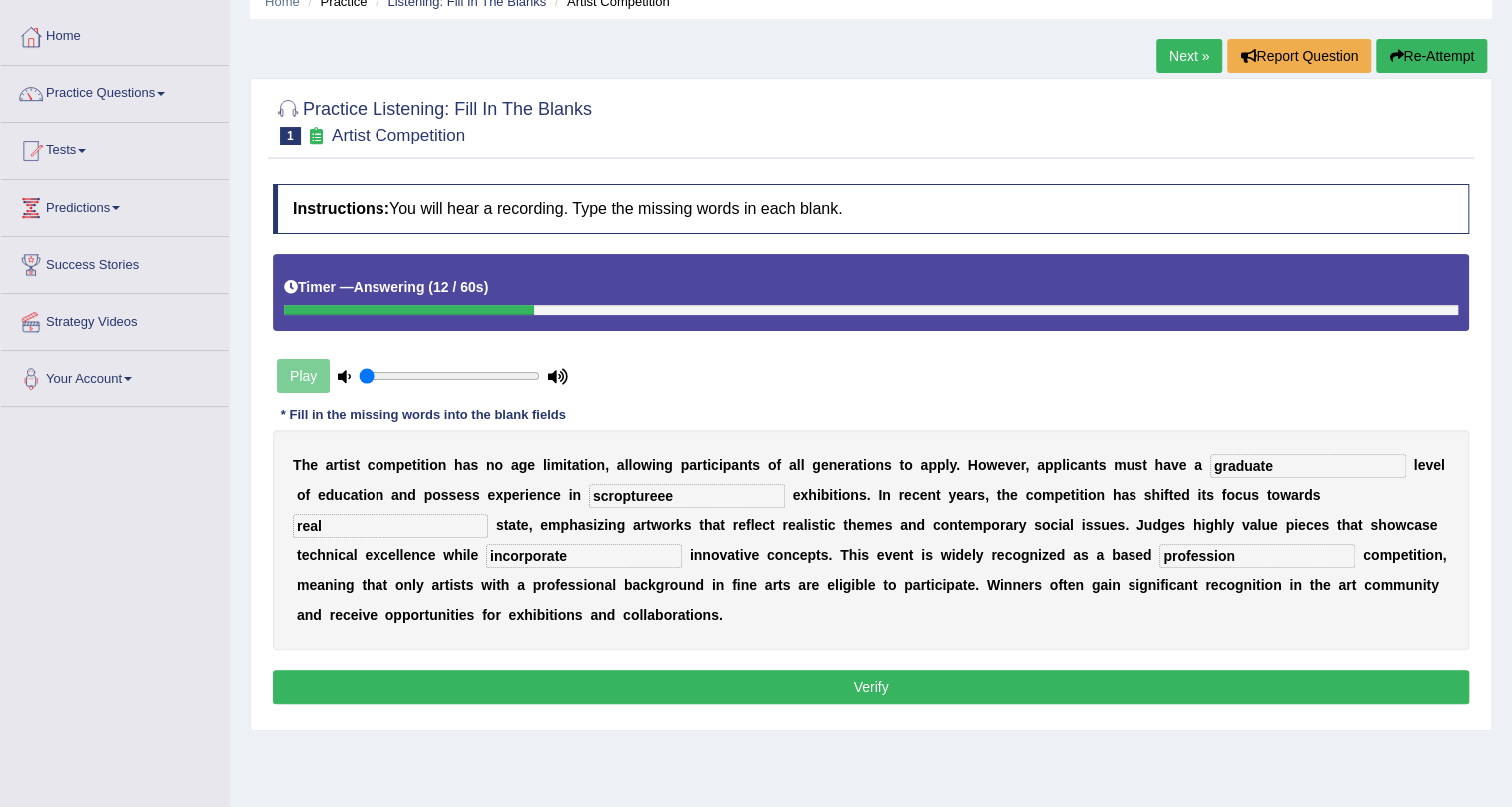 type on "profession" 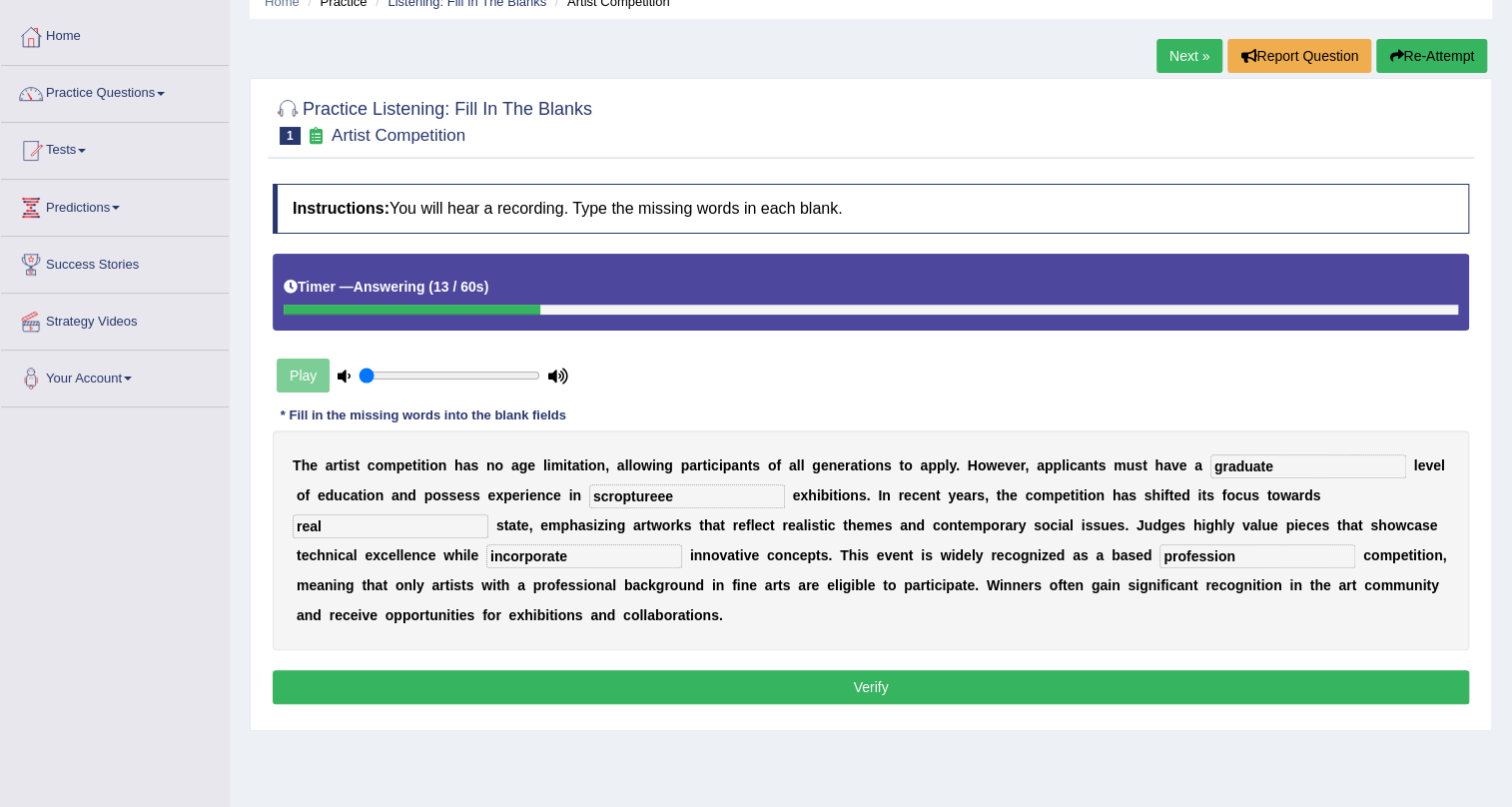 click on "scroptureee" at bounding box center (687, 496) 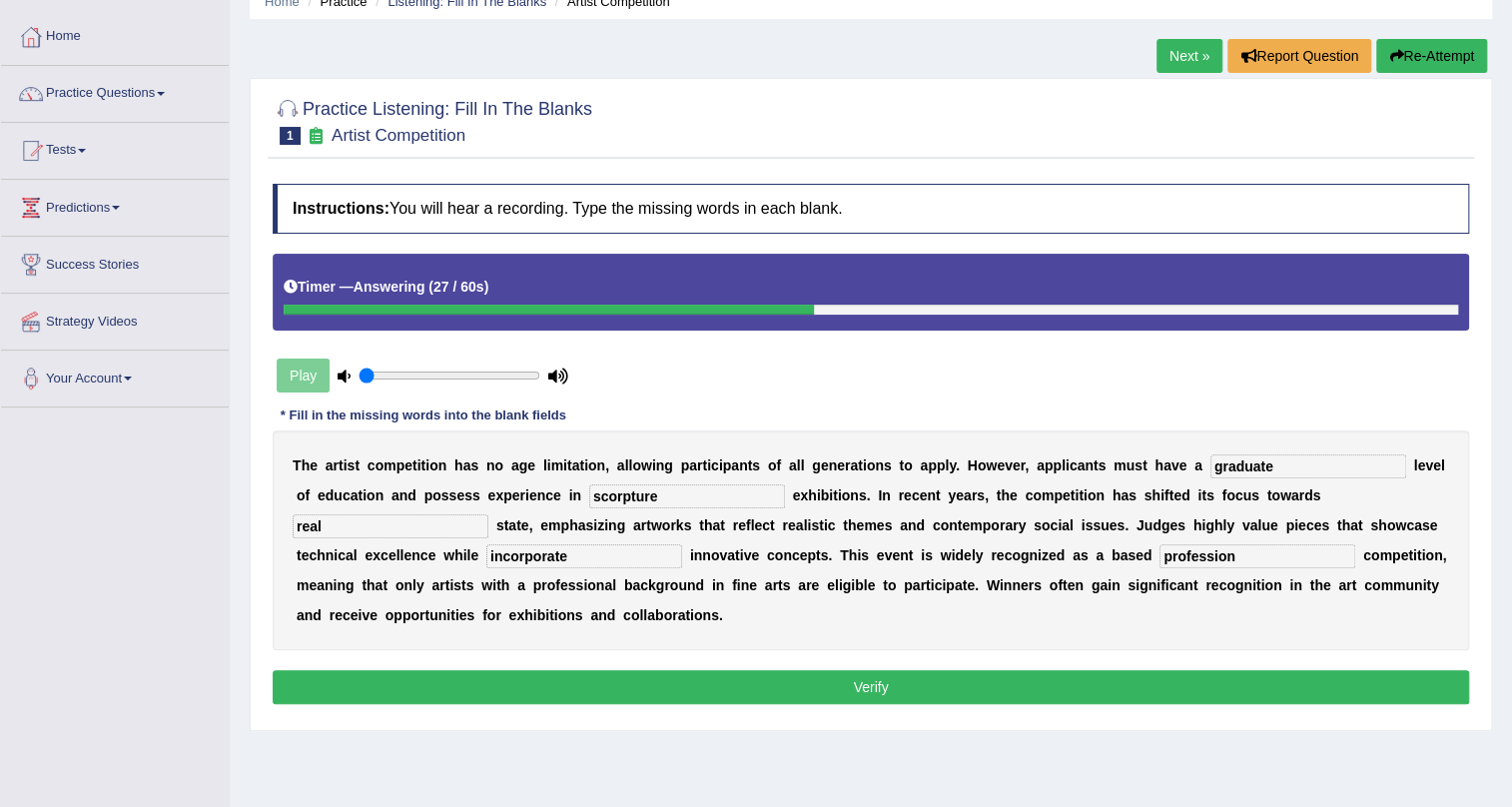 type on "scorpture" 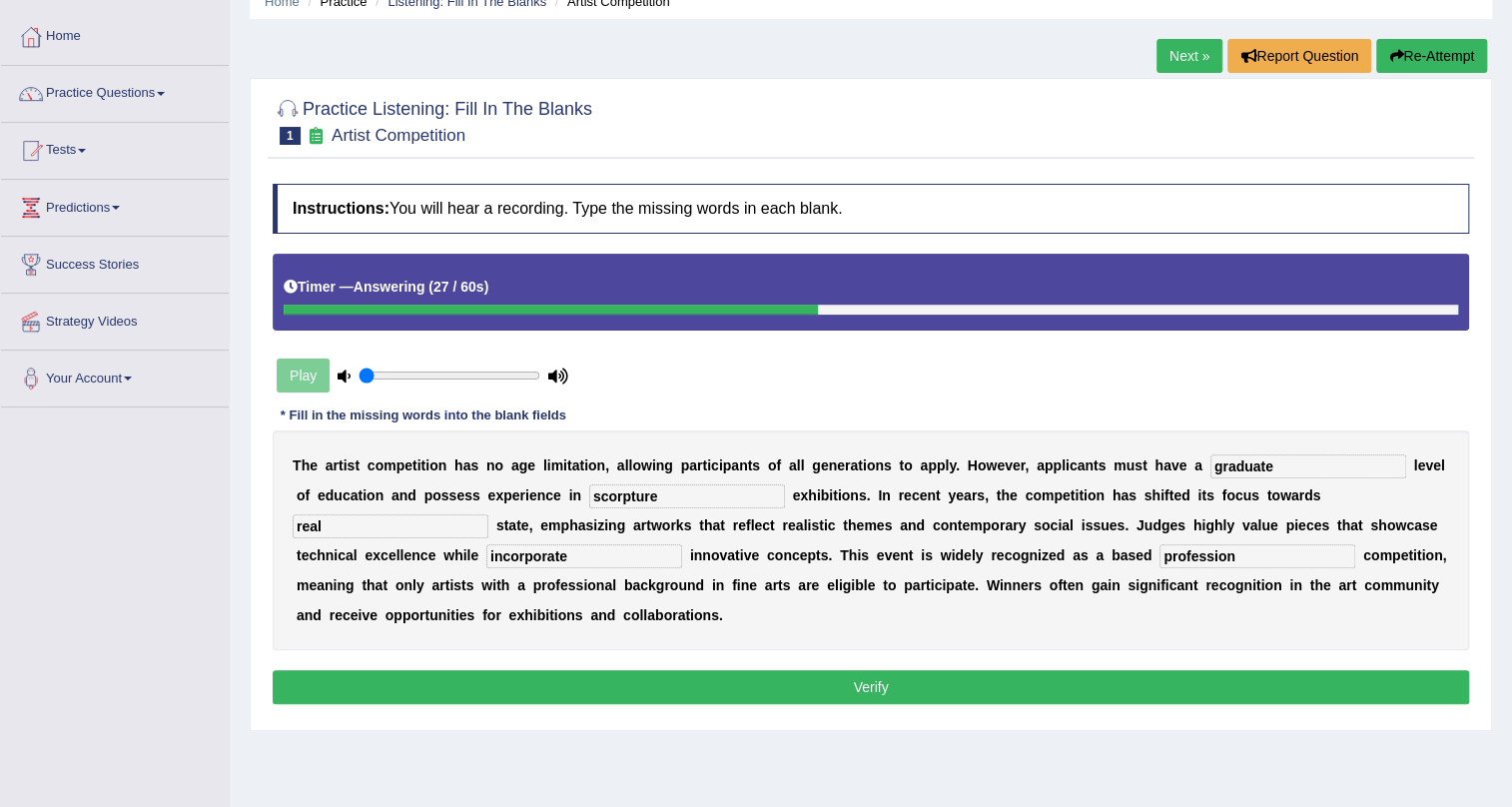 click on "T h e    a r t i s t    c o m p e t i t i o n    h a s    n o    a g e    l i m i t a t i o n ,    a l l o w i n g    p a r t i c i p a n t s    o f    a l l    g e n e r a t i o n s    t o    a p p l y .    H o w e v e r ,    a p p l i c a n t s    m u s t    h a v e    a    graduate    l e v e l    o f    e d u c a t i o n    a n d    p o s s e s s    e x p e r i e n c e    i n    scorpture    e x h i b i t i o n s .    I n    r e c e n t    y e a r s ,    t h e    c o m p e t i t i o n    h a s    s h i f t e d    i t s    f o c u s    t o w a r d s    real    s t a t e ,    e m p h a s i z i n g    a r t w o r k s    t h a t    r e f l e c t    r e a l i s t i c    t h e m e s    a n d    c o n t e m p o r a r y    s o c i a l    i s s u e s .    J u d g e s    h i g h l y    v a l u e    p i e c e s    t h a t    s h o w c a s e    t e c h n i c a l    e x c e l l e n c e    w h i l e    incorporate    i n n o v a t i v e    c o n c e p t s ." at bounding box center (871, 540) 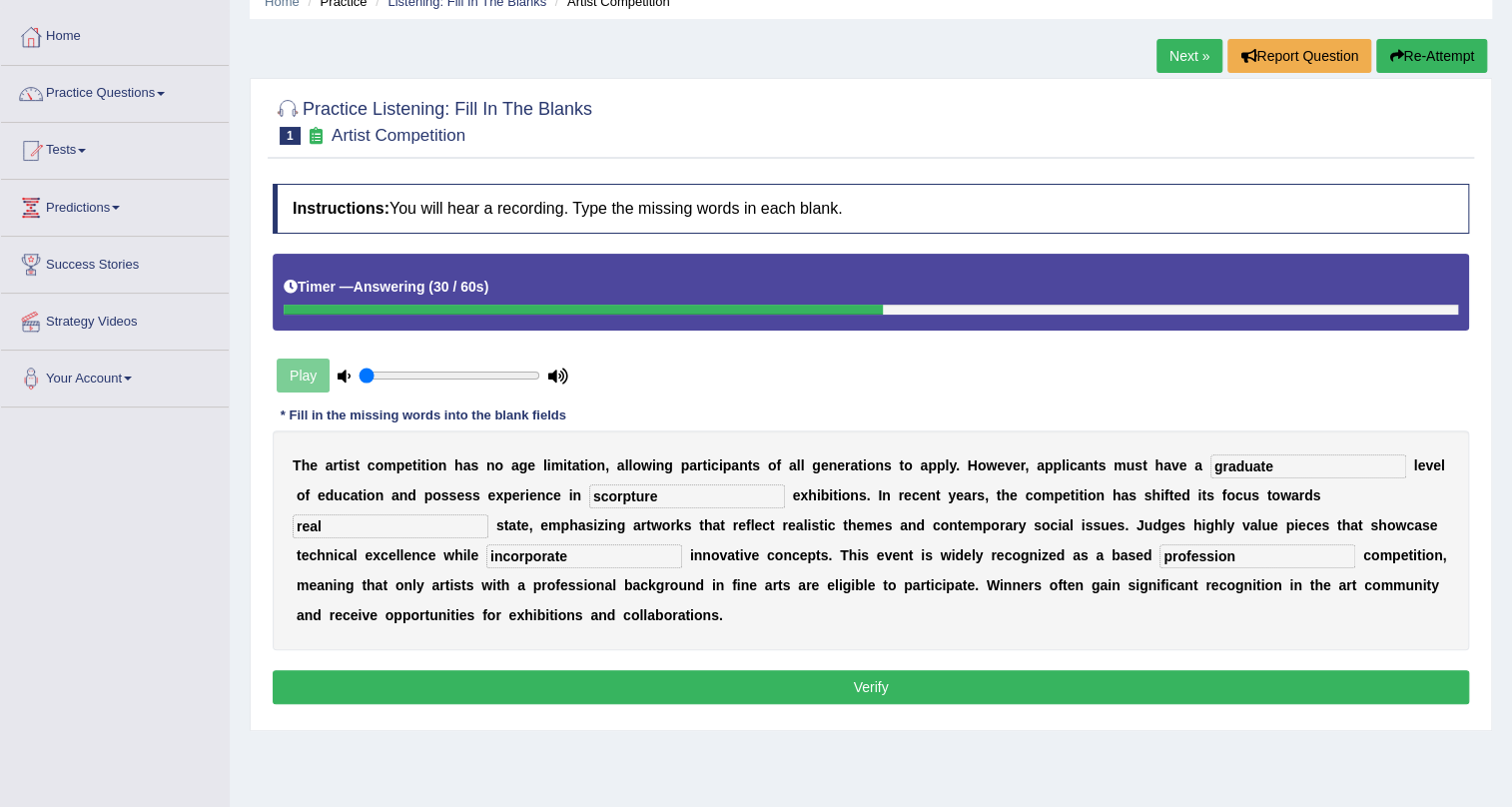 click on "Verify" at bounding box center [871, 687] 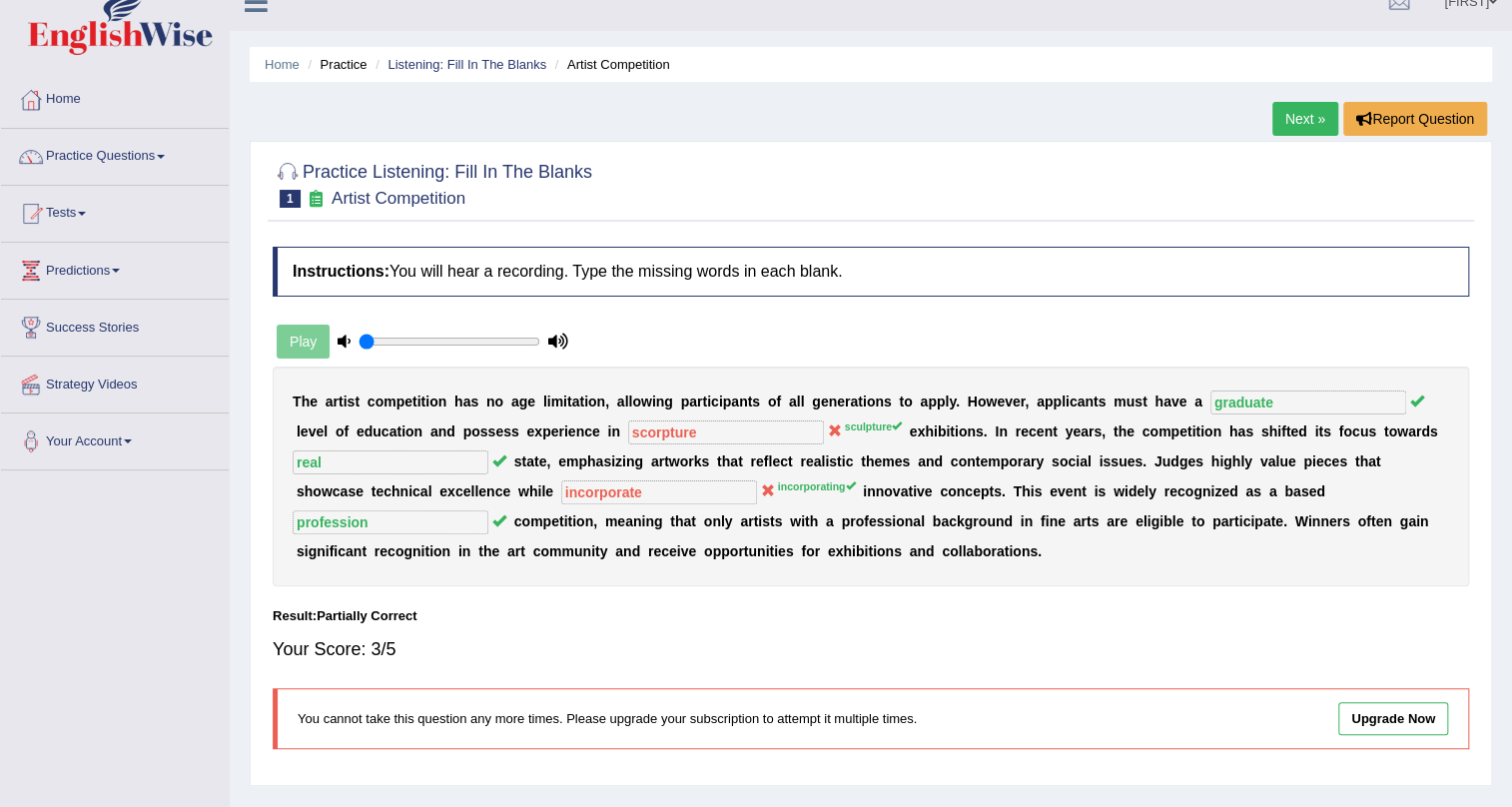 scroll, scrollTop: 0, scrollLeft: 0, axis: both 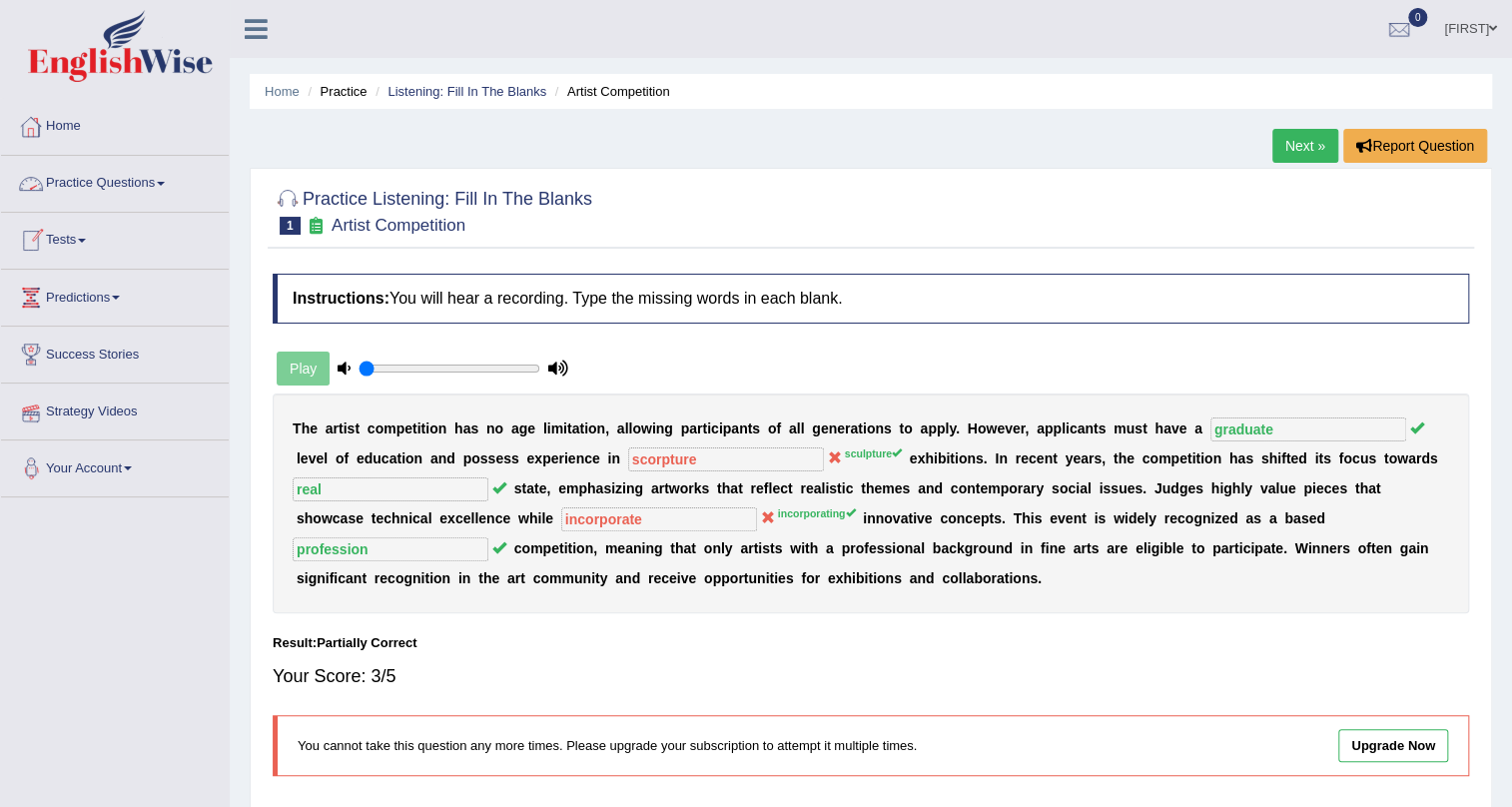 click on "Practice Questions" at bounding box center [115, 181] 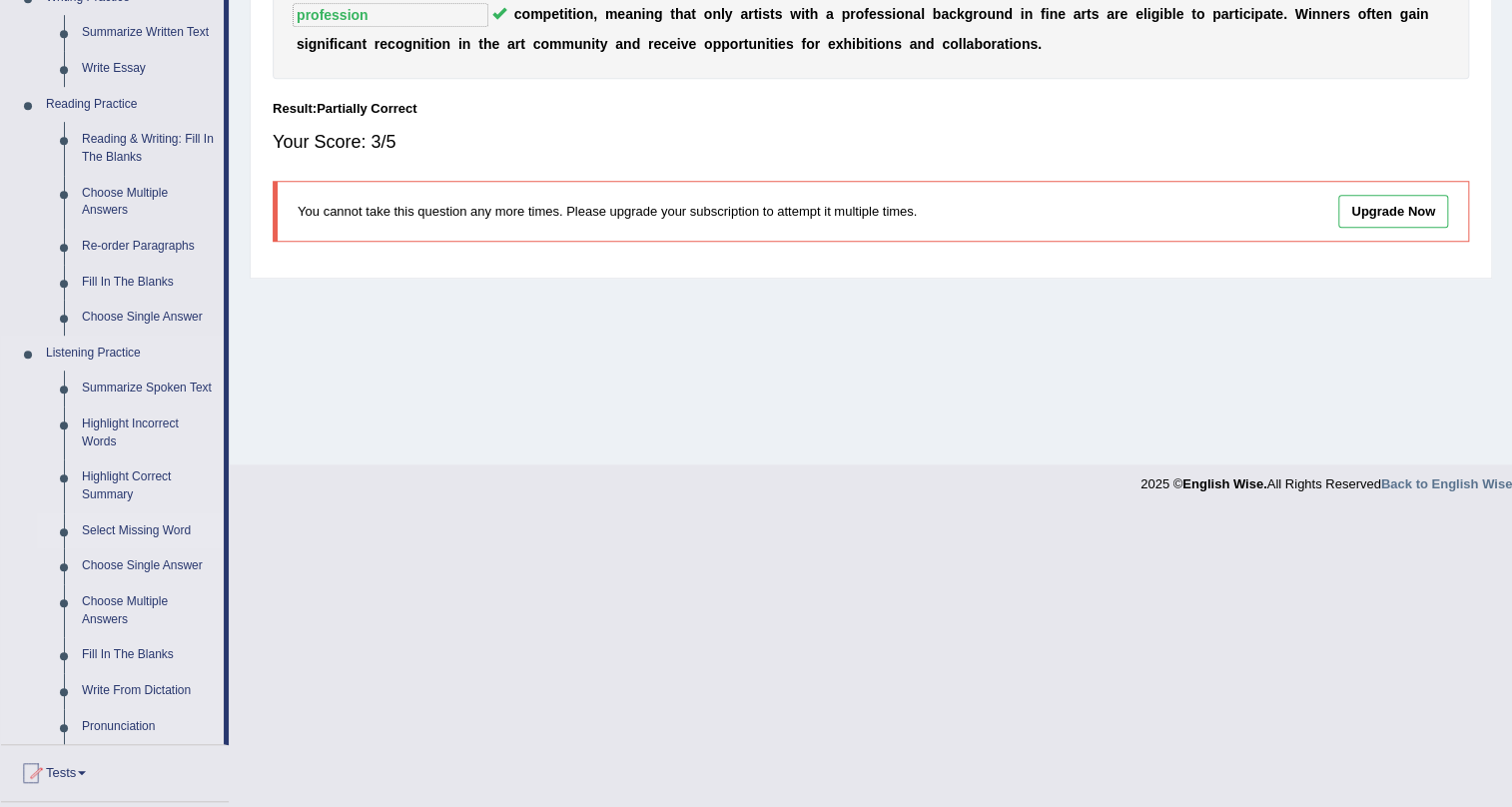 scroll, scrollTop: 756, scrollLeft: 0, axis: vertical 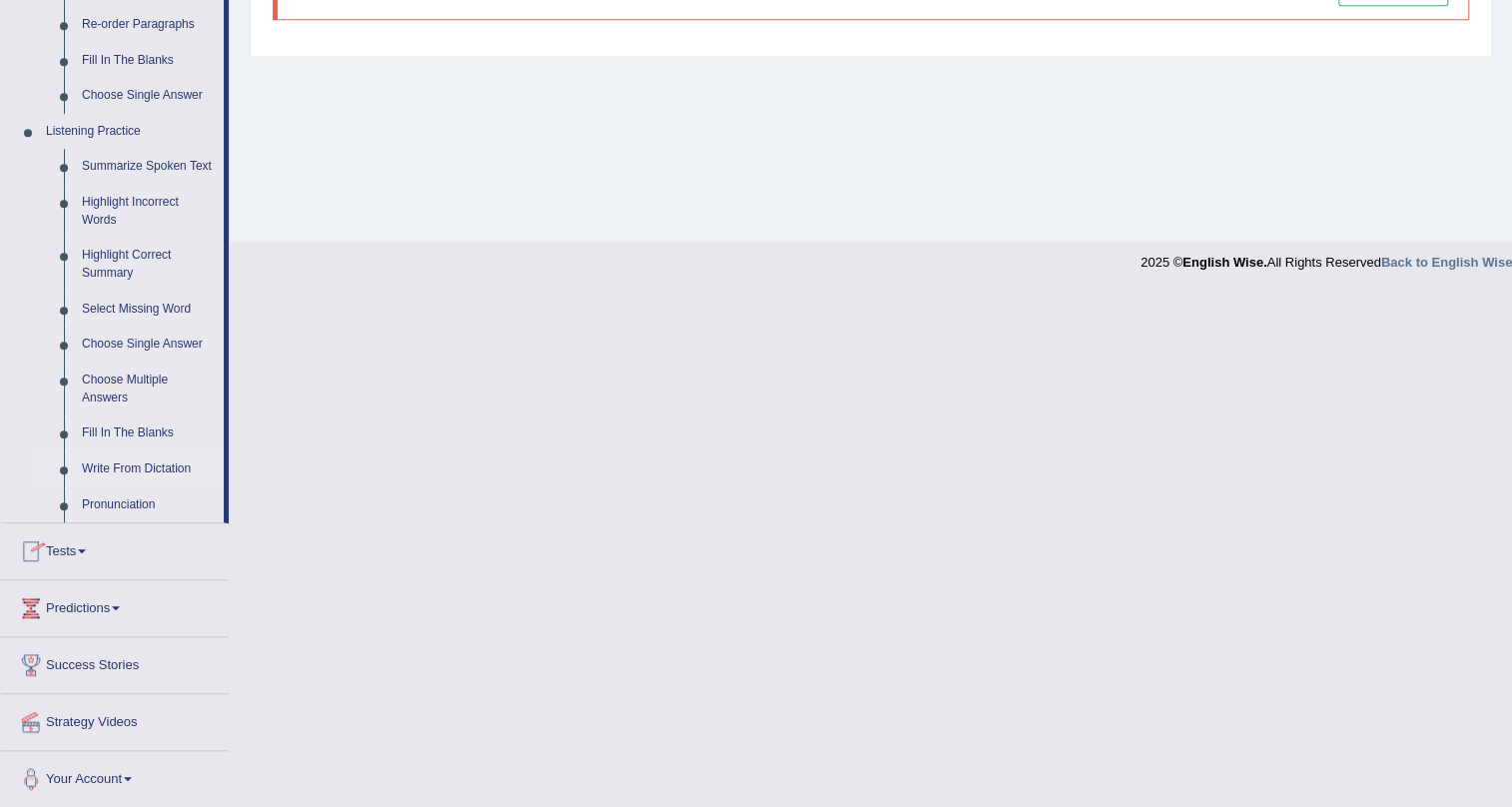 click on "Write From Dictation" at bounding box center (148, 469) 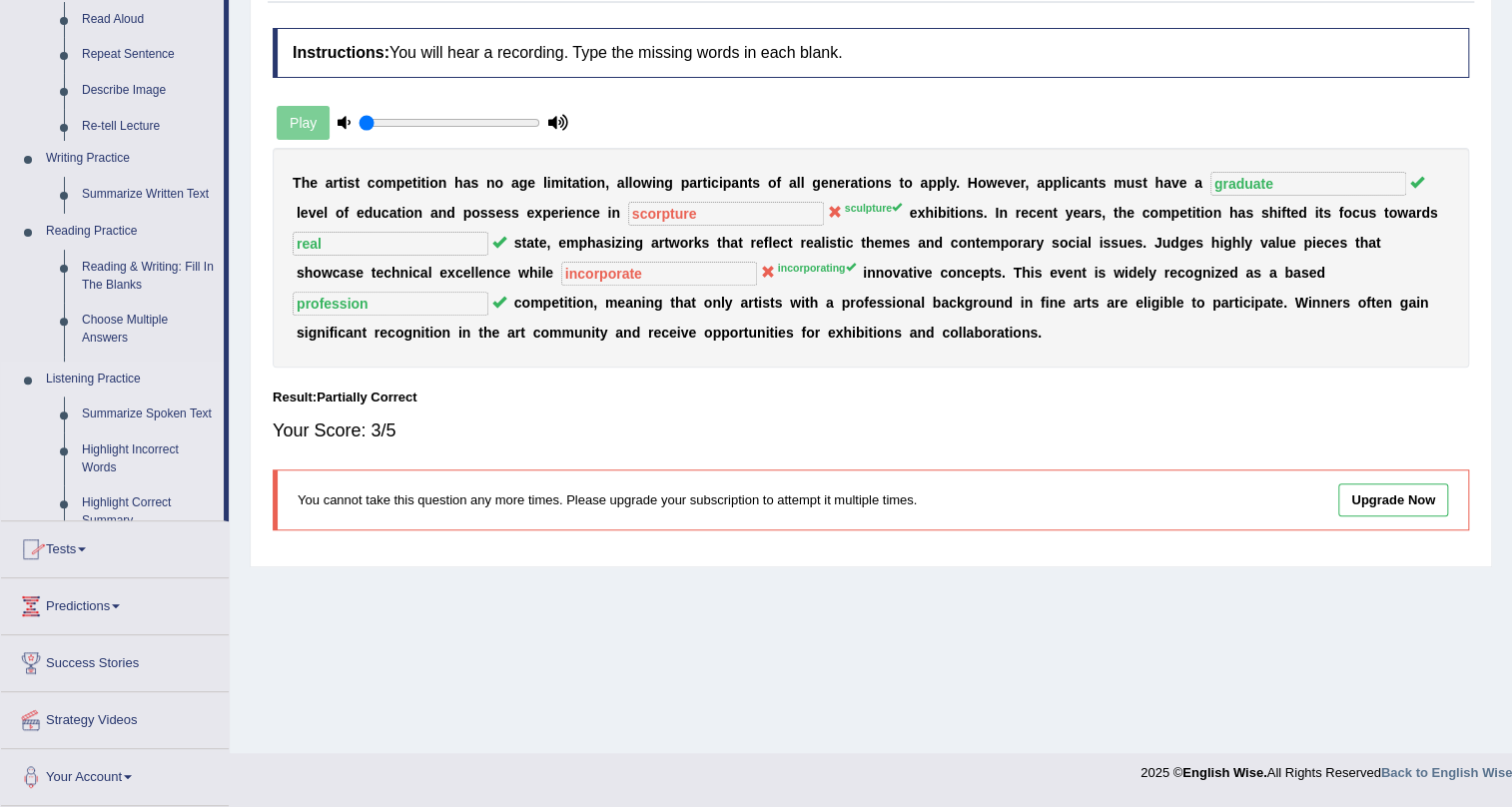 scroll, scrollTop: 244, scrollLeft: 0, axis: vertical 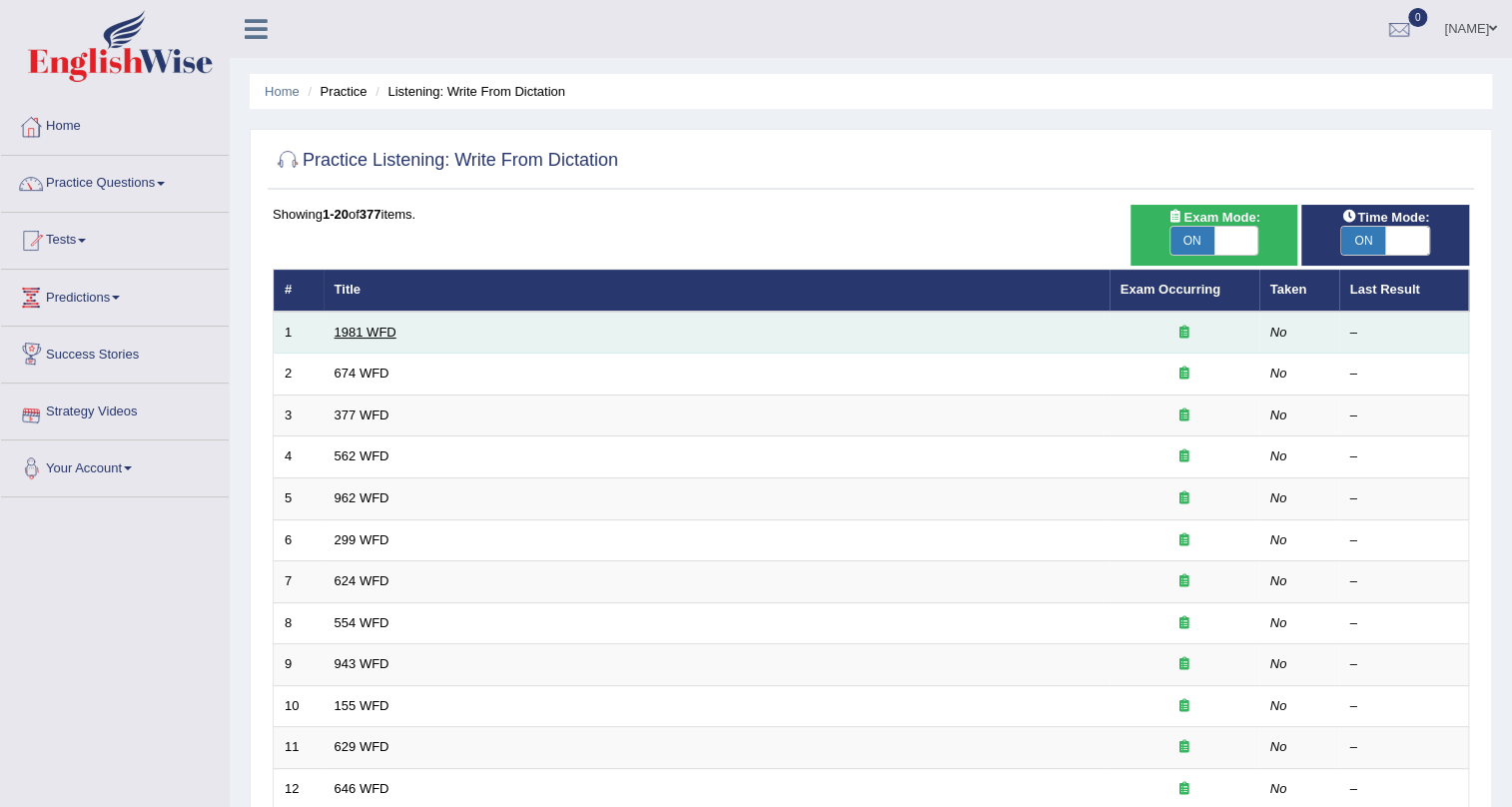 click on "1981 WFD" at bounding box center (366, 332) 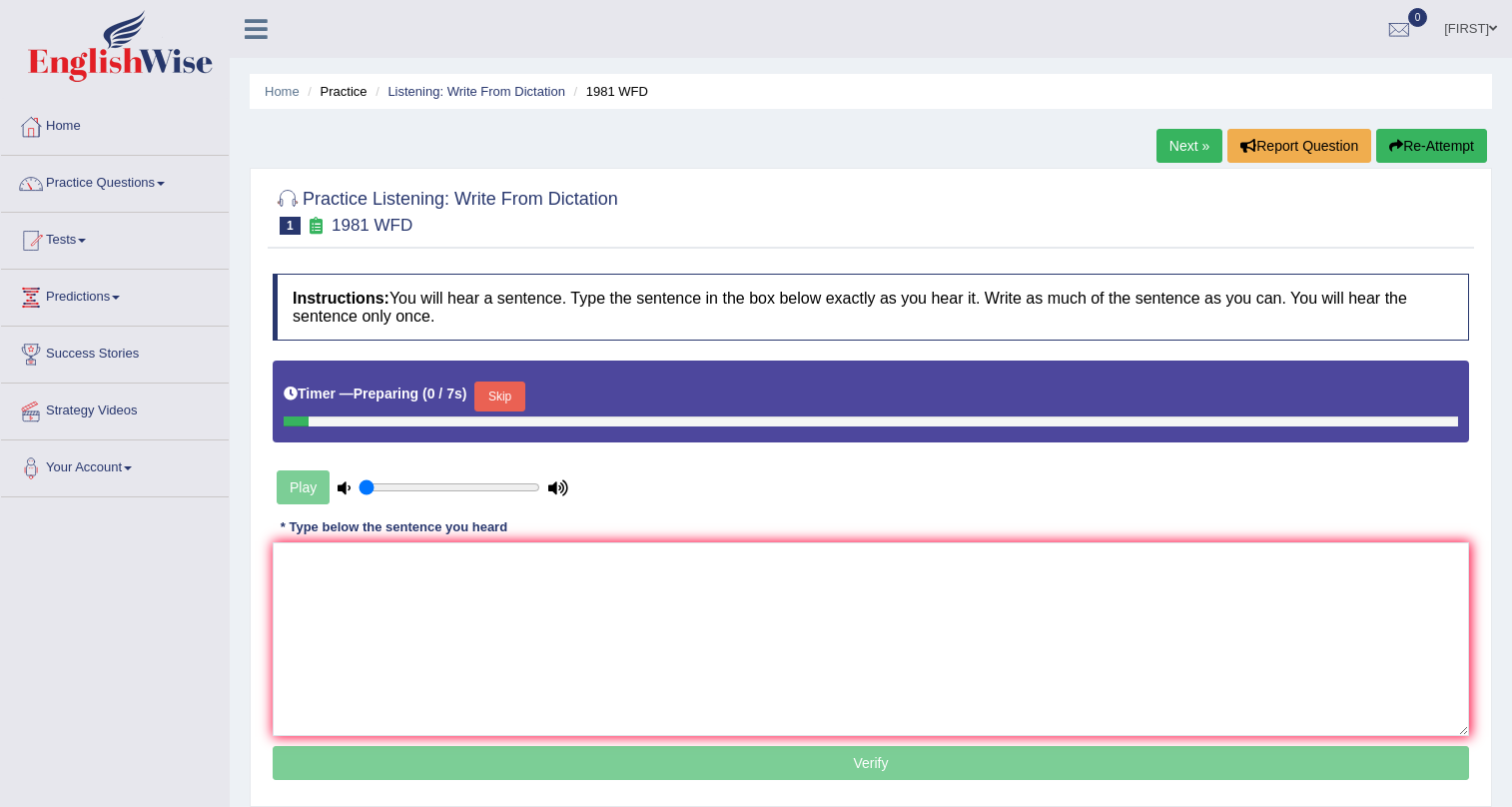 scroll, scrollTop: 0, scrollLeft: 0, axis: both 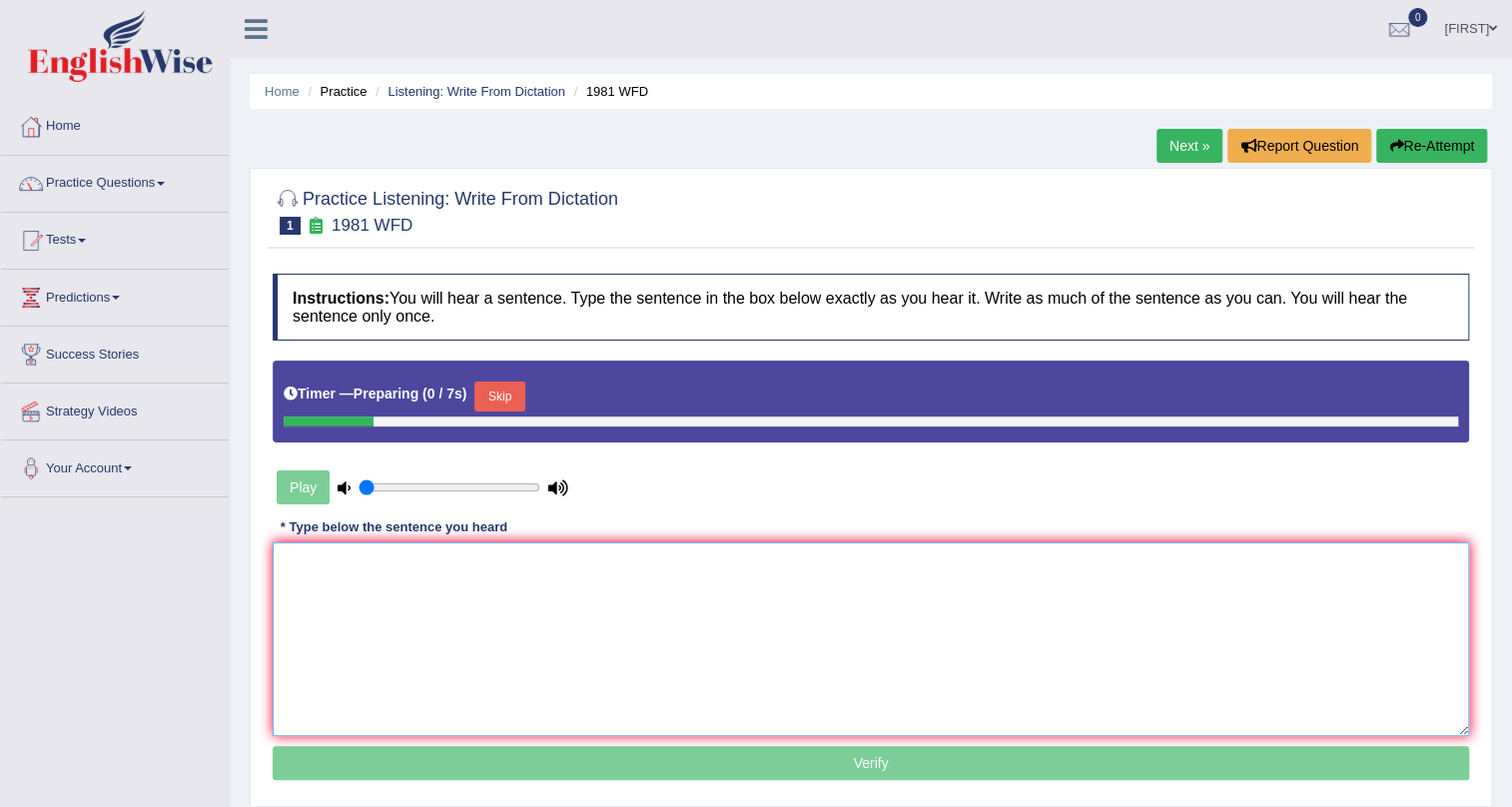 click at bounding box center [871, 639] 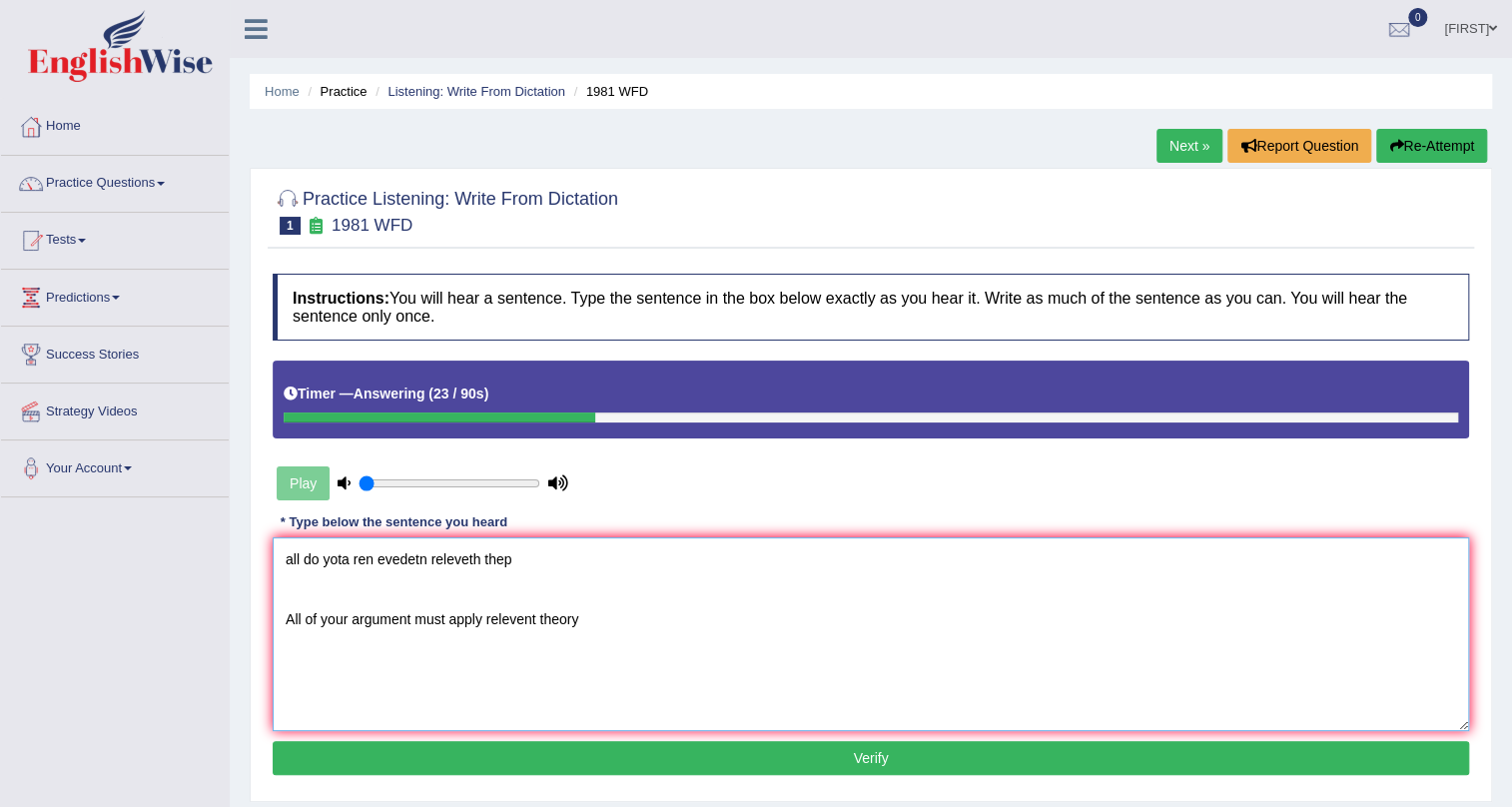 click on "all do yota ren evedetn releveth thep
All of your argument must apply relevent theory" at bounding box center [871, 634] 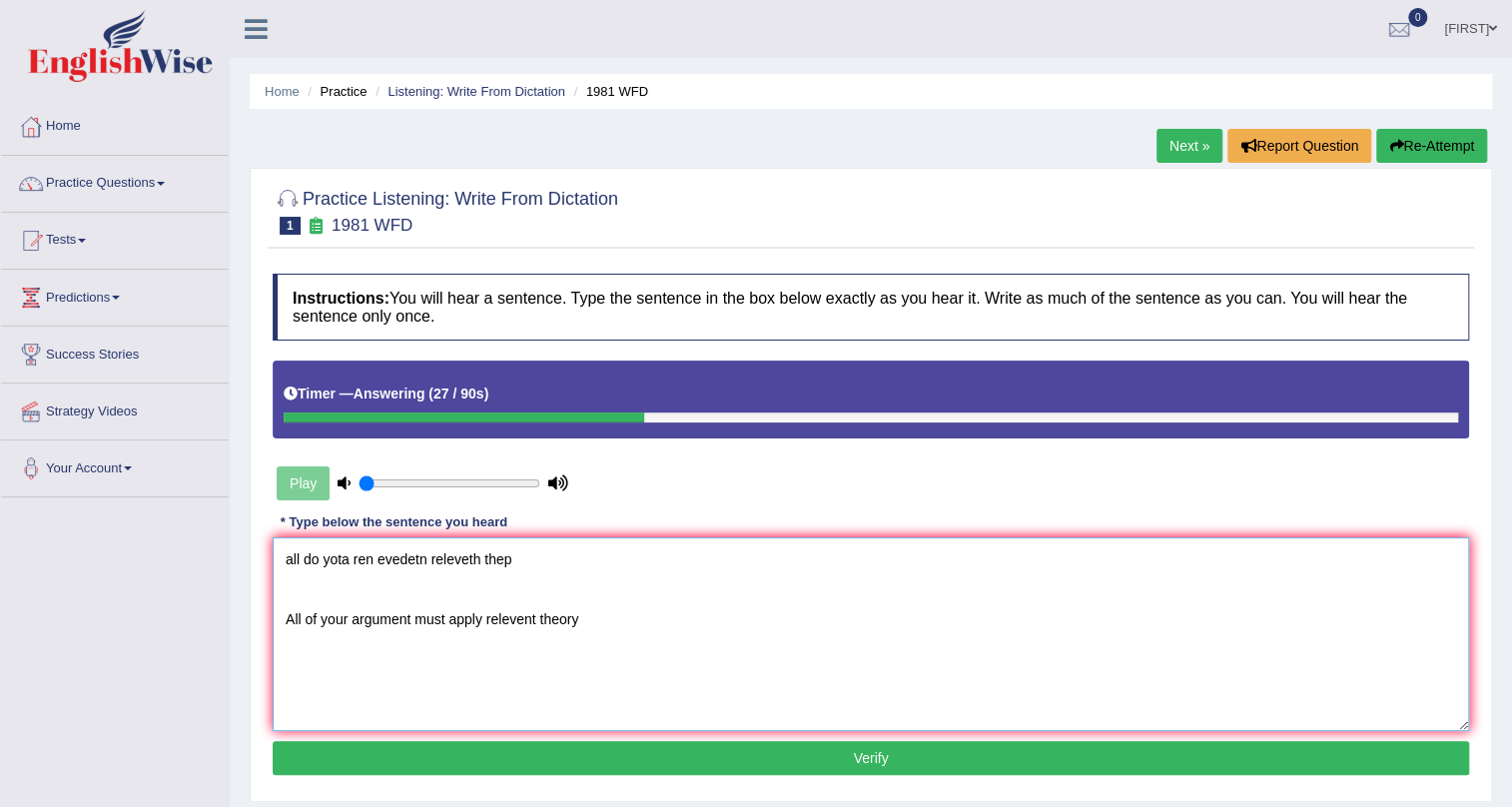 click on "all do yota ren evedetn releveth thep
All of your argument must apply relevent theory" at bounding box center [871, 634] 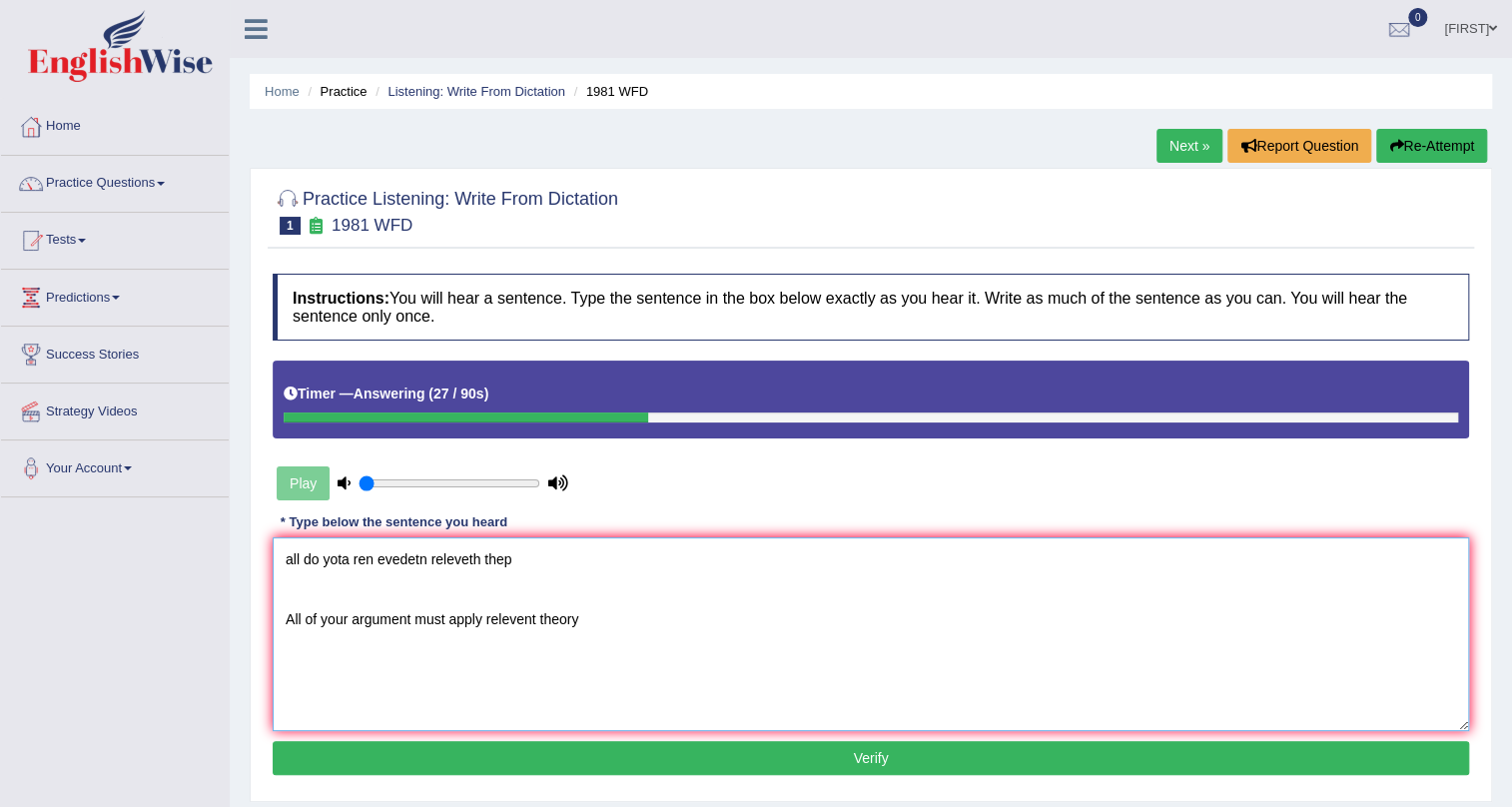 click on "all do yota ren evedetn releveth thep
All of your argument must apply relevent theory" at bounding box center (871, 634) 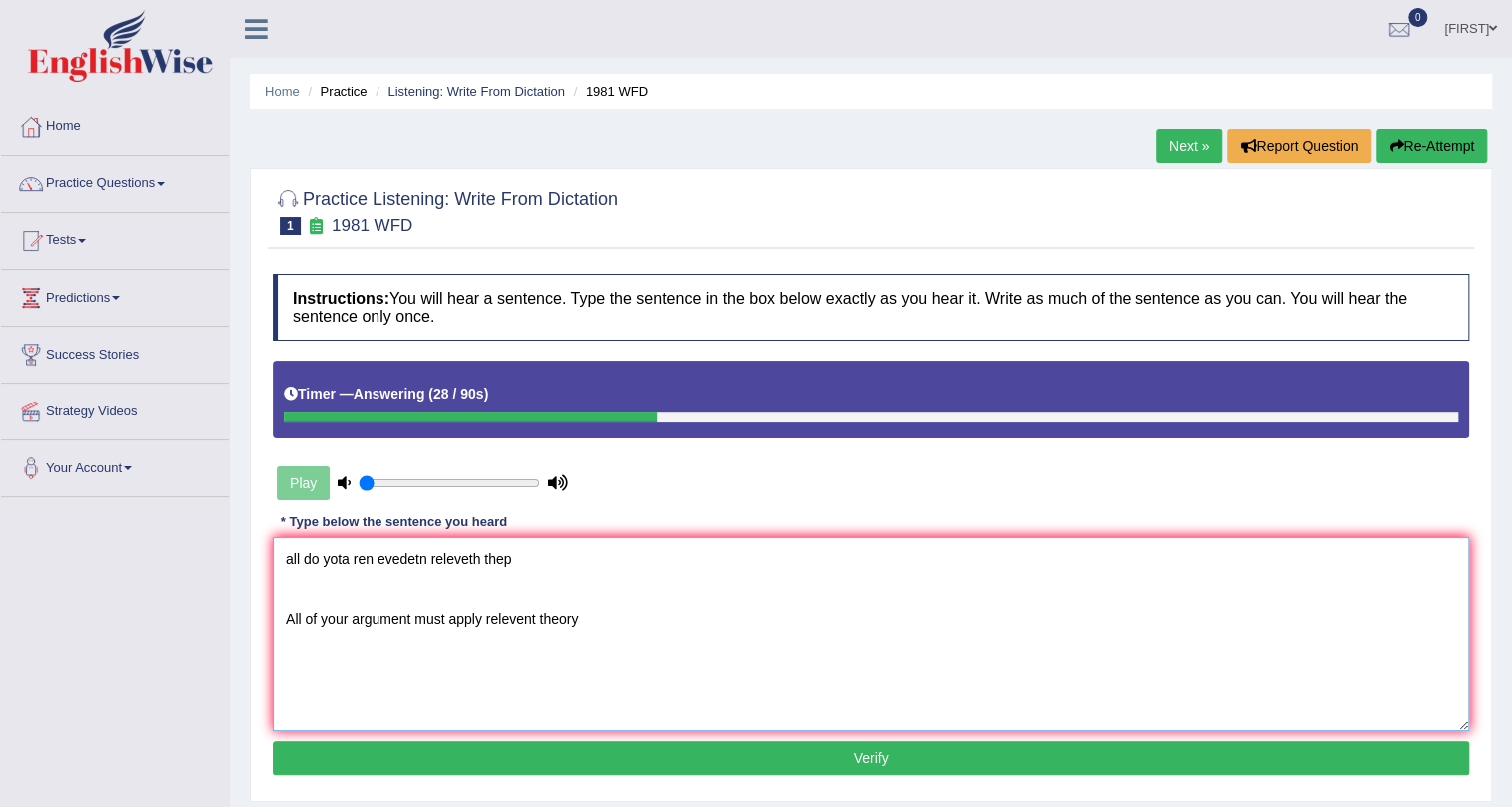 click on "all do yota ren evedetn releveth thep
All of your argument must apply relevent theory" at bounding box center [871, 634] 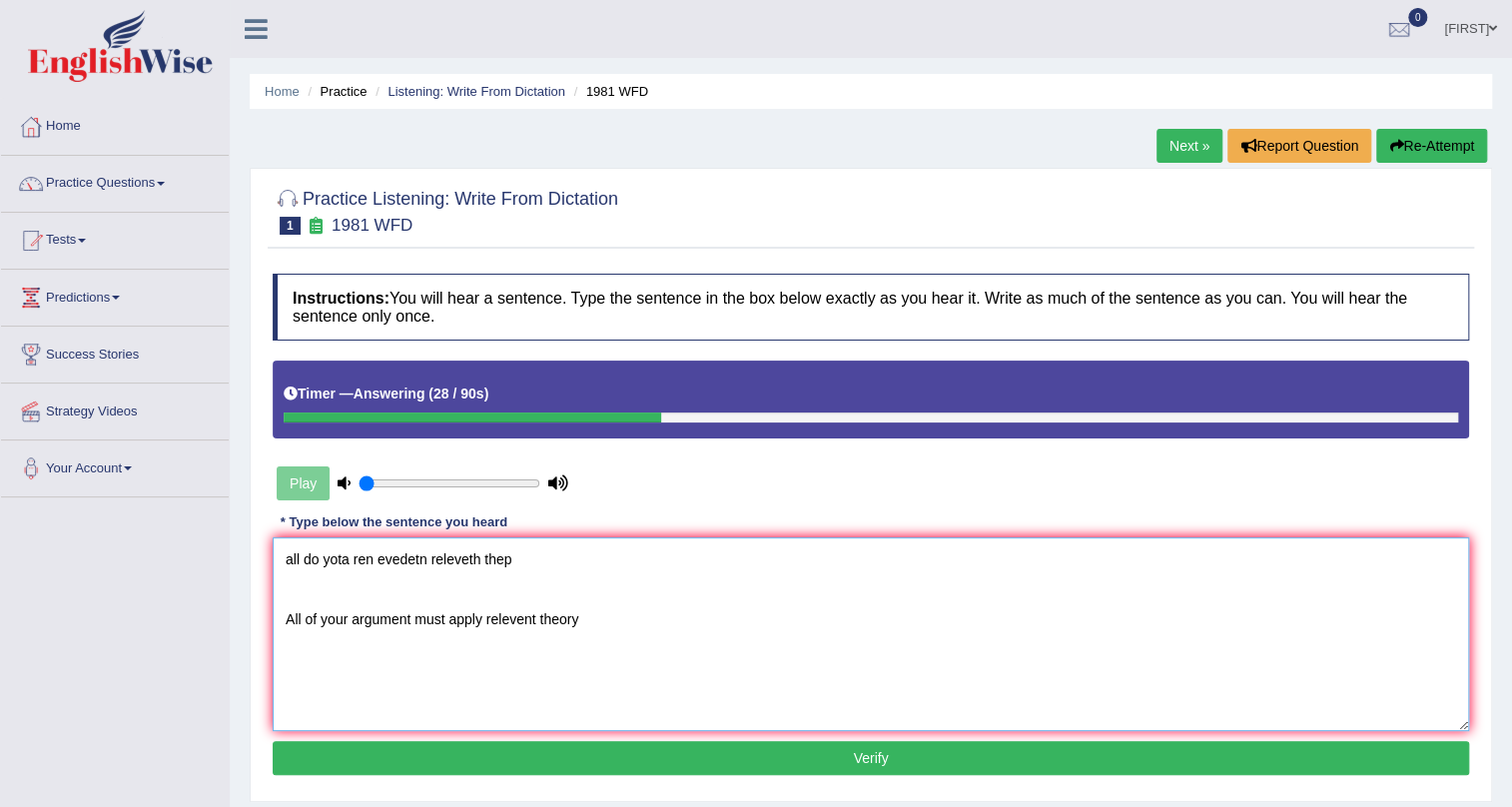 click on "all do yota ren evedetn releveth thep
All of your argument must apply relevent theory" at bounding box center (871, 634) 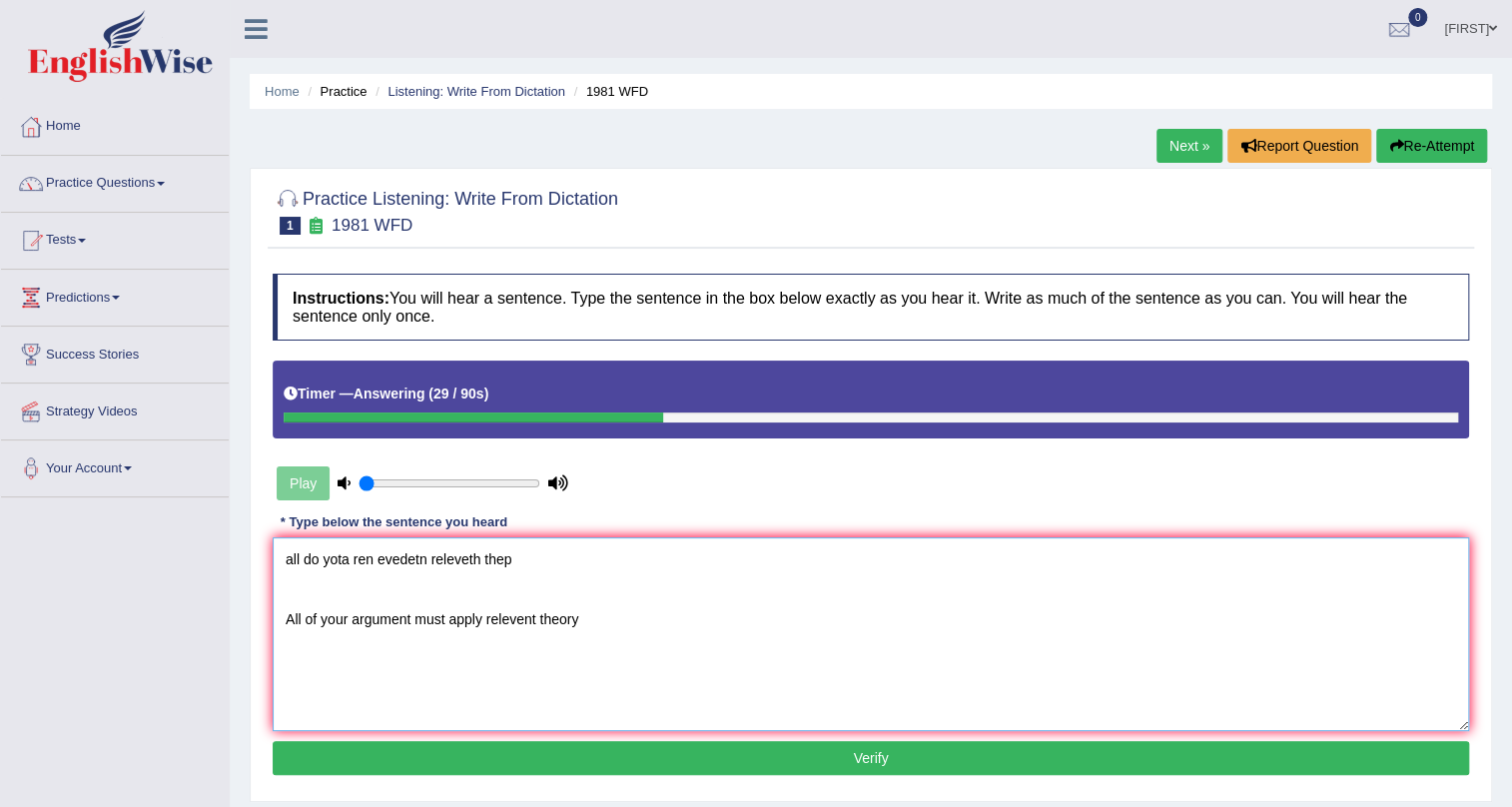 click on "all do yota ren evedetn releveth thep
All of your argument must apply relevent theory" at bounding box center (871, 634) 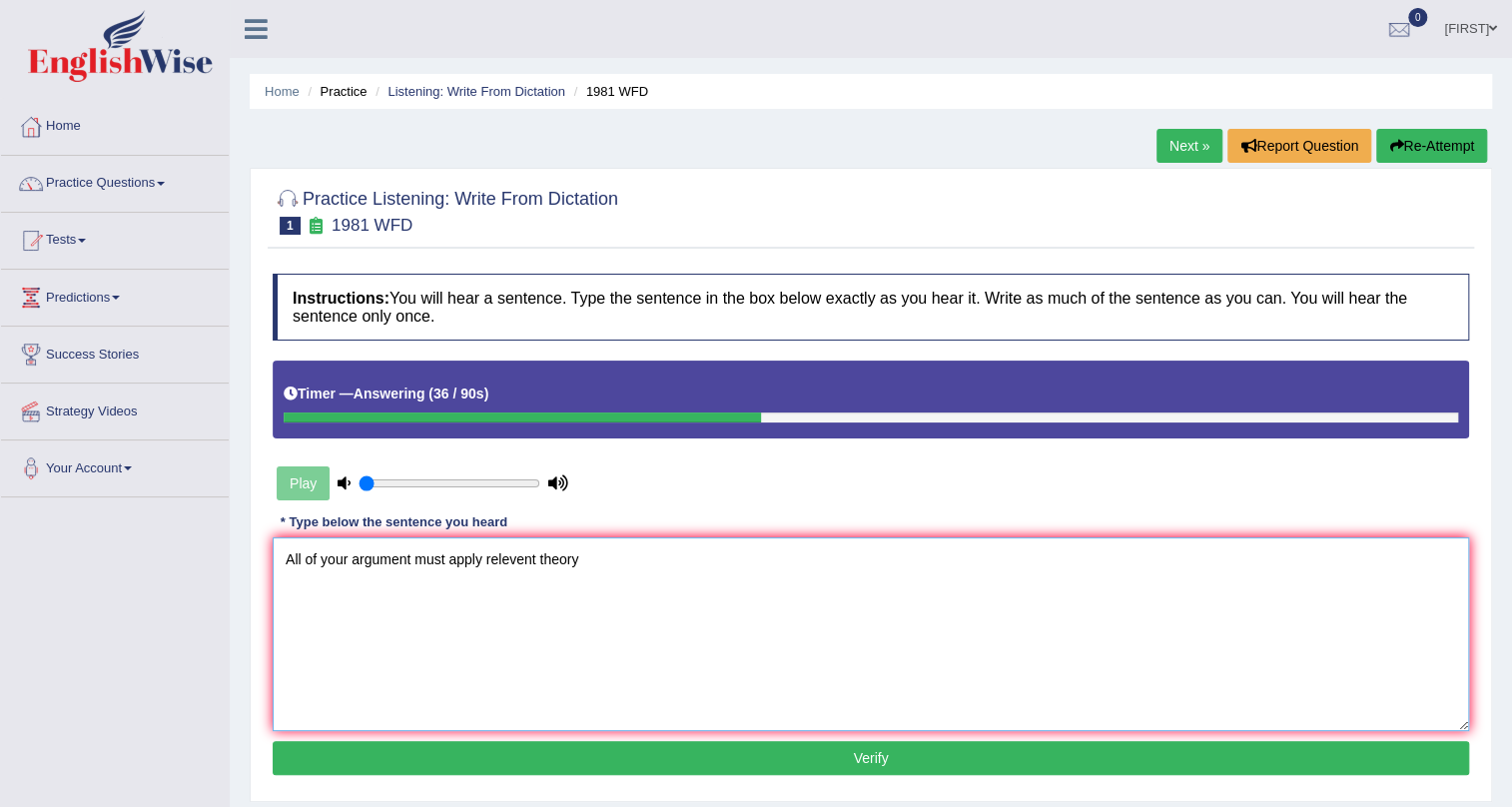 click on "All of your argument must apply relevent theory" at bounding box center [871, 634] 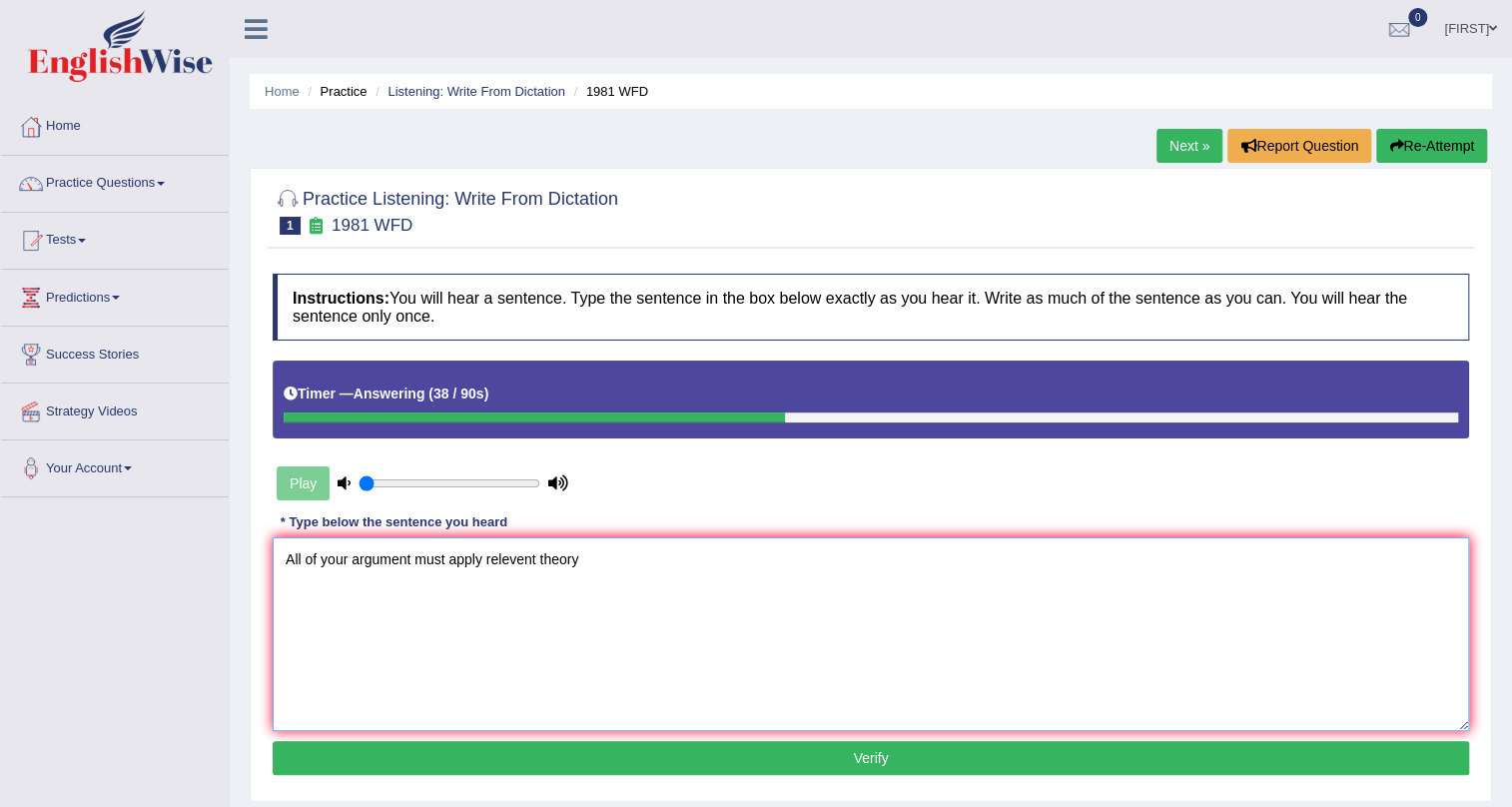 type on "All of your argument must apply relevent theory" 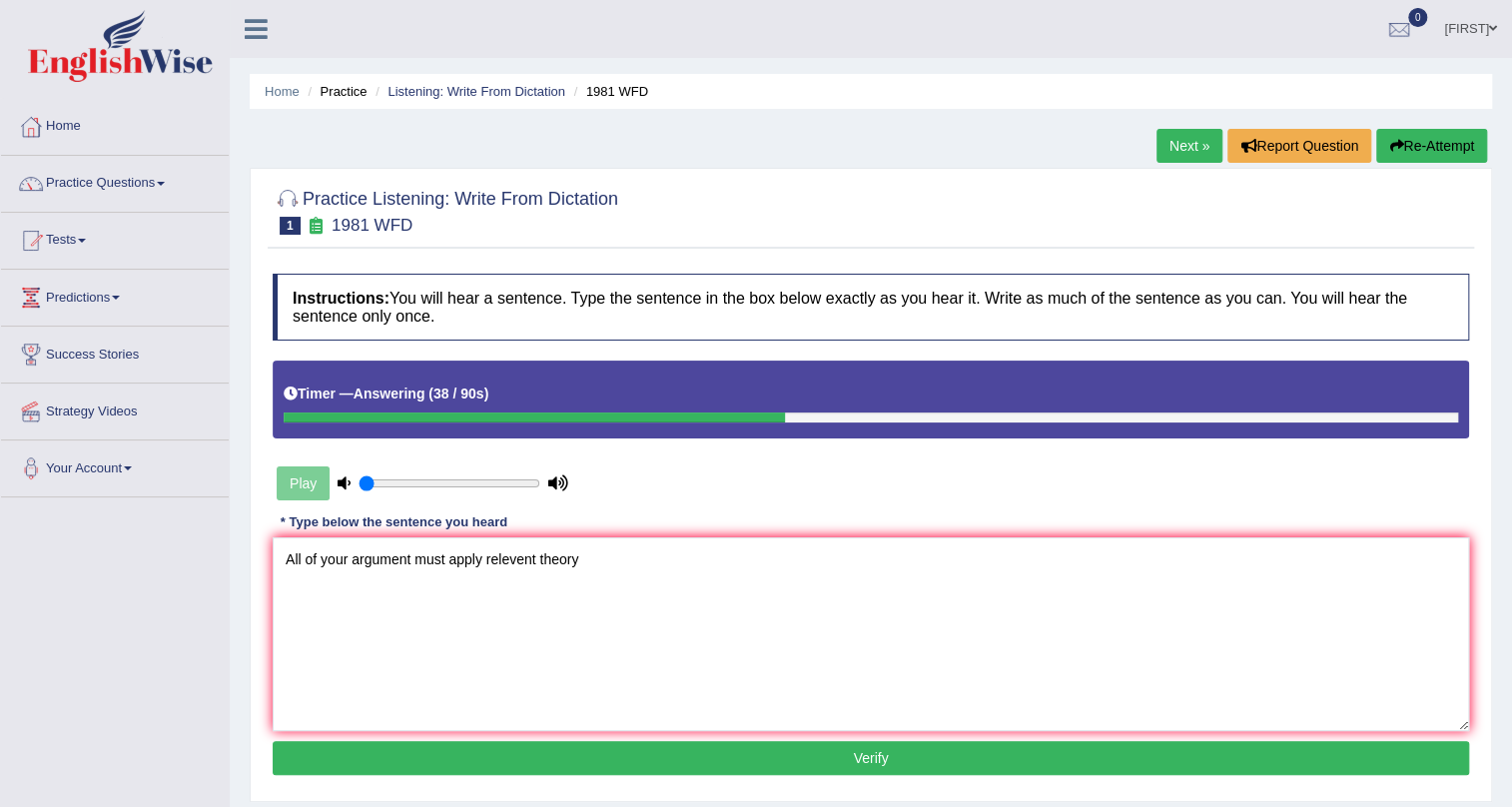 click on "Verify" at bounding box center (871, 758) 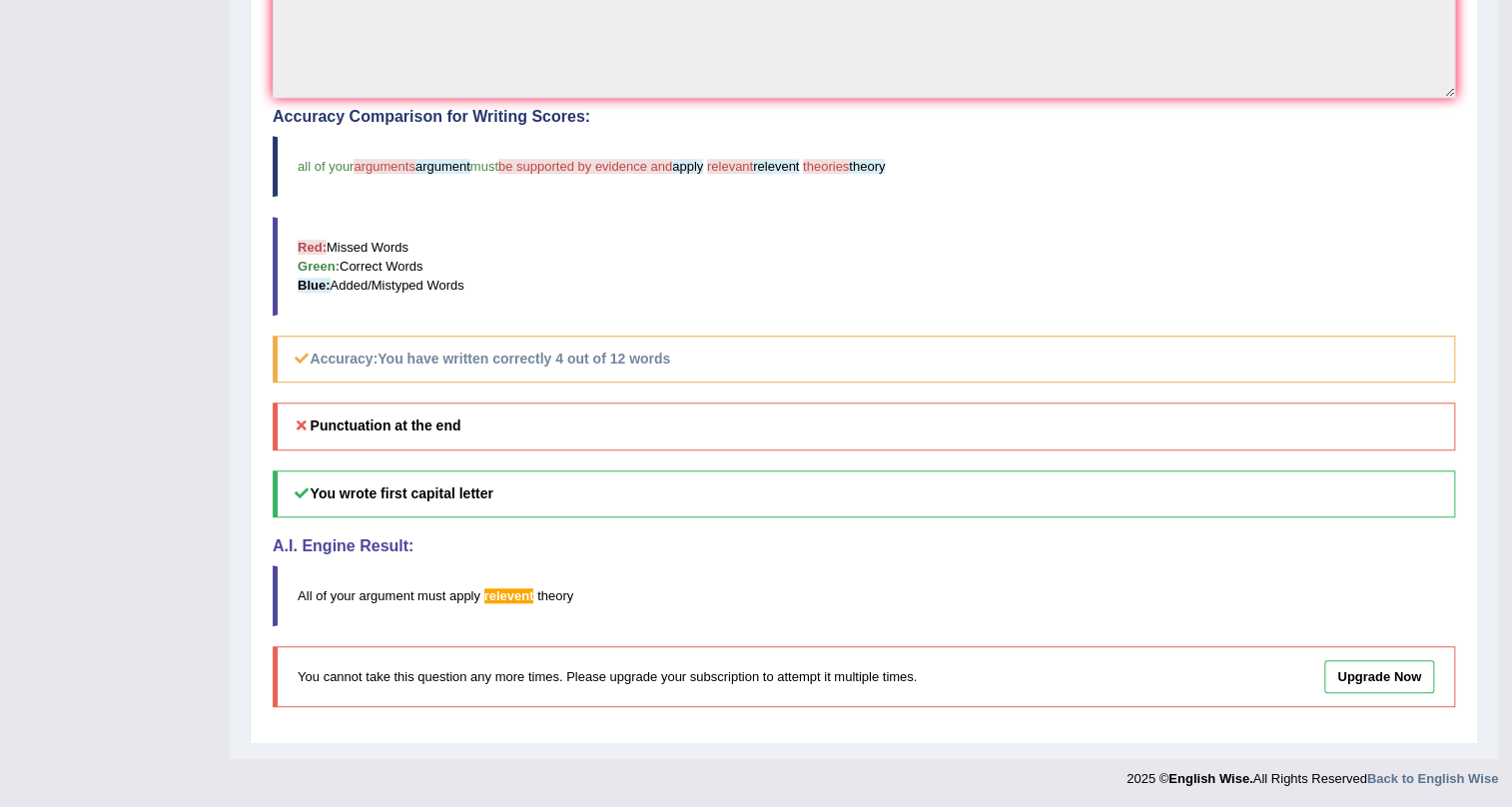 scroll, scrollTop: 80, scrollLeft: 0, axis: vertical 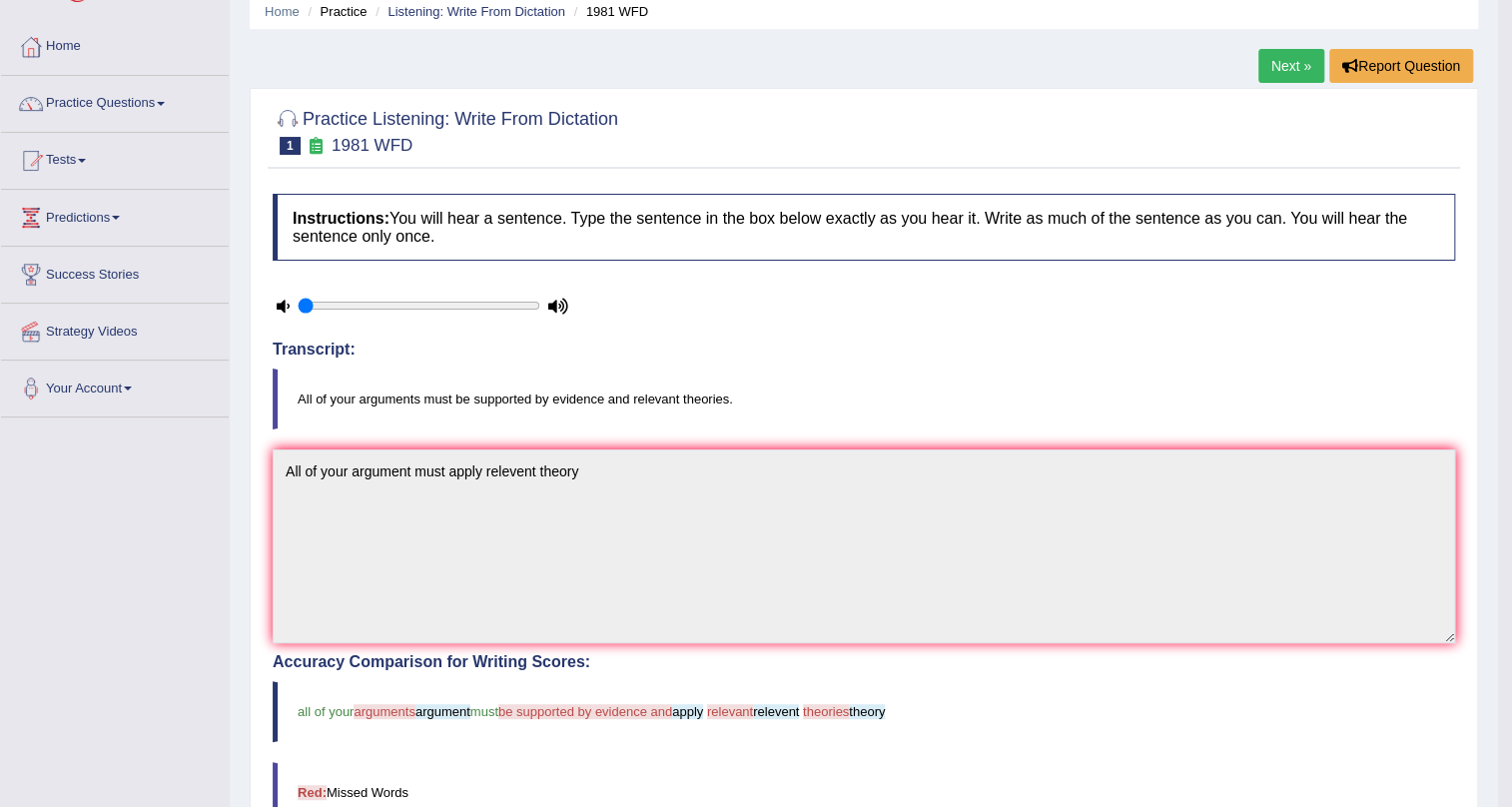 click on "Next »" at bounding box center [1291, 66] 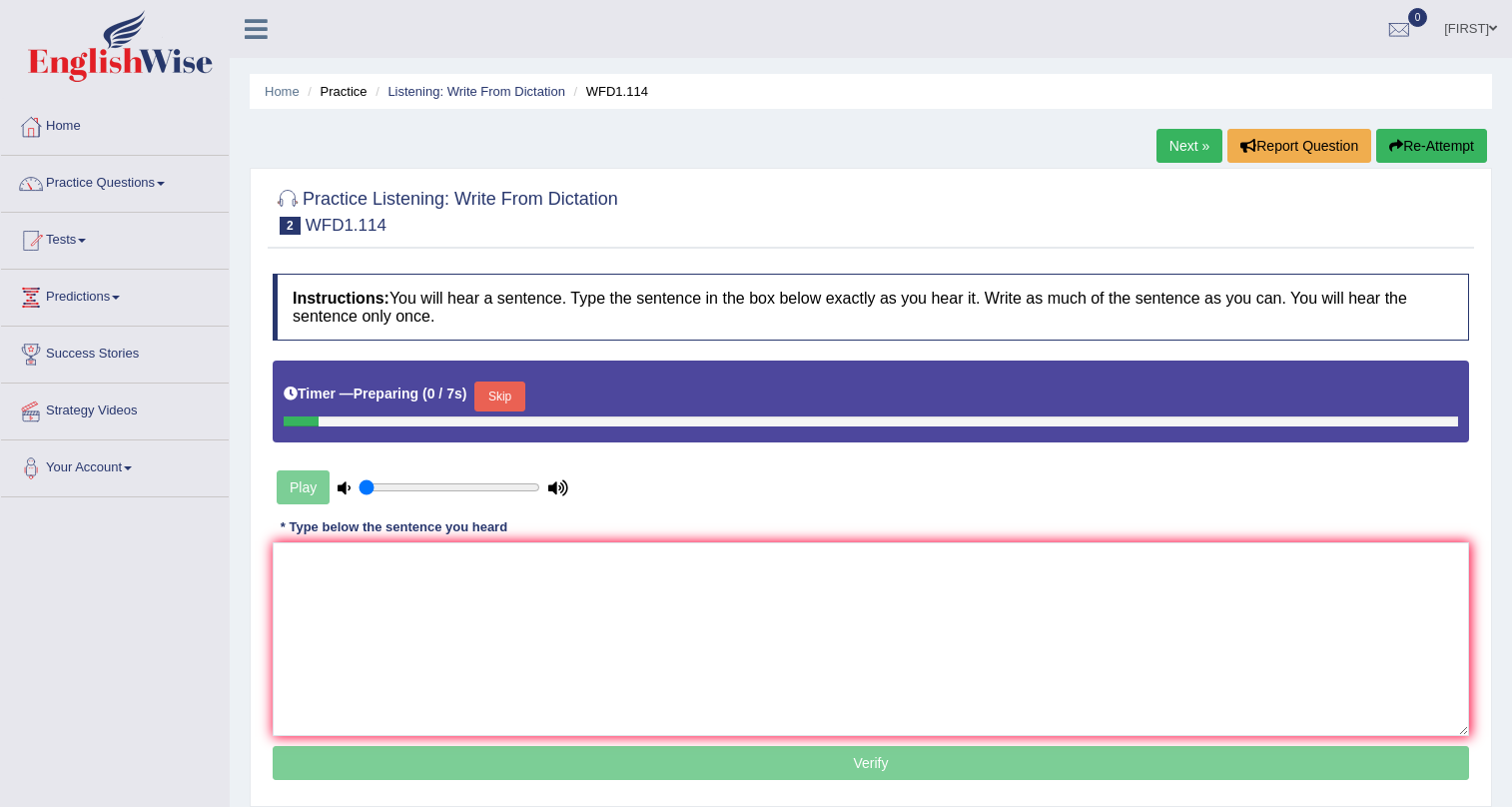 scroll, scrollTop: 0, scrollLeft: 0, axis: both 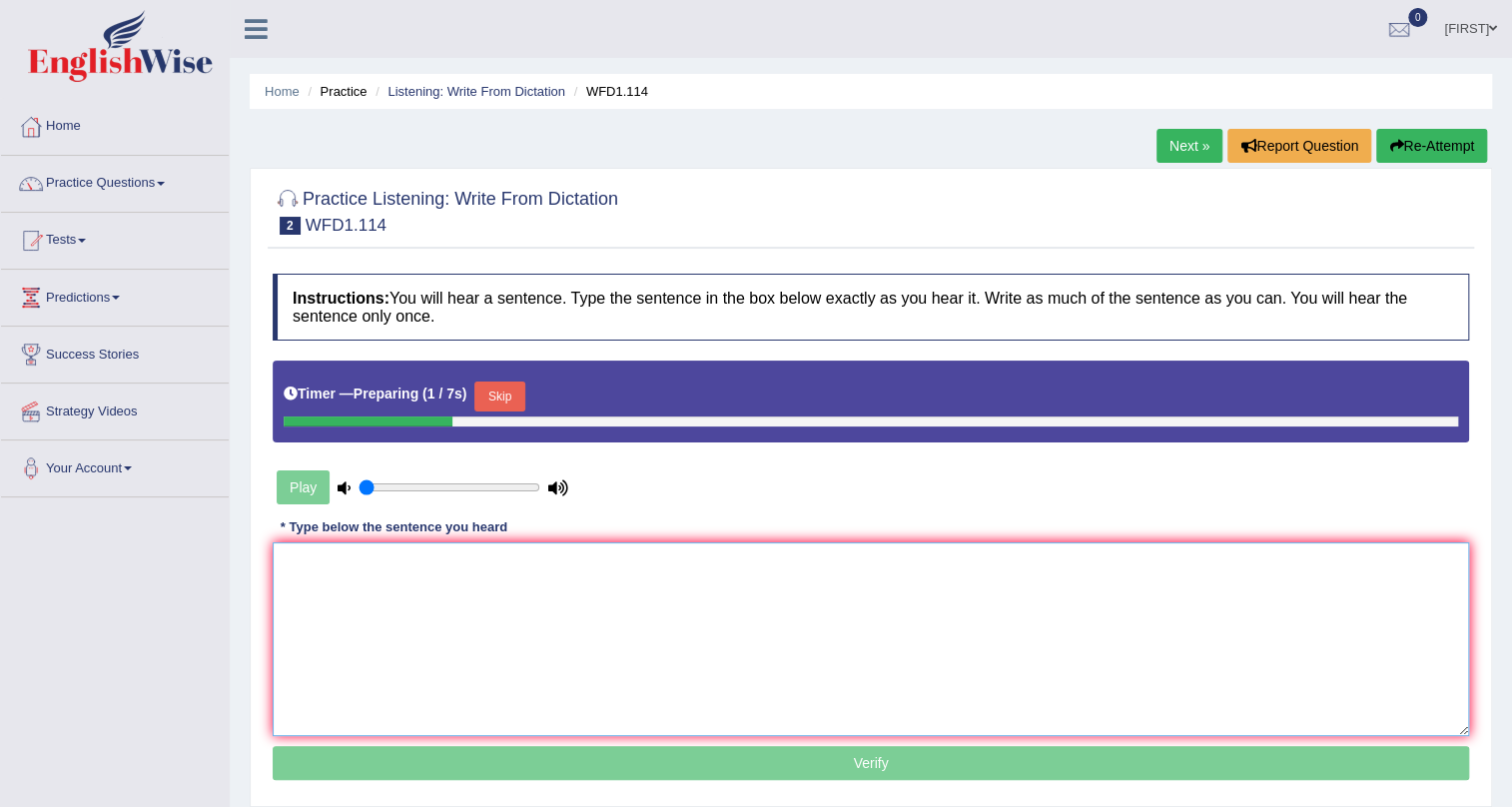 click at bounding box center [871, 639] 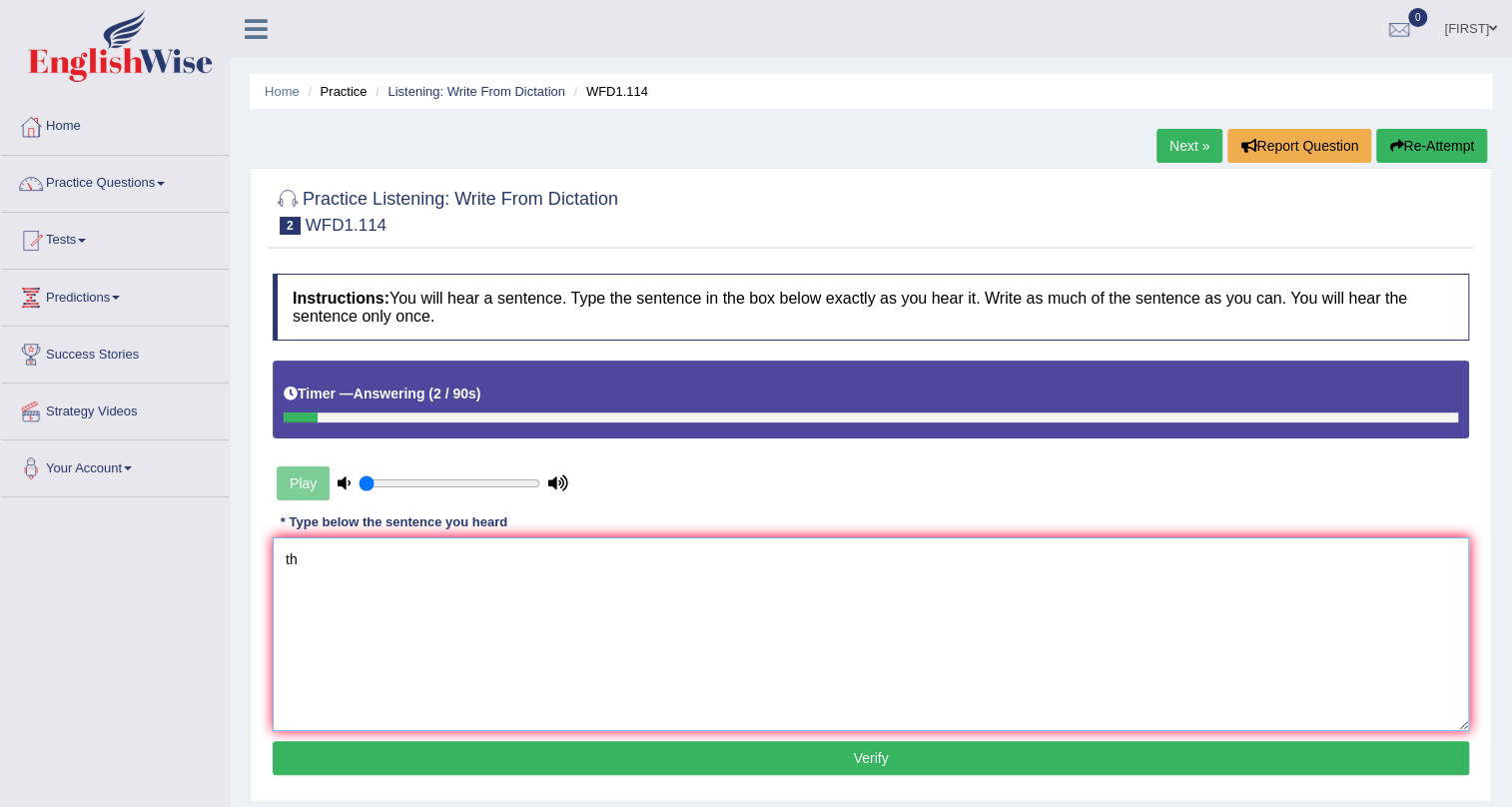 type on "t" 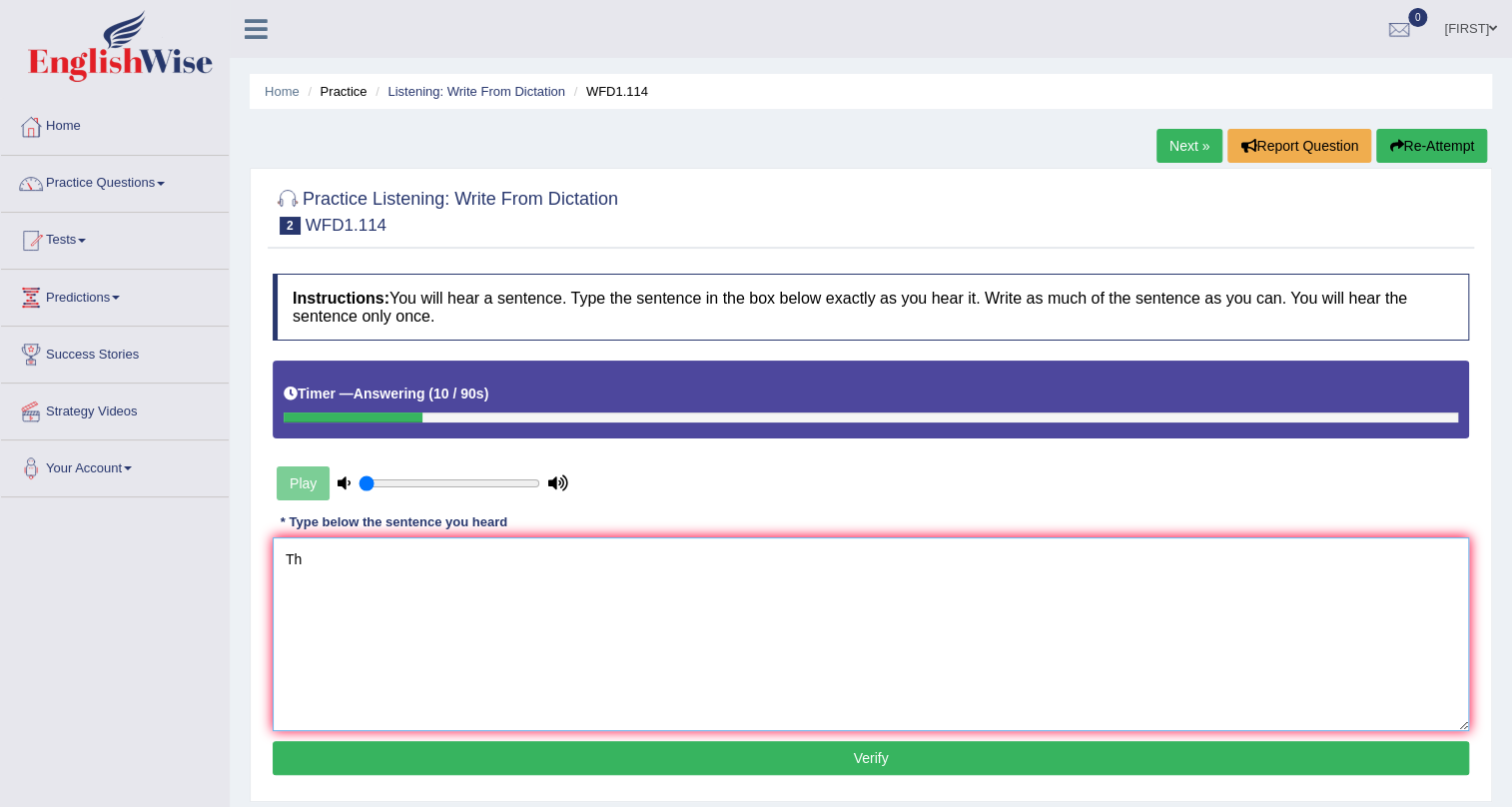 type on "T" 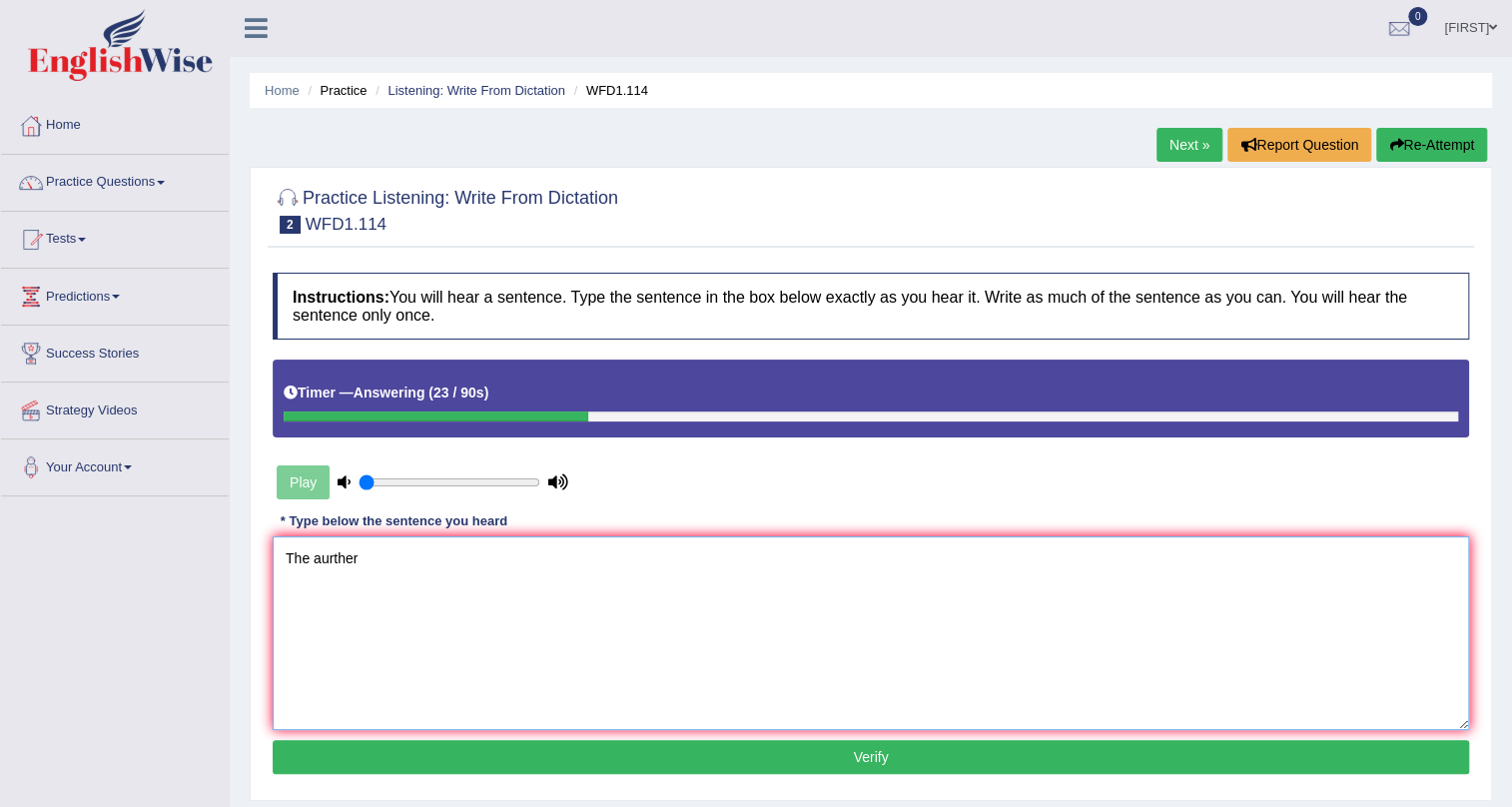 scroll, scrollTop: 0, scrollLeft: 0, axis: both 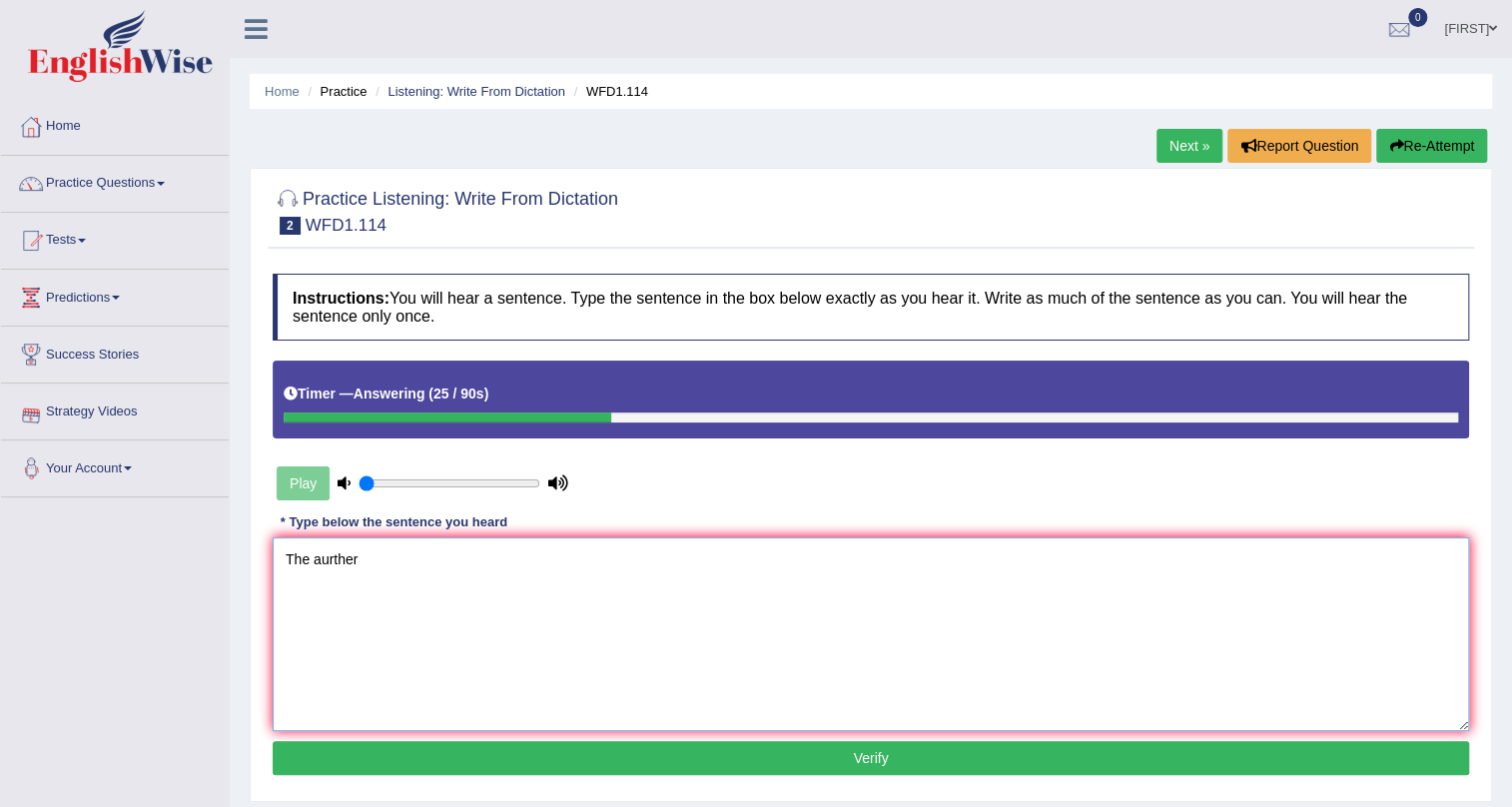type on "The aurther" 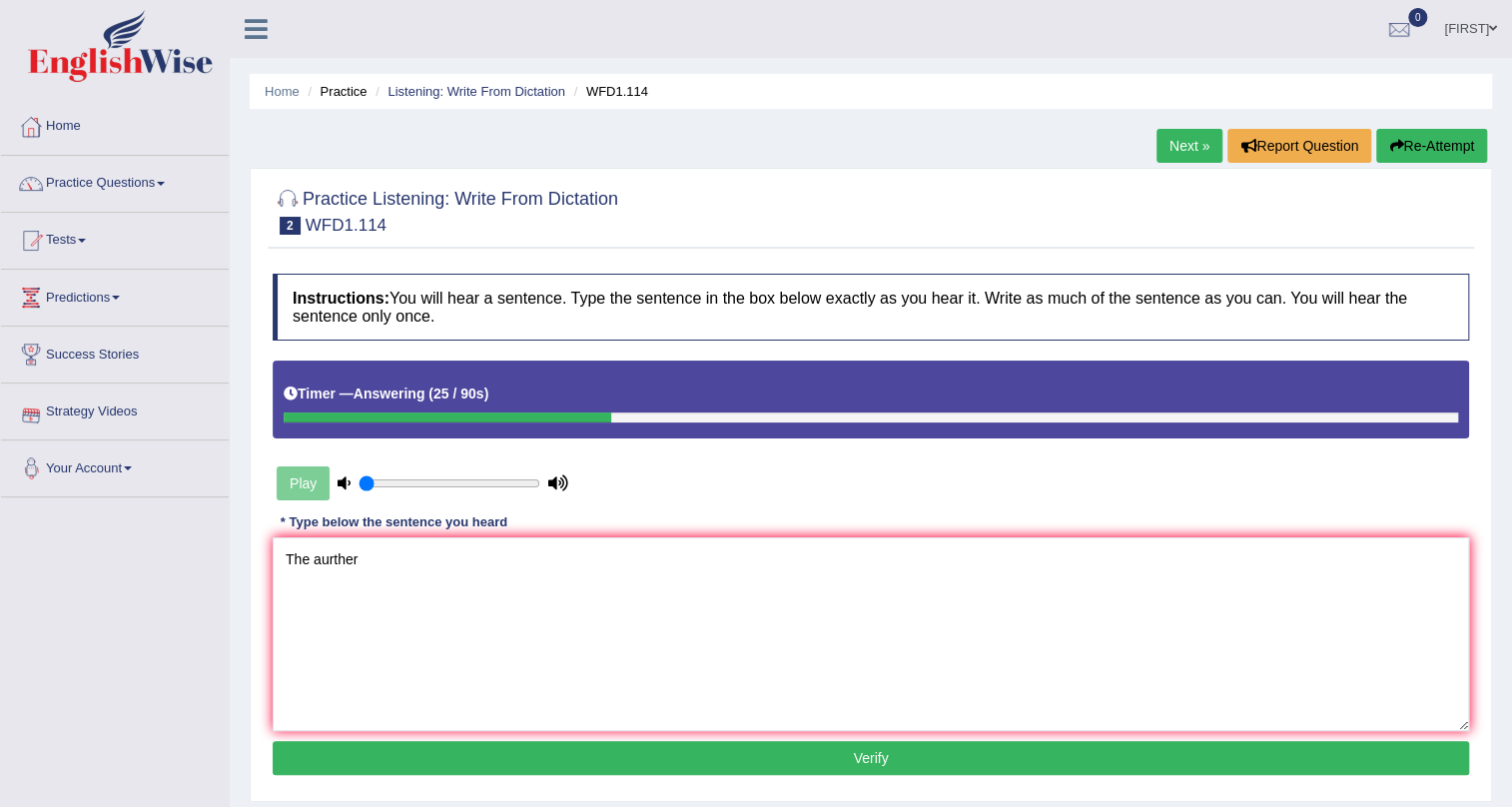 click on "Re-Attempt" at bounding box center (1431, 146) 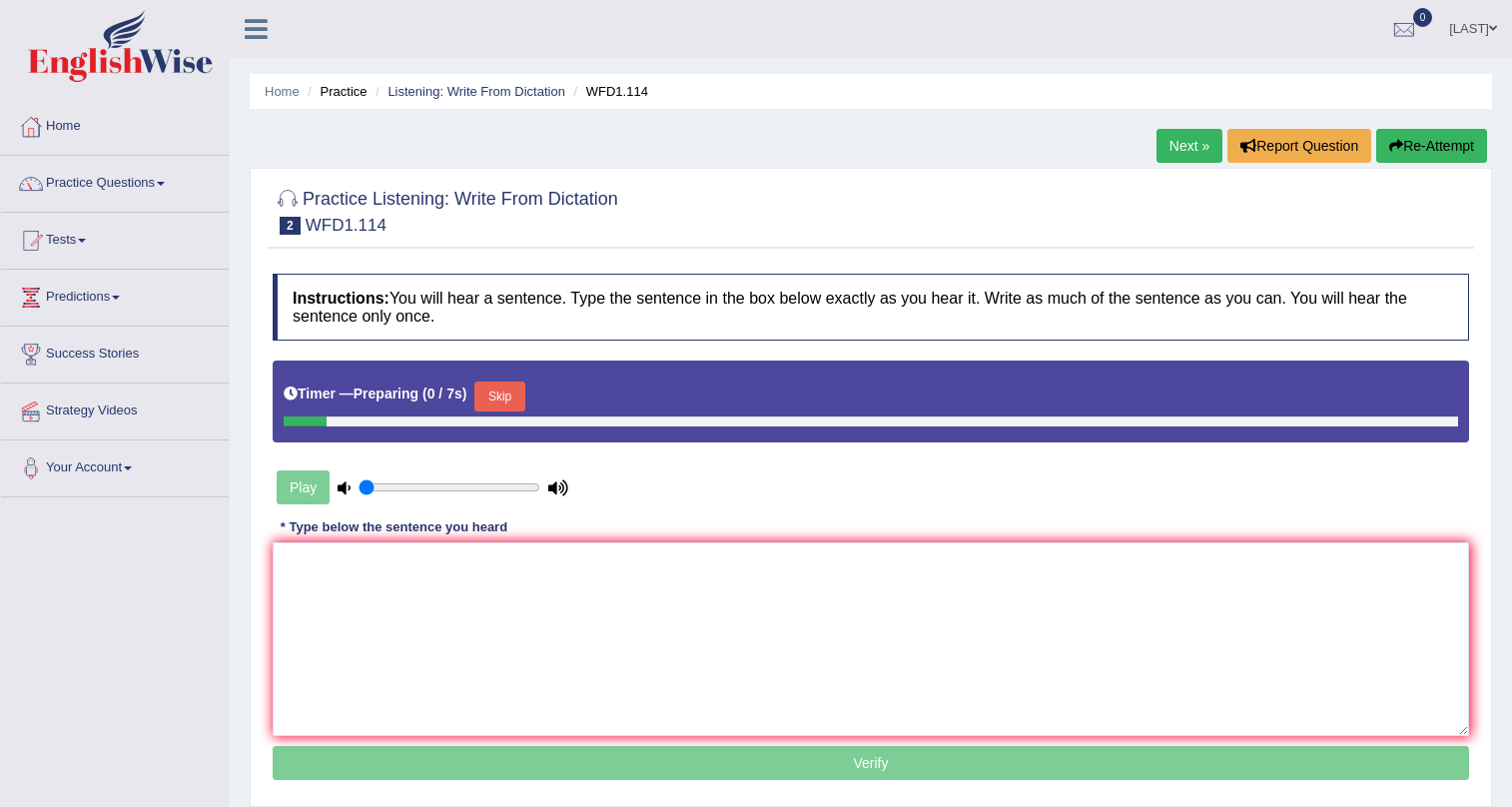 scroll, scrollTop: 0, scrollLeft: 0, axis: both 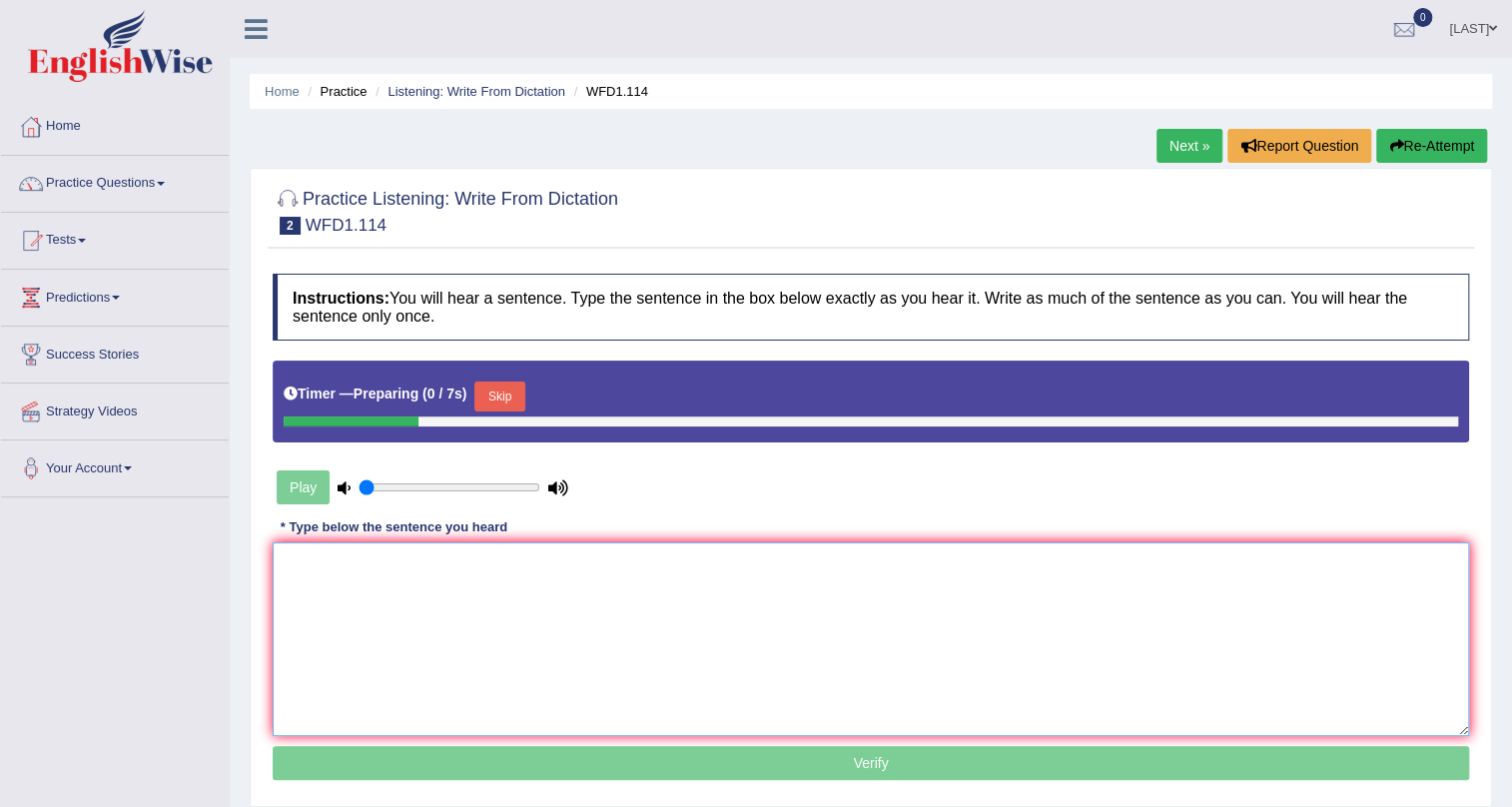 click at bounding box center [871, 639] 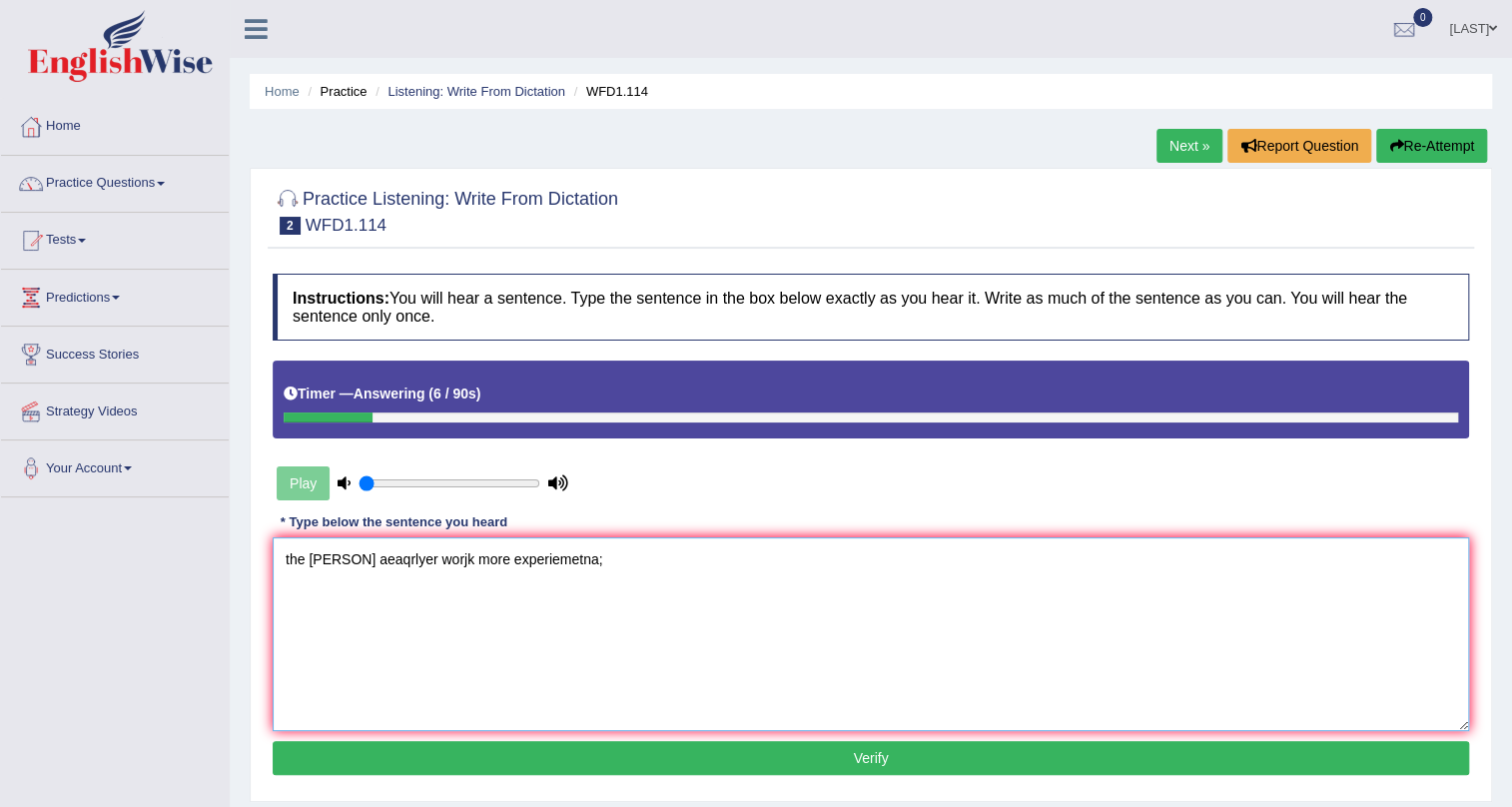 click on "the [PERSON] aeaqrlyer worjk more experiemetna;" at bounding box center (871, 634) 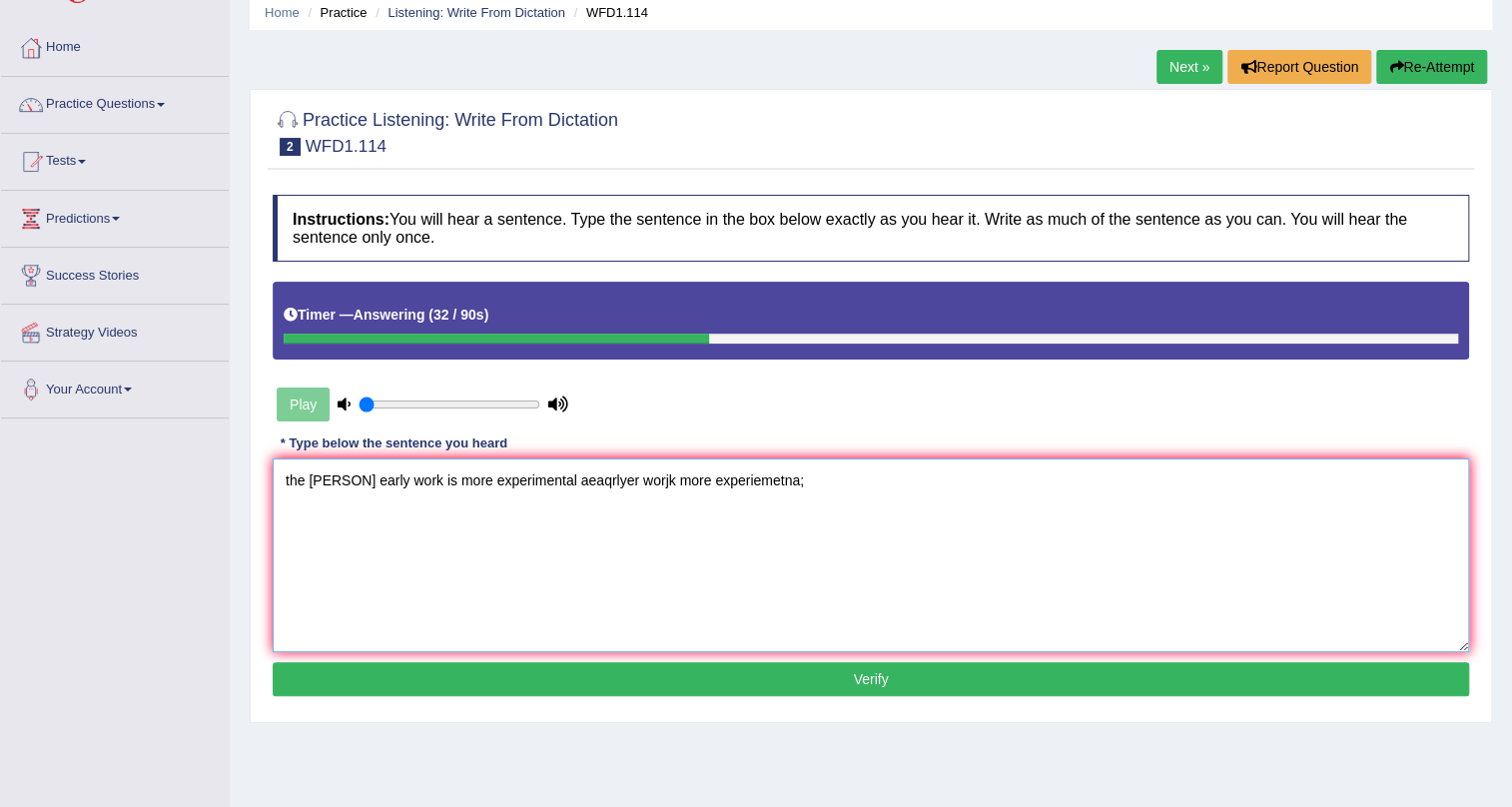 scroll, scrollTop: 97, scrollLeft: 0, axis: vertical 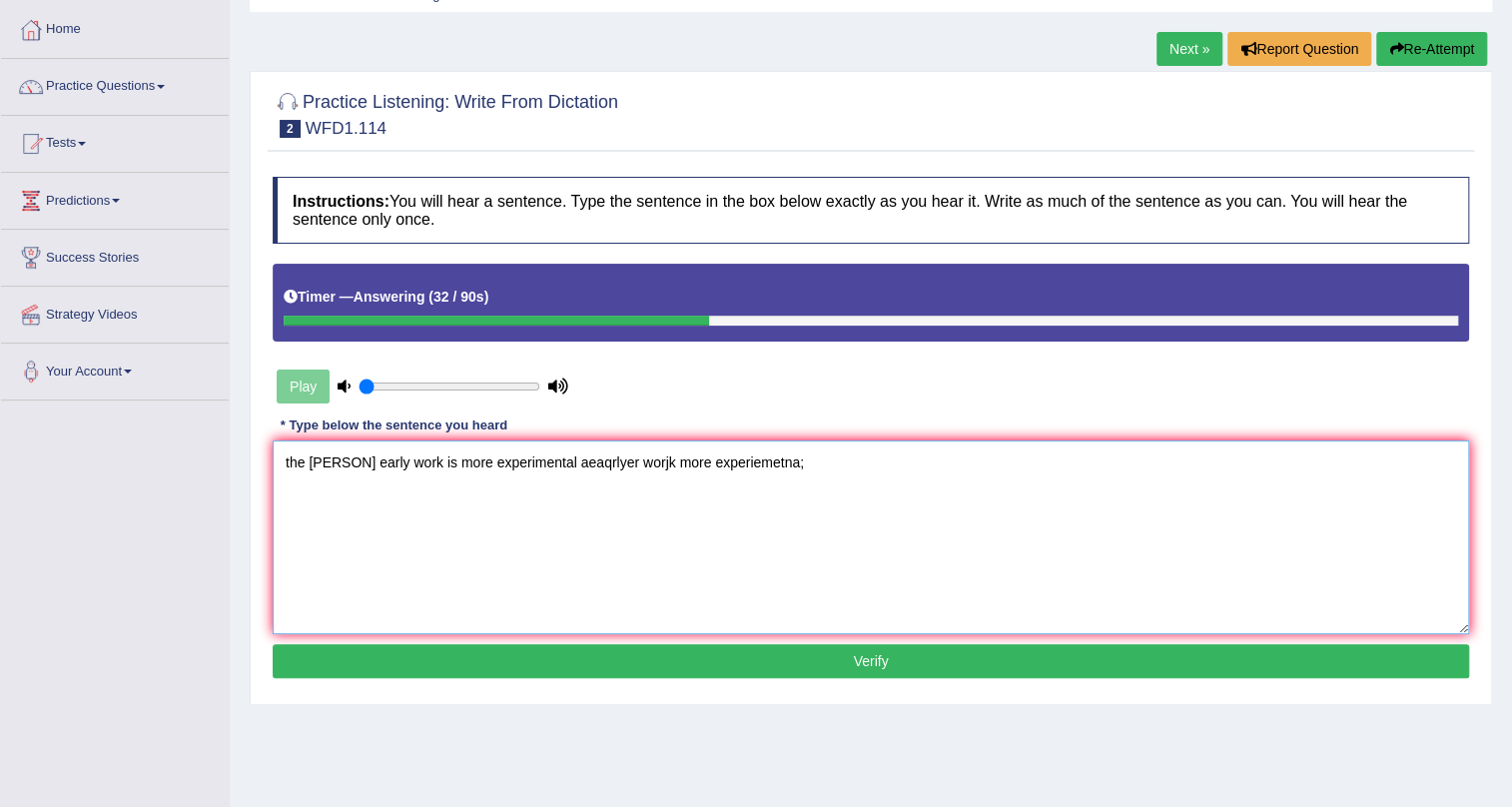 drag, startPoint x: 557, startPoint y: 558, endPoint x: 1151, endPoint y: 774, distance: 632.0538 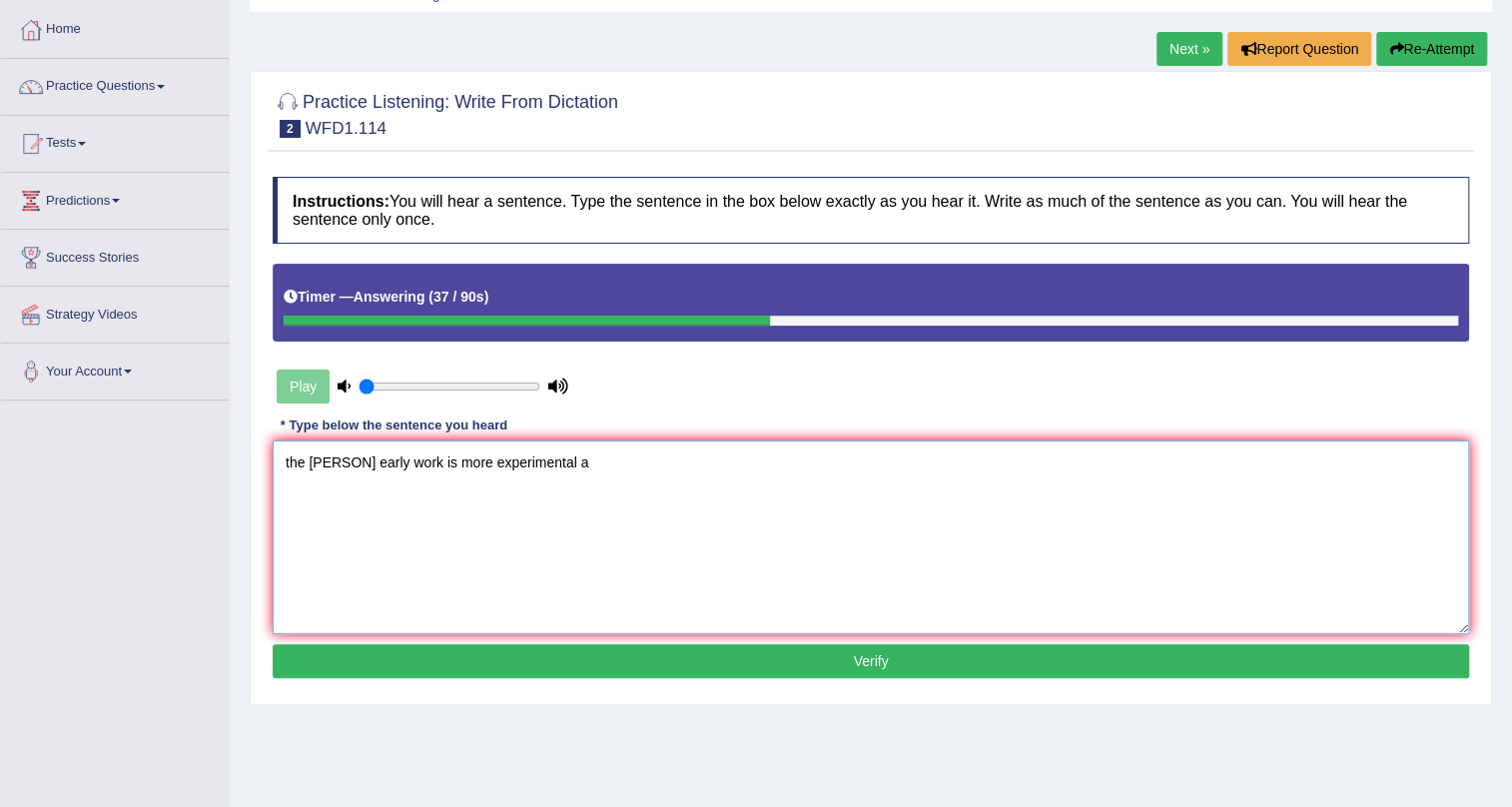 click on "the [PERSON] early work is more experimental a" at bounding box center [871, 537] 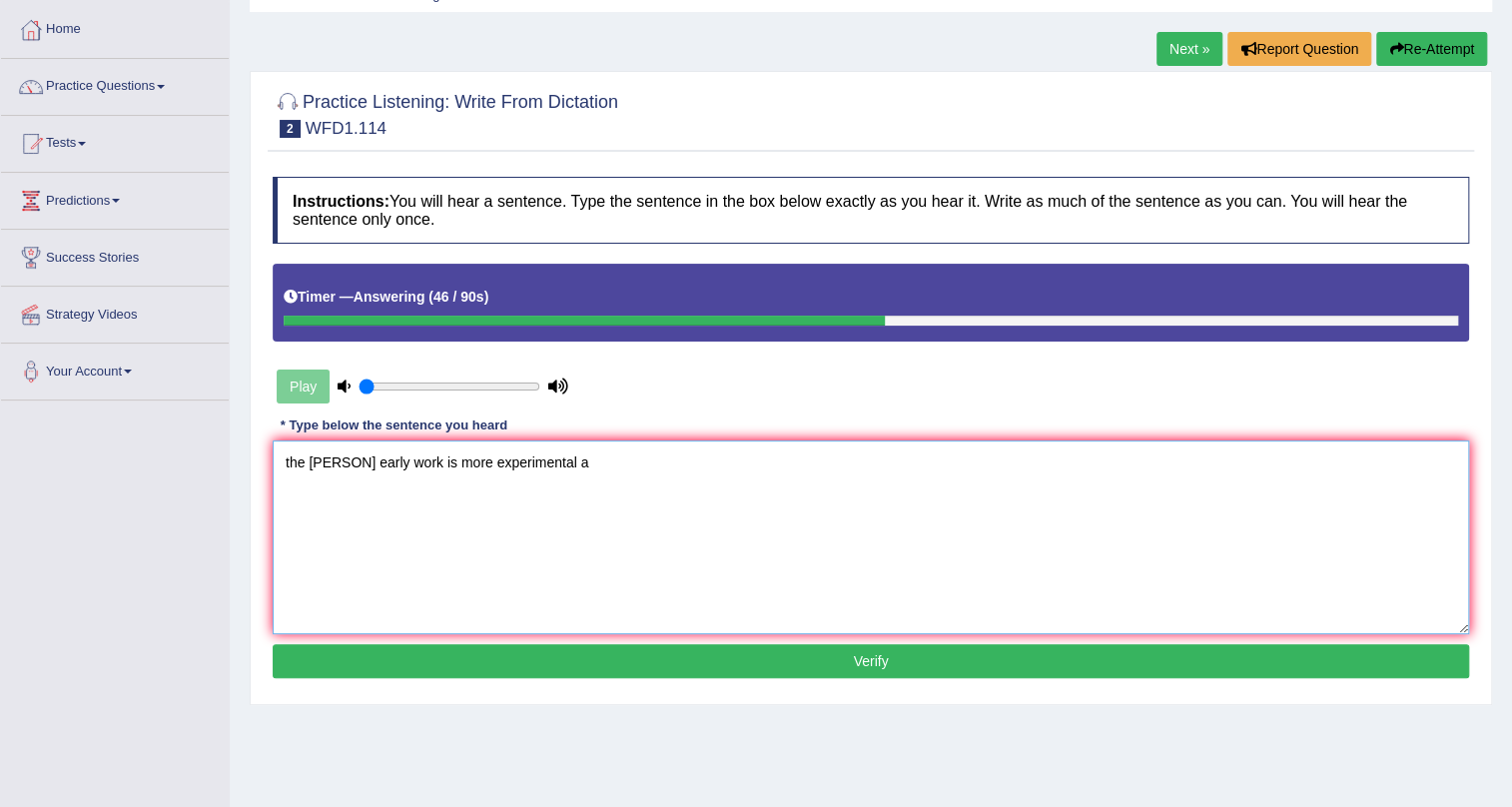 click on "the [PERSON] early work is more experimental a" at bounding box center [871, 537] 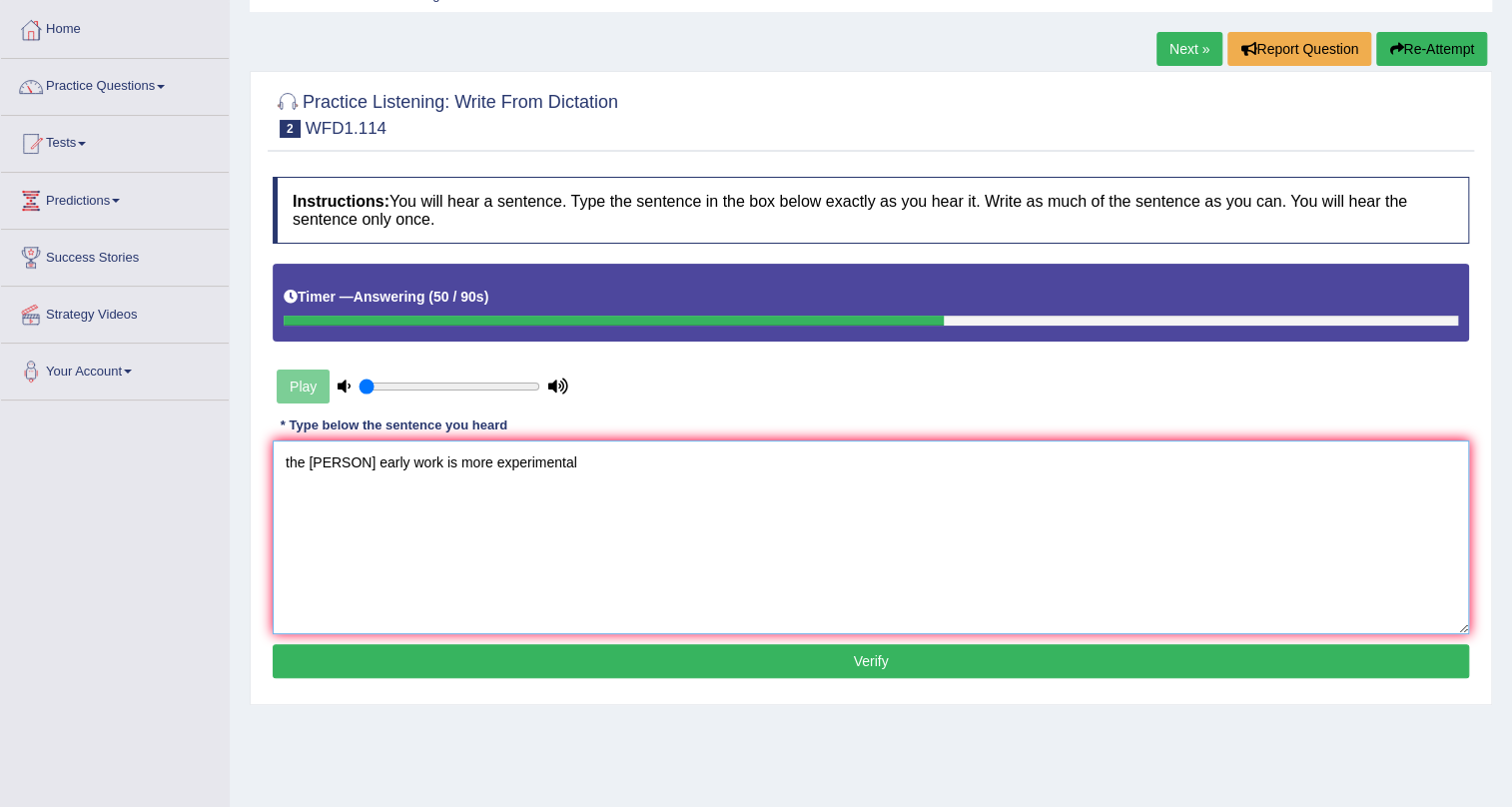 type on "the [PERSON] early work is more experimental" 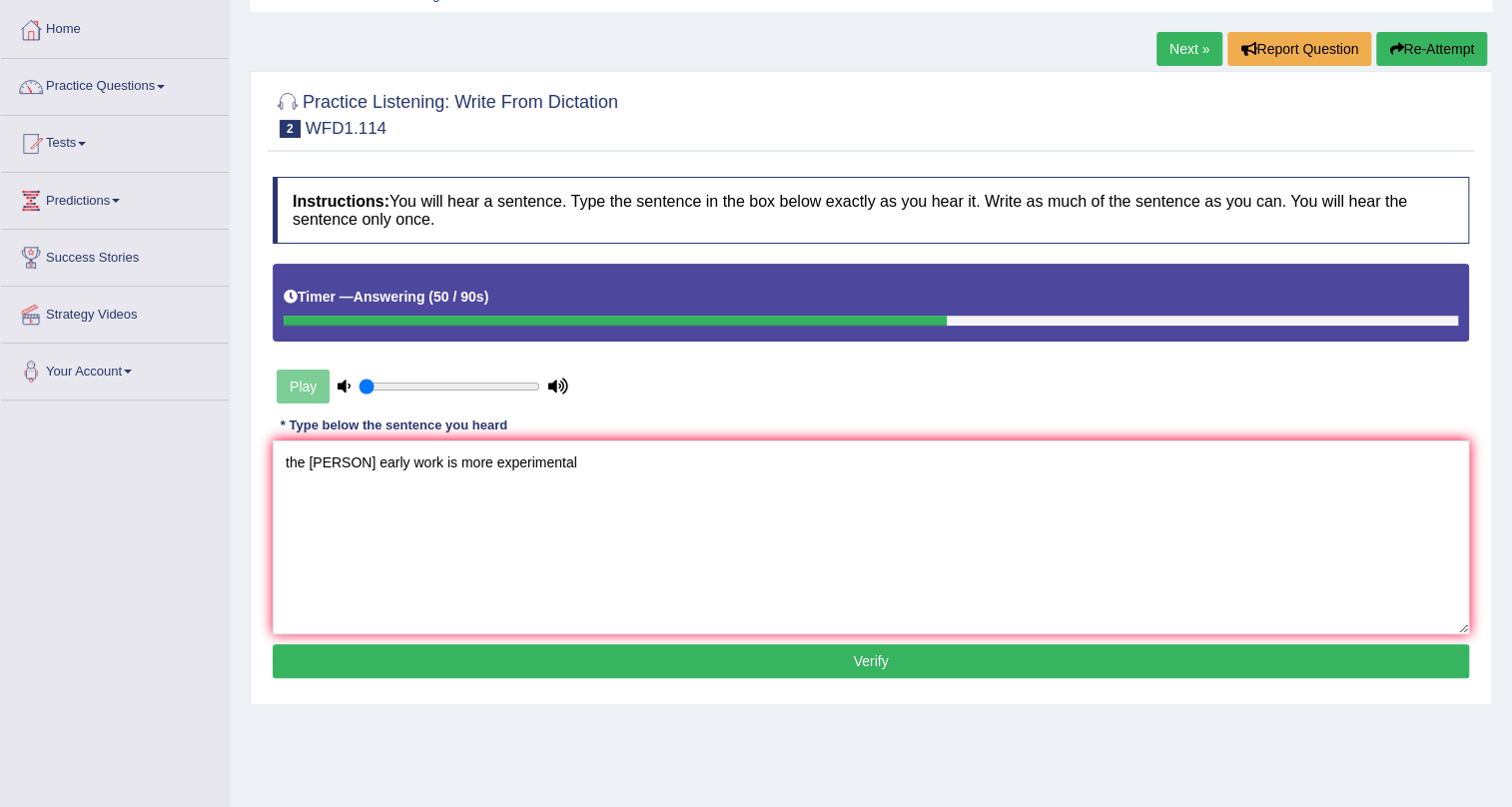 click on "Verify" at bounding box center [871, 661] 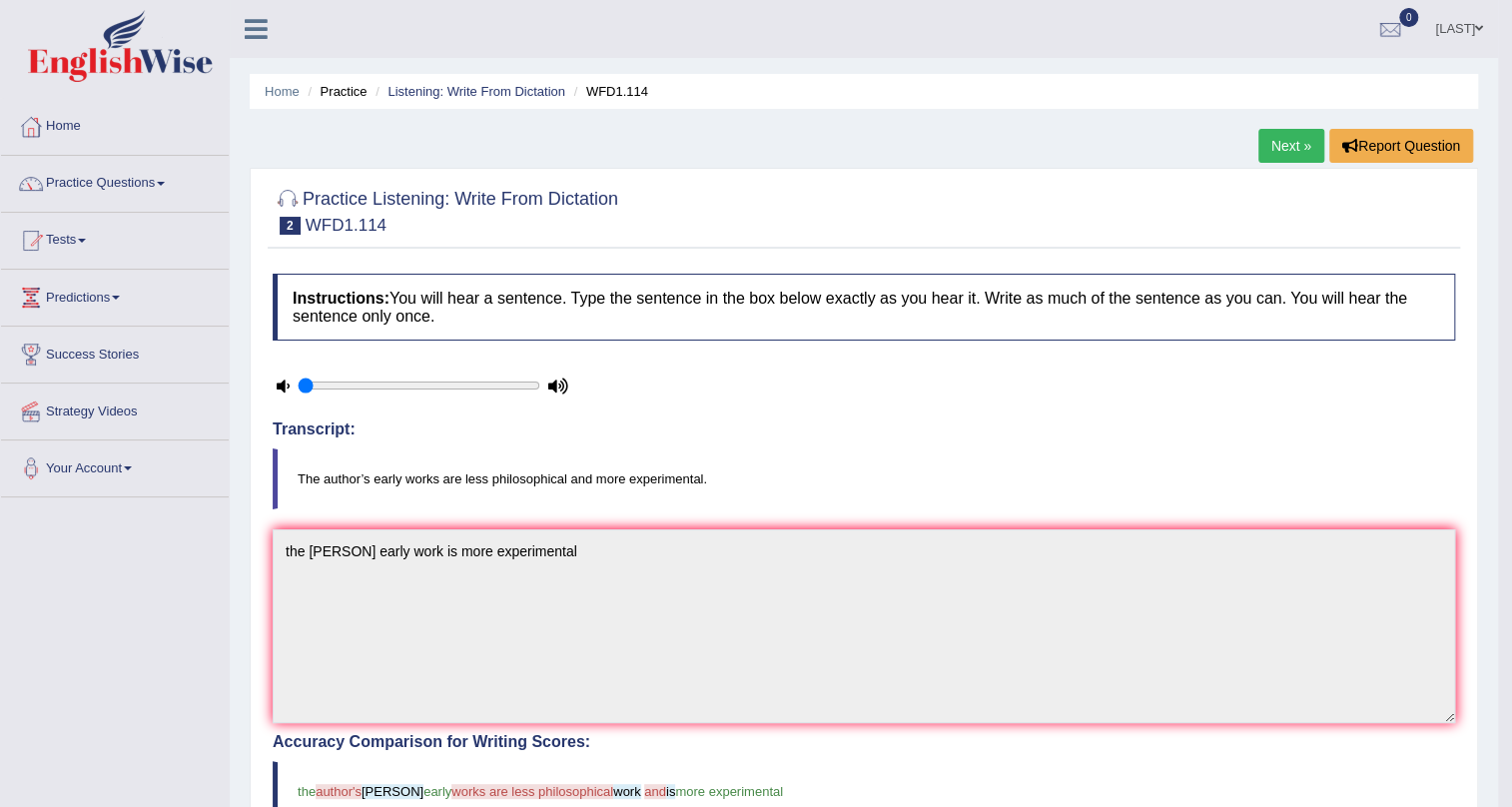 scroll, scrollTop: 0, scrollLeft: 0, axis: both 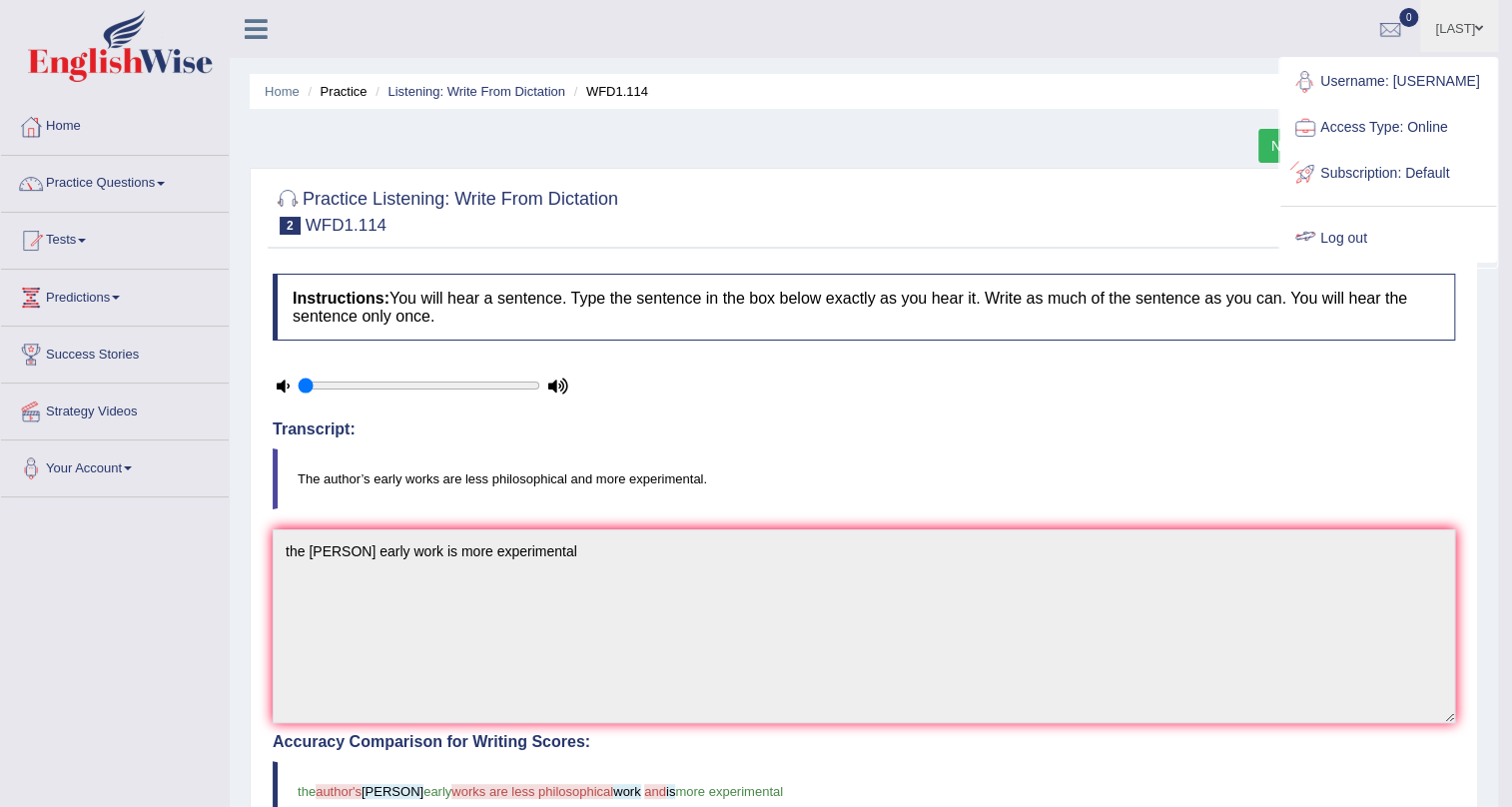 click on "Log out" at bounding box center (1388, 239) 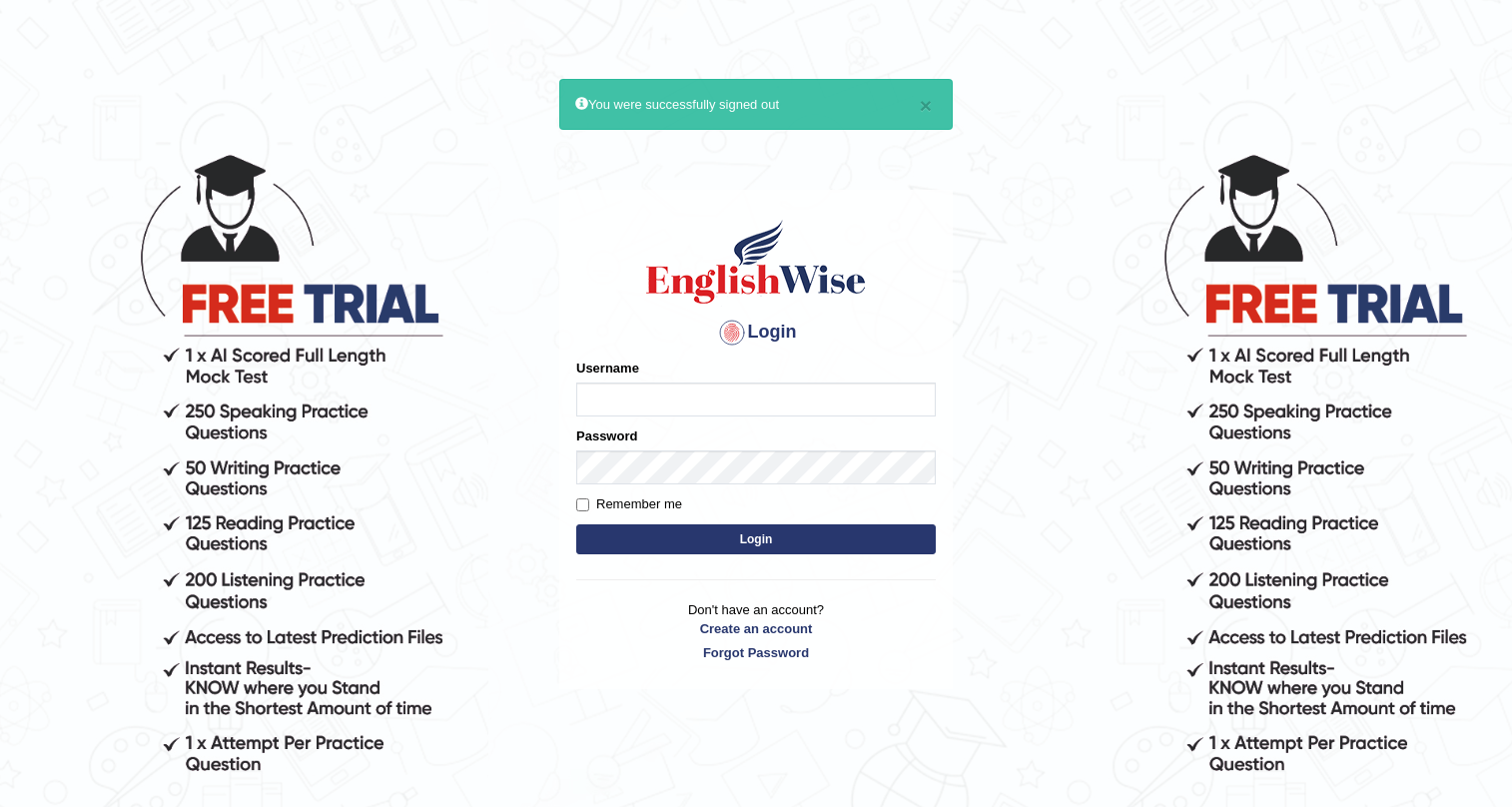 scroll, scrollTop: 0, scrollLeft: 0, axis: both 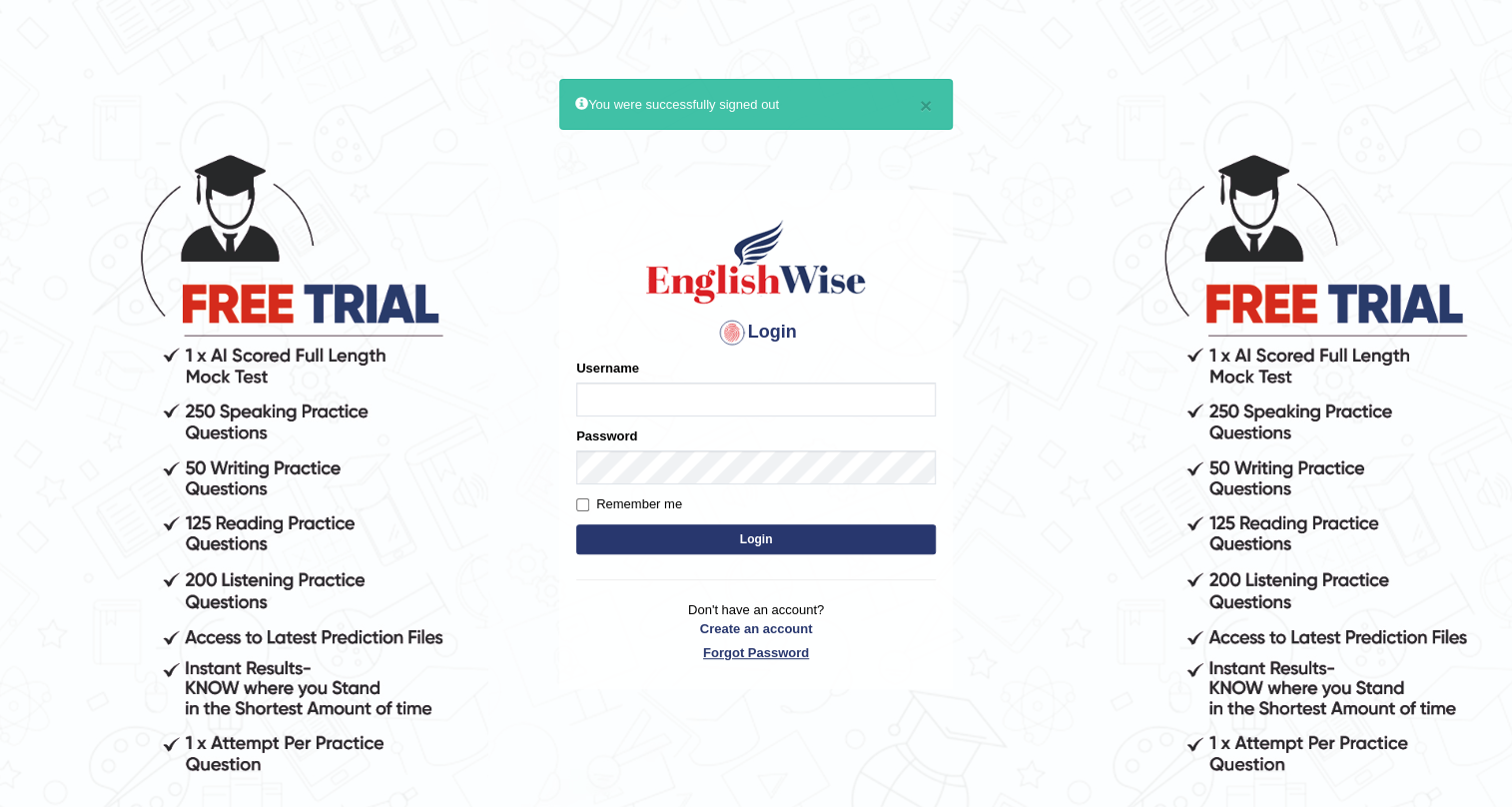 click on "Forgot Password" at bounding box center (756, 652) 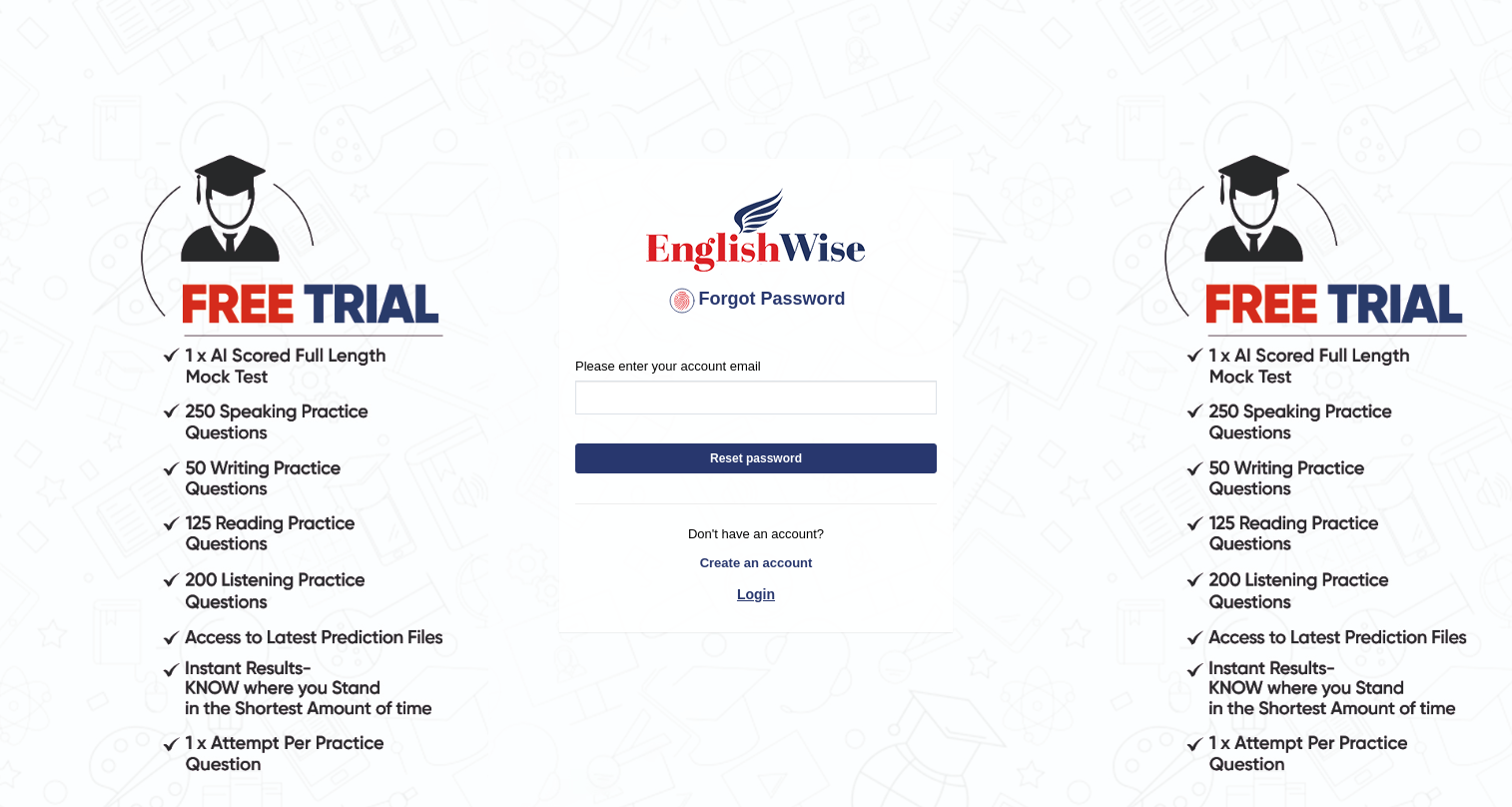 scroll, scrollTop: 0, scrollLeft: 0, axis: both 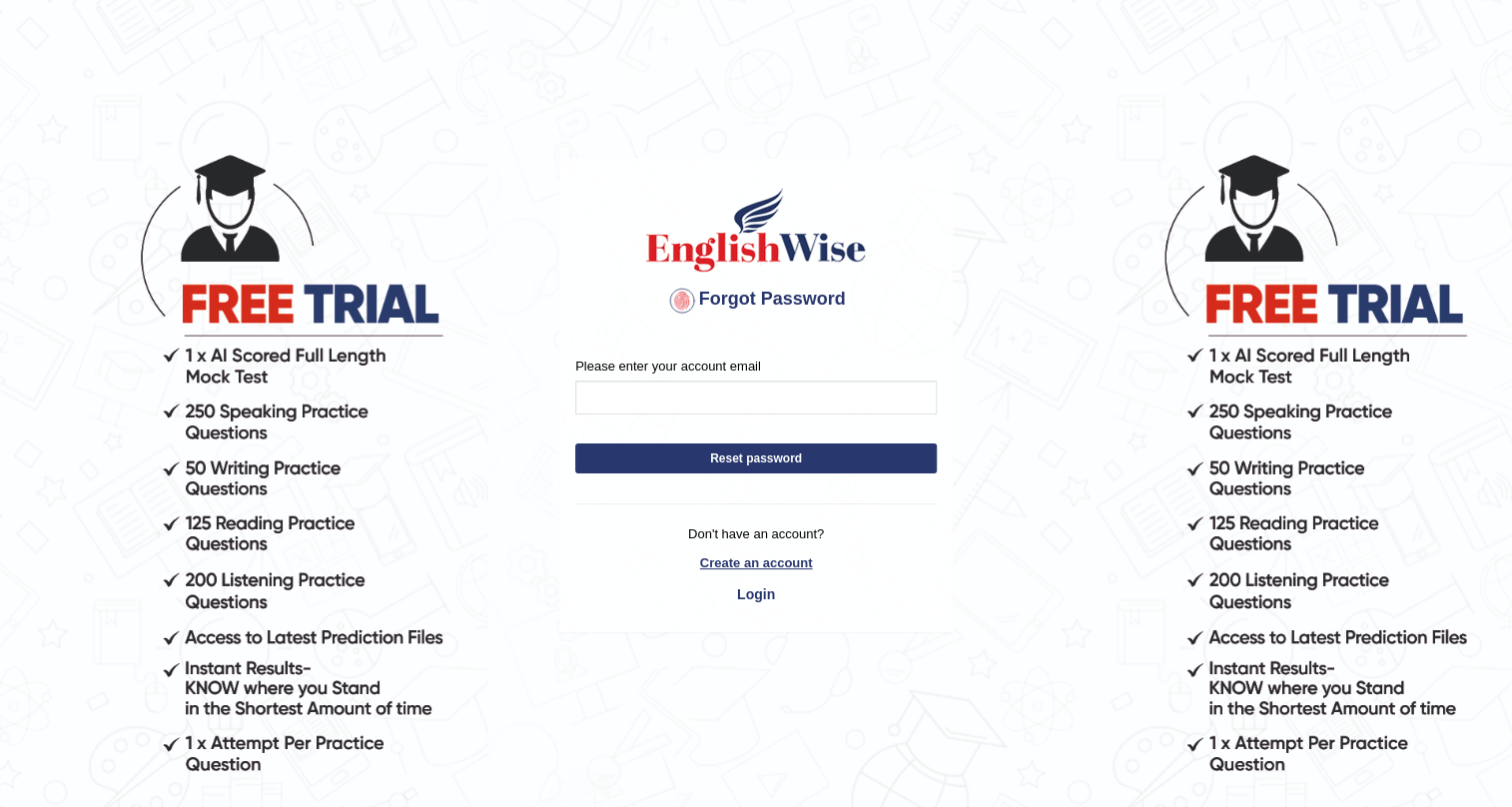 click on "Create an account" at bounding box center (756, 562) 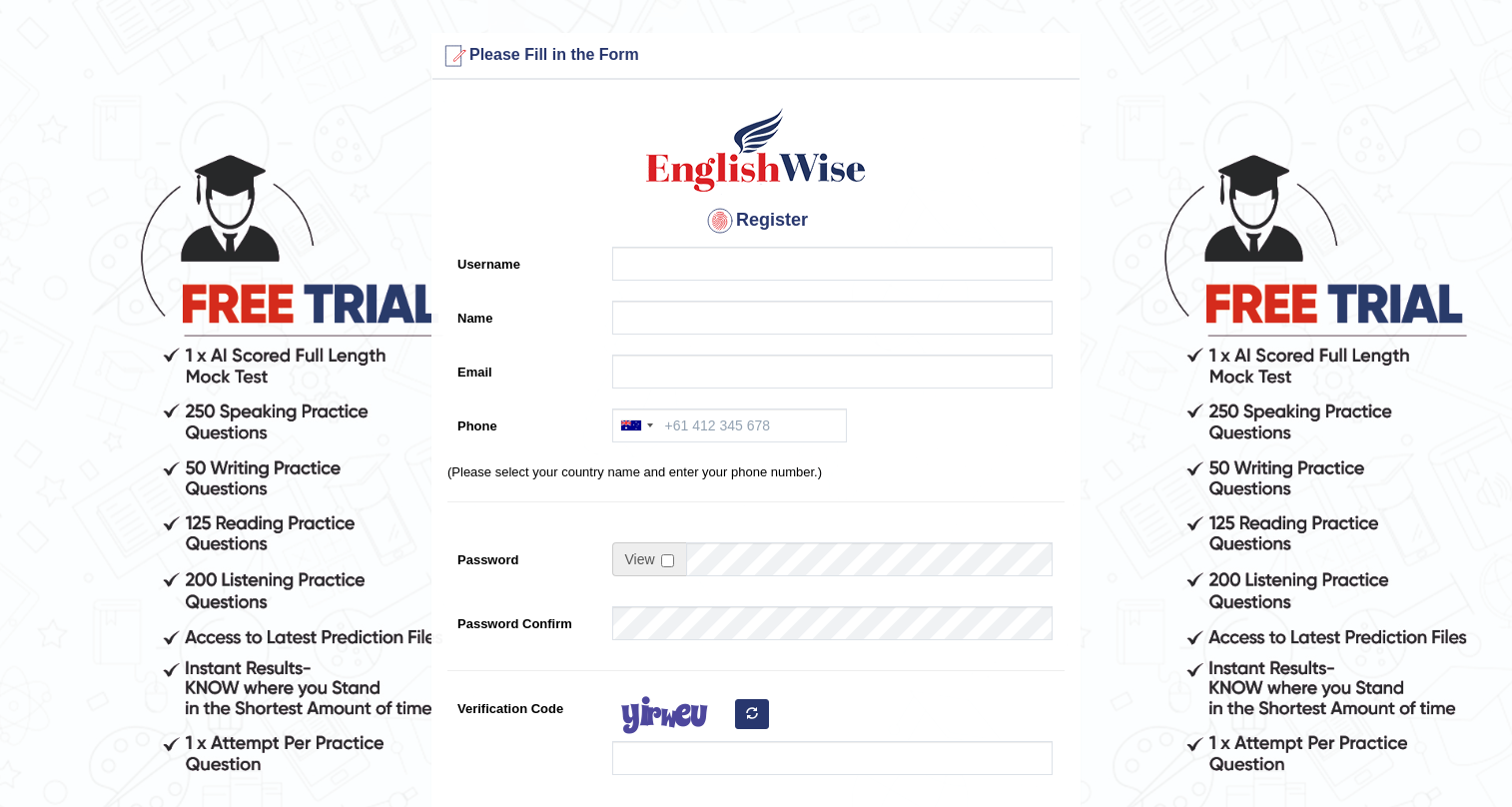 scroll, scrollTop: 0, scrollLeft: 0, axis: both 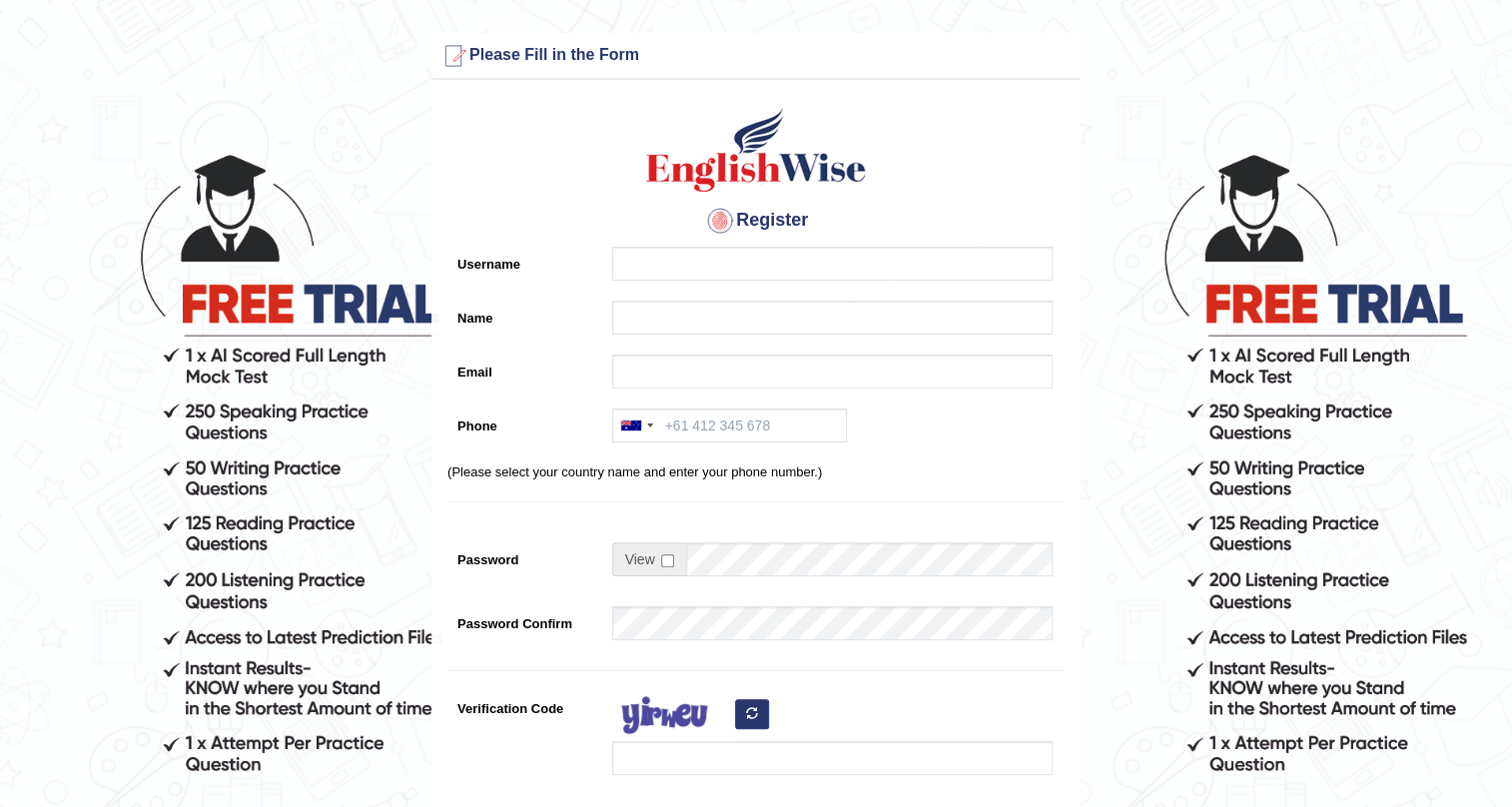 click at bounding box center [827, 269] 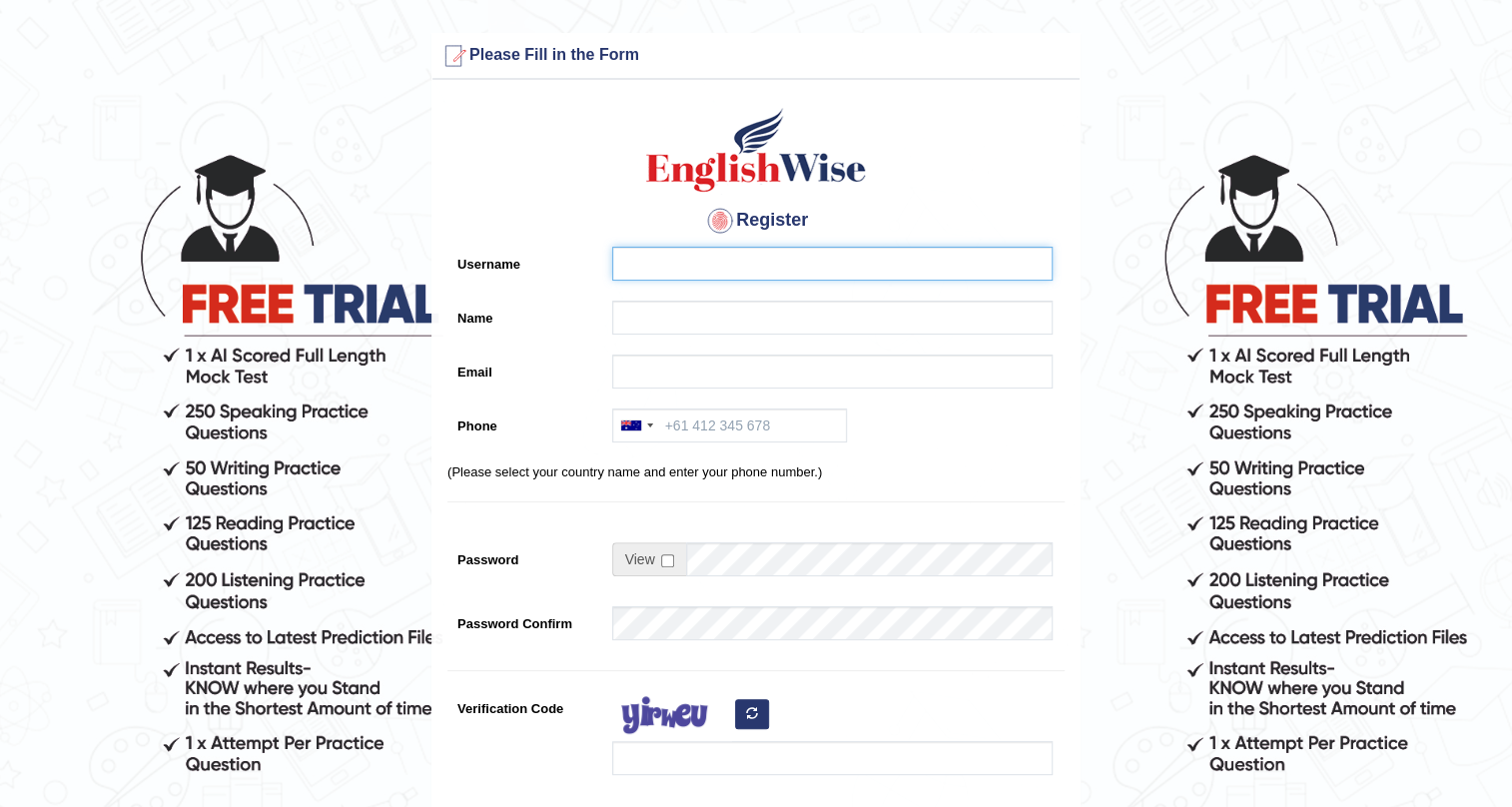 click on "Username" at bounding box center (832, 264) 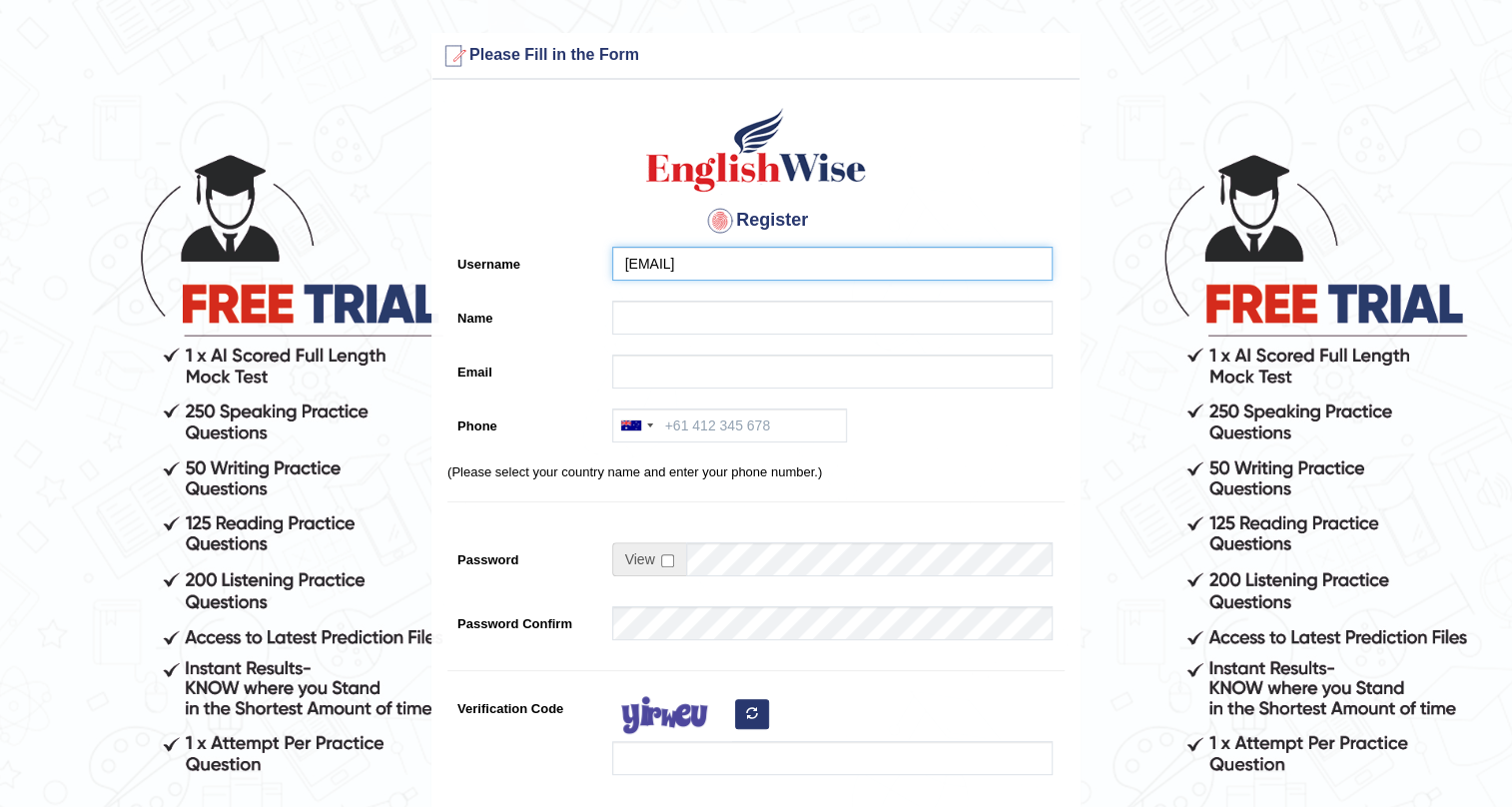 type on "[EMAIL]" 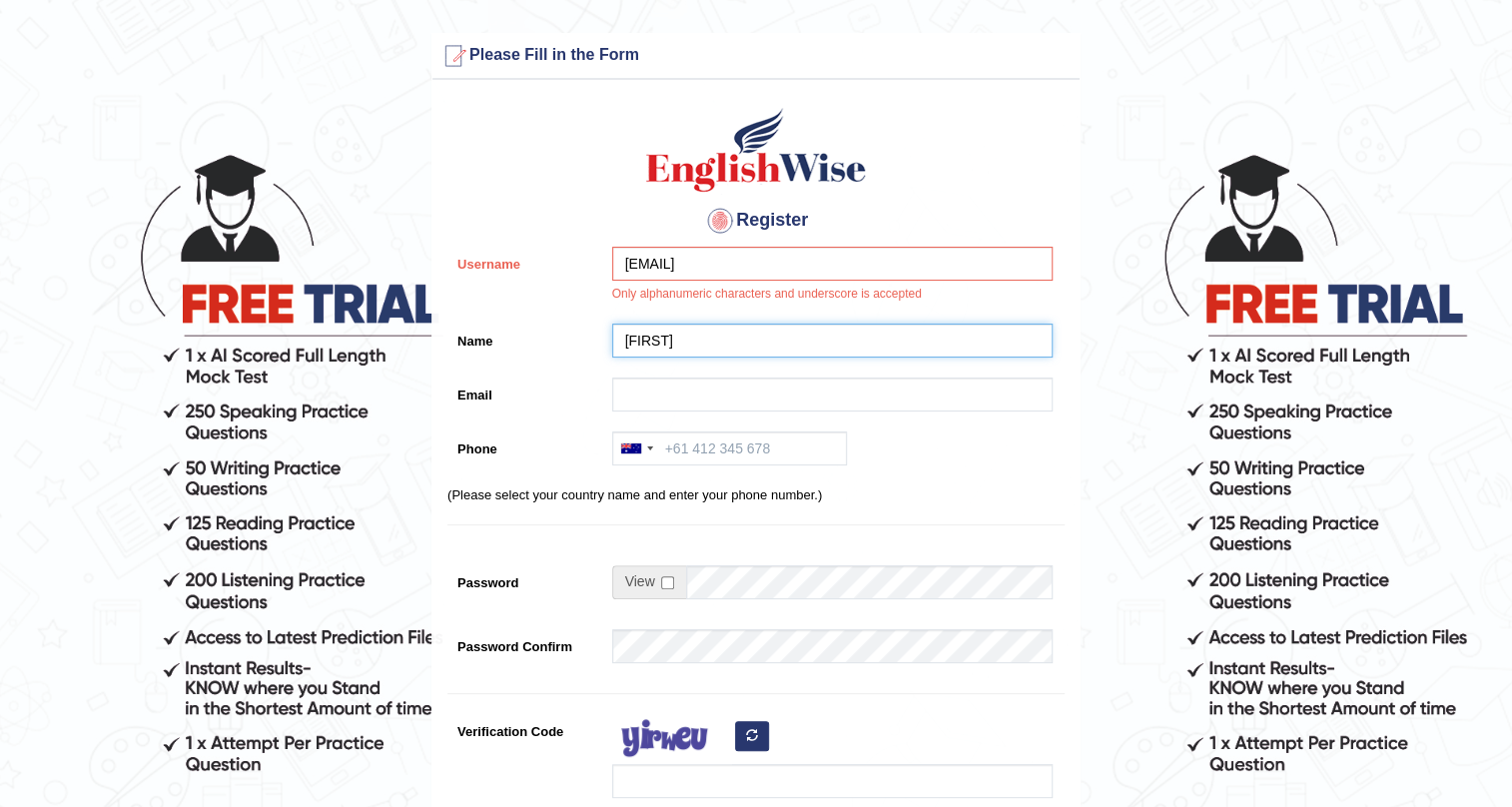 type on "[FIRST]" 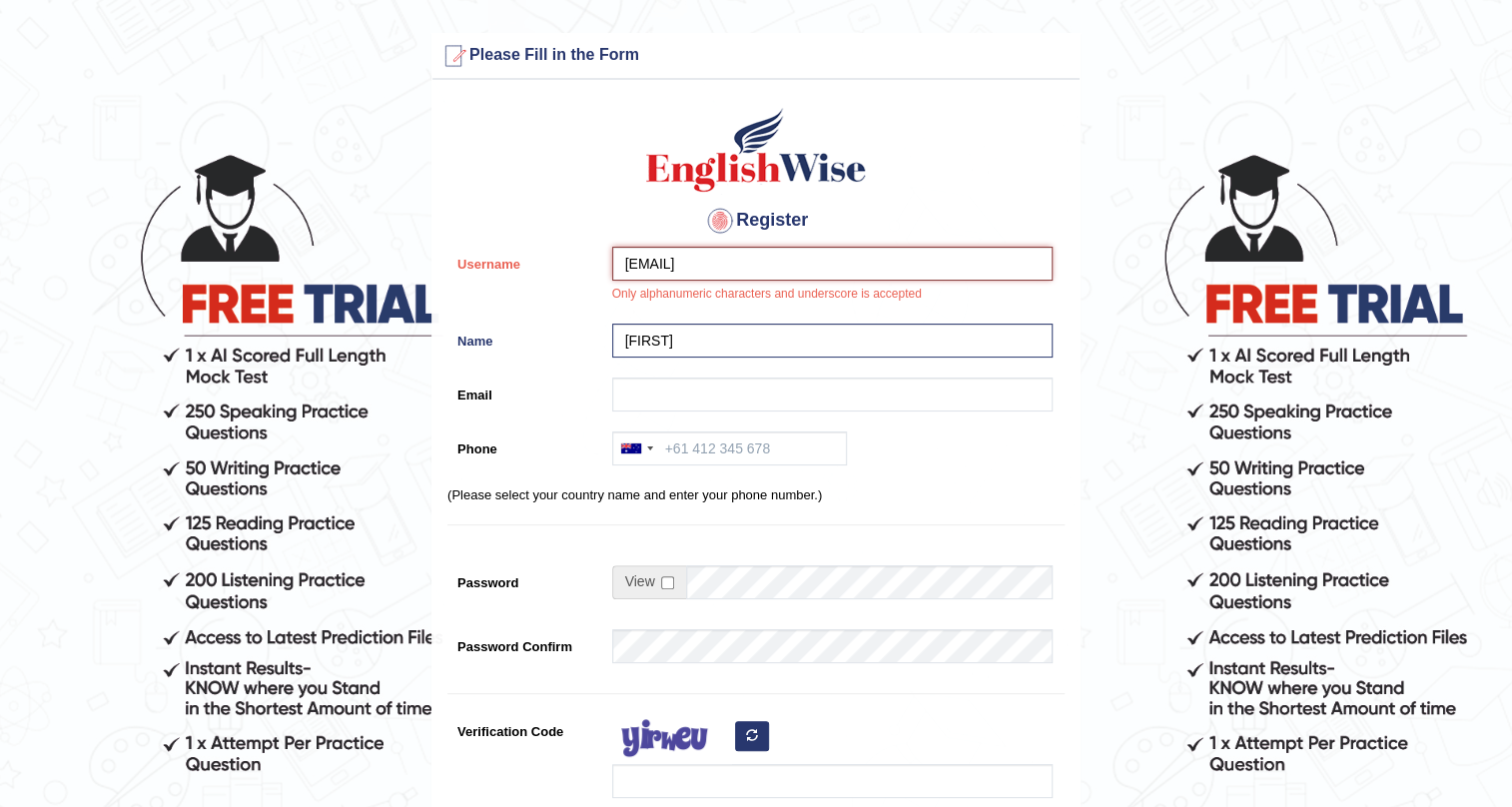 drag, startPoint x: 769, startPoint y: 266, endPoint x: 1025, endPoint y: 253, distance: 256.32987 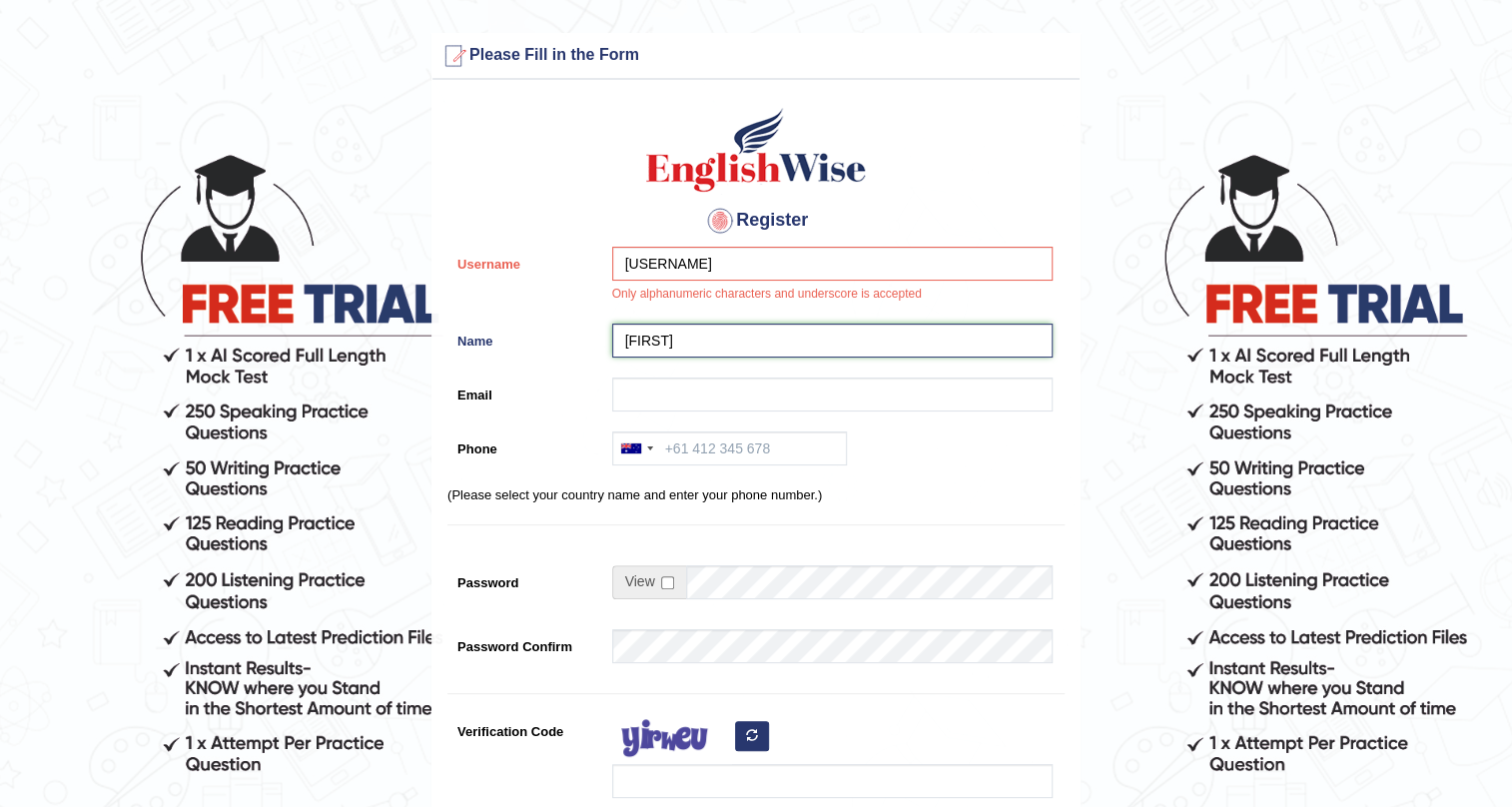 click on "[FIRST]" at bounding box center (832, 341) 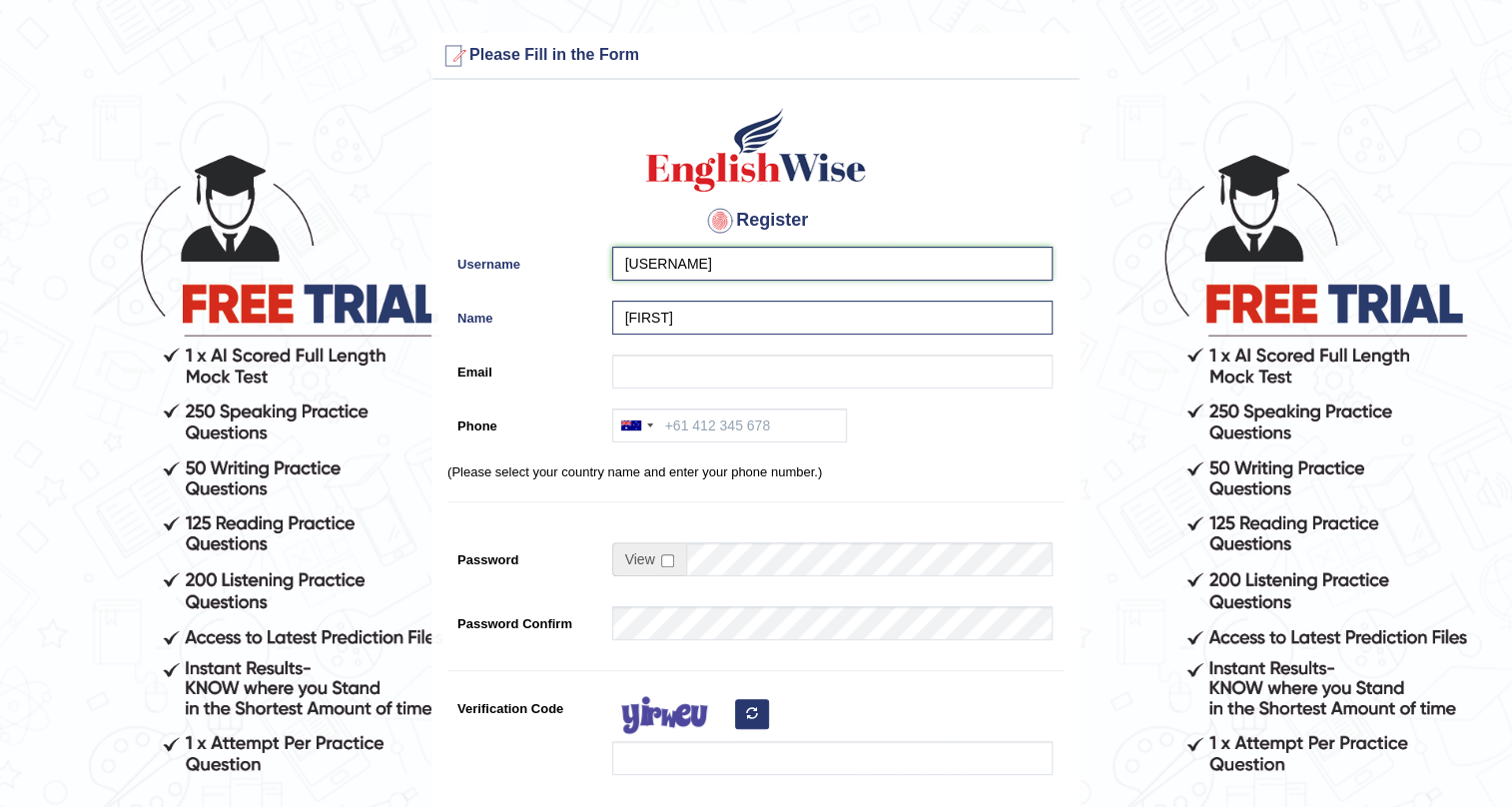 click on "[USERNAME]" at bounding box center (832, 264) 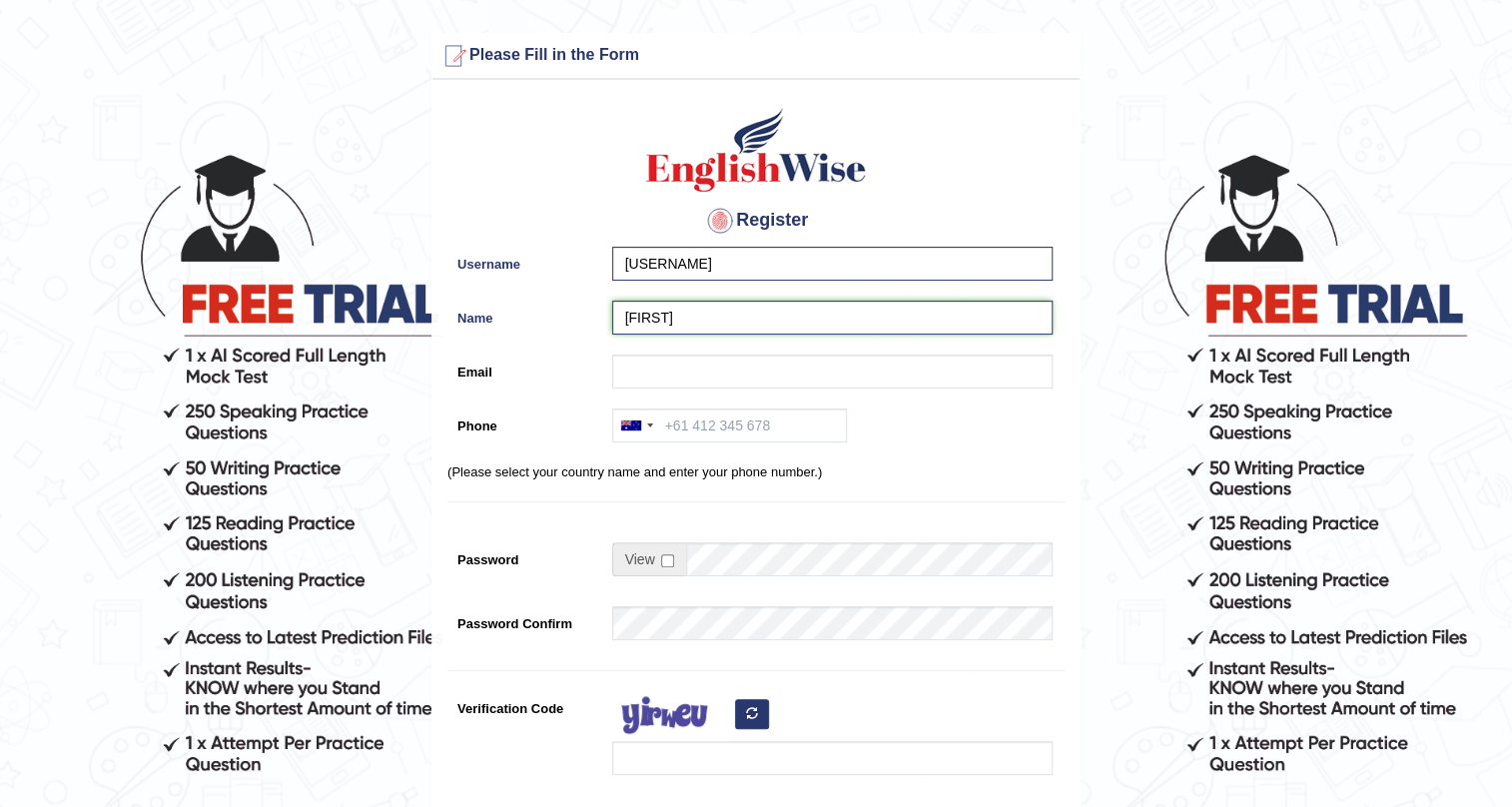 click on "[FIRST]" at bounding box center [832, 318] 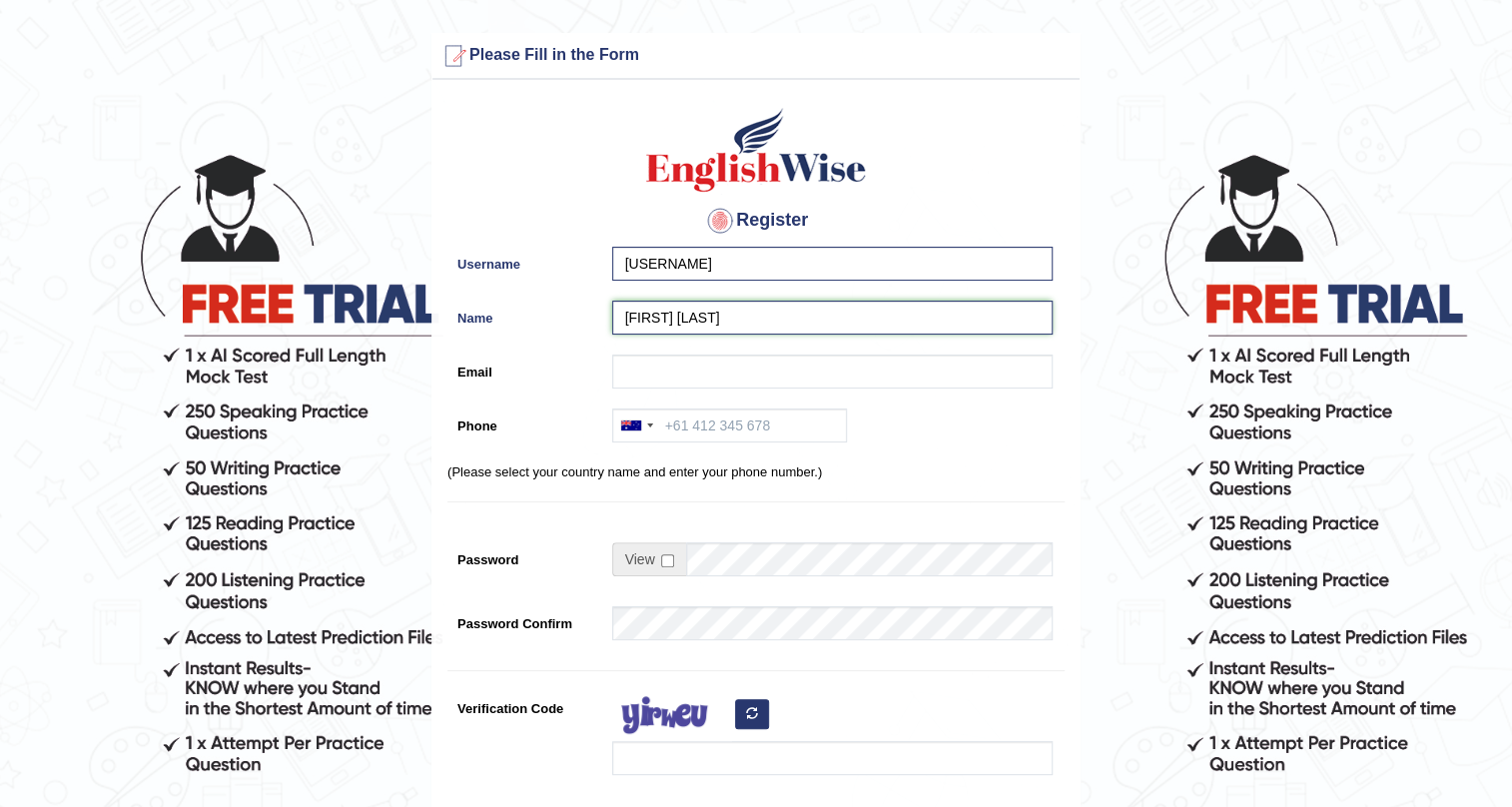 type on "[FIRST] [LAST]" 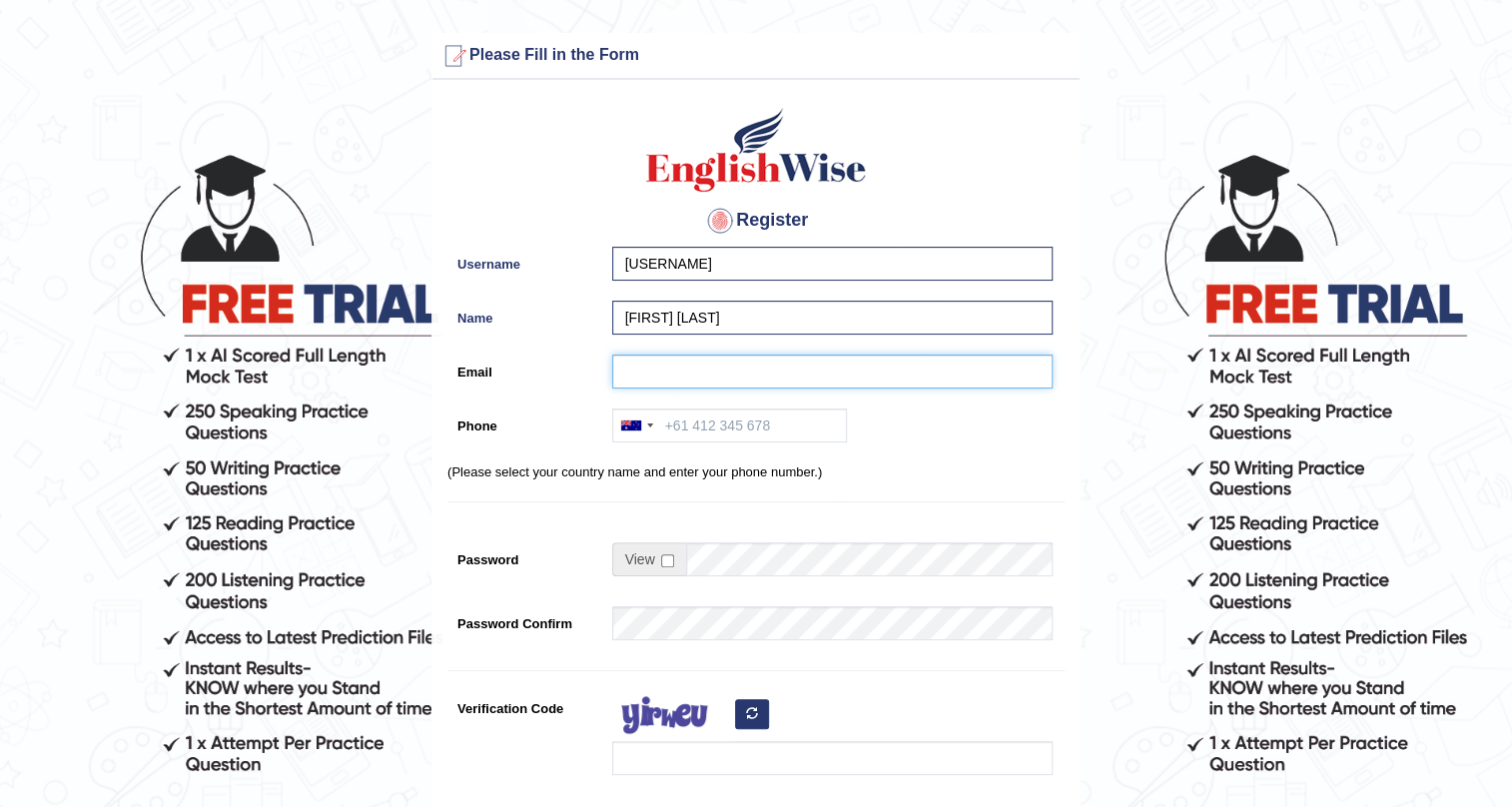 click on "Email" at bounding box center [832, 372] 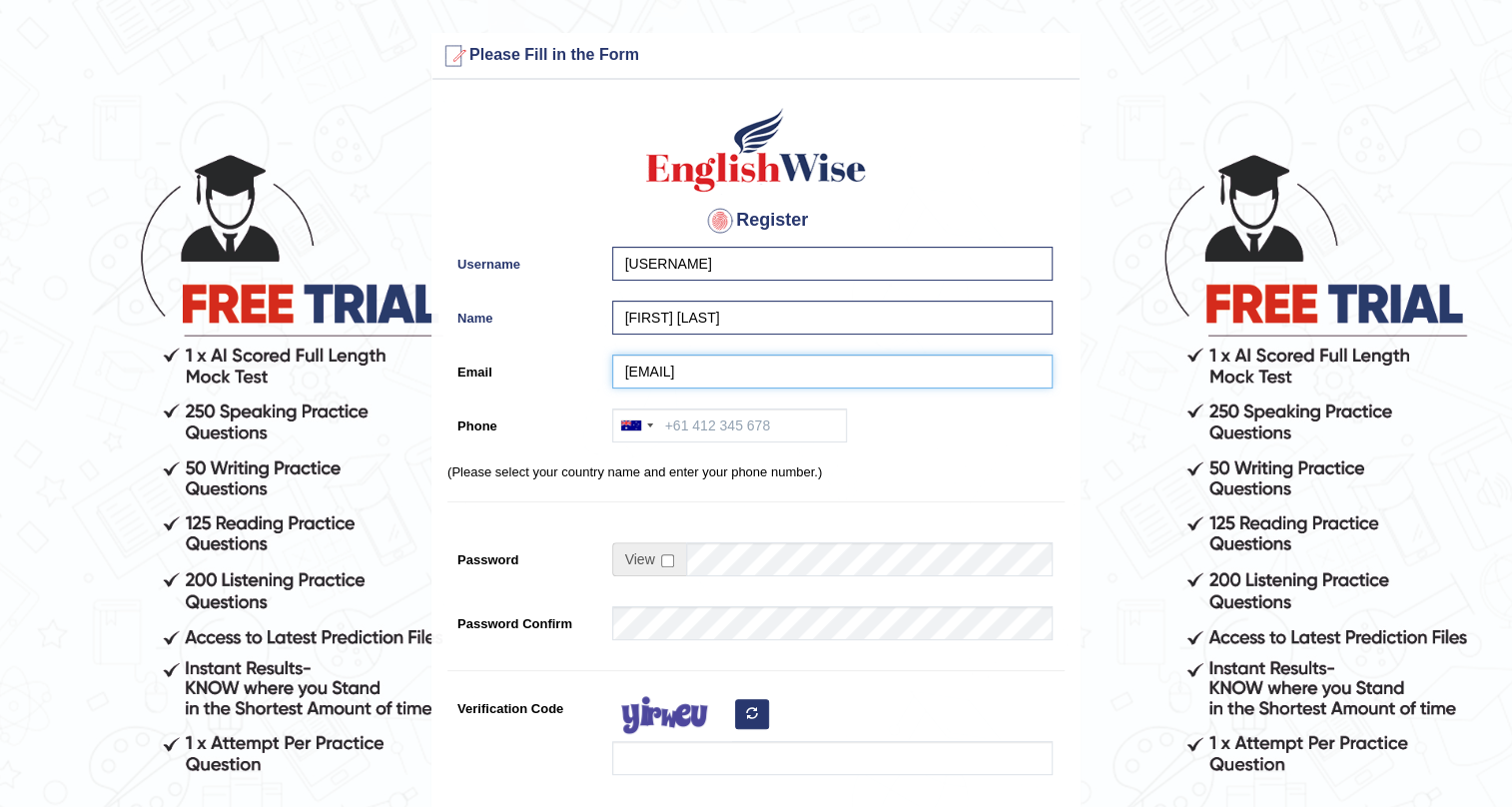 type on "[EMAIL]" 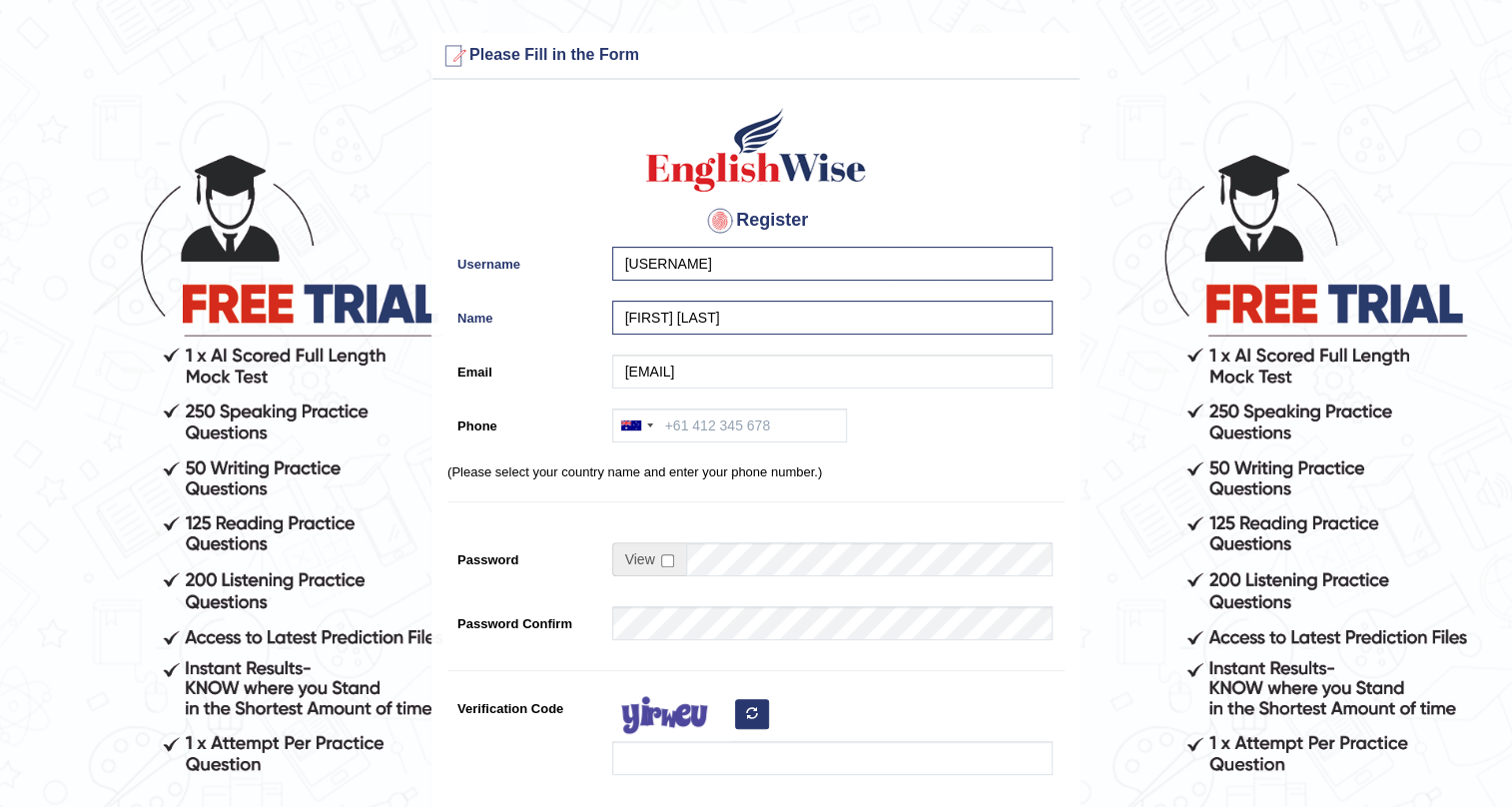 click on "Register
Username
[USERNAME]
Name
[FIRST] [LAST]
Email
[EMAIL]
Phone
[COUNTRY CODE]" at bounding box center [756, 506] 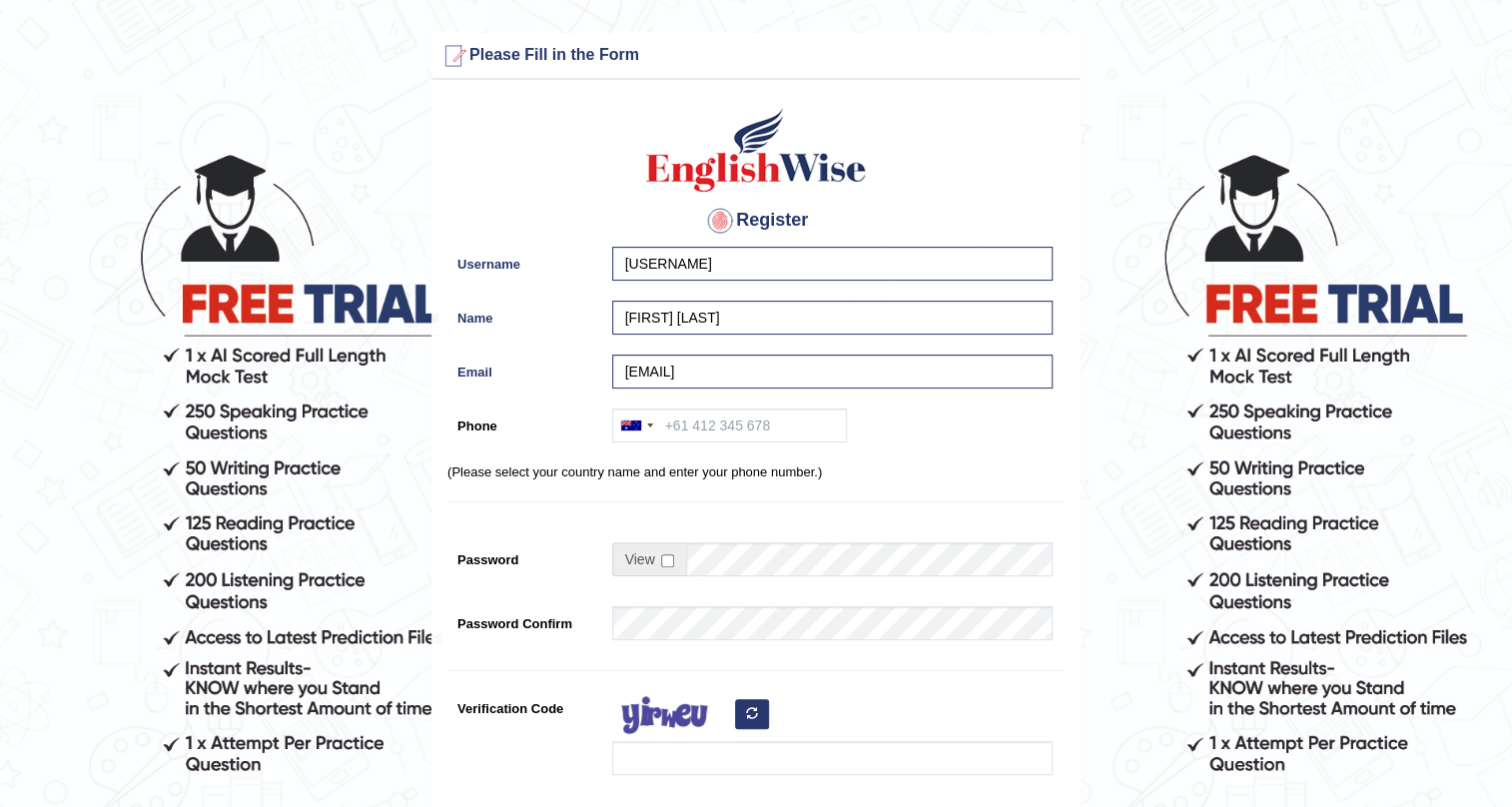 click on "Register
Username
[USERNAME]
Name
[FIRST] [LAST]
Email
[EMAIL]
Phone
[COUNTRY CODE]" at bounding box center (756, 506) 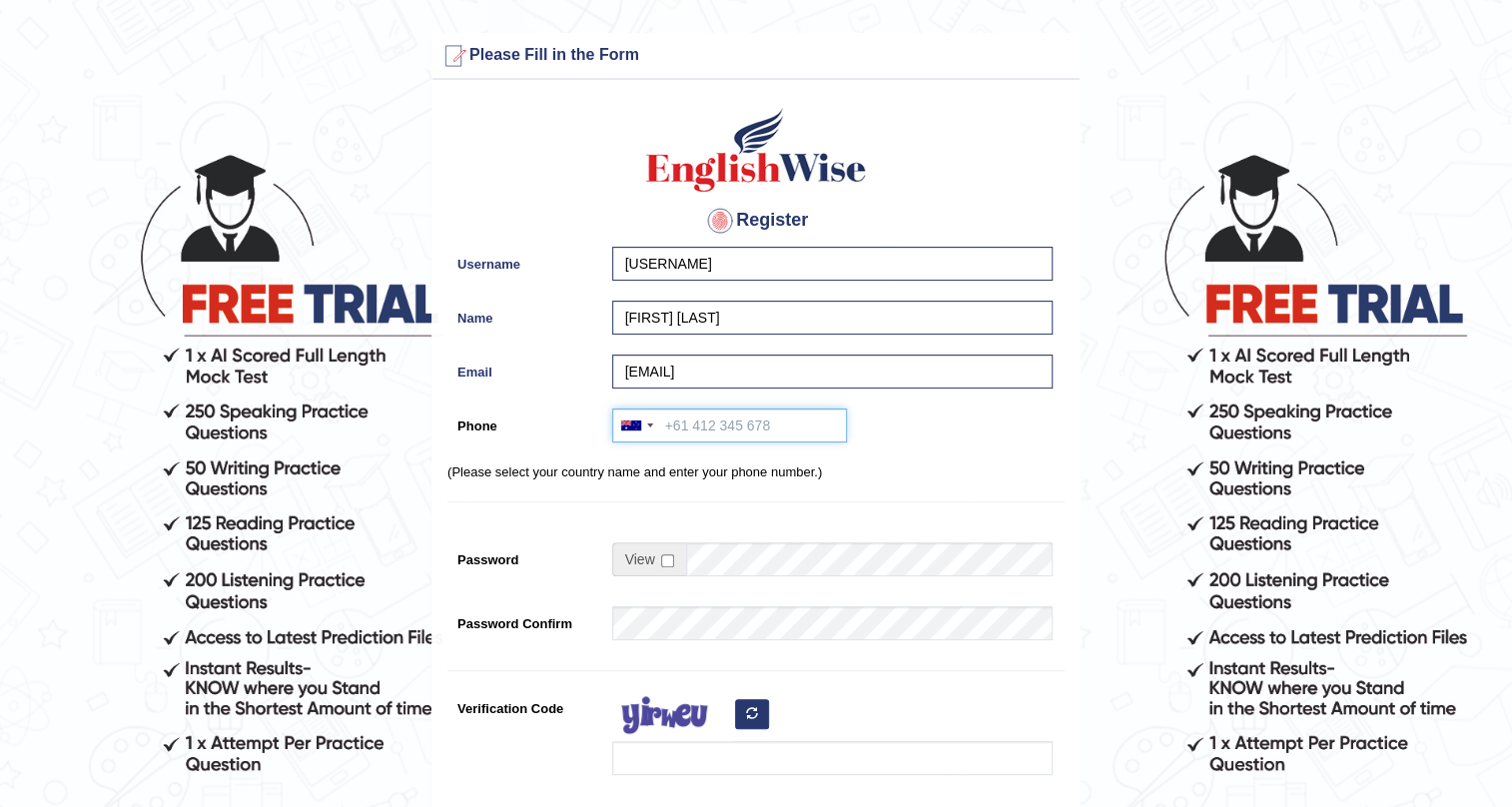 click on "Phone" at bounding box center (729, 425) 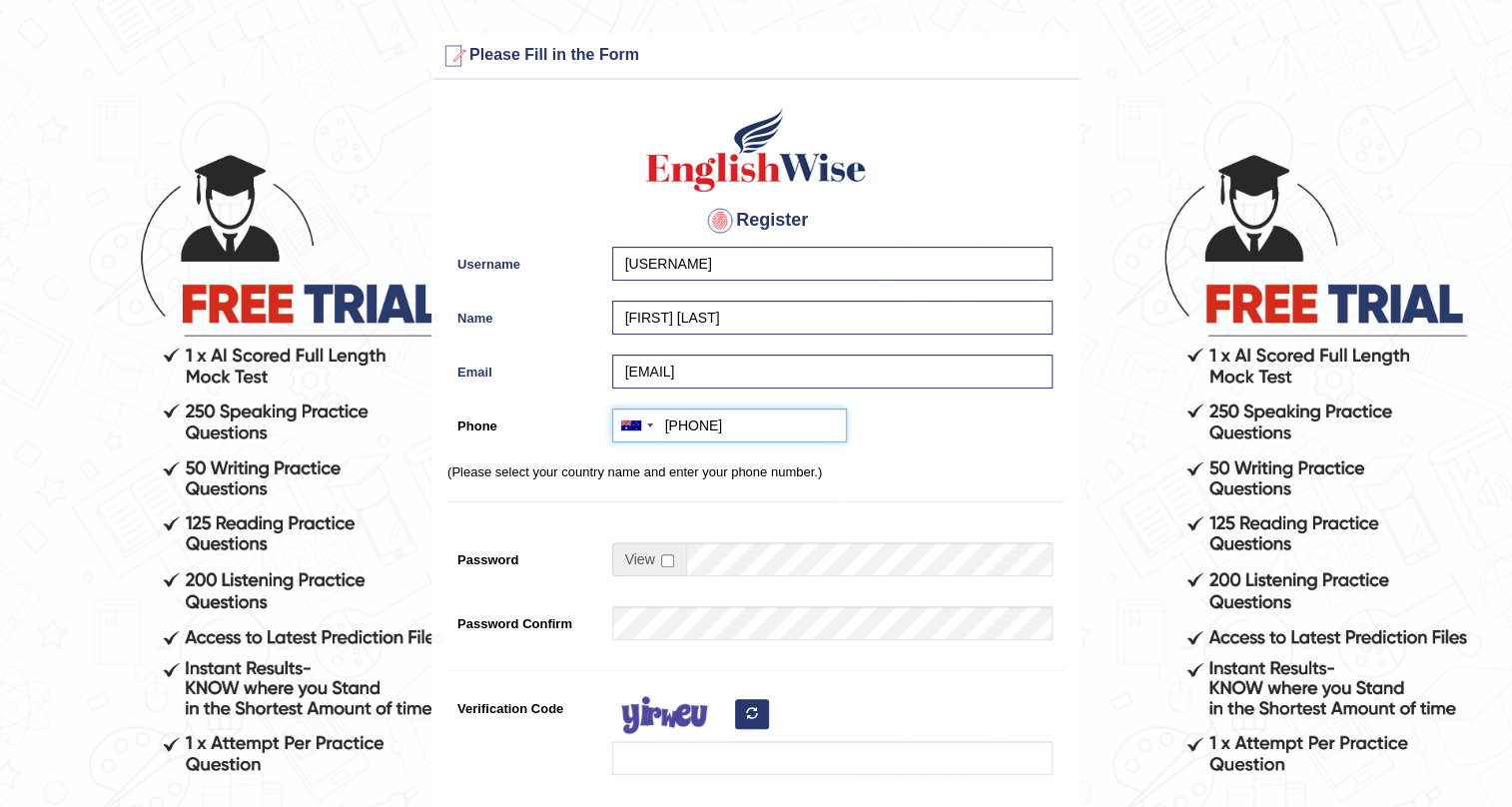 type on "[PHONE]" 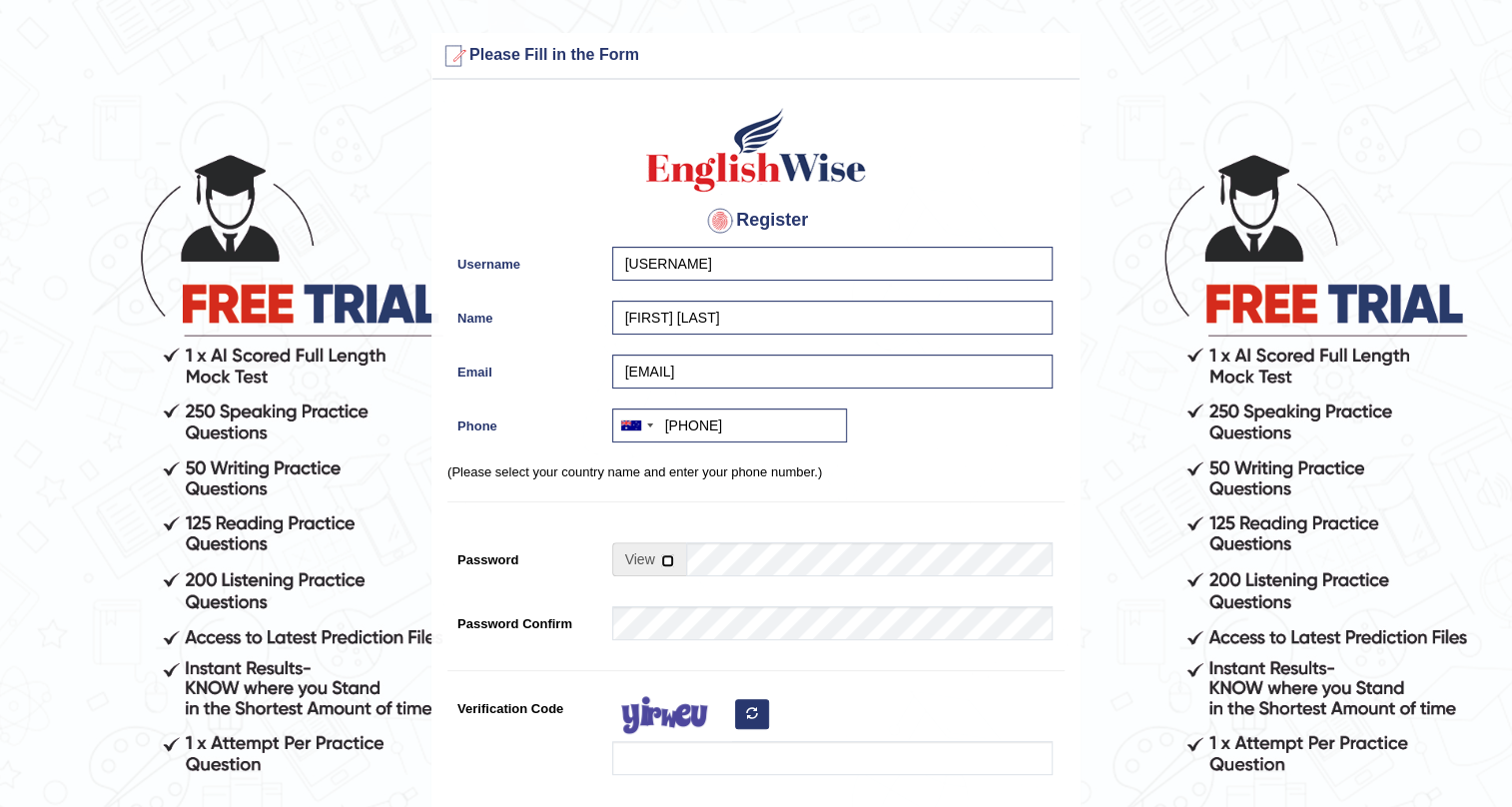 click at bounding box center (667, 560) 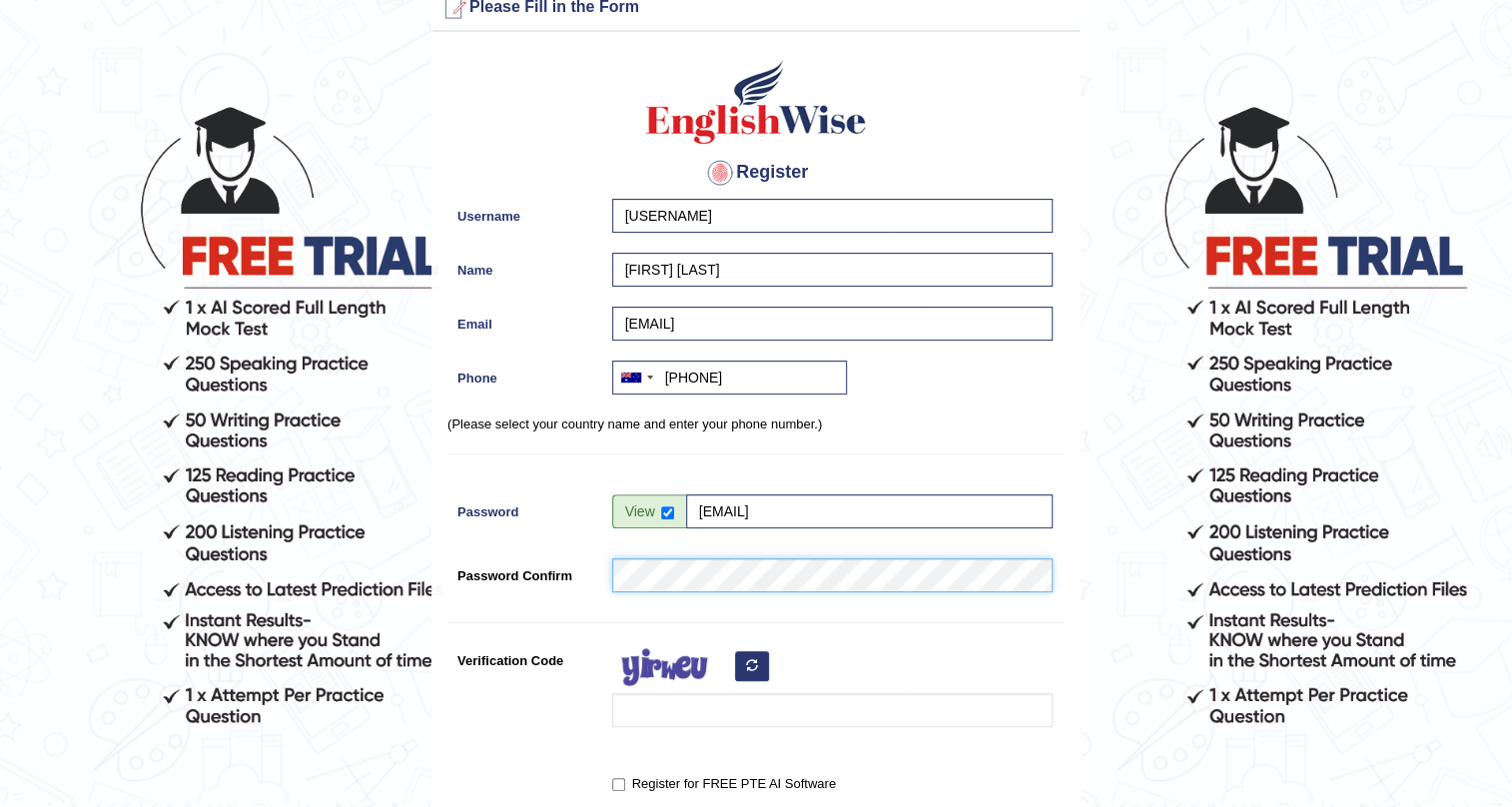 scroll, scrollTop: 90, scrollLeft: 0, axis: vertical 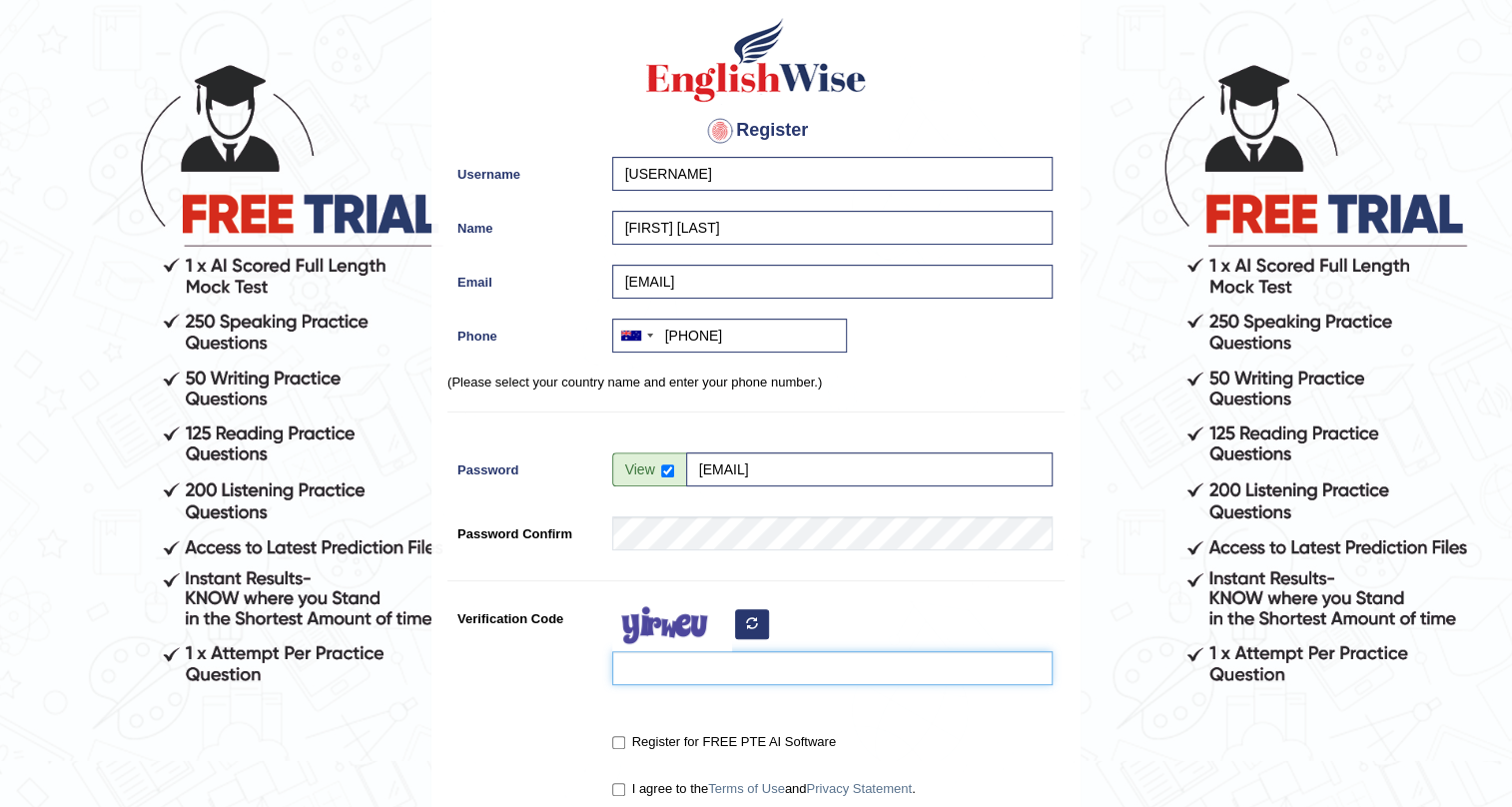 click on "Verification Code" at bounding box center [832, 668] 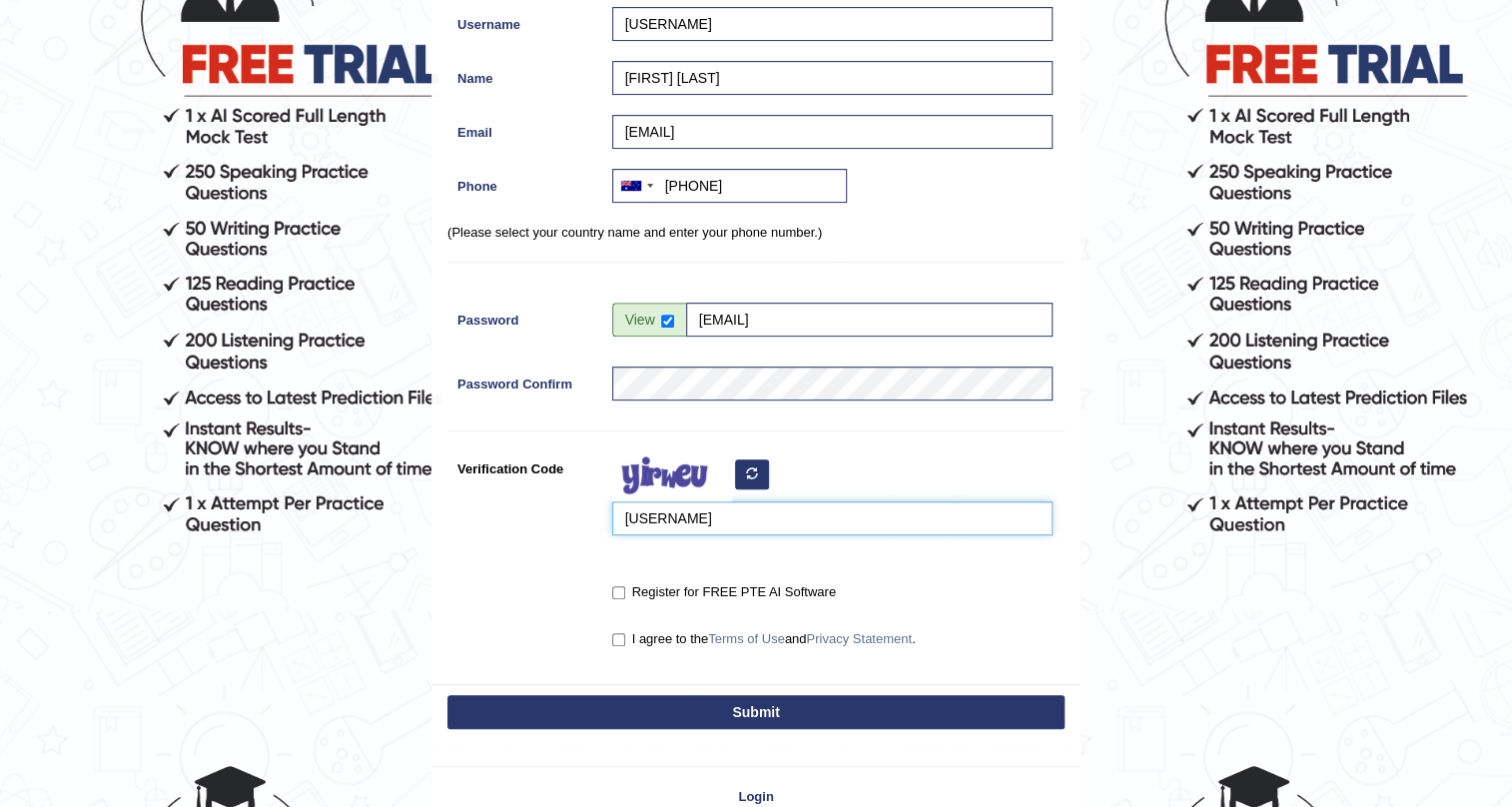 scroll, scrollTop: 272, scrollLeft: 0, axis: vertical 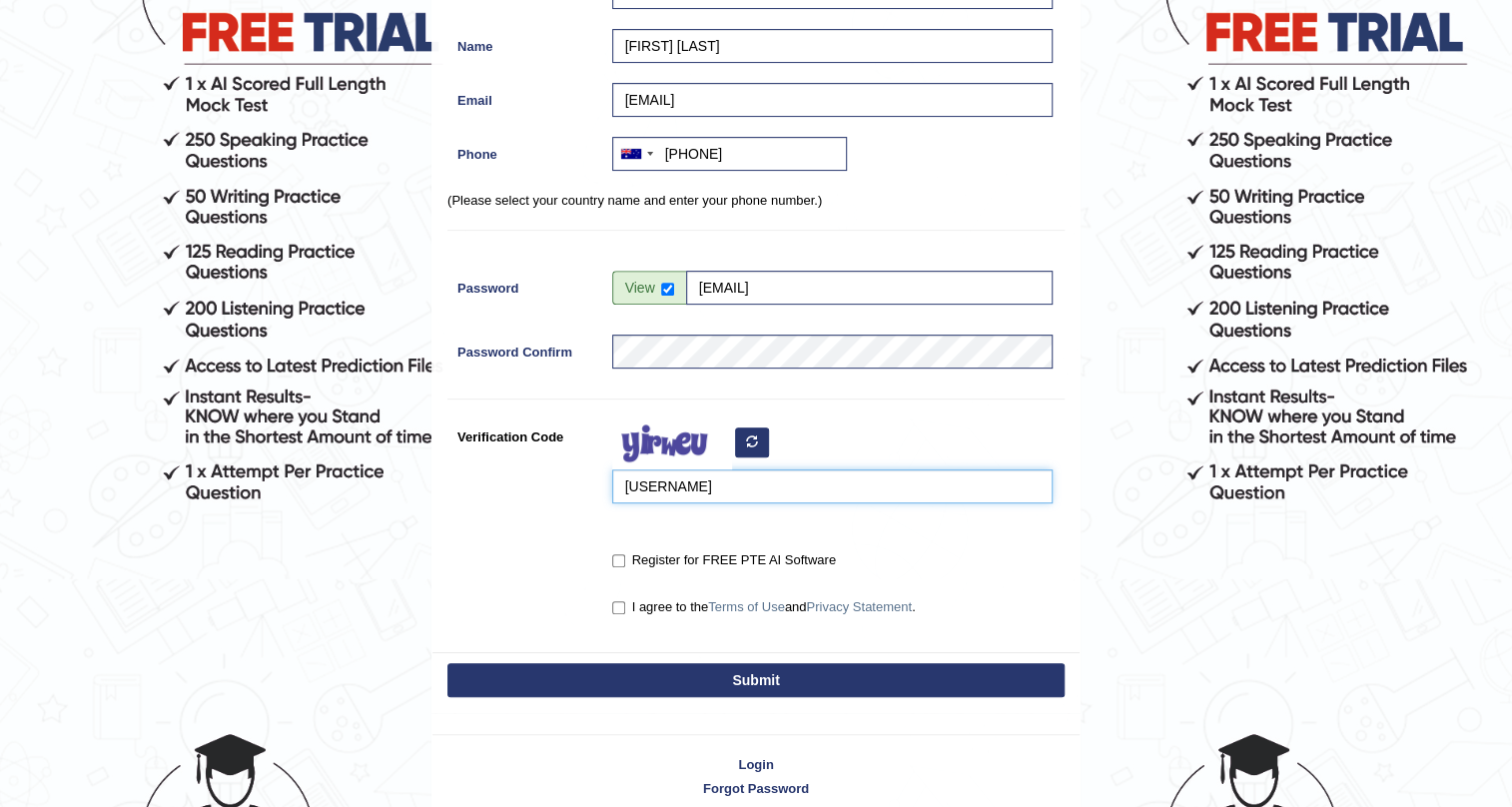type on "mipjxe" 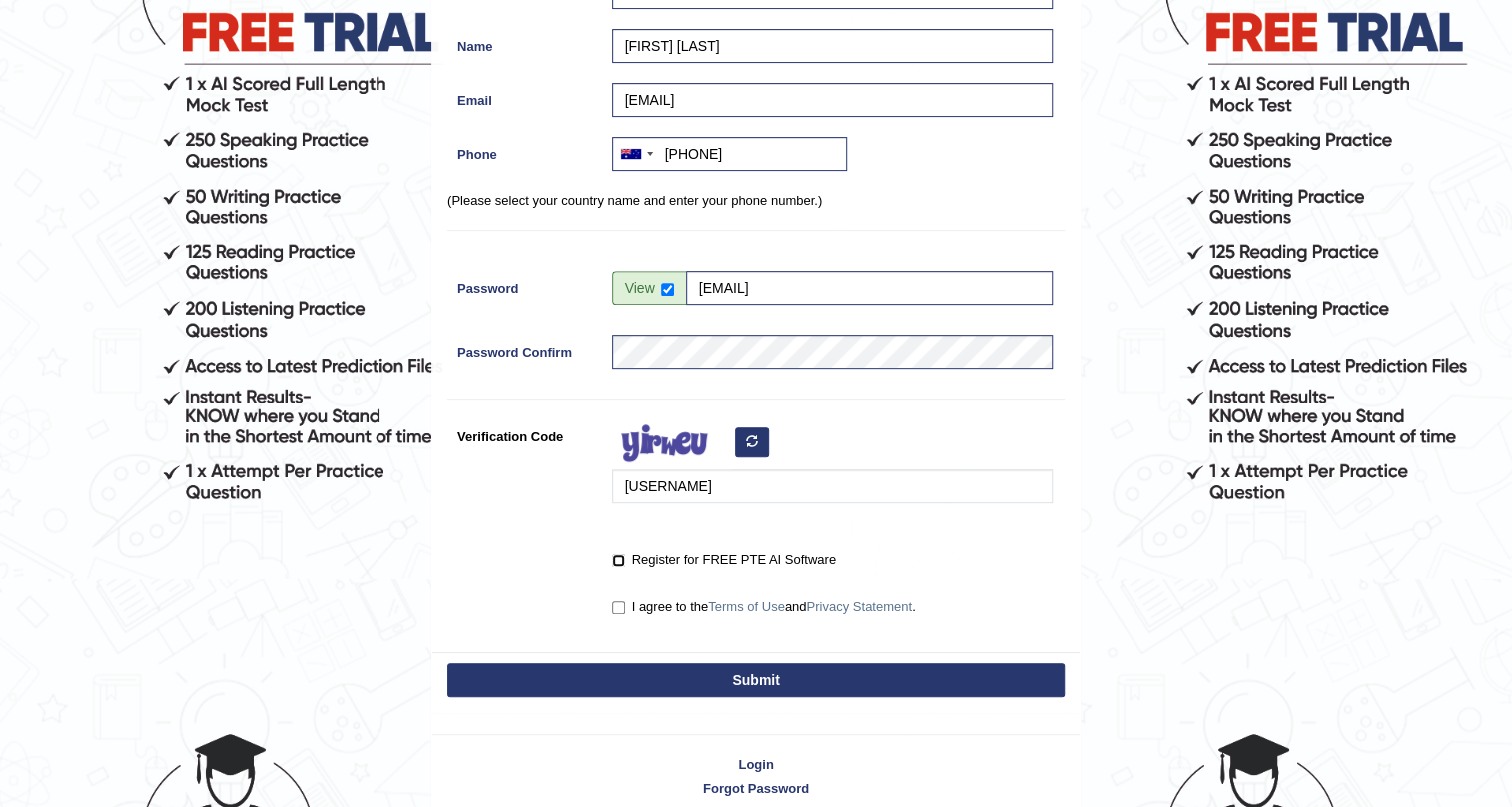 click on "Register for FREE PTE AI Software" at bounding box center [618, 560] 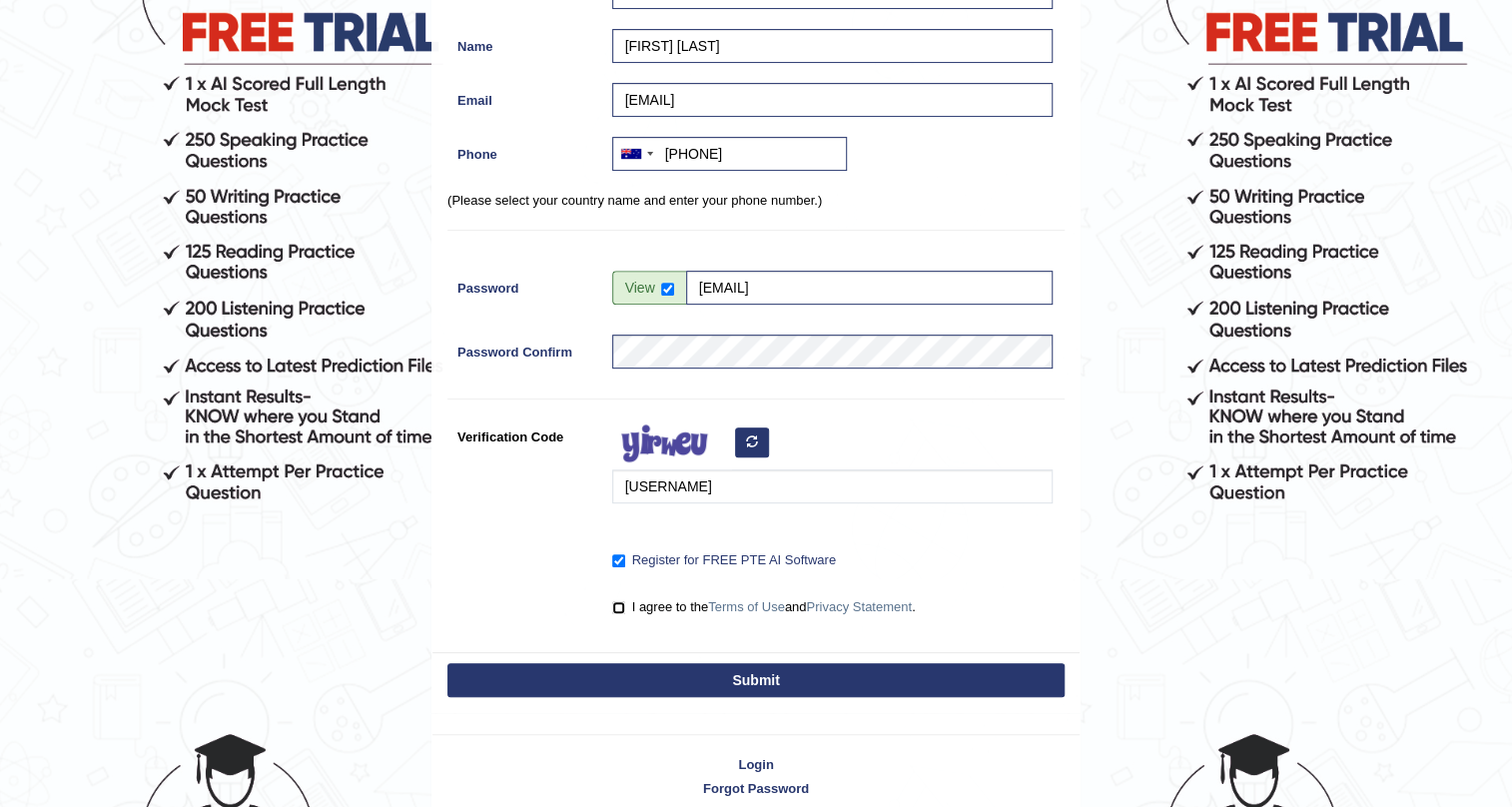 click on "I agree to the  Terms of Use  and  Privacy Statement ." at bounding box center [618, 607] 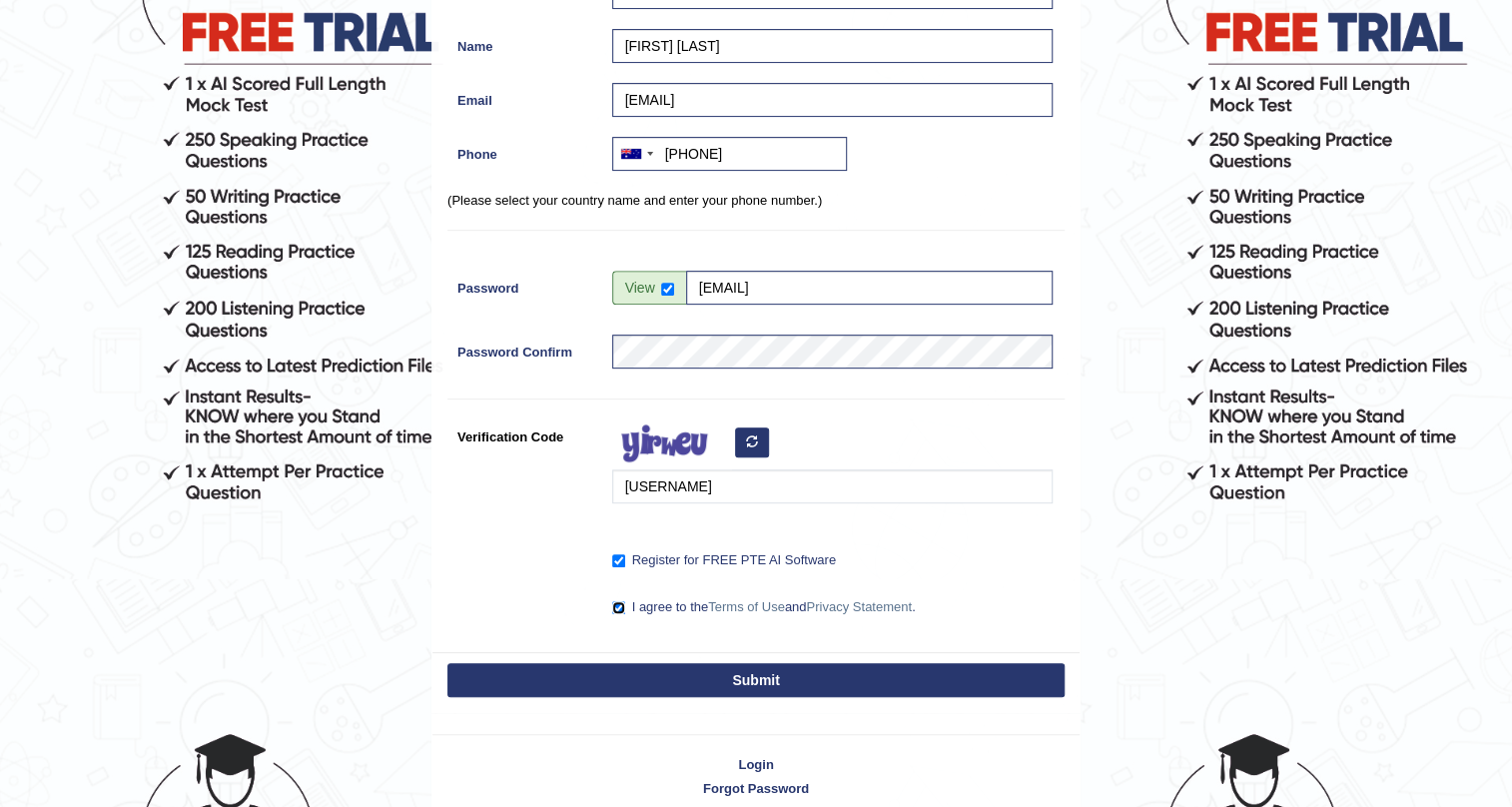 scroll, scrollTop: 363, scrollLeft: 0, axis: vertical 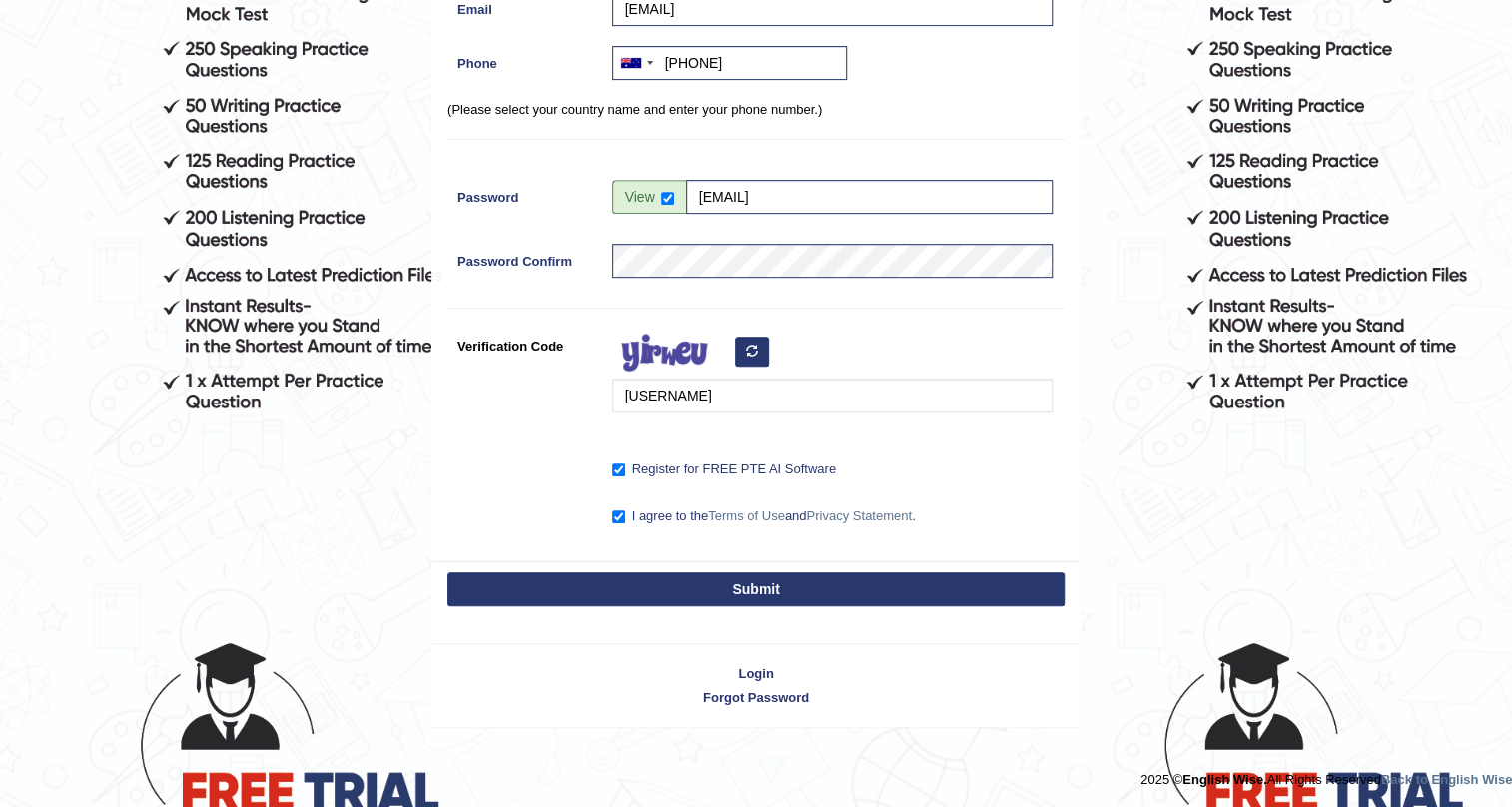 click on "Submit" at bounding box center (756, 589) 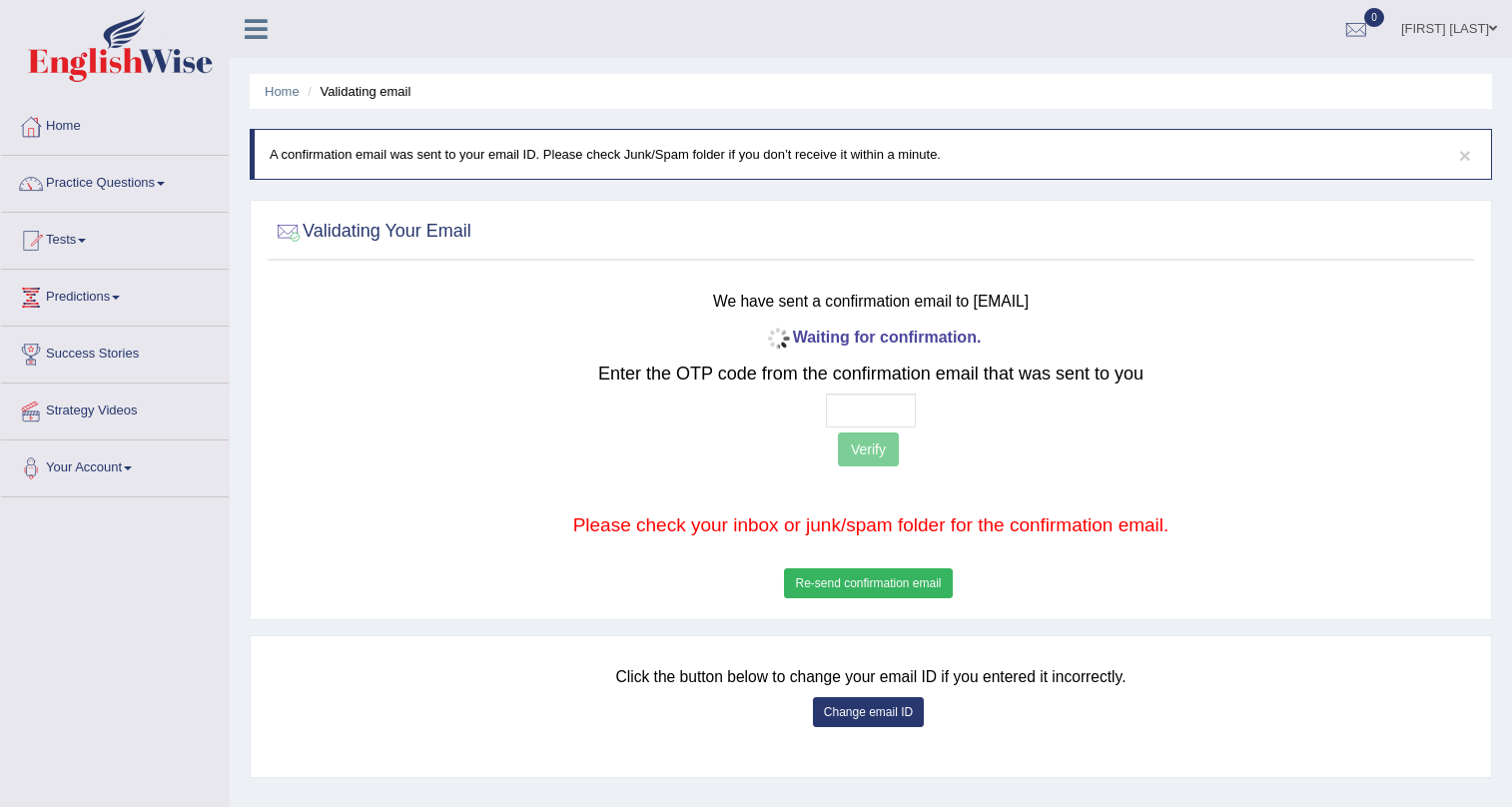 scroll, scrollTop: 0, scrollLeft: 0, axis: both 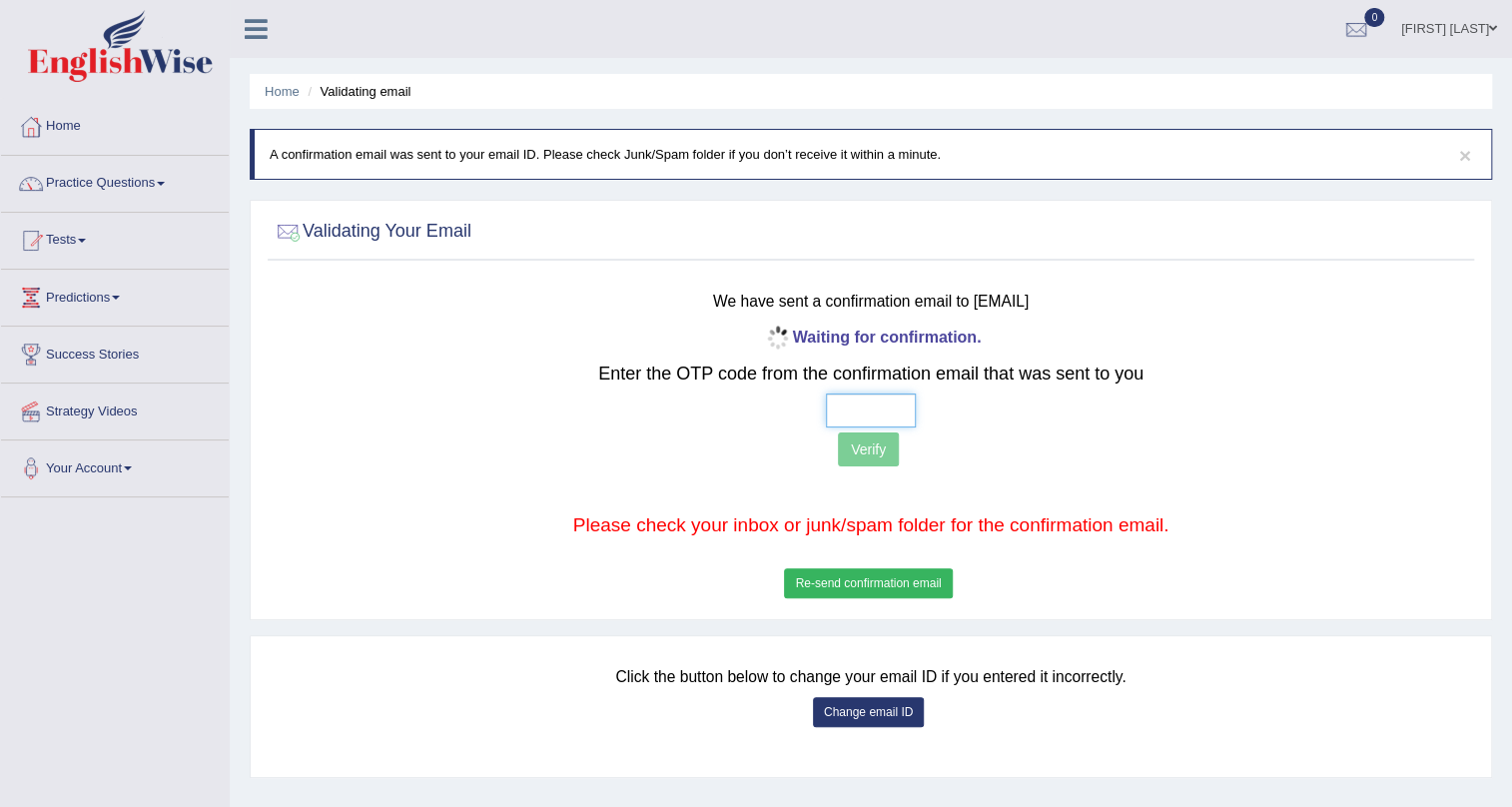 click at bounding box center (871, 410) 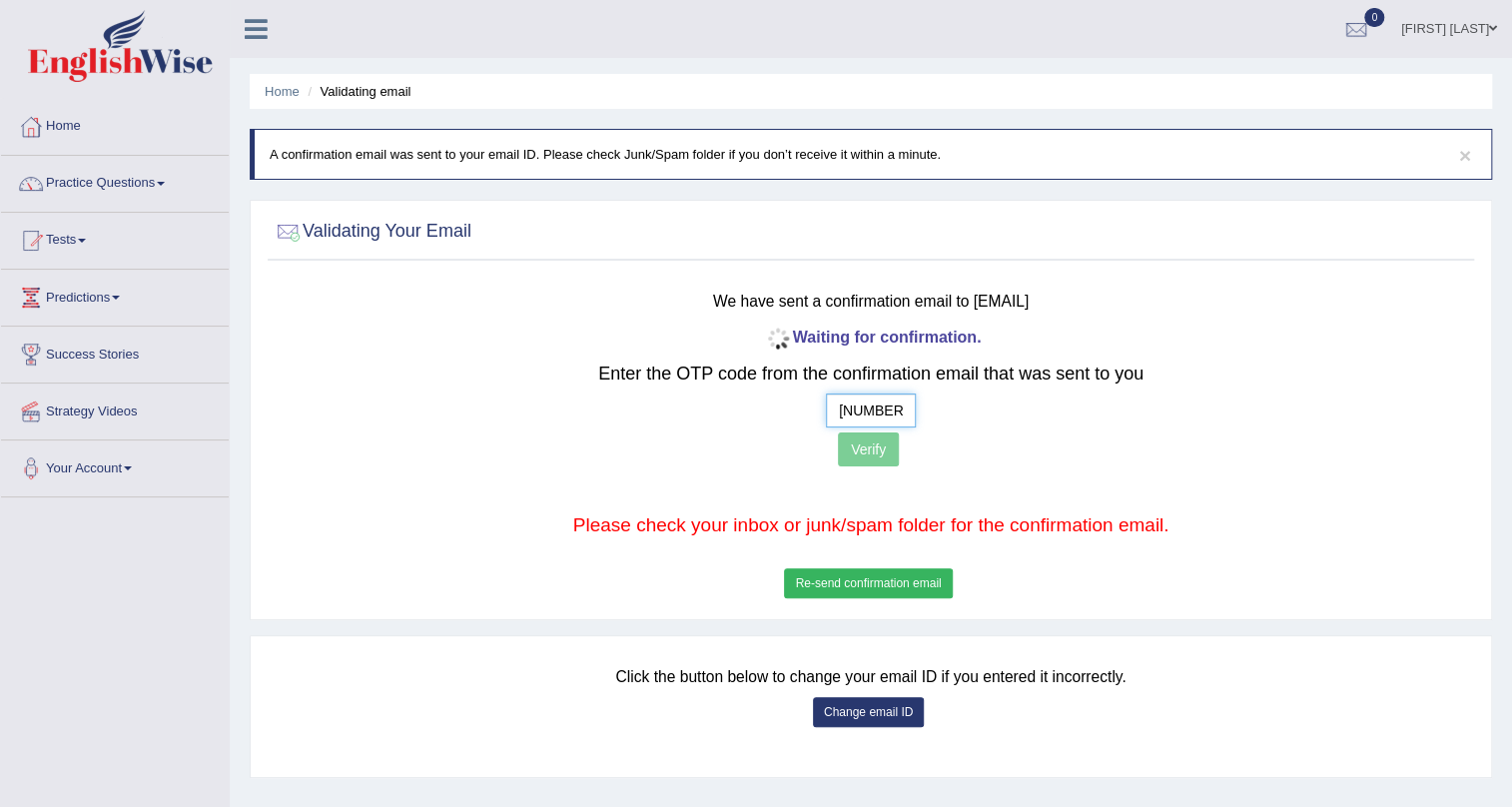 type on "[NUMBER] [NUMBER] [NUMBER] [NUMBER]" 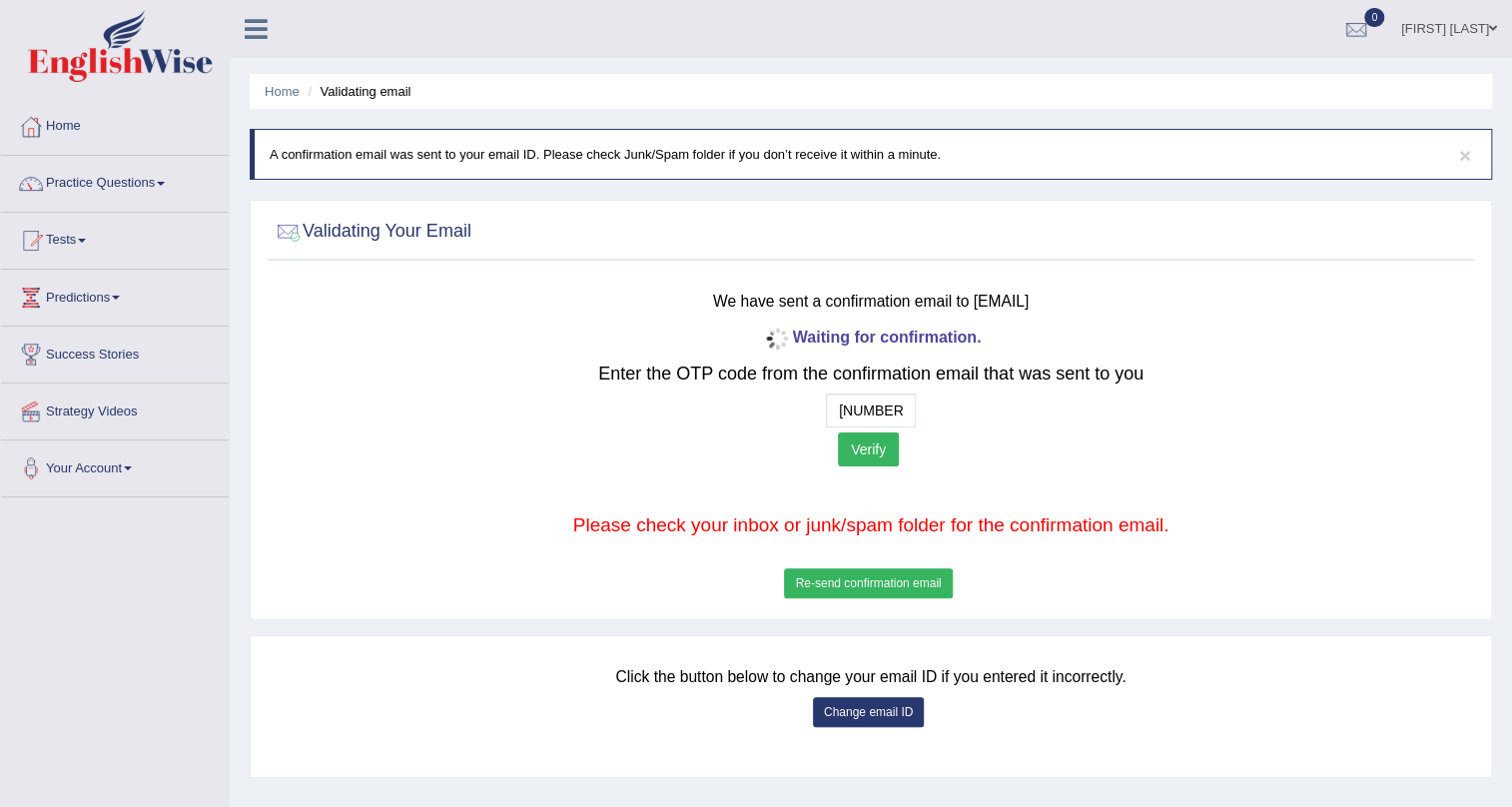 click on "Verify" at bounding box center [868, 449] 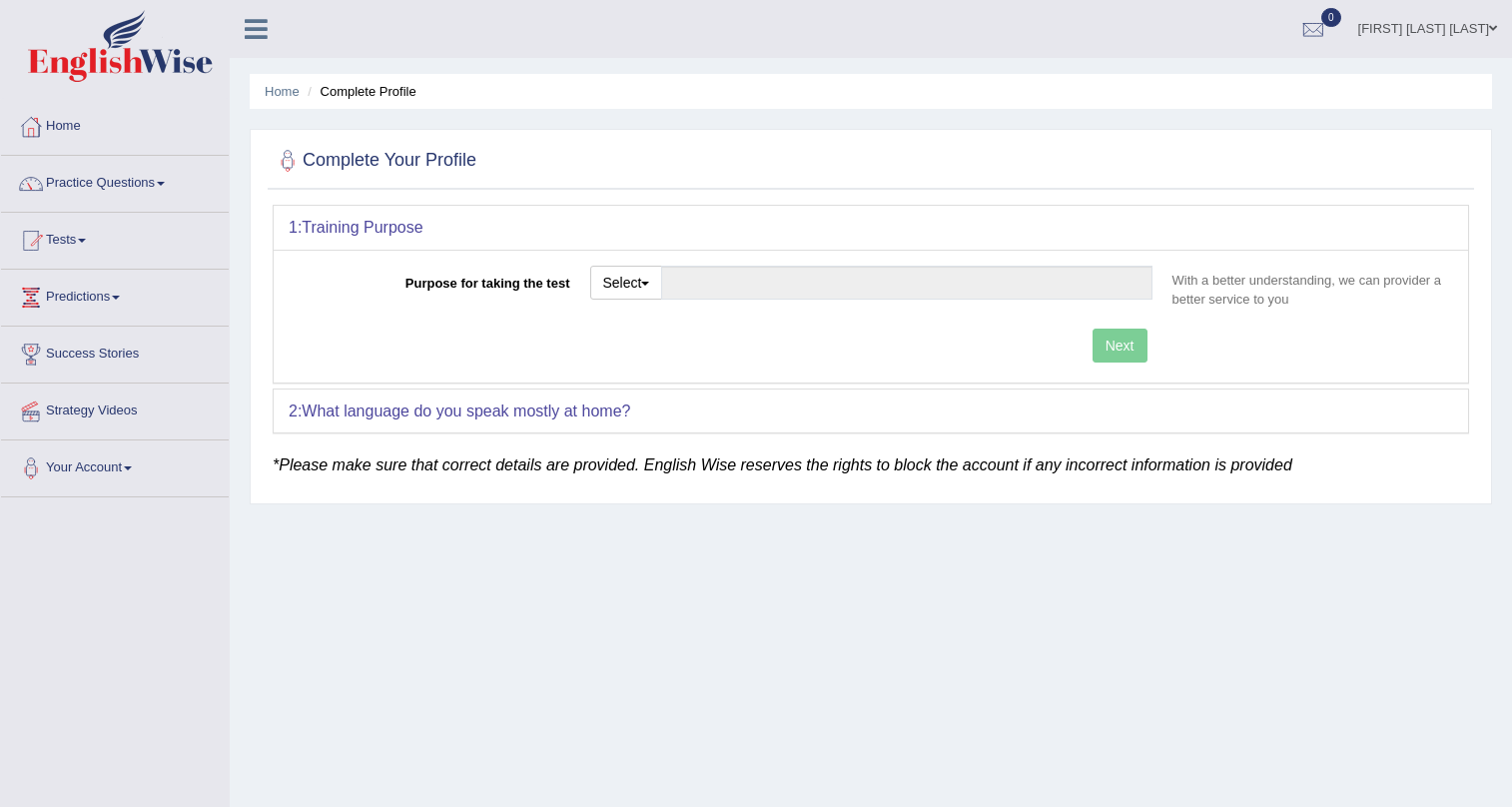 scroll, scrollTop: 0, scrollLeft: 0, axis: both 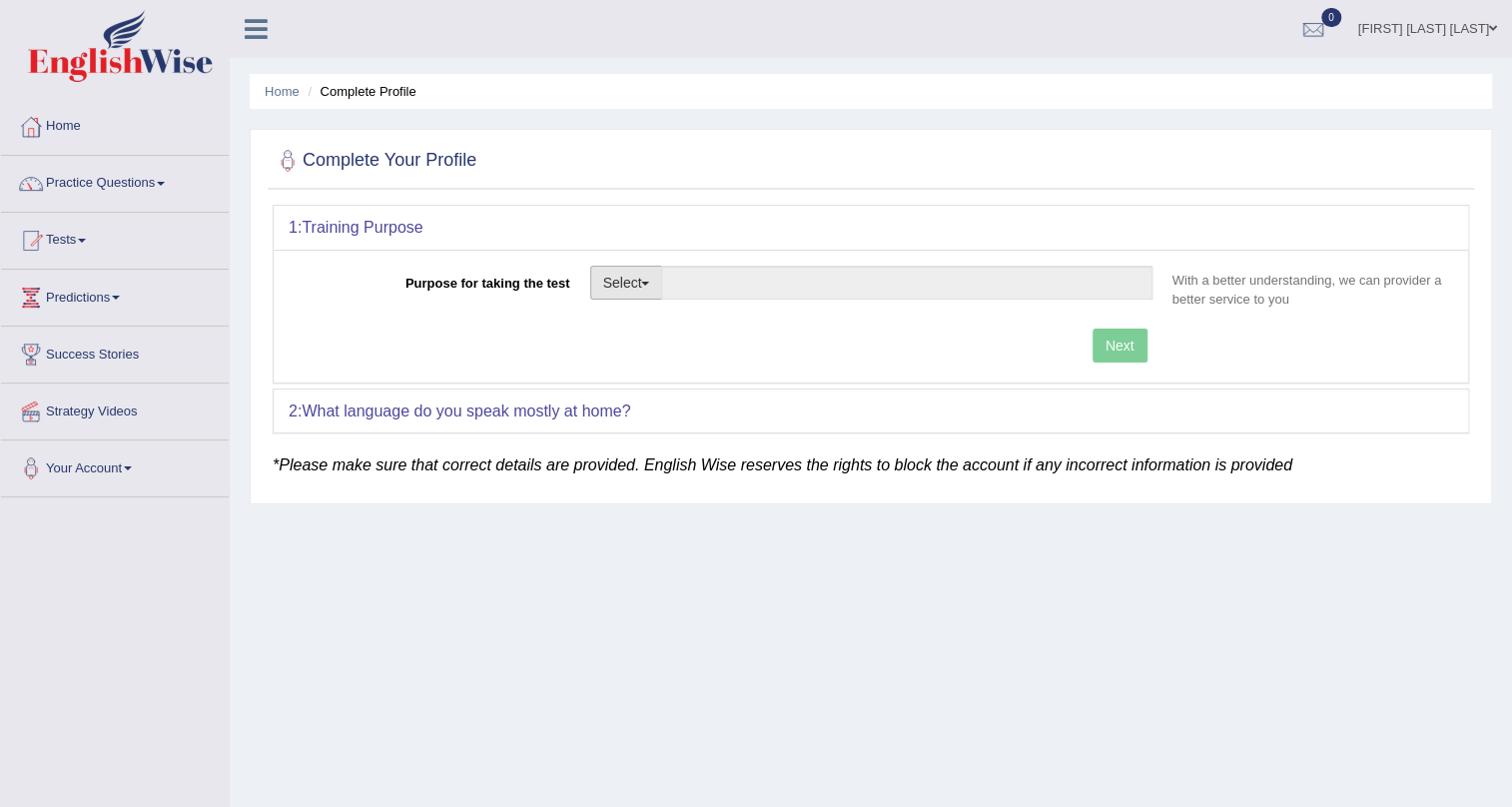 click on "Select" at bounding box center [626, 283] 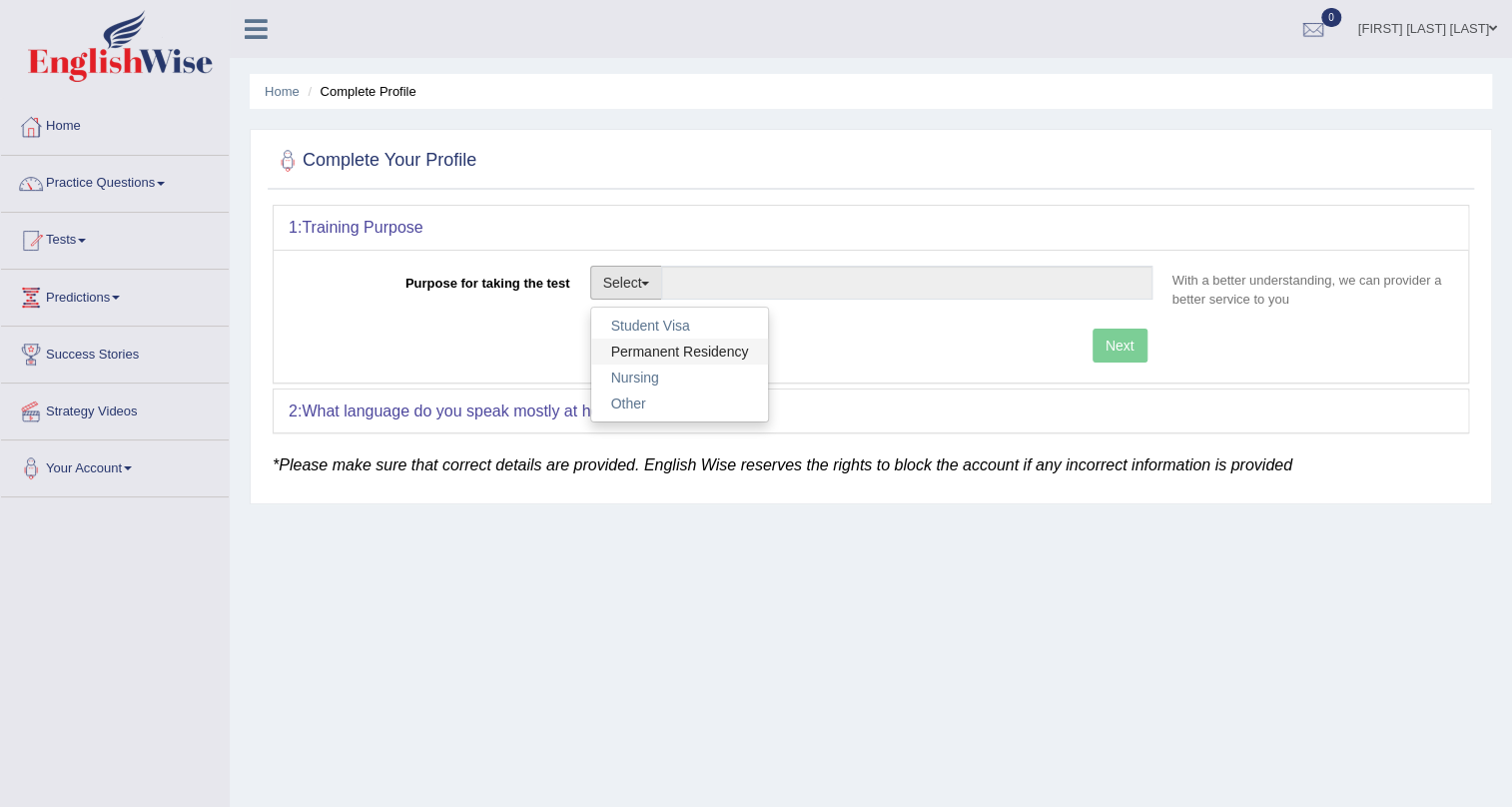 click on "Permanent Residency" at bounding box center (680, 352) 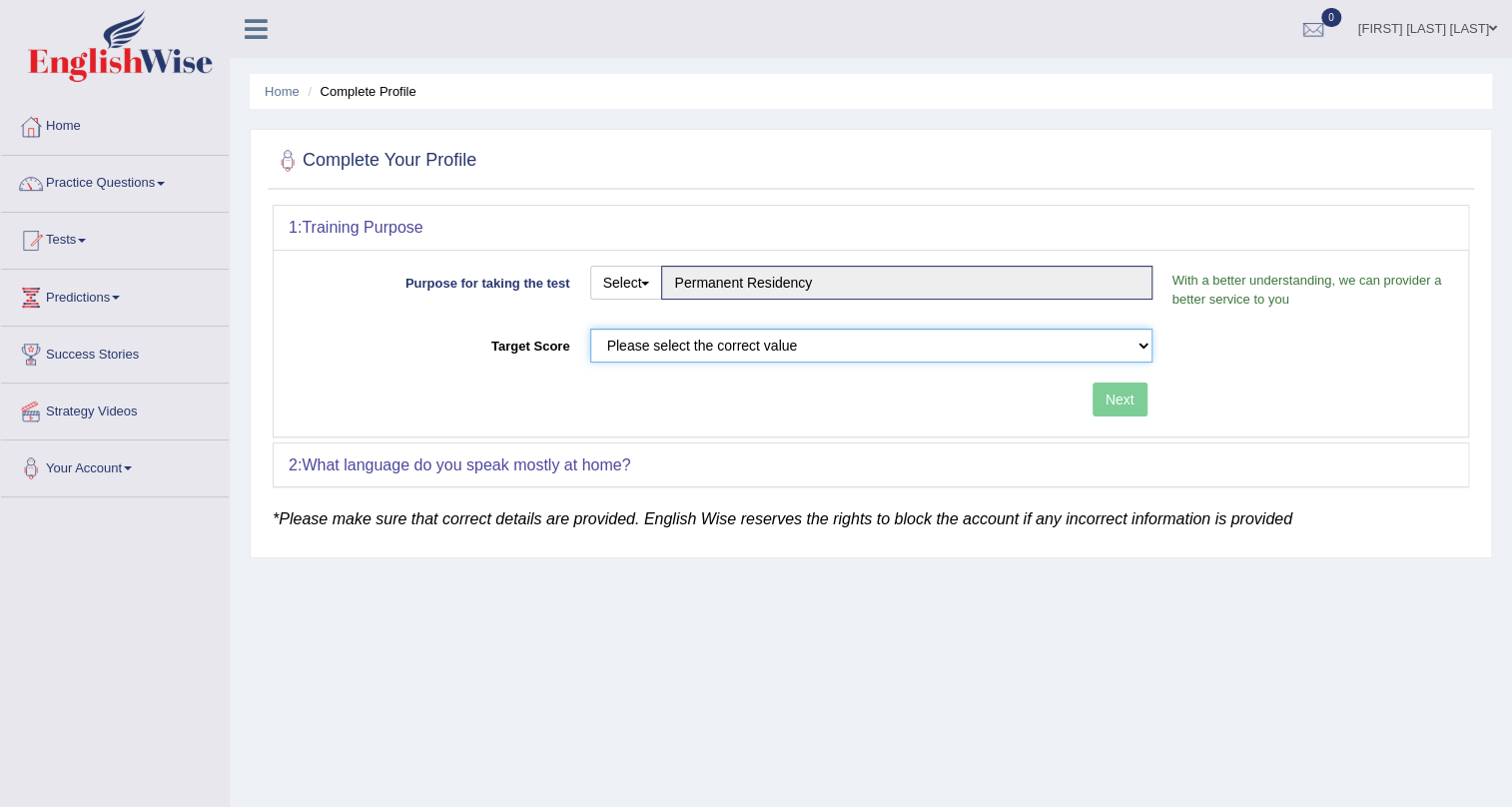 click on "Please select the correct value
50 (6 bands)
58 (6.5 bands)
65 (7 bands)
79 (8 bands)" at bounding box center [871, 346] 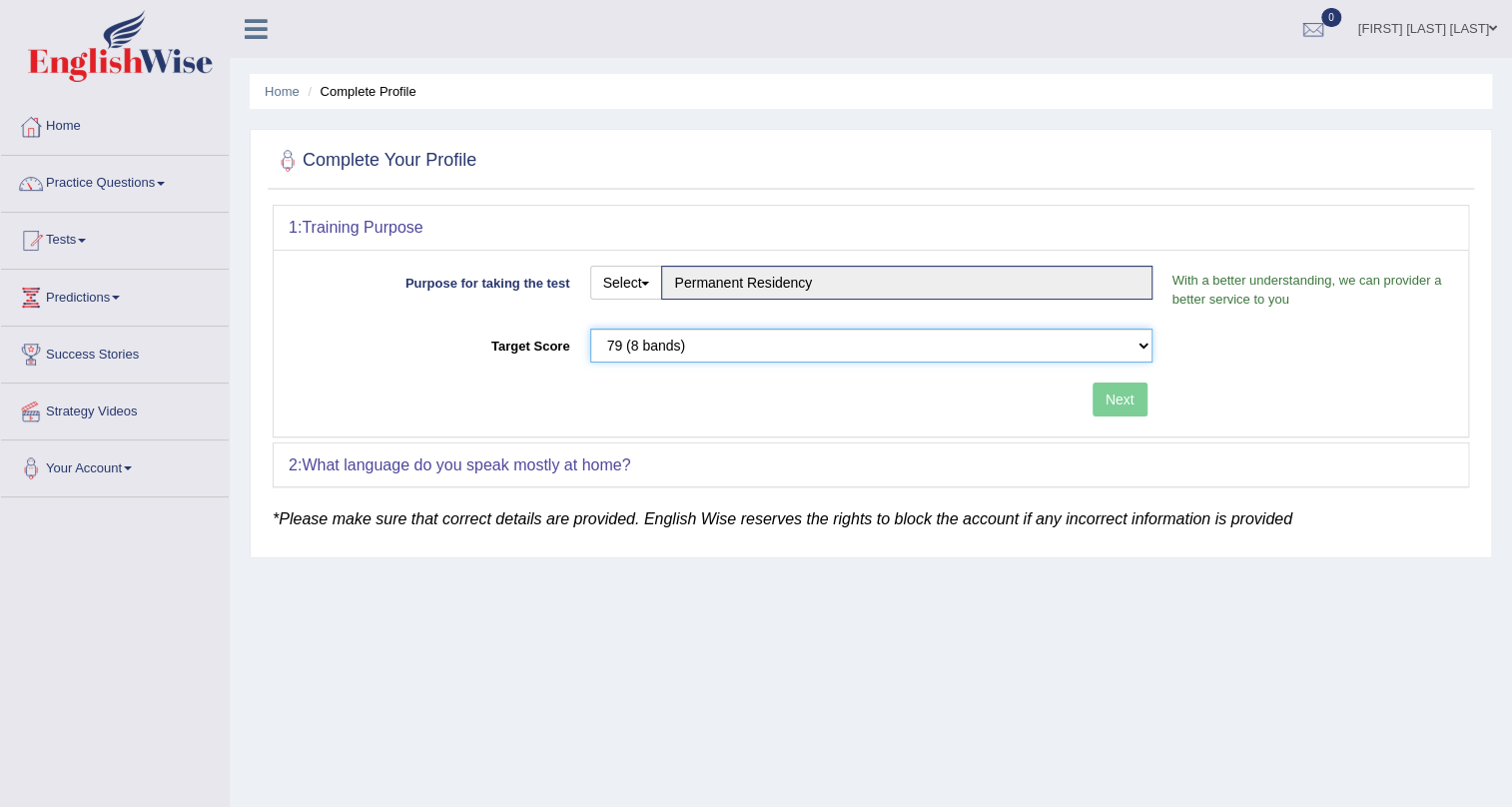 click on "Please select the correct value
50 (6 bands)
58 (6.5 bands)
65 (7 bands)
79 (8 bands)" at bounding box center [871, 346] 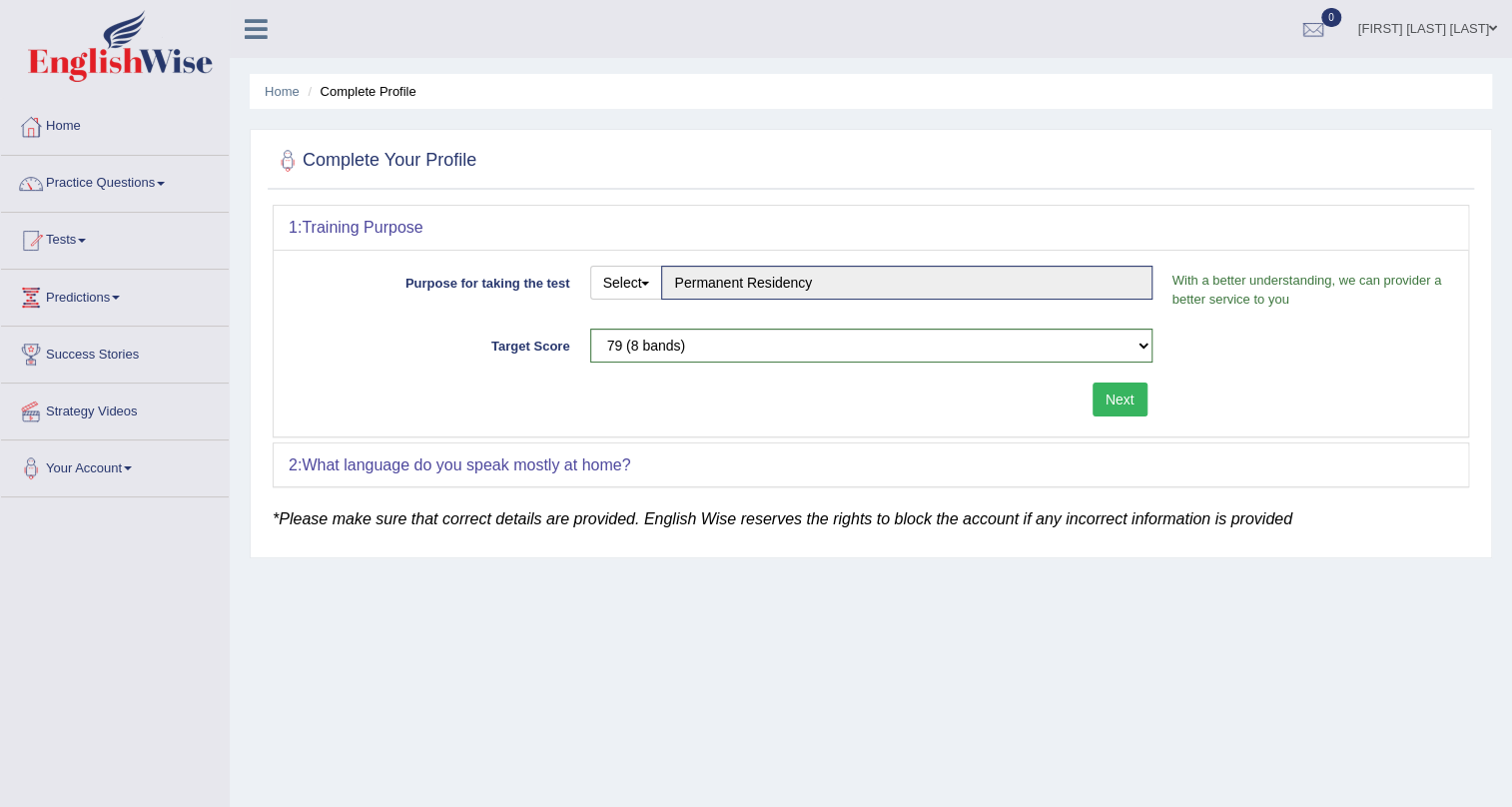 click on "Next" at bounding box center (1120, 400) 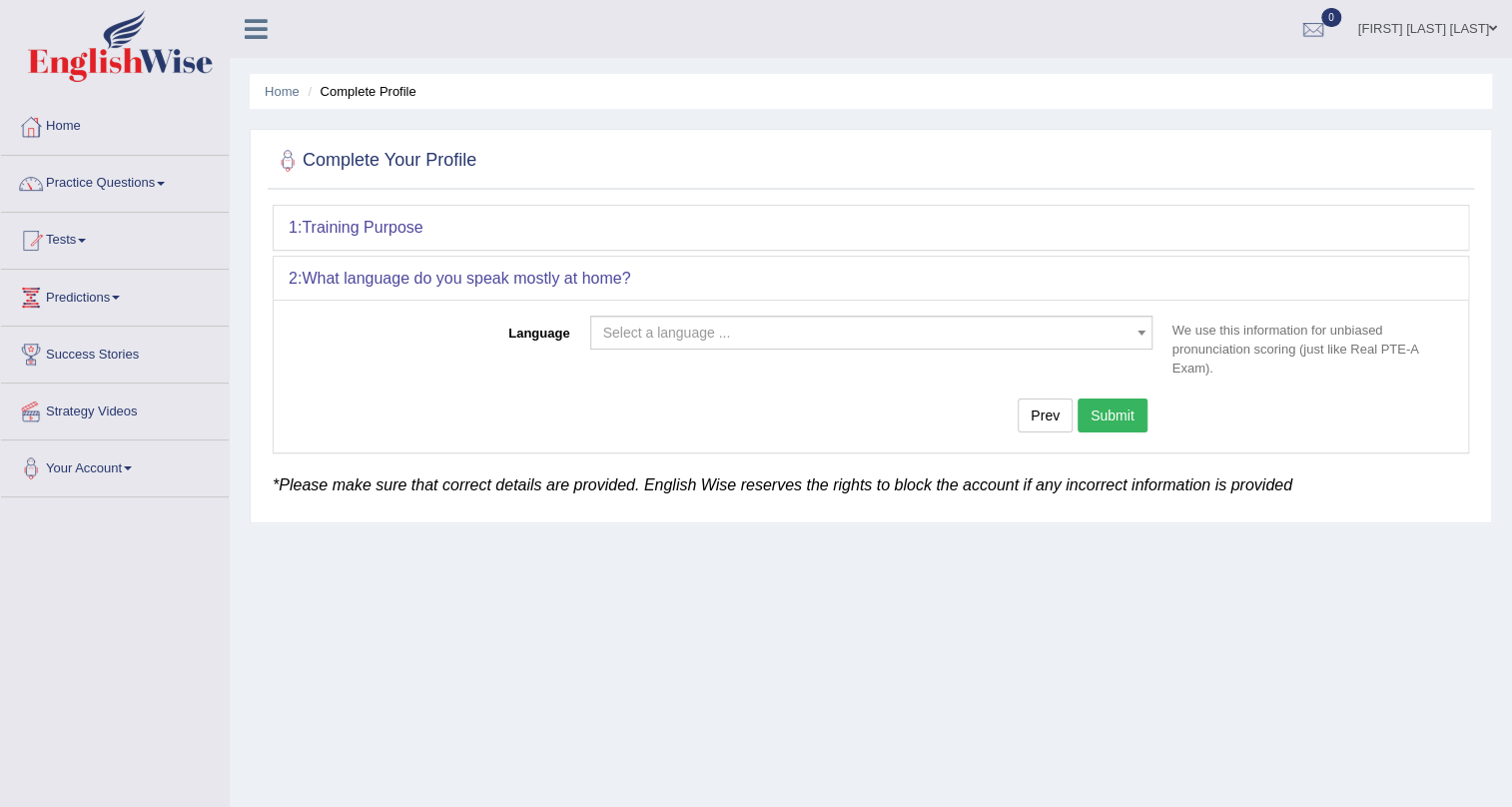 click on "Select a language ..." at bounding box center [667, 333] 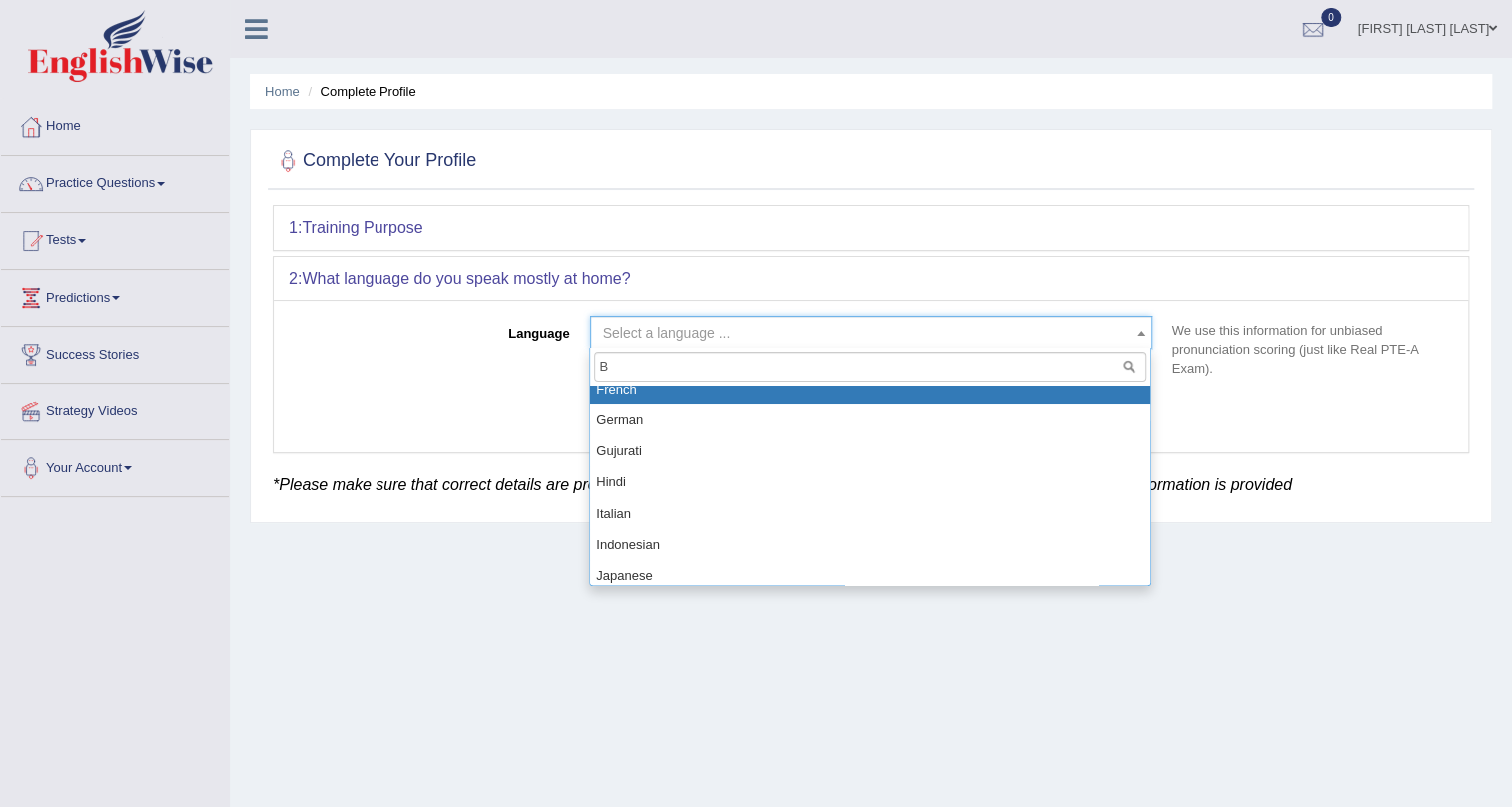 scroll, scrollTop: 0, scrollLeft: 0, axis: both 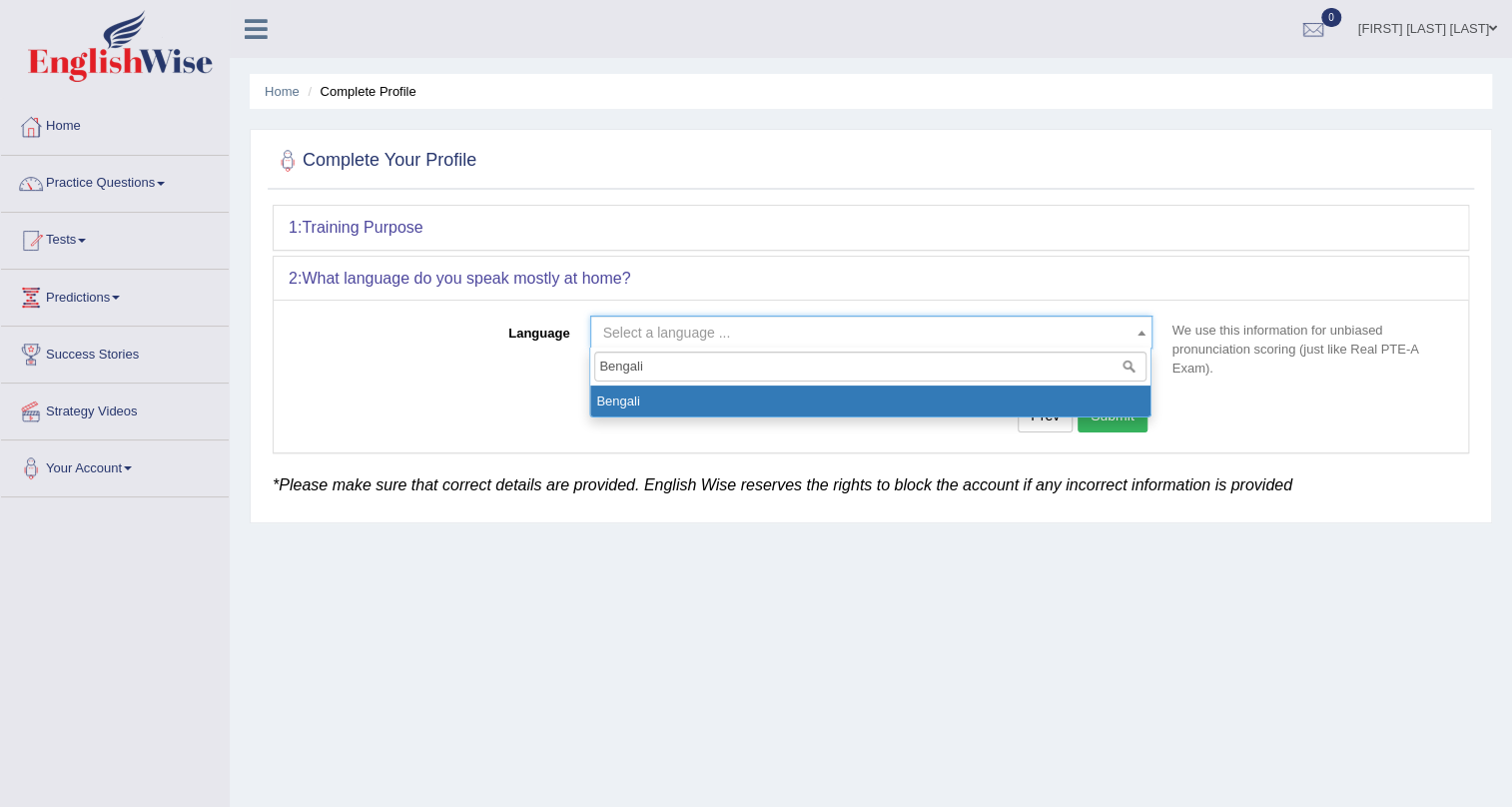 type on "Bengali" 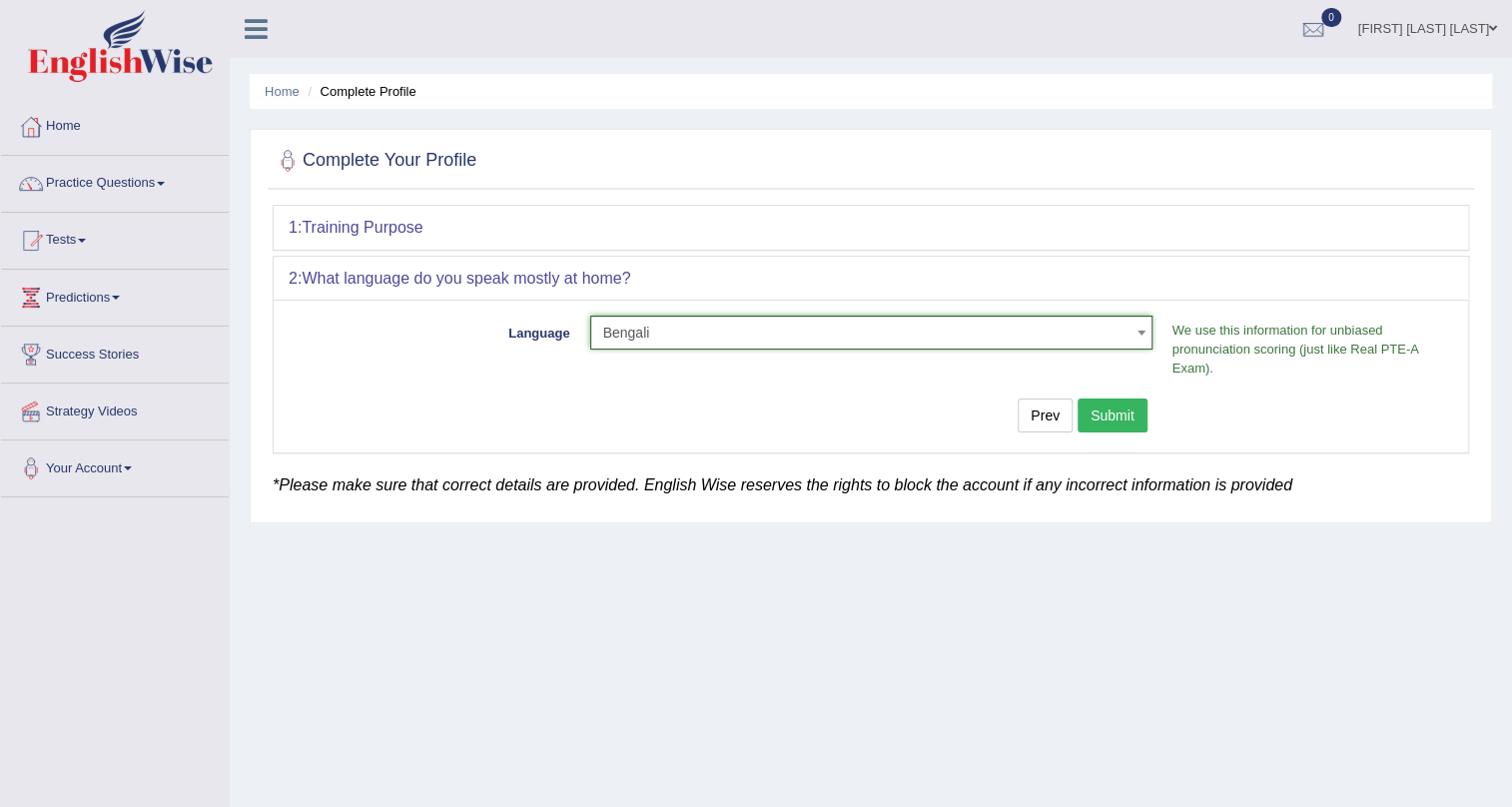 click on "Submit" at bounding box center [1113, 415] 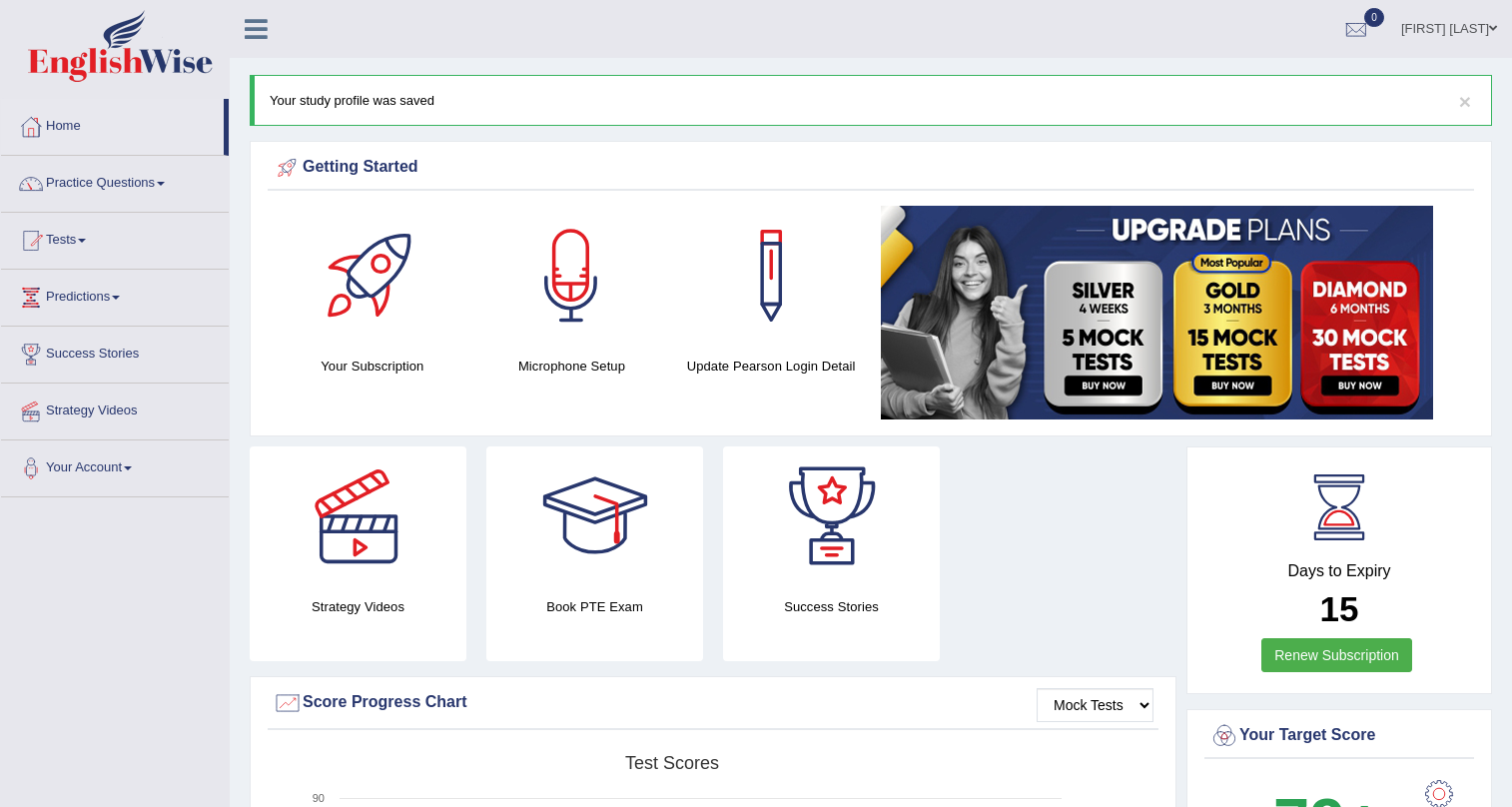 scroll, scrollTop: 0, scrollLeft: 0, axis: both 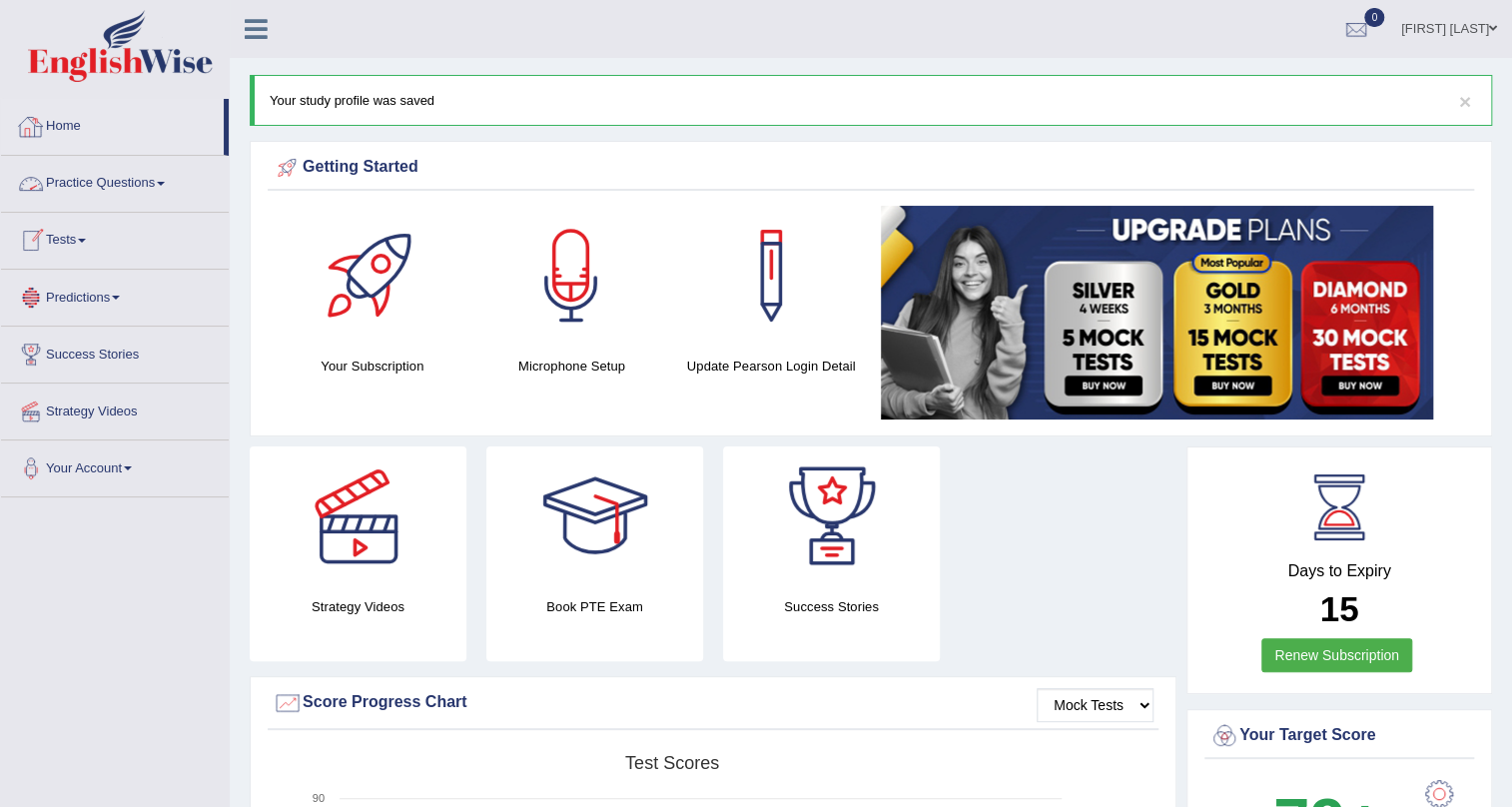 click on "Home" at bounding box center (112, 124) 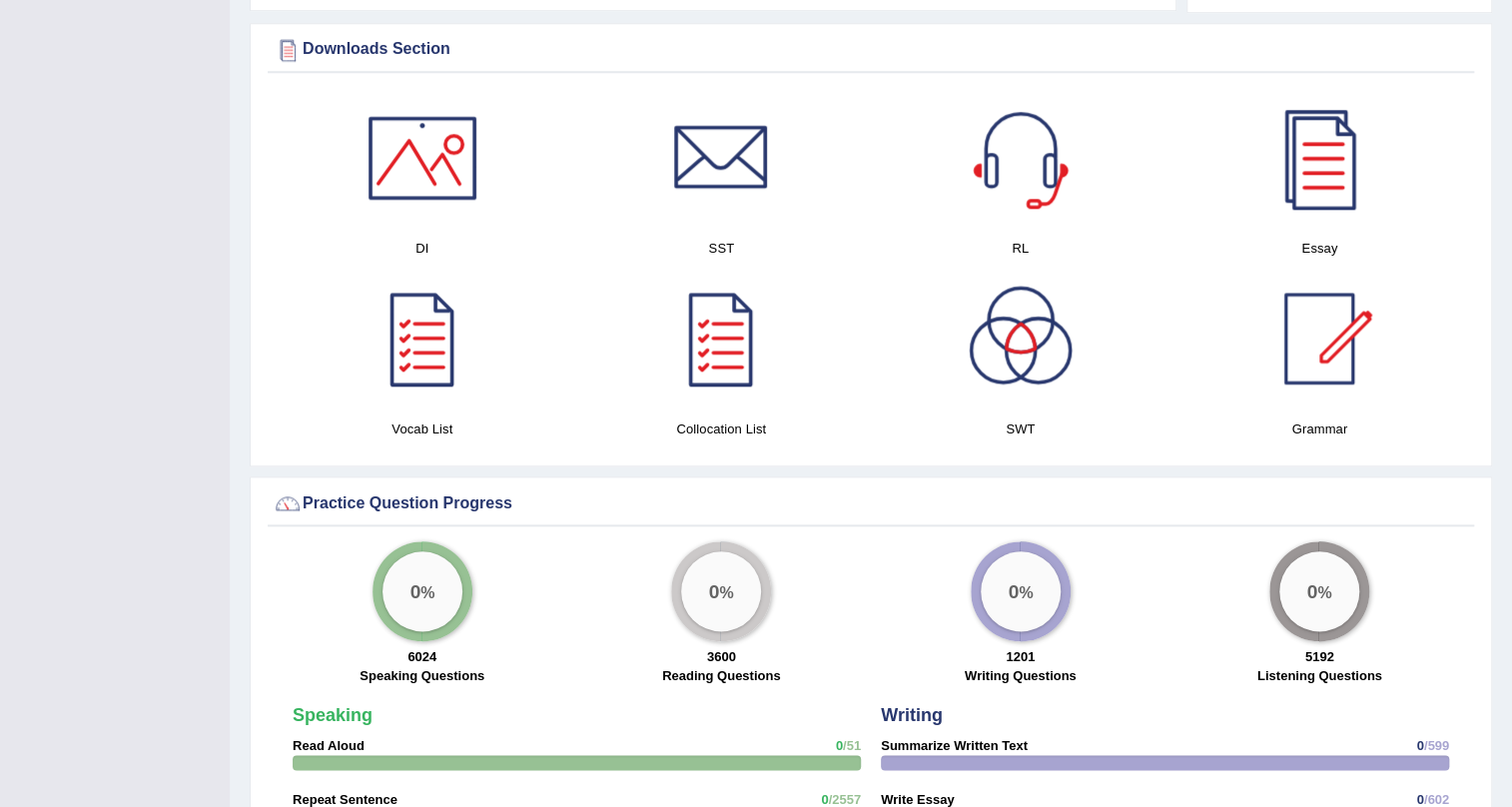 scroll, scrollTop: 995, scrollLeft: 0, axis: vertical 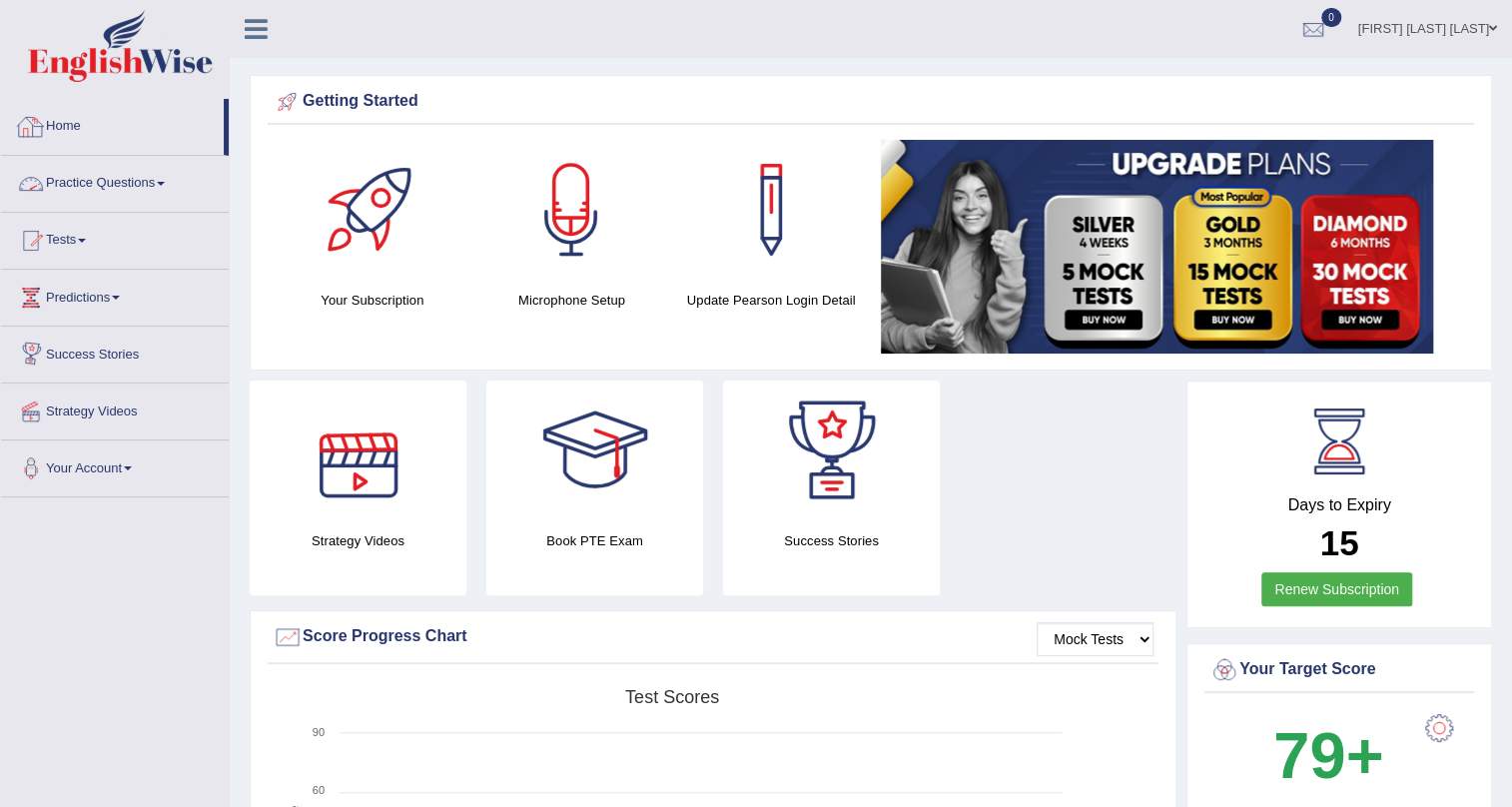 click on "Practice Questions" at bounding box center (115, 181) 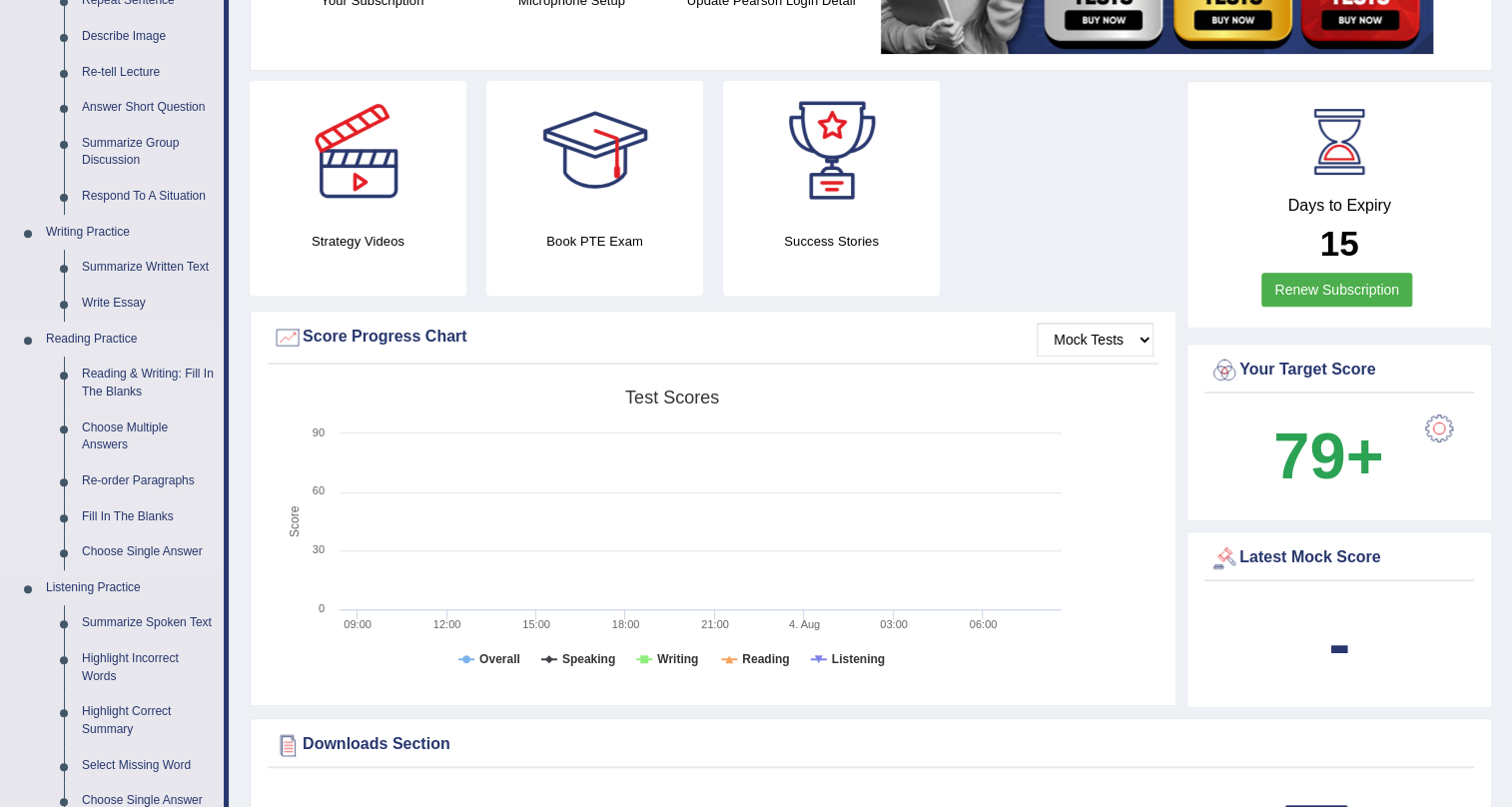 scroll, scrollTop: 363, scrollLeft: 0, axis: vertical 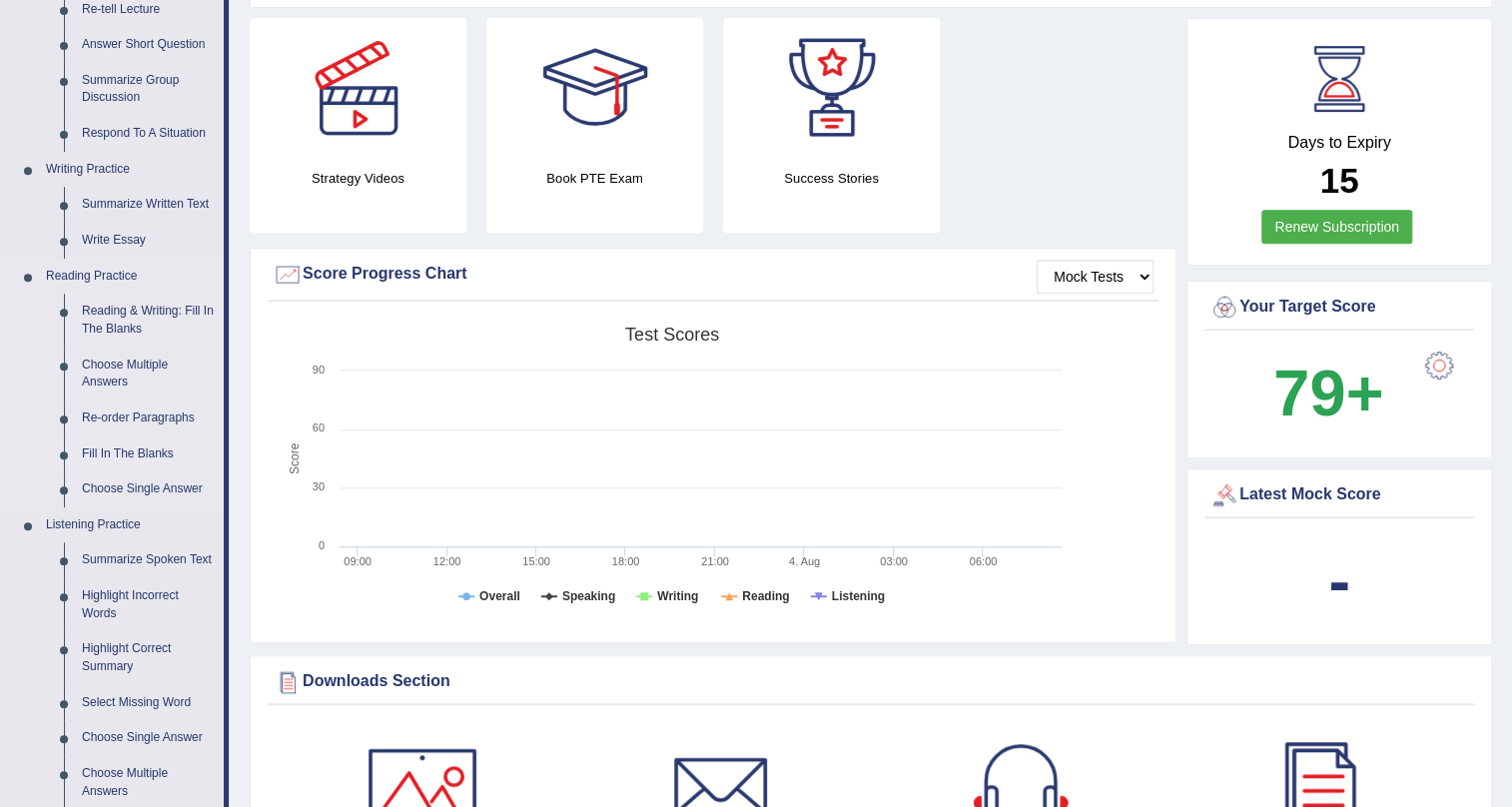 click on "Fill In The Blanks" at bounding box center (148, 454) 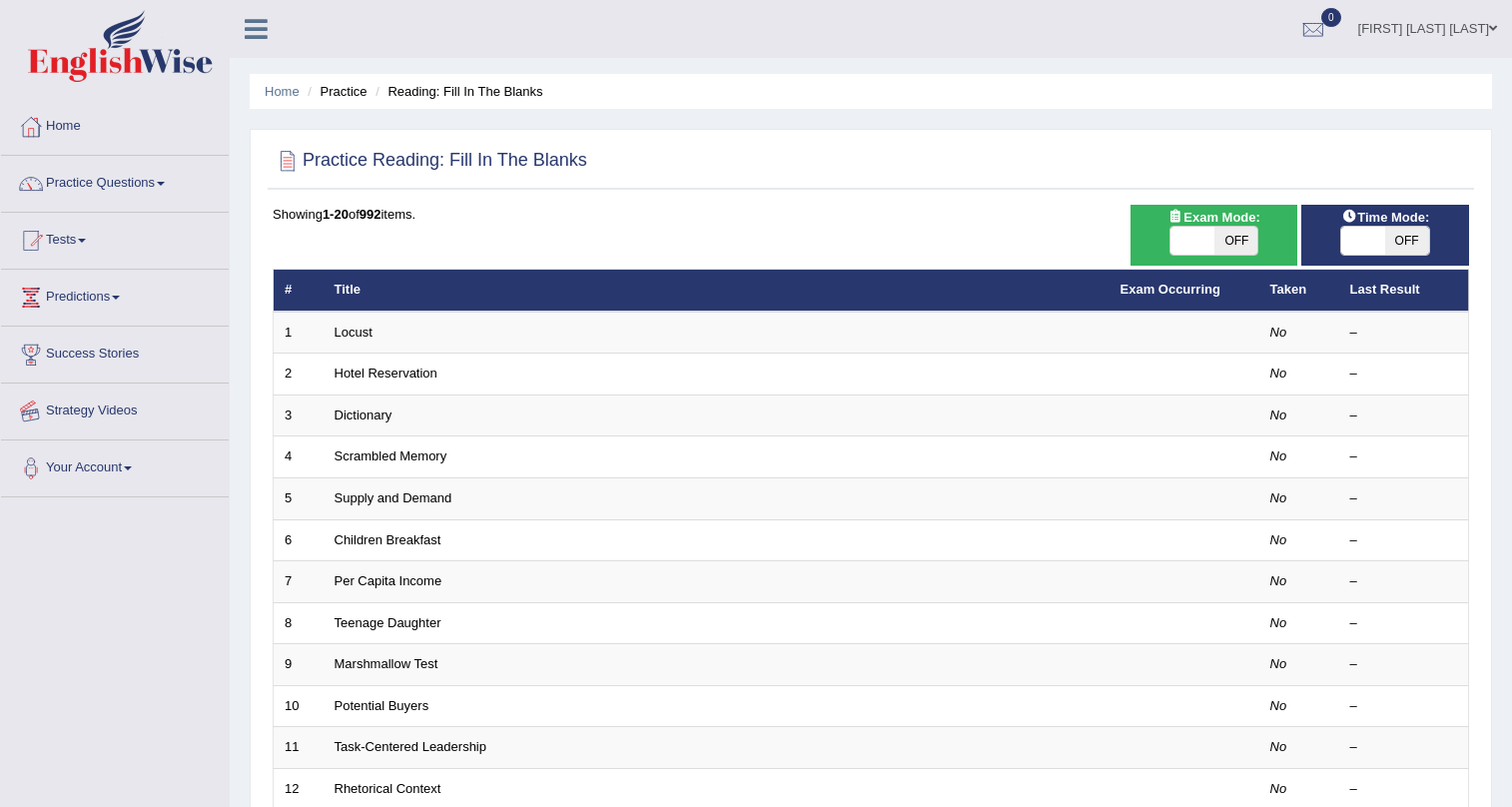 scroll, scrollTop: 0, scrollLeft: 0, axis: both 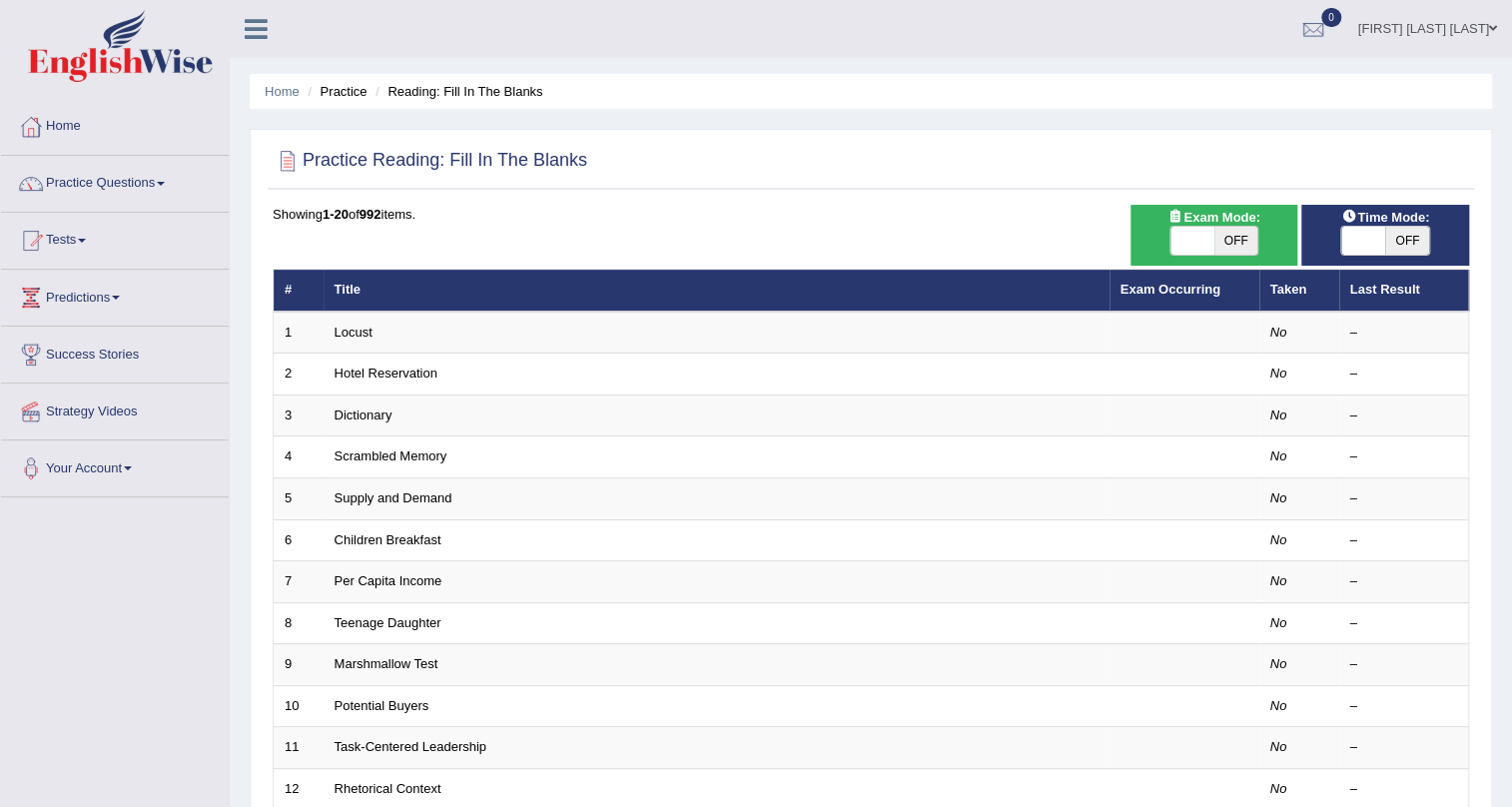 click on "ON   OFF" at bounding box center (1214, 241) 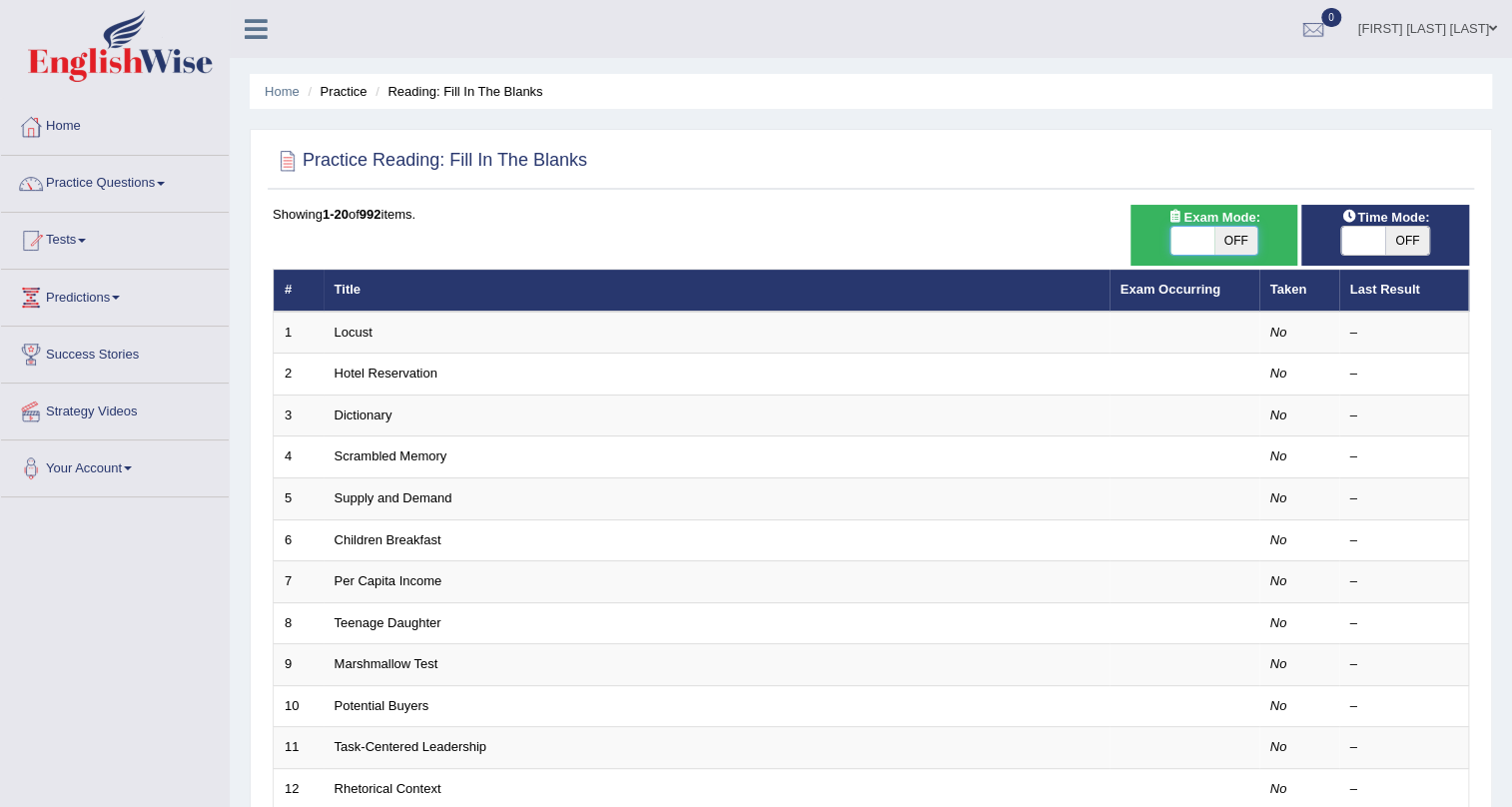 click at bounding box center (1192, 241) 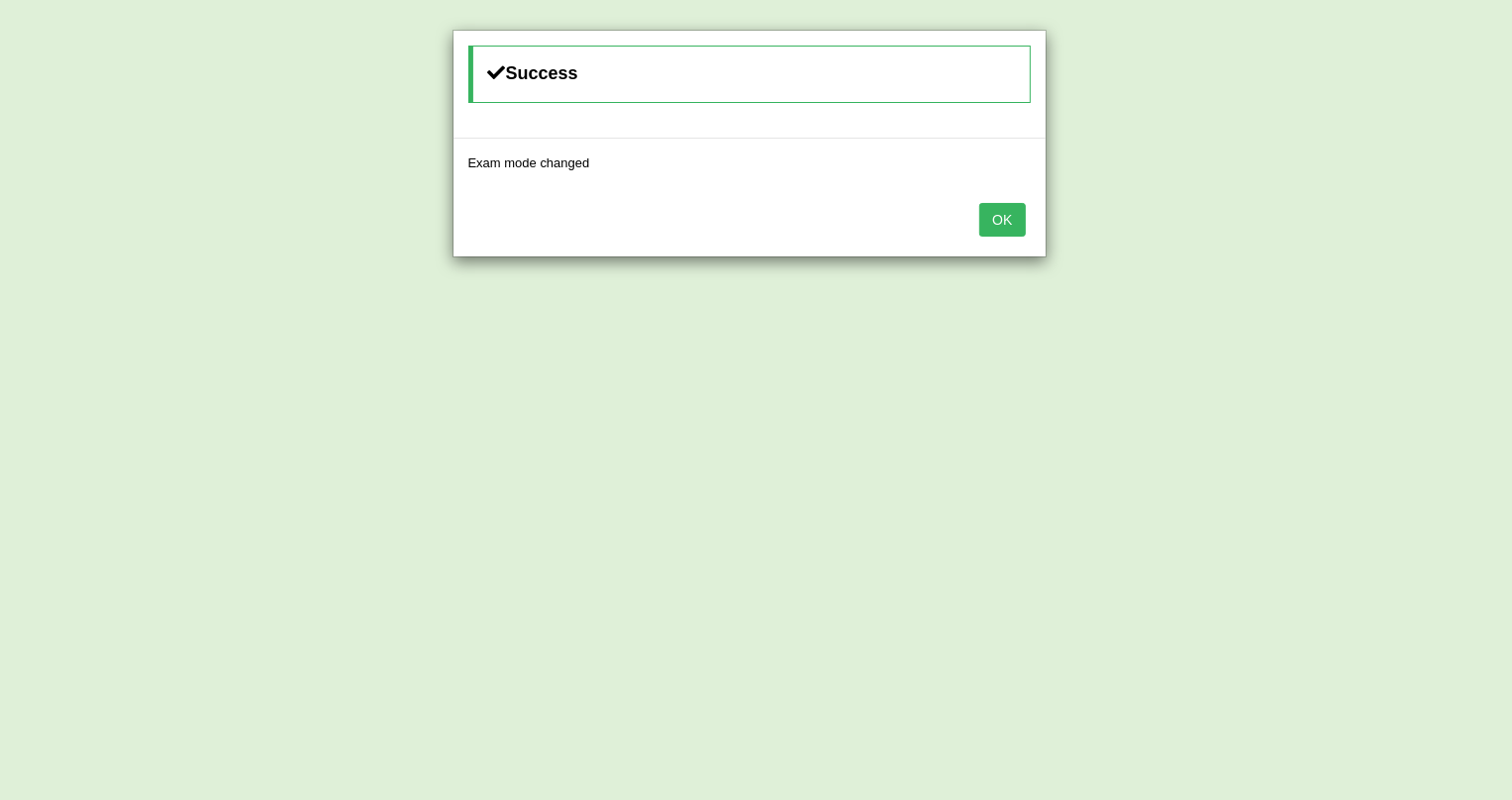 click on "OK" at bounding box center [1002, 220] 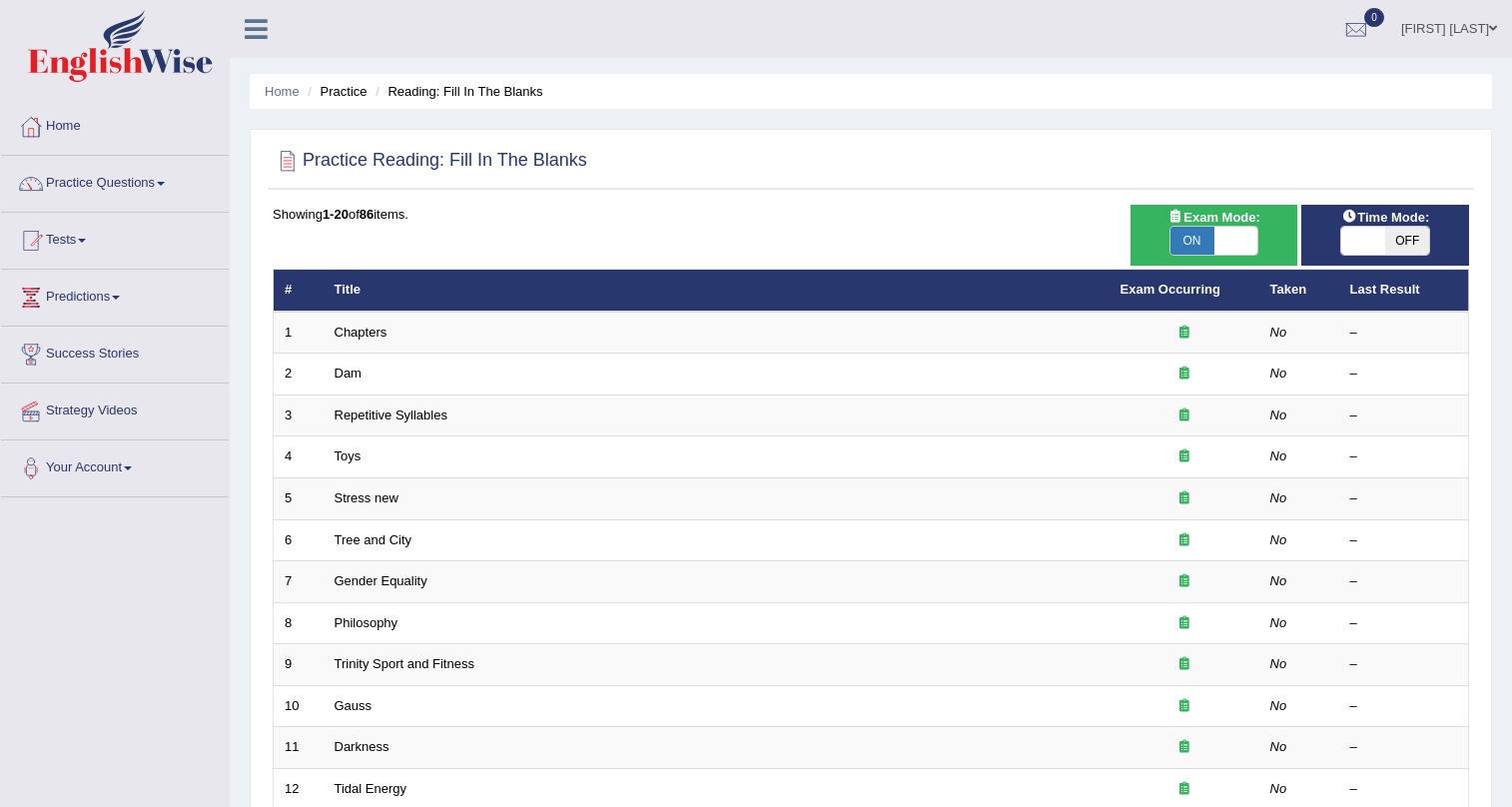 scroll, scrollTop: 0, scrollLeft: 0, axis: both 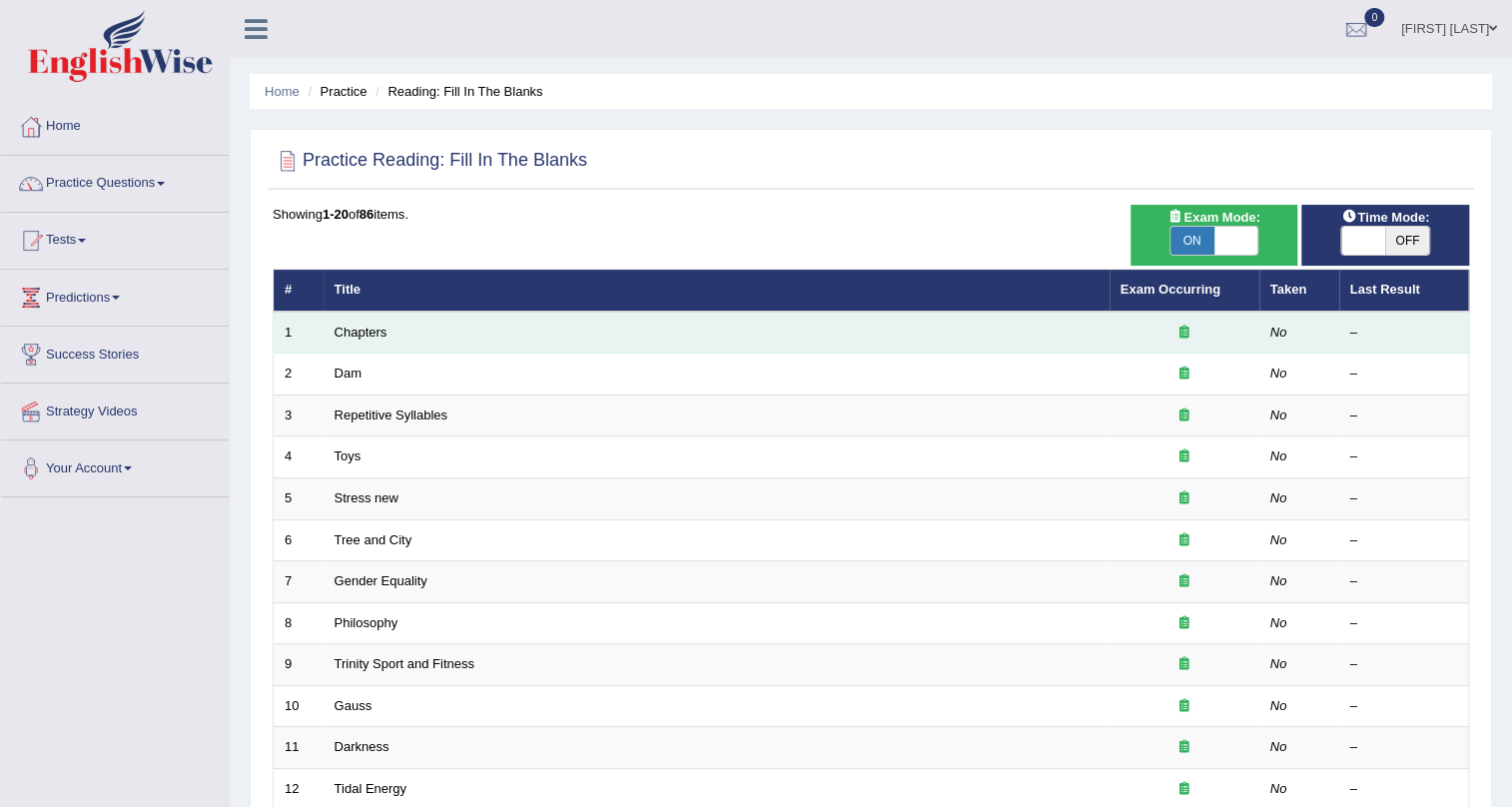 click on "Chapters" at bounding box center [716, 333] 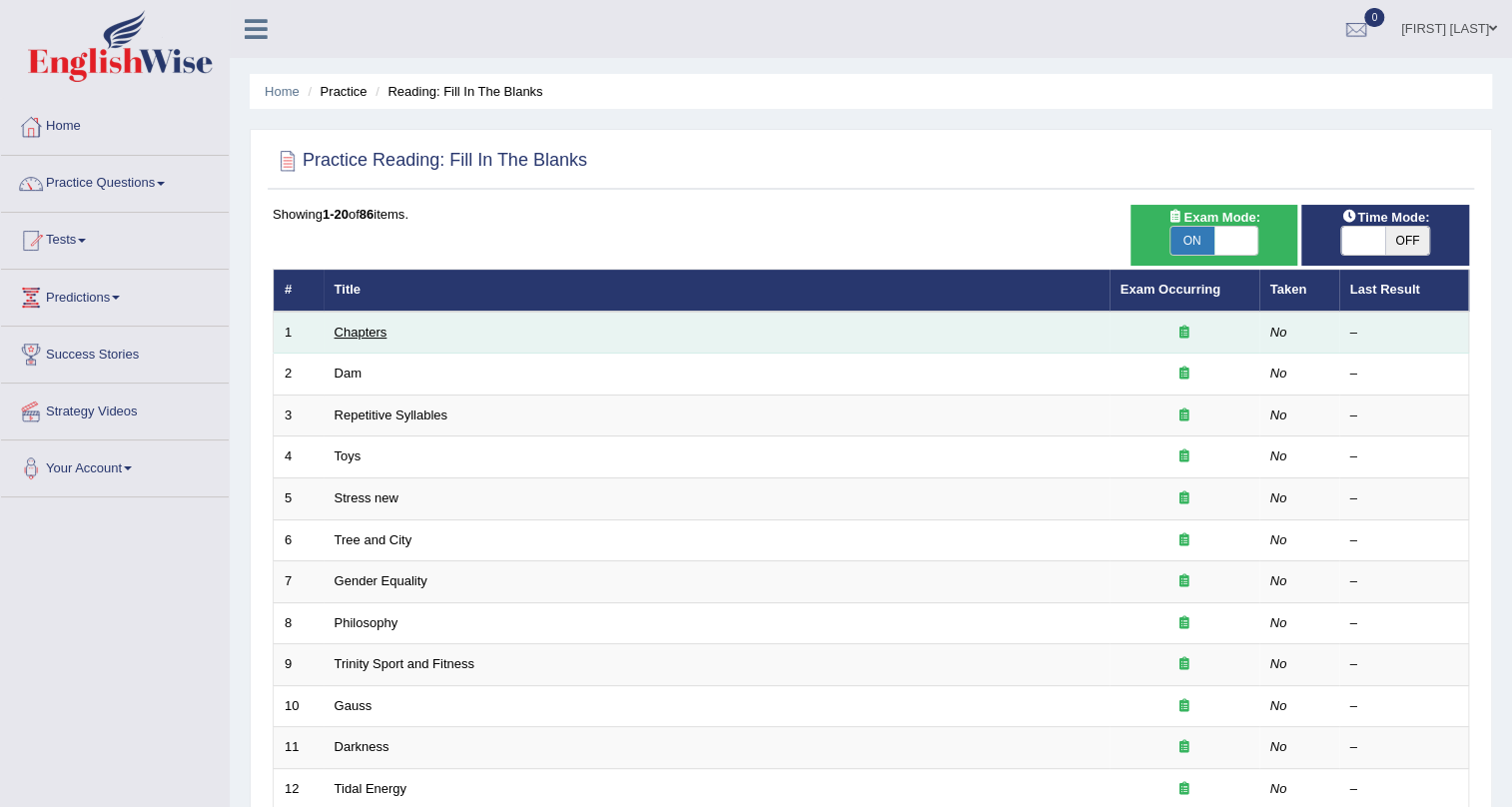 click on "Chapters" at bounding box center [361, 332] 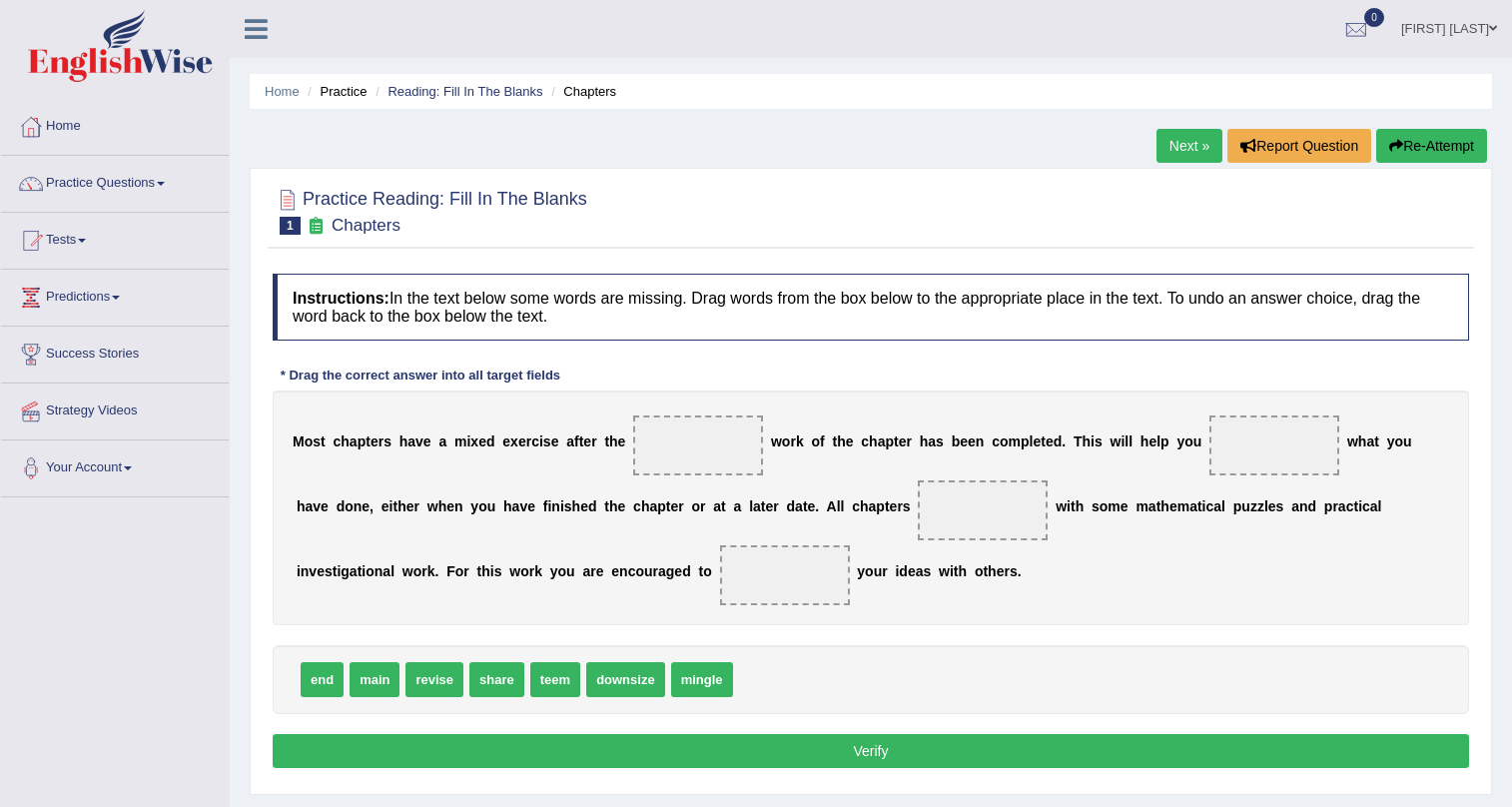 scroll, scrollTop: 0, scrollLeft: 0, axis: both 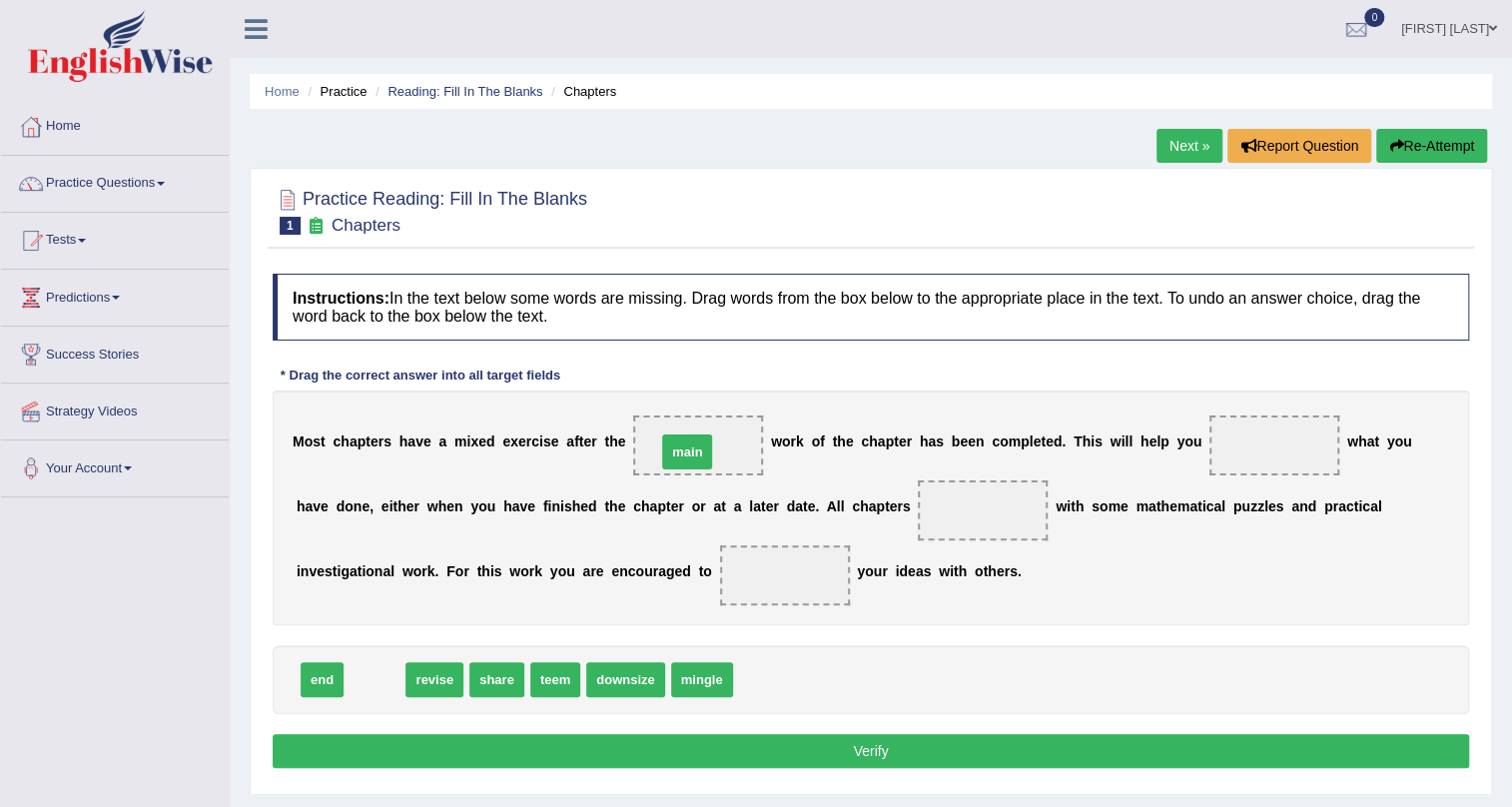 drag, startPoint x: 378, startPoint y: 672, endPoint x: 691, endPoint y: 444, distance: 387.23765 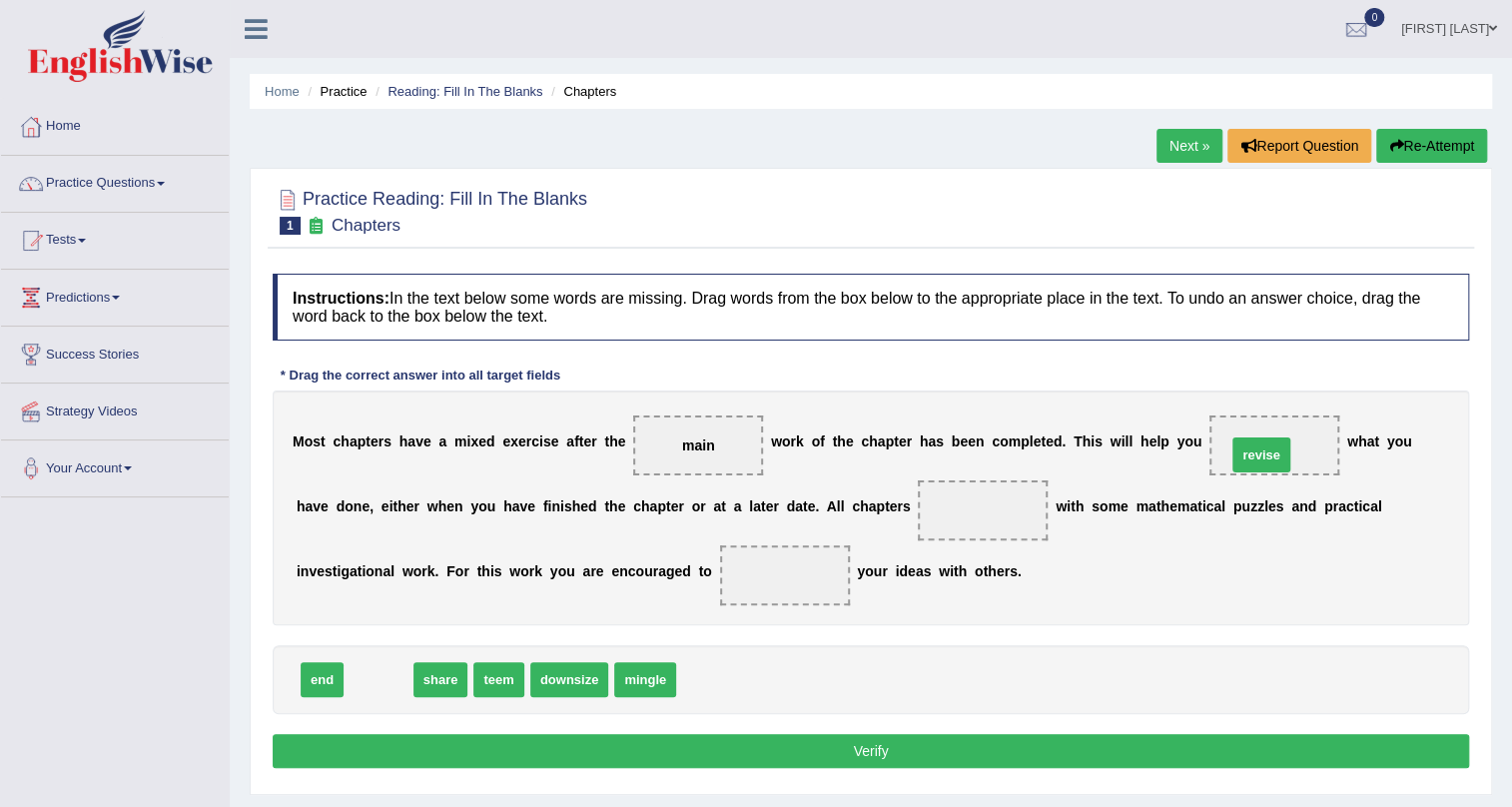 drag, startPoint x: 382, startPoint y: 686, endPoint x: 1265, endPoint y: 461, distance: 911.21567 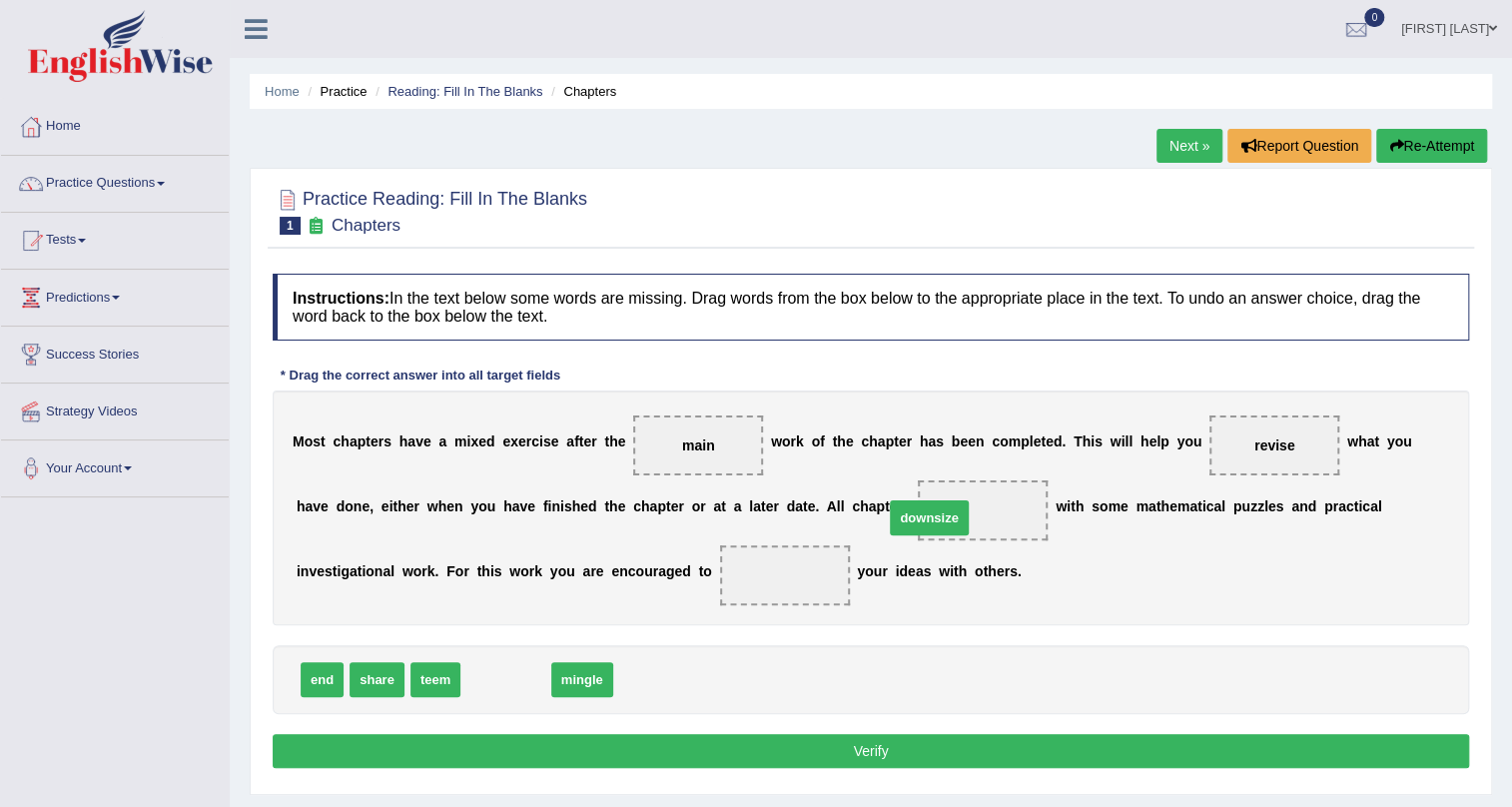 drag, startPoint x: 481, startPoint y: 674, endPoint x: 907, endPoint y: 512, distance: 455.7631 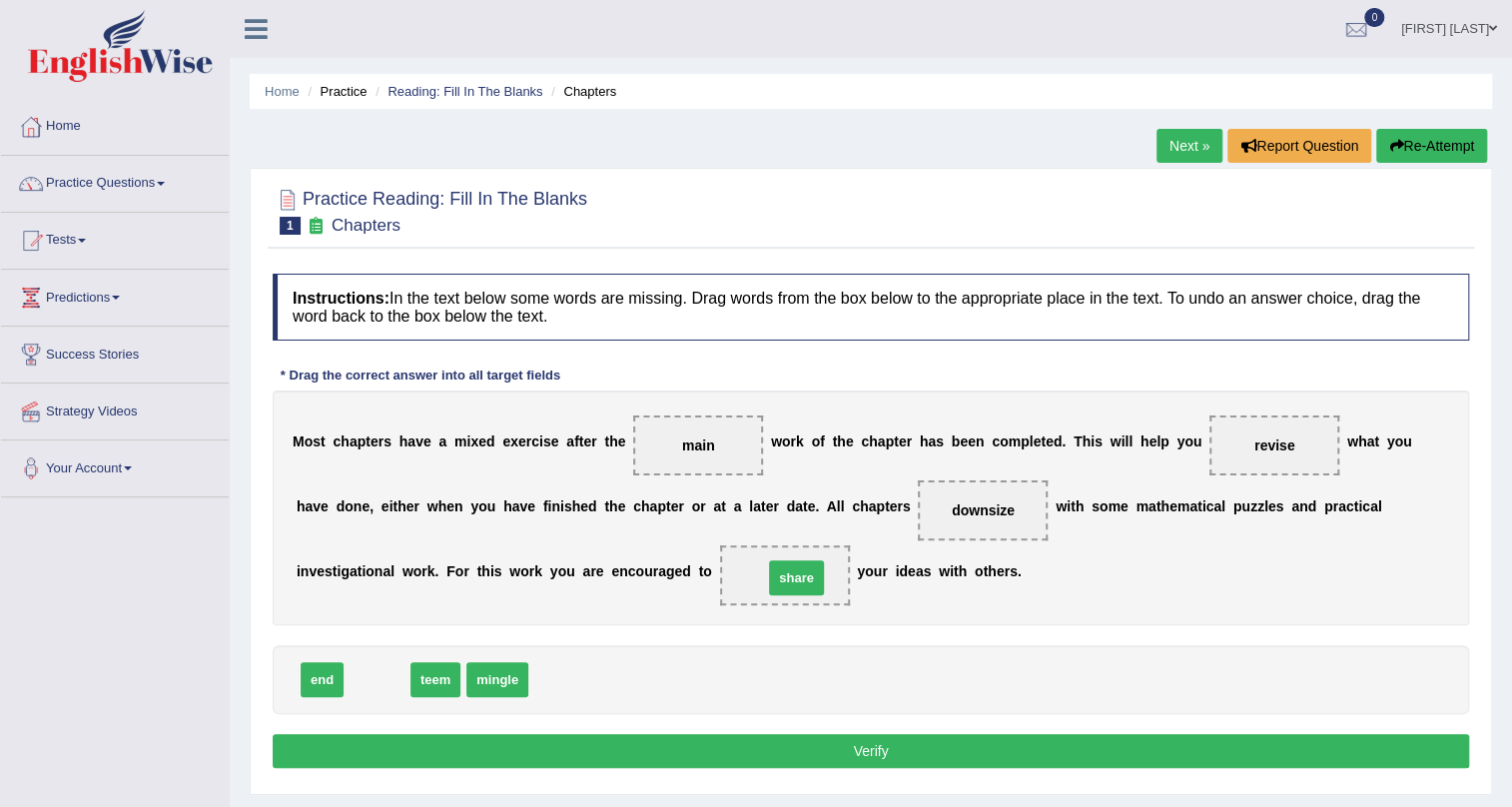 drag, startPoint x: 389, startPoint y: 670, endPoint x: 809, endPoint y: 568, distance: 432.20828 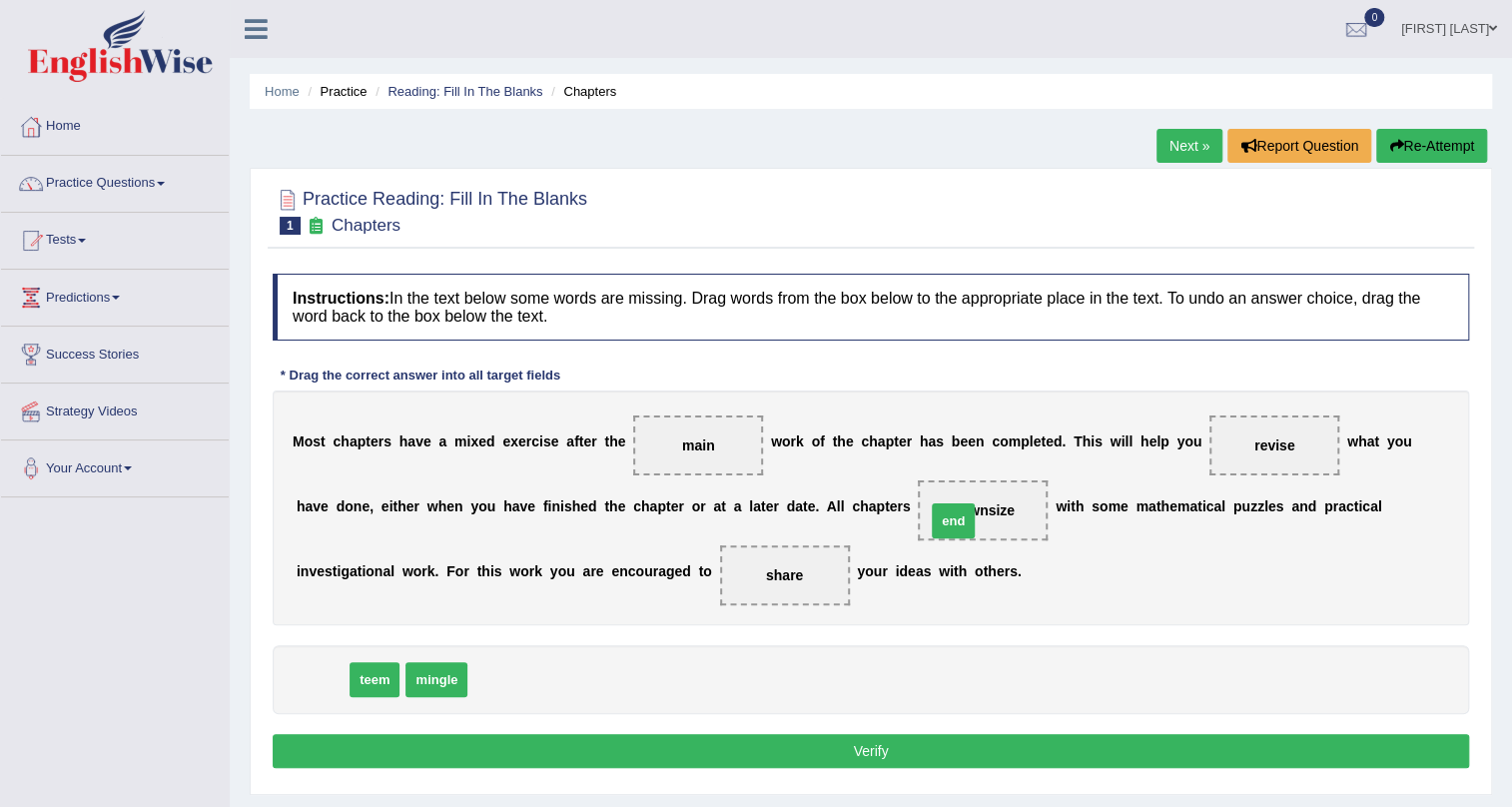 drag, startPoint x: 313, startPoint y: 677, endPoint x: 949, endPoint y: 516, distance: 656.0617 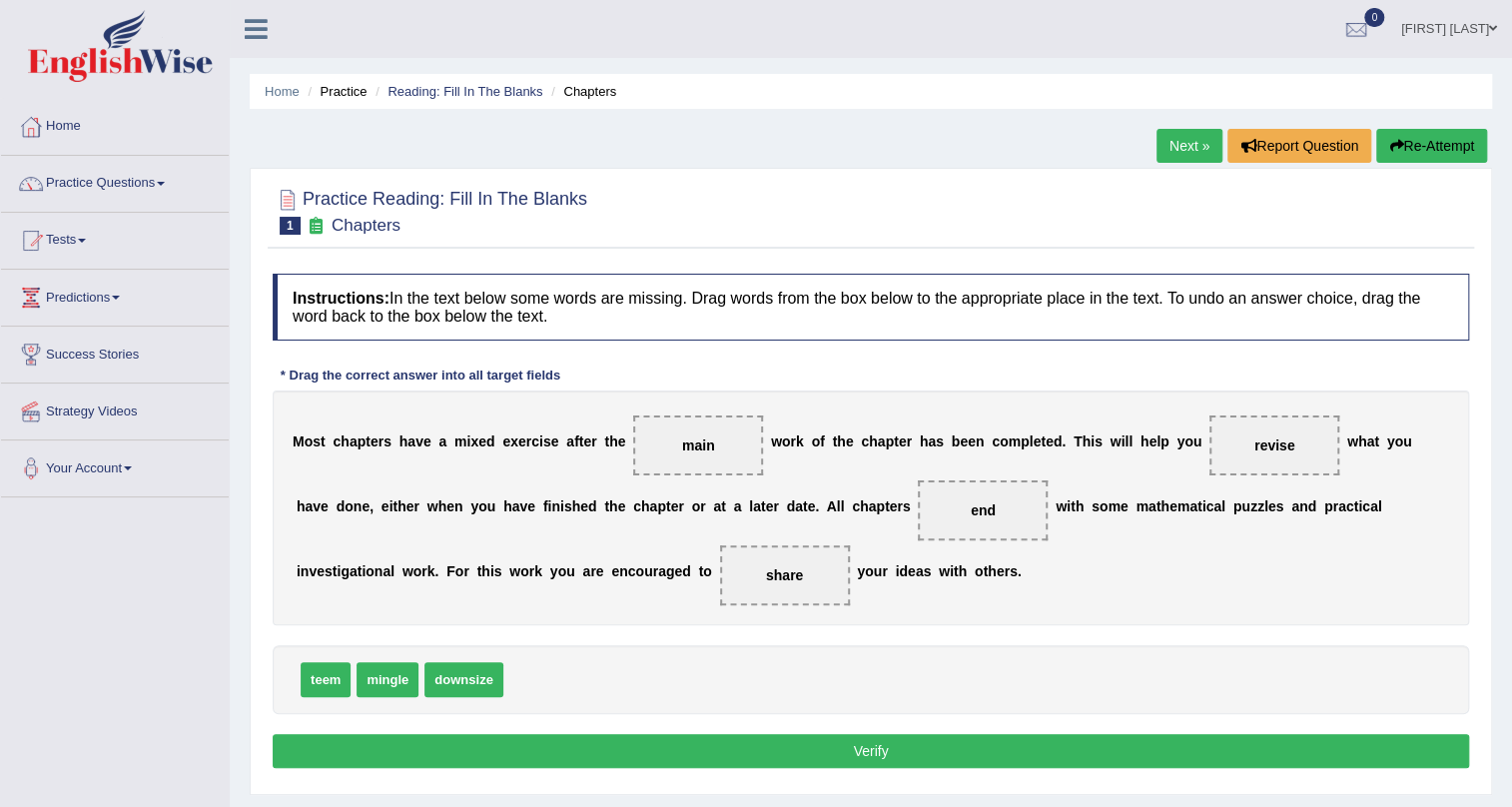 click on "Verify" at bounding box center [871, 751] 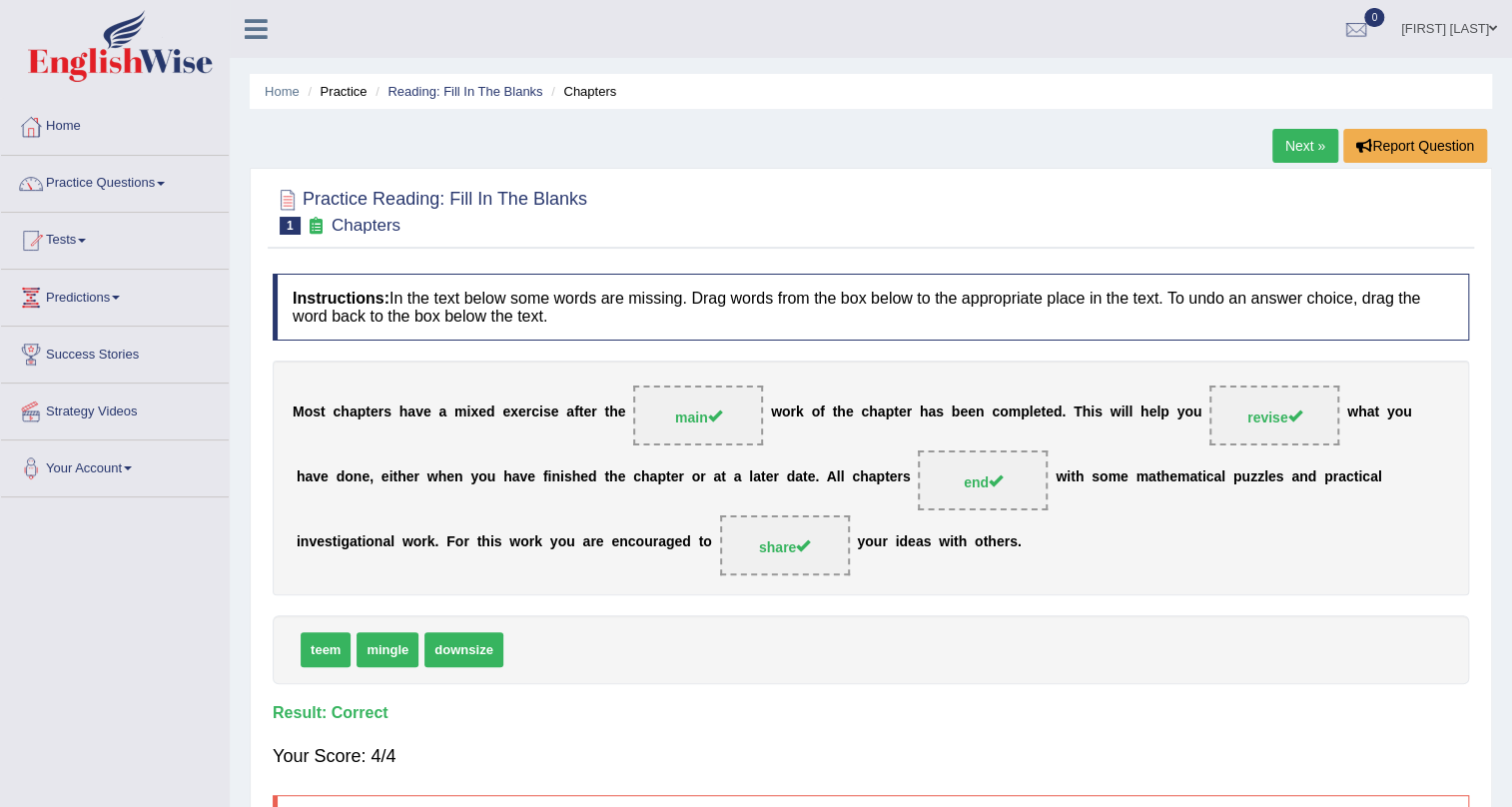 click on "Next »" at bounding box center [1305, 146] 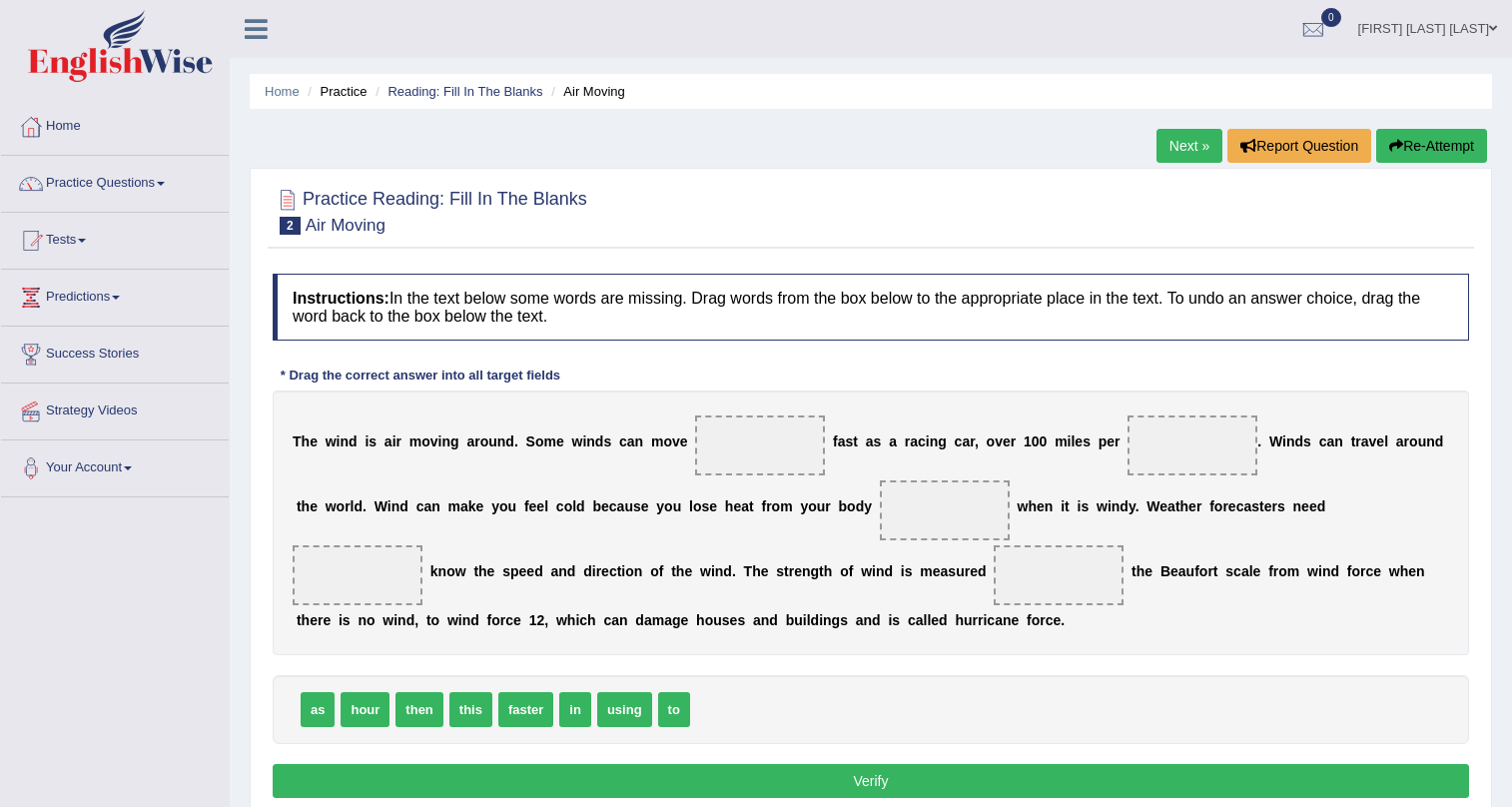 scroll, scrollTop: 0, scrollLeft: 0, axis: both 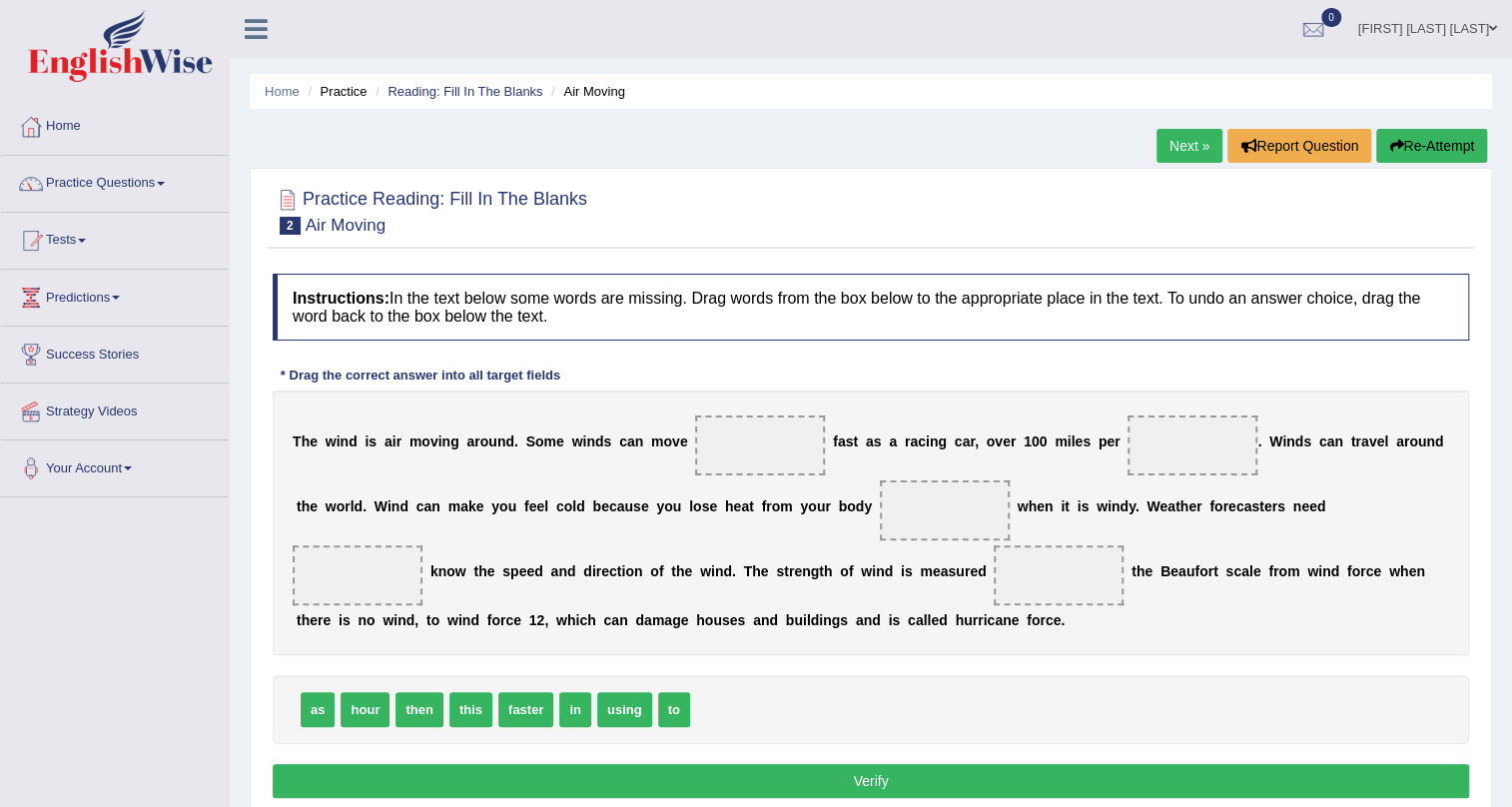 click on "Next »" at bounding box center (1189, 146) 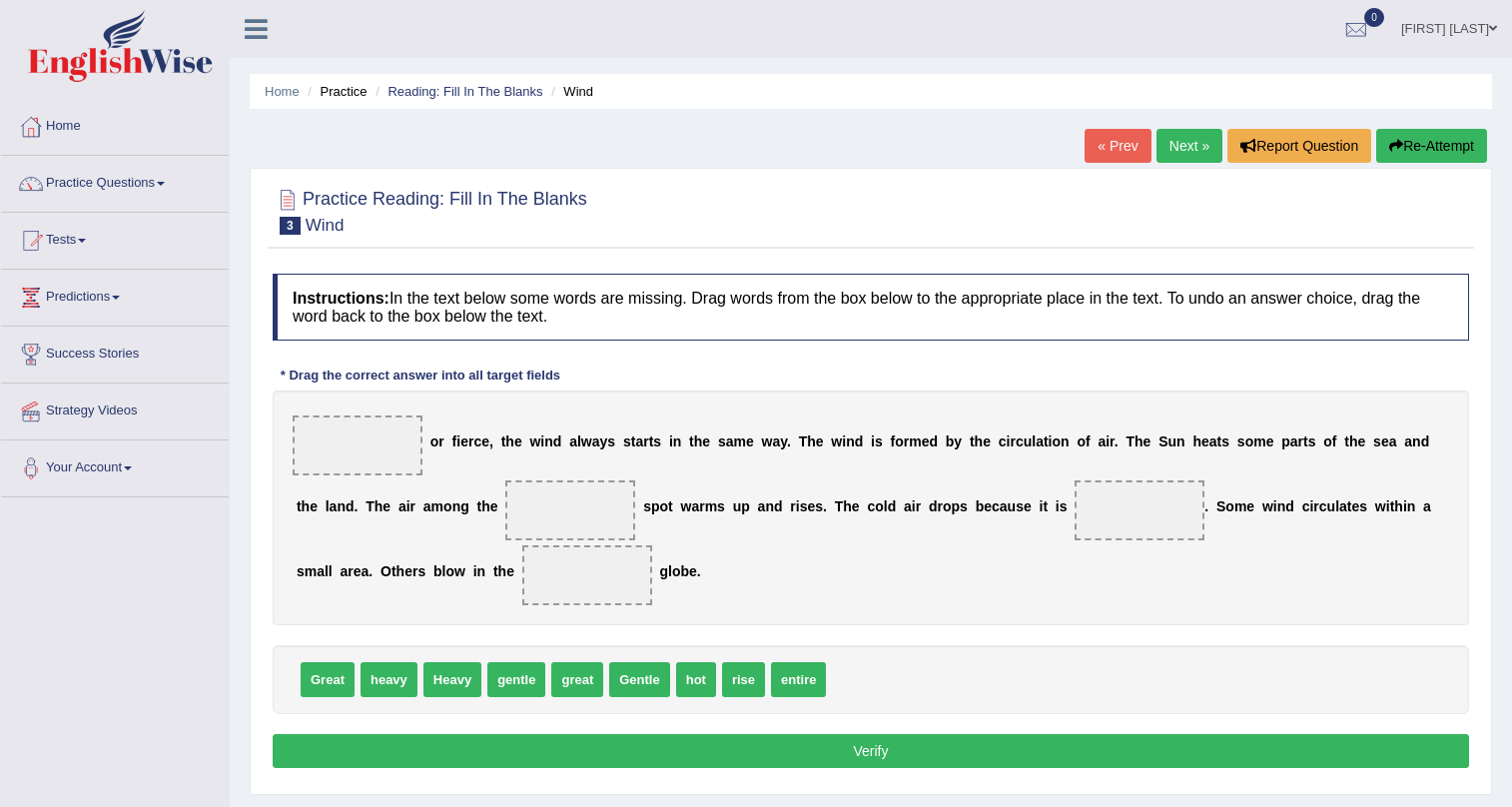 scroll, scrollTop: 0, scrollLeft: 0, axis: both 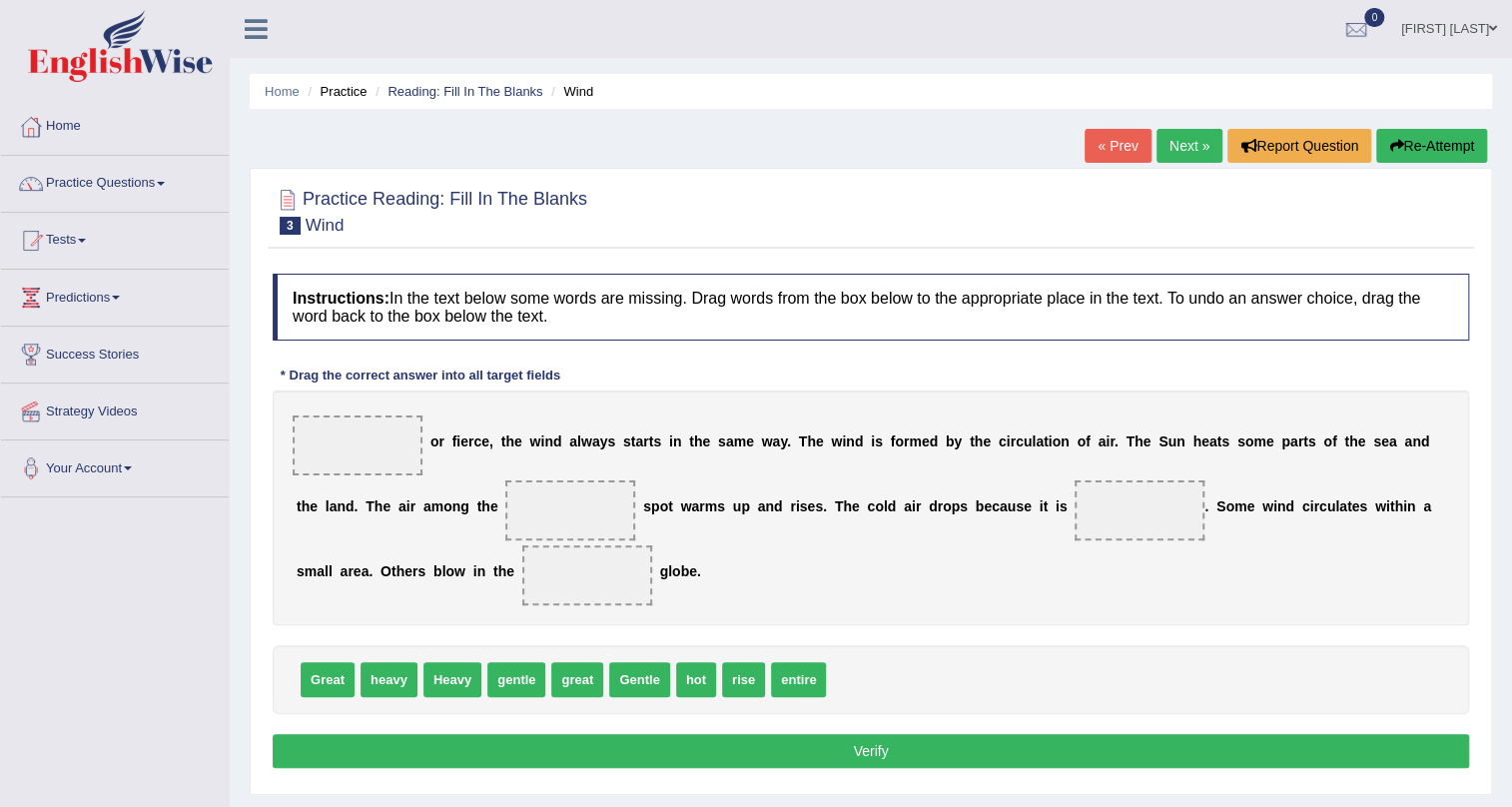 click on "Next »" at bounding box center [1189, 146] 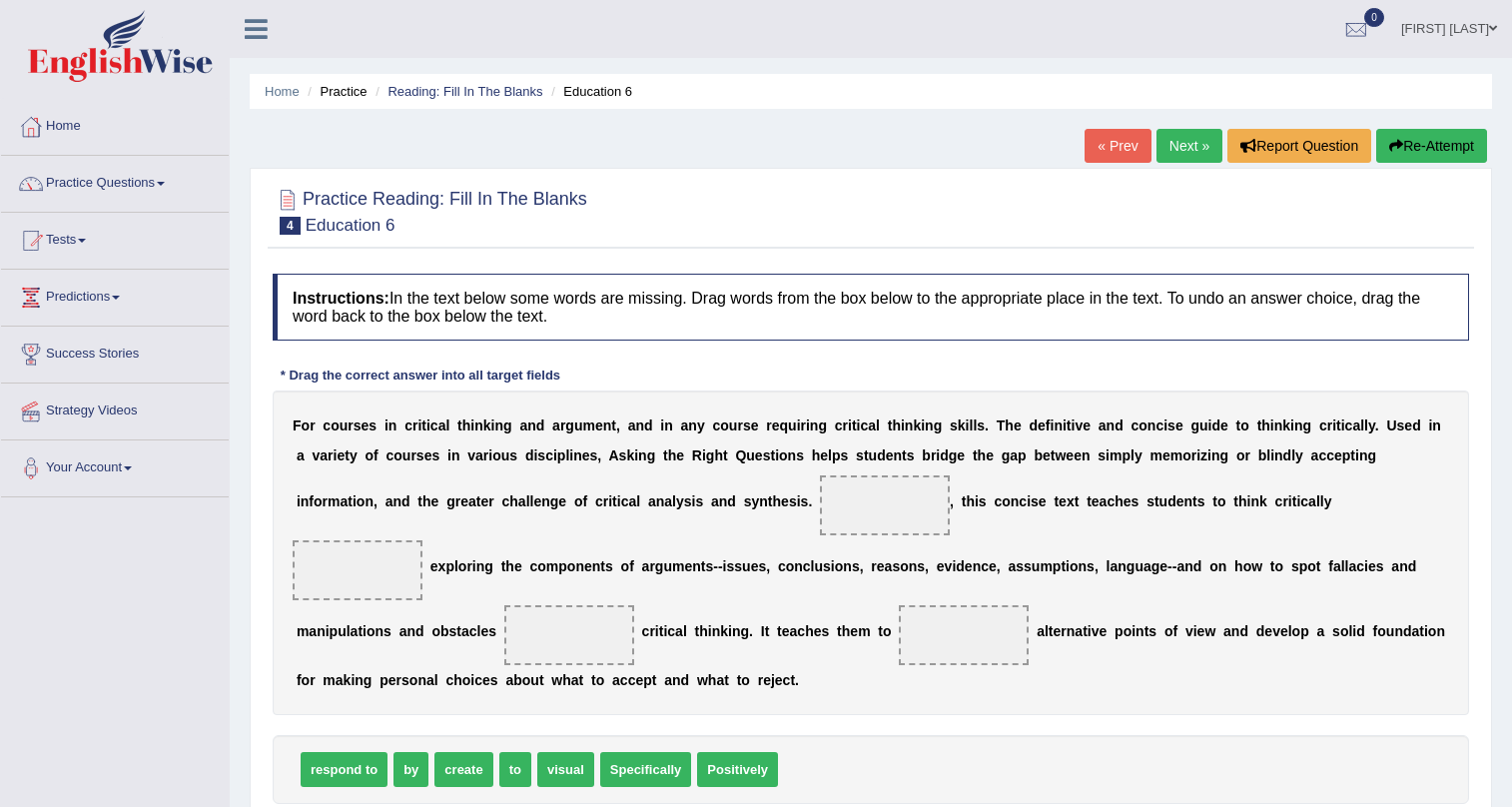 scroll, scrollTop: 0, scrollLeft: 0, axis: both 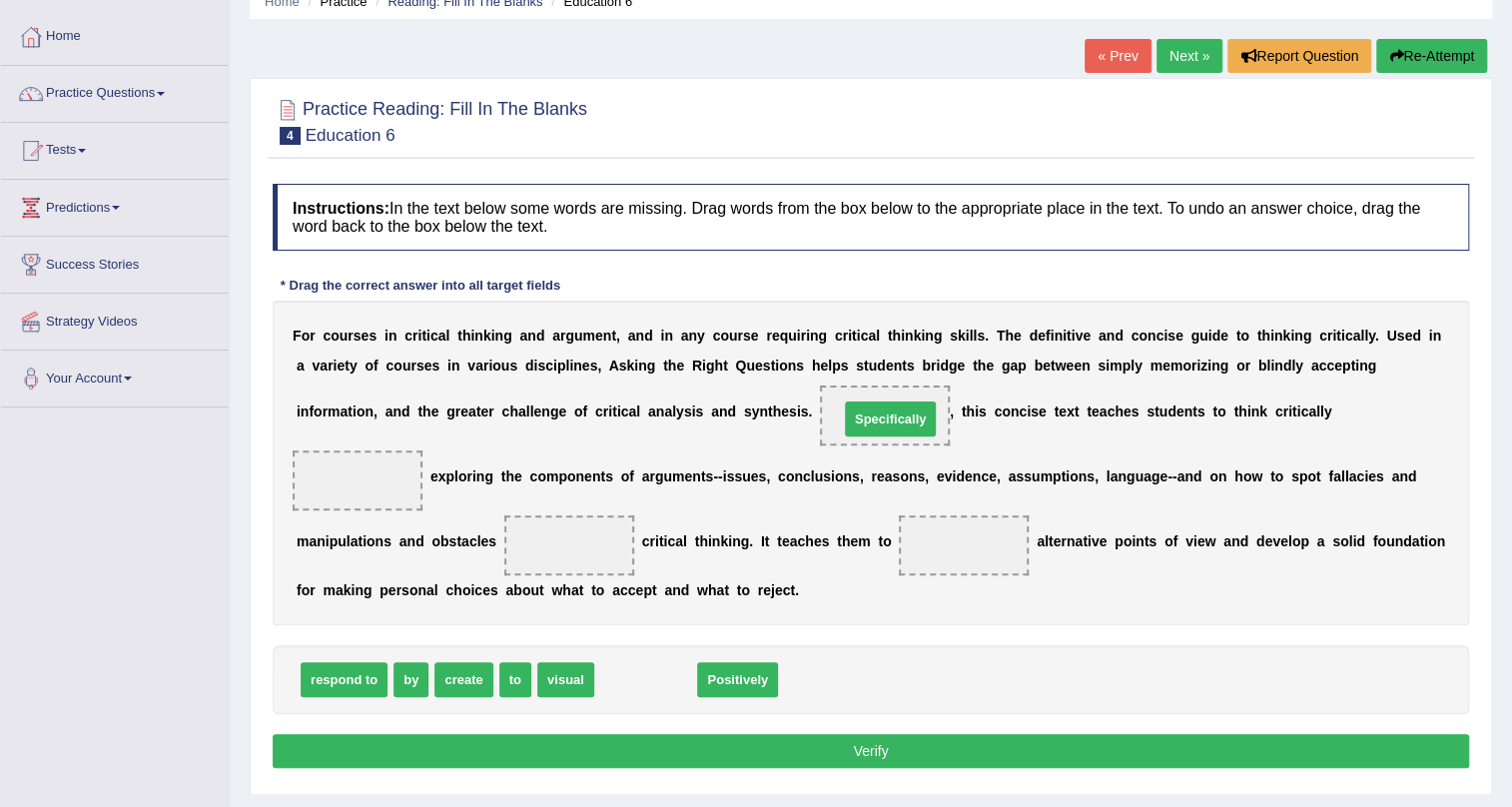 drag, startPoint x: 603, startPoint y: 675, endPoint x: 848, endPoint y: 414, distance: 357.97486 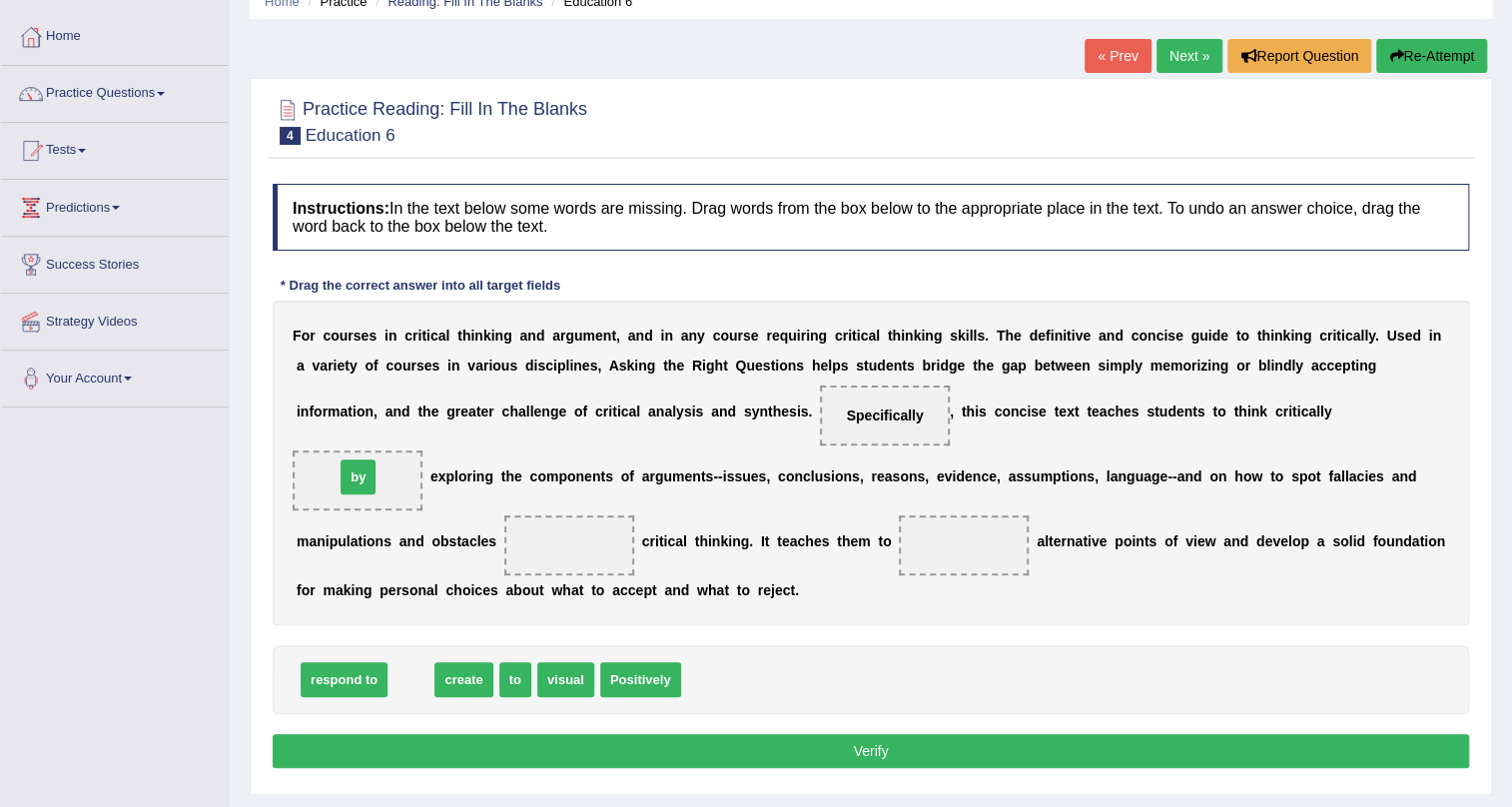 drag, startPoint x: 412, startPoint y: 677, endPoint x: 360, endPoint y: 474, distance: 209.55429 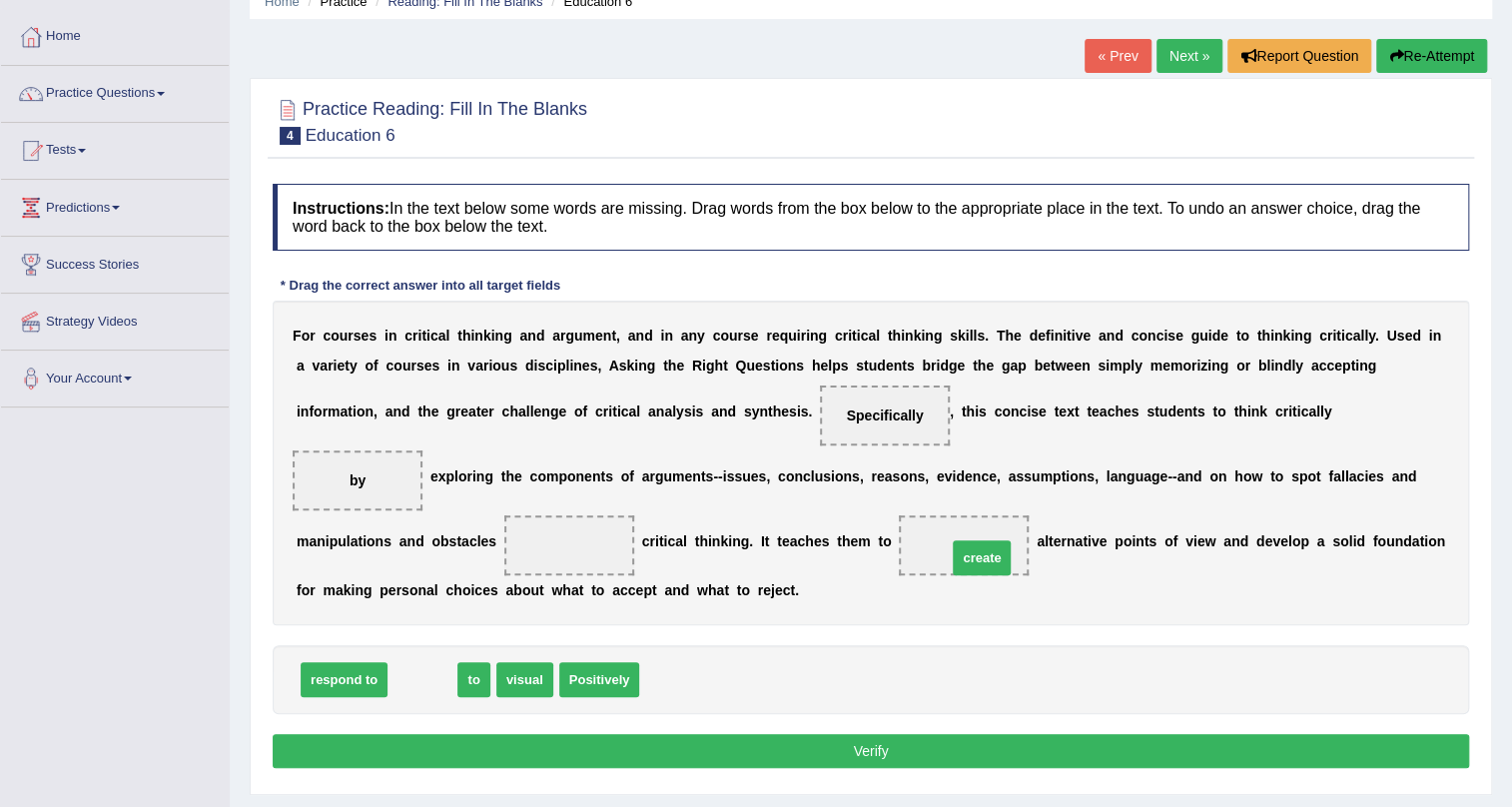 drag, startPoint x: 428, startPoint y: 680, endPoint x: 988, endPoint y: 559, distance: 572.9232 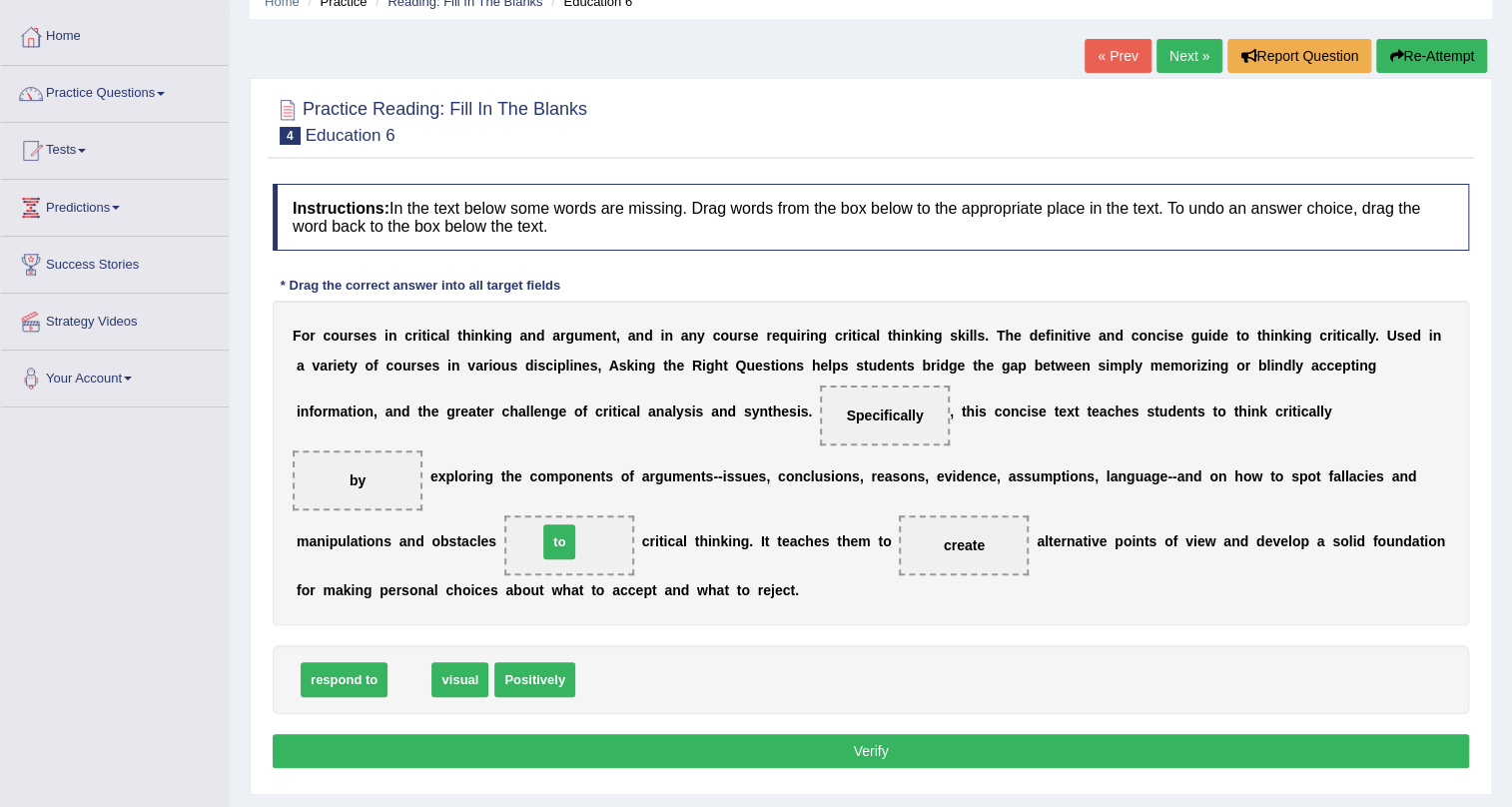 drag, startPoint x: 399, startPoint y: 681, endPoint x: 549, endPoint y: 543, distance: 203.82345 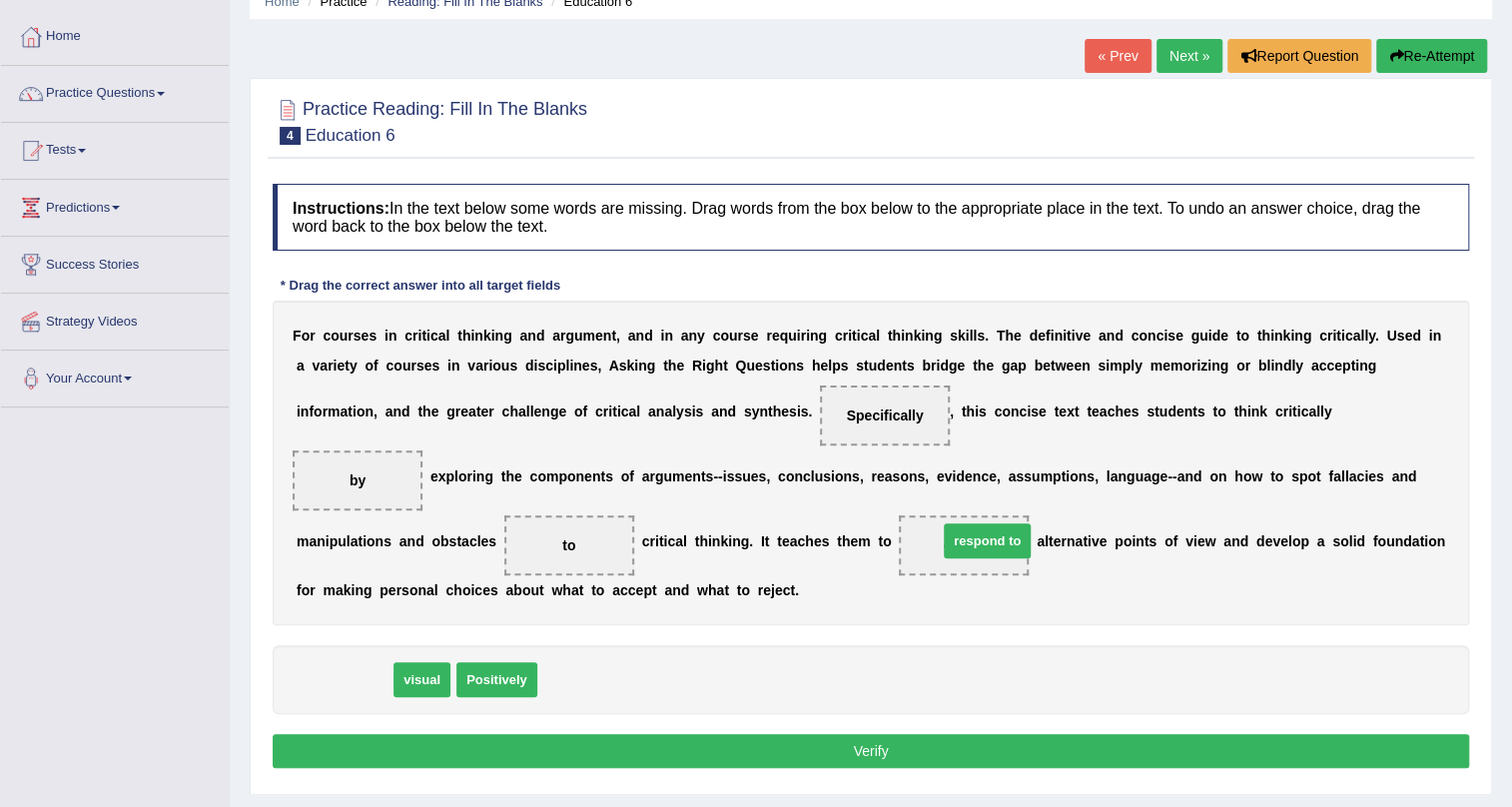 drag, startPoint x: 347, startPoint y: 676, endPoint x: 990, endPoint y: 538, distance: 657.642 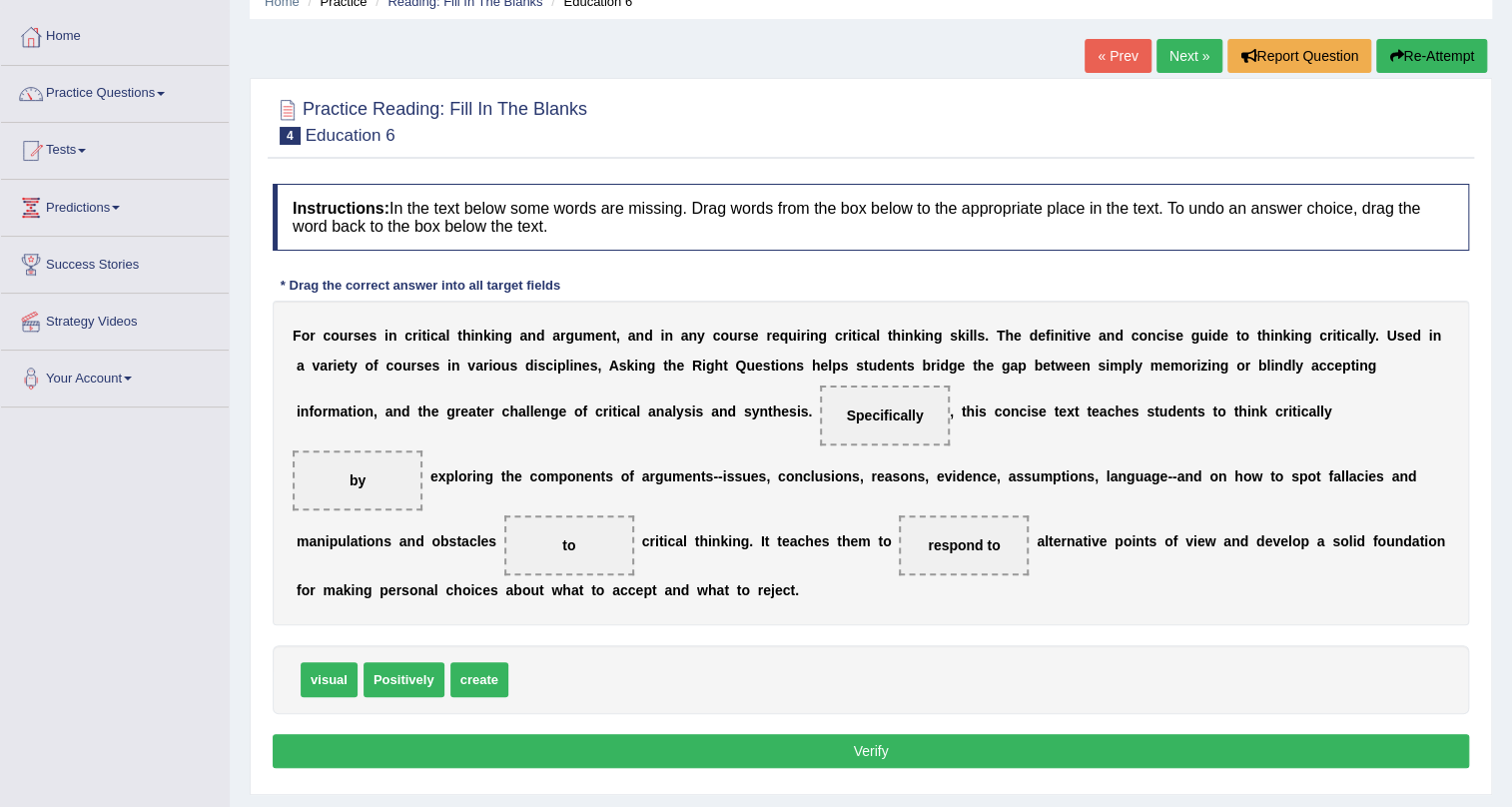 click on "Verify" at bounding box center [871, 751] 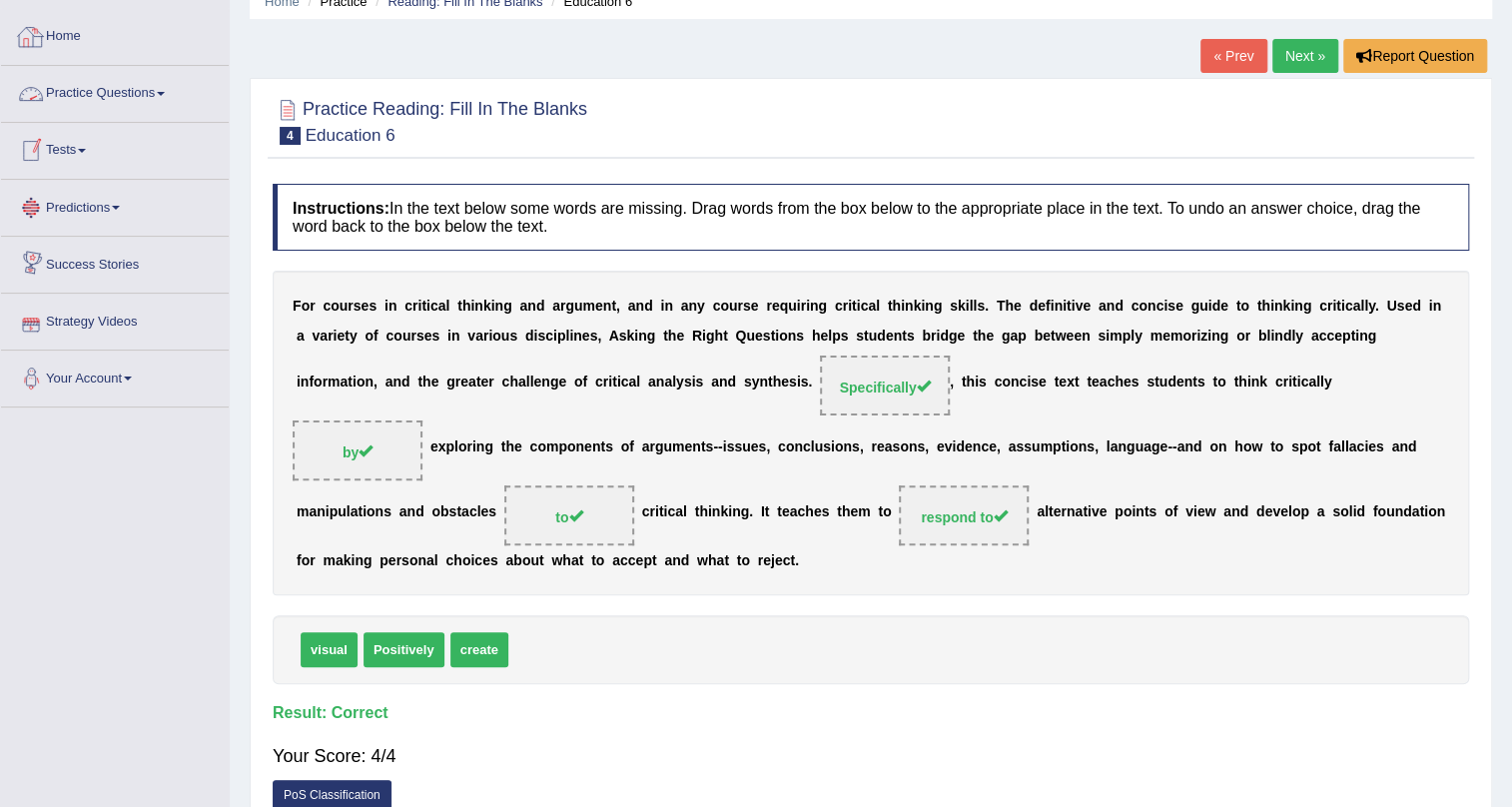 click on "Practice Questions" at bounding box center (115, 91) 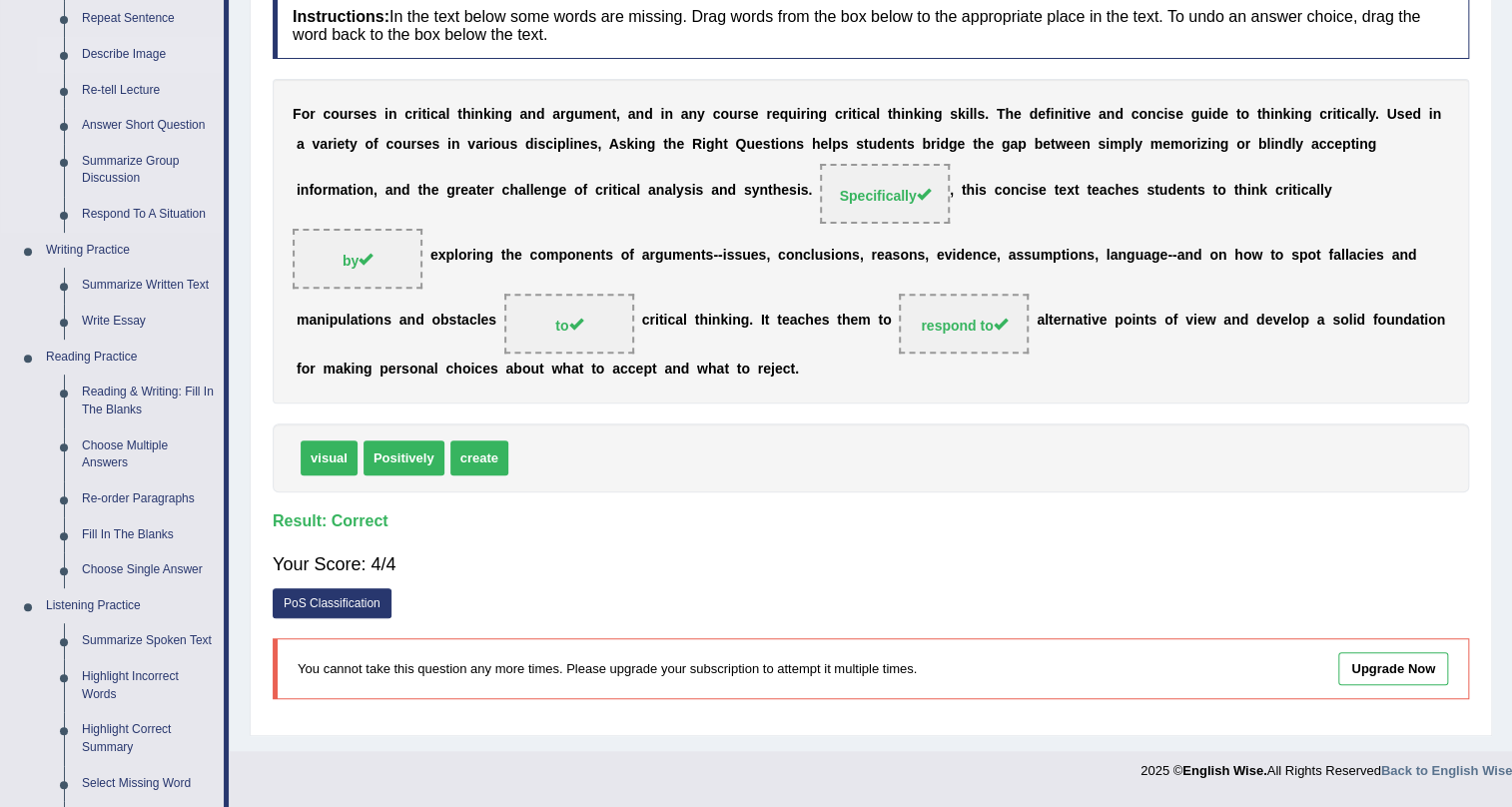 scroll, scrollTop: 272, scrollLeft: 0, axis: vertical 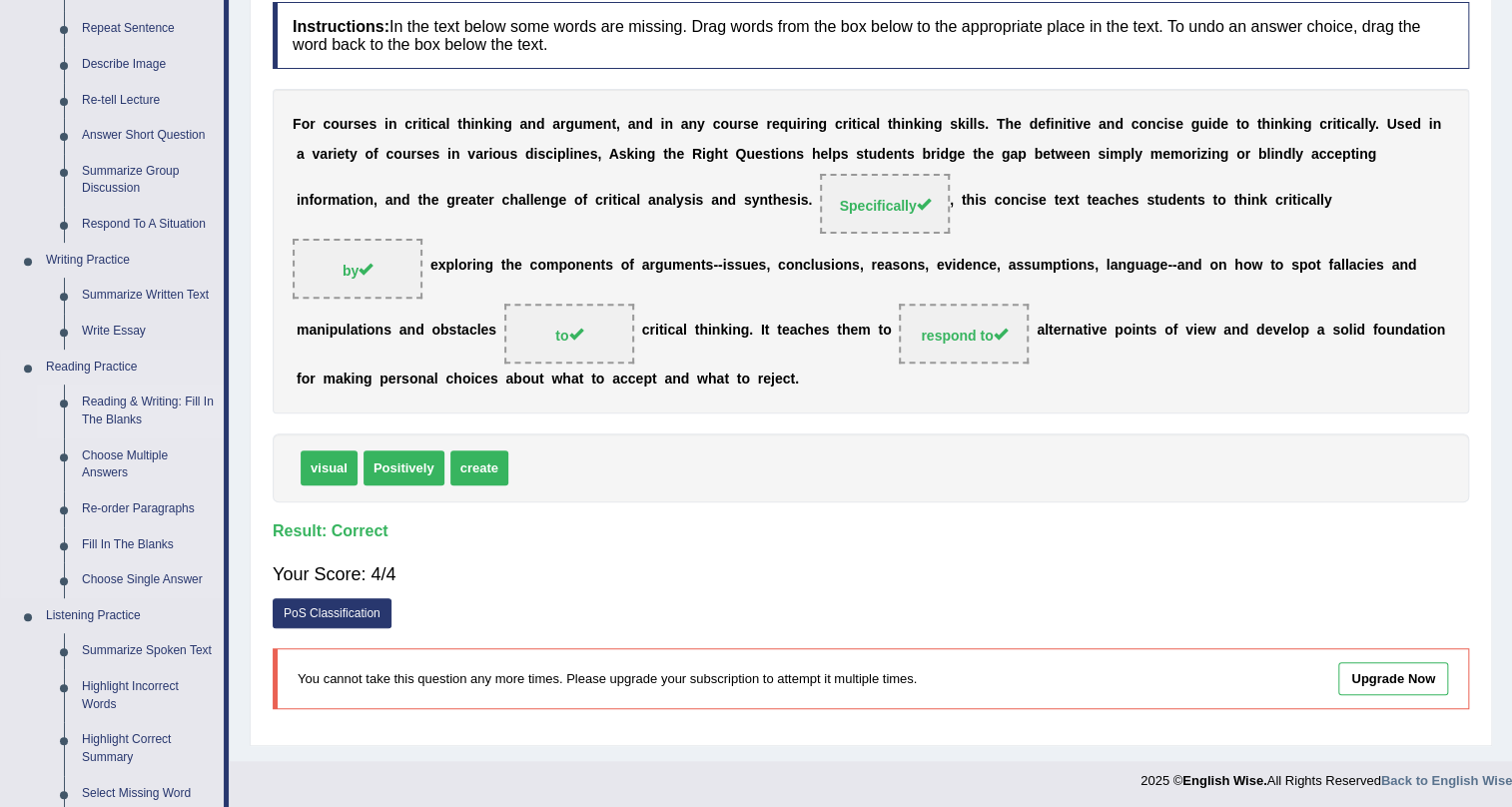 click on "Reading & Writing: Fill In The Blanks" at bounding box center [148, 410] 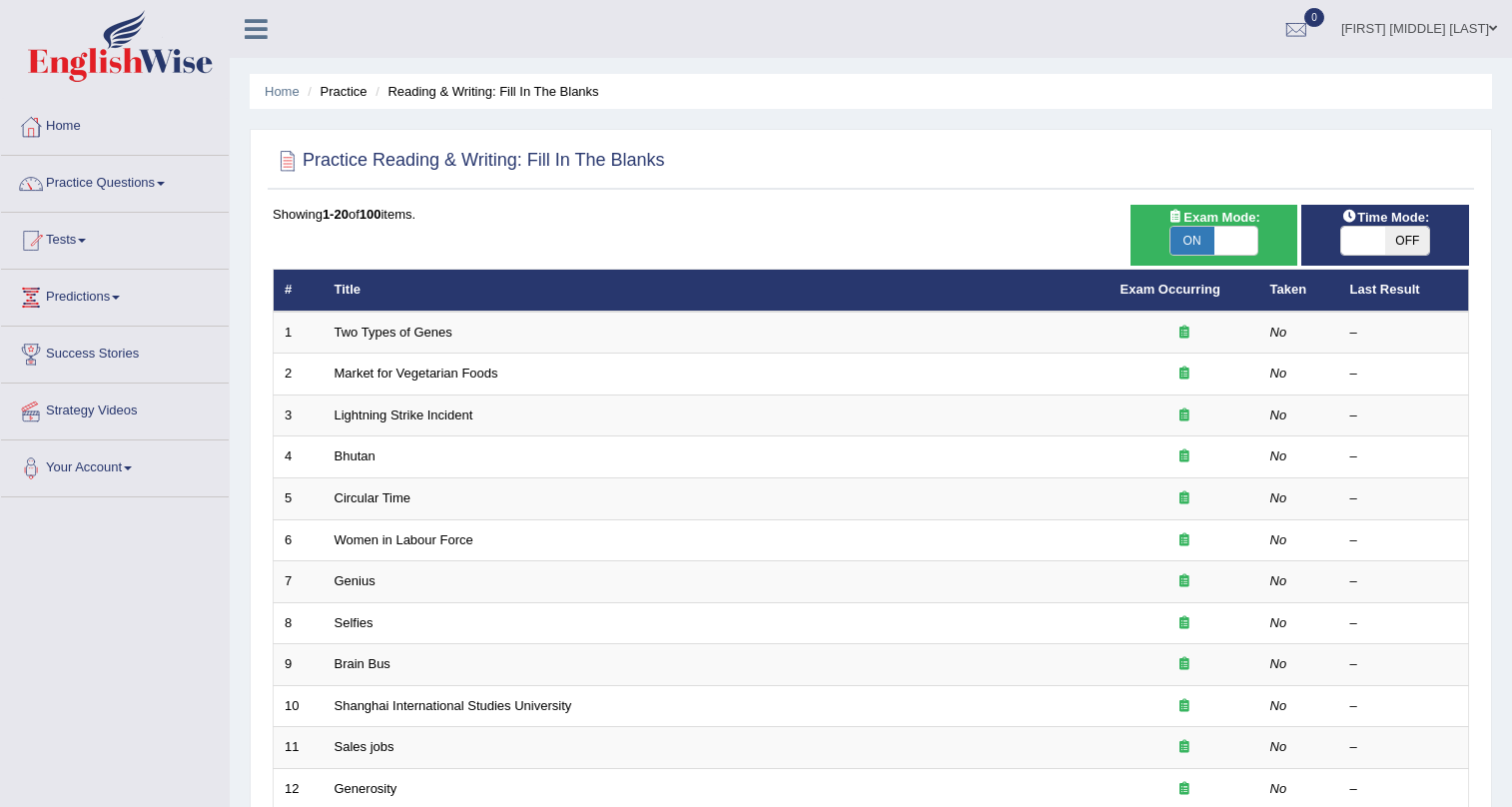 scroll, scrollTop: 0, scrollLeft: 0, axis: both 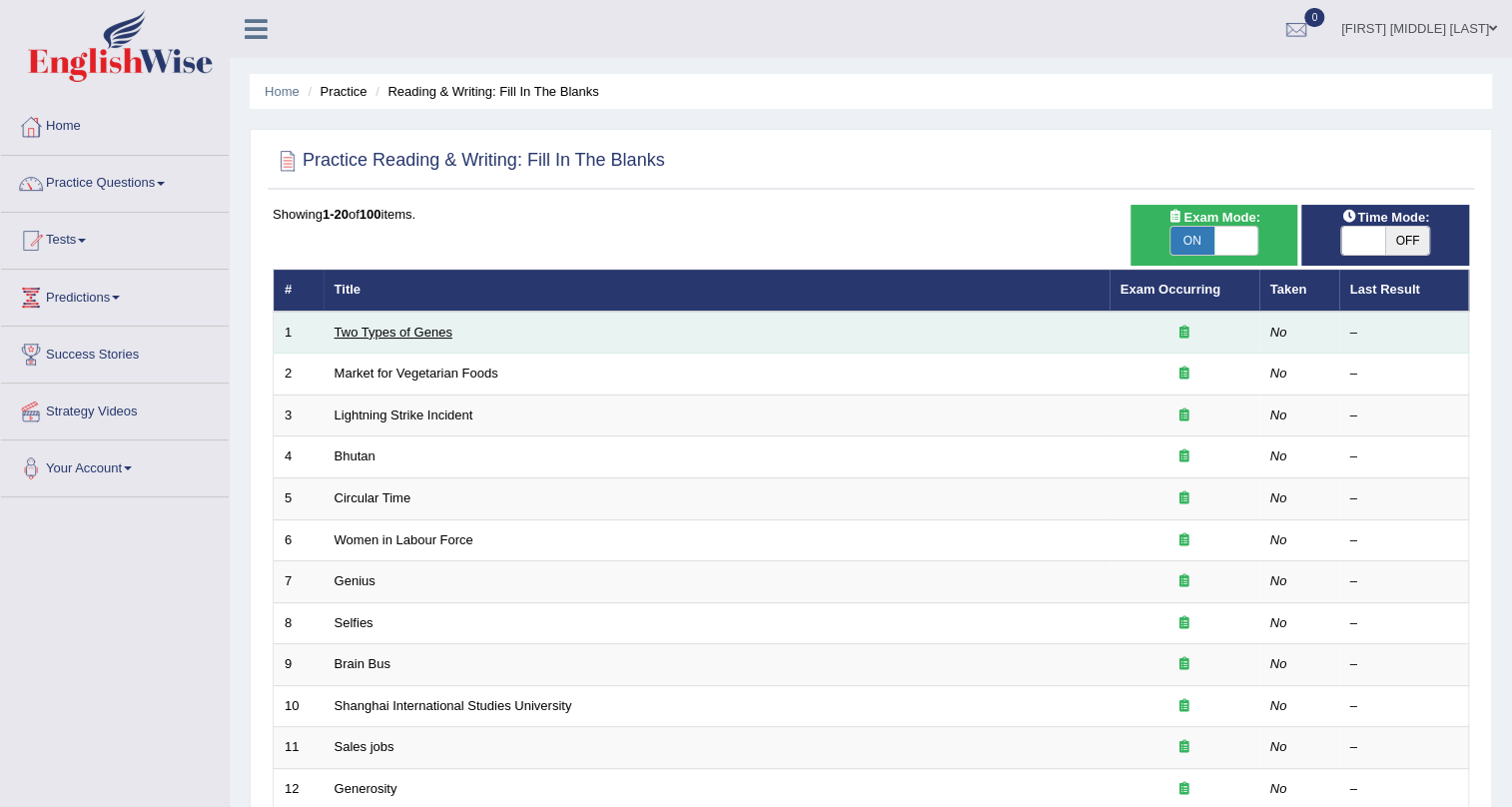 click on "Two Types of Genes" at bounding box center (393, 332) 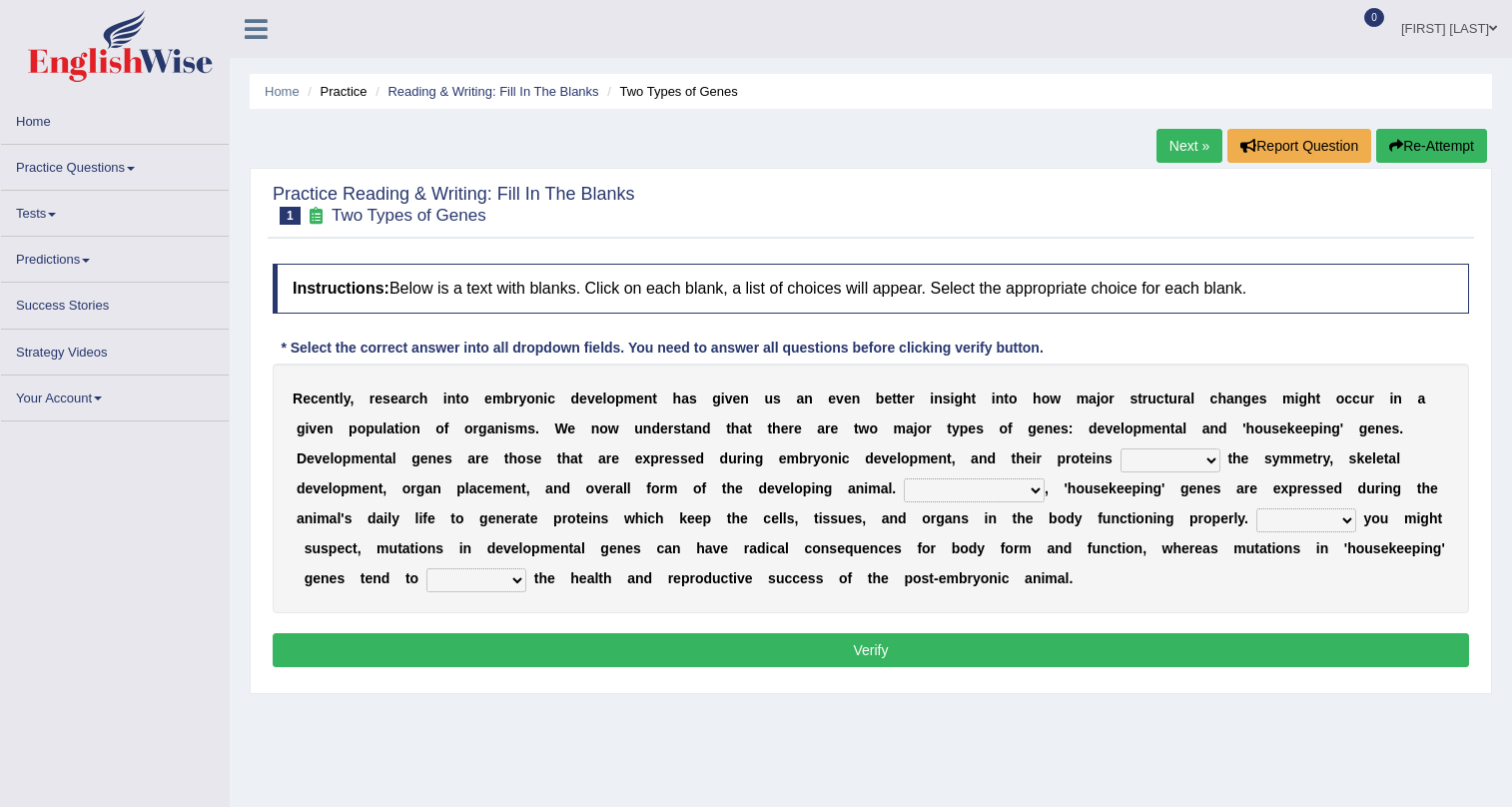 scroll, scrollTop: 0, scrollLeft: 0, axis: both 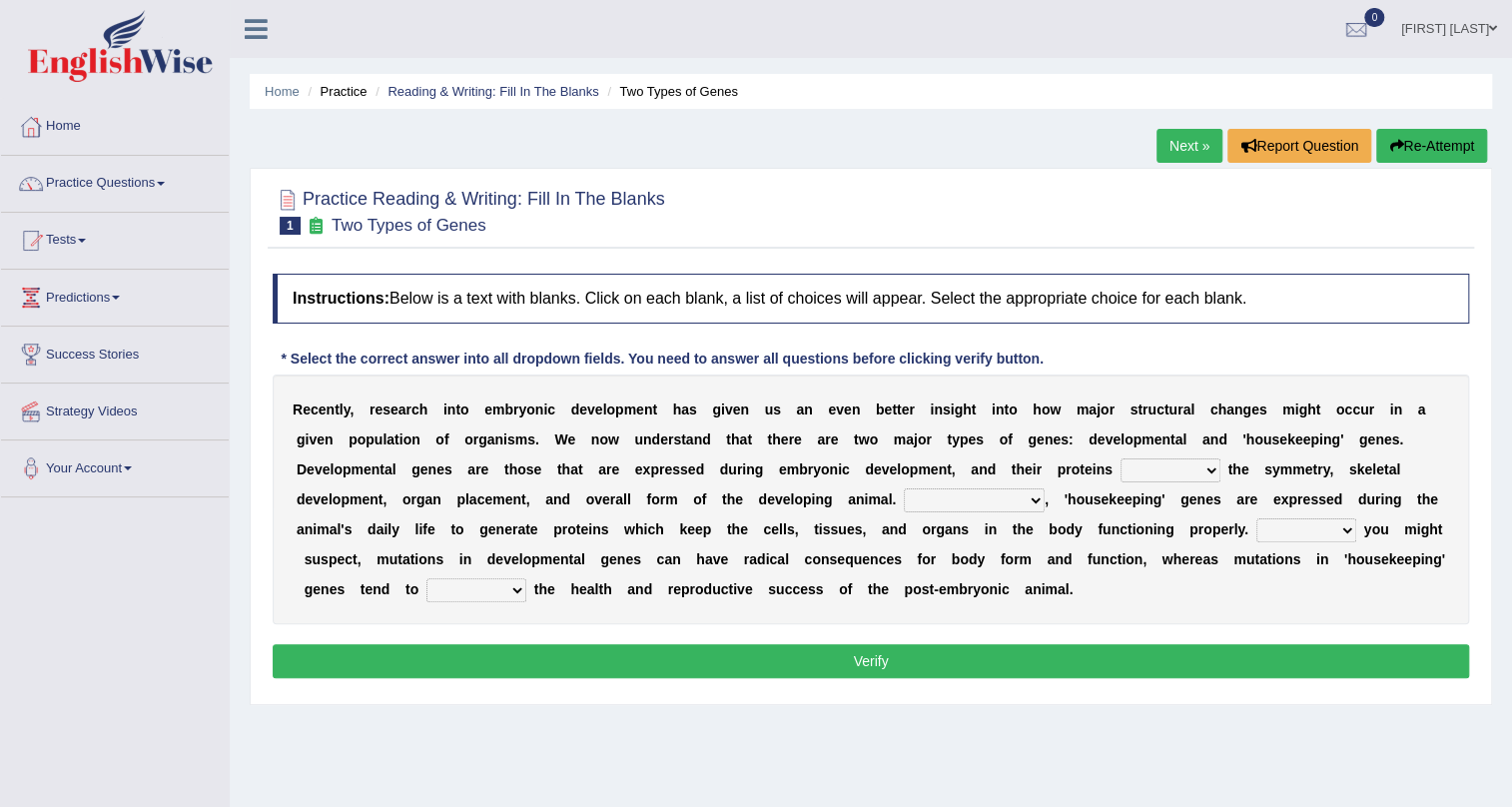 click on "push control hold elevate" at bounding box center [1170, 470] 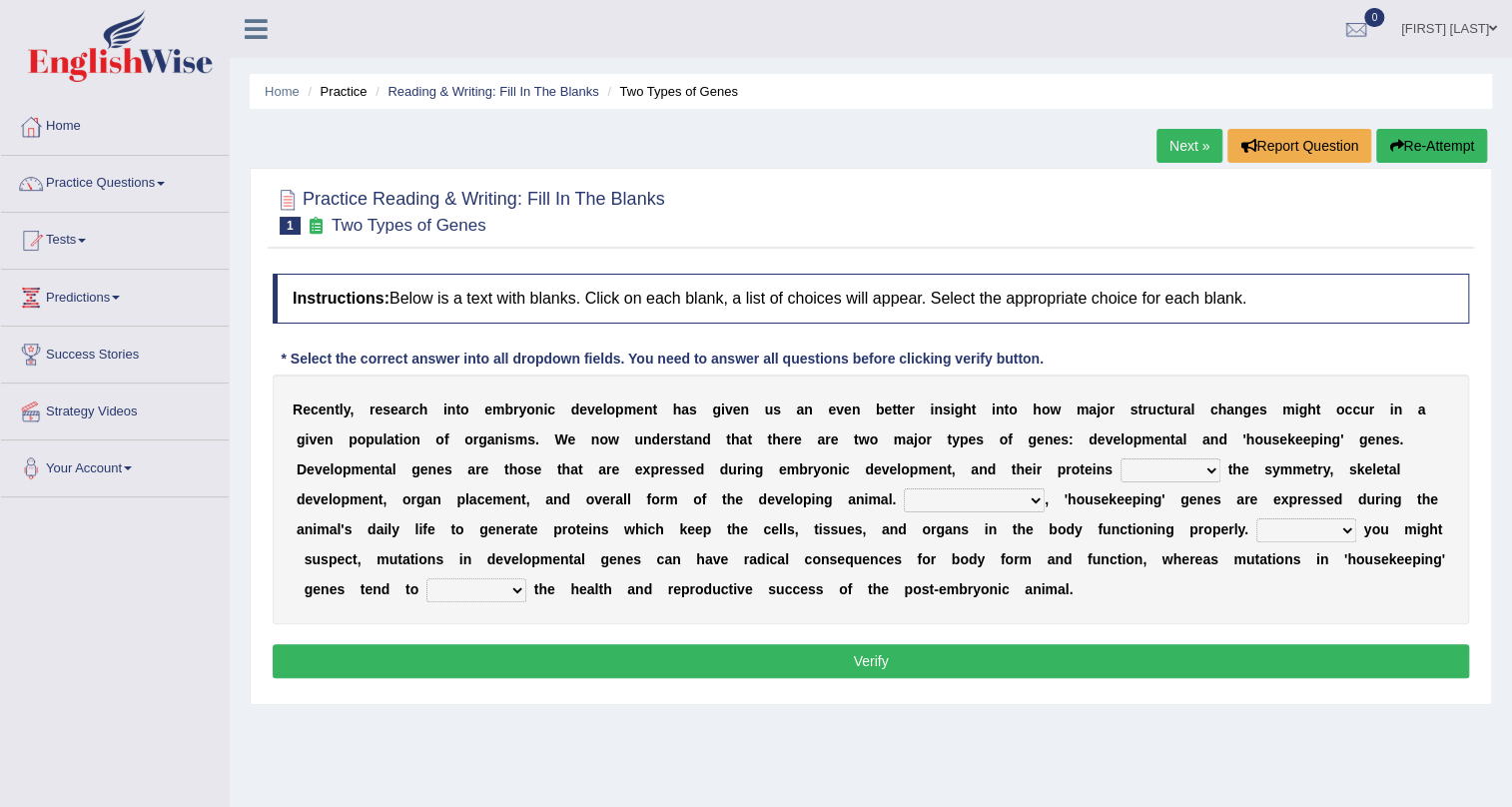 scroll, scrollTop: 90, scrollLeft: 0, axis: vertical 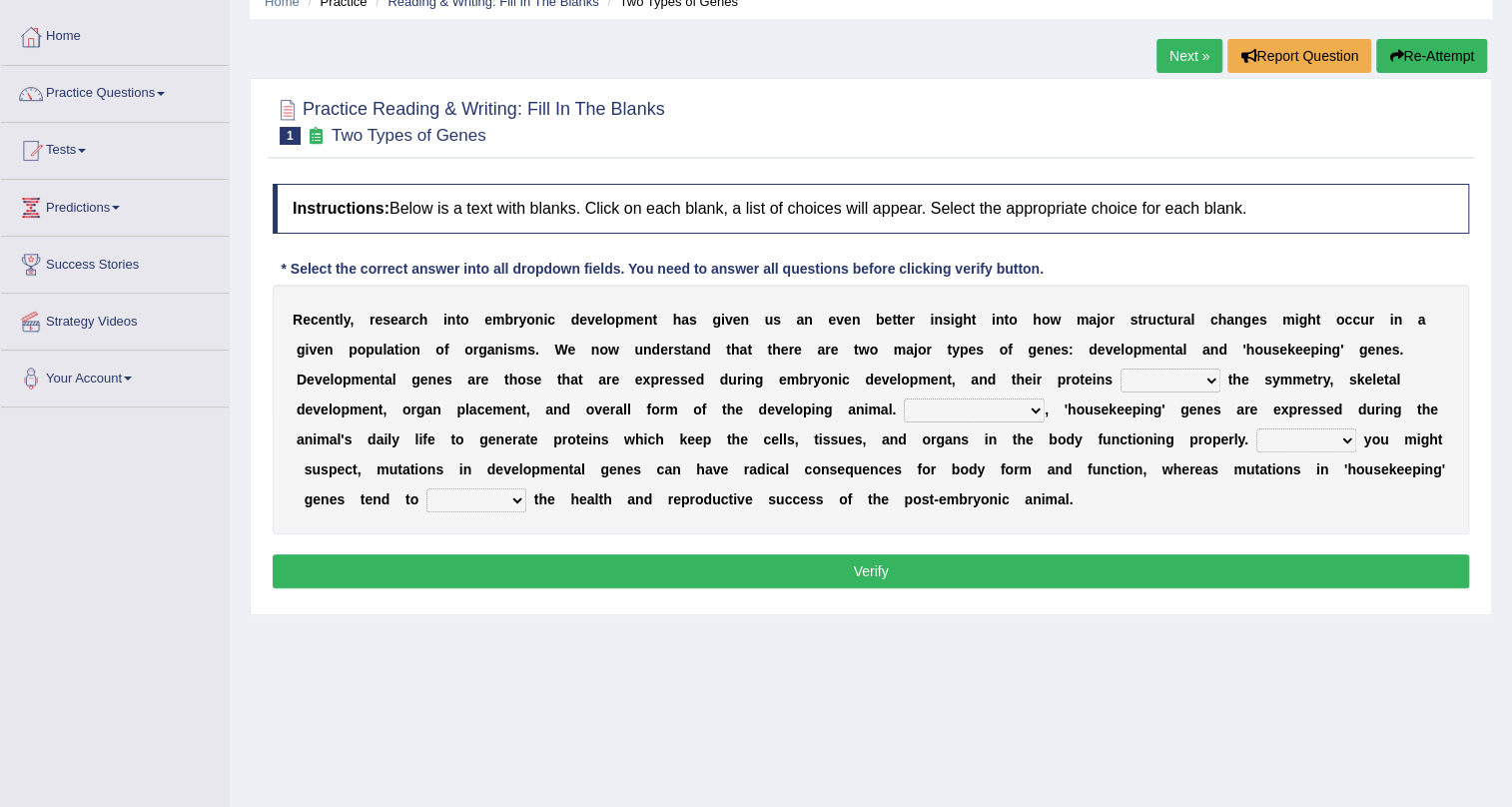 click on "push control hold elevate" at bounding box center (1170, 381) 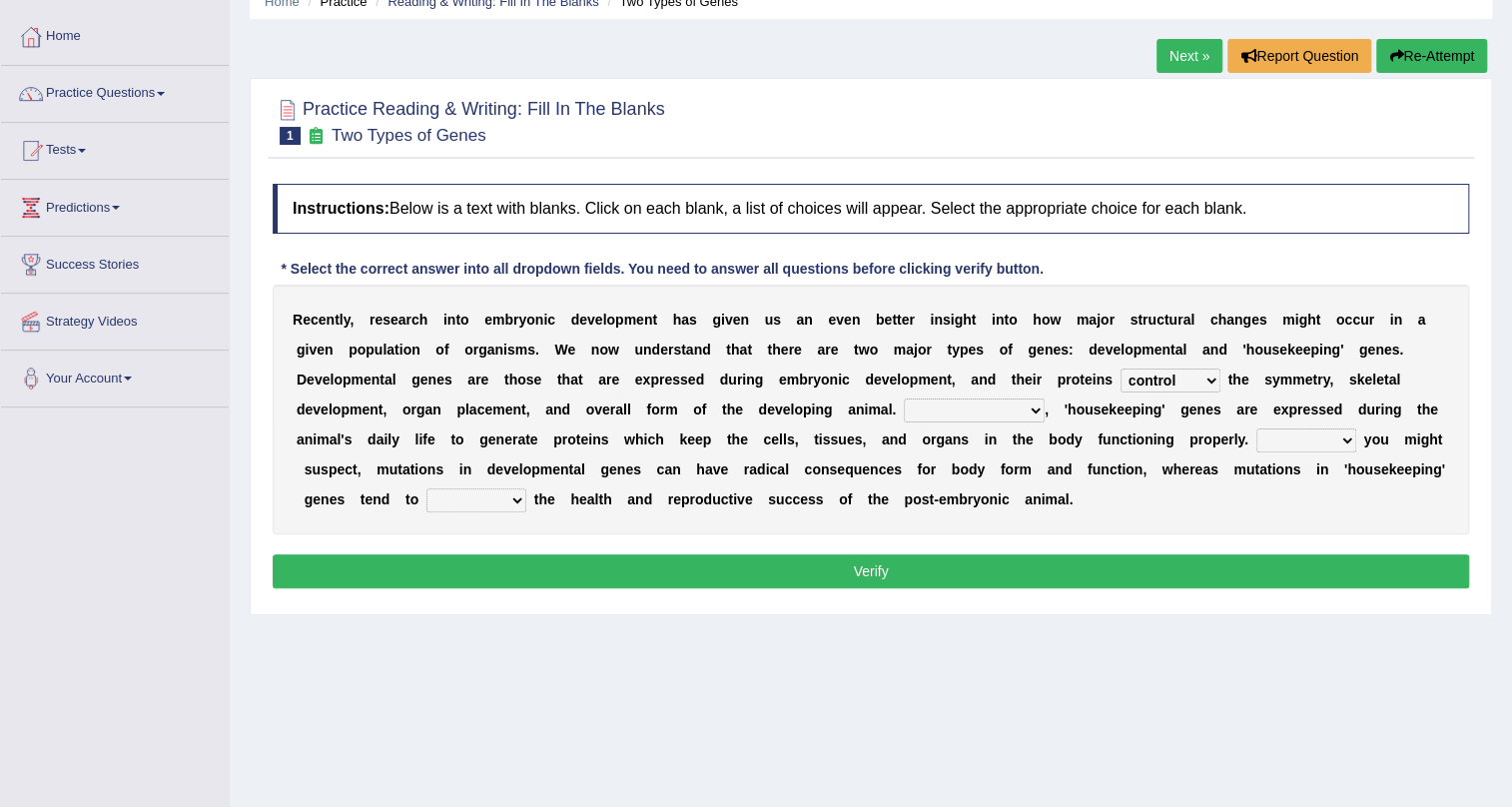 click on "Correspondingly Inclusively Conversely In contrast" at bounding box center (974, 410) 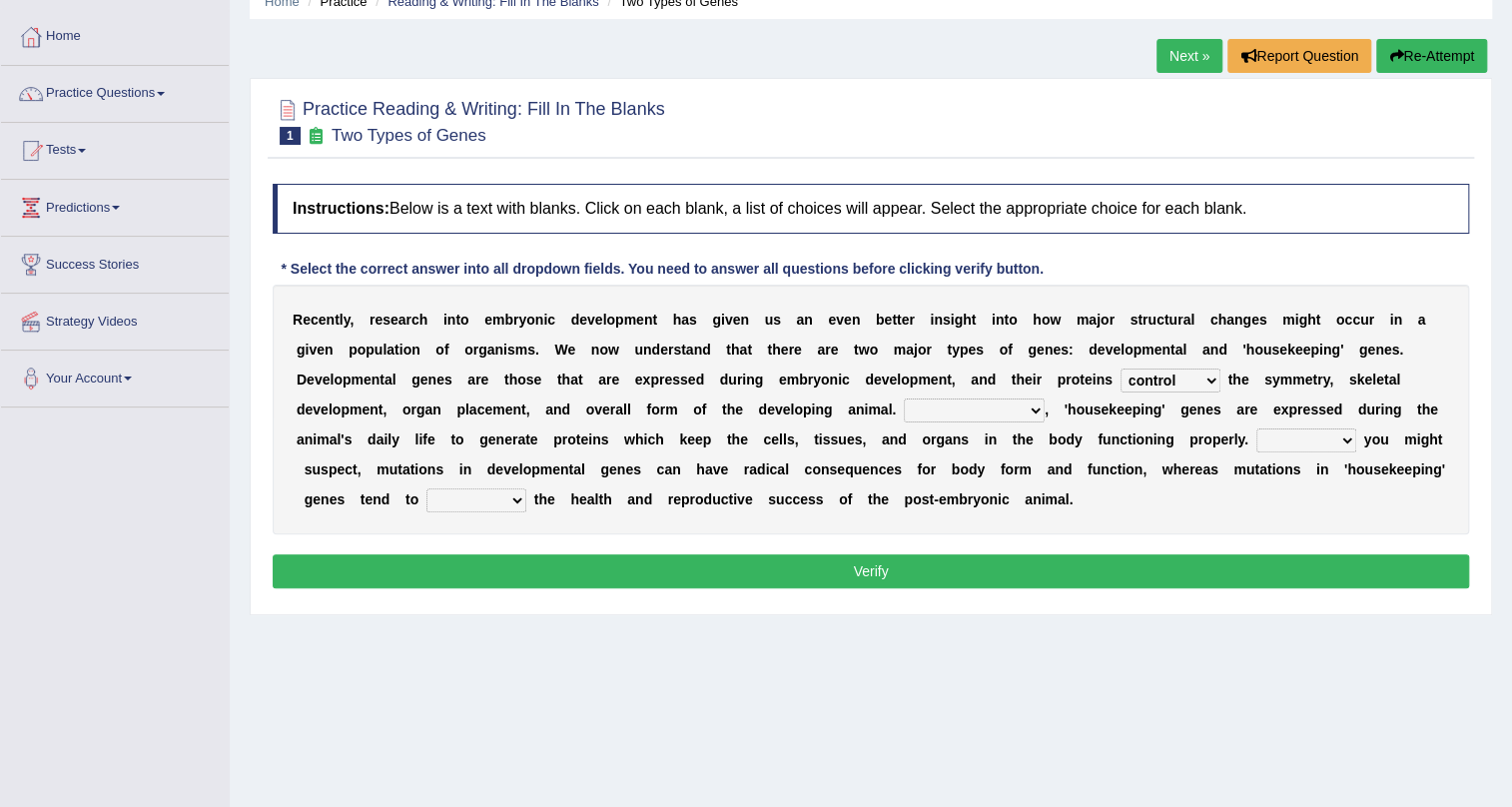 select on "Conversely" 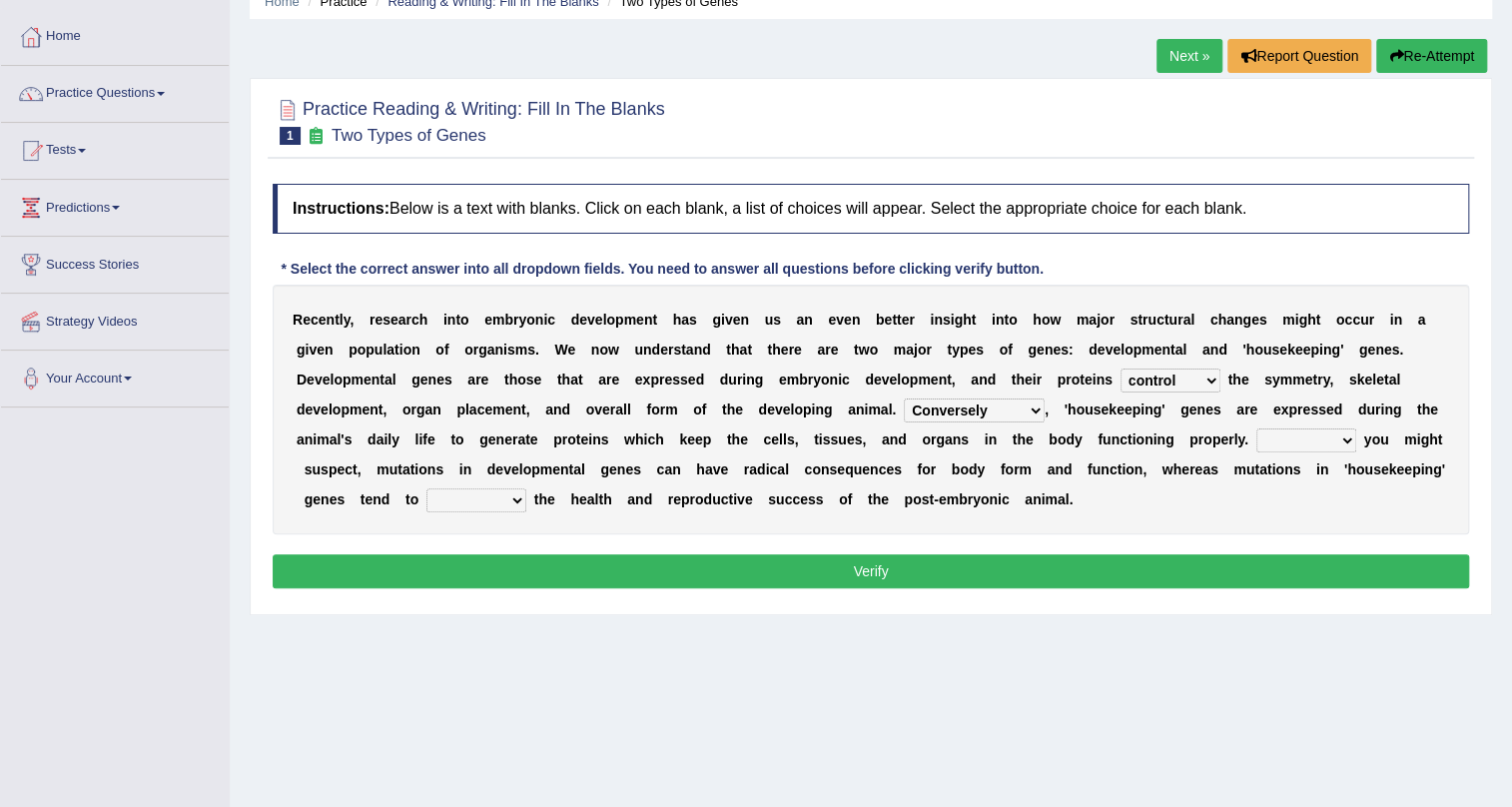 click on "For As With Within" at bounding box center [1306, 440] 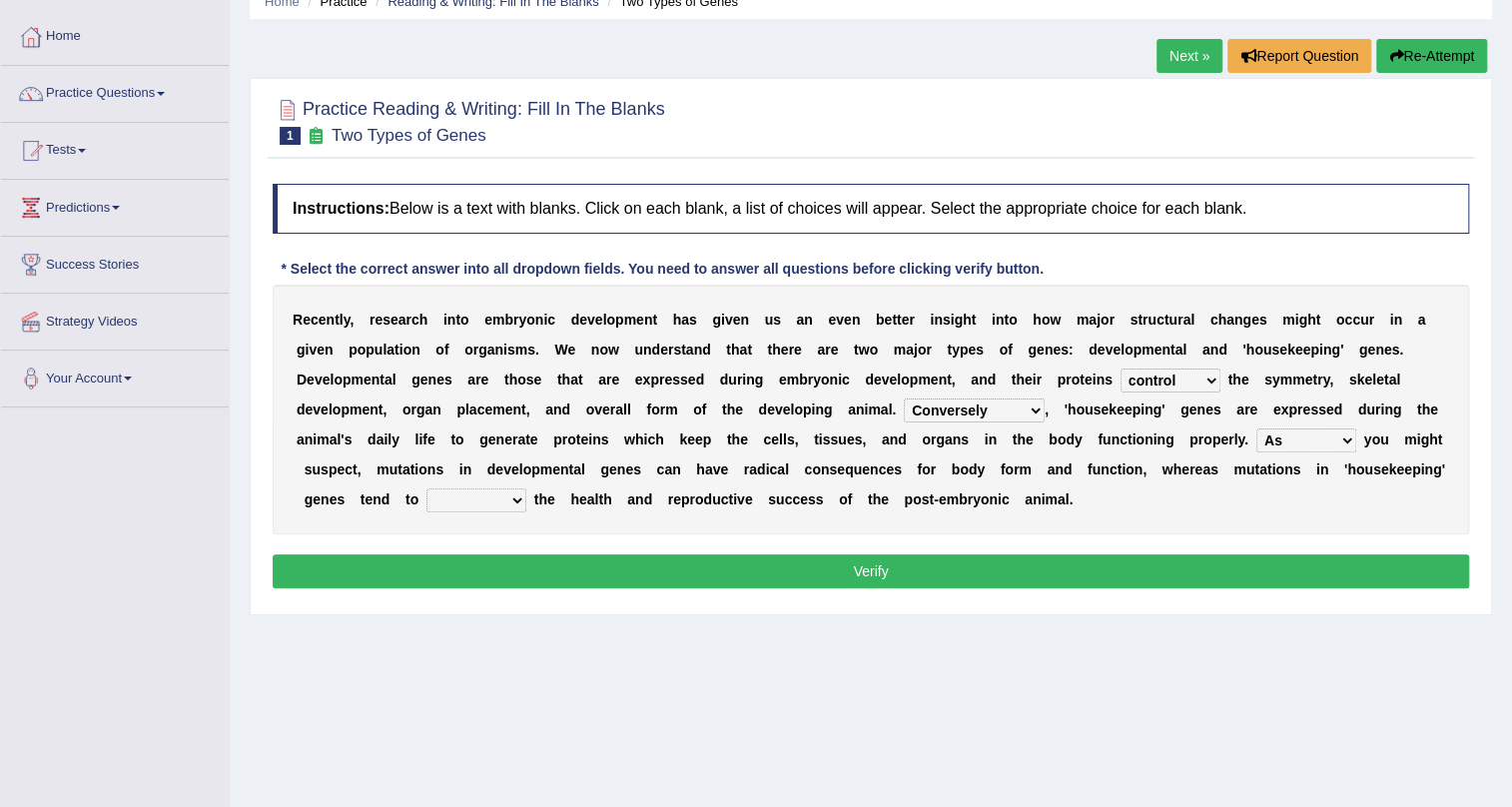 click on "affect effect interrupt defect" at bounding box center [476, 500] 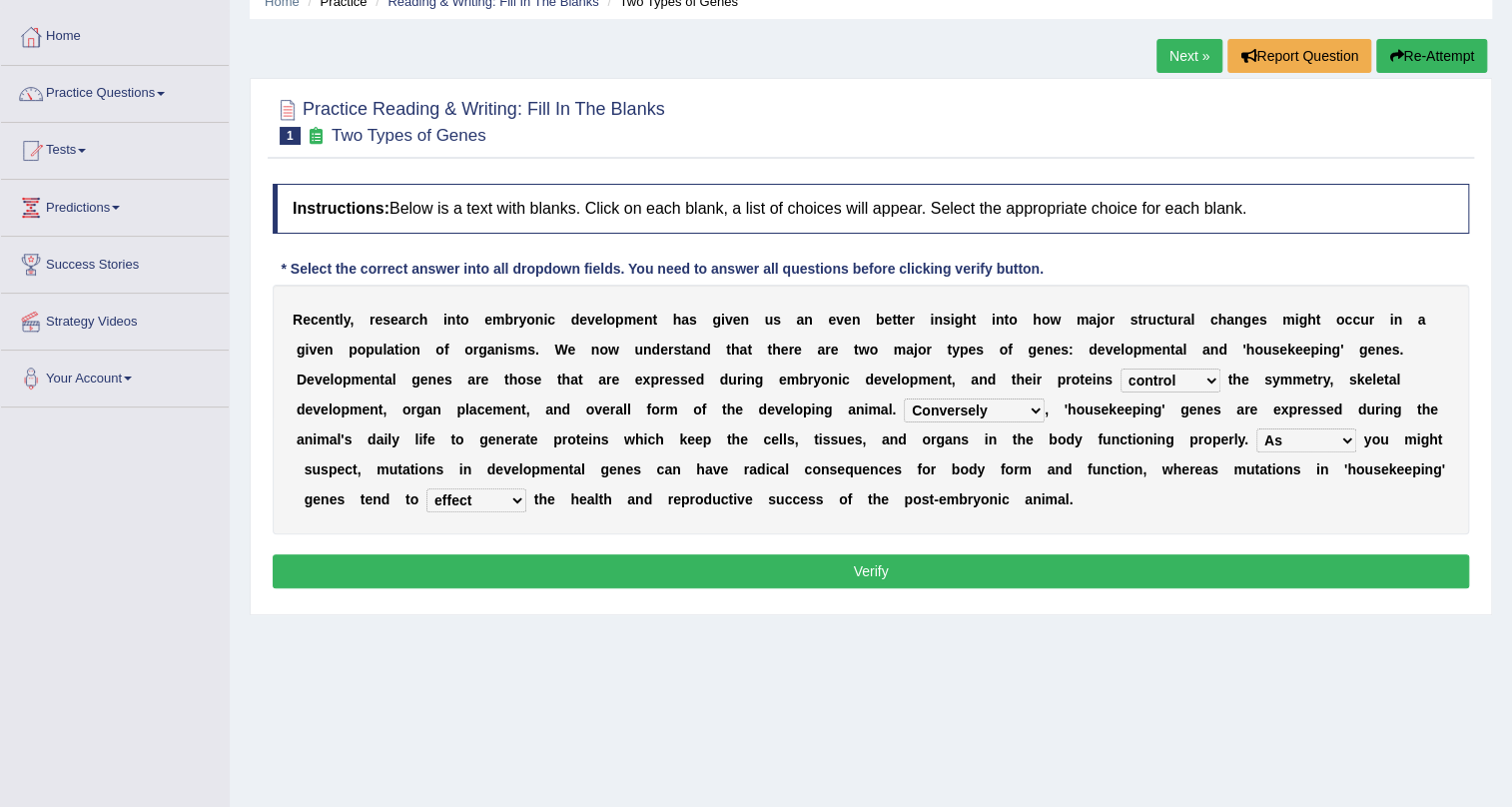click on "affect effect interrupt defect" at bounding box center [476, 500] 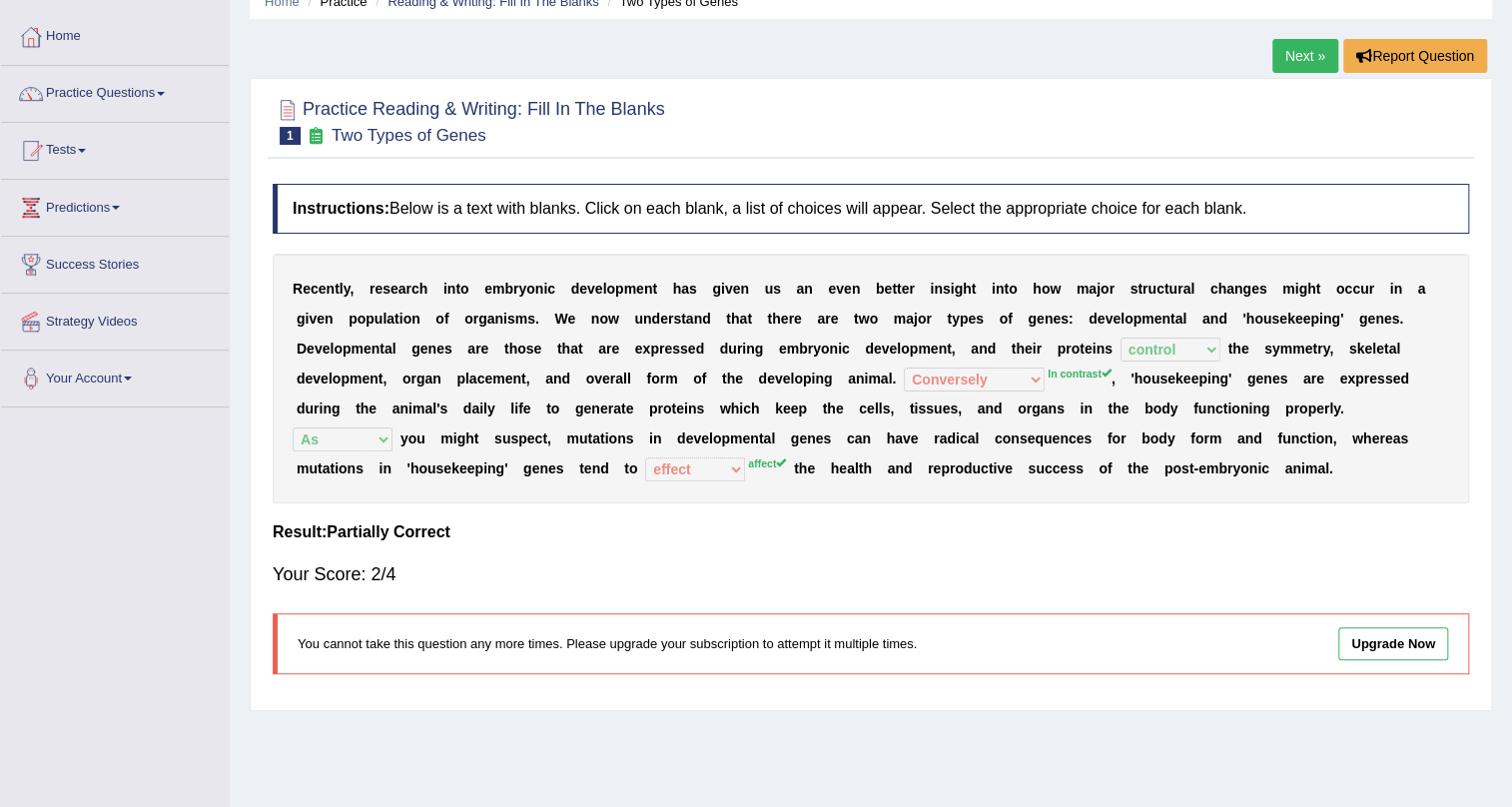 scroll, scrollTop: 0, scrollLeft: 0, axis: both 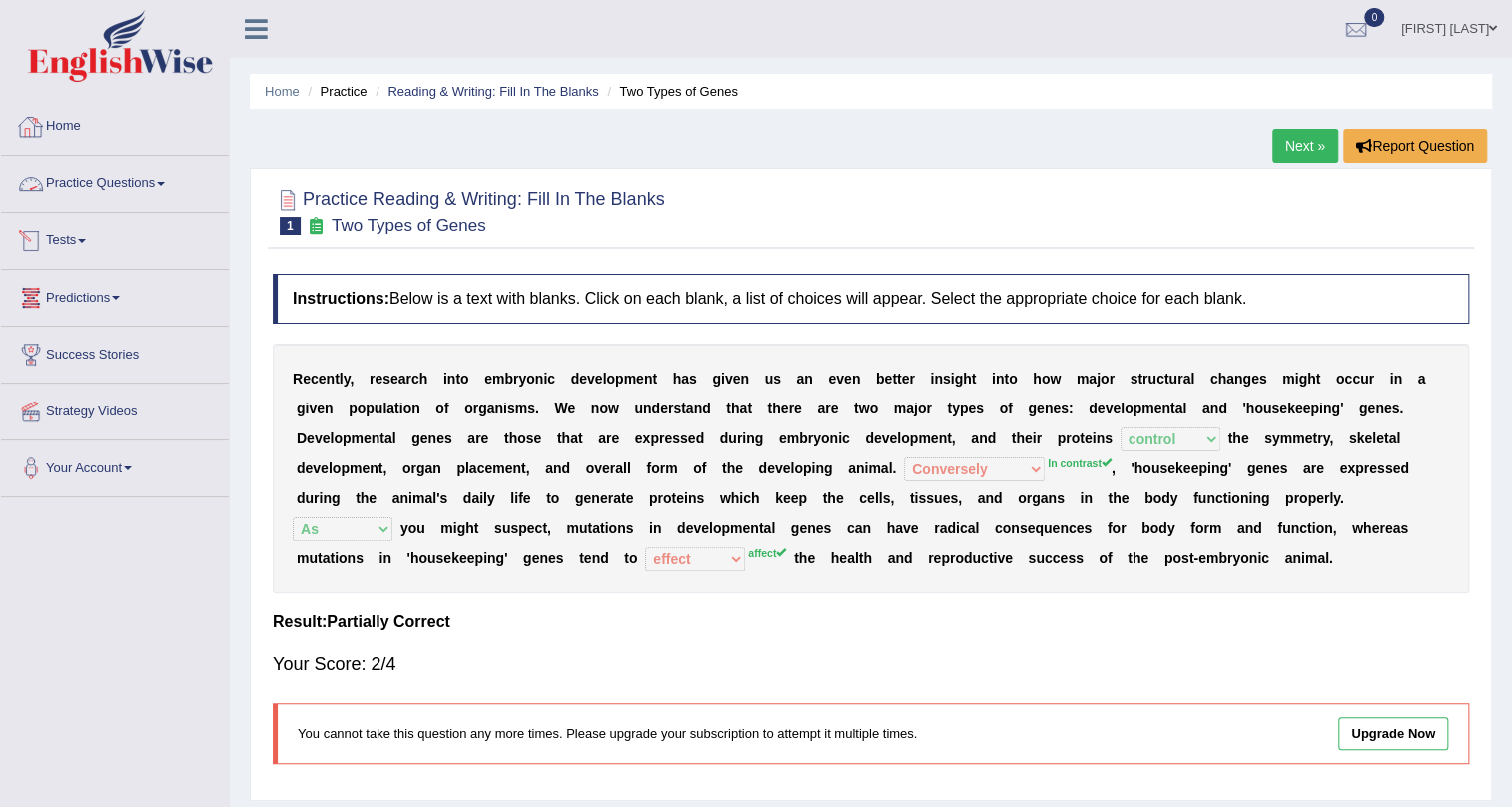 click on "Tests" at bounding box center (115, 238) 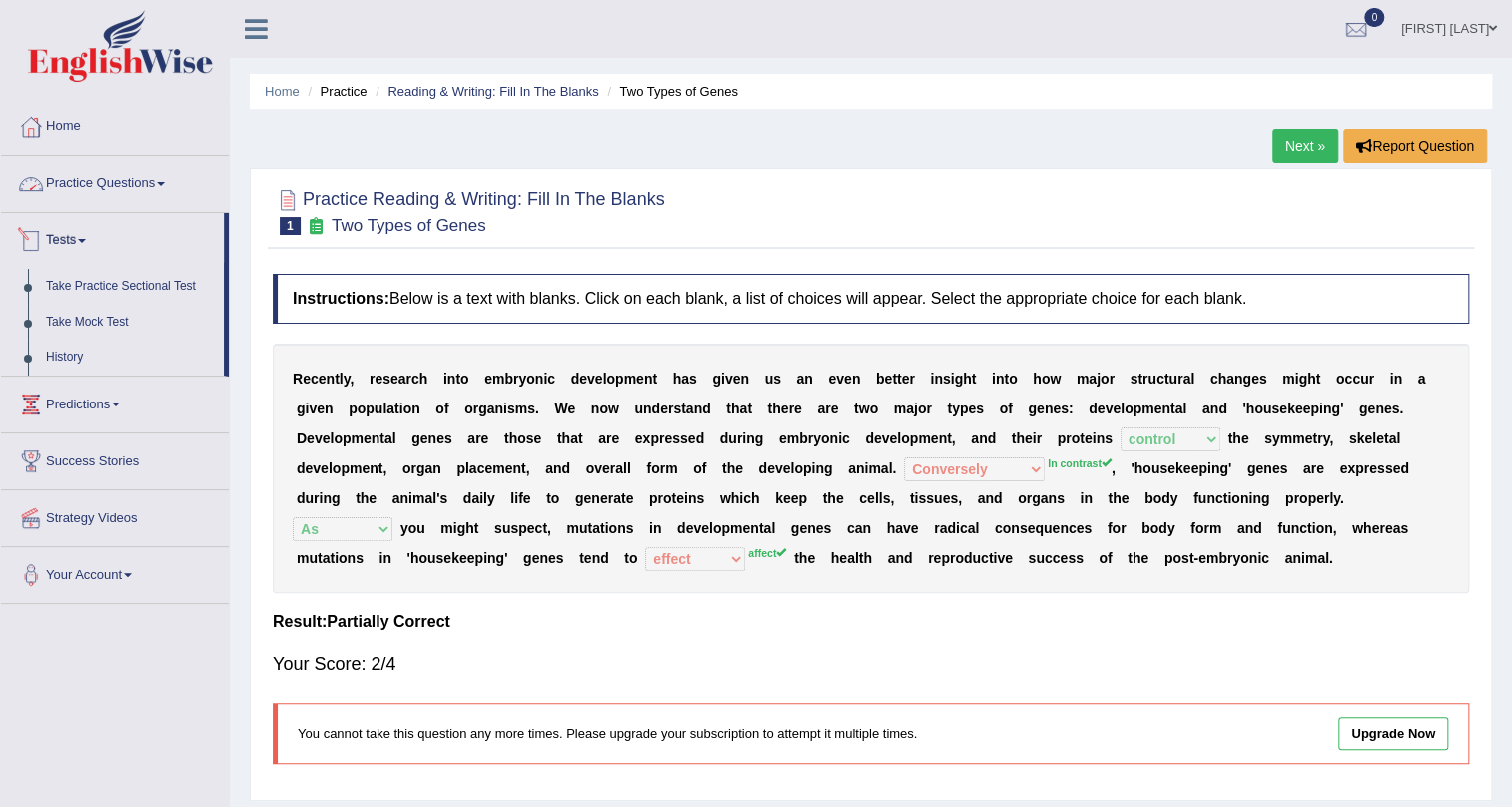 click on "Practice Questions" at bounding box center [115, 181] 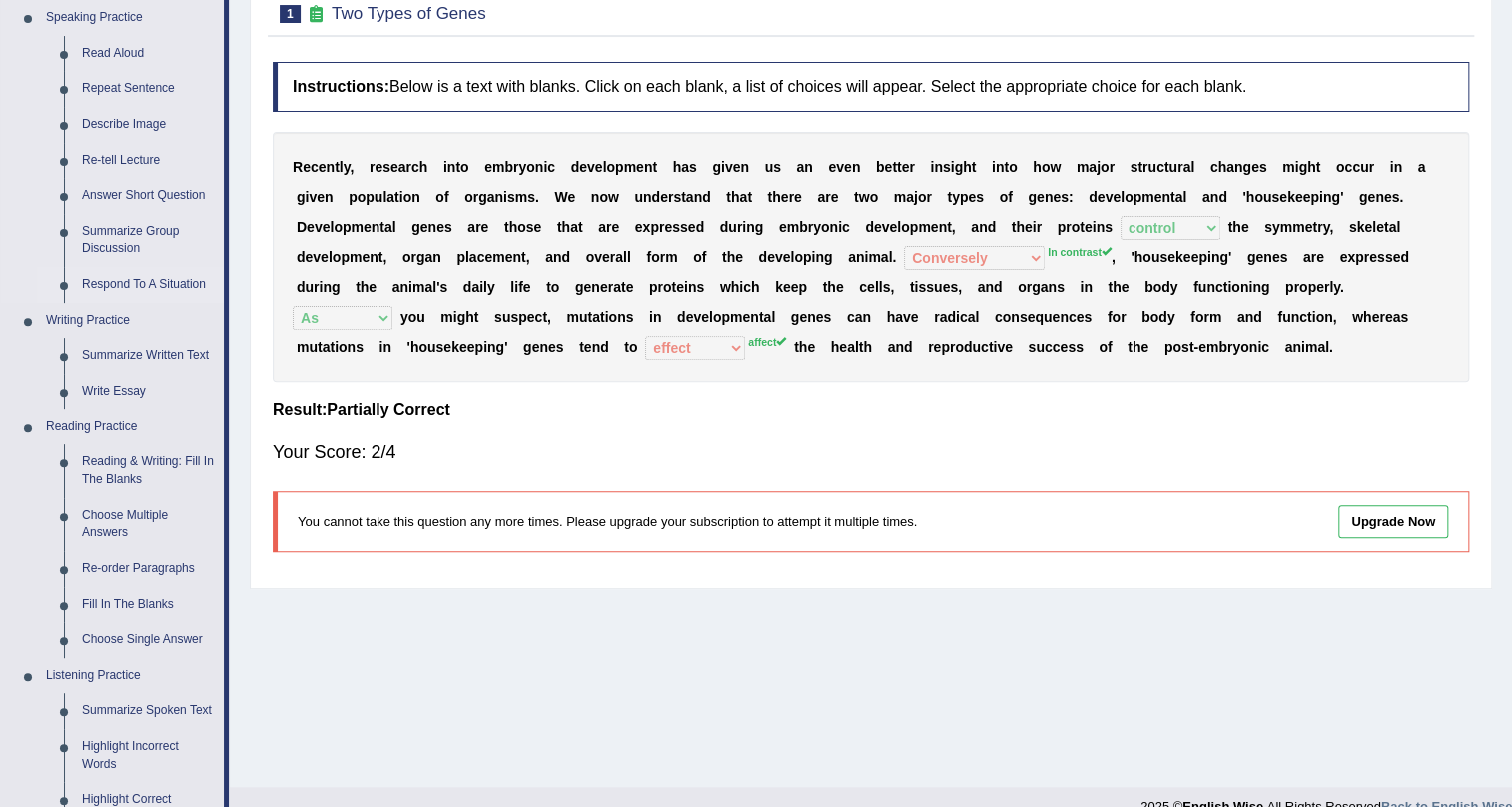 scroll, scrollTop: 272, scrollLeft: 0, axis: vertical 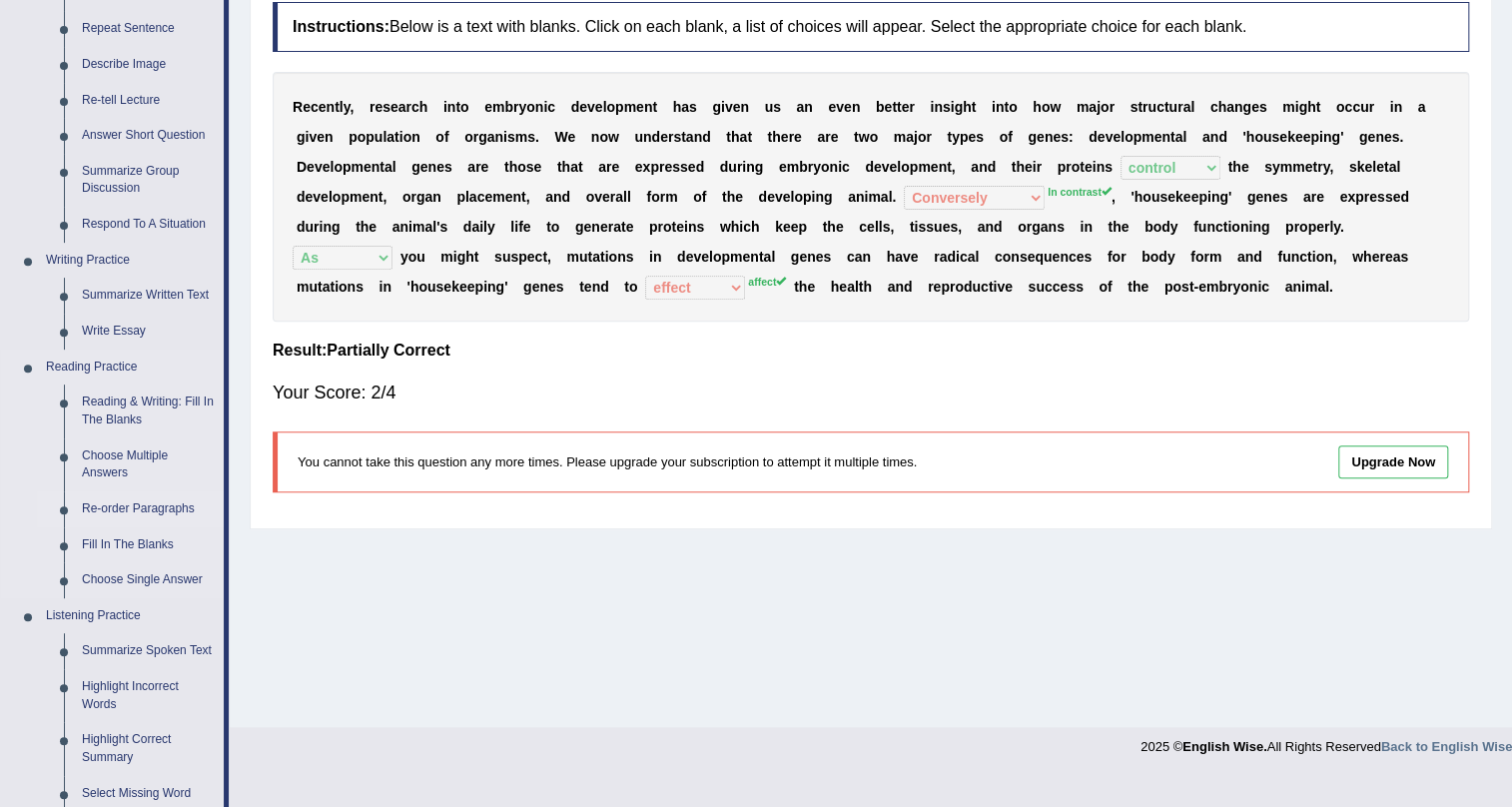 click on "Re-order Paragraphs" at bounding box center [148, 509] 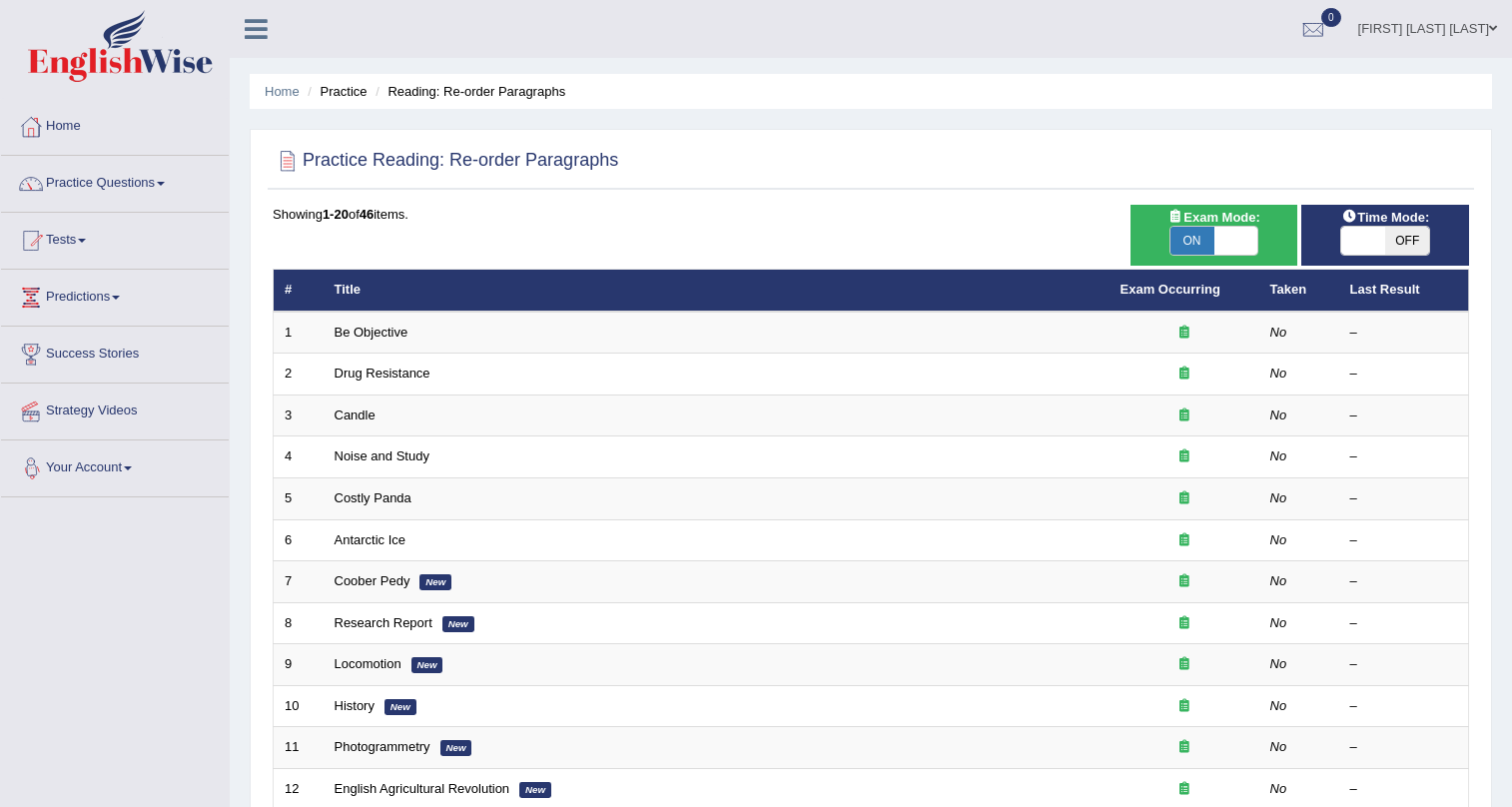 scroll, scrollTop: 0, scrollLeft: 0, axis: both 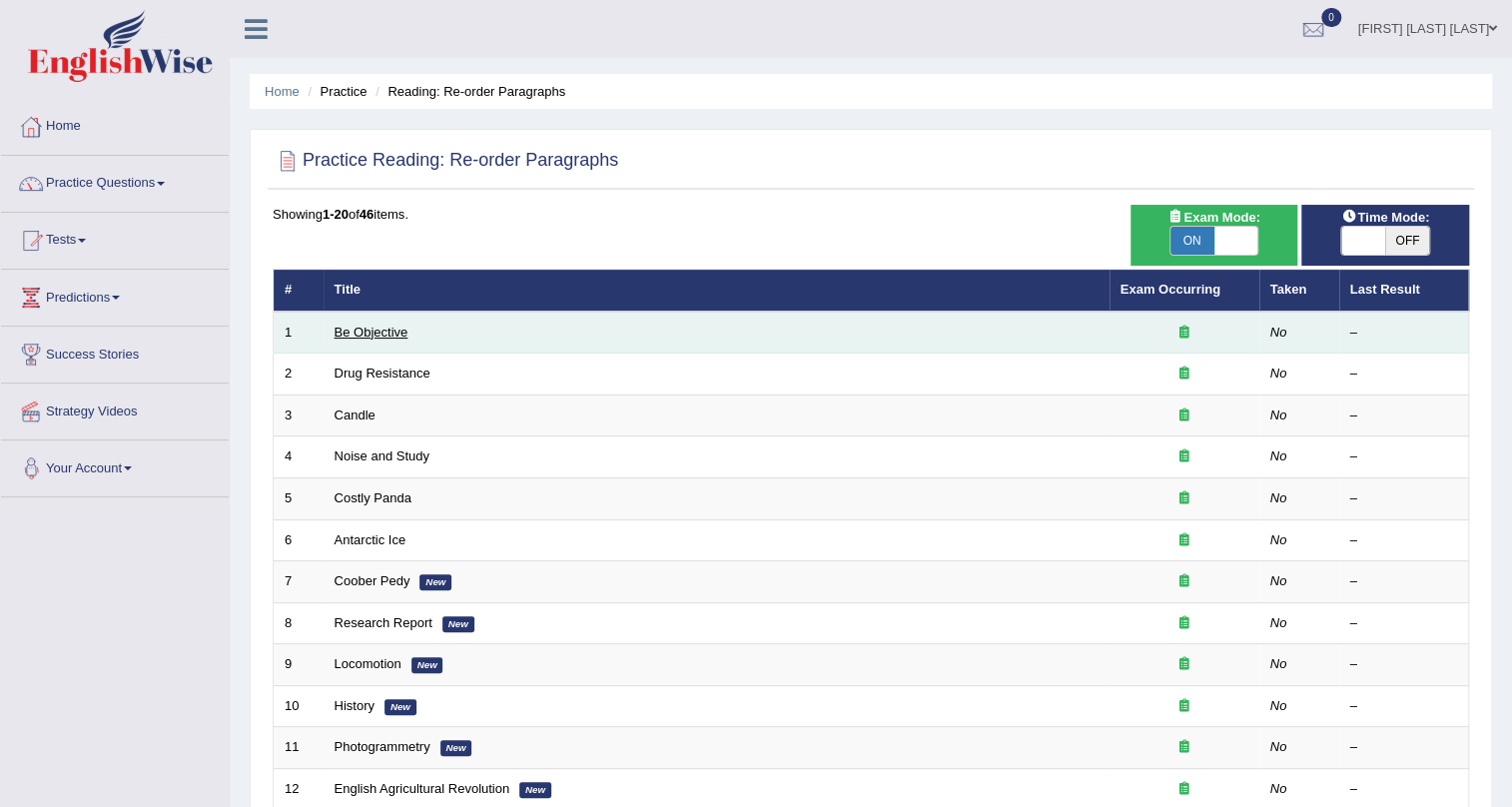 click on "Be Objective" at bounding box center (372, 332) 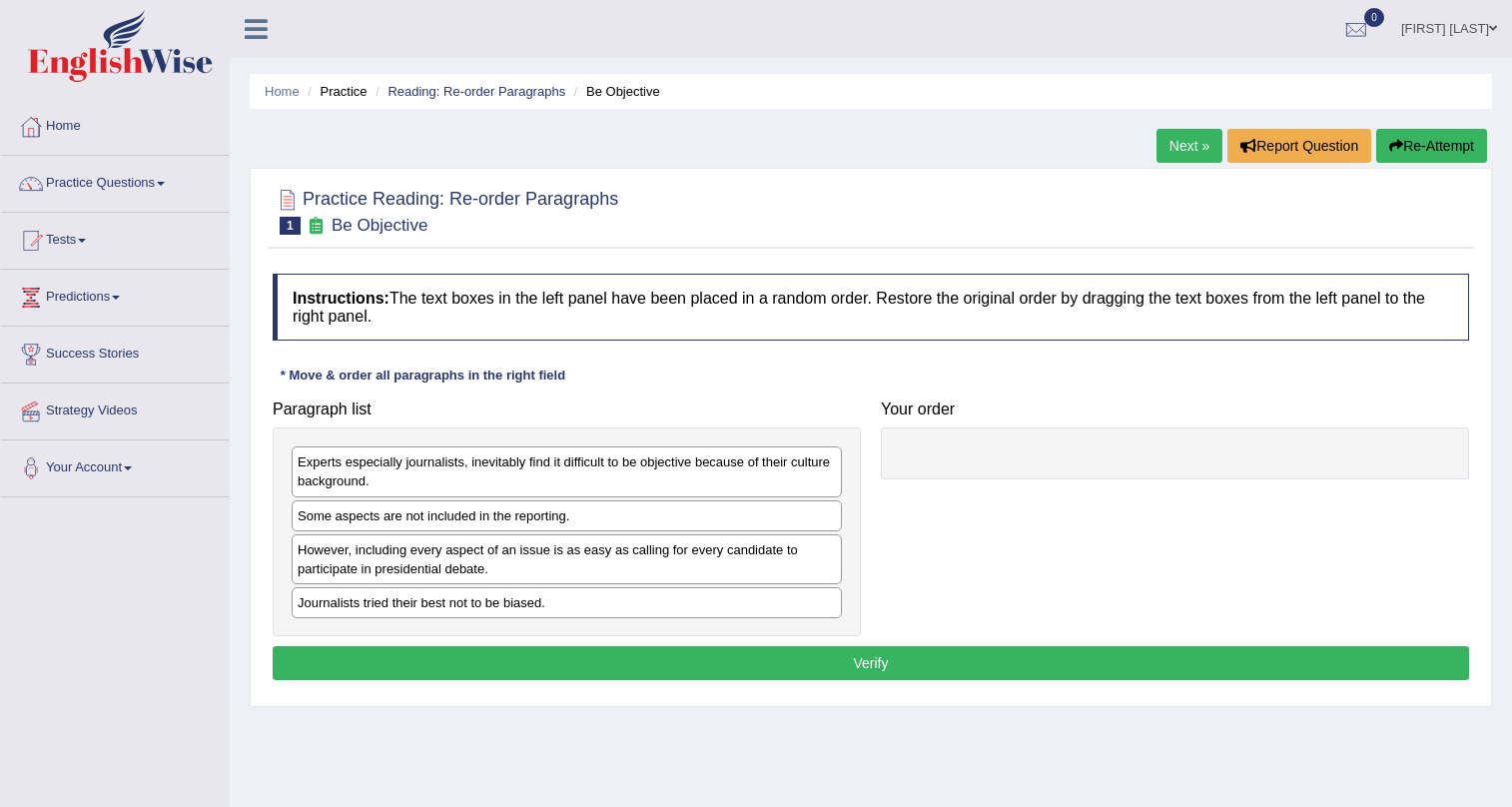 scroll, scrollTop: 0, scrollLeft: 0, axis: both 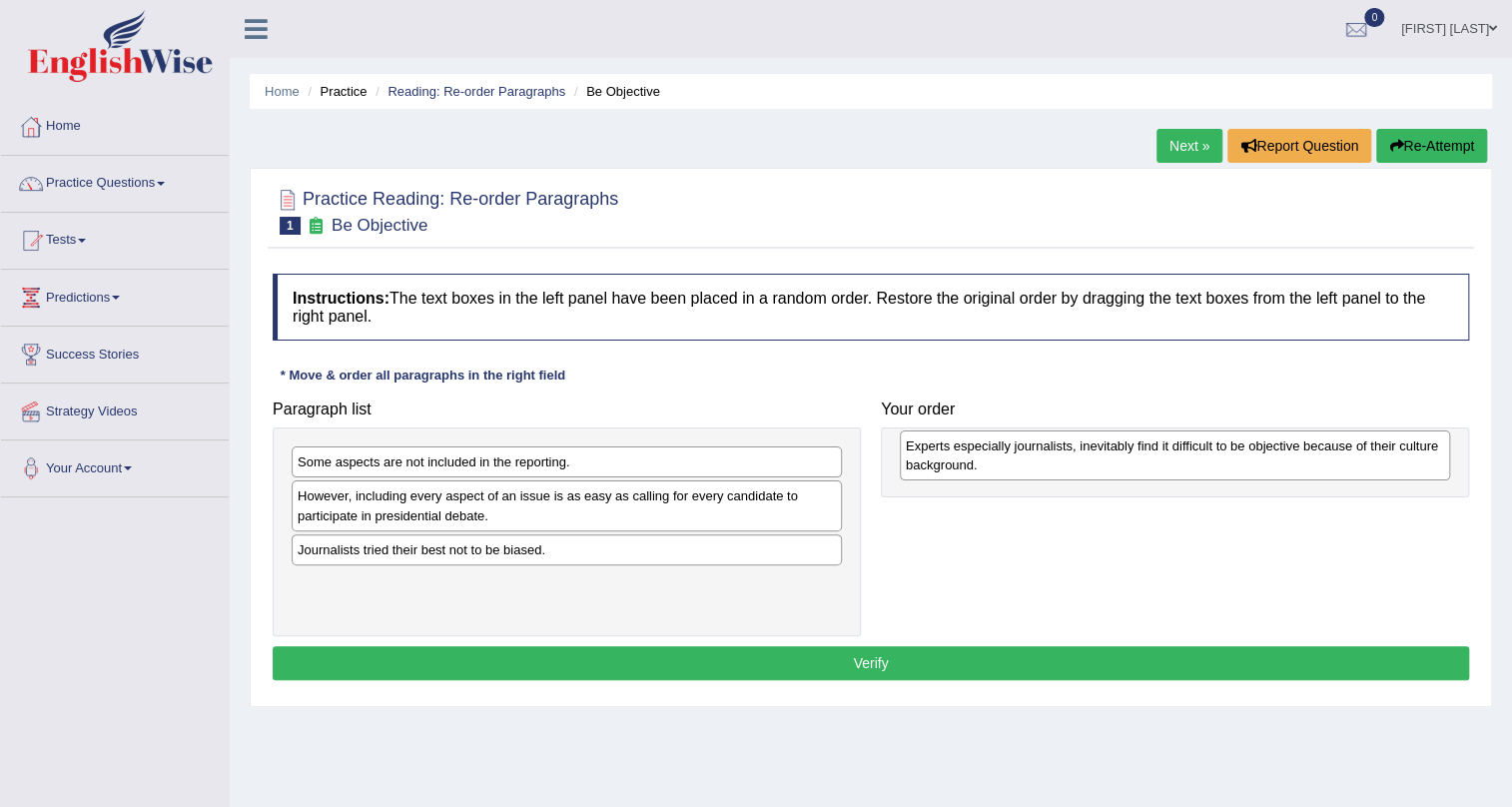 drag, startPoint x: 530, startPoint y: 475, endPoint x: 1136, endPoint y: 460, distance: 606.1856 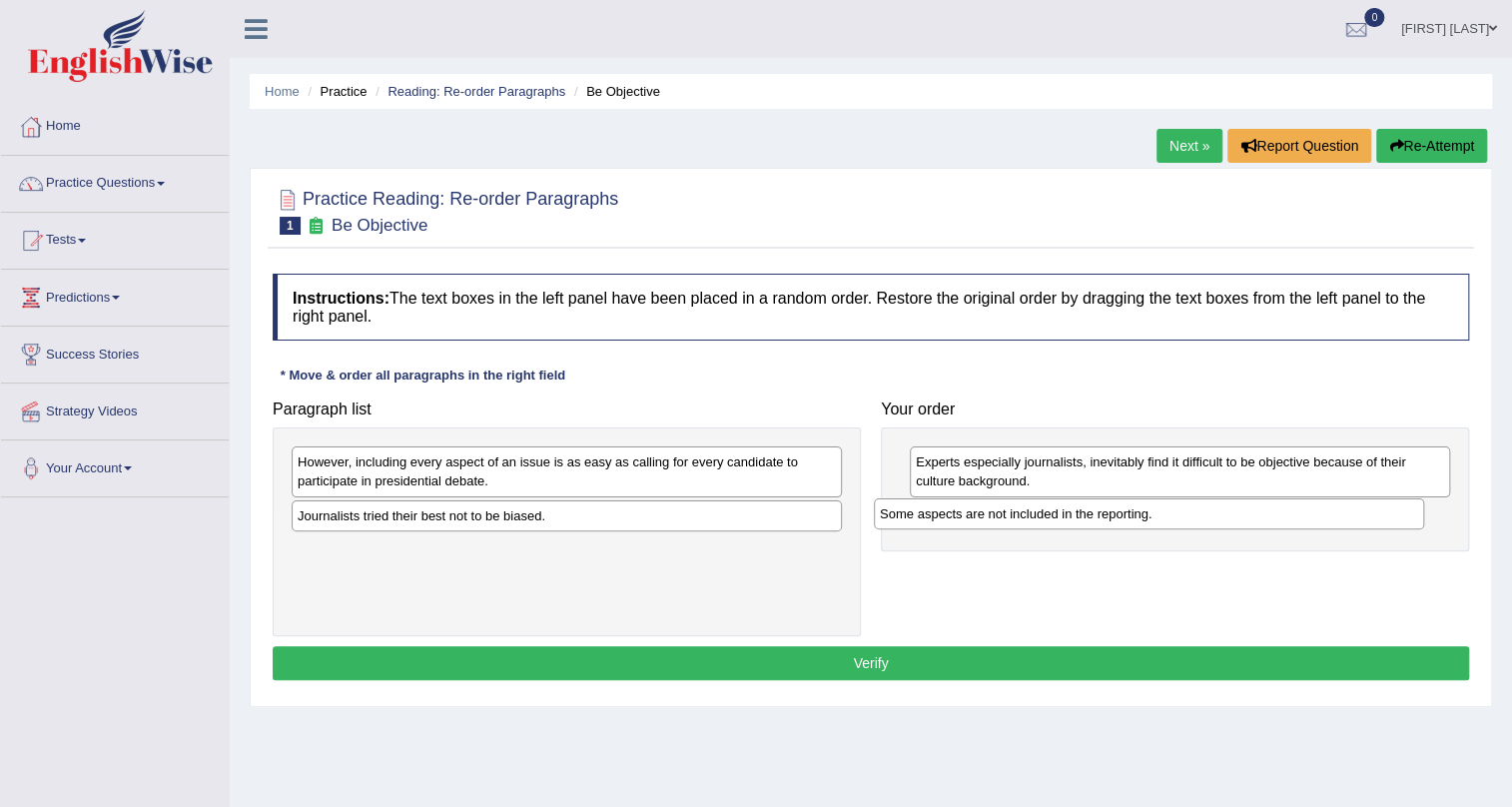 drag, startPoint x: 418, startPoint y: 464, endPoint x: 1001, endPoint y: 516, distance: 585.31445 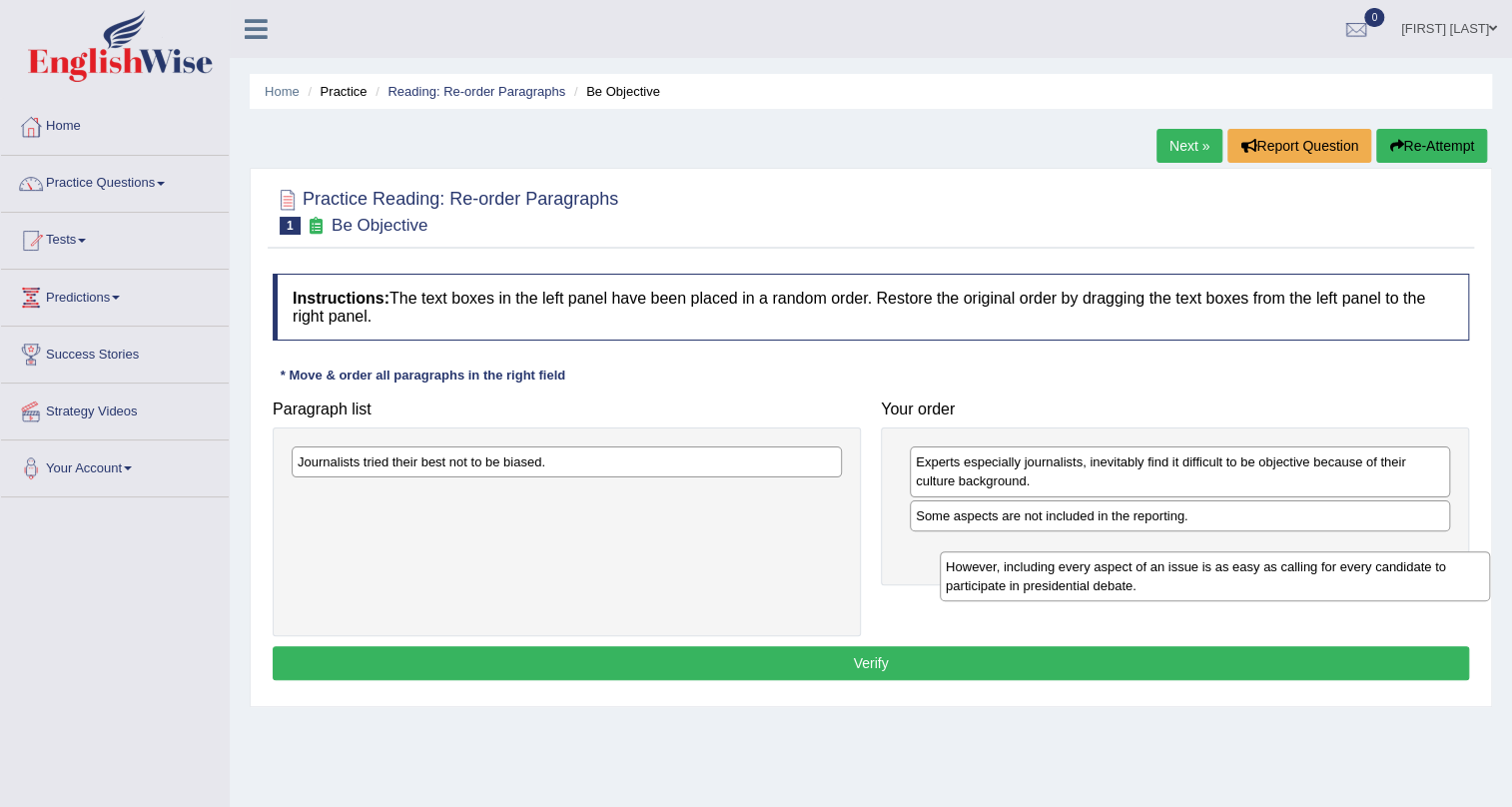 drag, startPoint x: 590, startPoint y: 474, endPoint x: 1238, endPoint y: 579, distance: 656.45183 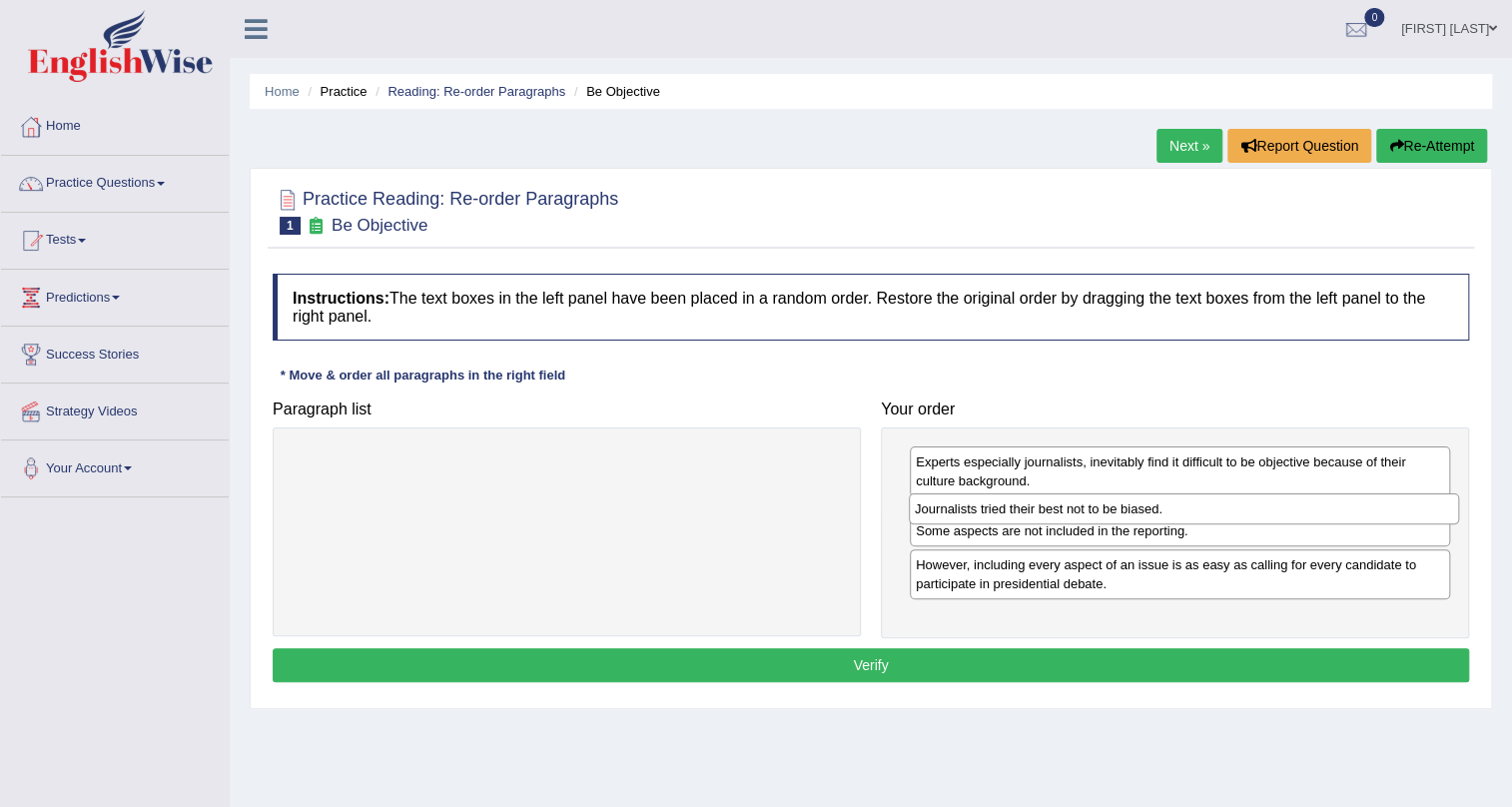 drag, startPoint x: 423, startPoint y: 467, endPoint x: 1041, endPoint y: 514, distance: 619.78464 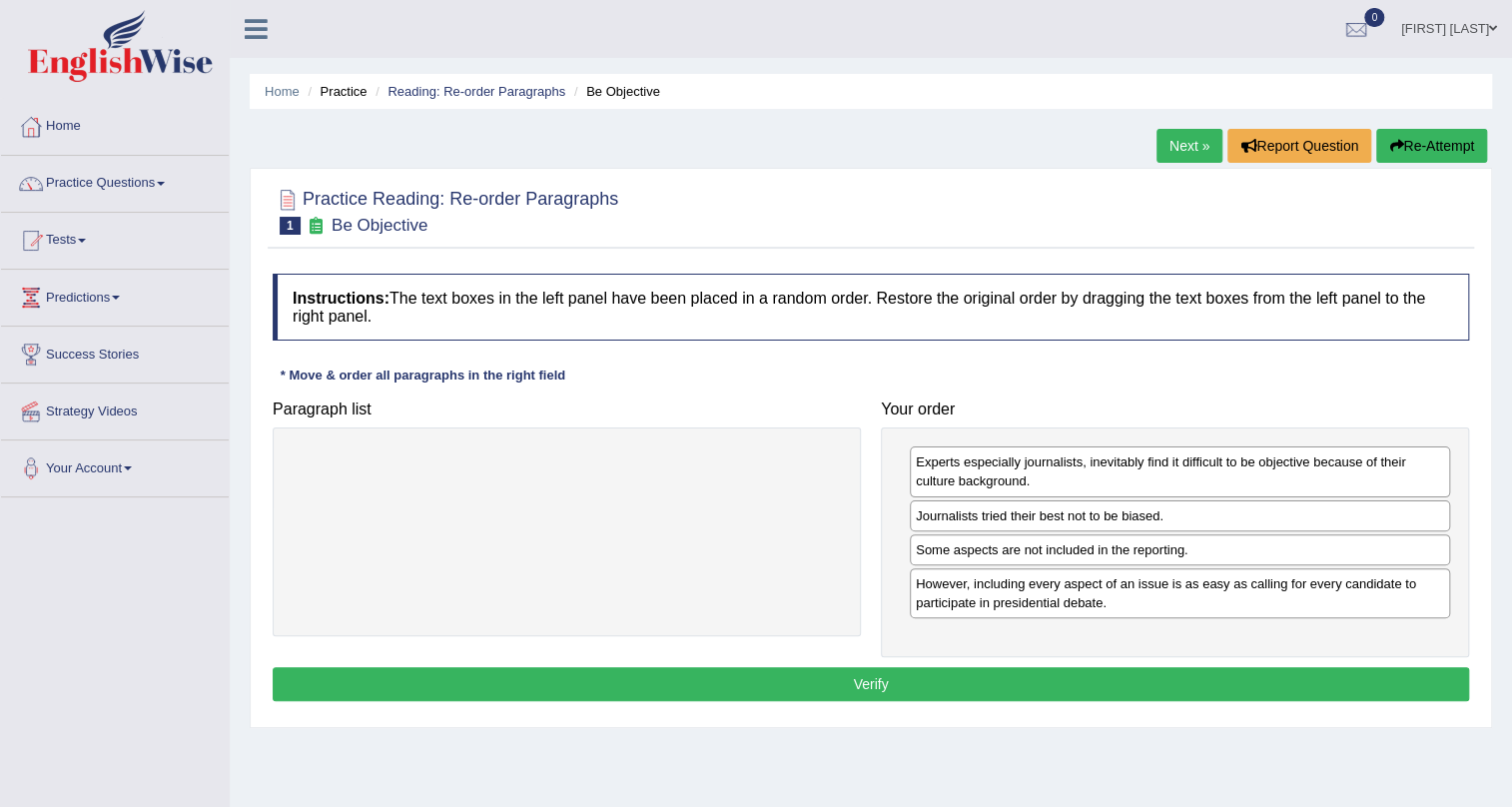 click on "Verify" at bounding box center (871, 684) 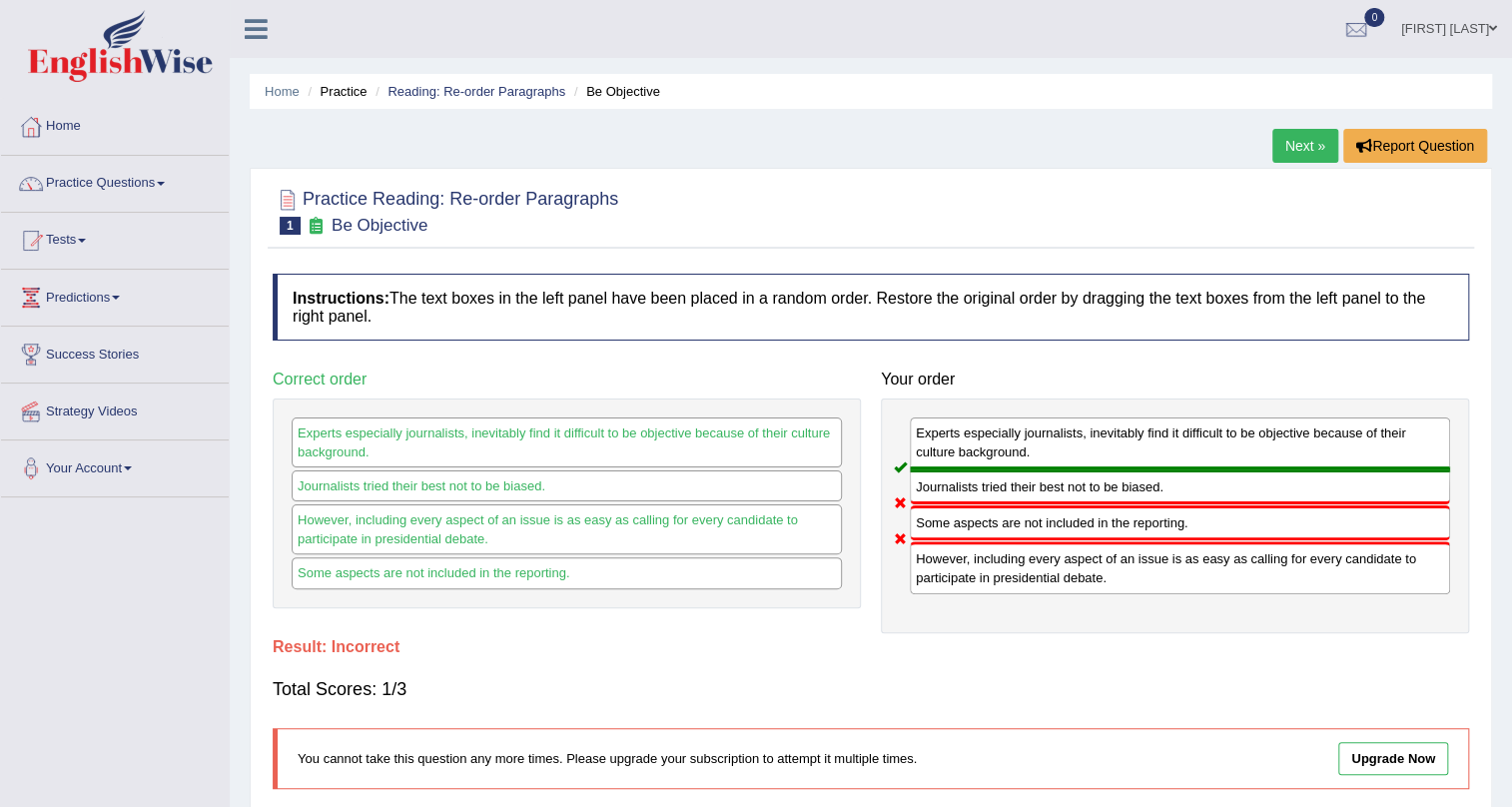 click on "Next »" at bounding box center (1305, 146) 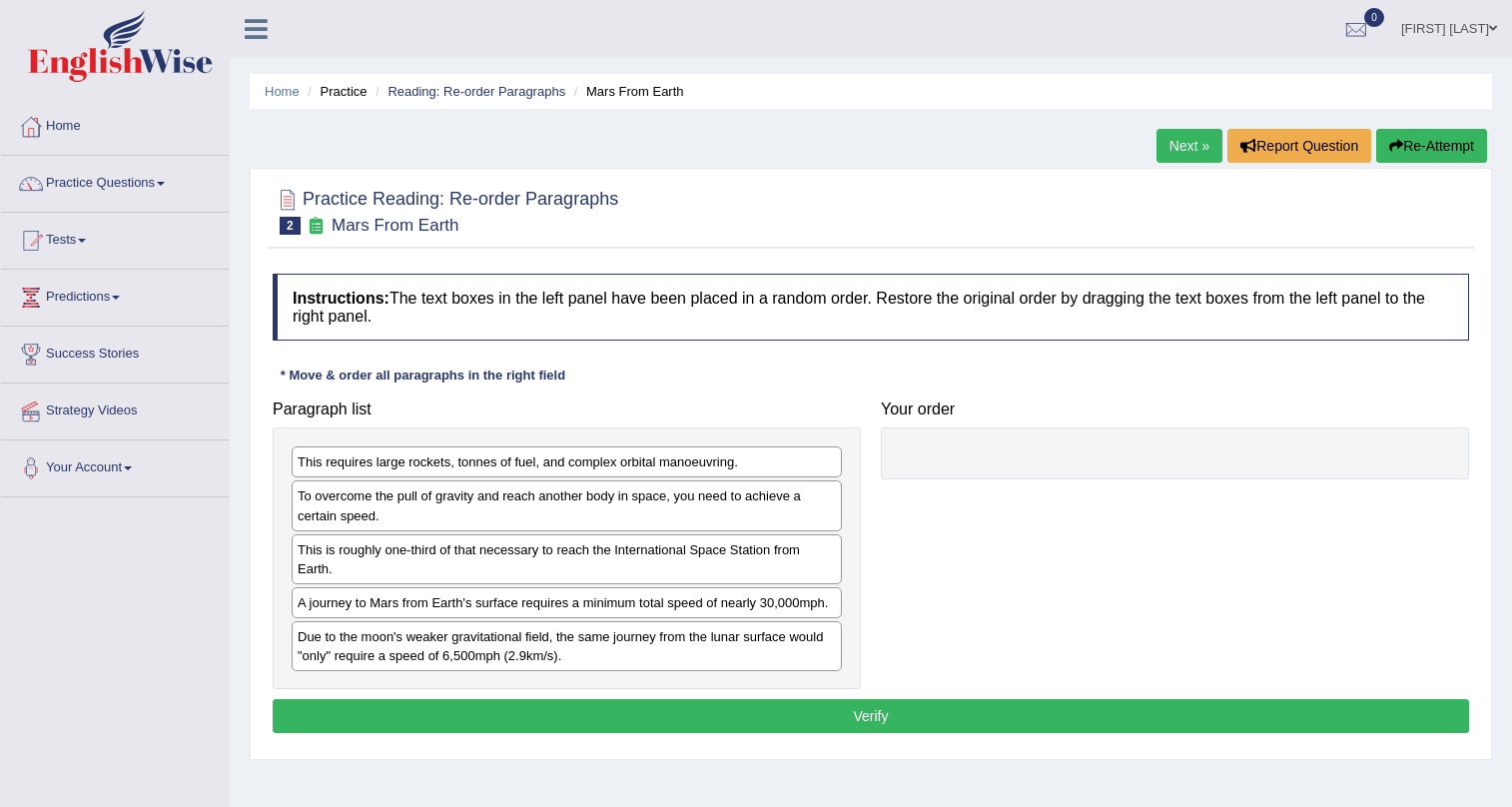 scroll, scrollTop: 0, scrollLeft: 0, axis: both 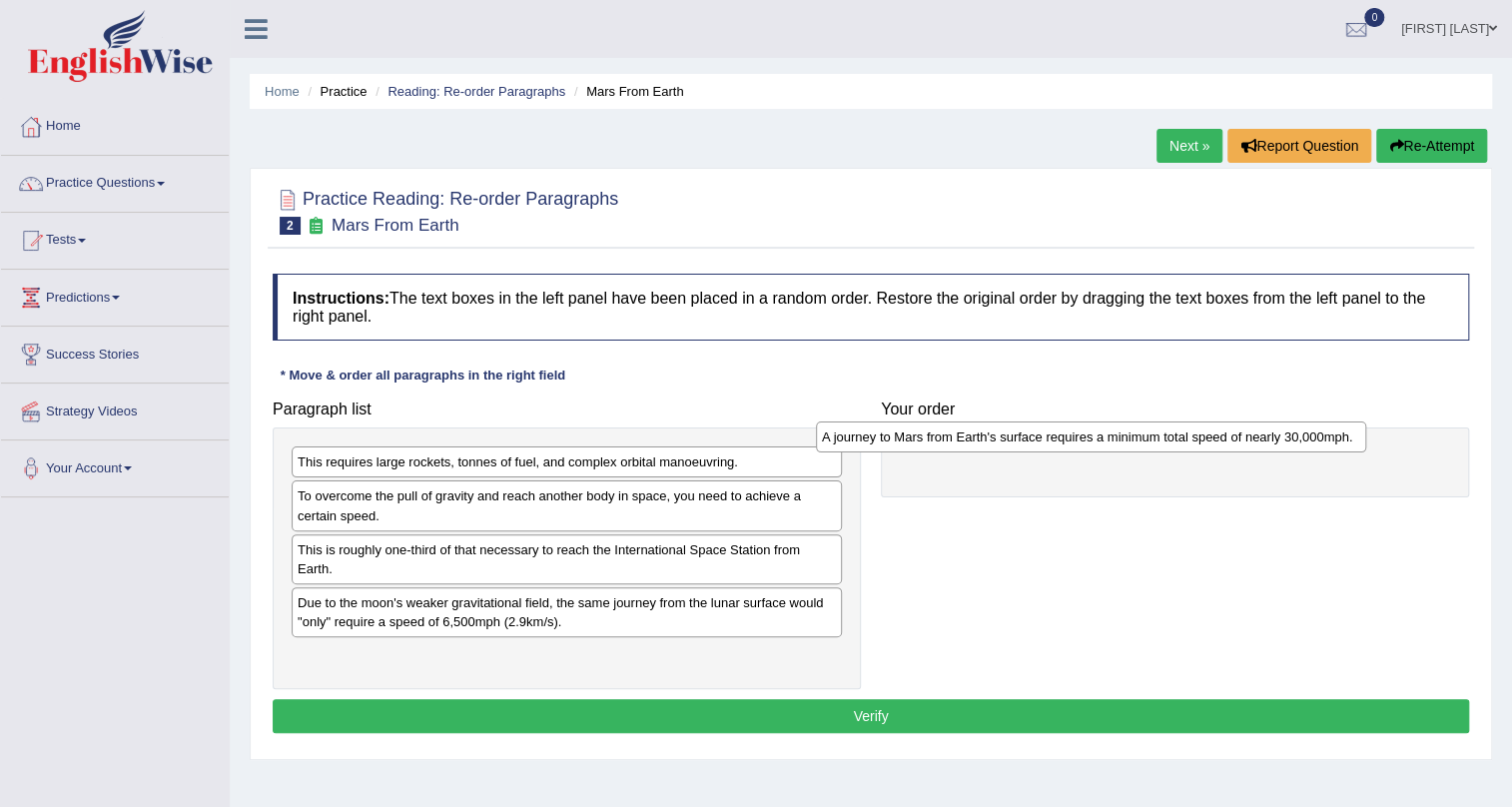 drag, startPoint x: 422, startPoint y: 597, endPoint x: 956, endPoint y: 430, distance: 559.5042 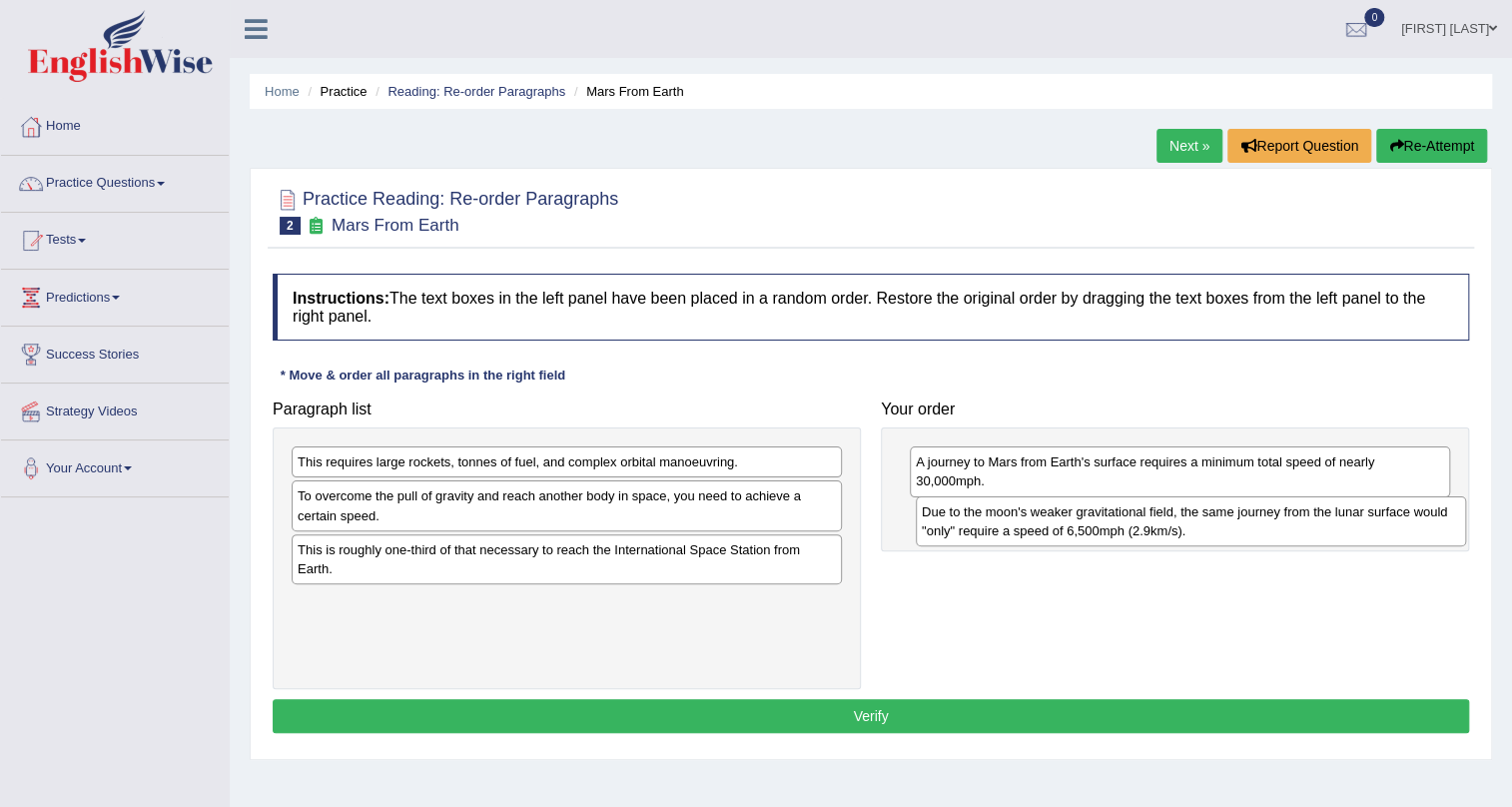 drag, startPoint x: 675, startPoint y: 607, endPoint x: 1299, endPoint y: 517, distance: 630.457 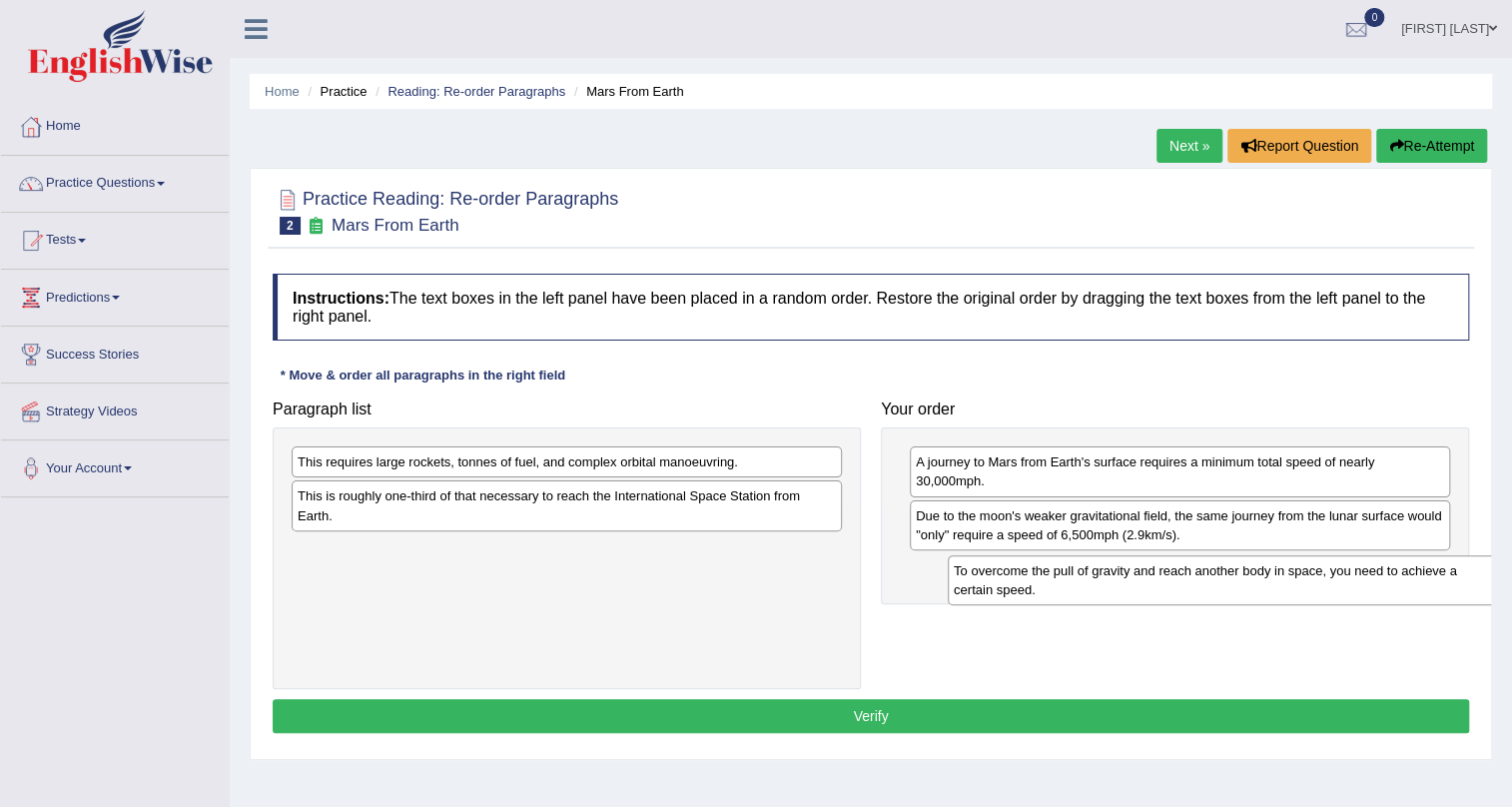 drag, startPoint x: 398, startPoint y: 510, endPoint x: 1054, endPoint y: 585, distance: 660.27343 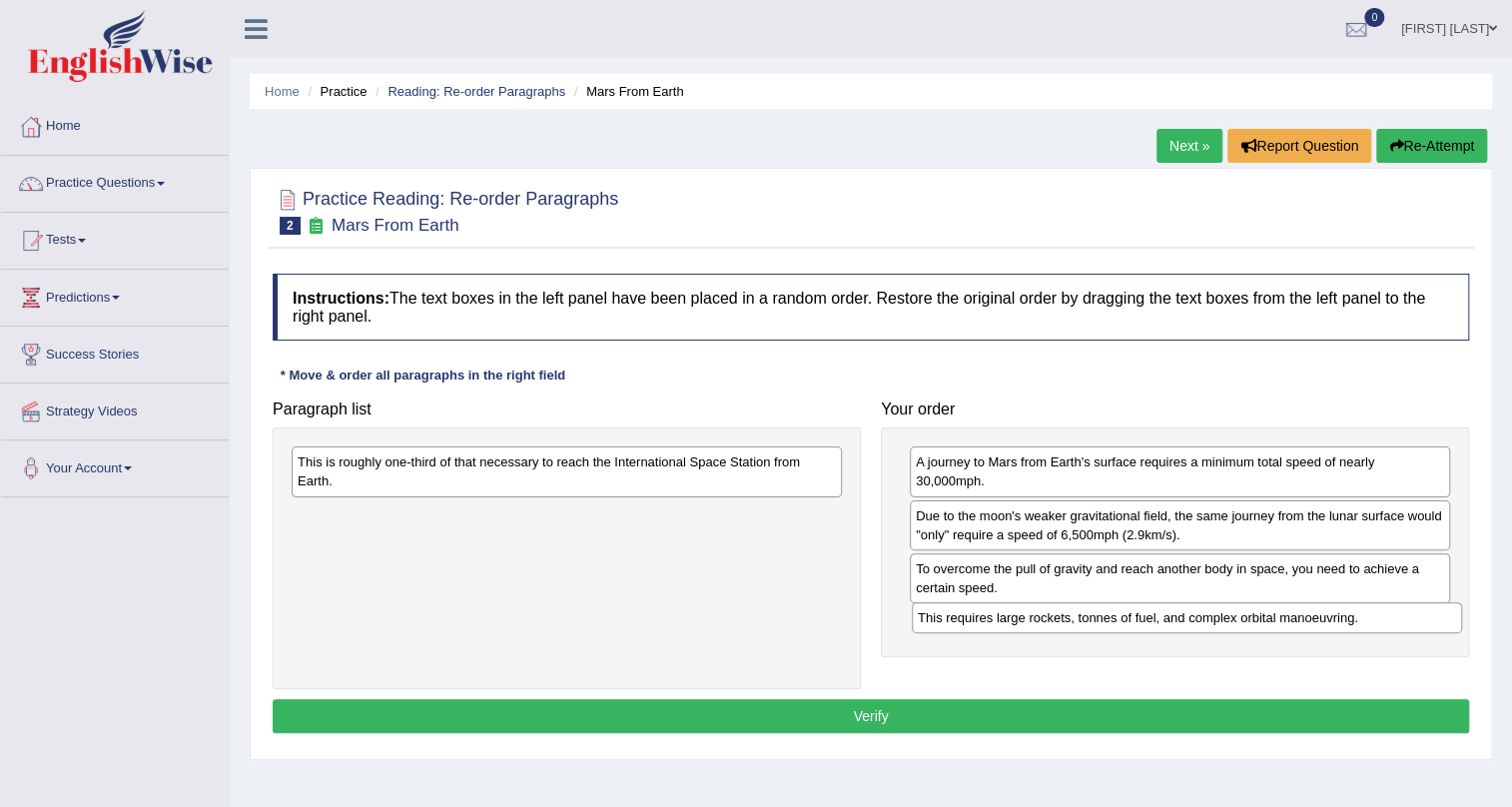 drag, startPoint x: 468, startPoint y: 464, endPoint x: 1081, endPoint y: 620, distance: 632.5385 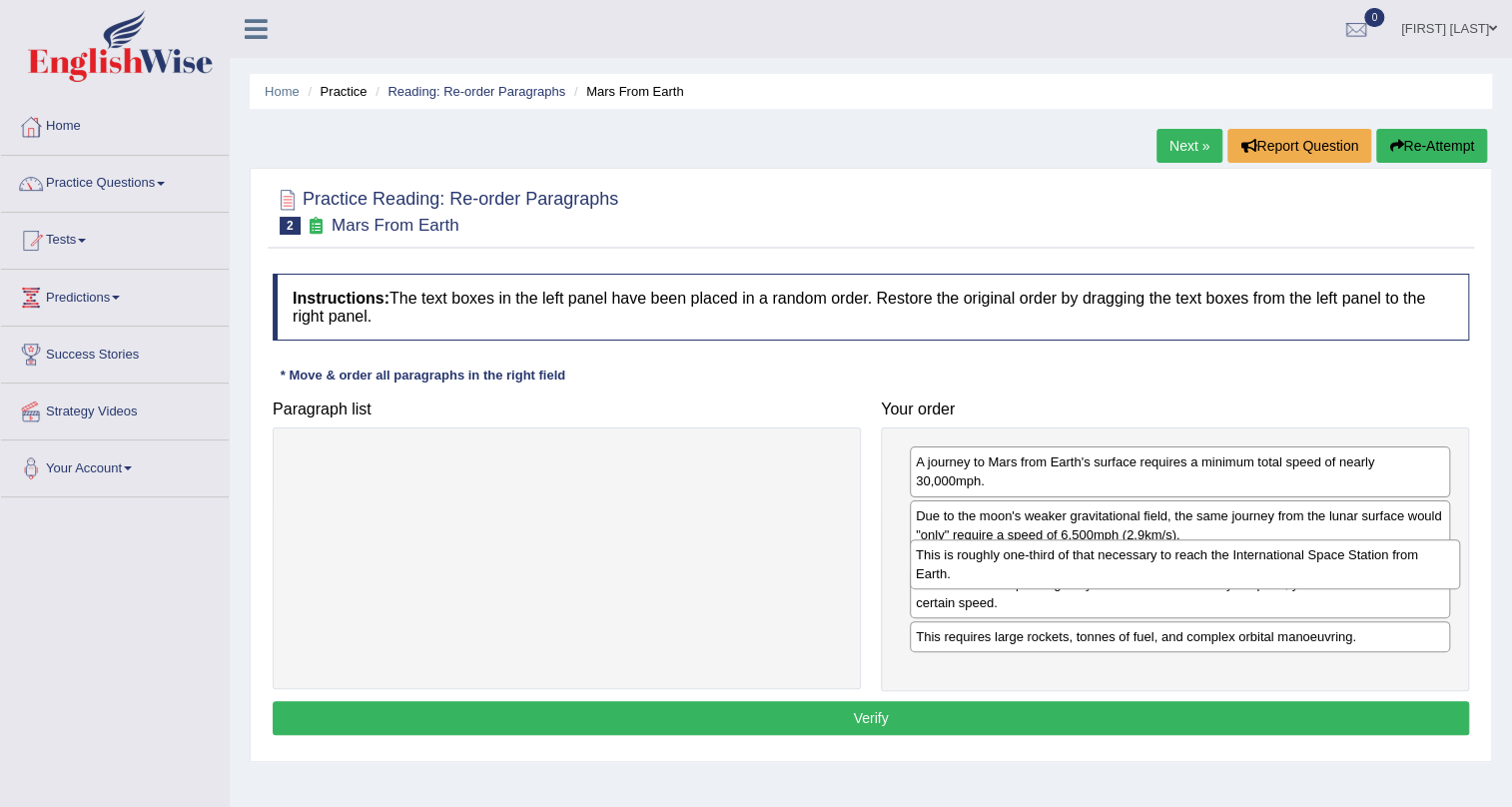 drag, startPoint x: 422, startPoint y: 482, endPoint x: 1041, endPoint y: 575, distance: 625.94728 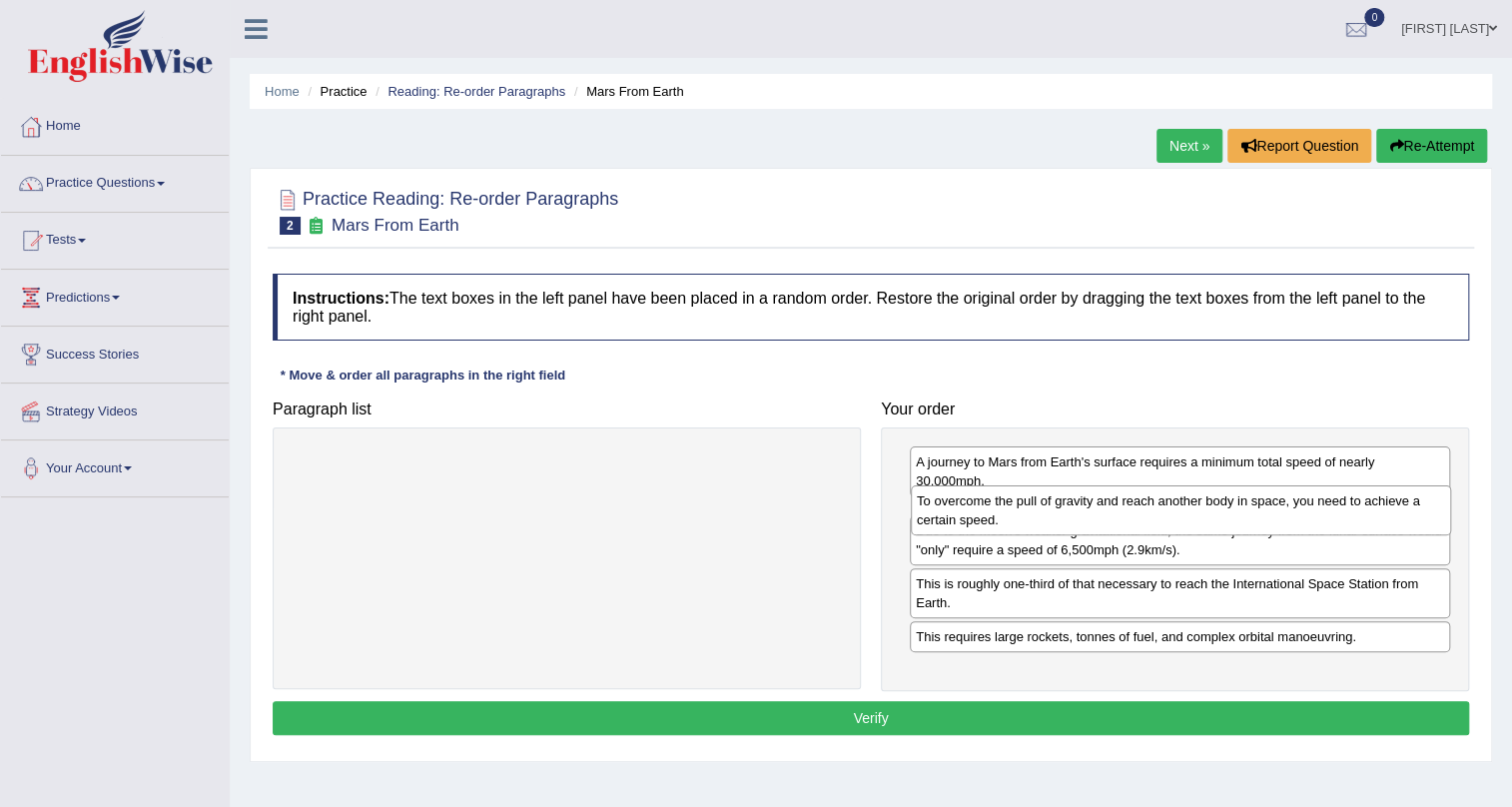 drag, startPoint x: 998, startPoint y: 624, endPoint x: 999, endPoint y: 504, distance: 120.004167 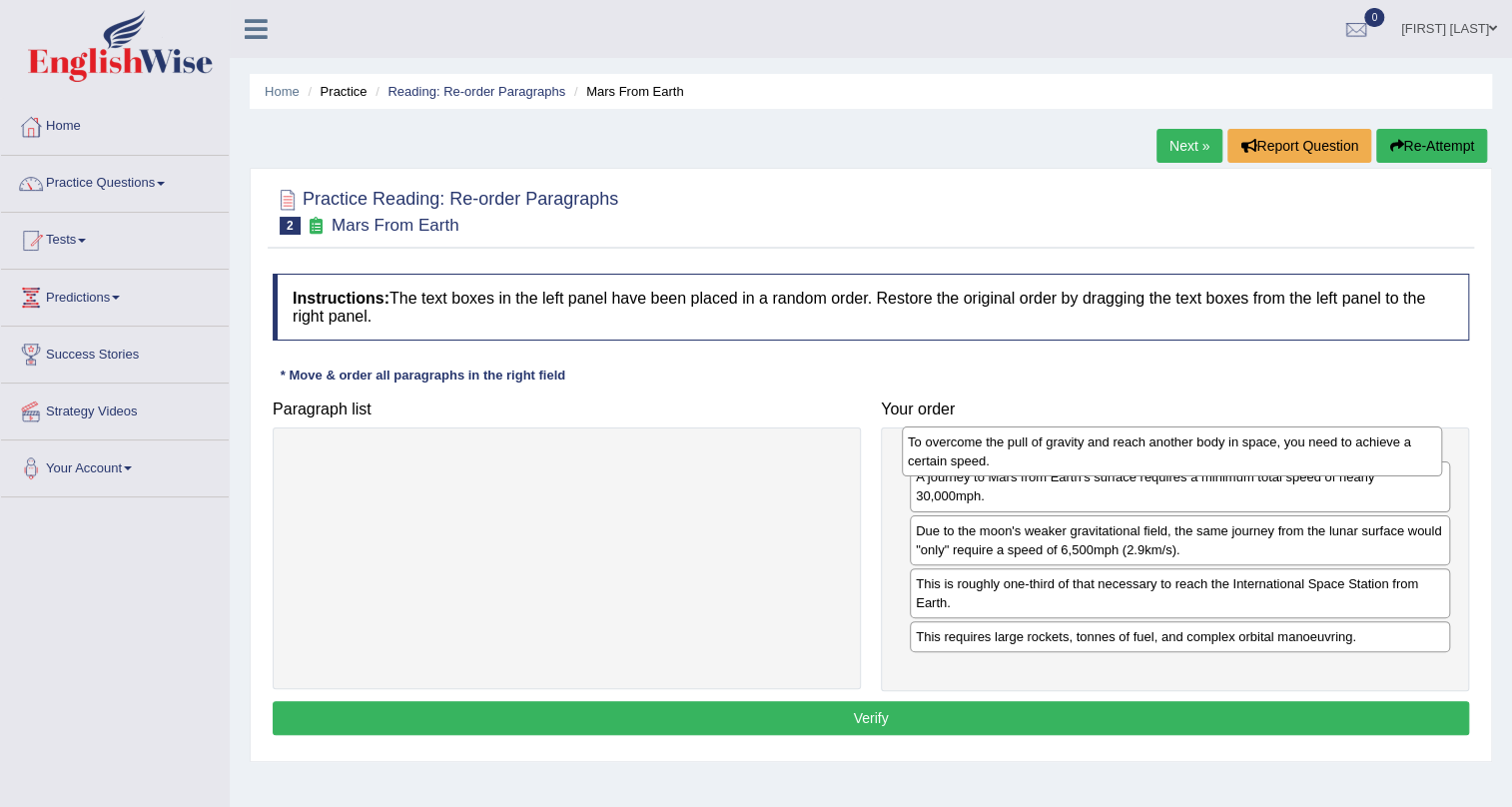 drag, startPoint x: 943, startPoint y: 519, endPoint x: 935, endPoint y: 446, distance: 73.43705 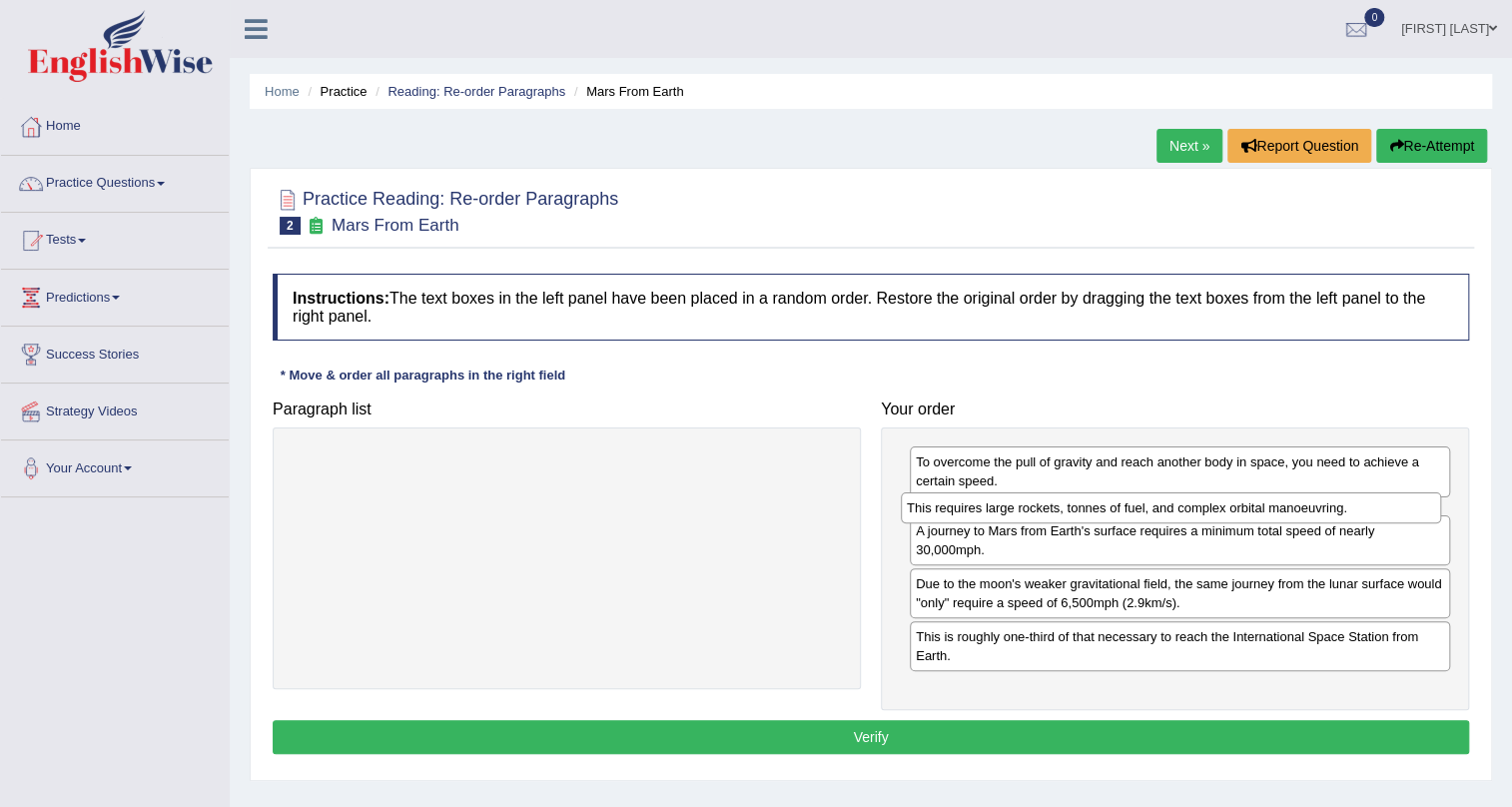 drag, startPoint x: 989, startPoint y: 673, endPoint x: 980, endPoint y: 507, distance: 166.2438 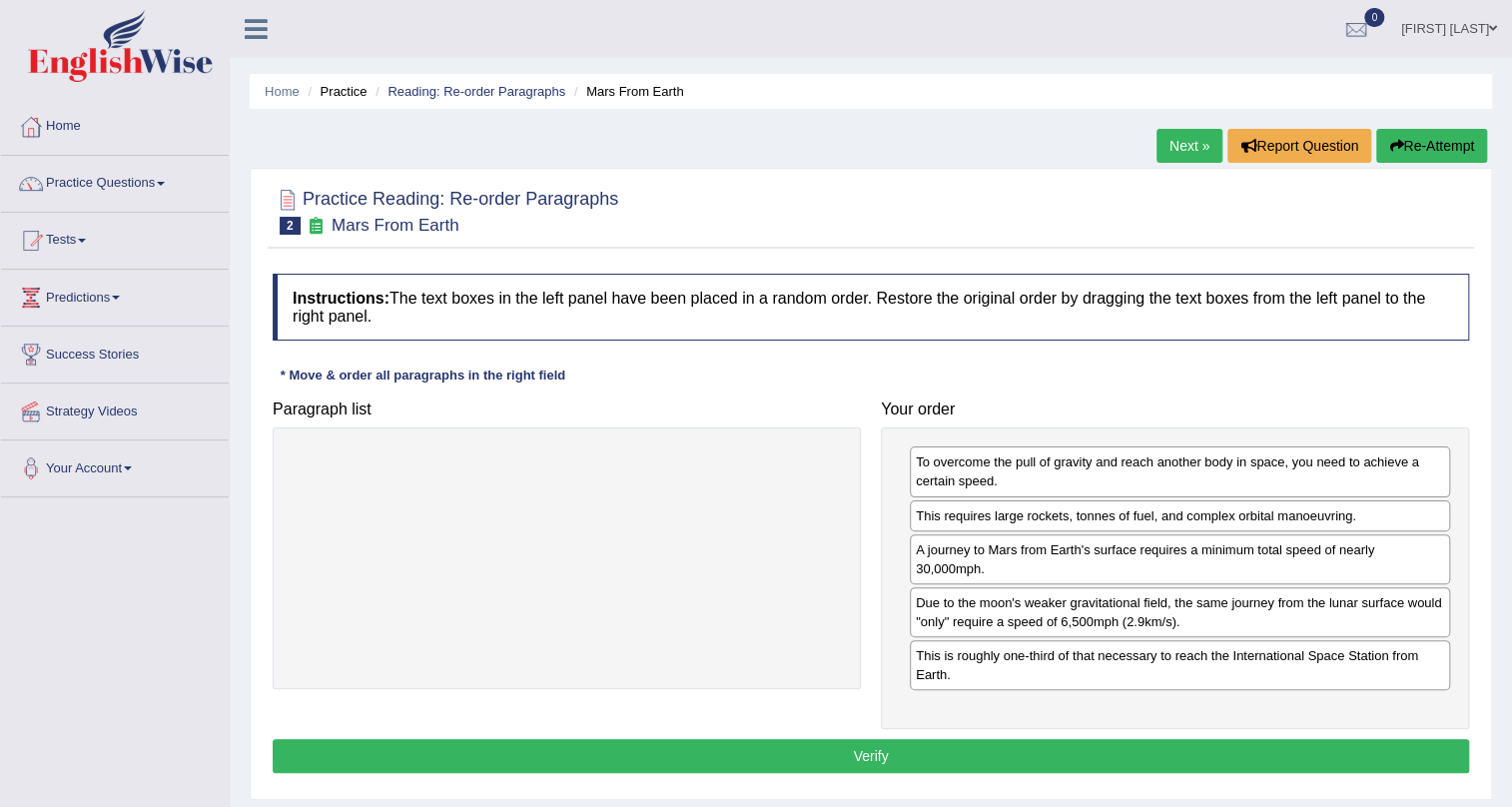 click on "Verify" at bounding box center [871, 756] 